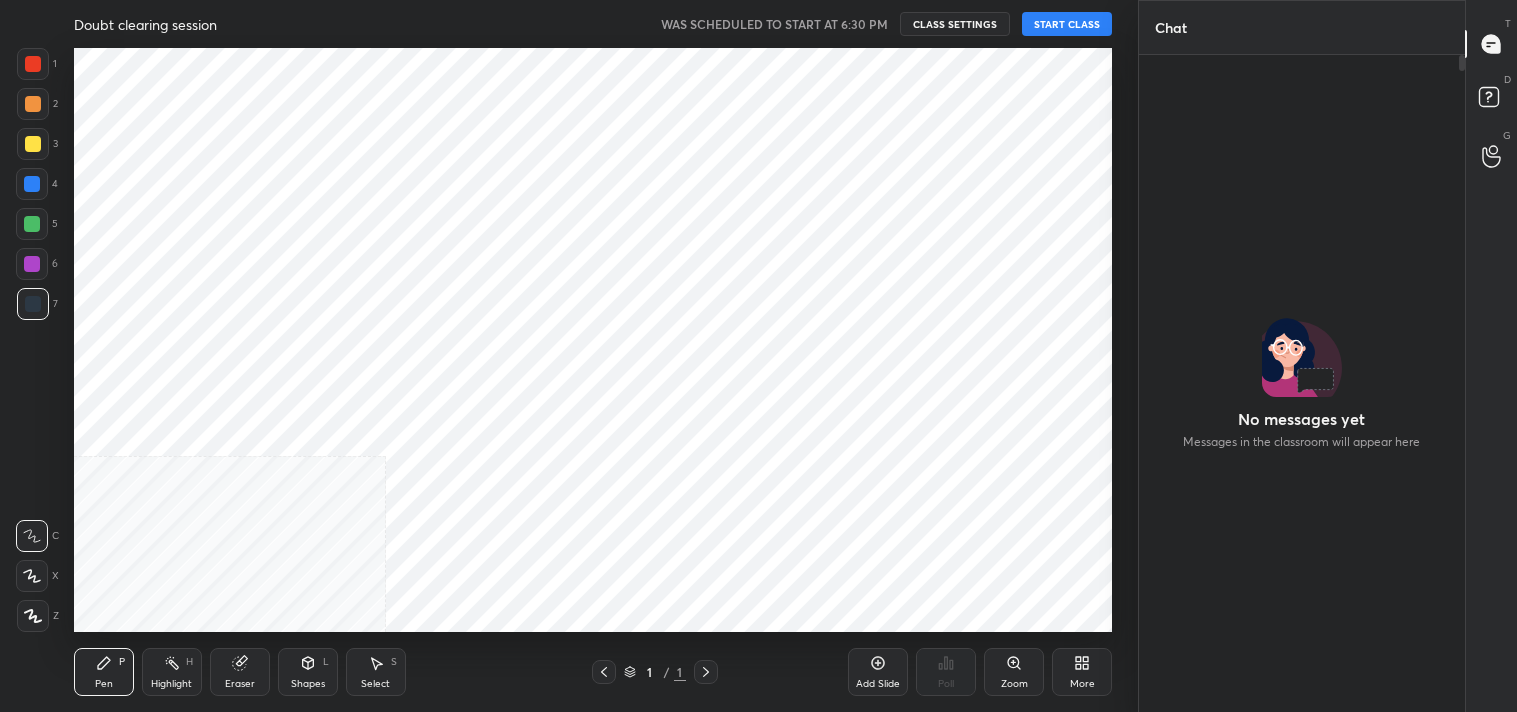 scroll, scrollTop: 0, scrollLeft: 0, axis: both 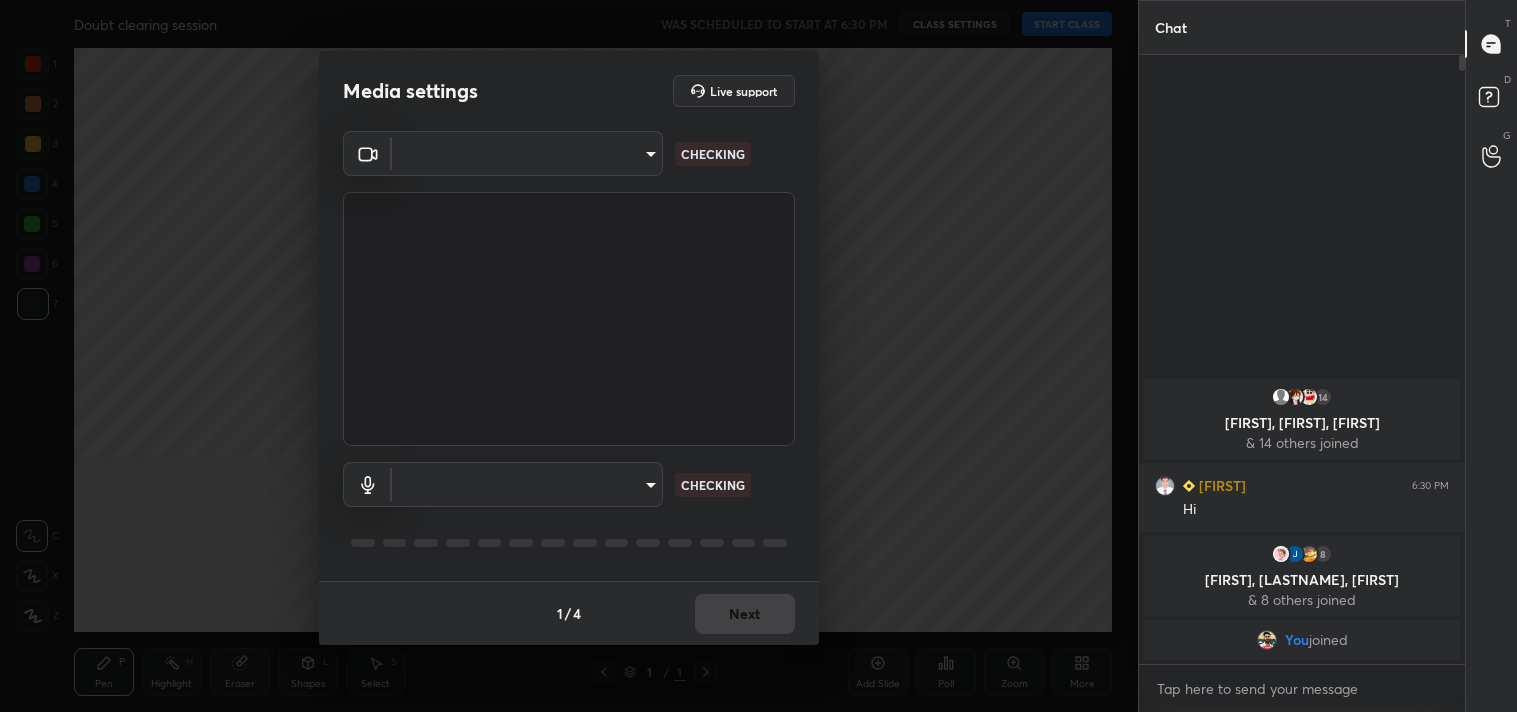 type on "64645b19d528b3ac785889237b1a364f3b7ccd5da23f372116afb1703458f4fd" 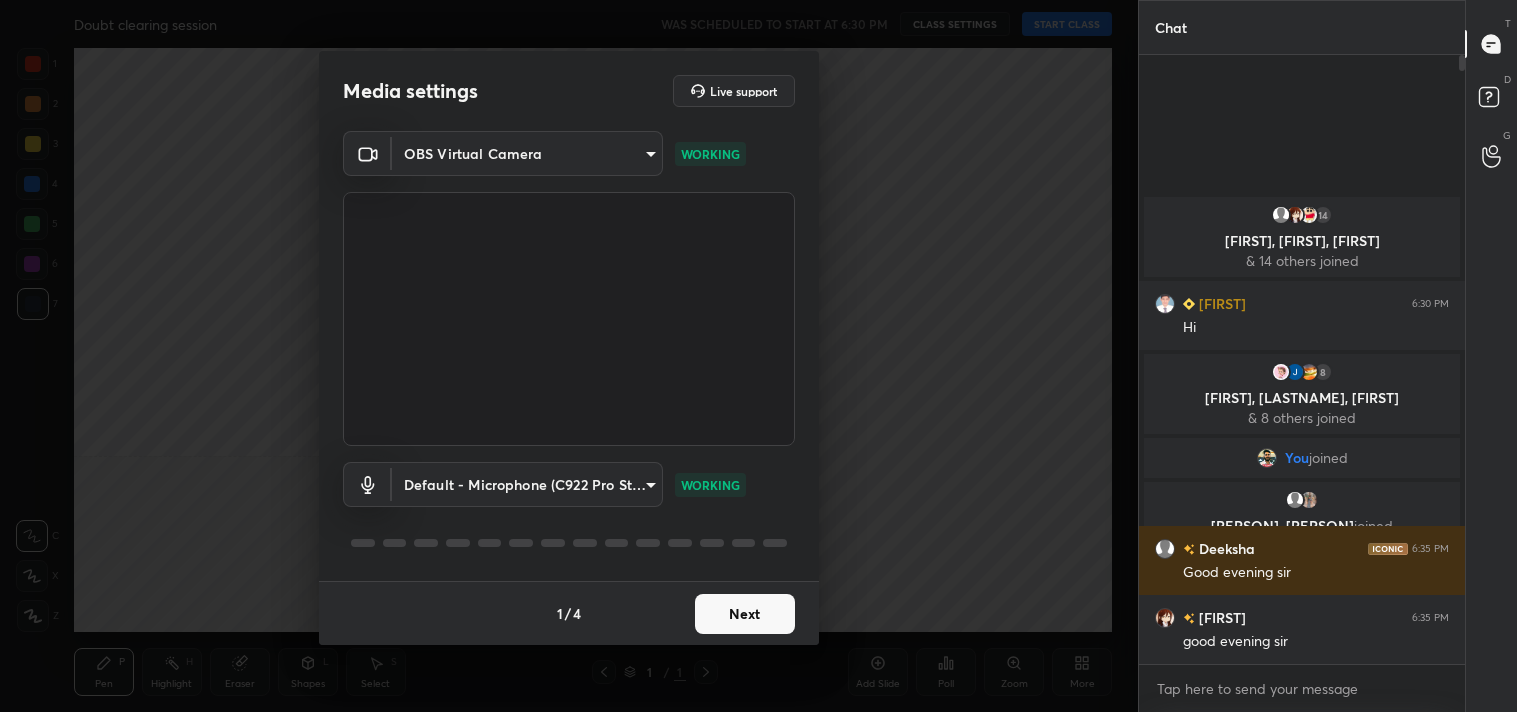 click on "1 2 3 4 5 6 7 C X Z C X Z E E Erase all   H H Doubt clearing session WAS SCHEDULED TO START AT  6:30 PM CLASS SETTINGS START CLASS Setting up your live class Back Doubt clearing session • L5 of Detail Complete course on Mathematical Physics - CSIR NET, GATE, TIFR, JEST, etc [PERSON] Pen P Highlight H Eraser Shapes L Select S 1 / 1 Add Slide Poll Zoom More Chat 14 [PERSON], [PERSON], [PERSON] &  14 others  joined [PERSON] 6:30 PM Hi 8 [PERSON], [PERSON], [PERSON] &  8 others  joined You  joined [PERSON]..., [PERSON]  joined [PERSON] 6:35 PM Good evening sir [PERSON] 6:35 PM good evening sir 5 NEW MESSAGES Enable hand raising Enable raise hand to speak to learners. Once enabled, chat will be turned off temporarily. Enable x   Doubts asked by learners will show up here Raise hand disabled You have disabled Raise hand currently. Enable it to invite learners to speak Enable Can't raise hand Looks like educator just invited you to speak. Please wait before you can raise your hand again. Got it T Messages (T) D Doubts (D) G" at bounding box center [758, 356] 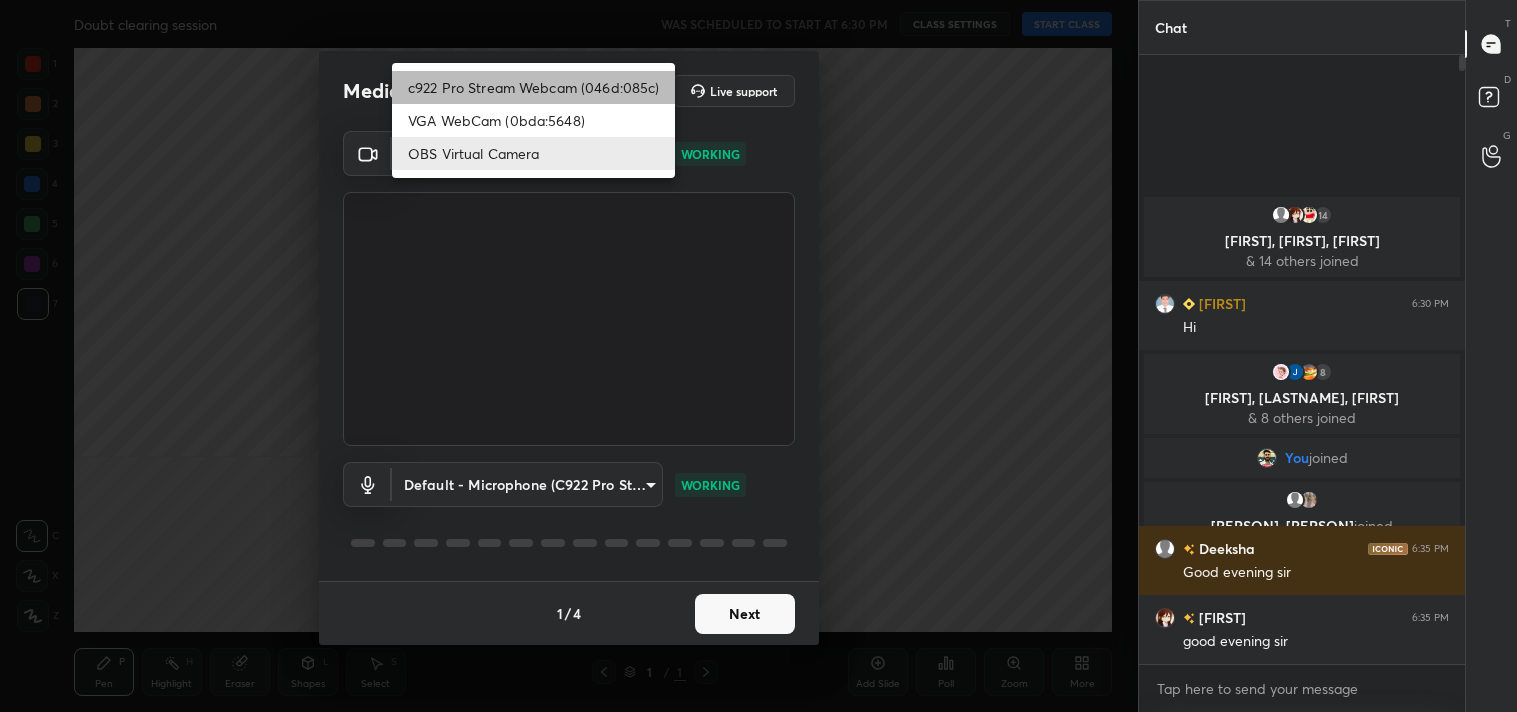 click on "c922 Pro Stream Webcam (046d:085c)" at bounding box center [533, 87] 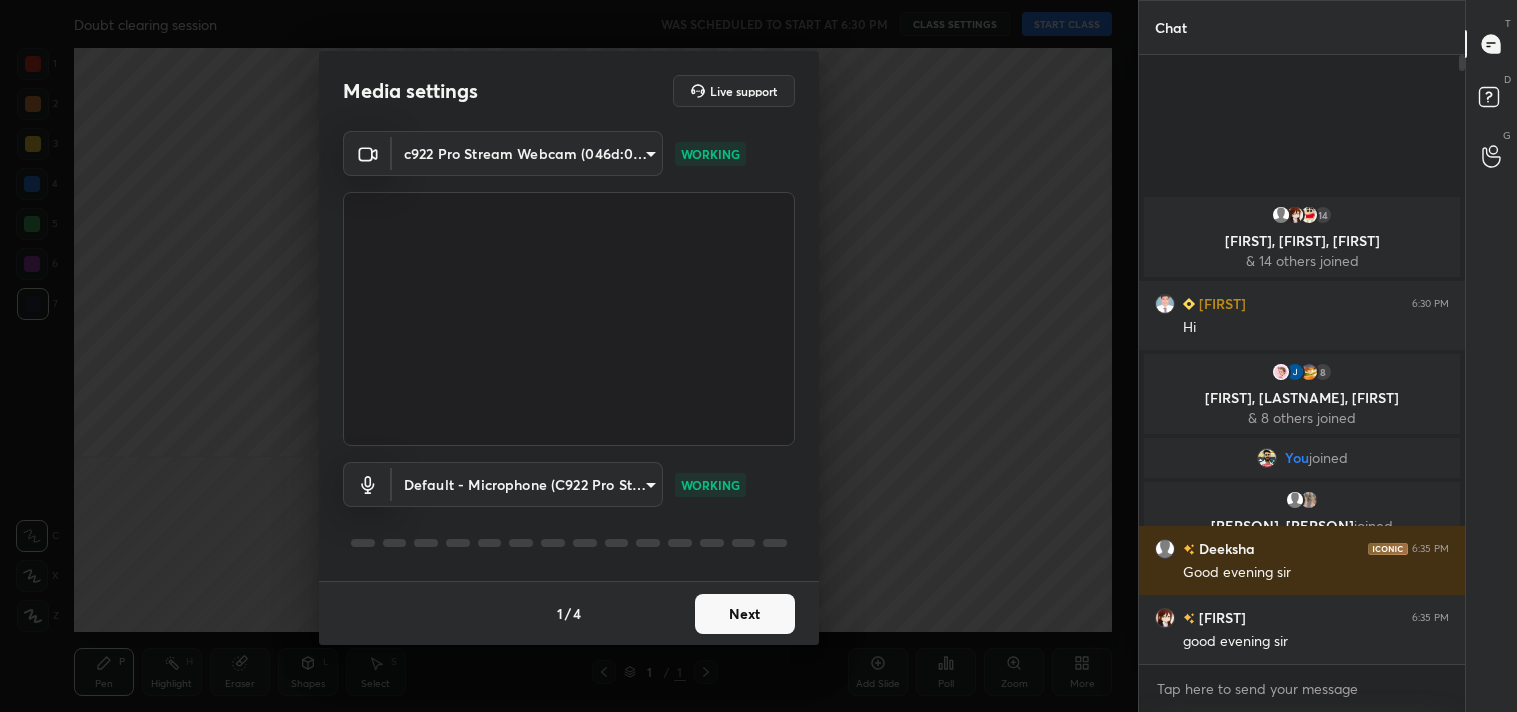 click on "Next" at bounding box center (745, 614) 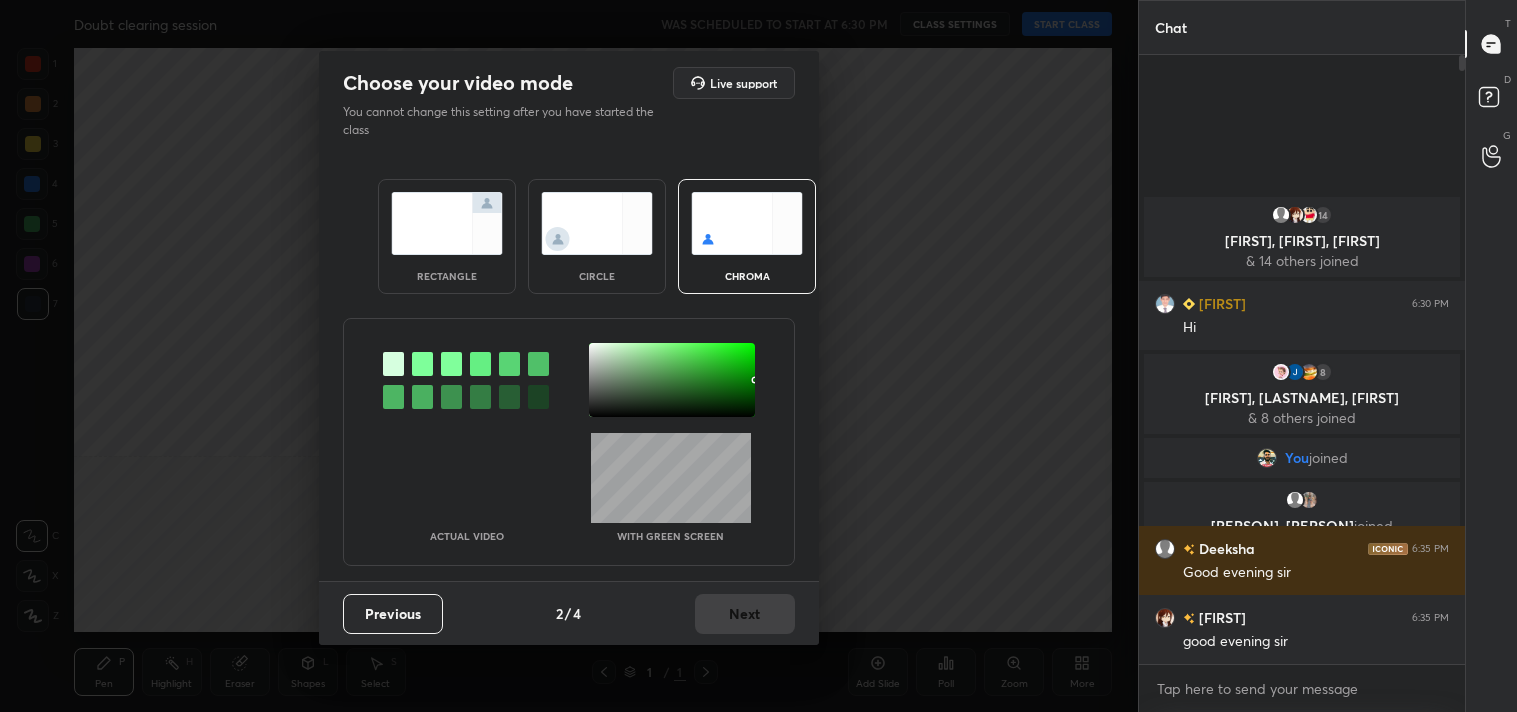click on "rectangle circle chroma" at bounding box center [568, 236] 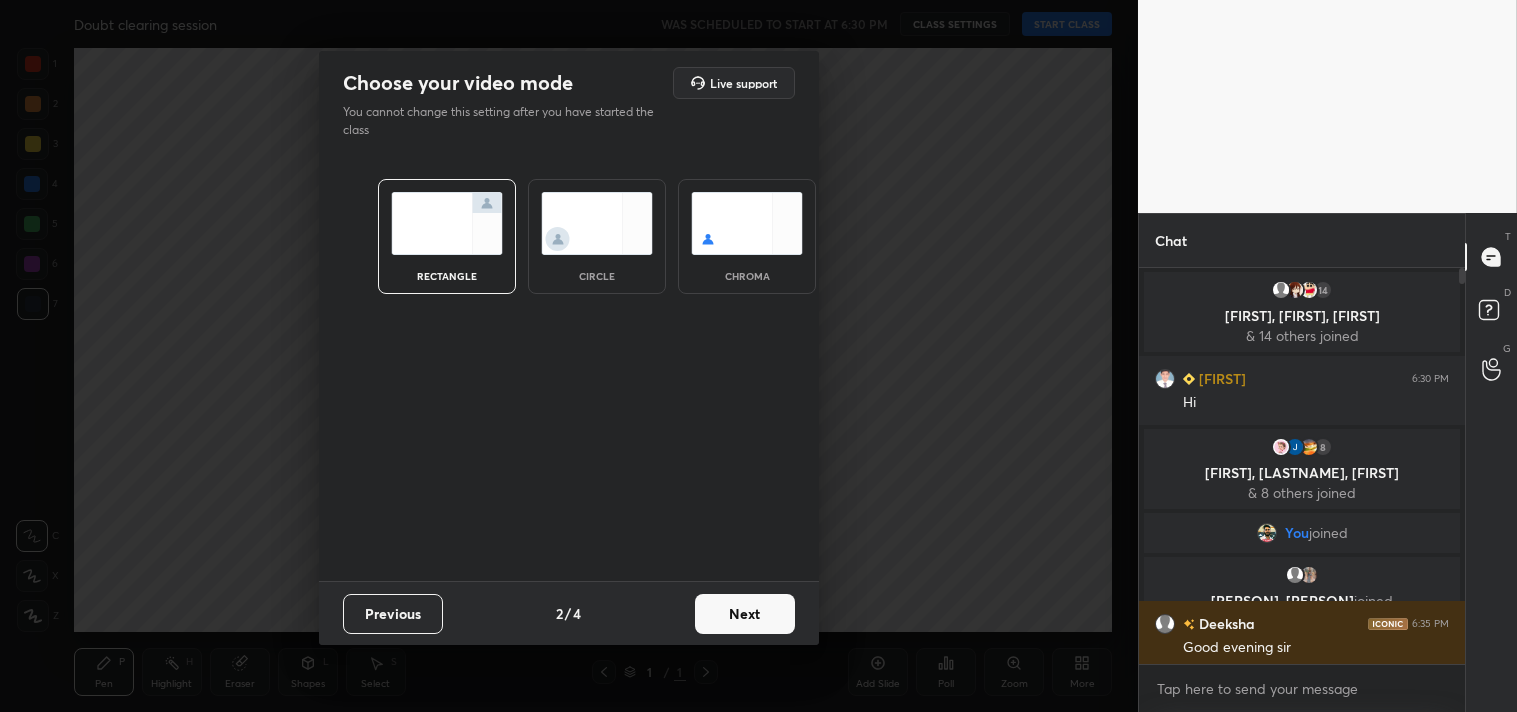 scroll, scrollTop: 390, scrollLeft: 320, axis: both 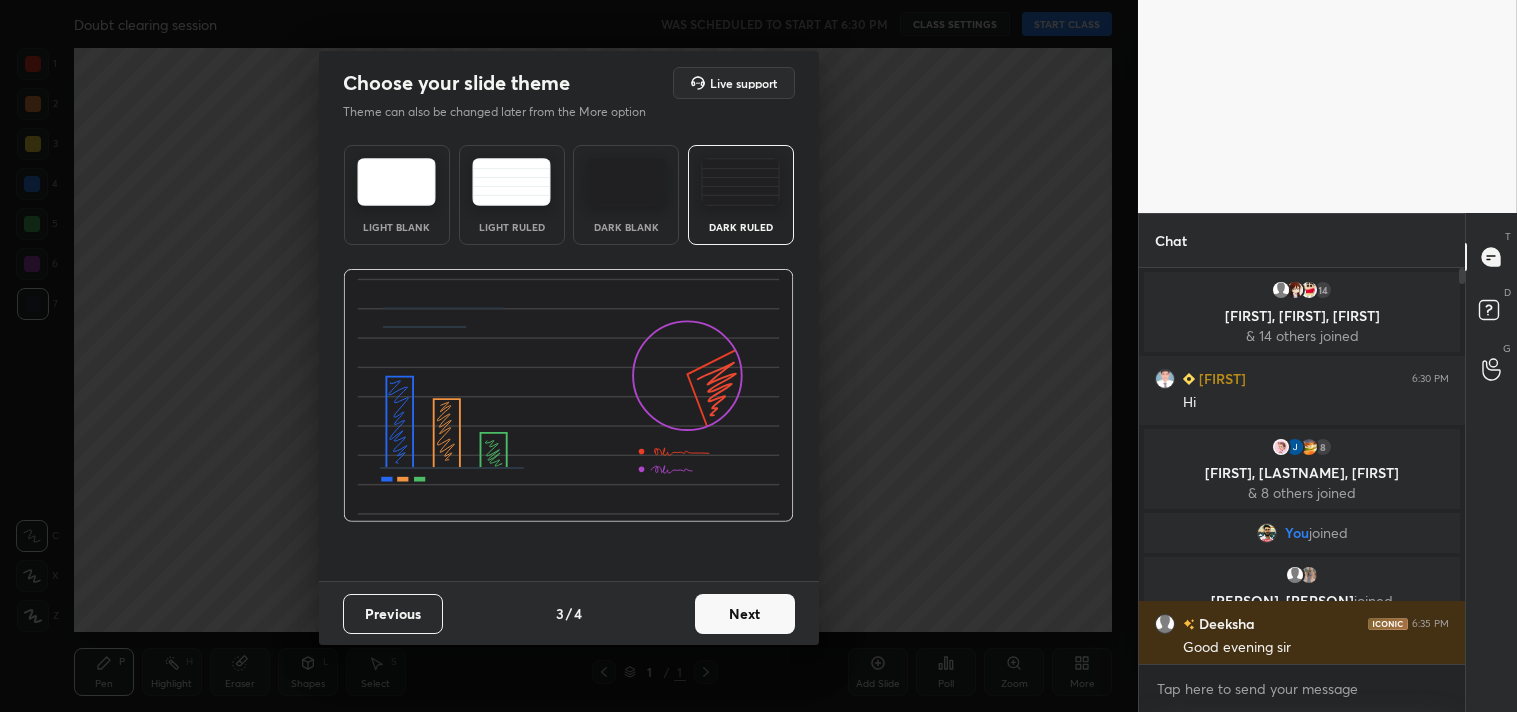 click on "Dark Ruled" at bounding box center (741, 227) 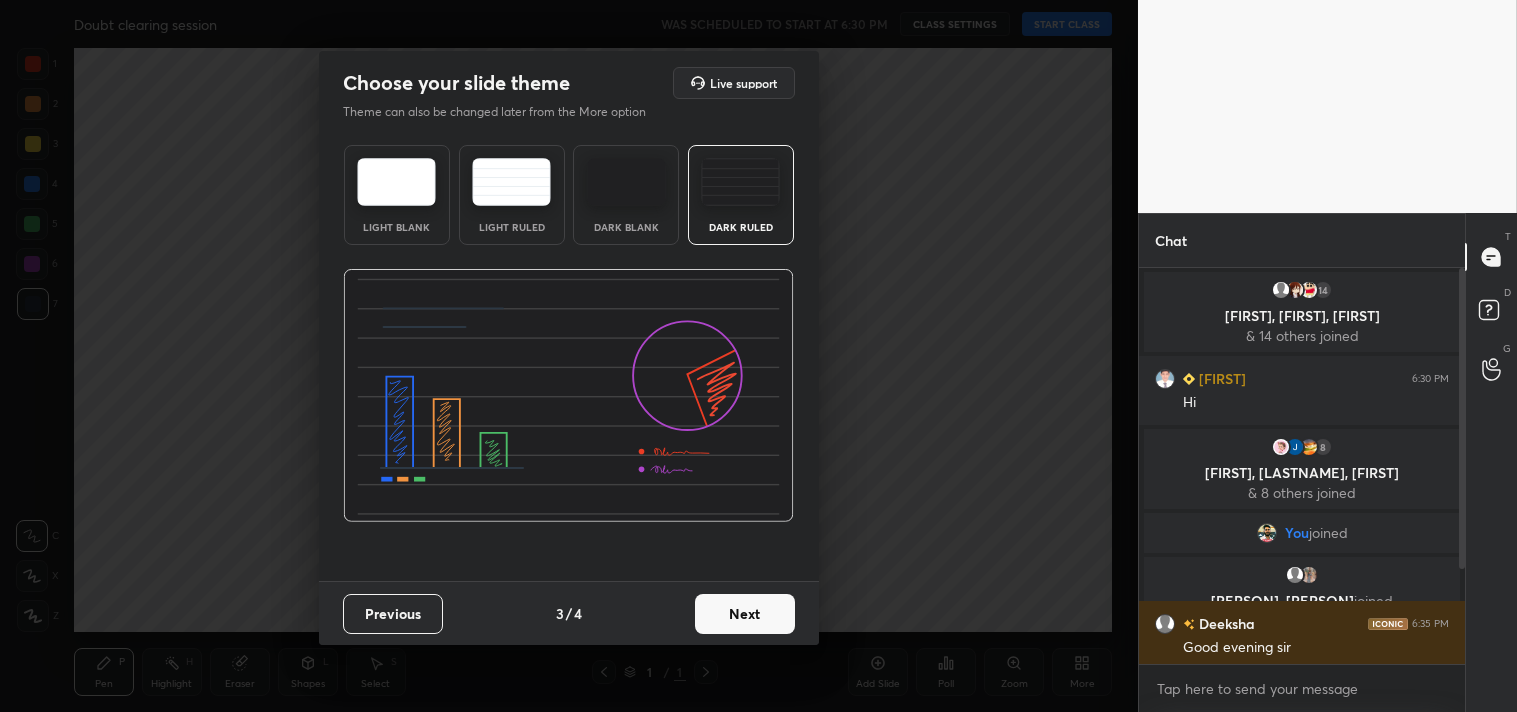 click on "Previous 3 / 4 Next" at bounding box center [569, 613] 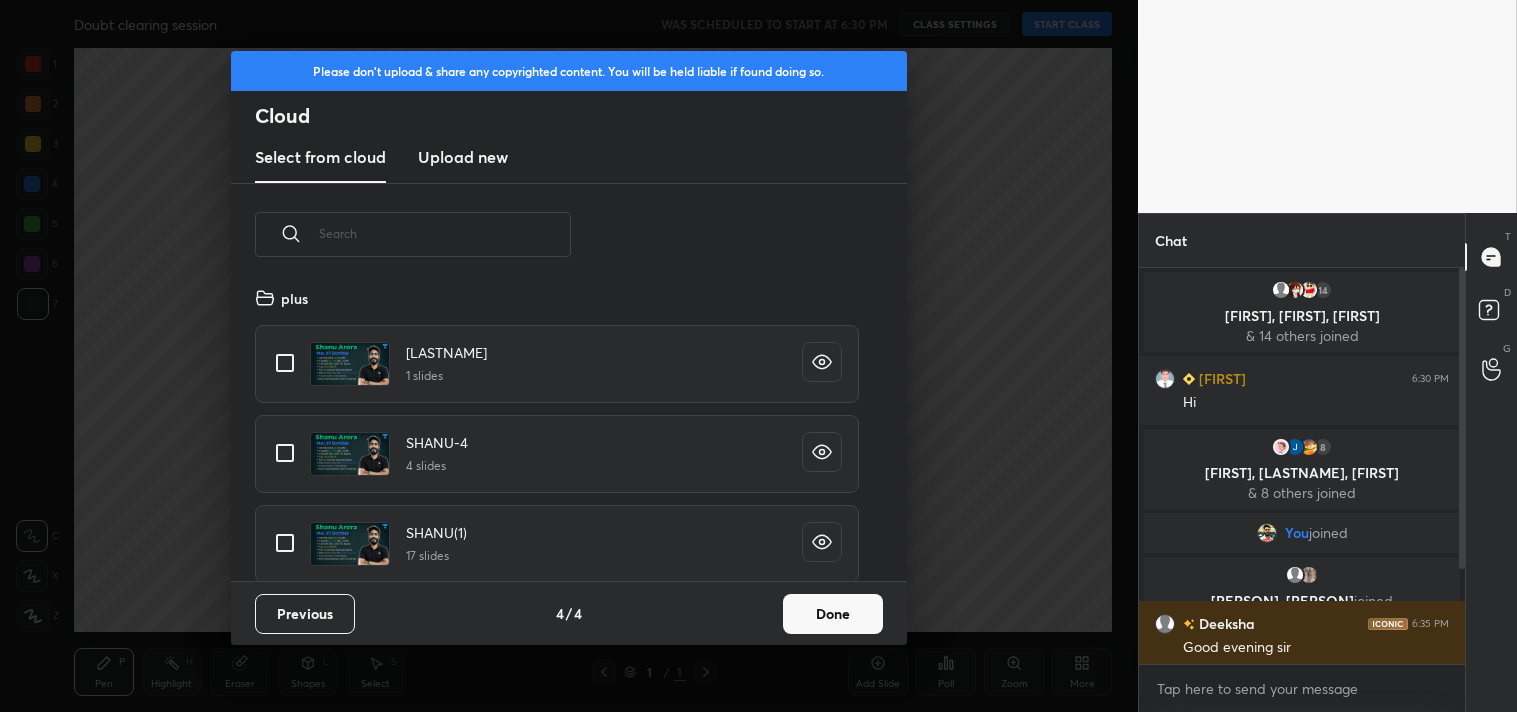 scroll, scrollTop: 6, scrollLeft: 11, axis: both 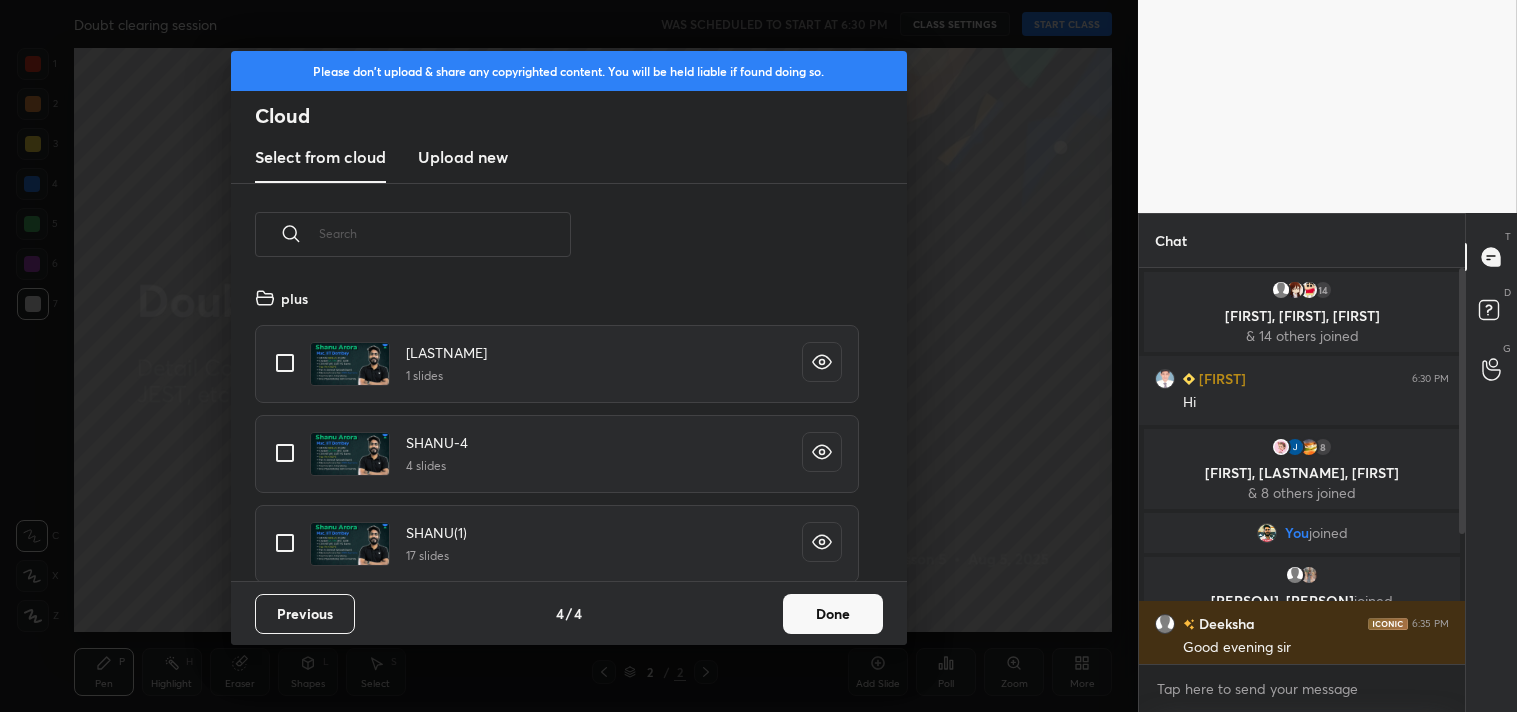 click at bounding box center (285, 363) 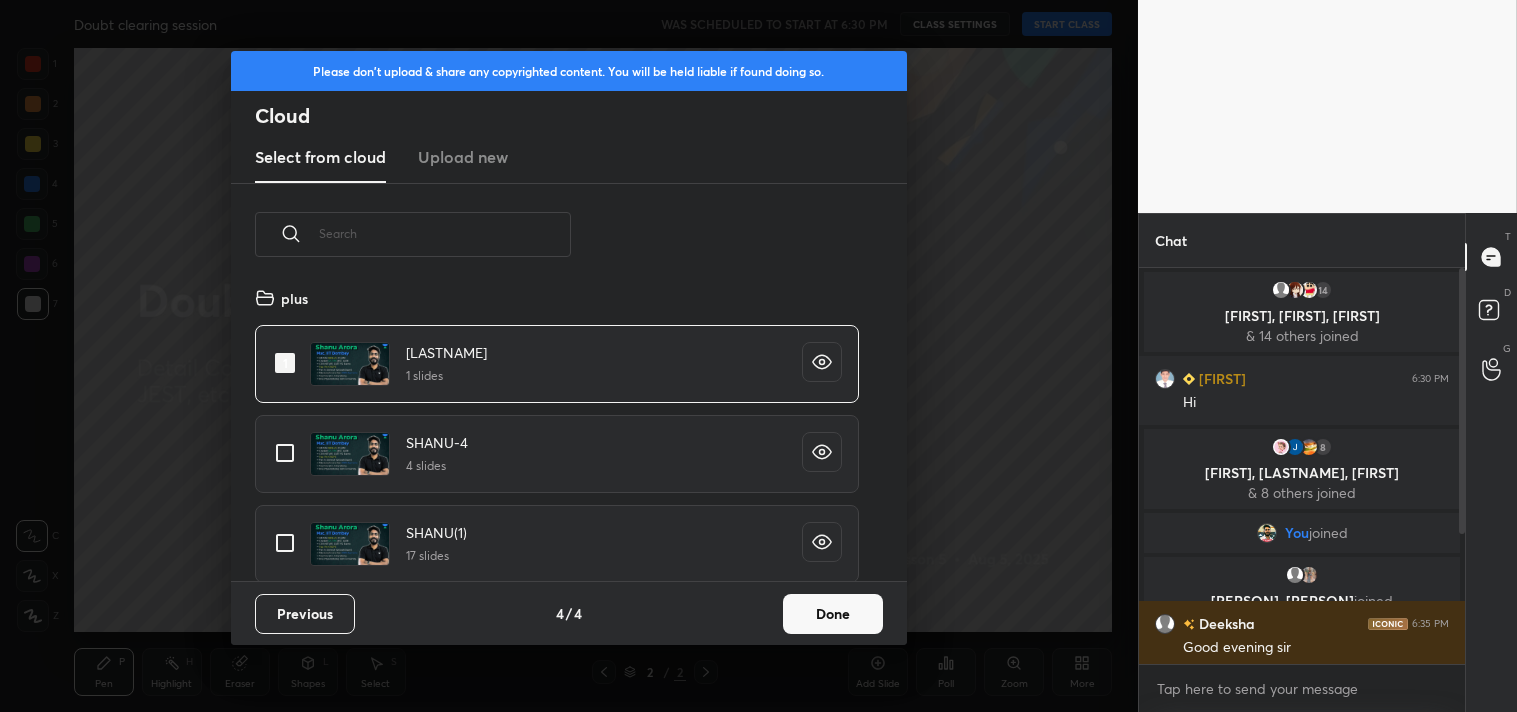 click on "Done" at bounding box center (833, 614) 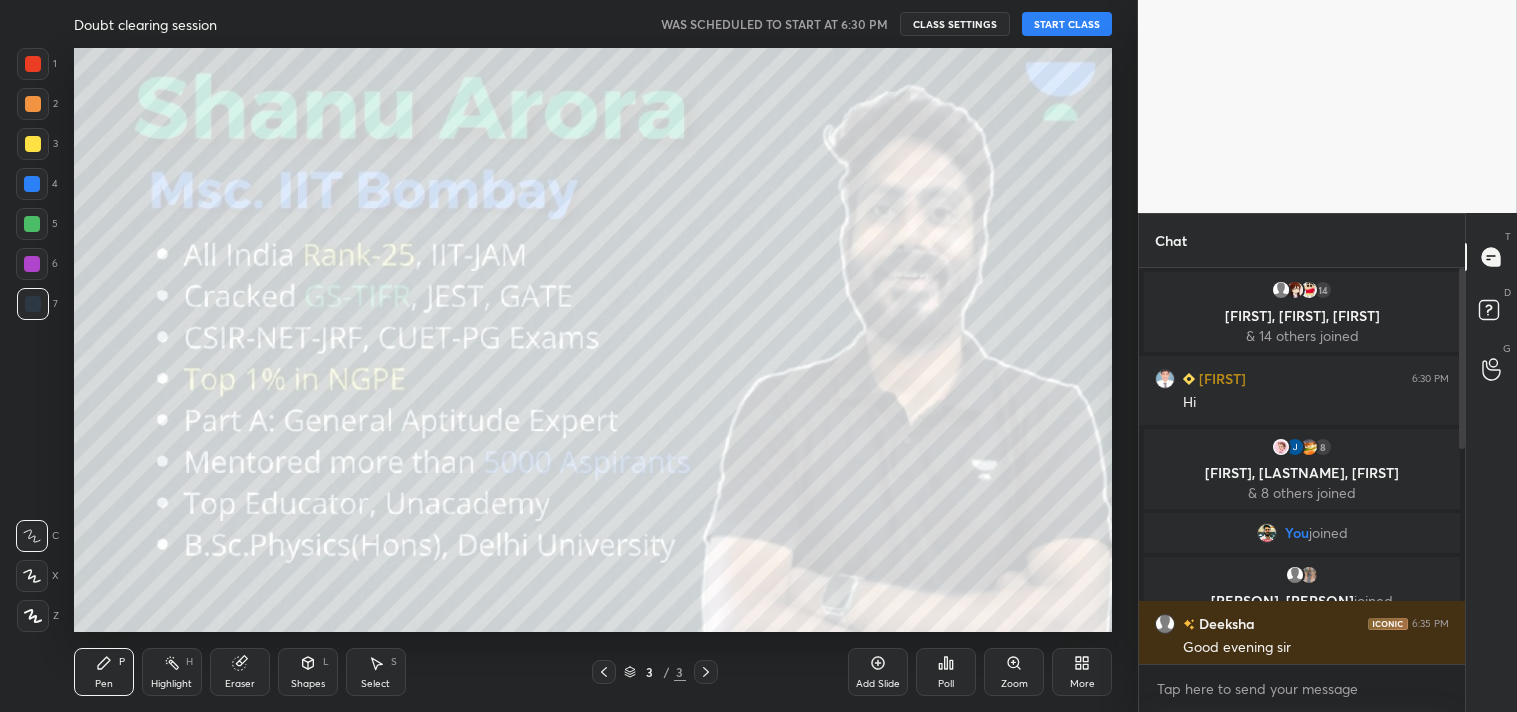 click on "START CLASS" at bounding box center (1067, 24) 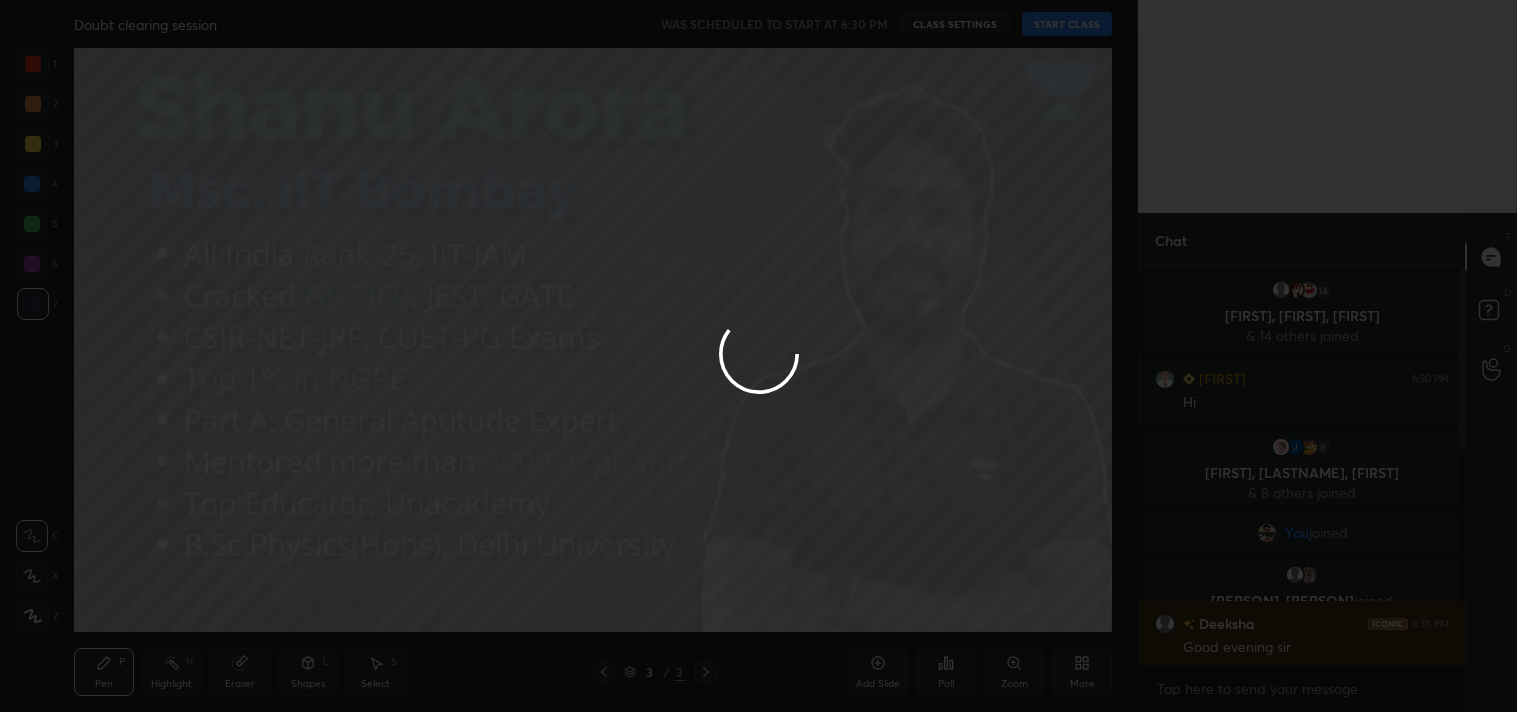 type on "x" 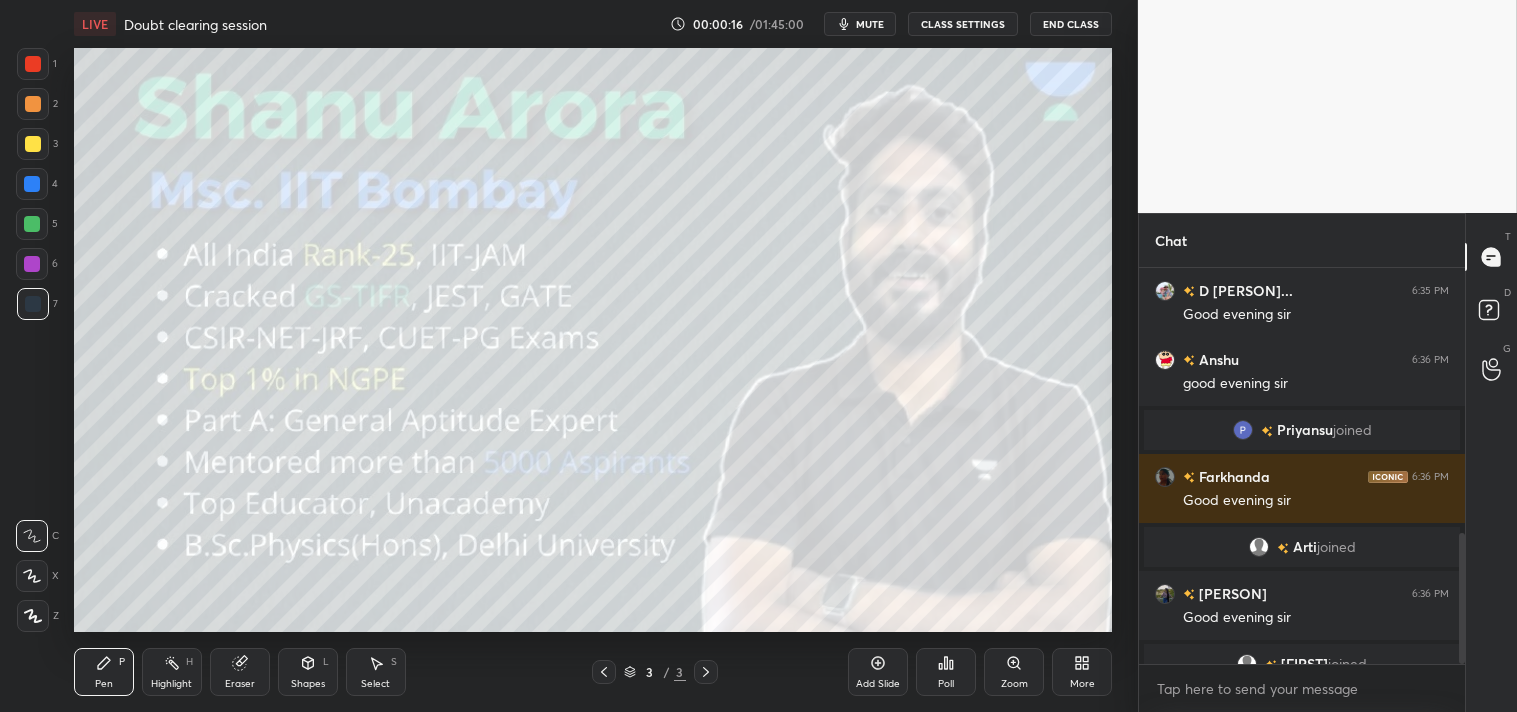 scroll, scrollTop: 795, scrollLeft: 0, axis: vertical 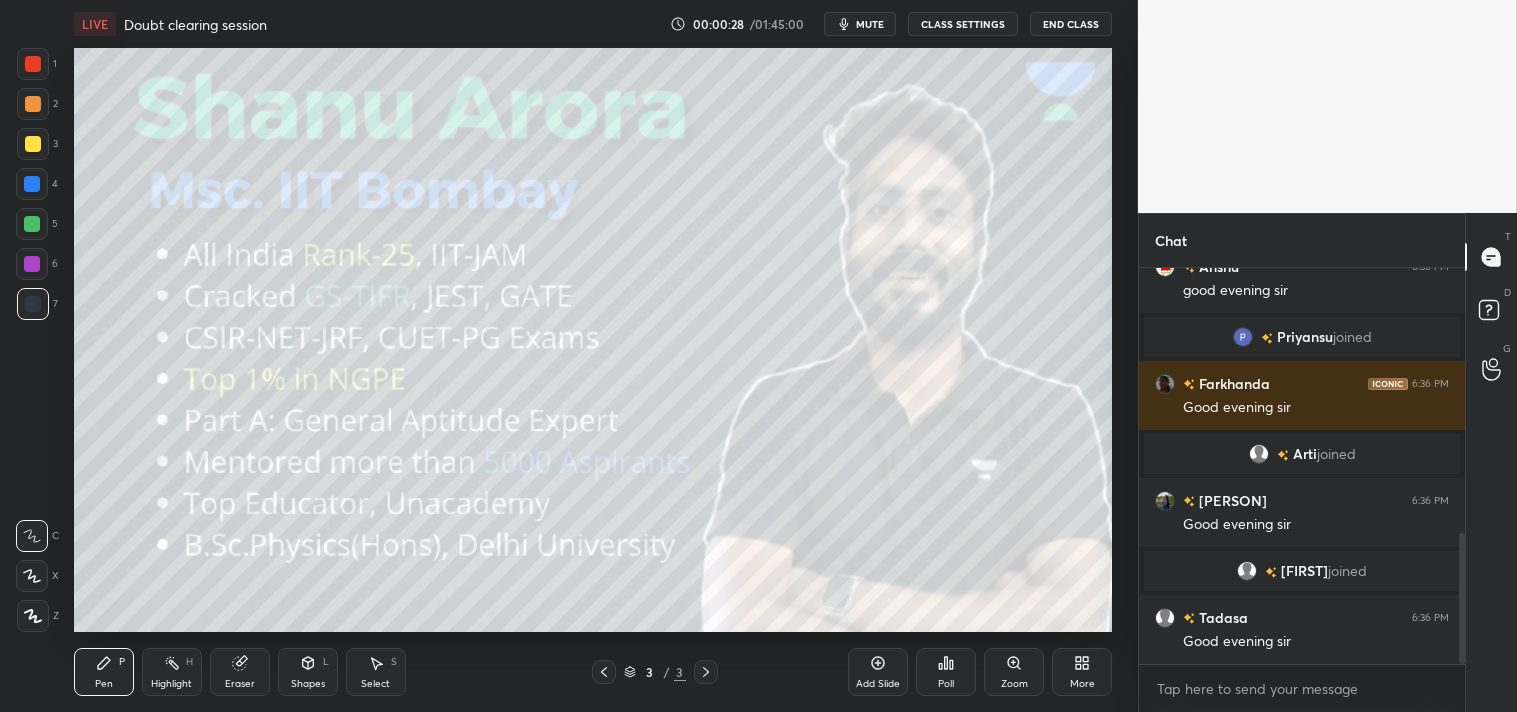 type 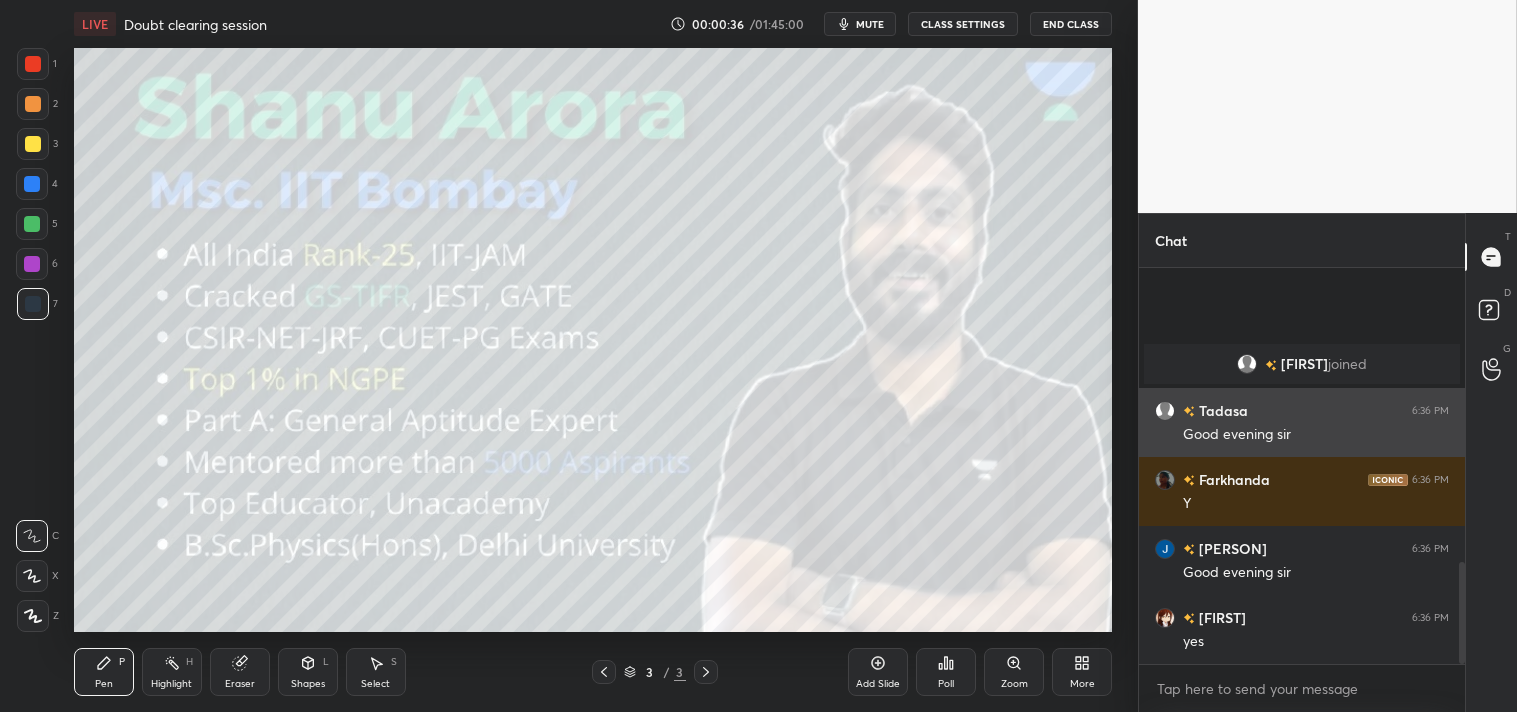 scroll, scrollTop: 1140, scrollLeft: 0, axis: vertical 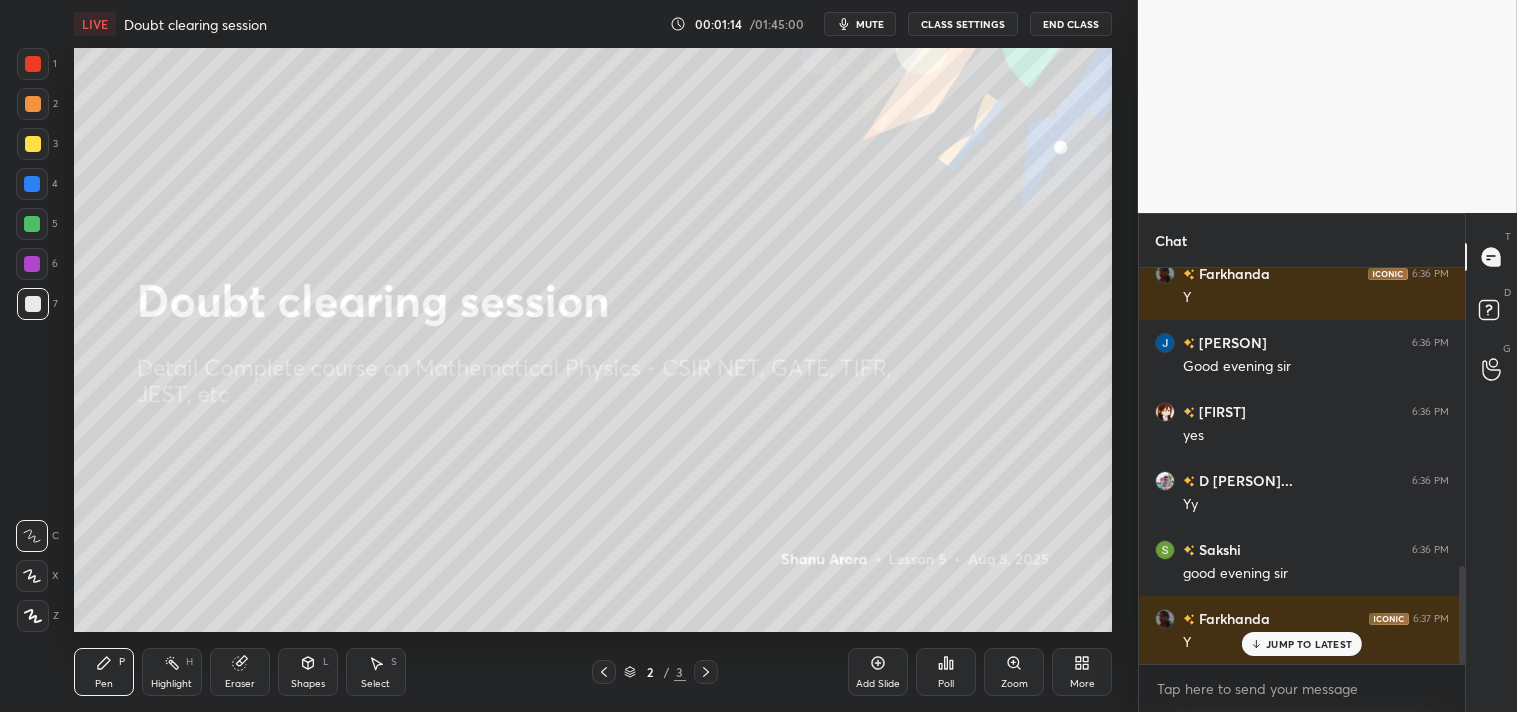 click 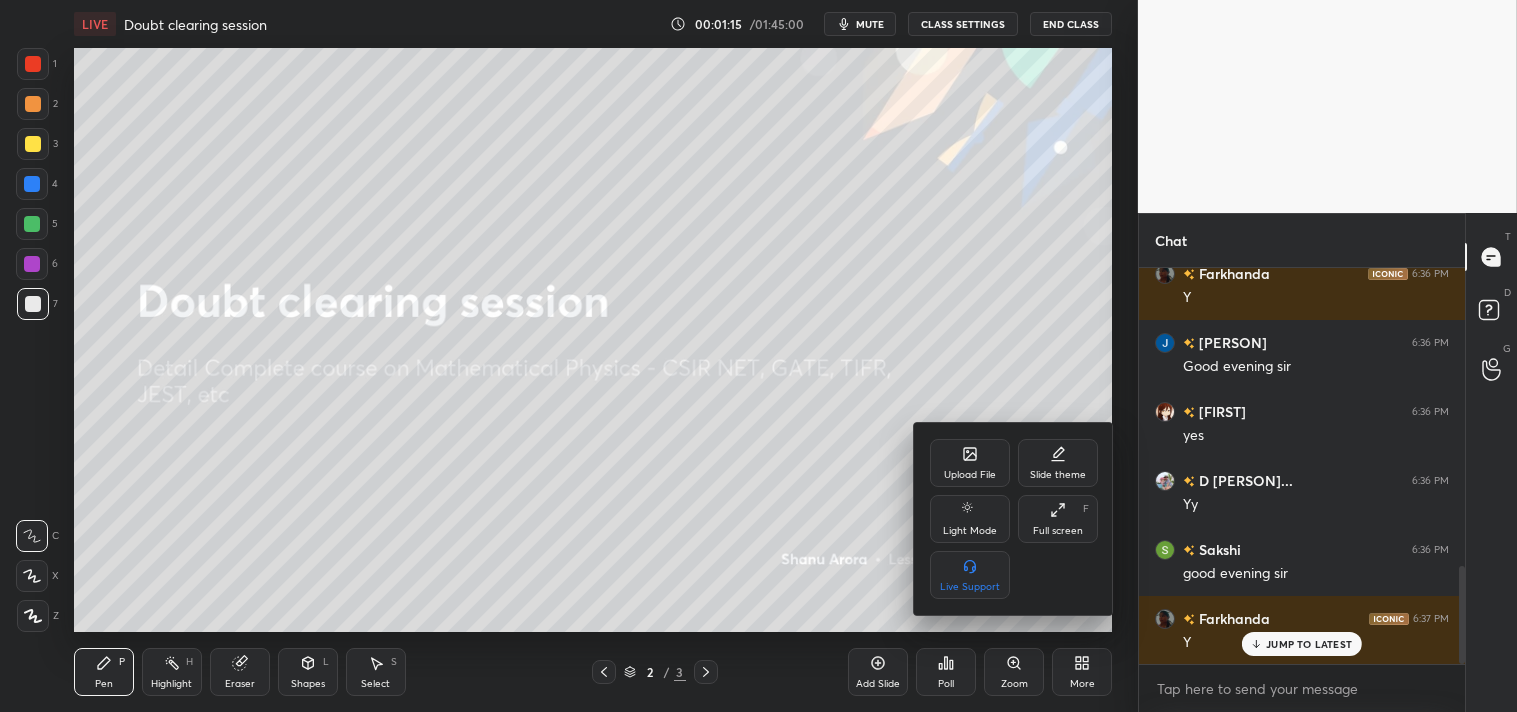 click on "Upload File" at bounding box center [970, 463] 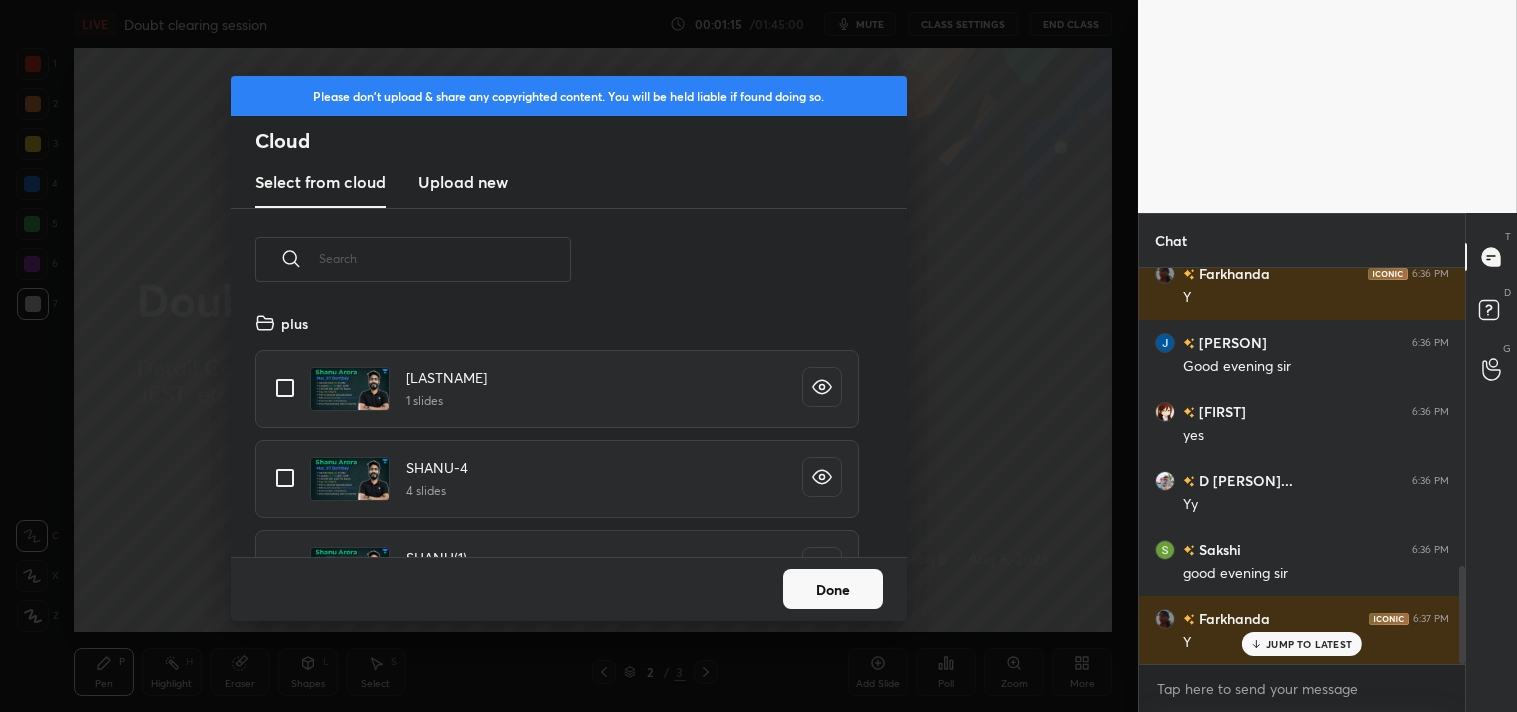 scroll, scrollTop: 6, scrollLeft: 11, axis: both 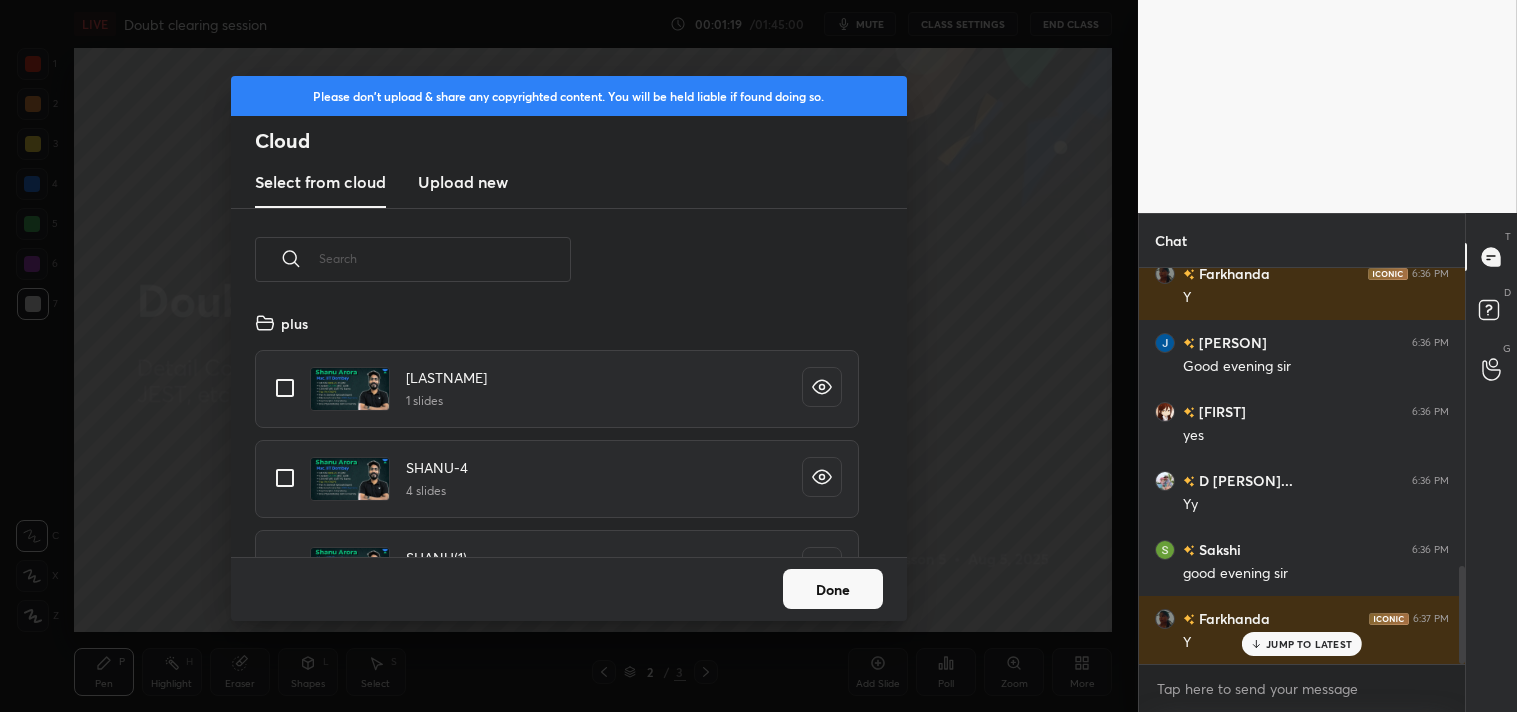 click on "Done" at bounding box center [833, 589] 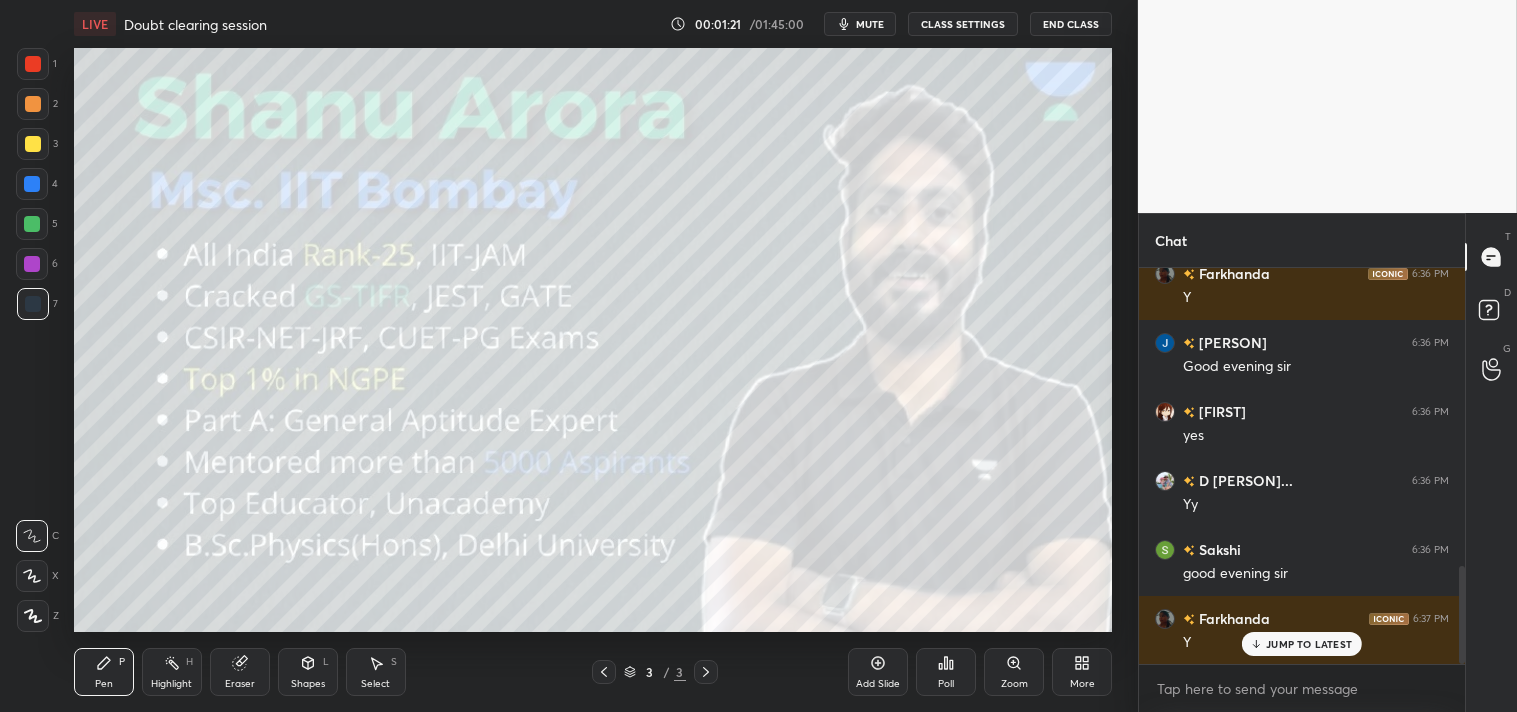 click on "More" at bounding box center (1082, 672) 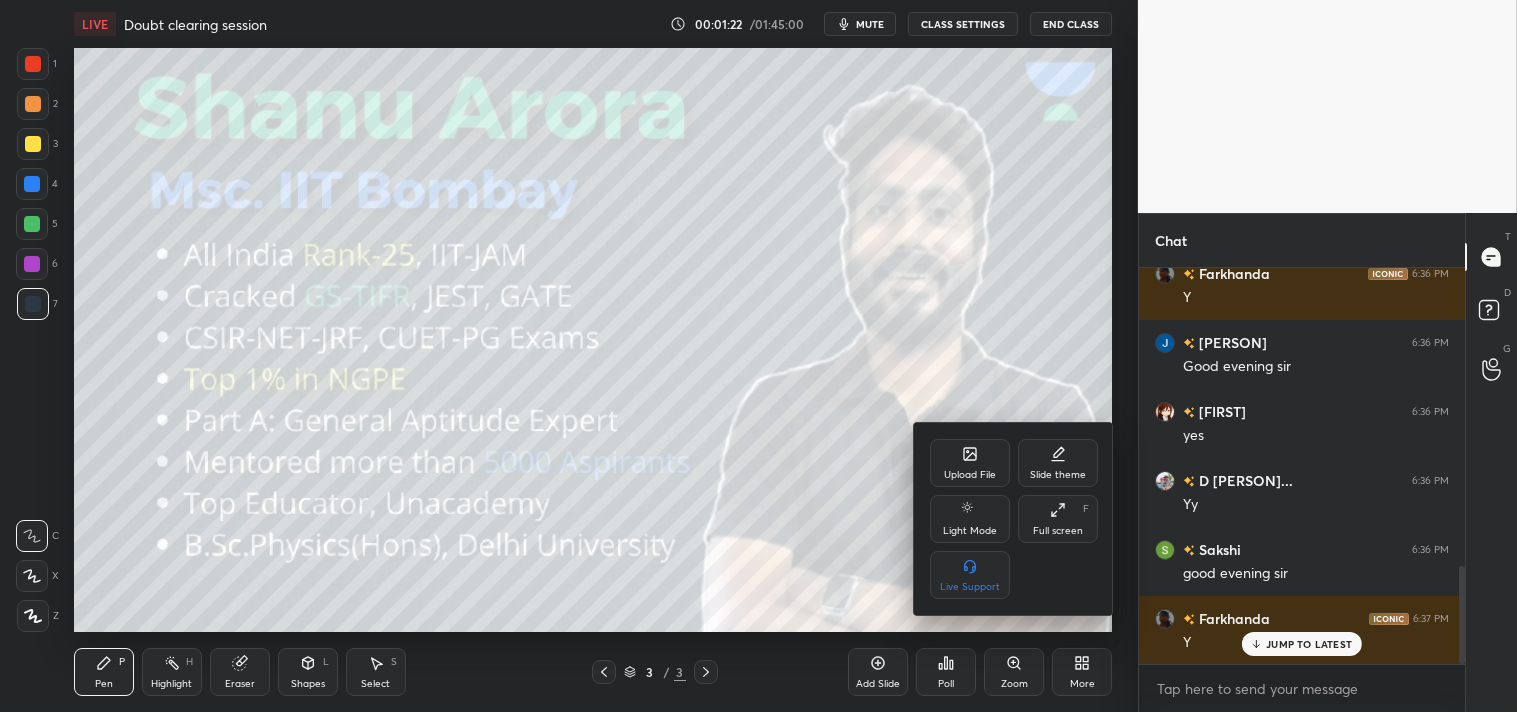 click 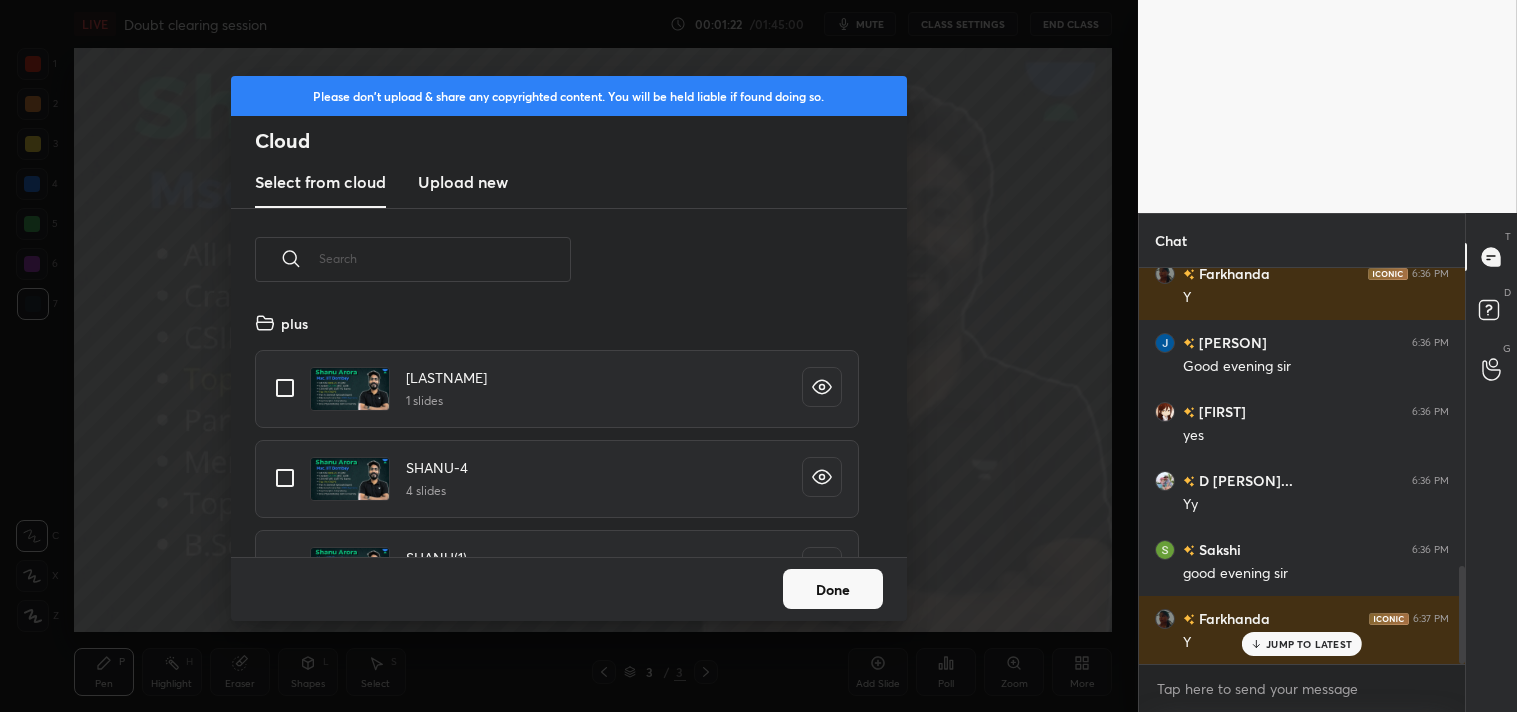 scroll, scrollTop: 6, scrollLeft: 11, axis: both 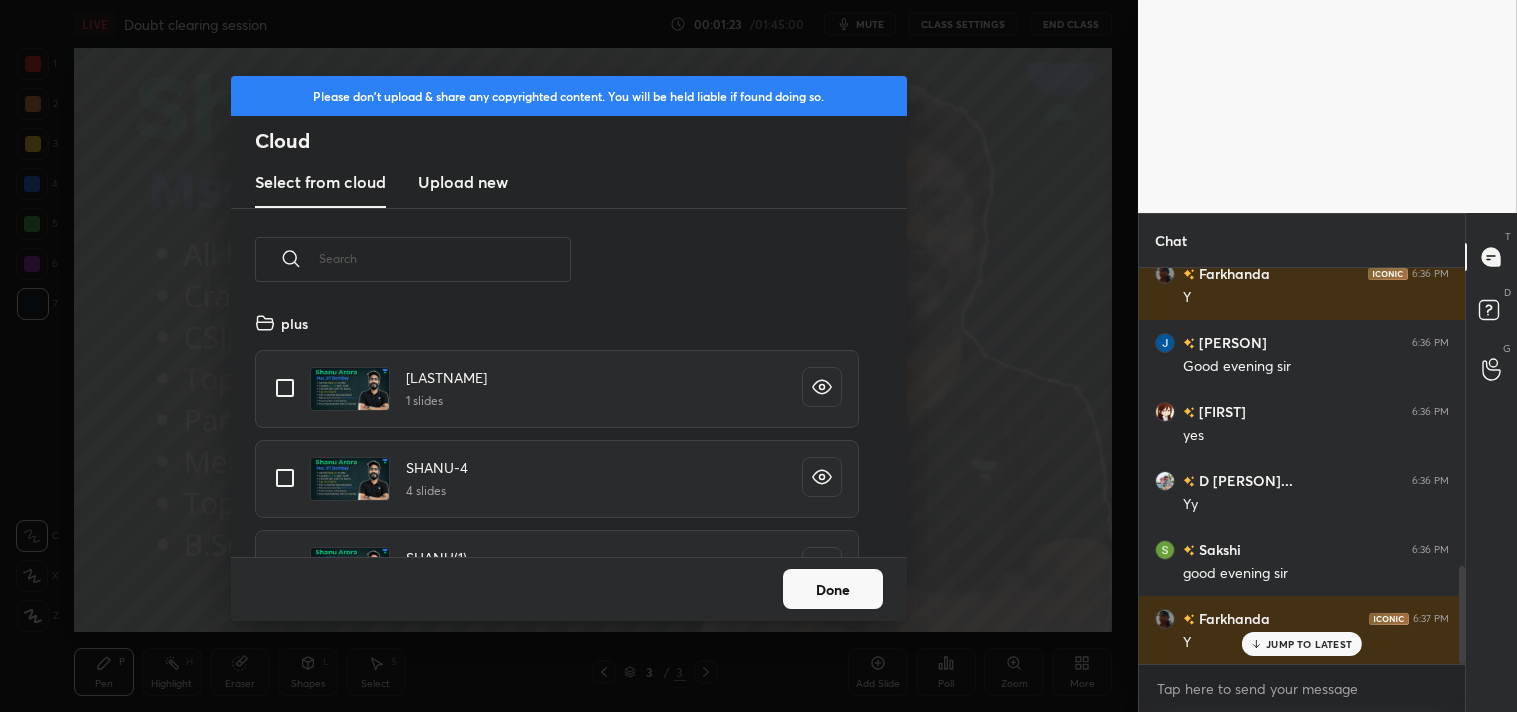 click on "Upload new" at bounding box center [463, 182] 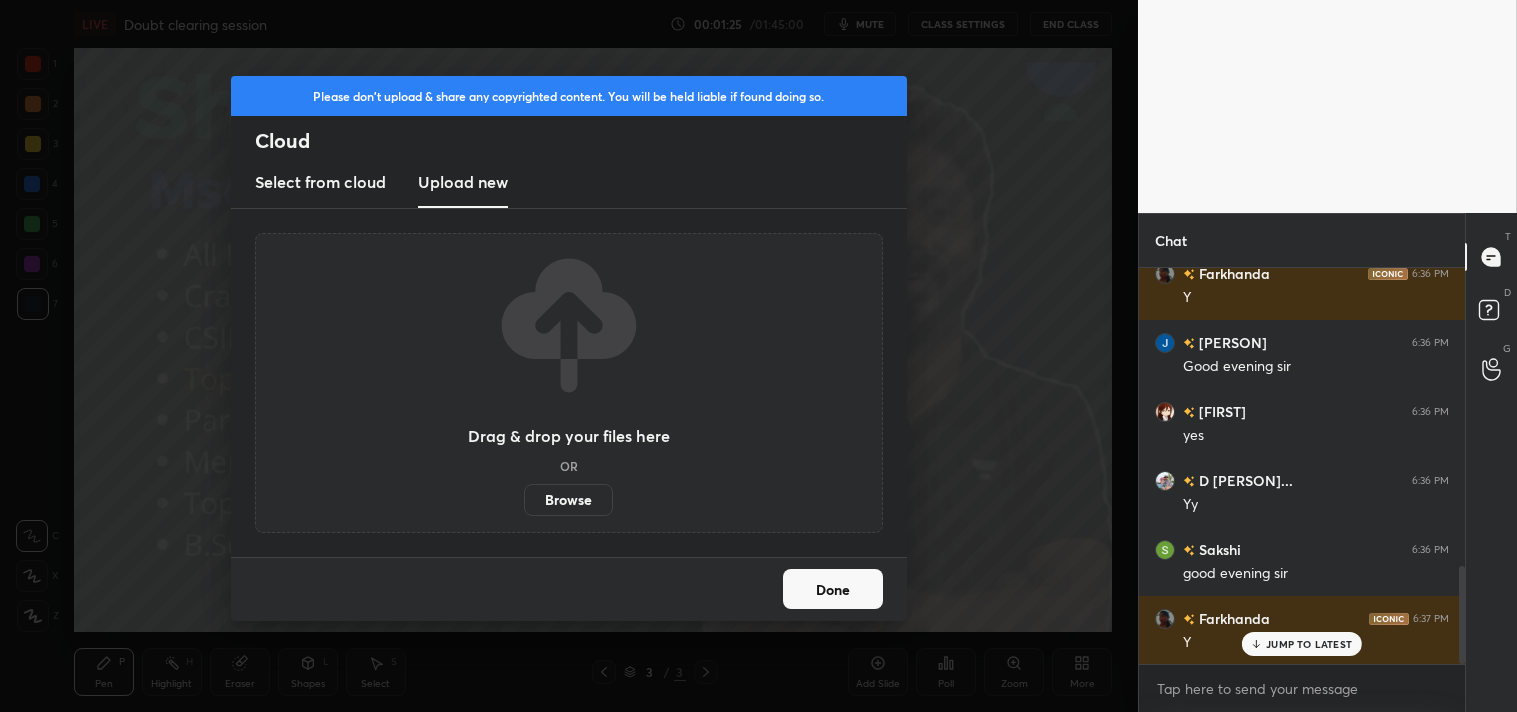 scroll, scrollTop: 1256, scrollLeft: 0, axis: vertical 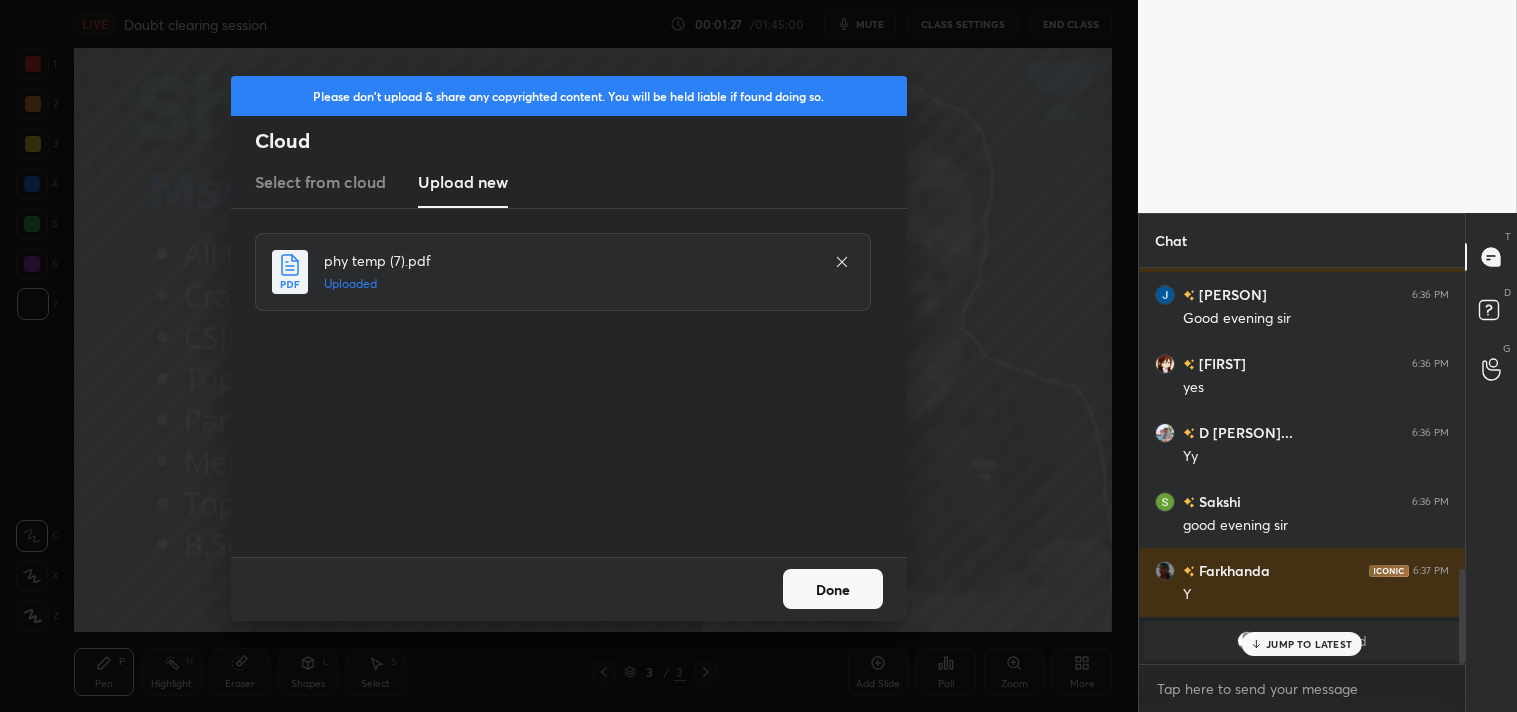 click on "Done" at bounding box center (833, 589) 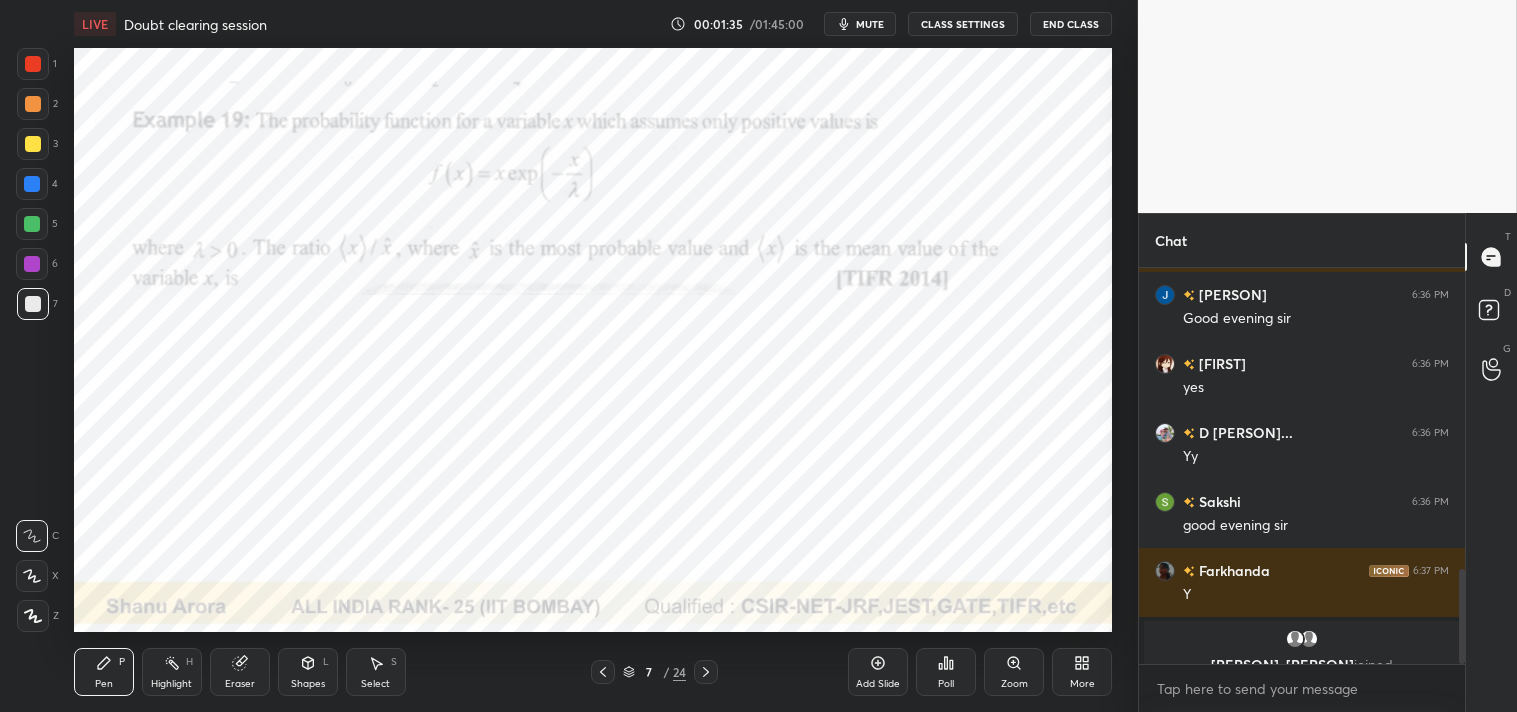 click at bounding box center (33, 64) 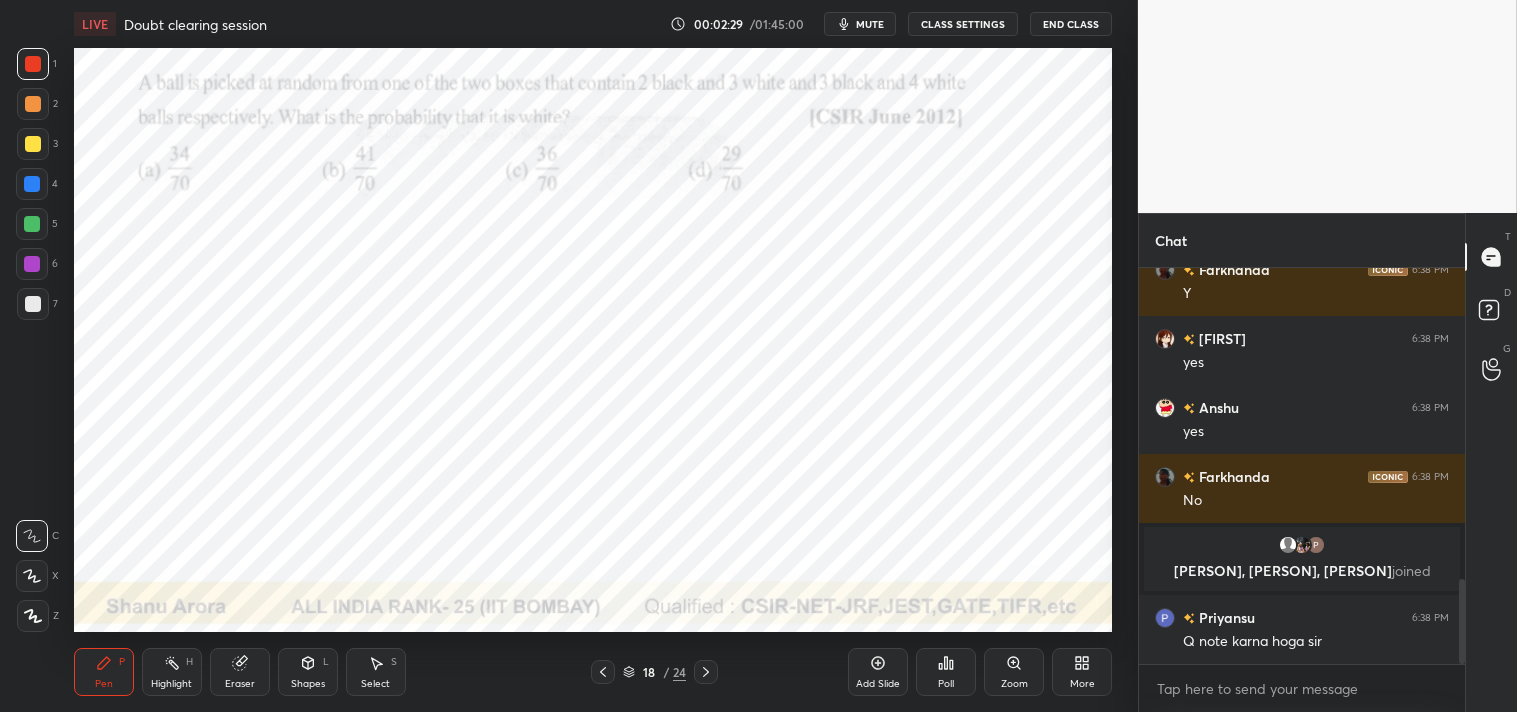 scroll, scrollTop: 1510, scrollLeft: 0, axis: vertical 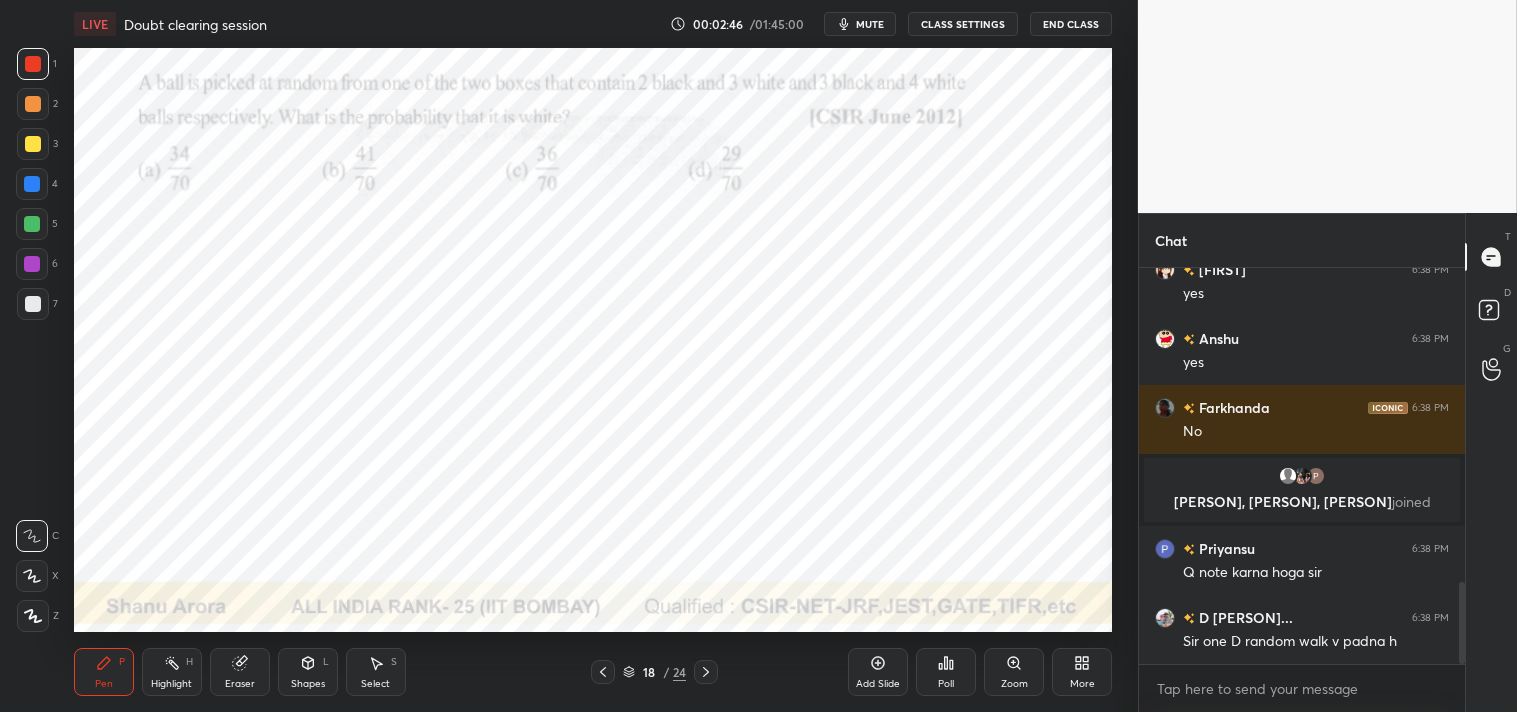 click 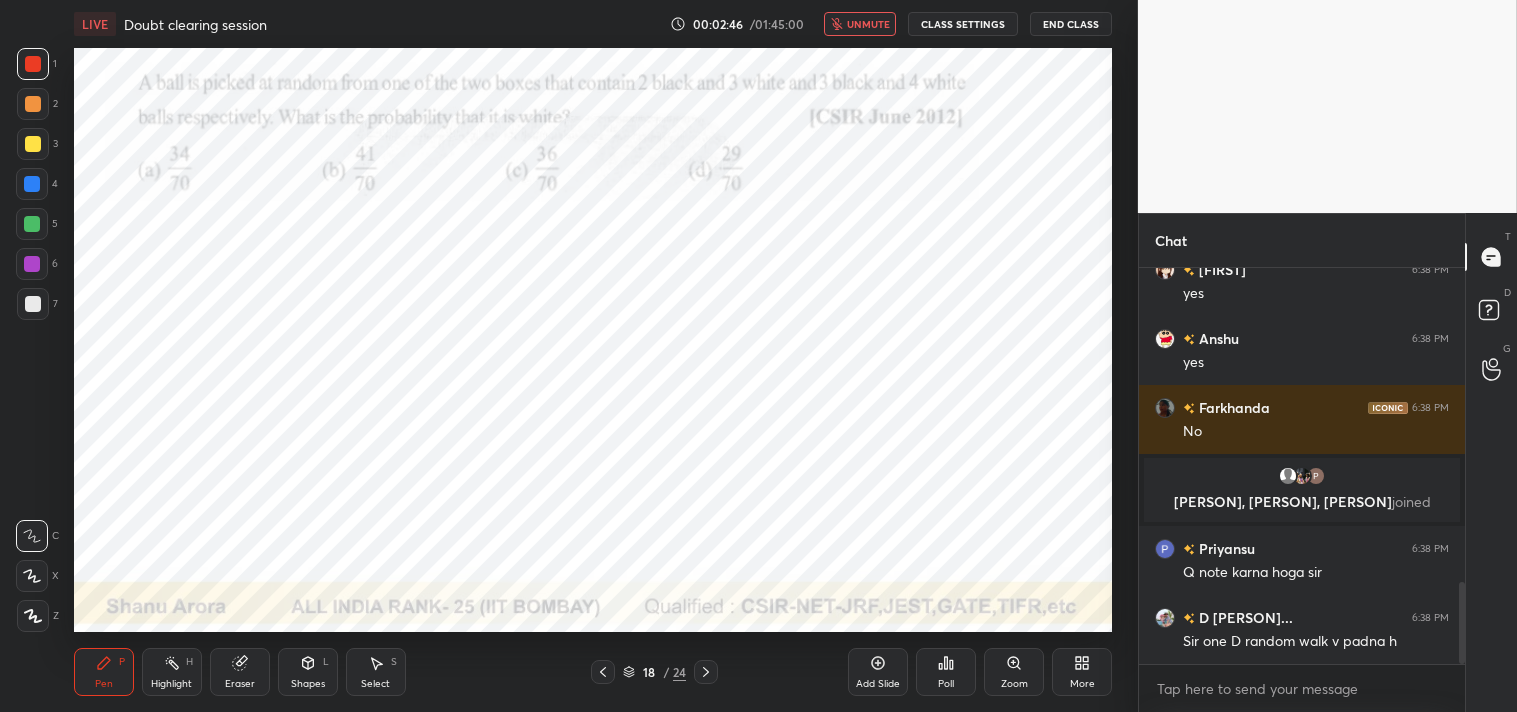 click on "unmute" at bounding box center (868, 24) 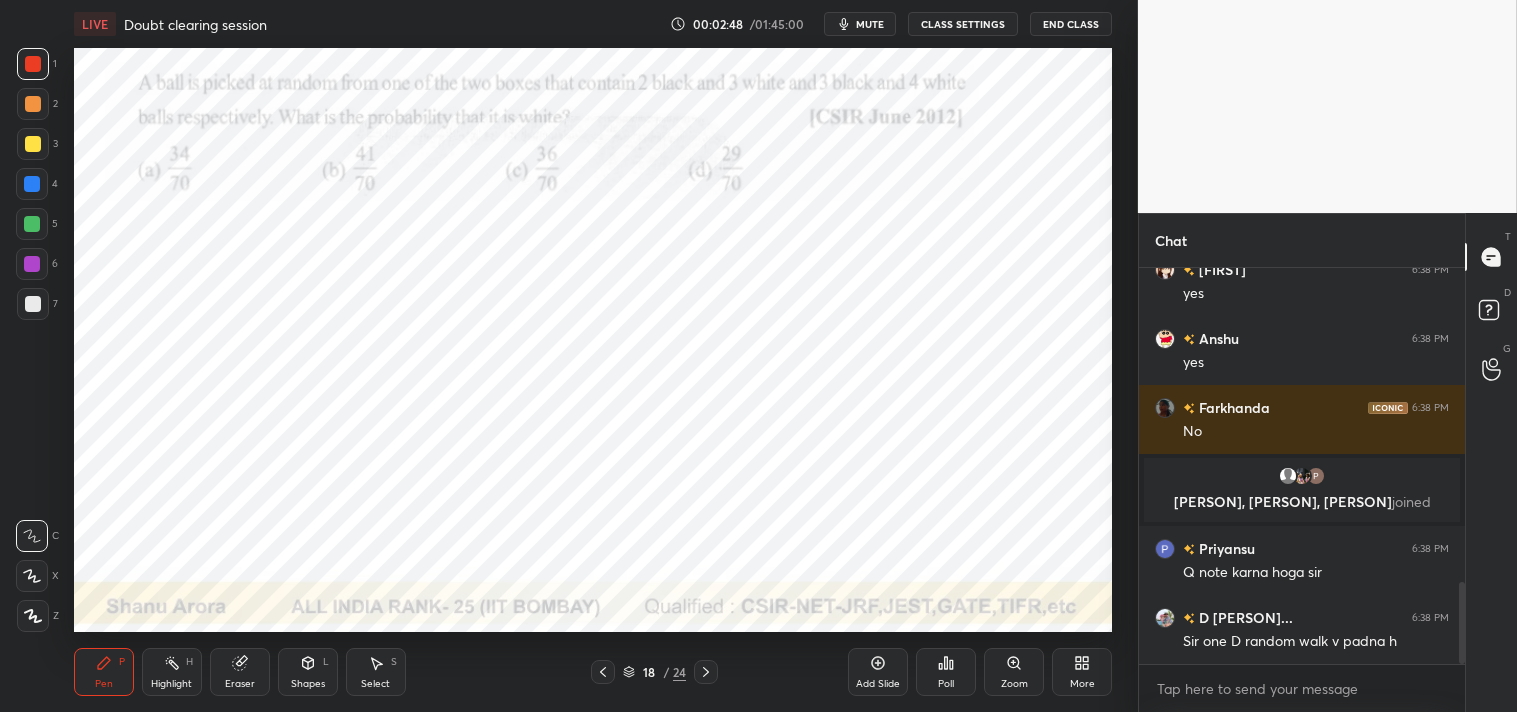 click on "mute" at bounding box center [870, 24] 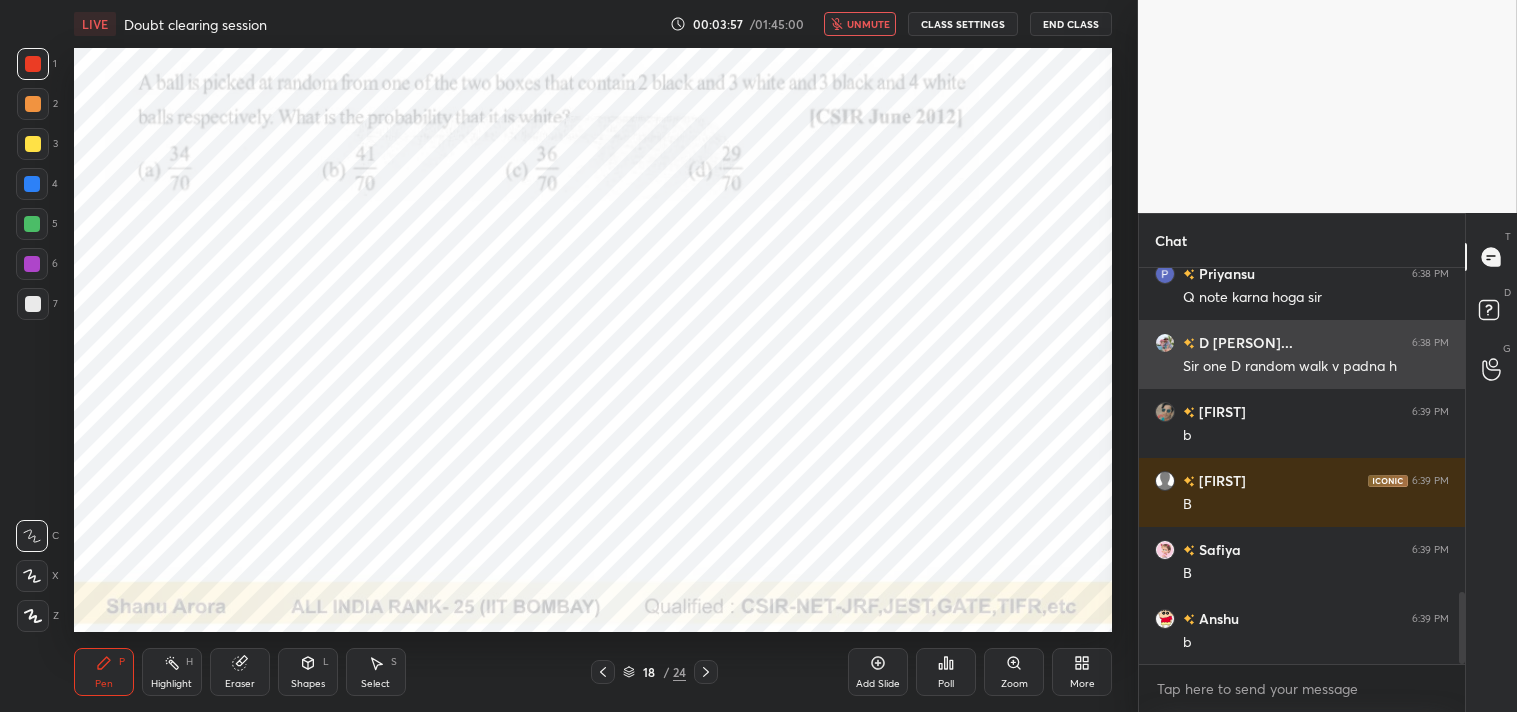 scroll, scrollTop: 1786, scrollLeft: 0, axis: vertical 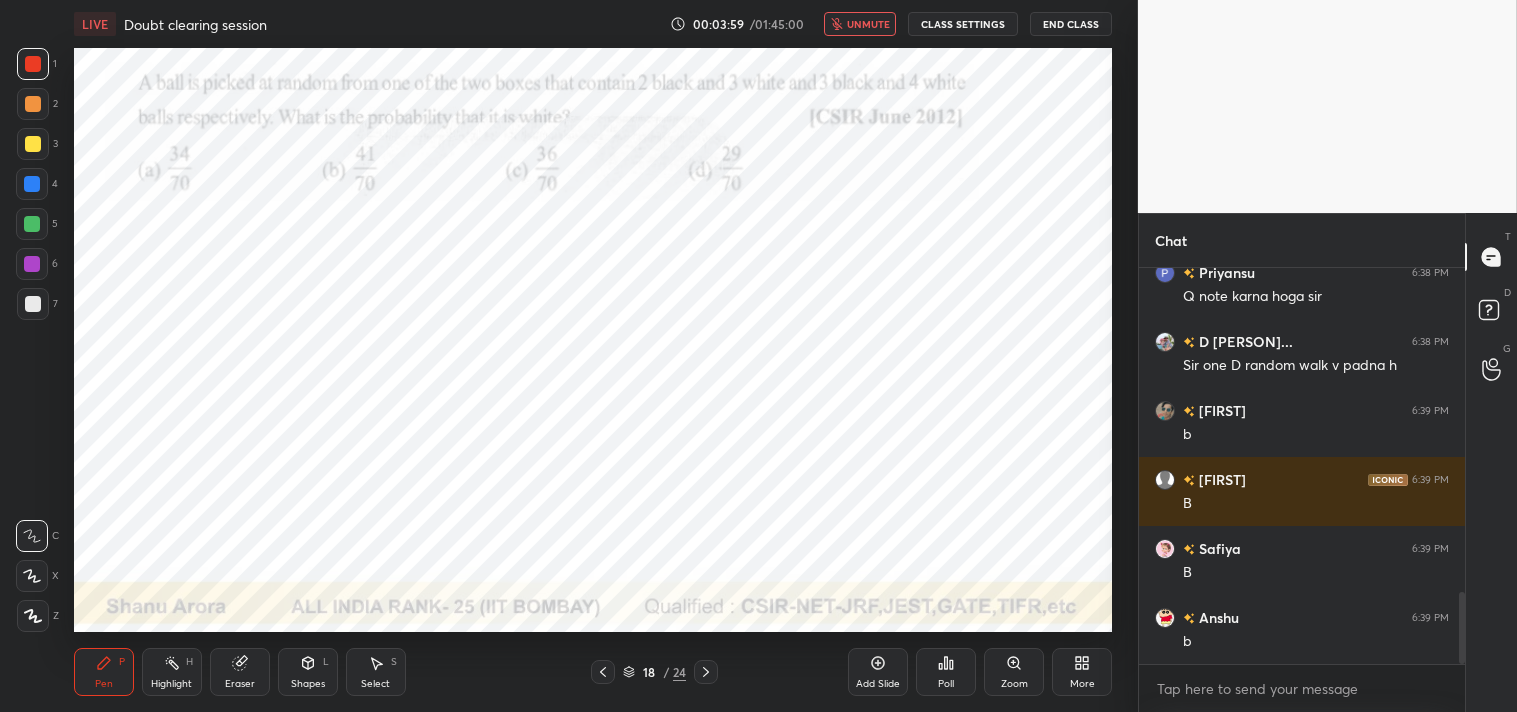 click on "LIVE Doubt clearing session 00:03:59 /  01:45:00 unmute CLASS SETTINGS End Class" at bounding box center [593, 24] 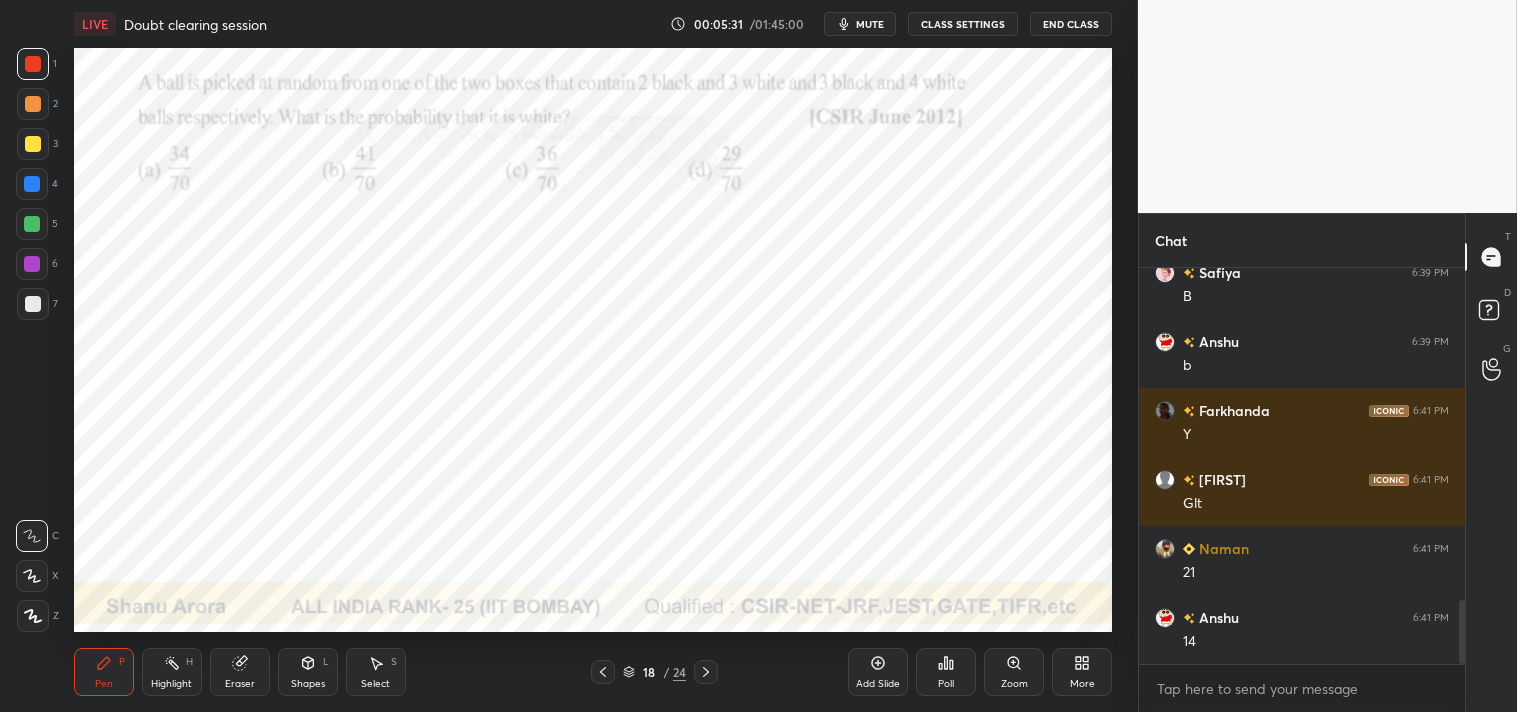 scroll, scrollTop: 2131, scrollLeft: 0, axis: vertical 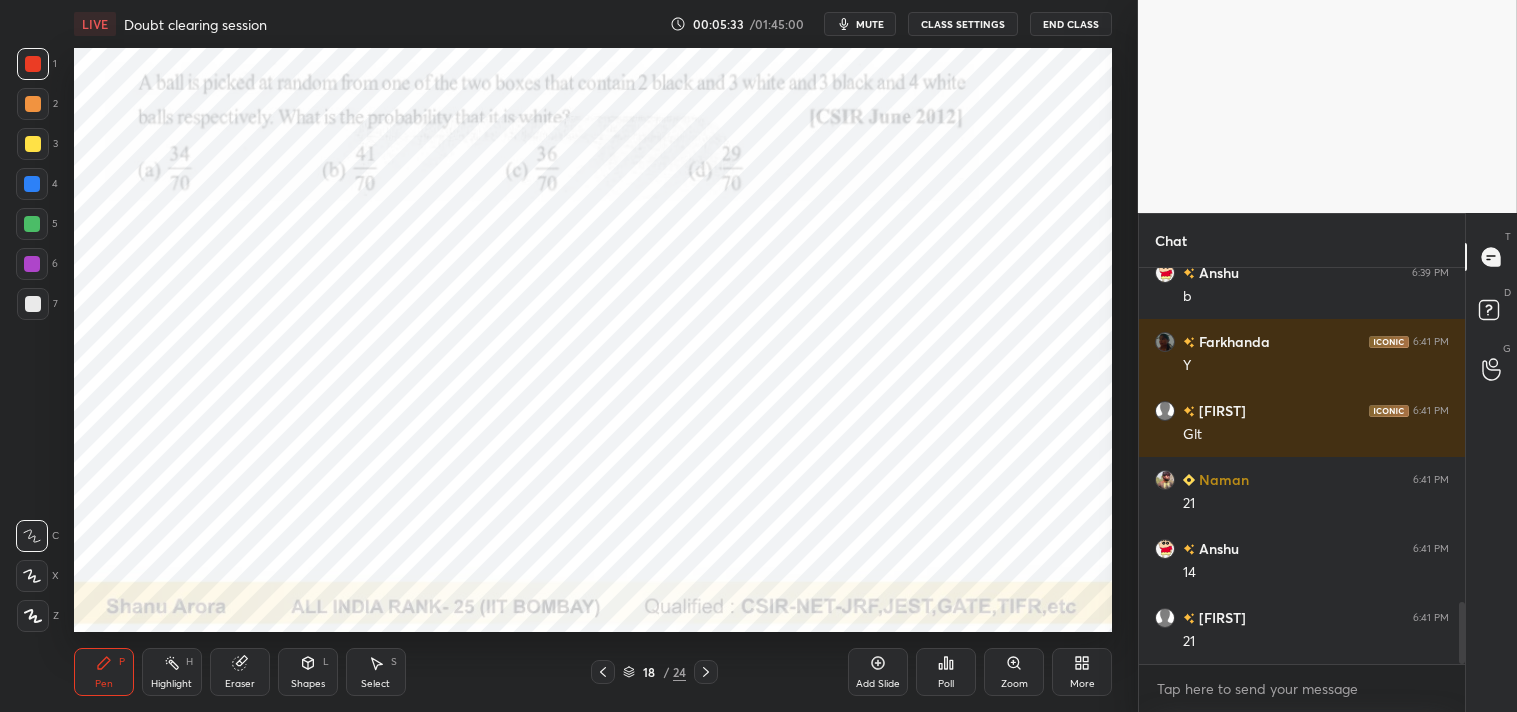 click on "Eraser" at bounding box center [240, 672] 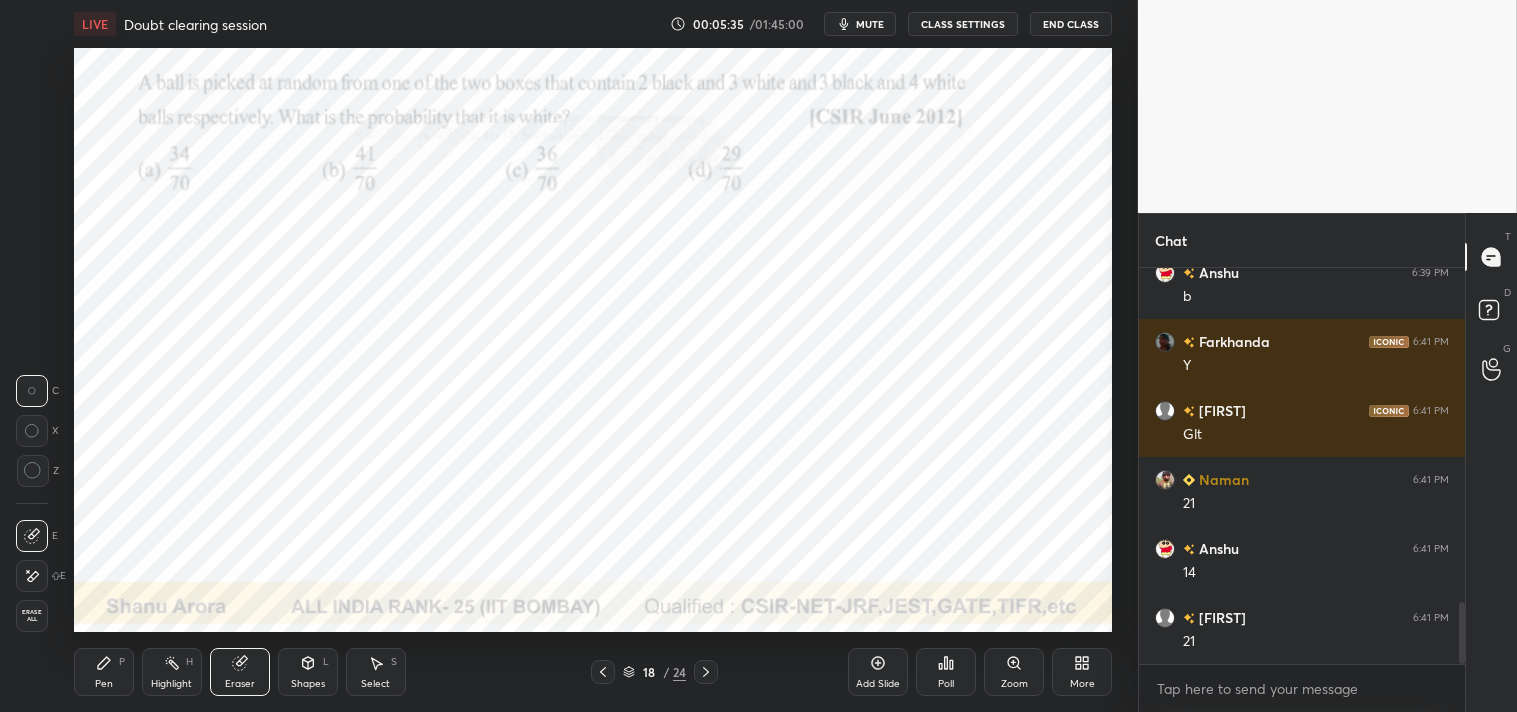click on "Pen P" at bounding box center (104, 672) 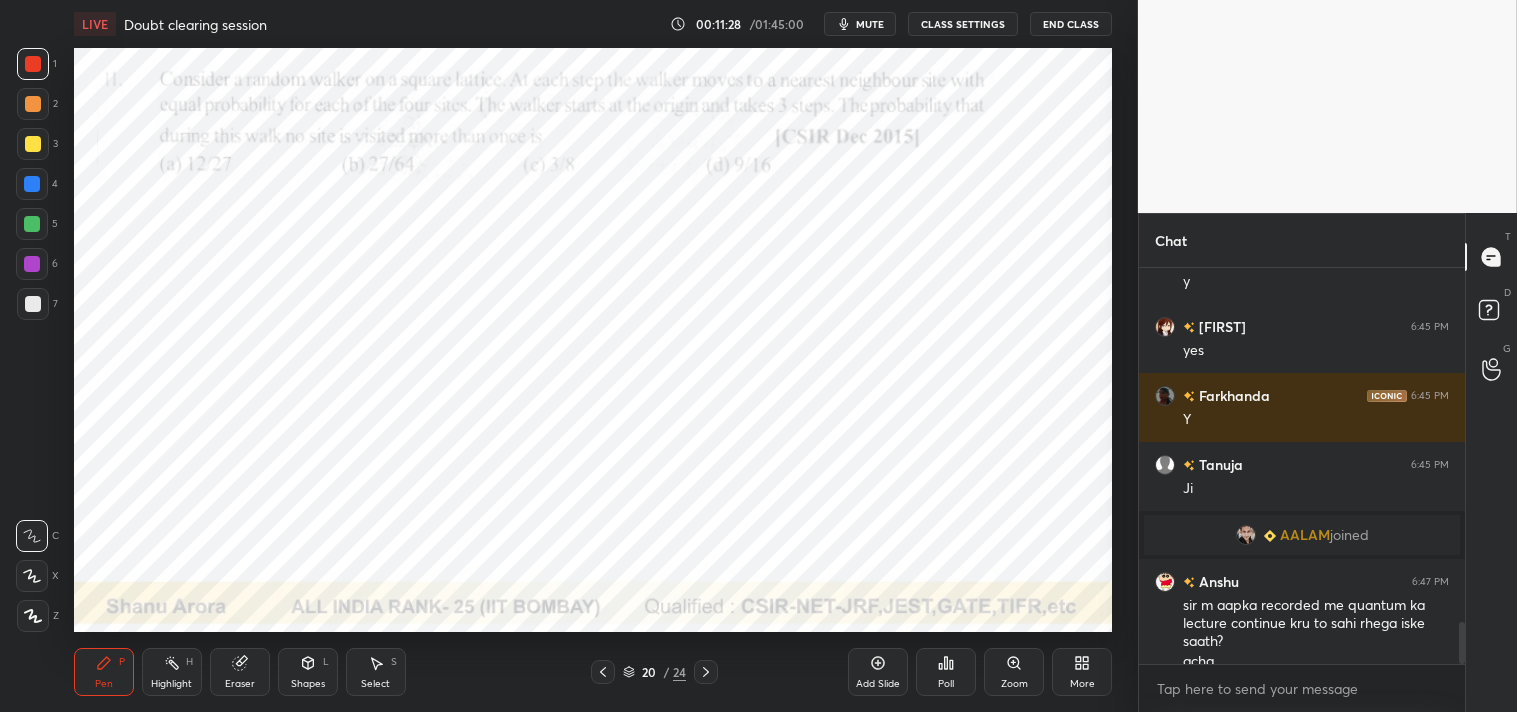 scroll, scrollTop: 3380, scrollLeft: 0, axis: vertical 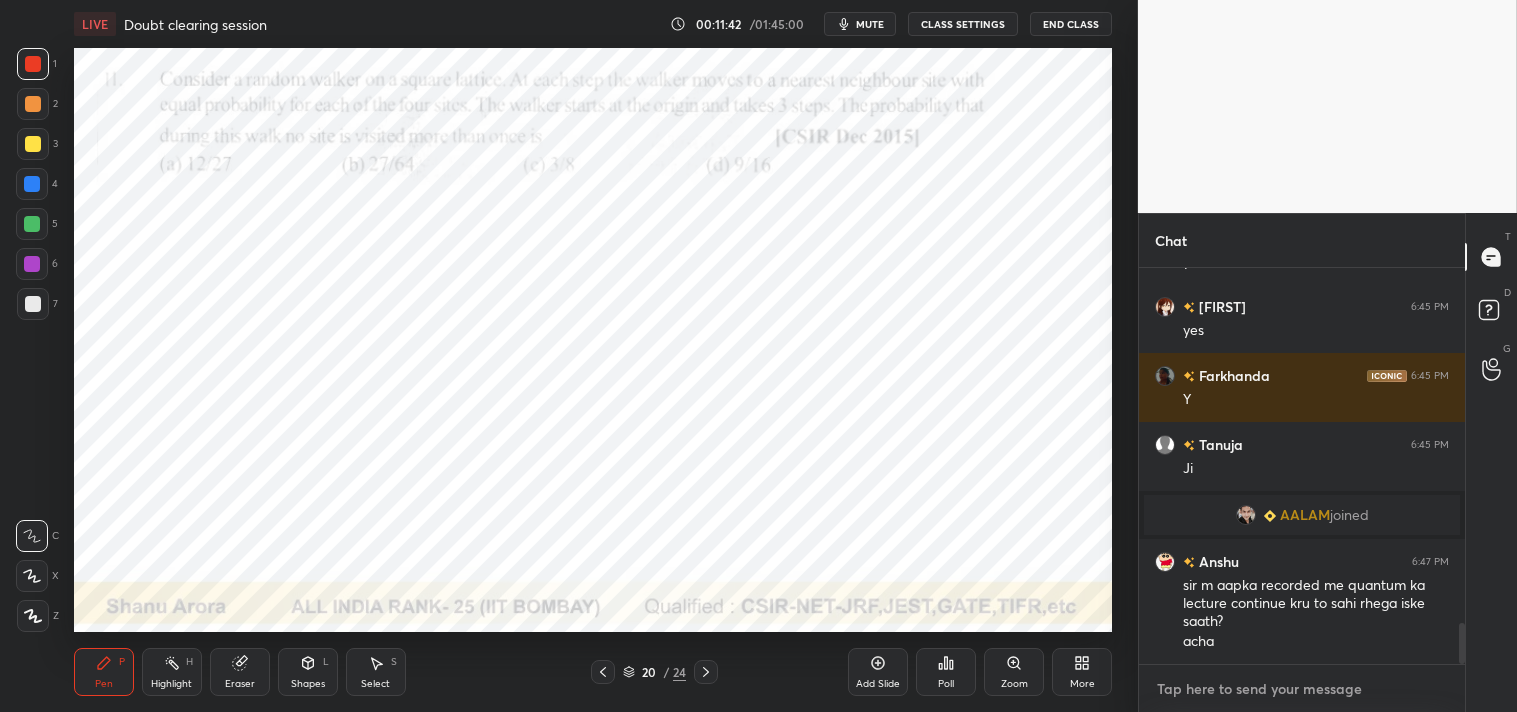 click at bounding box center (1302, 689) 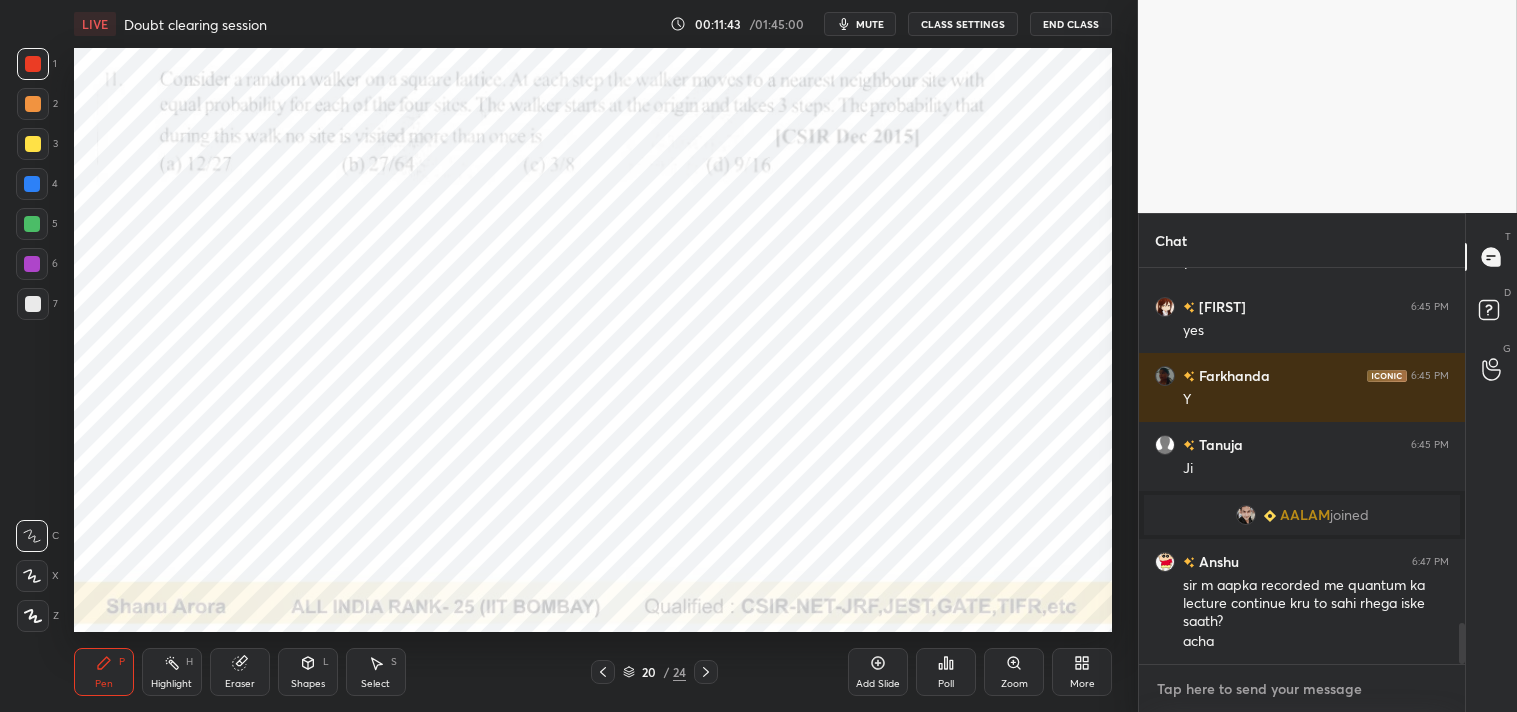 type on "t" 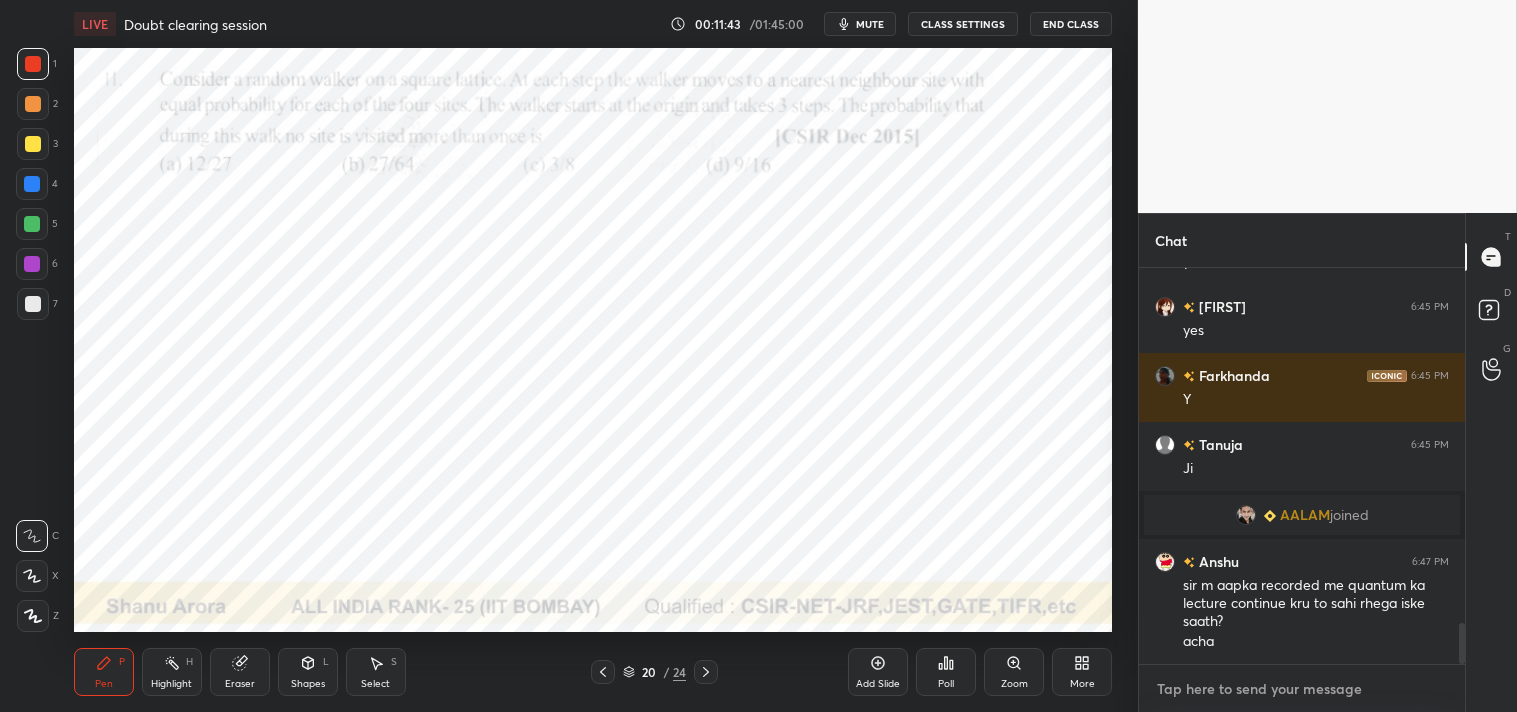 type on "x" 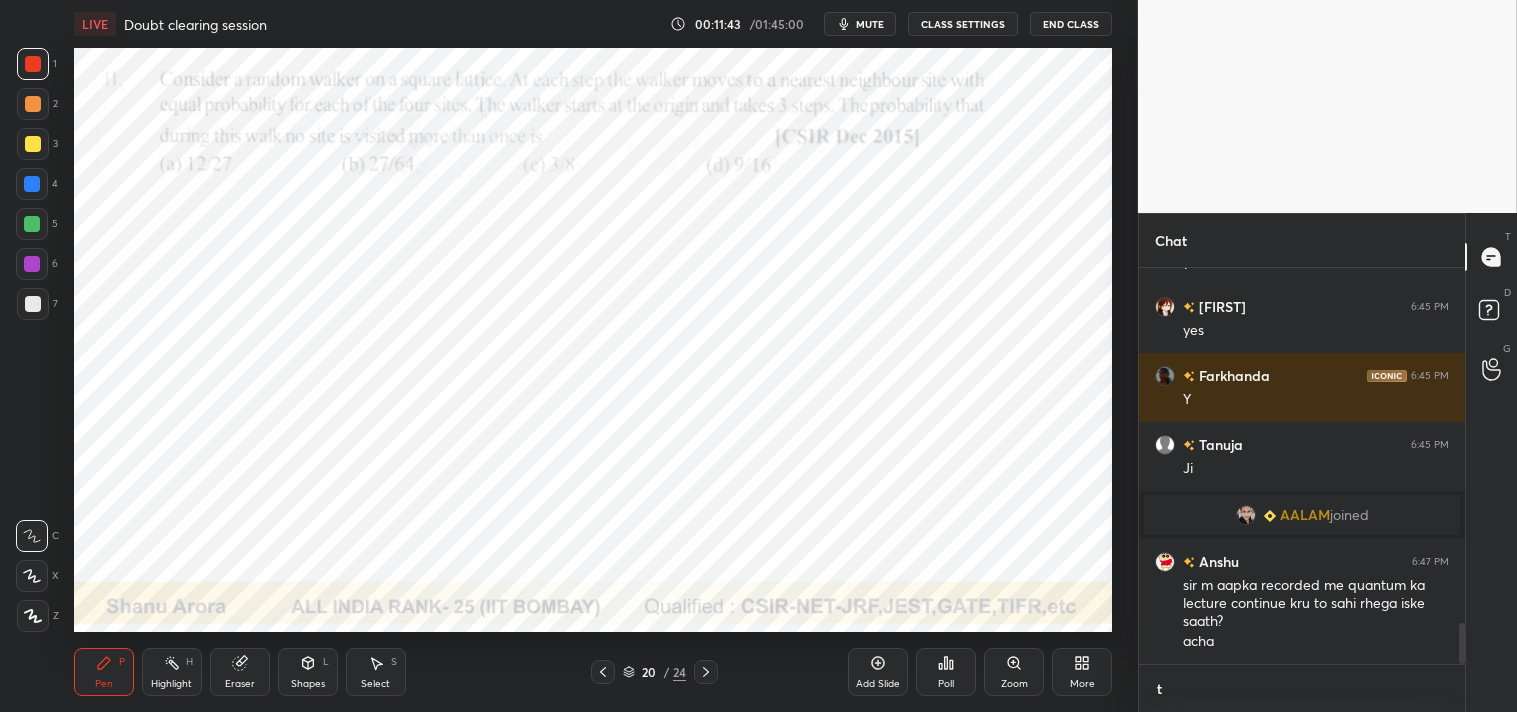 type on "ti" 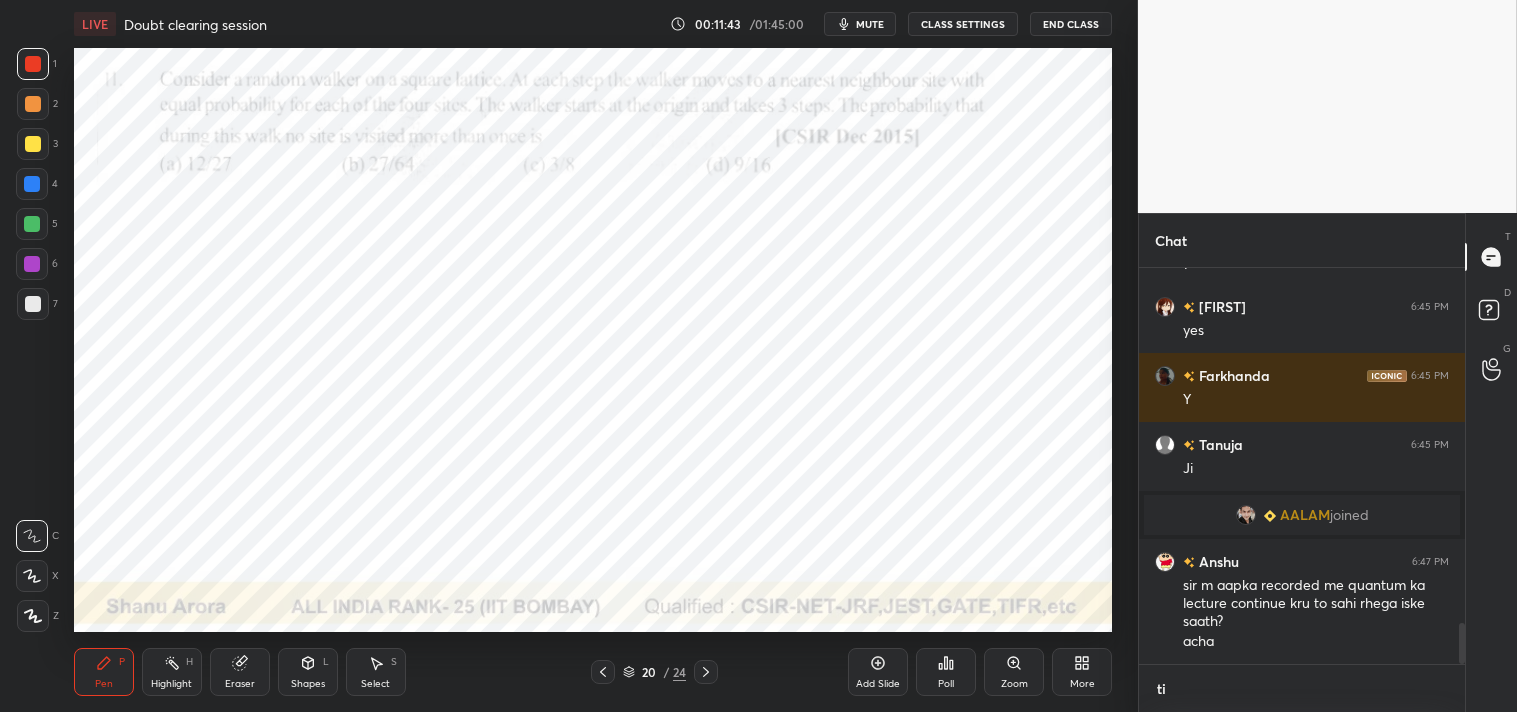 scroll, scrollTop: 384, scrollLeft: 320, axis: both 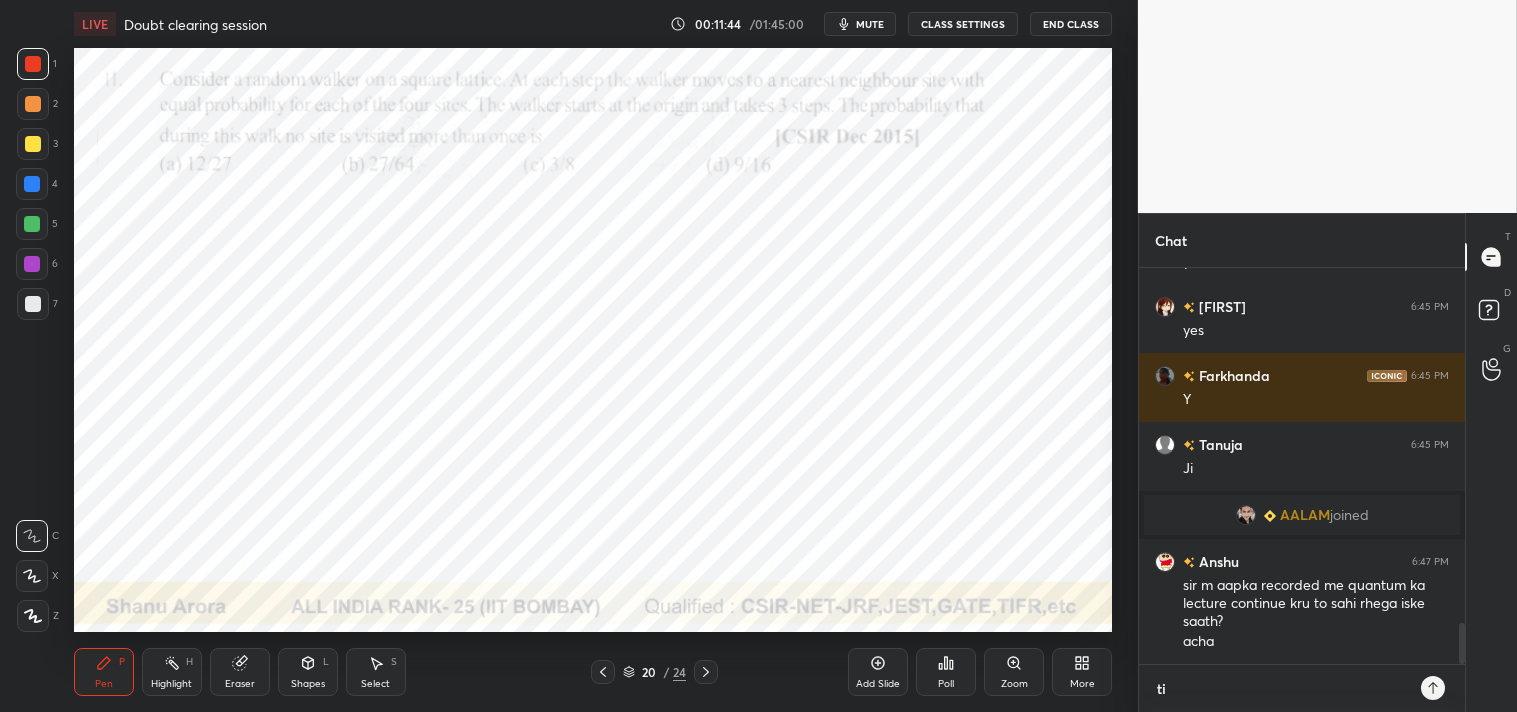 type on "tin" 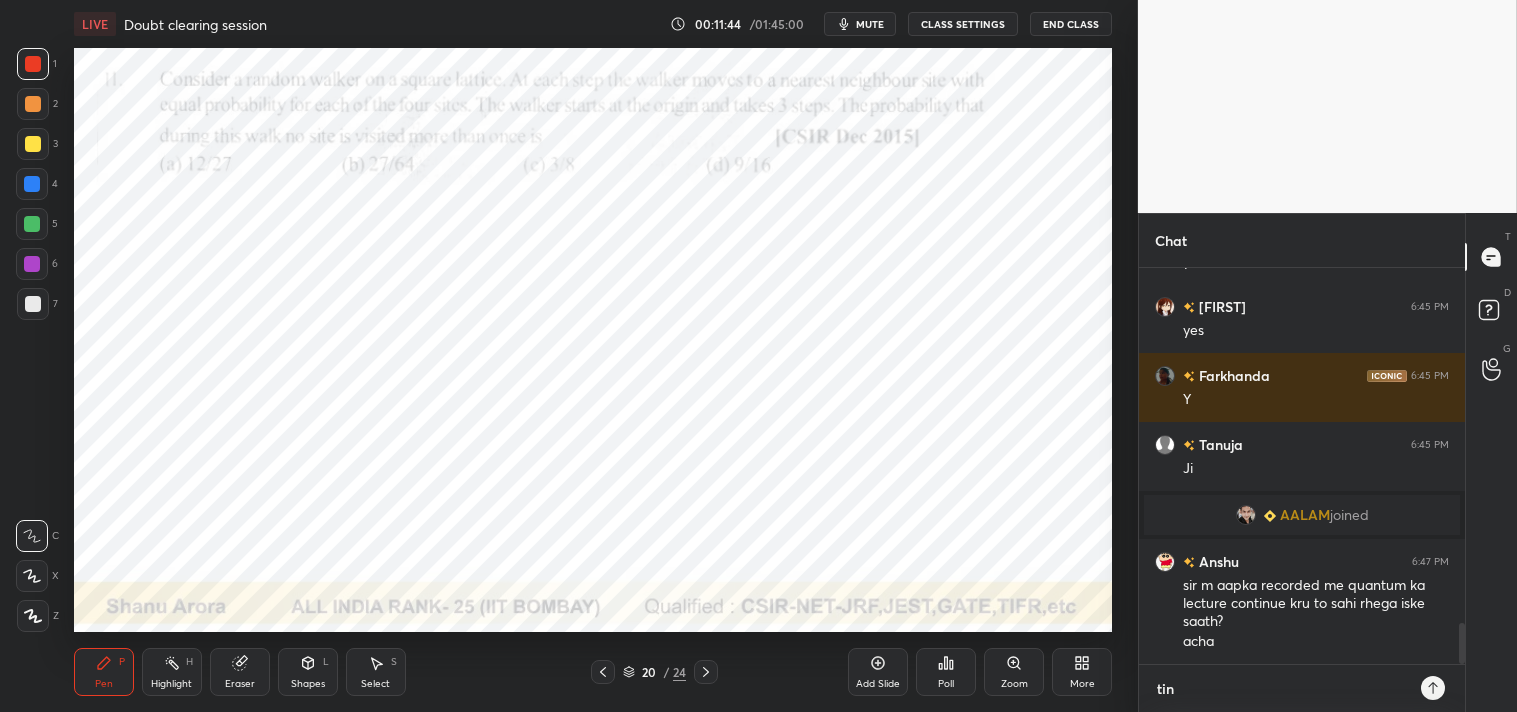 type on "tiny" 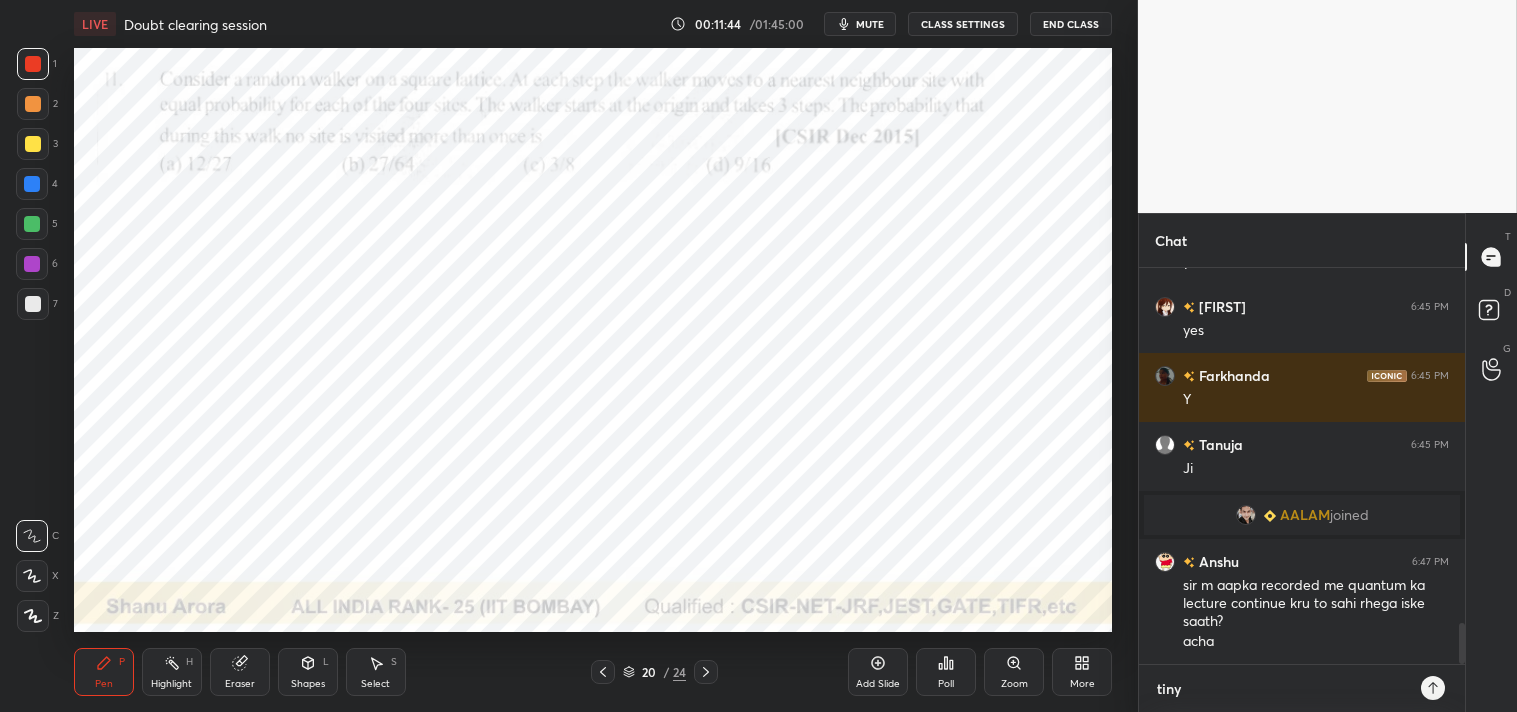 type on "tinyu" 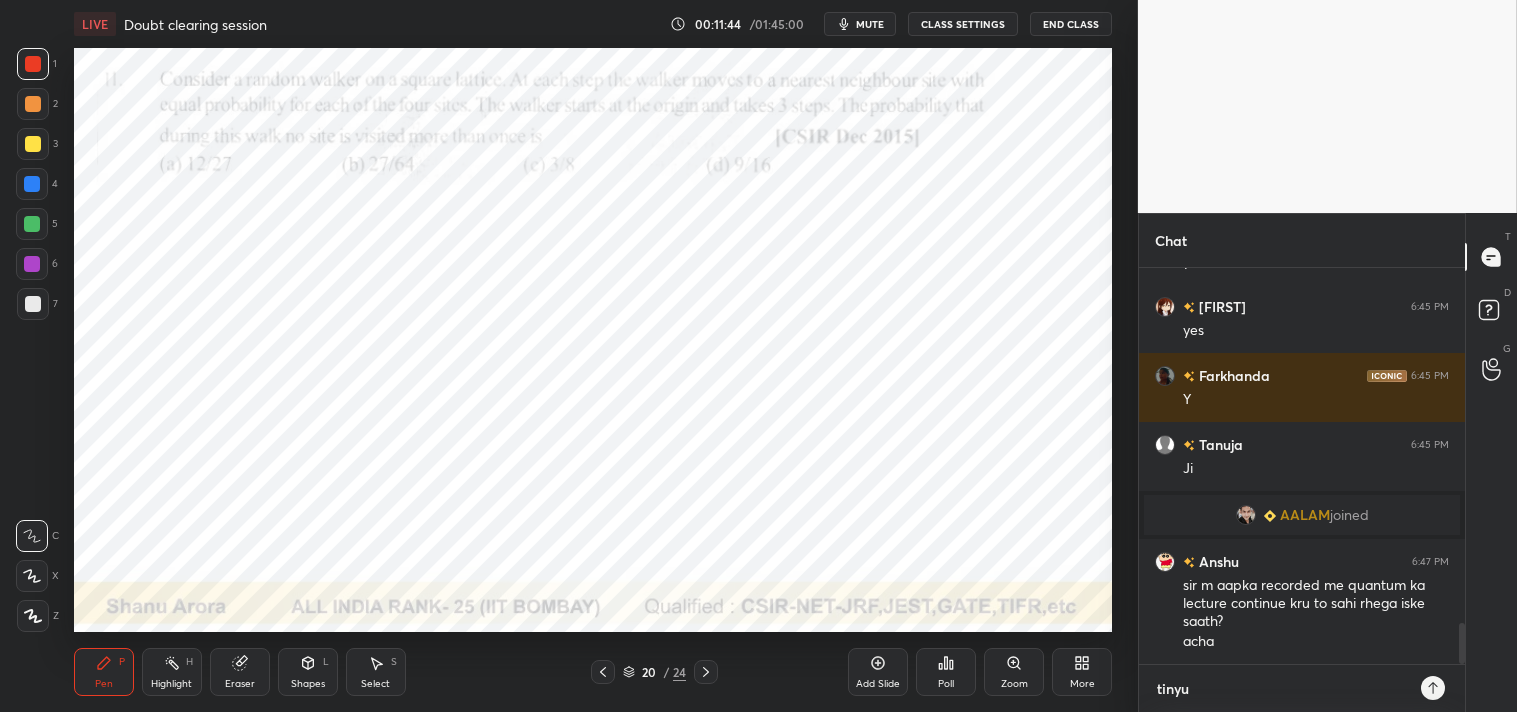 type on "tinyur" 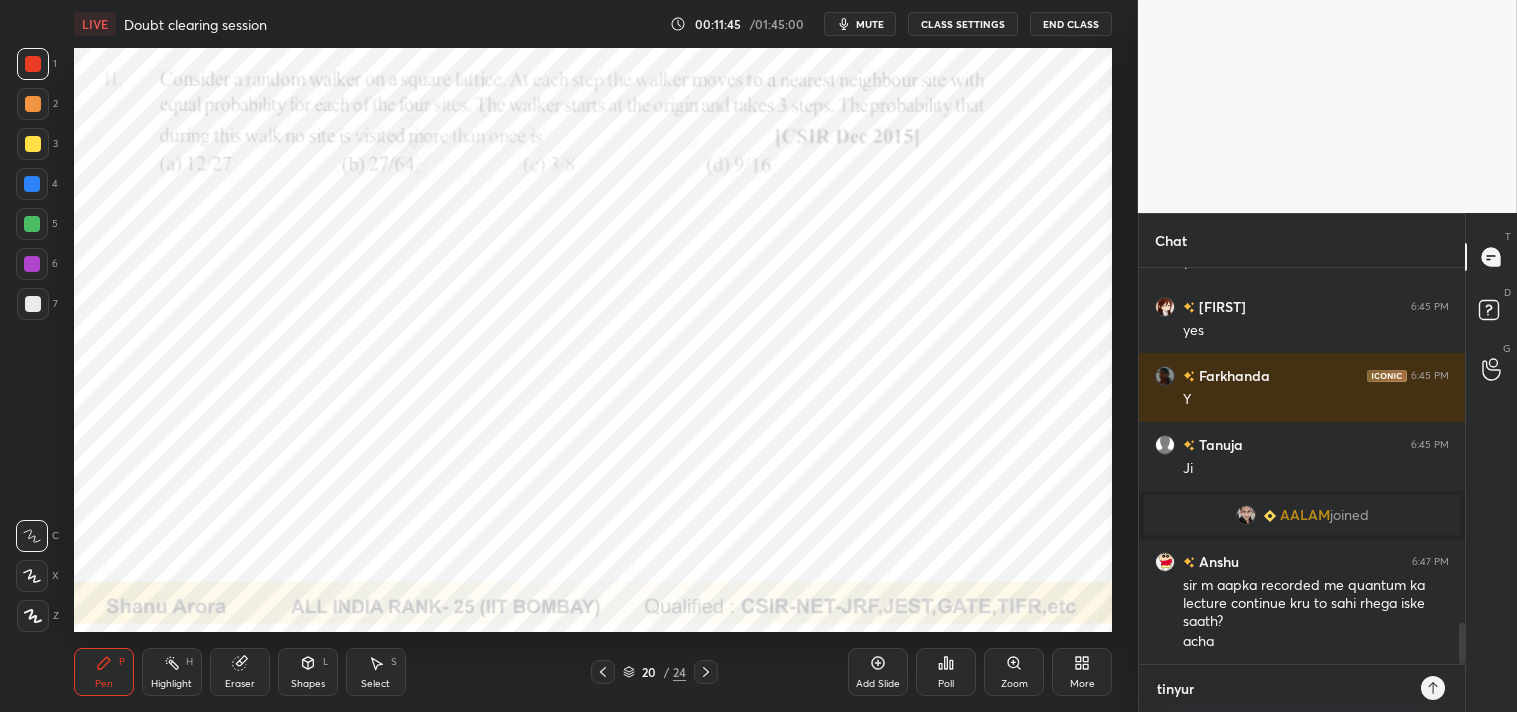 type on "tinyurl" 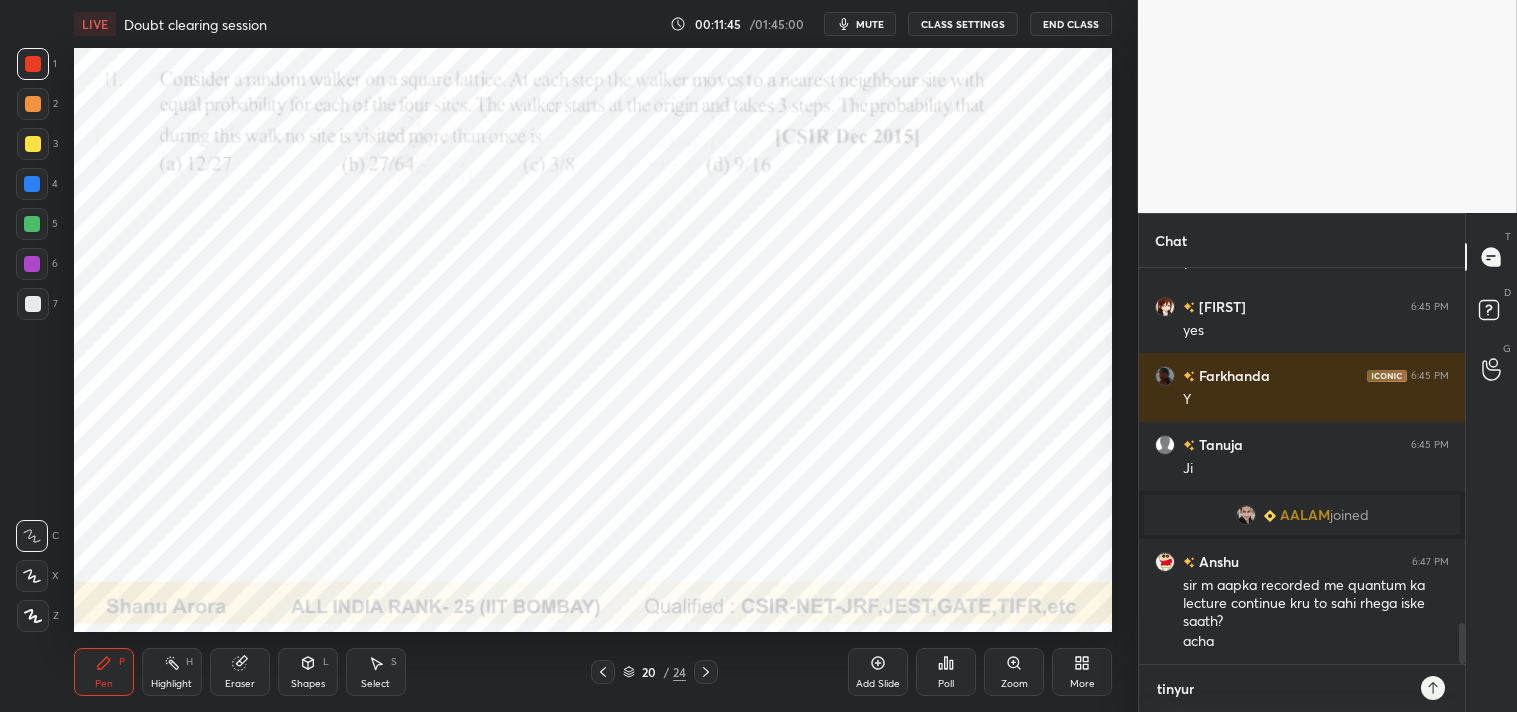 type on "x" 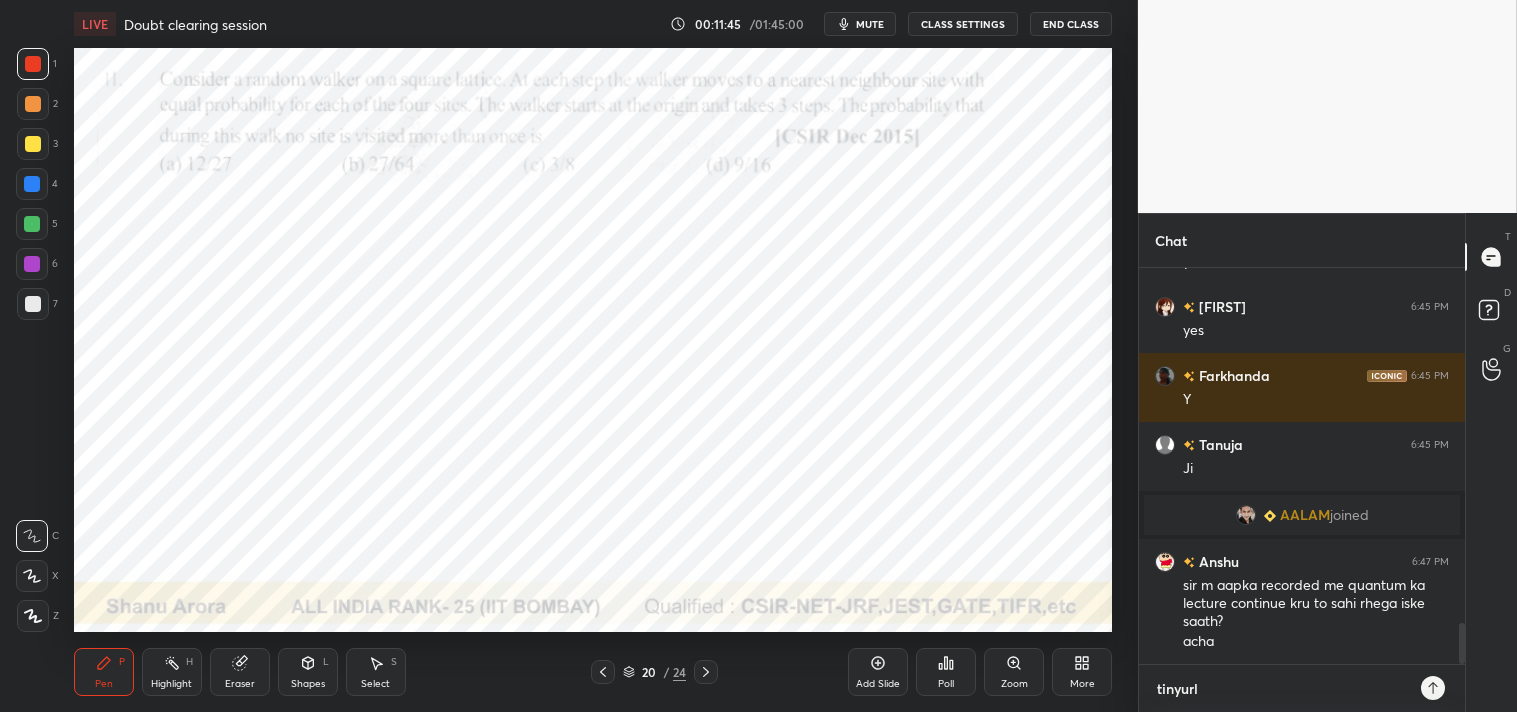 type on "tinyurl." 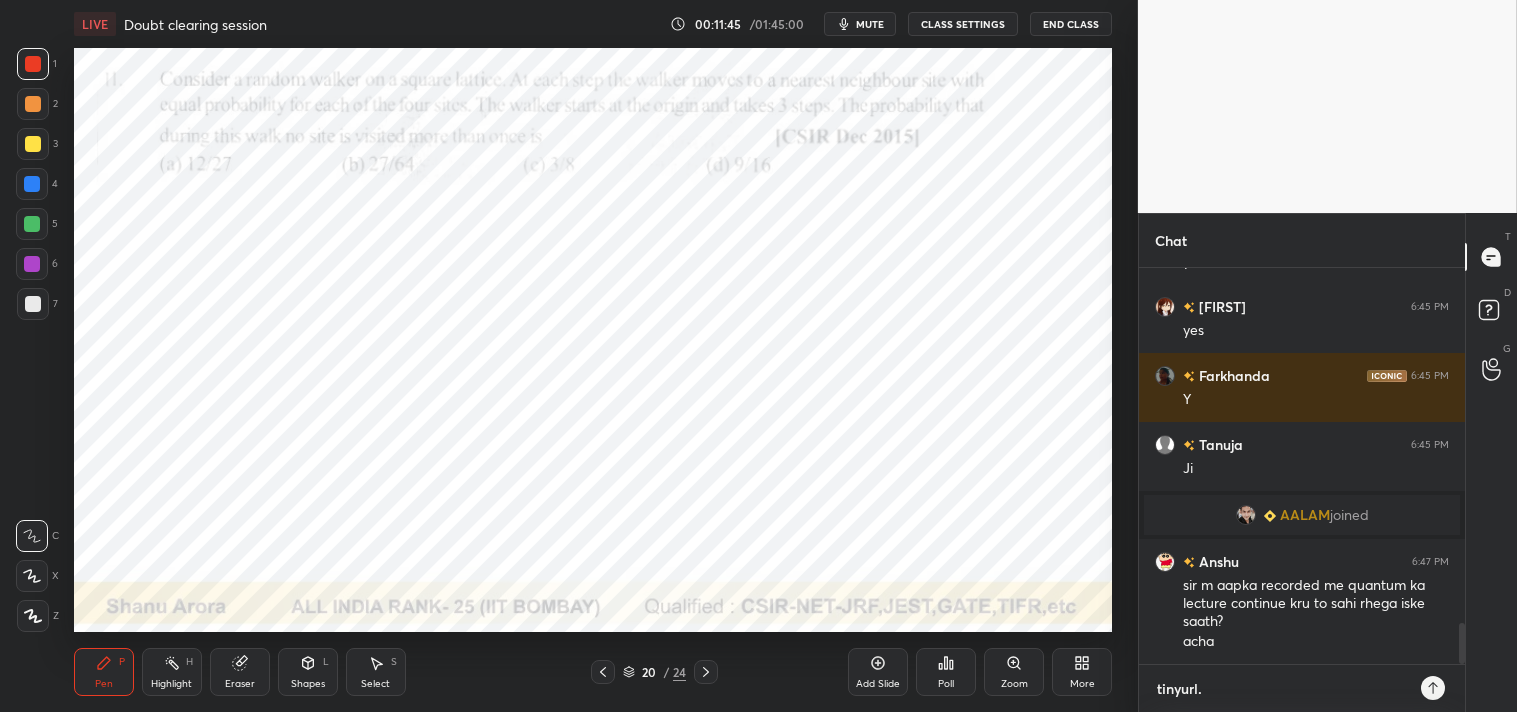 type on "x" 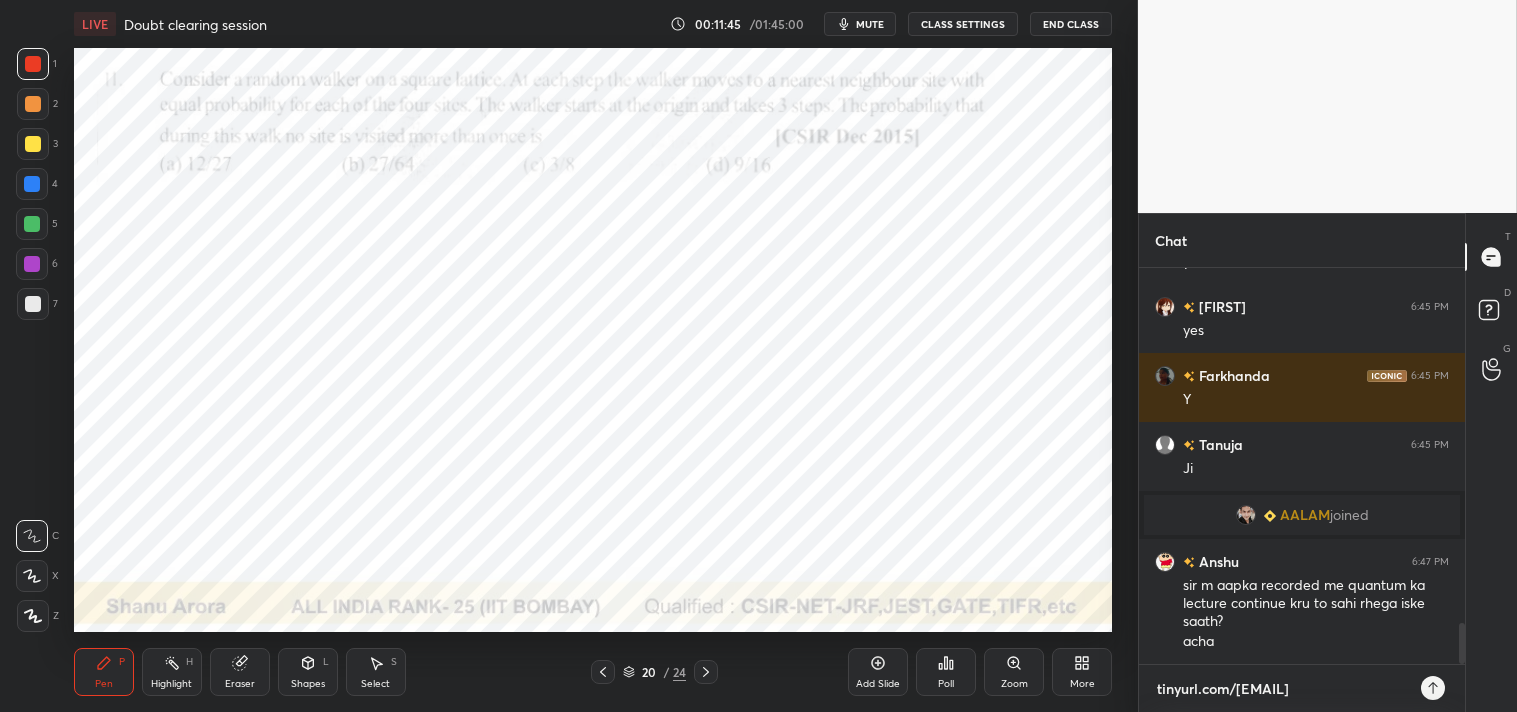 type on "tinyurl.co" 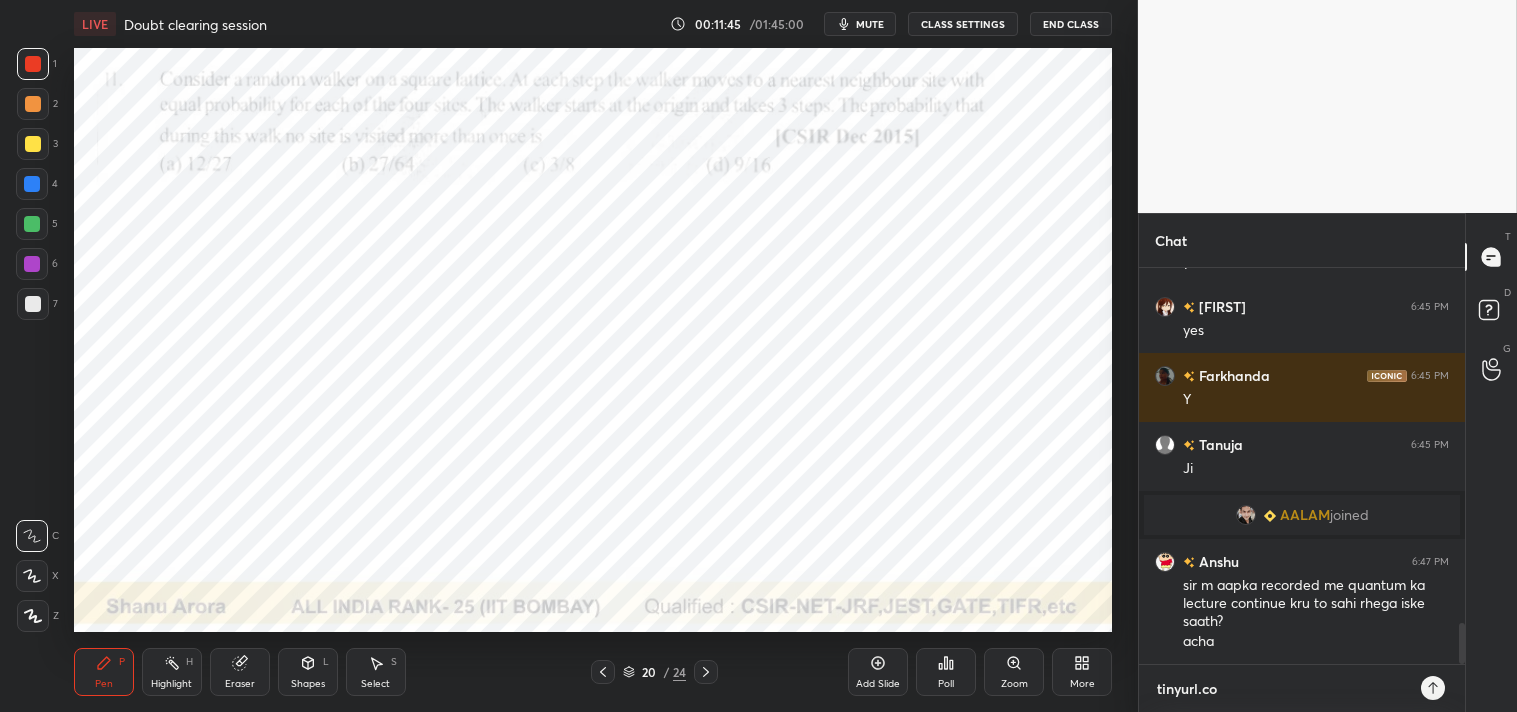 type on "tinyurl.com" 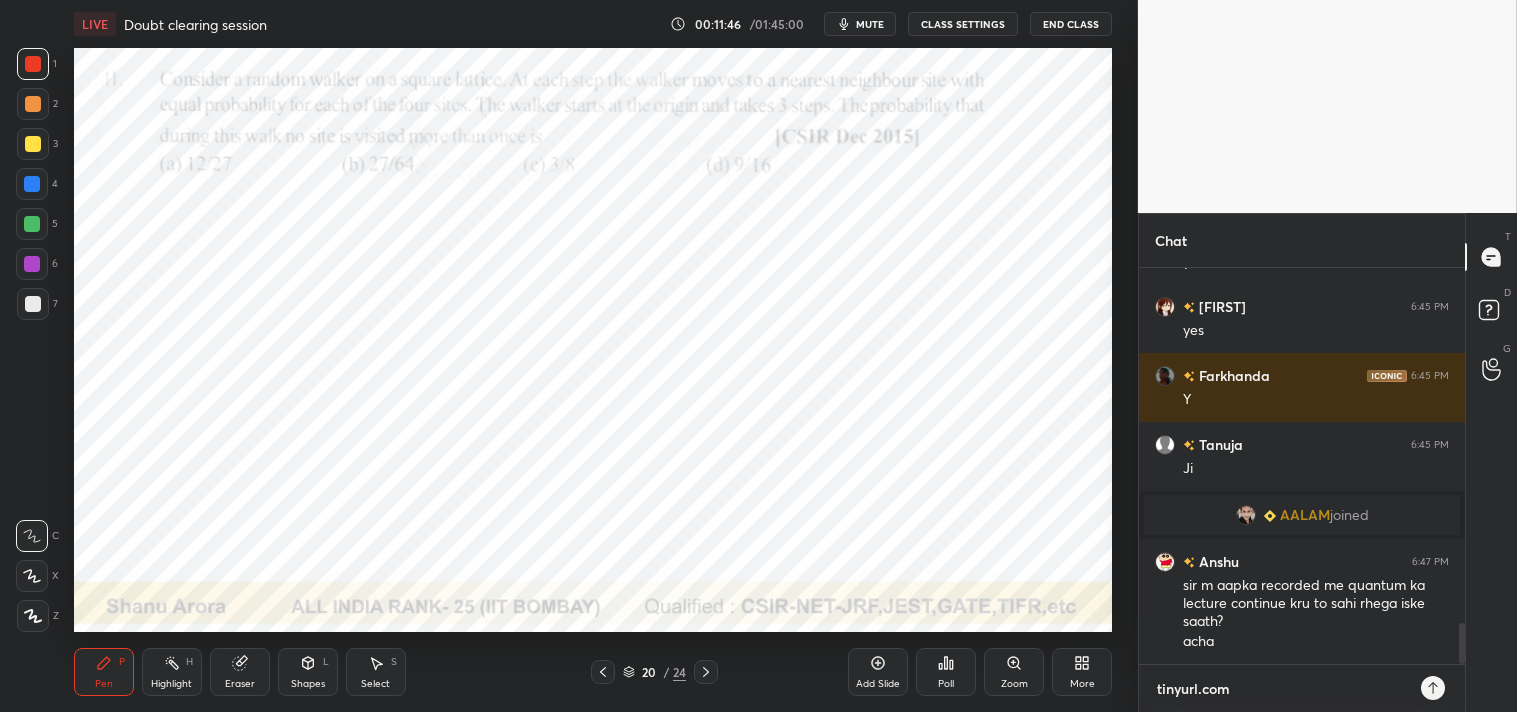 type on "tinyurl.com/" 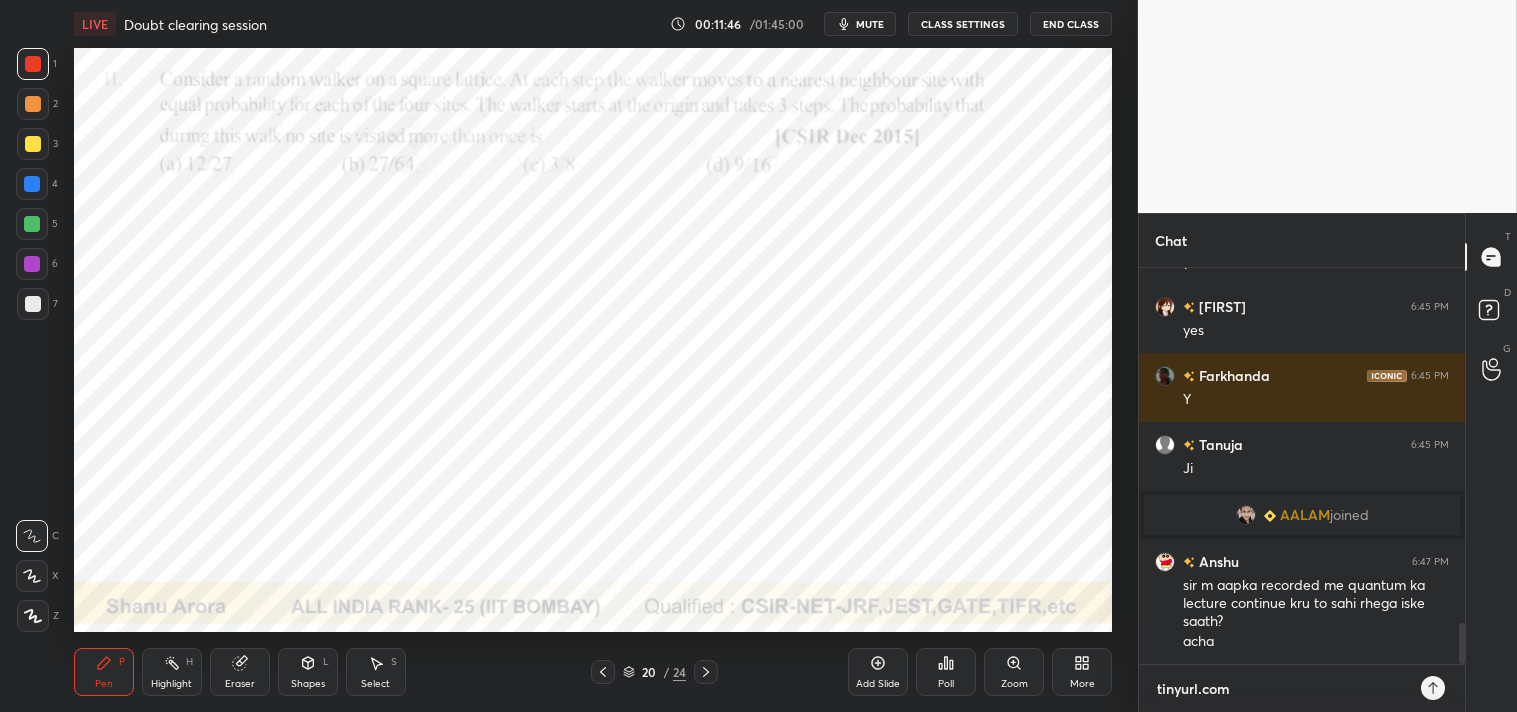 type on "x" 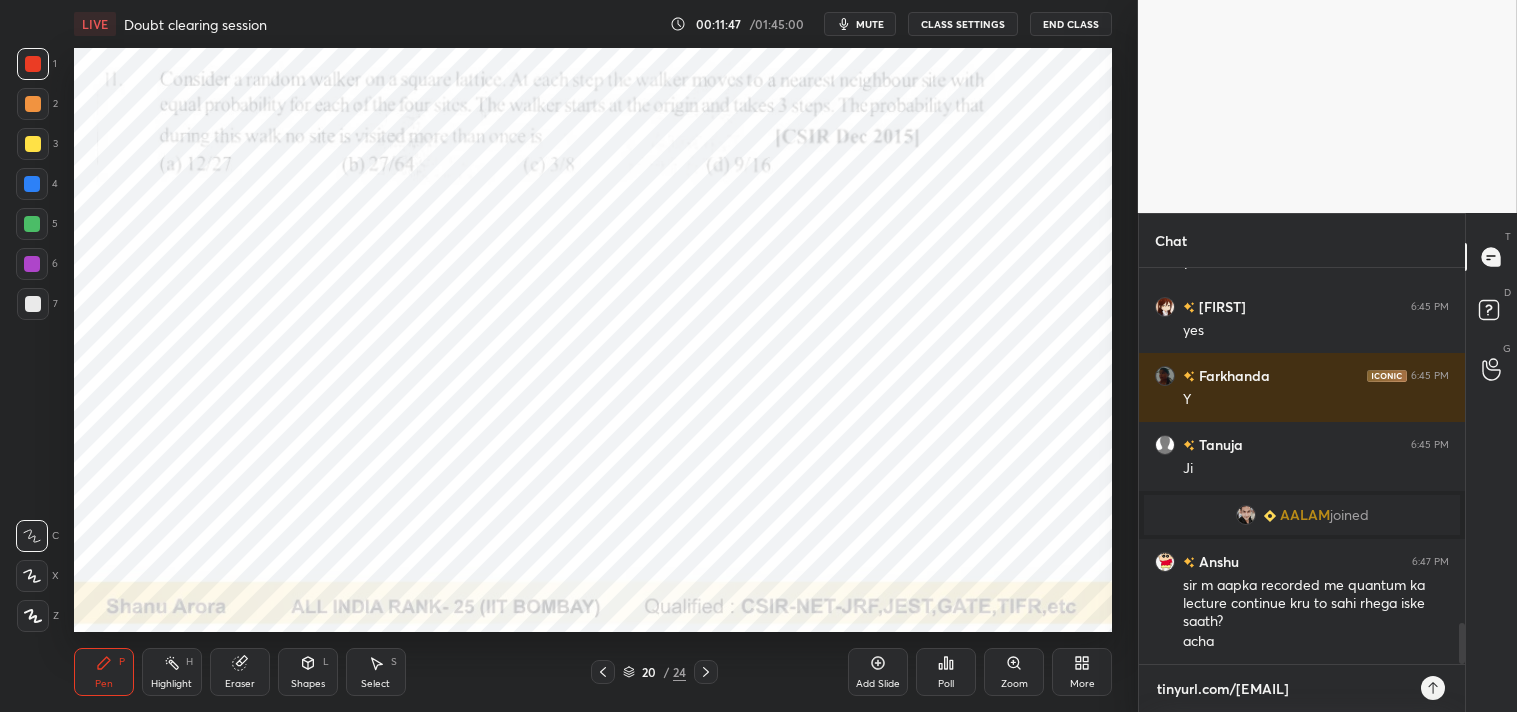 type on "tinyurl.com/N" 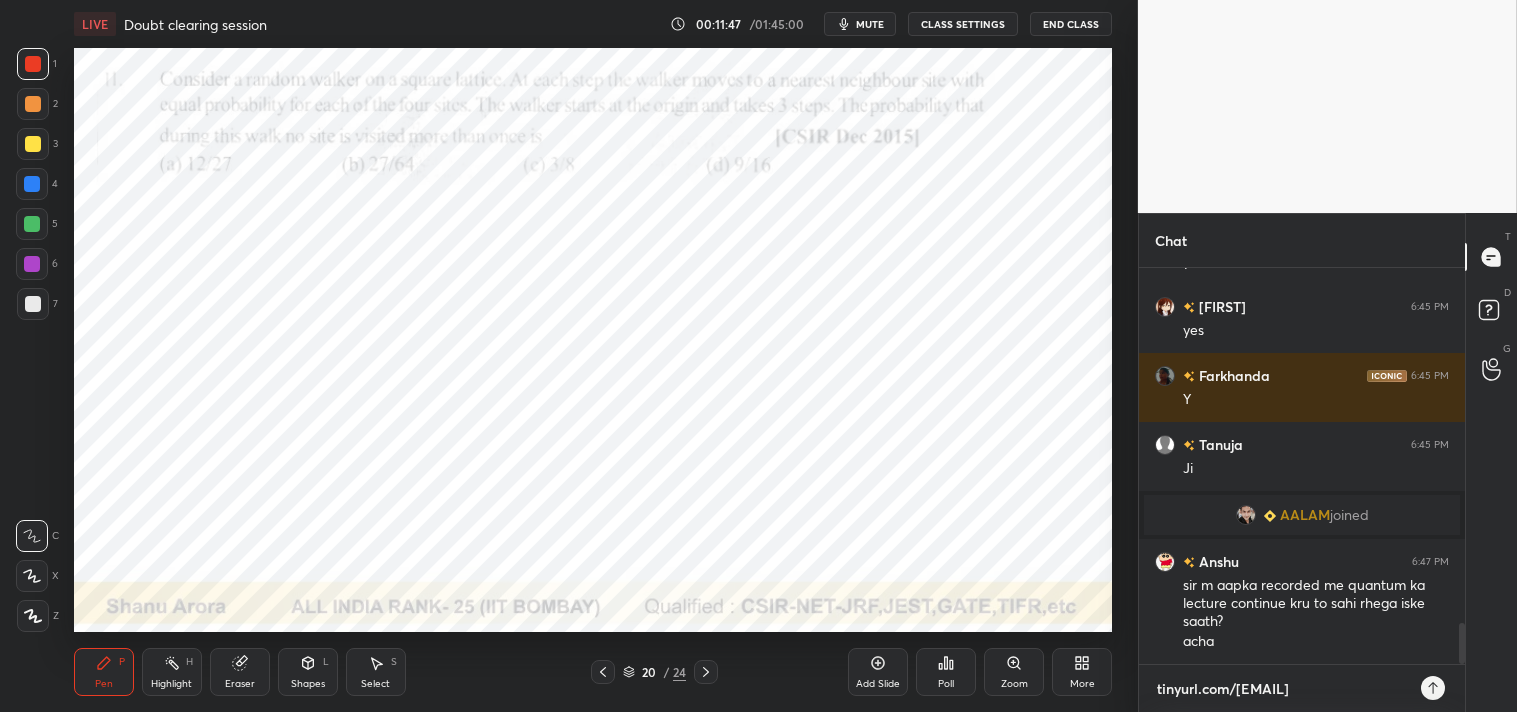 type on "x" 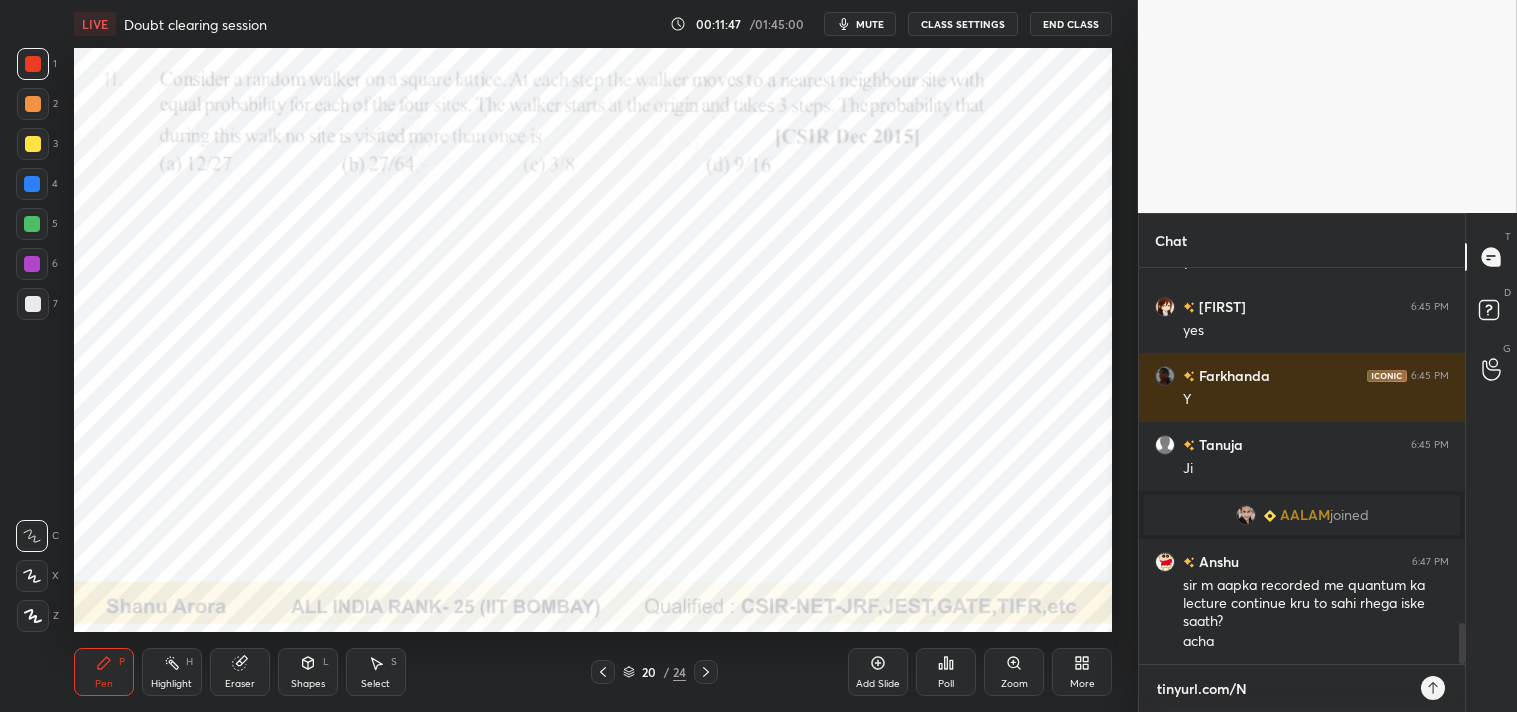 type on "tinyurl.com/NE" 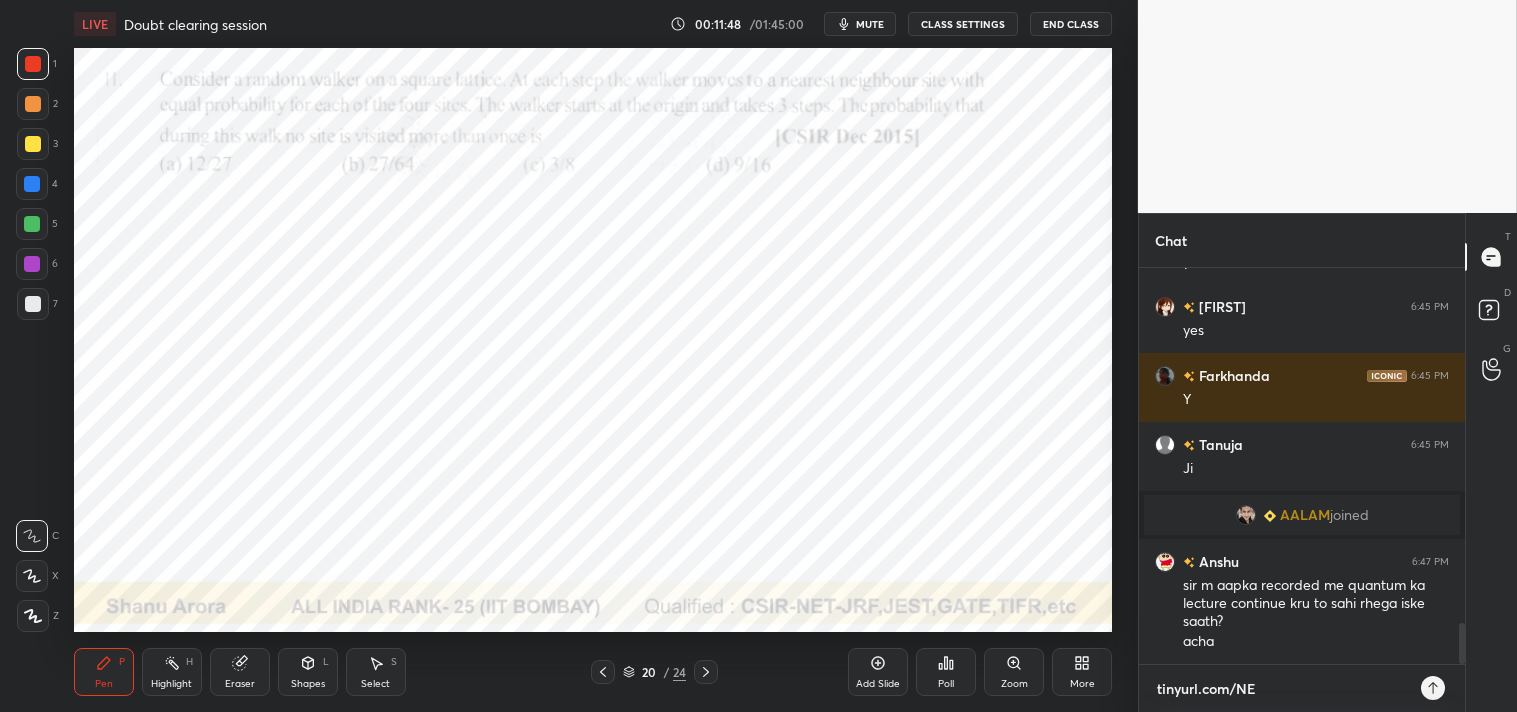 type on "tinyurl.com/NET" 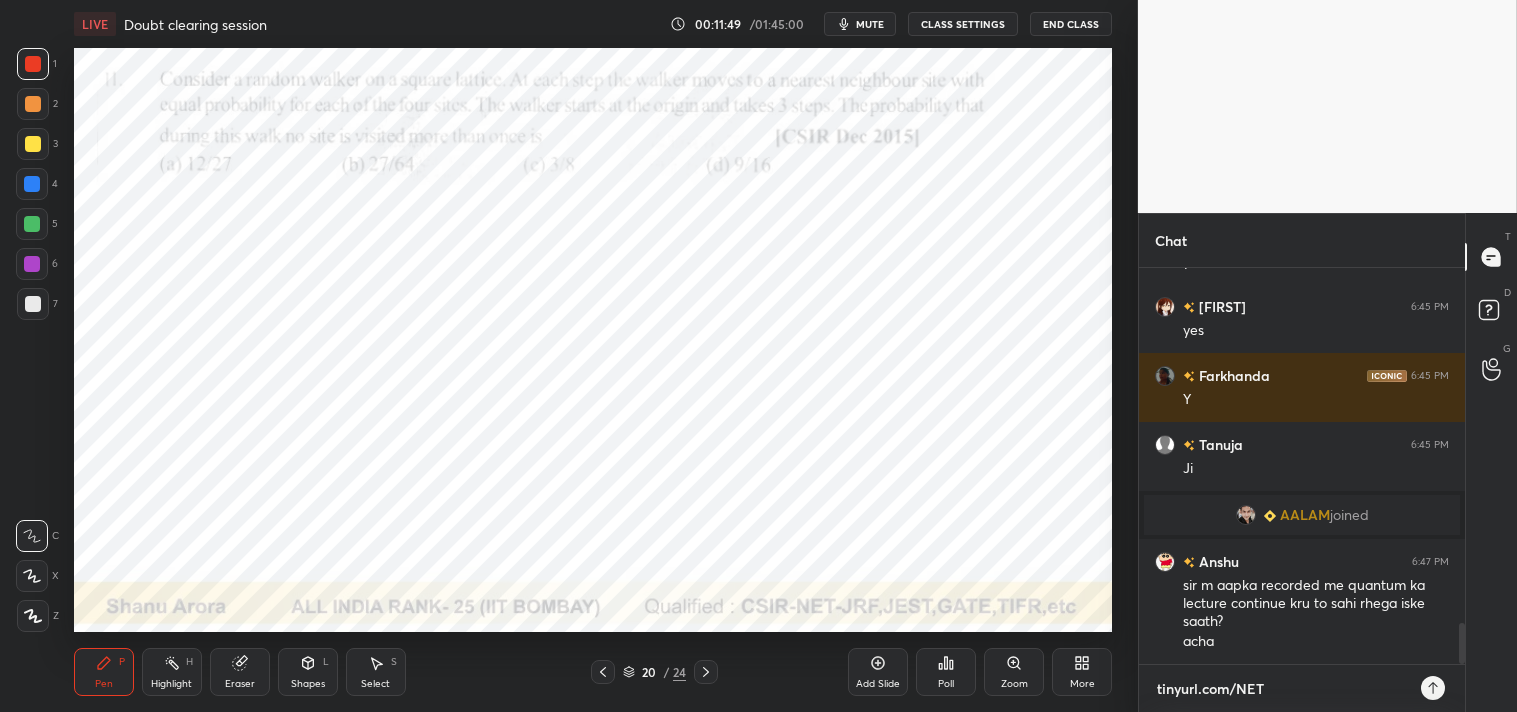 type on "tinyurl.com/NETs" 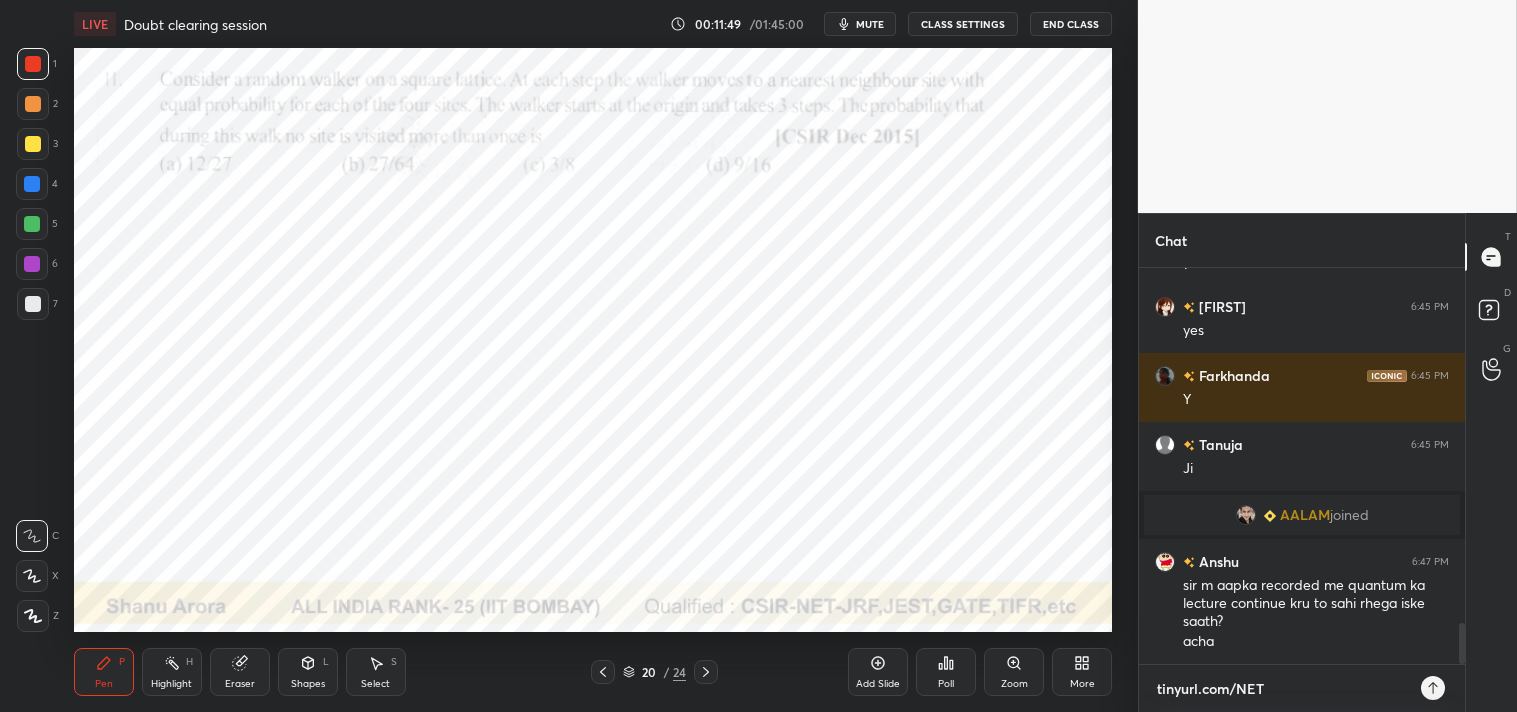 type on "x" 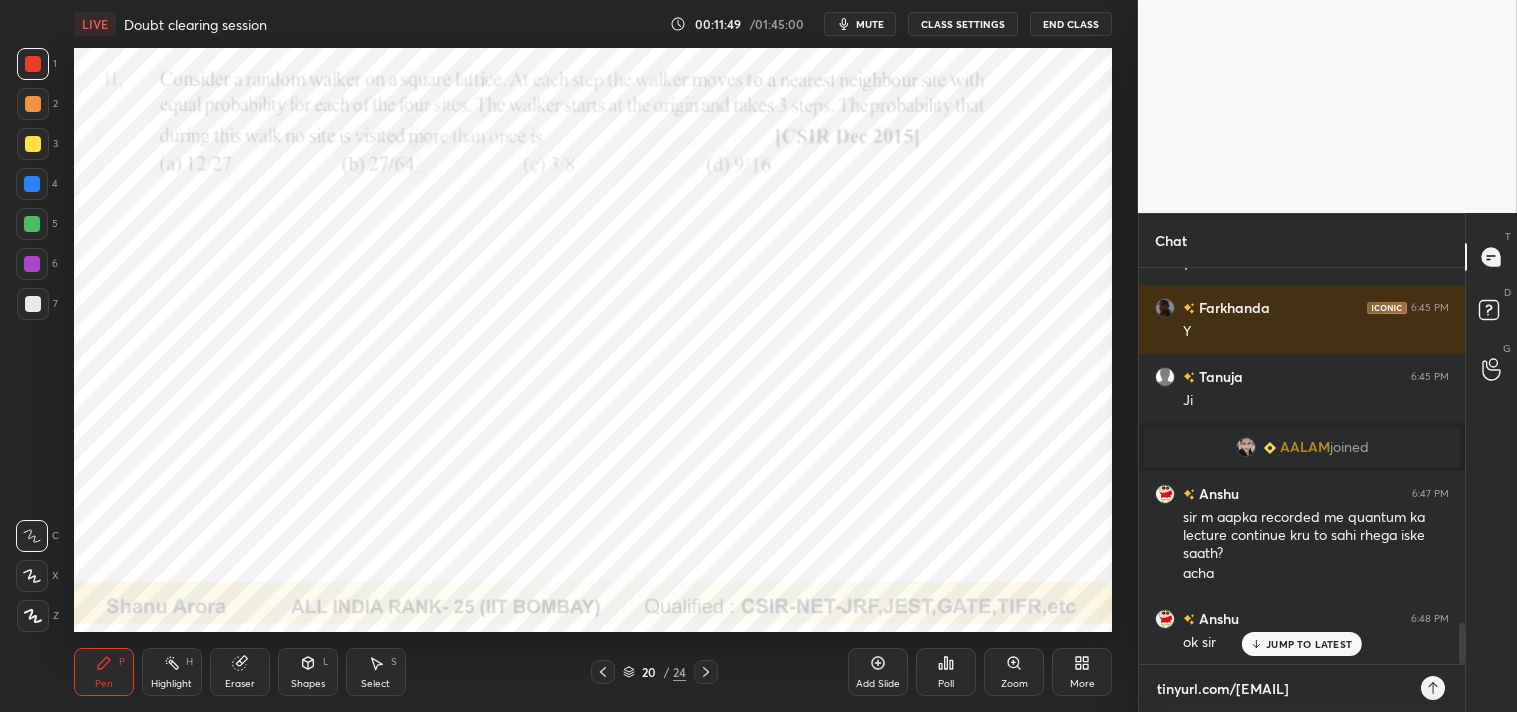 type on "tinyurl.com/NETsh" 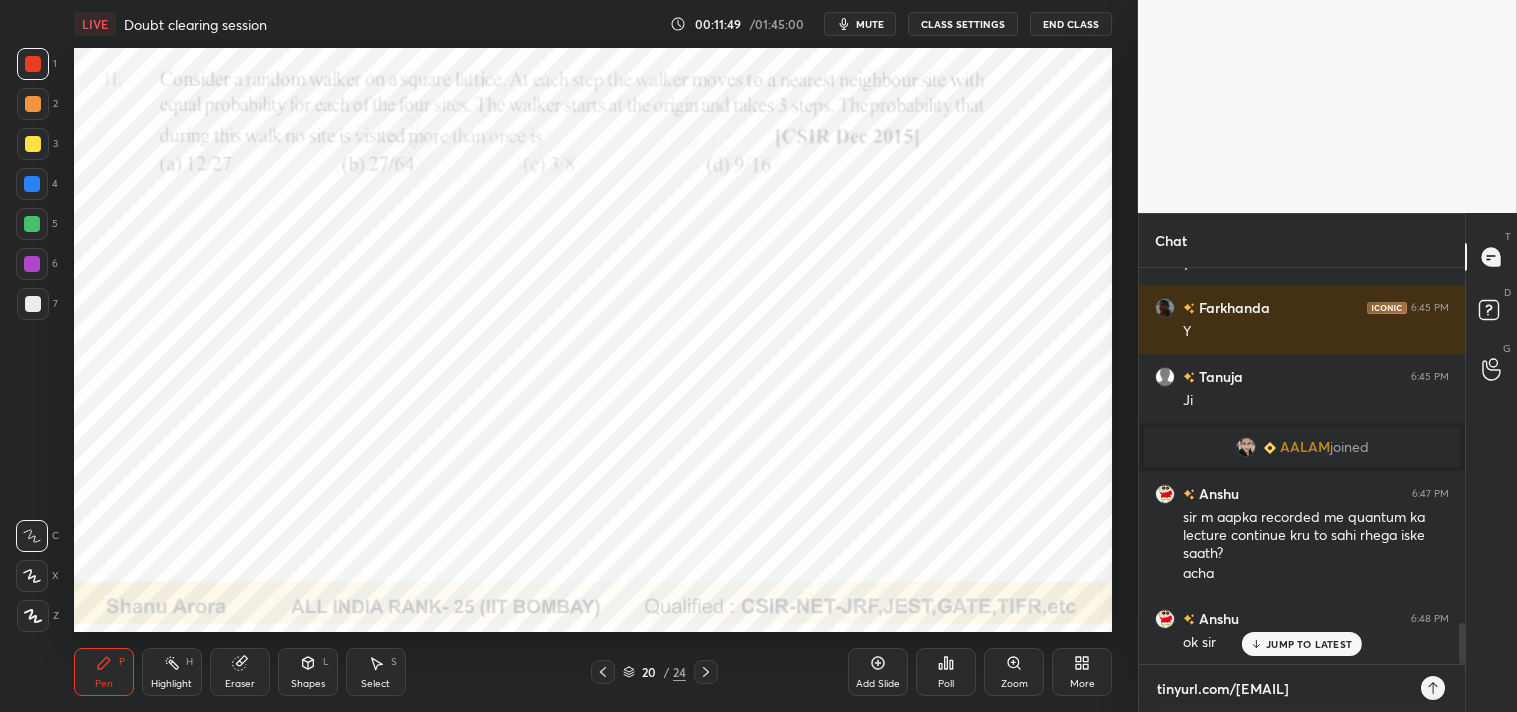 type on "x" 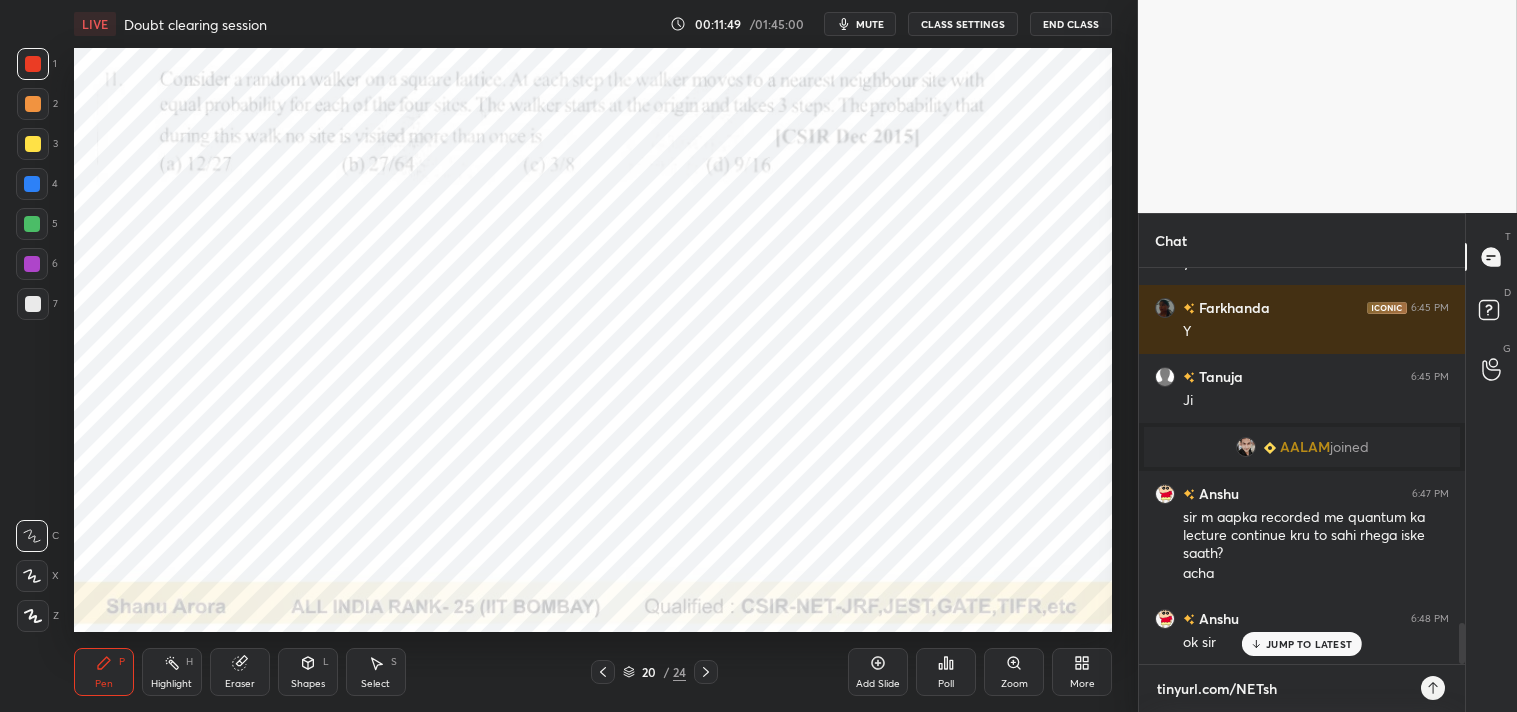 type on "tinyurl.com/NETsha" 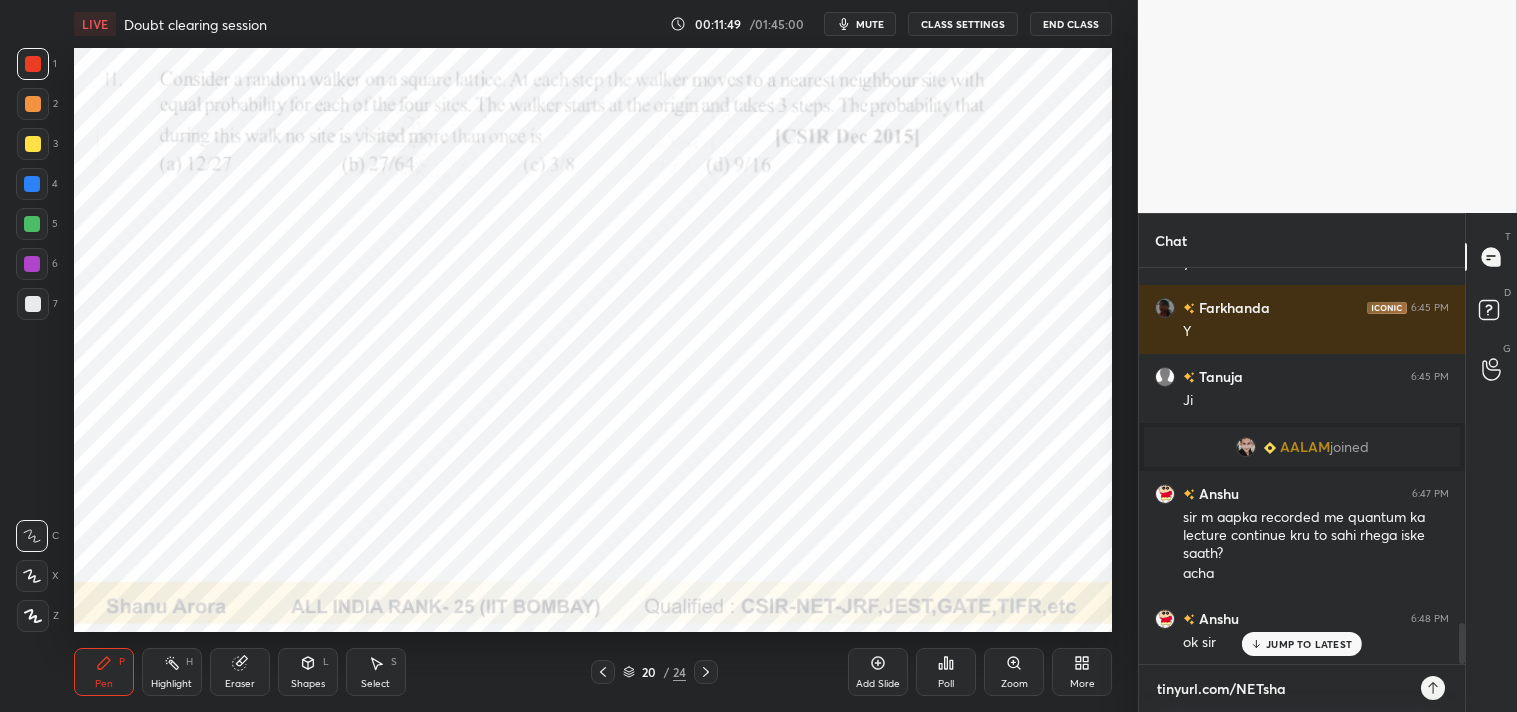 type on "tinyurl.com/NETshan" 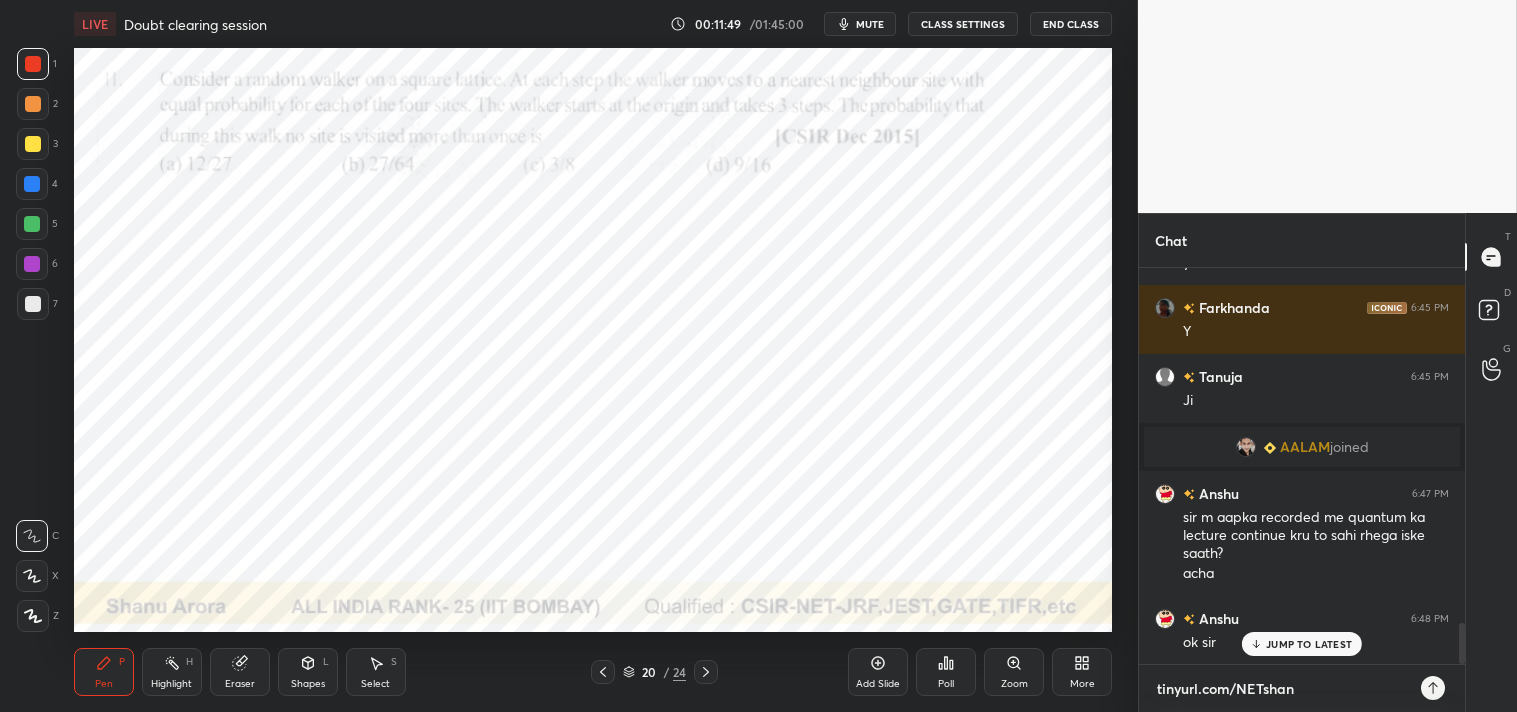 type on "tinyurl.com/NETshanu" 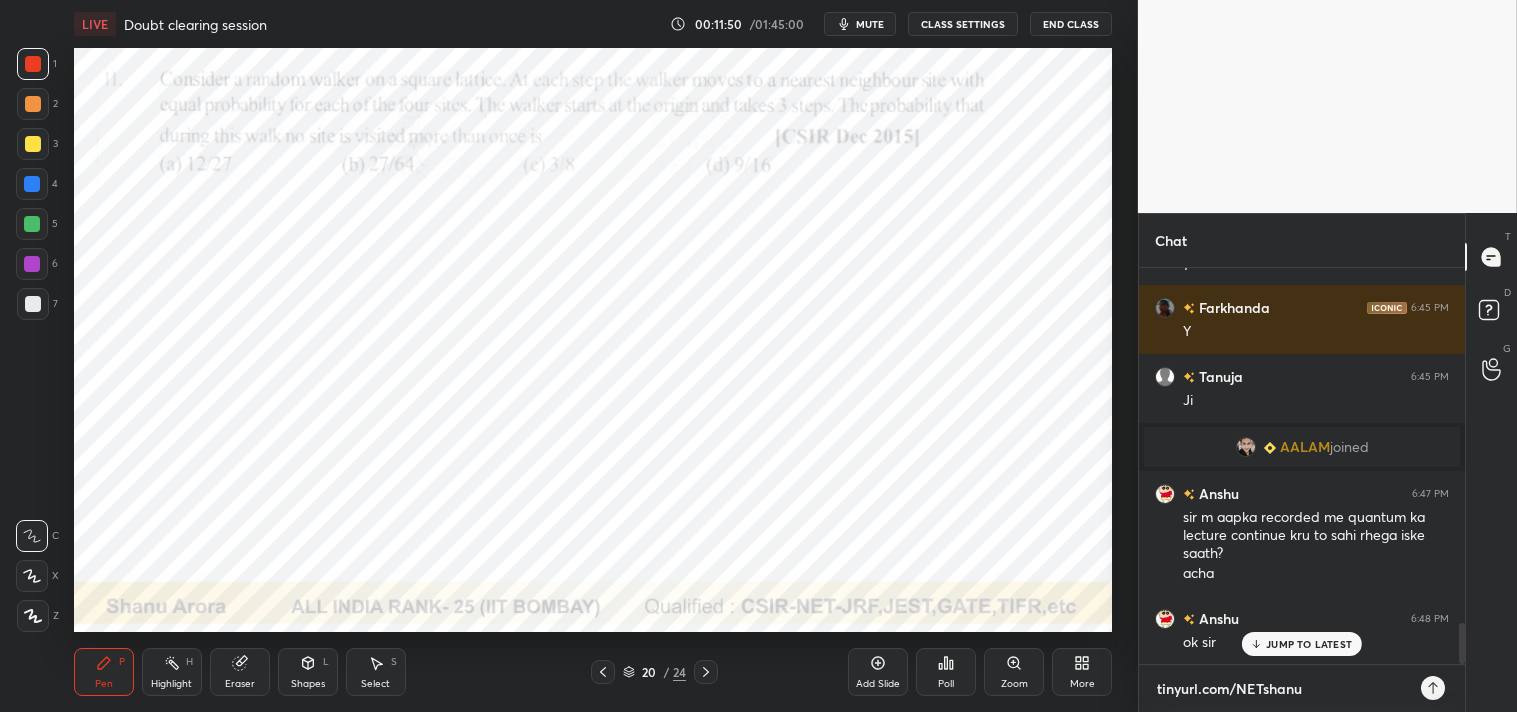 type 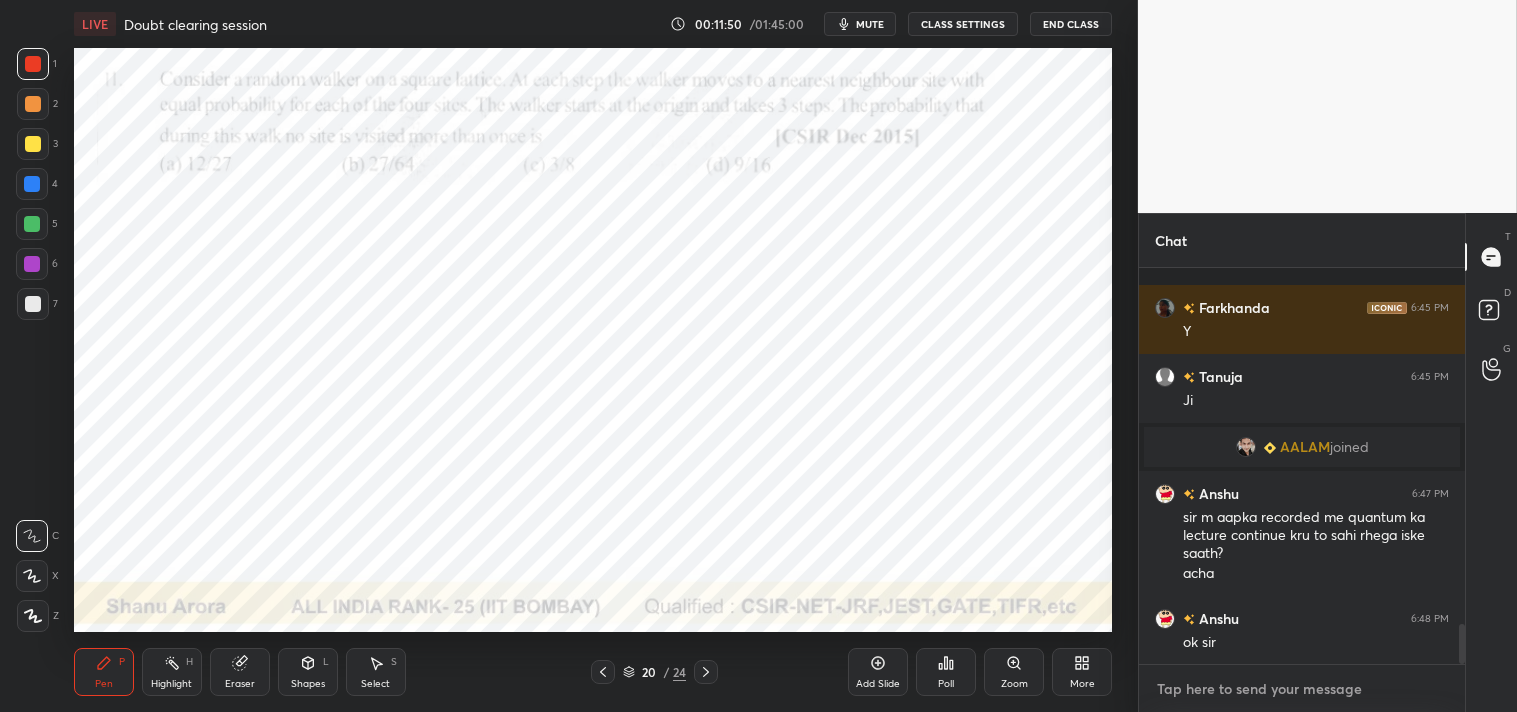 scroll, scrollTop: 3561, scrollLeft: 0, axis: vertical 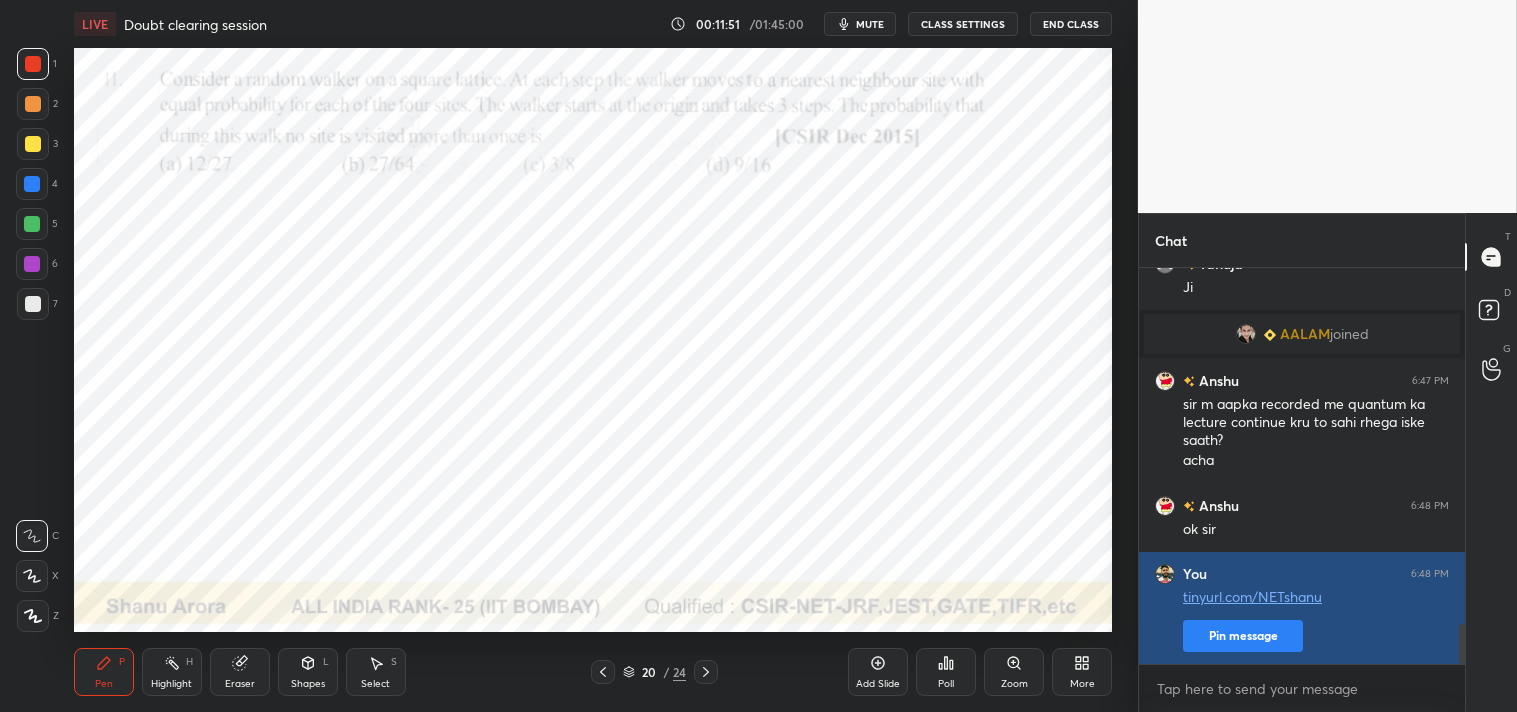 click on "Pin message" at bounding box center [1243, 636] 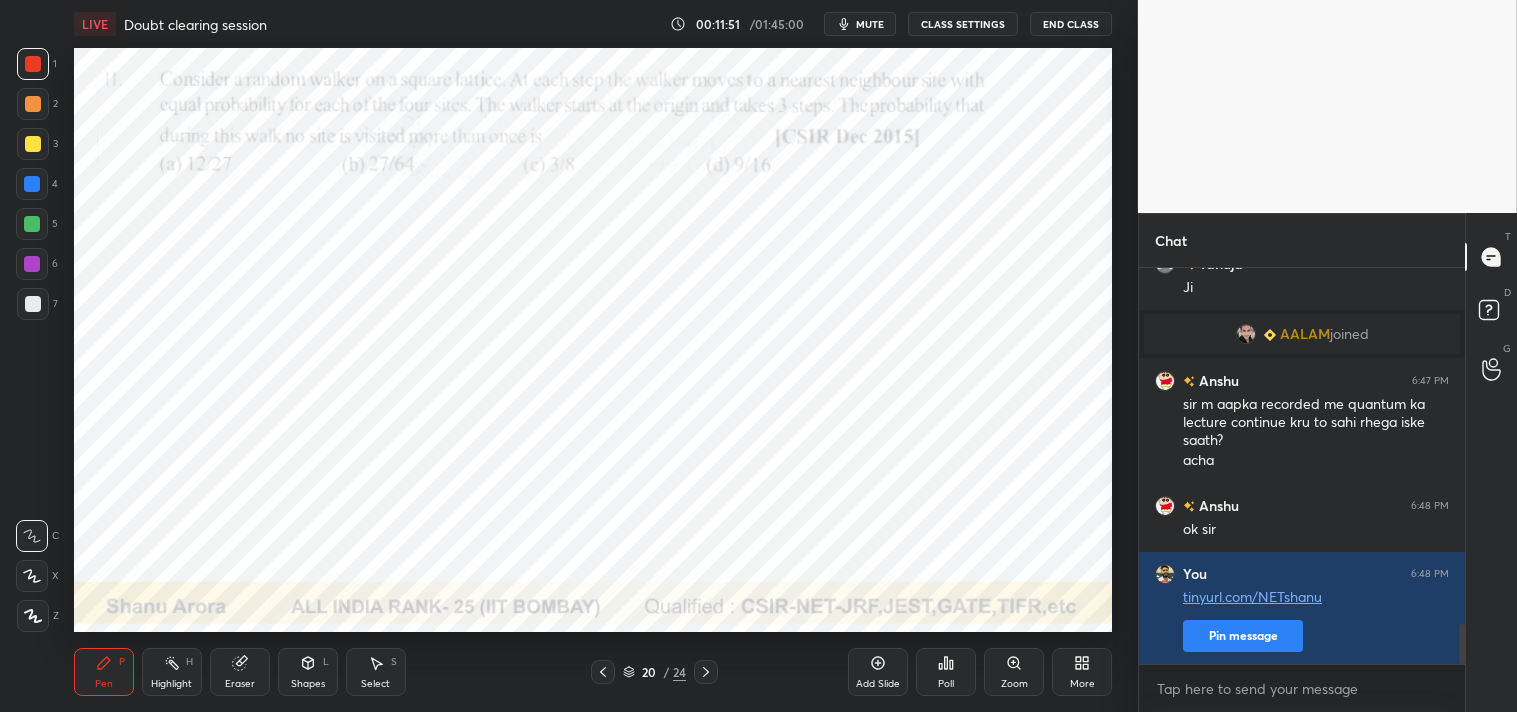 scroll, scrollTop: 350, scrollLeft: 320, axis: both 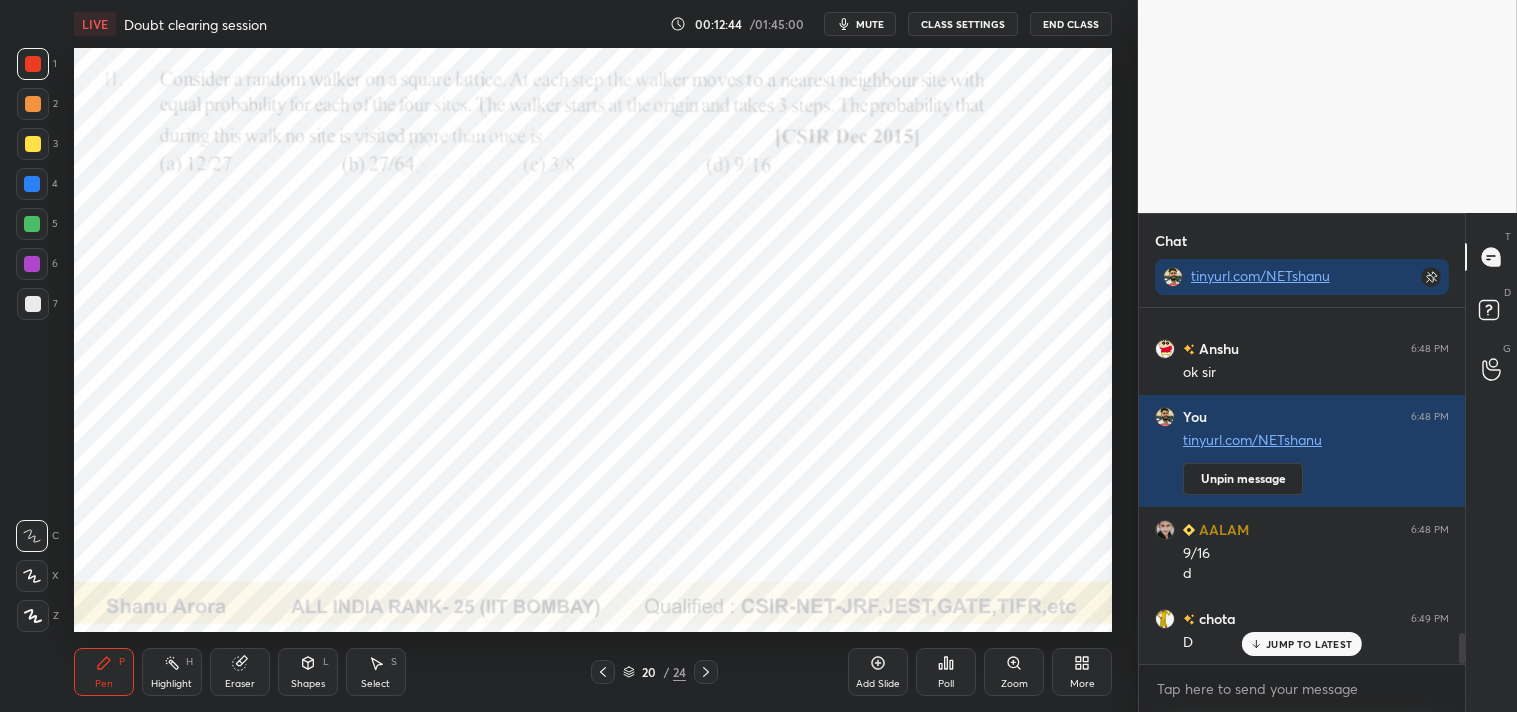click 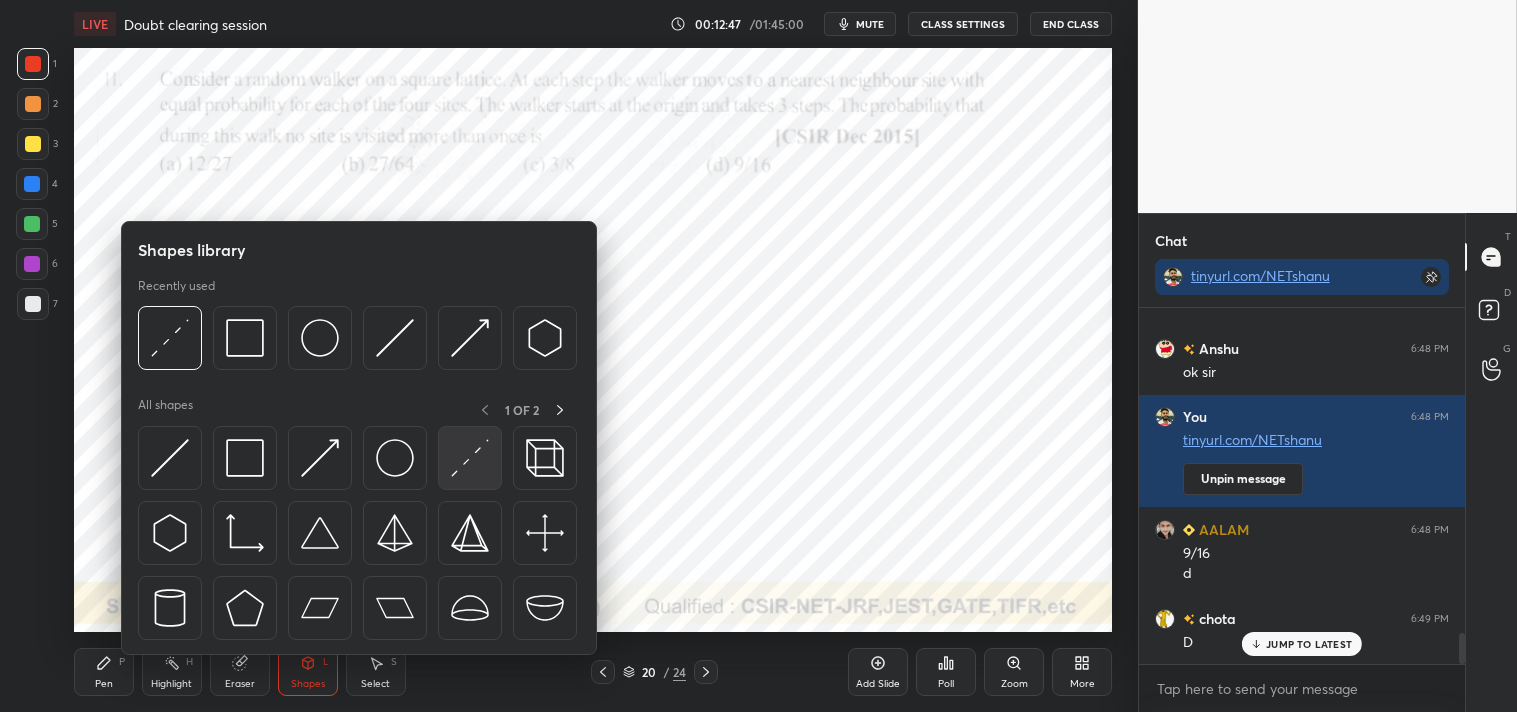 click at bounding box center (470, 458) 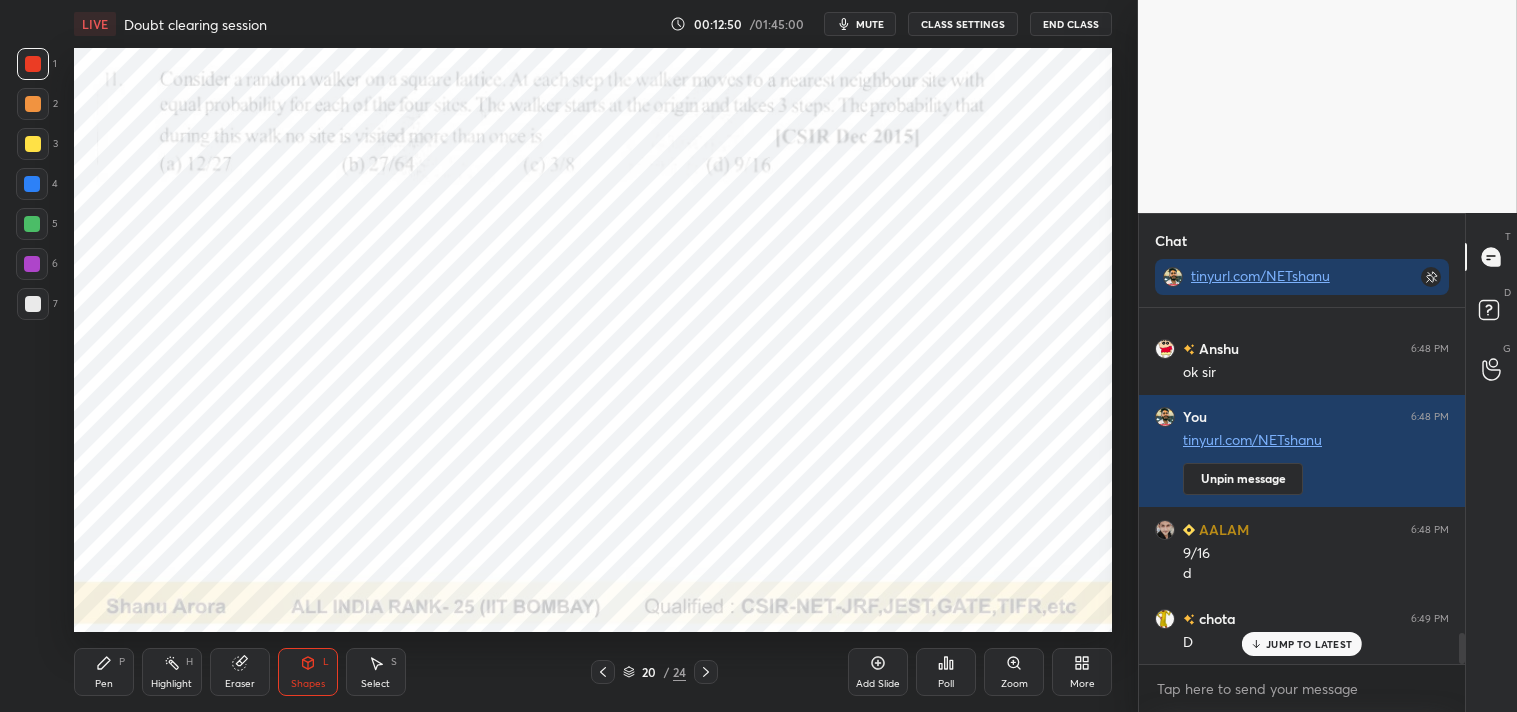 click 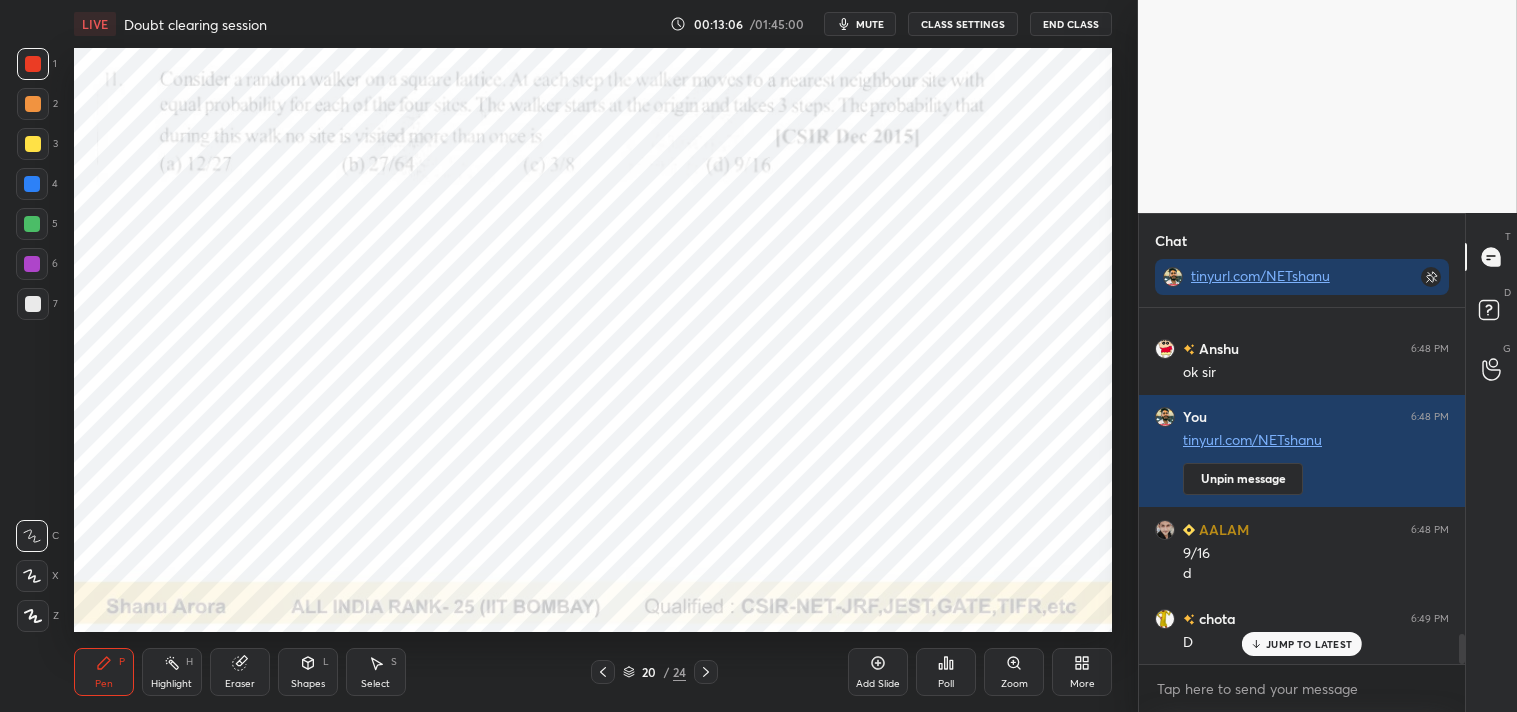 scroll, scrollTop: 3827, scrollLeft: 0, axis: vertical 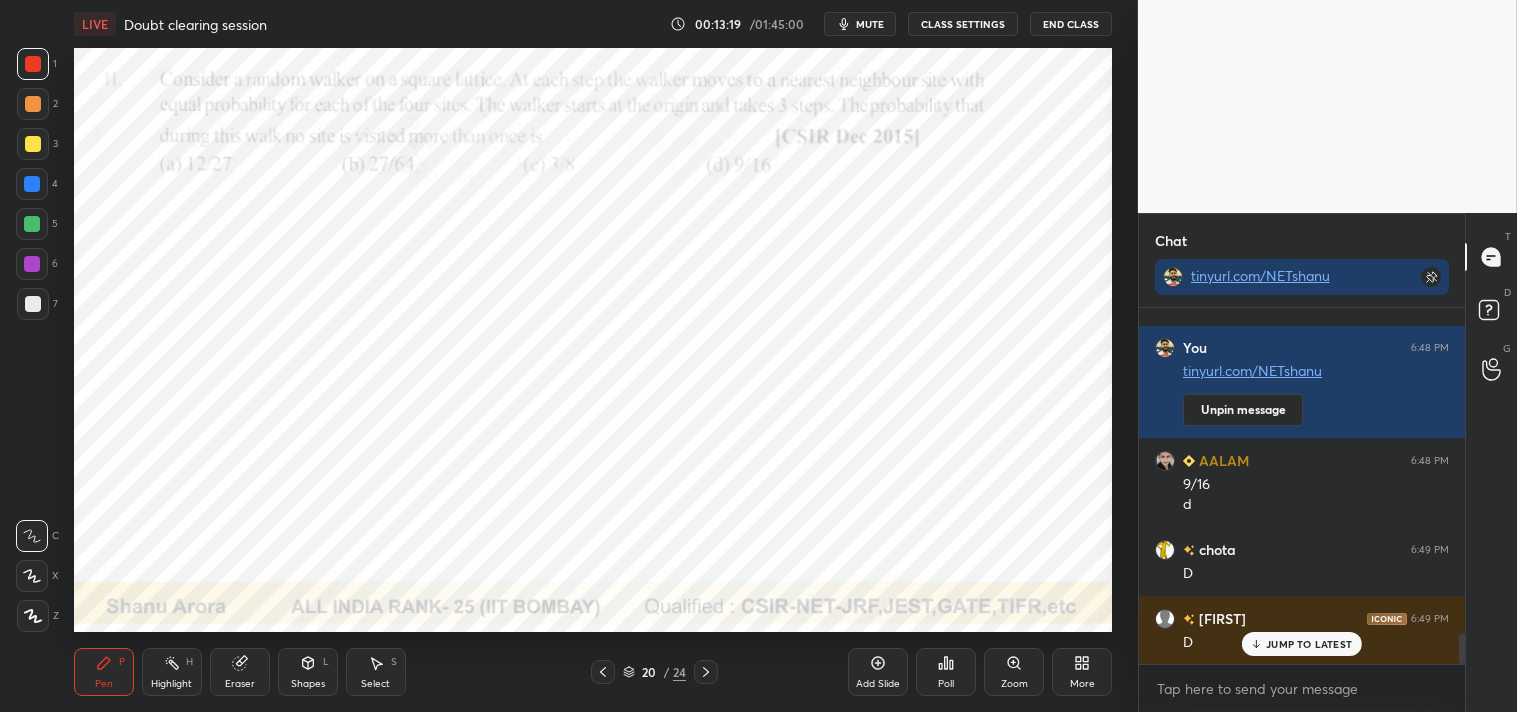 click at bounding box center (32, 184) 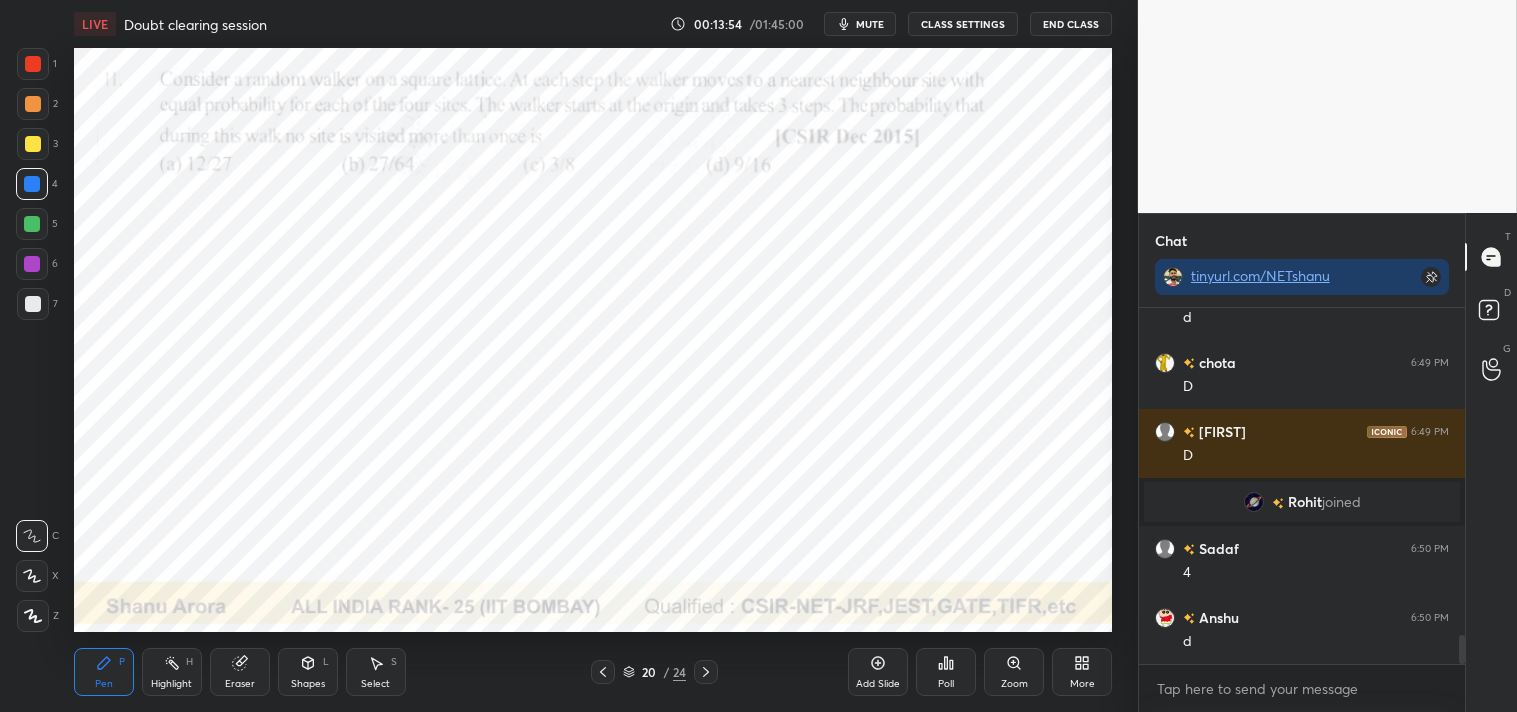 scroll, scrollTop: 4083, scrollLeft: 0, axis: vertical 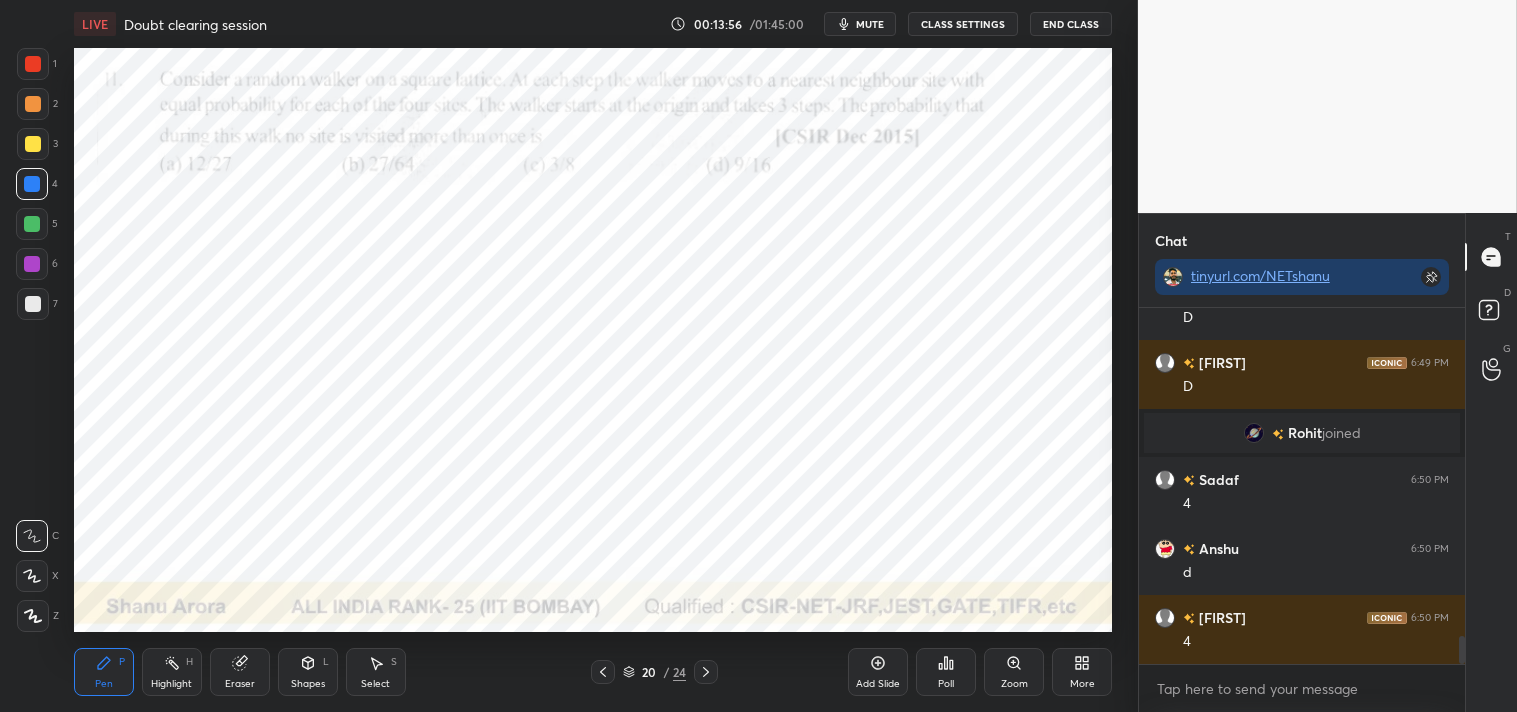 click at bounding box center (32, 264) 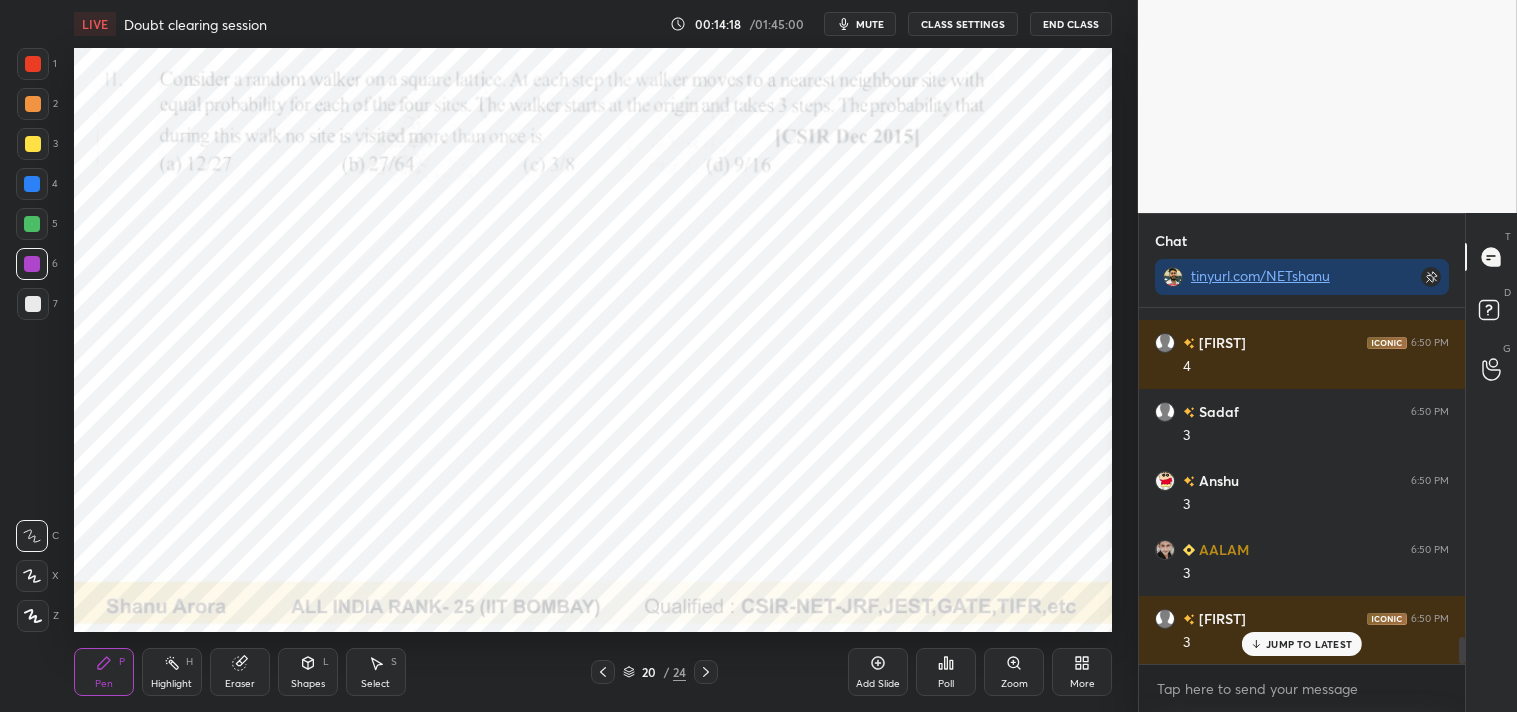 scroll, scrollTop: 4427, scrollLeft: 0, axis: vertical 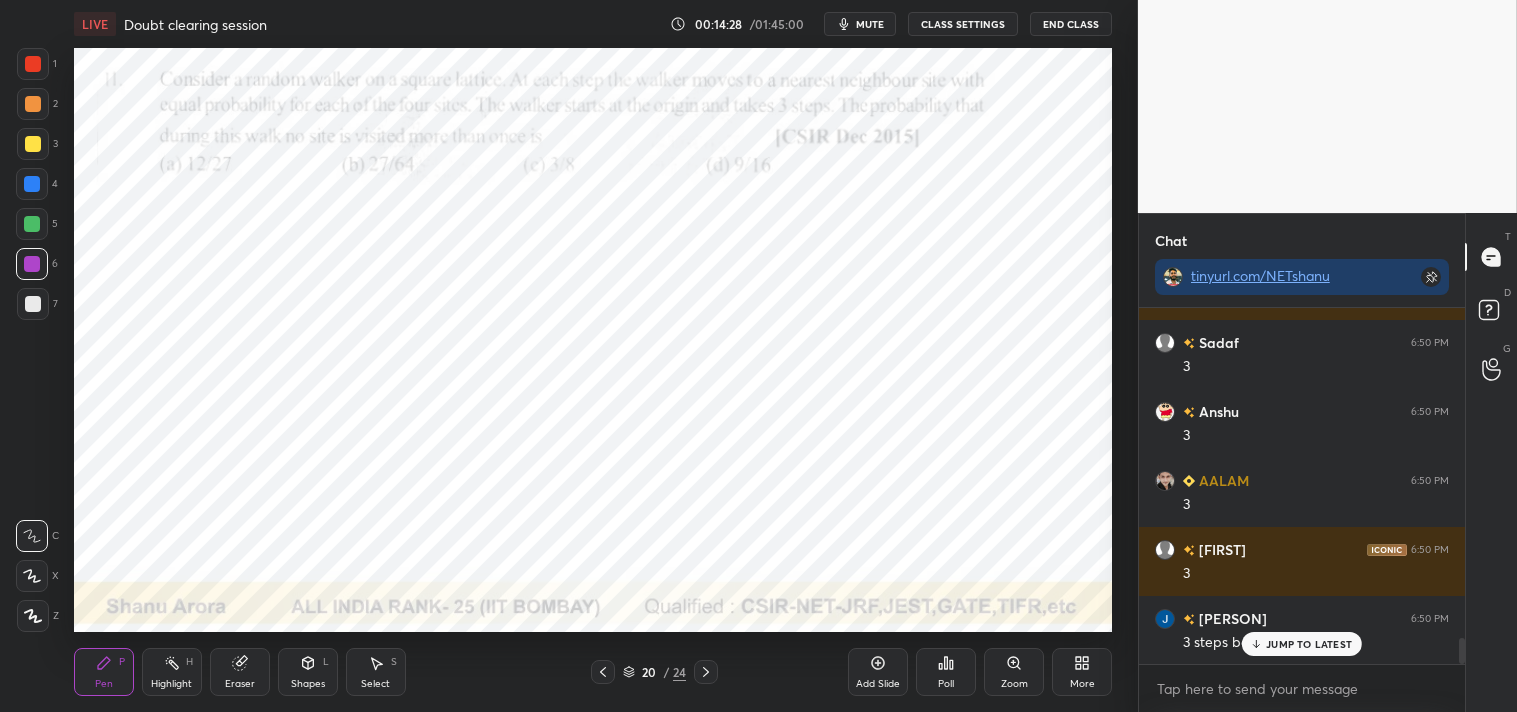 click 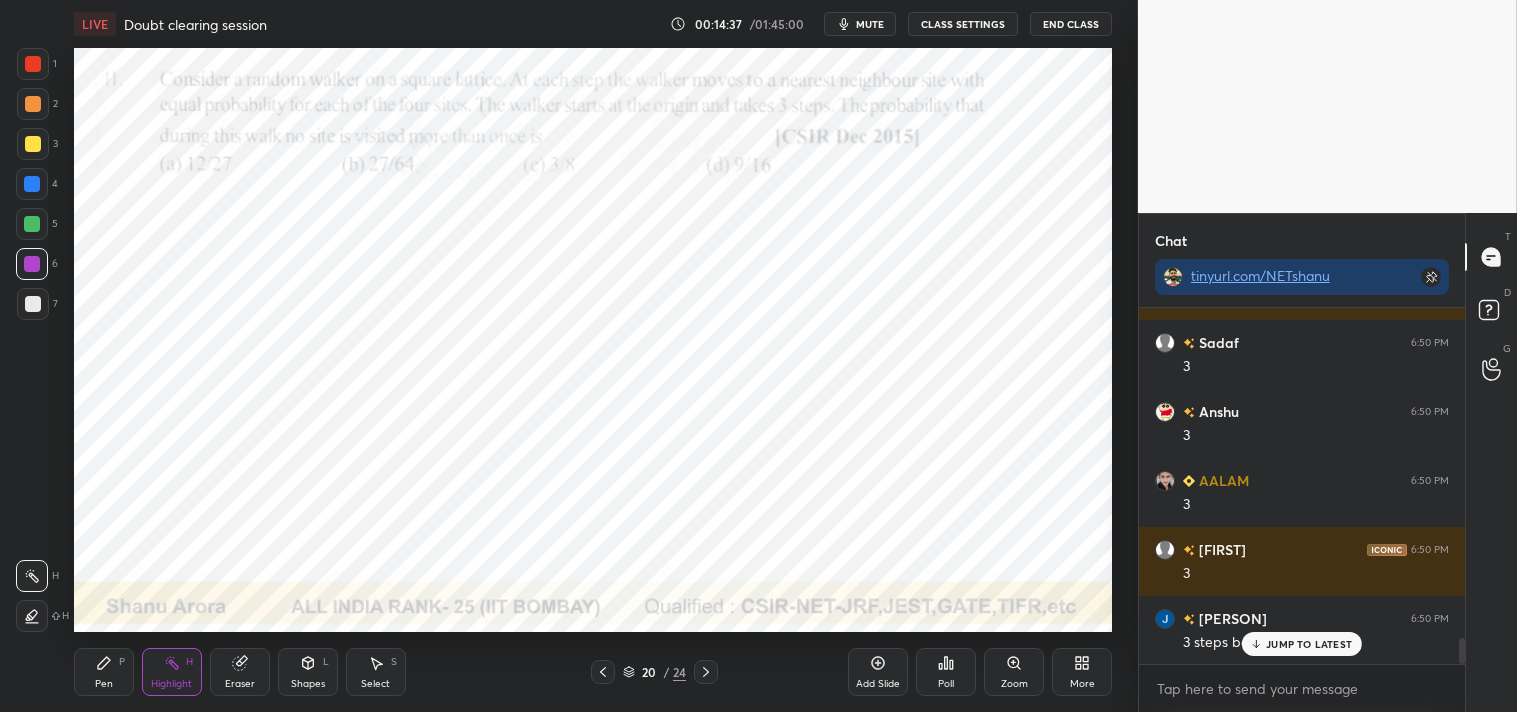 click on "Pen P" at bounding box center [104, 672] 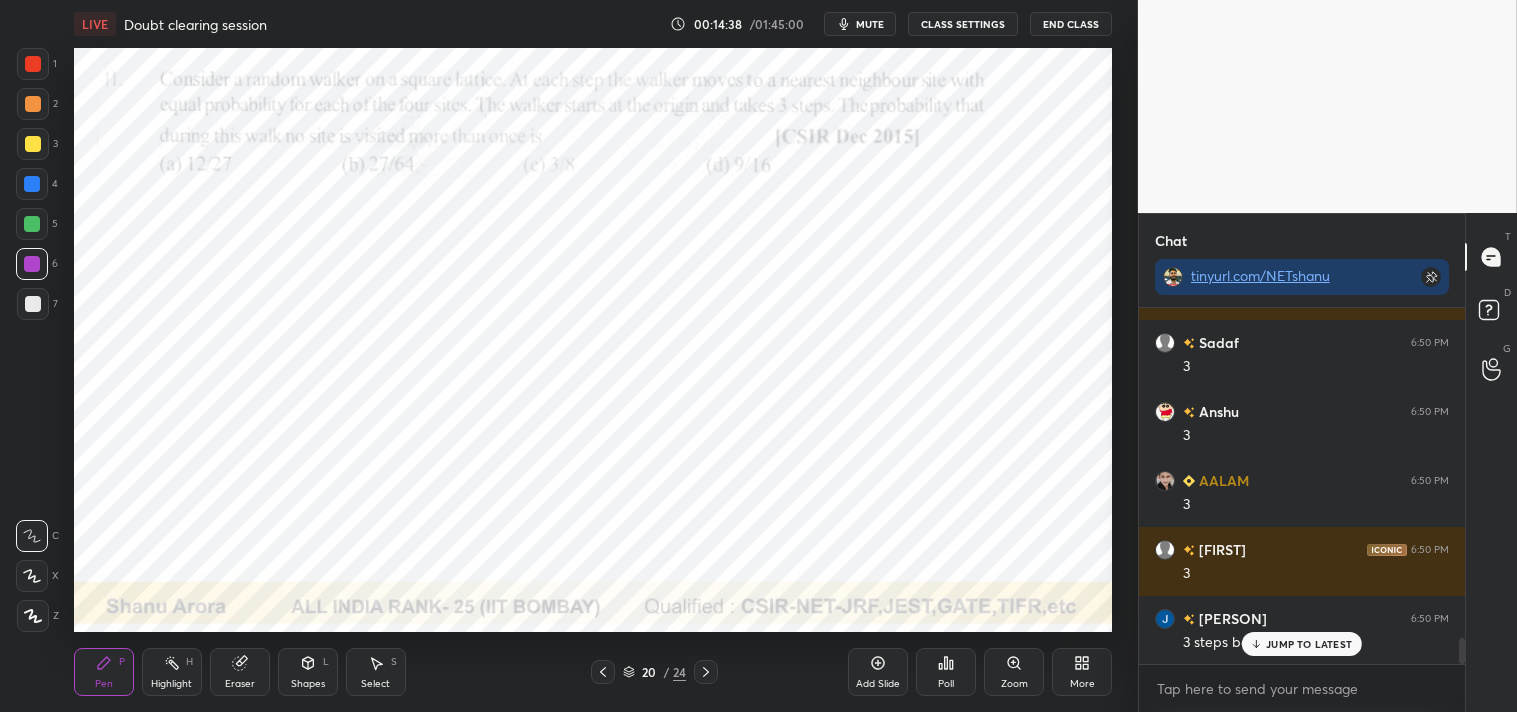 click on "Pen P" at bounding box center (104, 672) 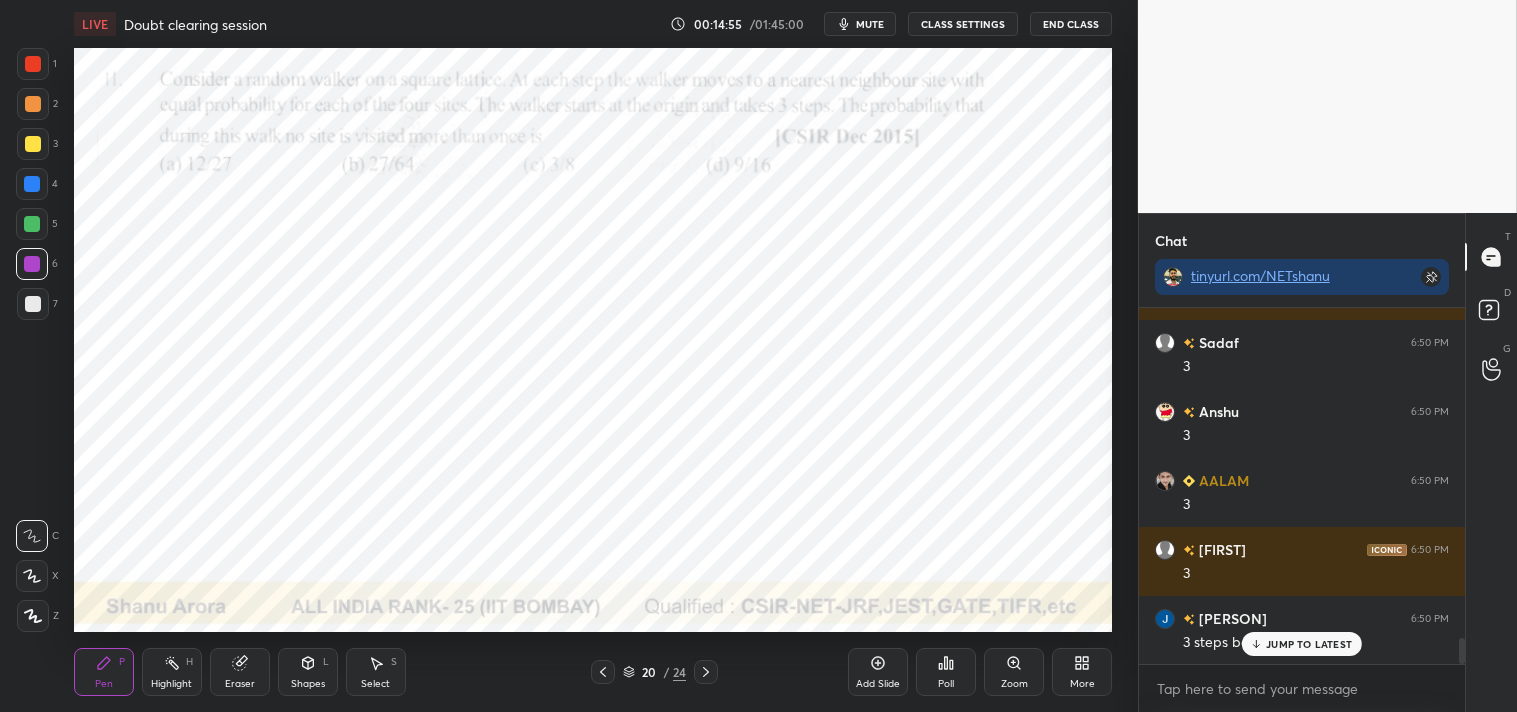 click 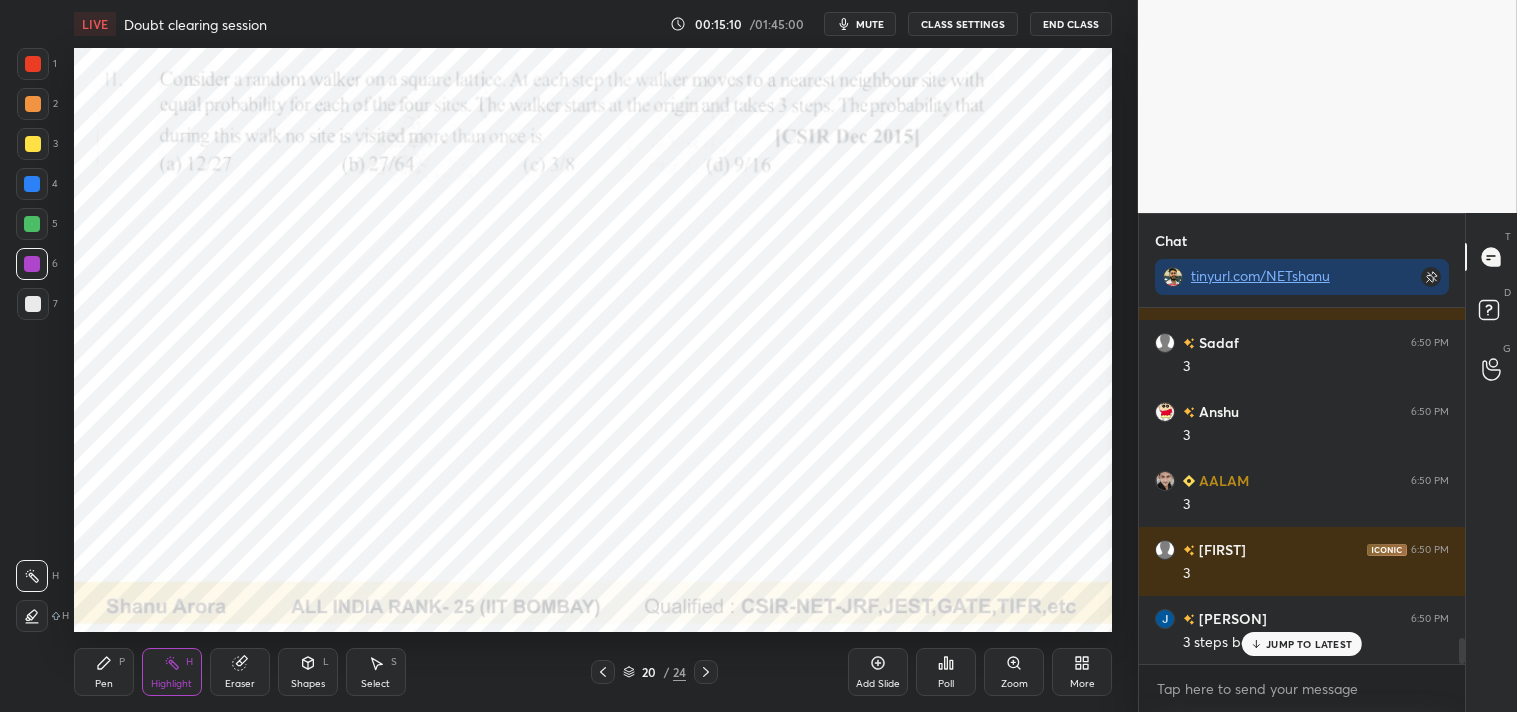 click 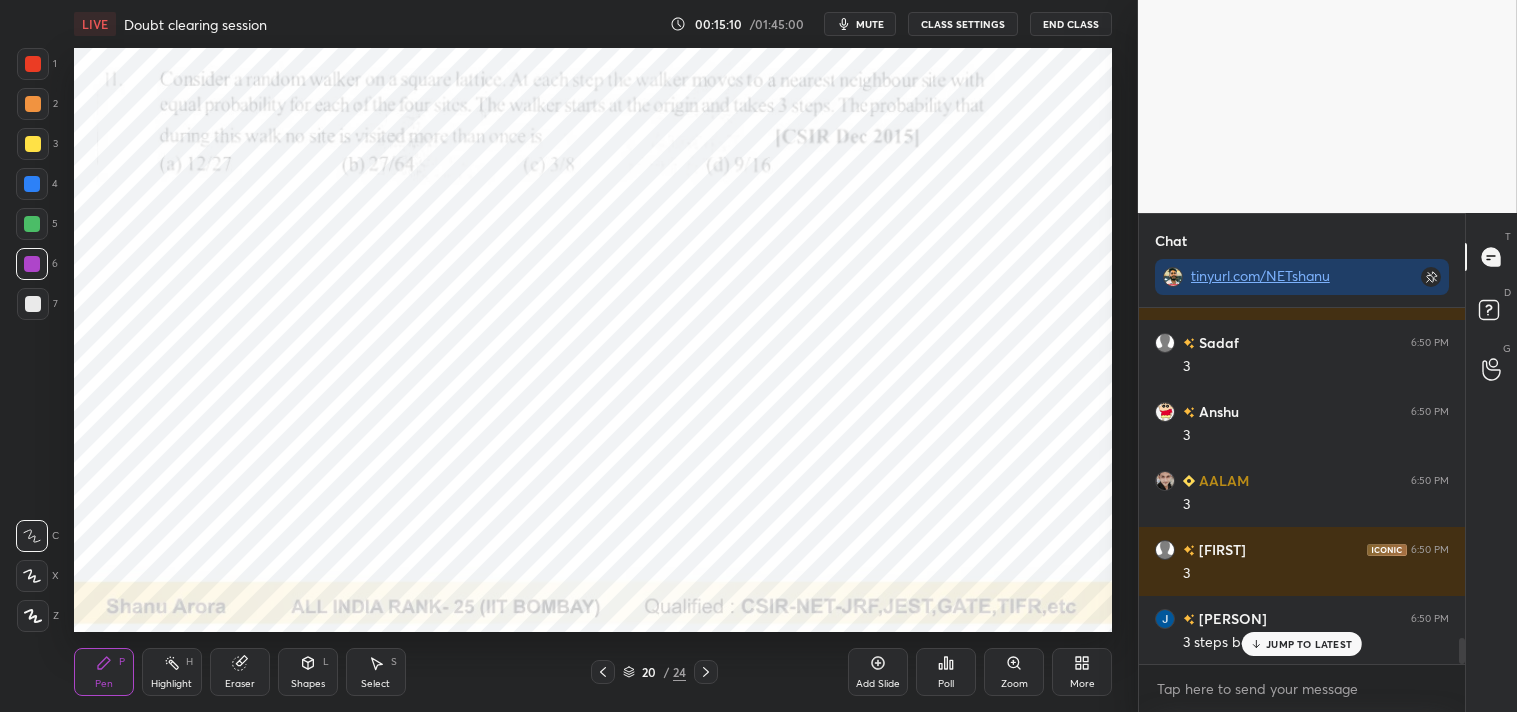 click on "Pen P" at bounding box center (104, 672) 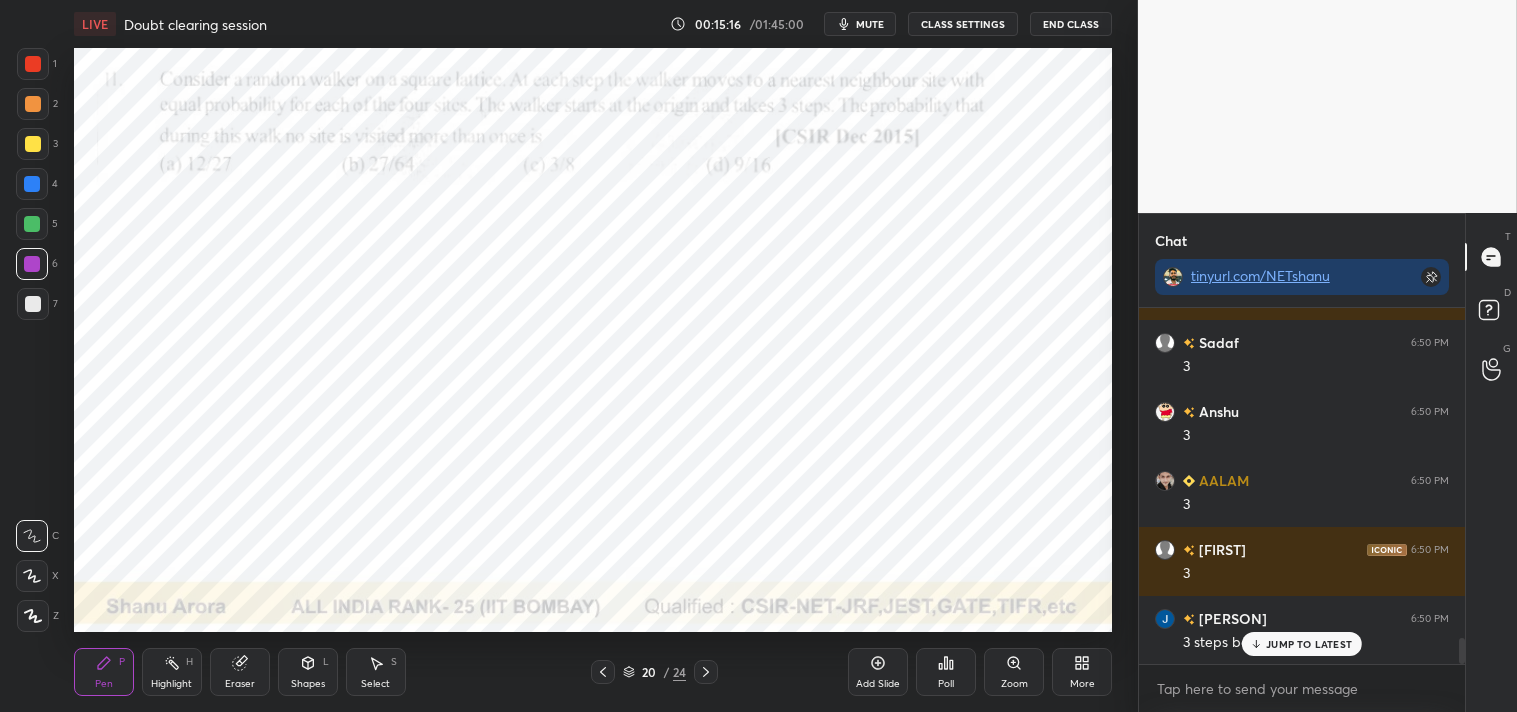 scroll, scrollTop: 4496, scrollLeft: 0, axis: vertical 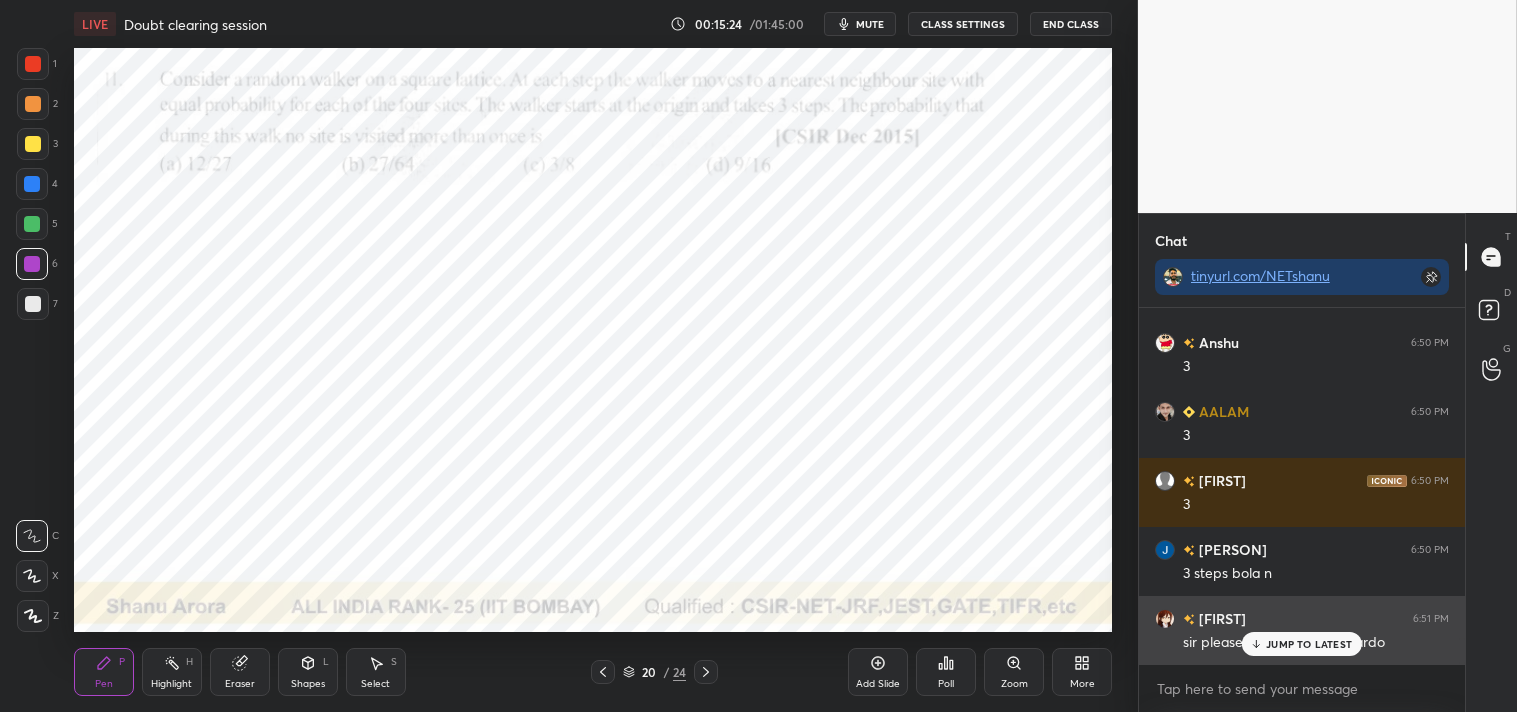 click on "JUMP TO LATEST" at bounding box center [1309, 644] 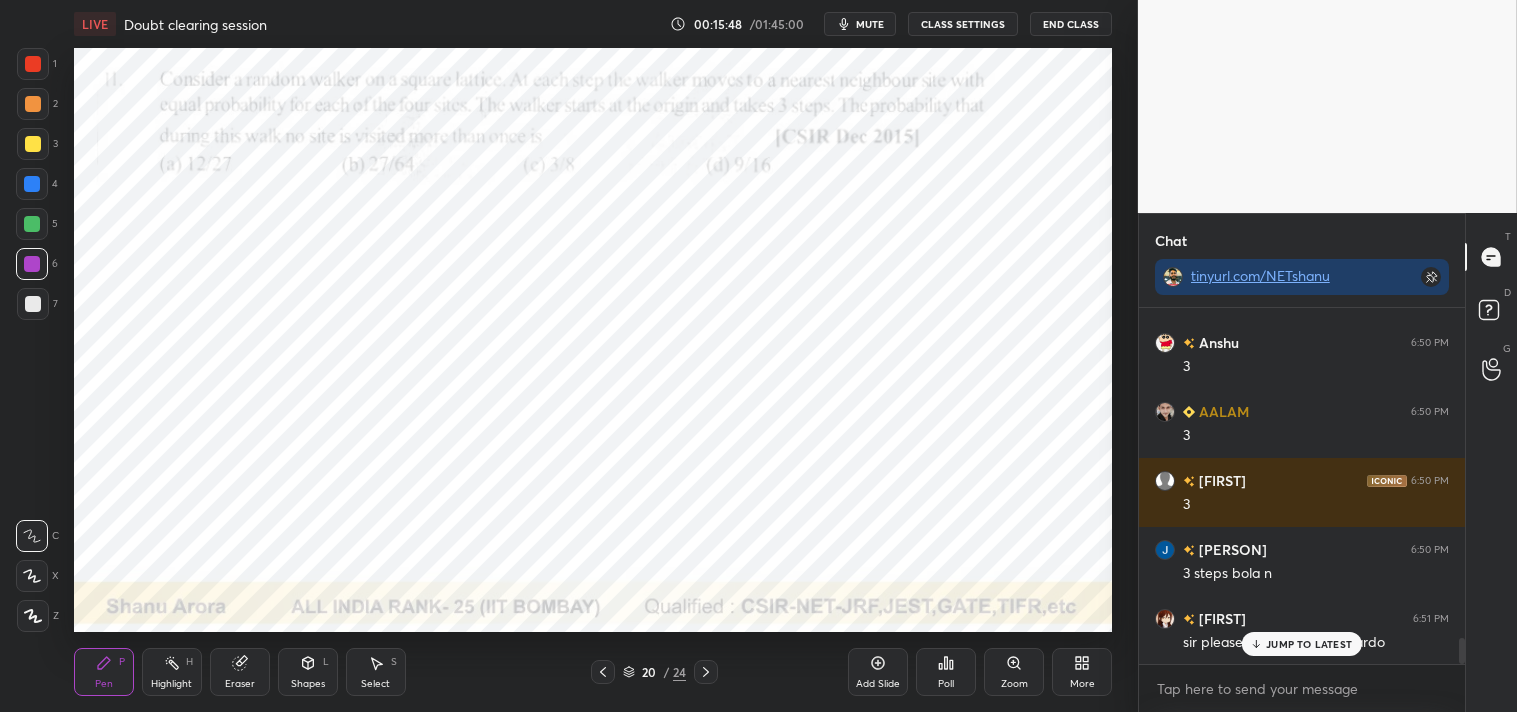 scroll, scrollTop: 4565, scrollLeft: 0, axis: vertical 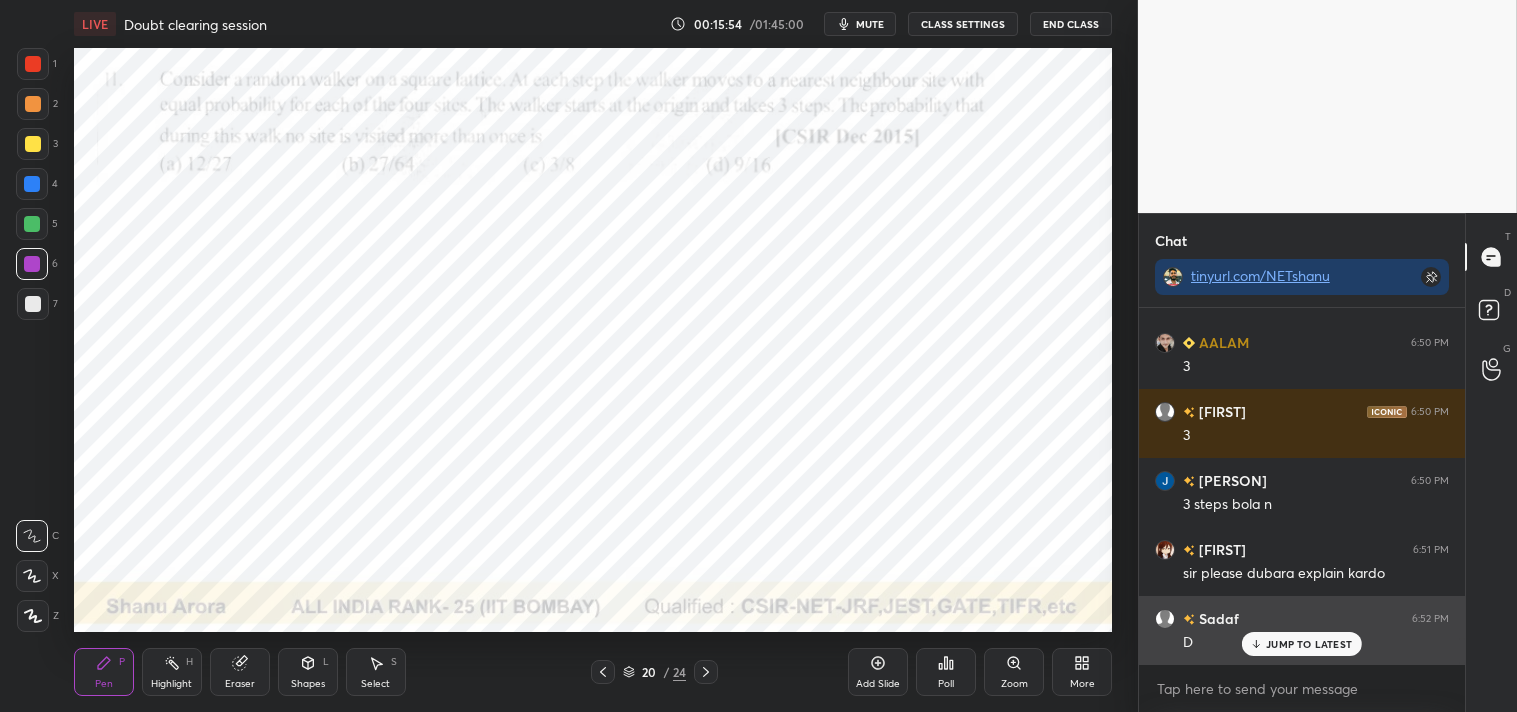 click on "JUMP TO LATEST" at bounding box center [1309, 644] 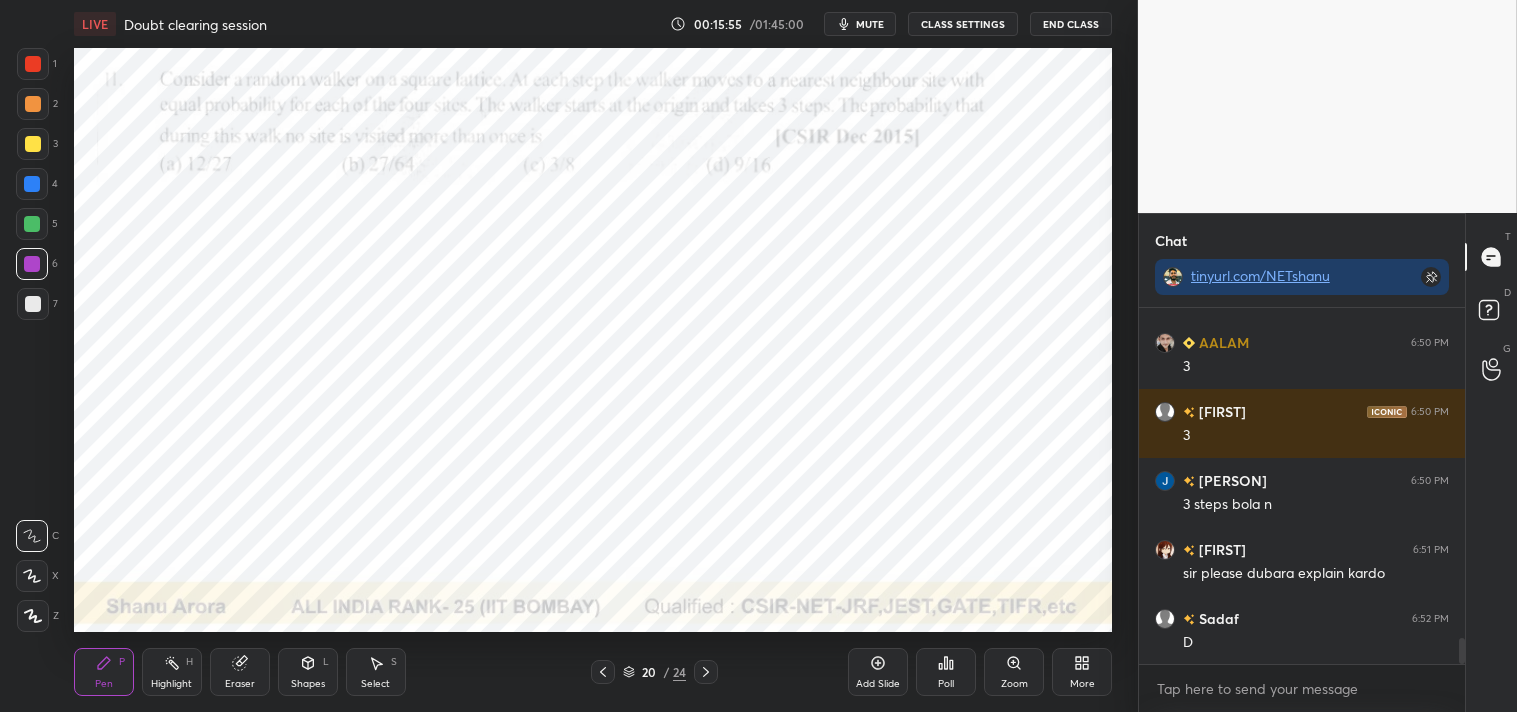 scroll, scrollTop: 4635, scrollLeft: 0, axis: vertical 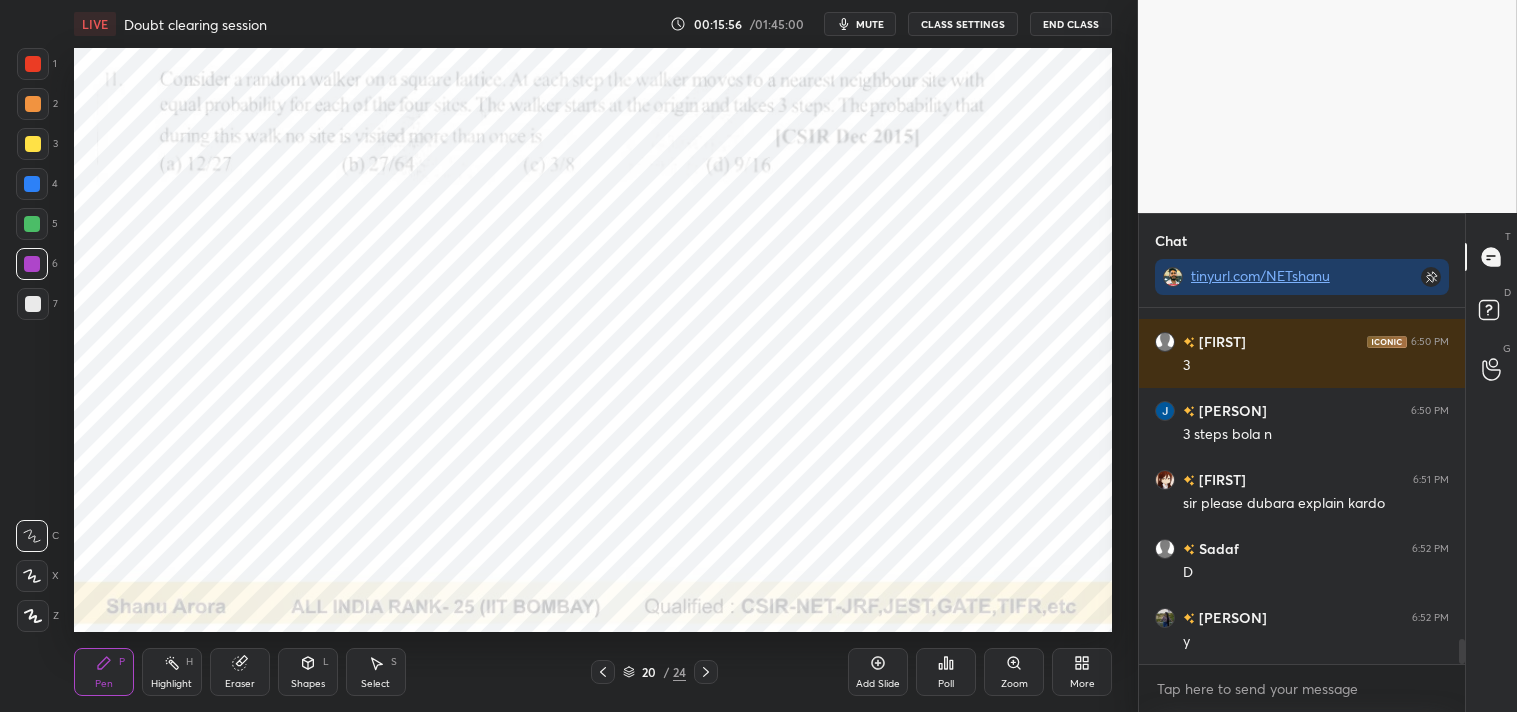 click on "Highlight H" at bounding box center (172, 672) 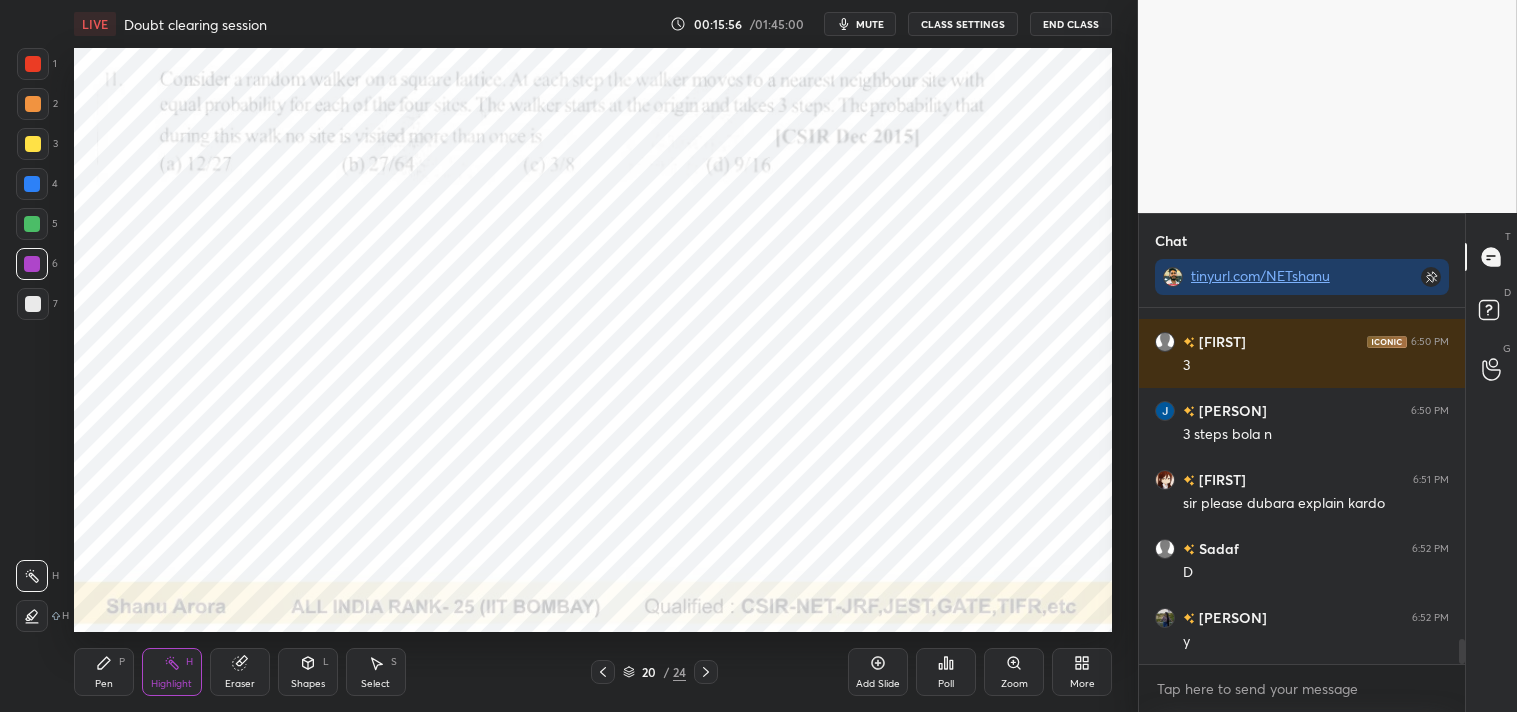 click on "Highlight H" at bounding box center [172, 672] 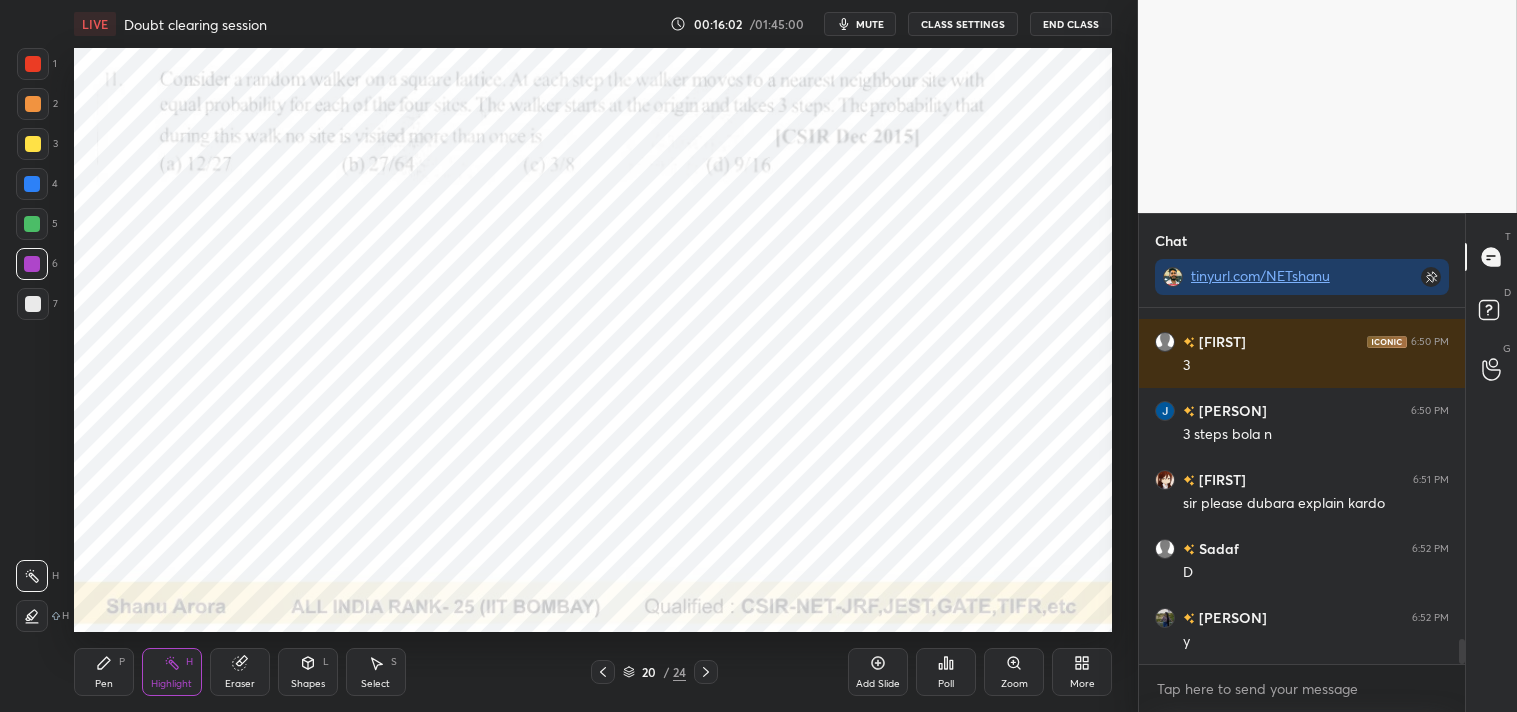 click on "Pen P" at bounding box center [104, 672] 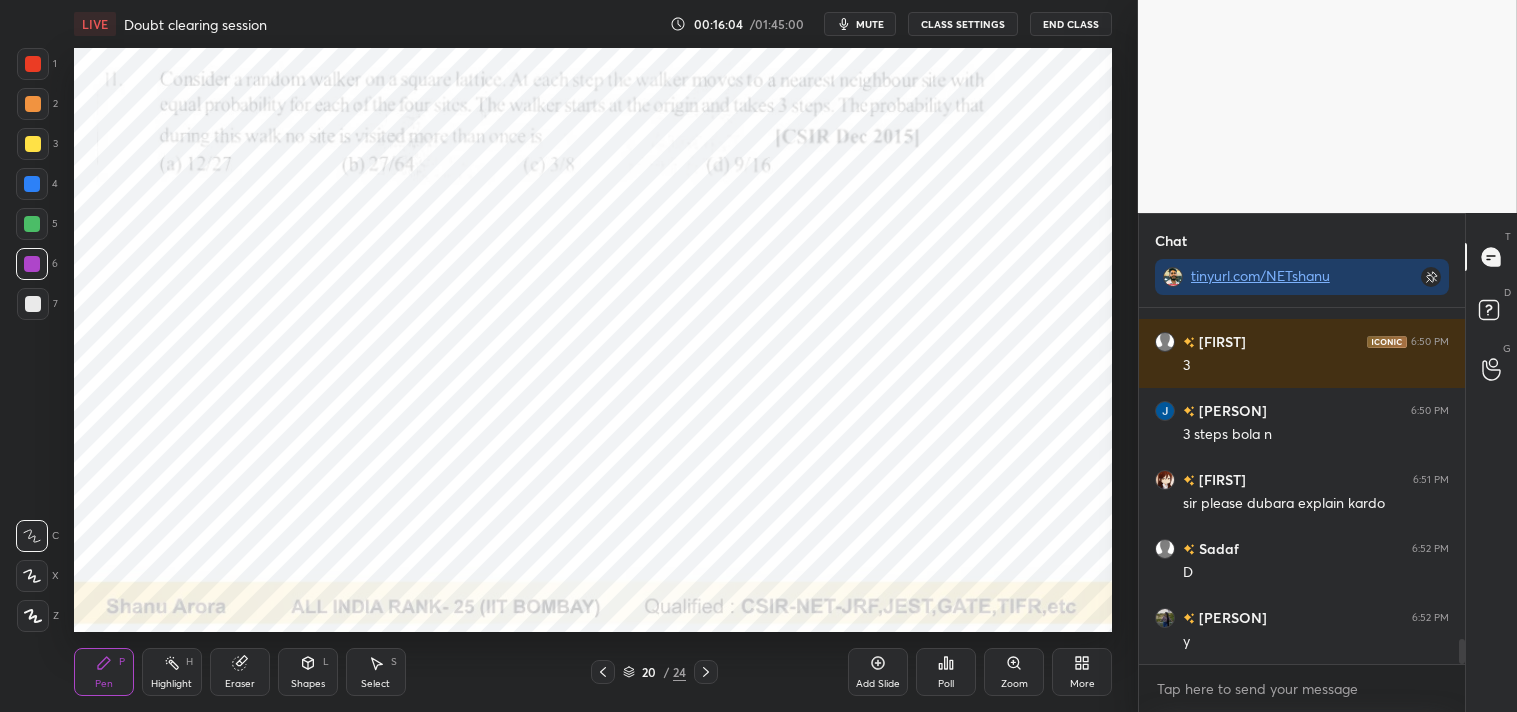 click 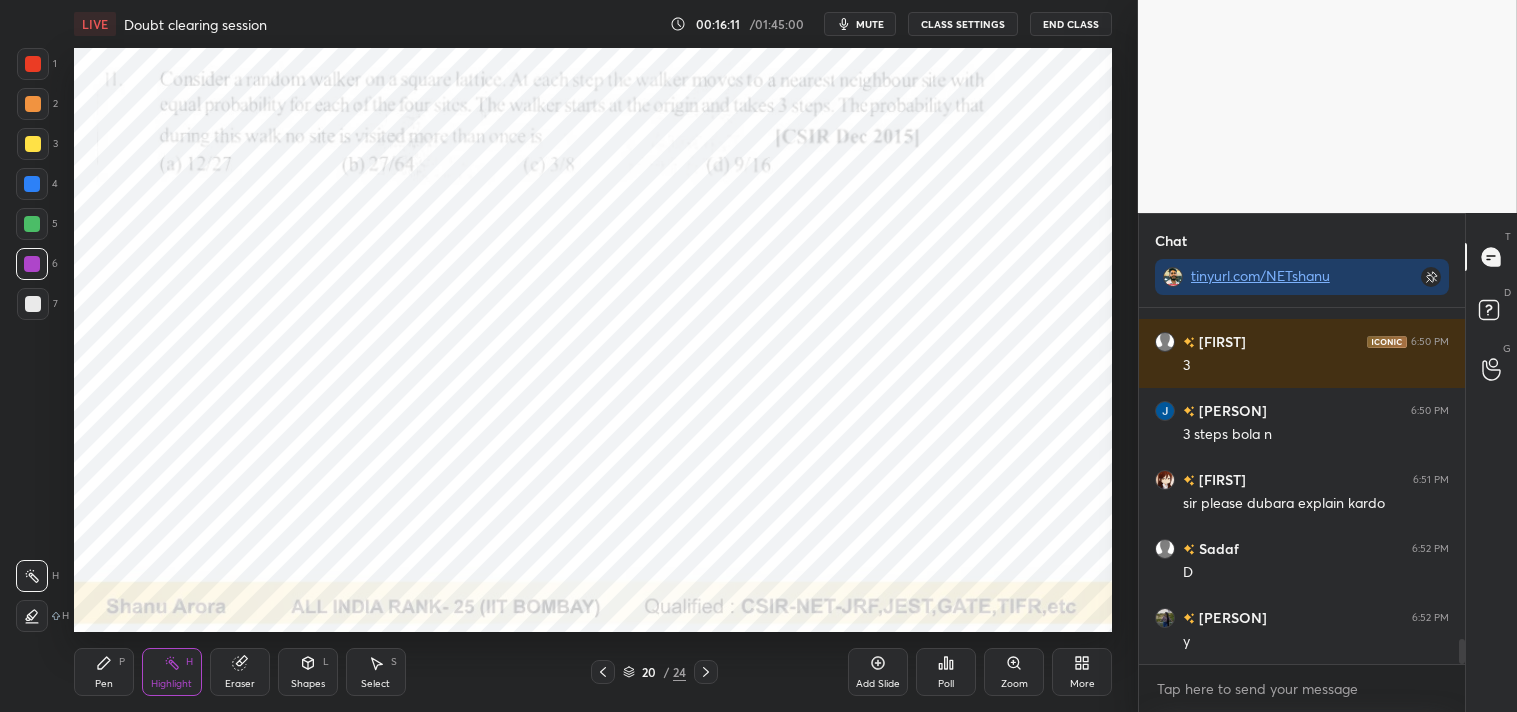 click on "Pen P" at bounding box center (104, 672) 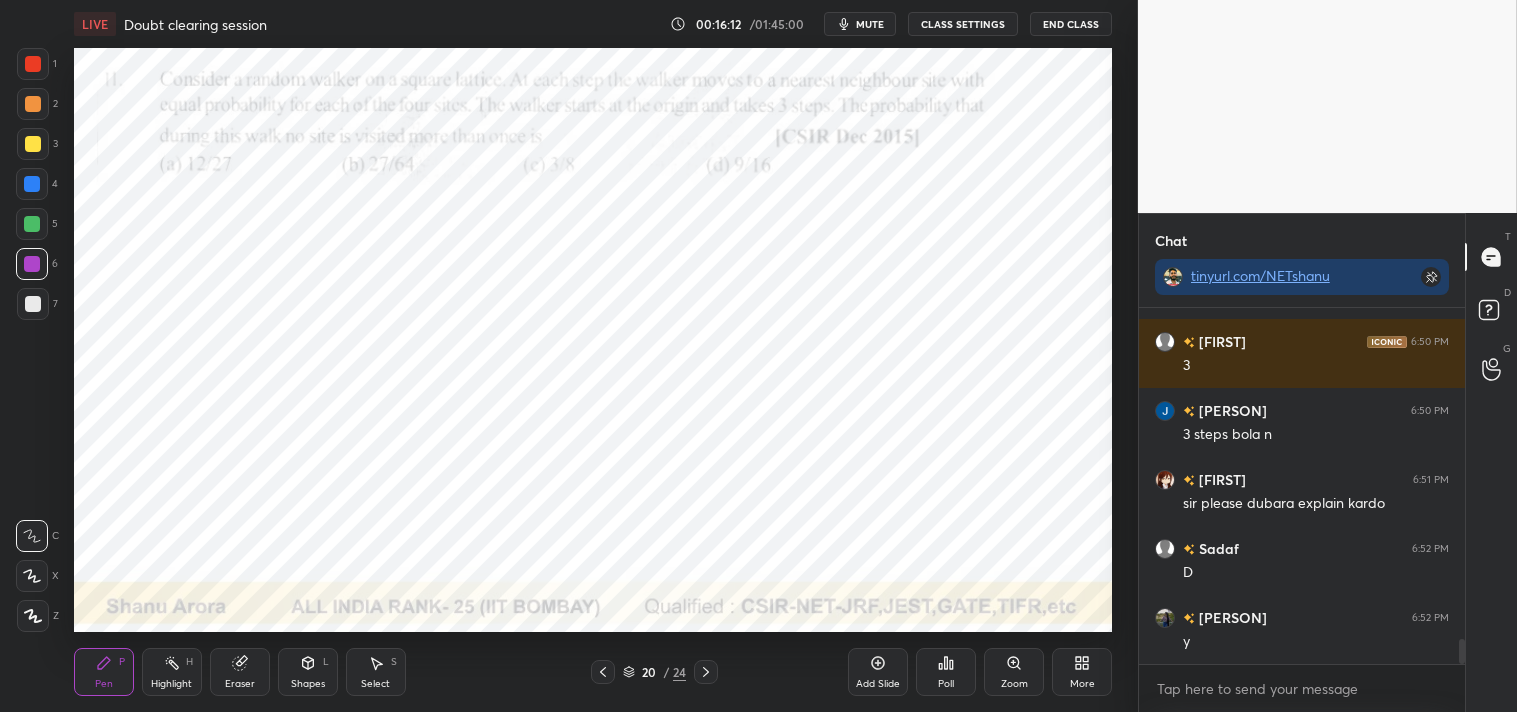 click on "H" at bounding box center (189, 662) 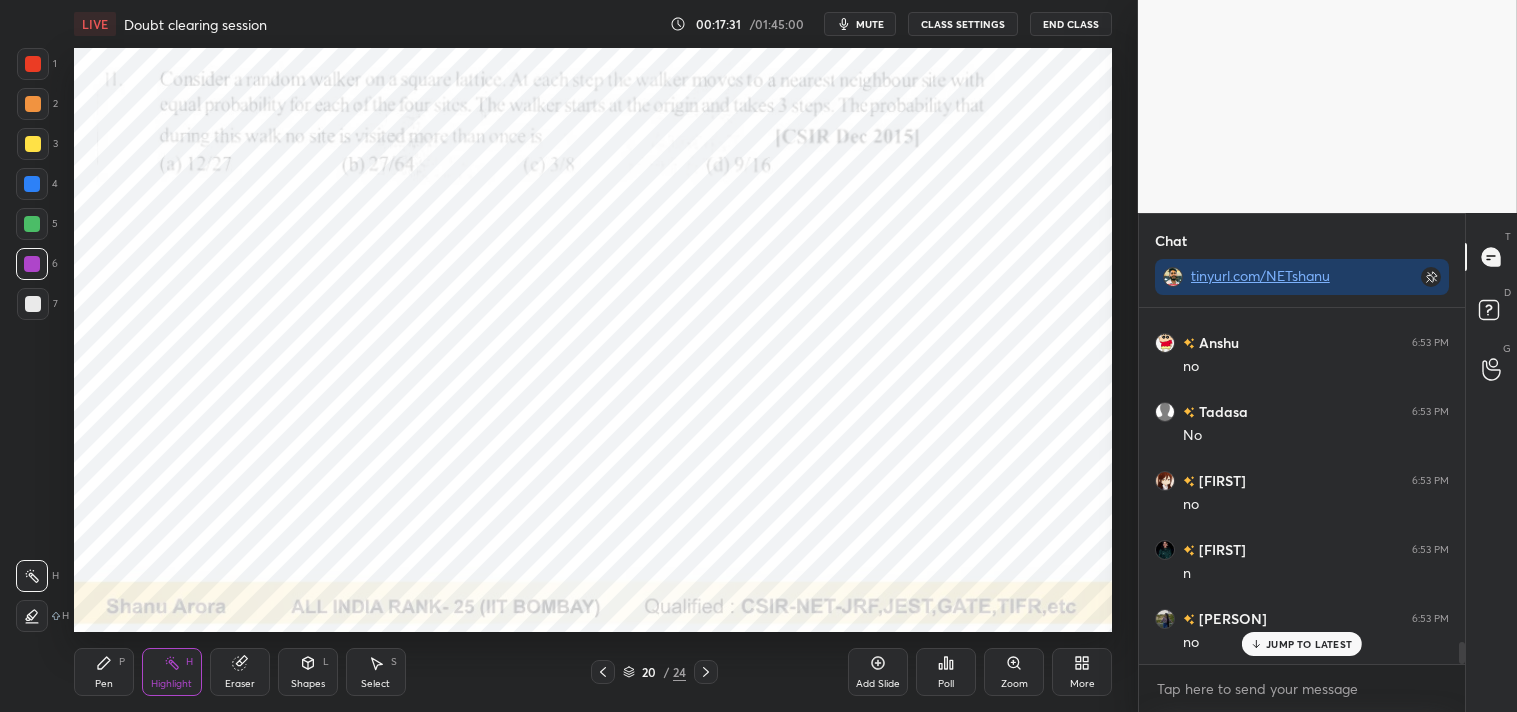 scroll, scrollTop: 5367, scrollLeft: 0, axis: vertical 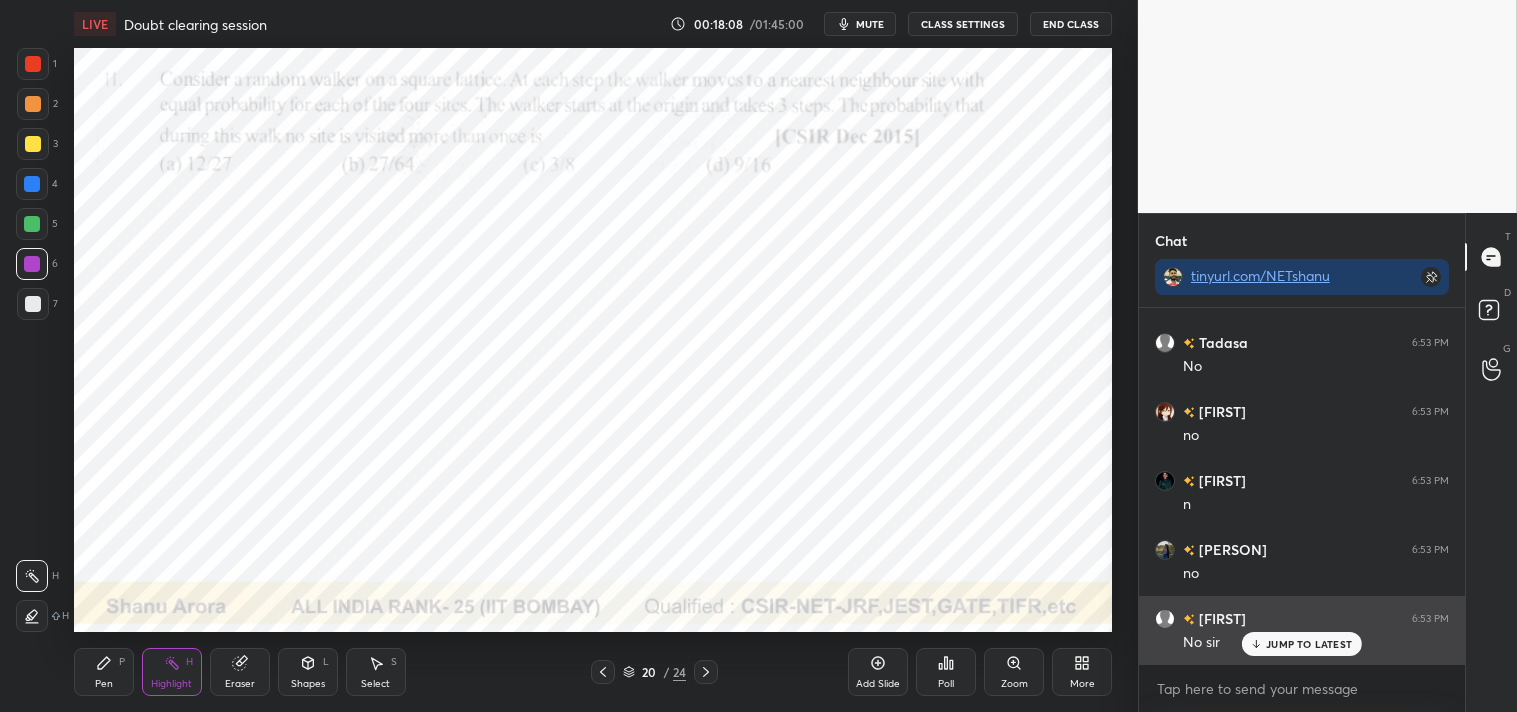 click on "JUMP TO LATEST" at bounding box center (1302, 644) 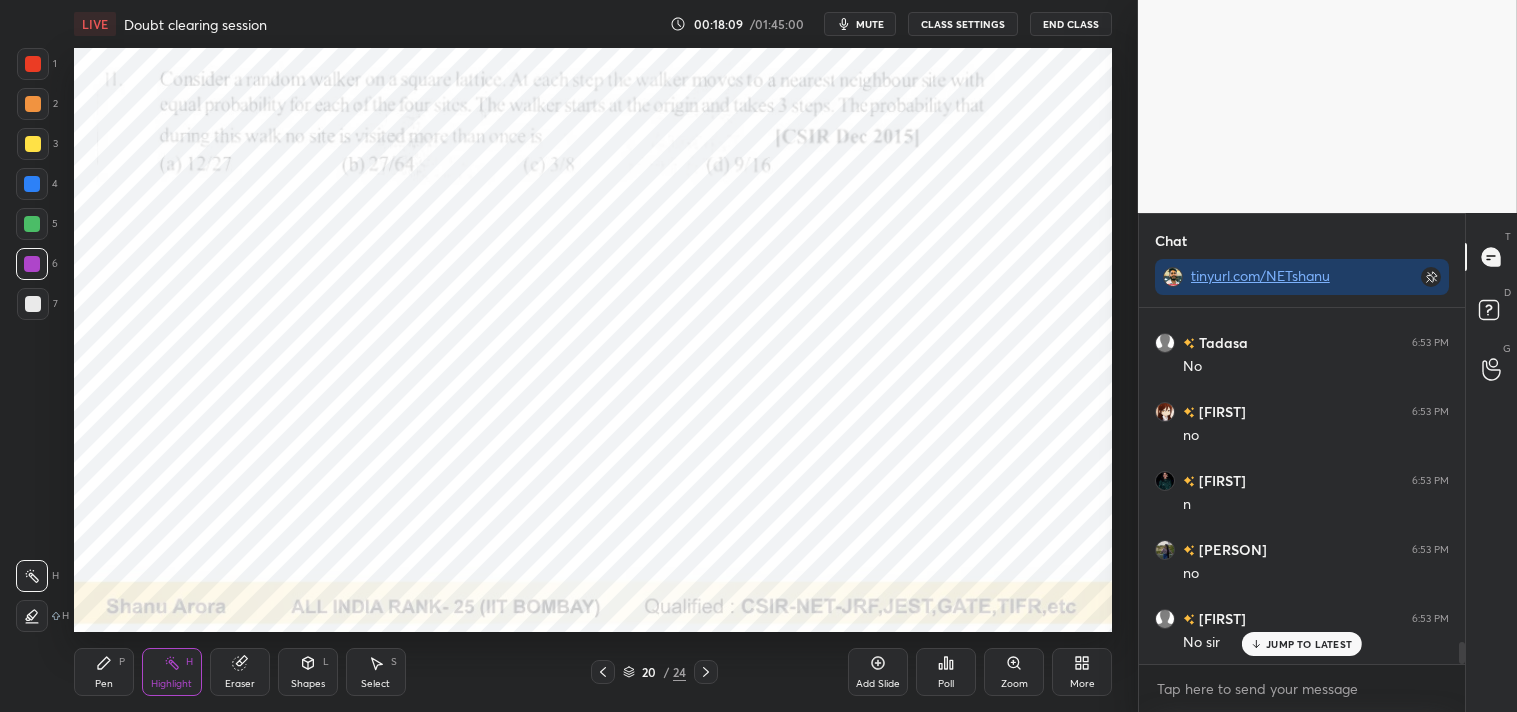 scroll, scrollTop: 5436, scrollLeft: 0, axis: vertical 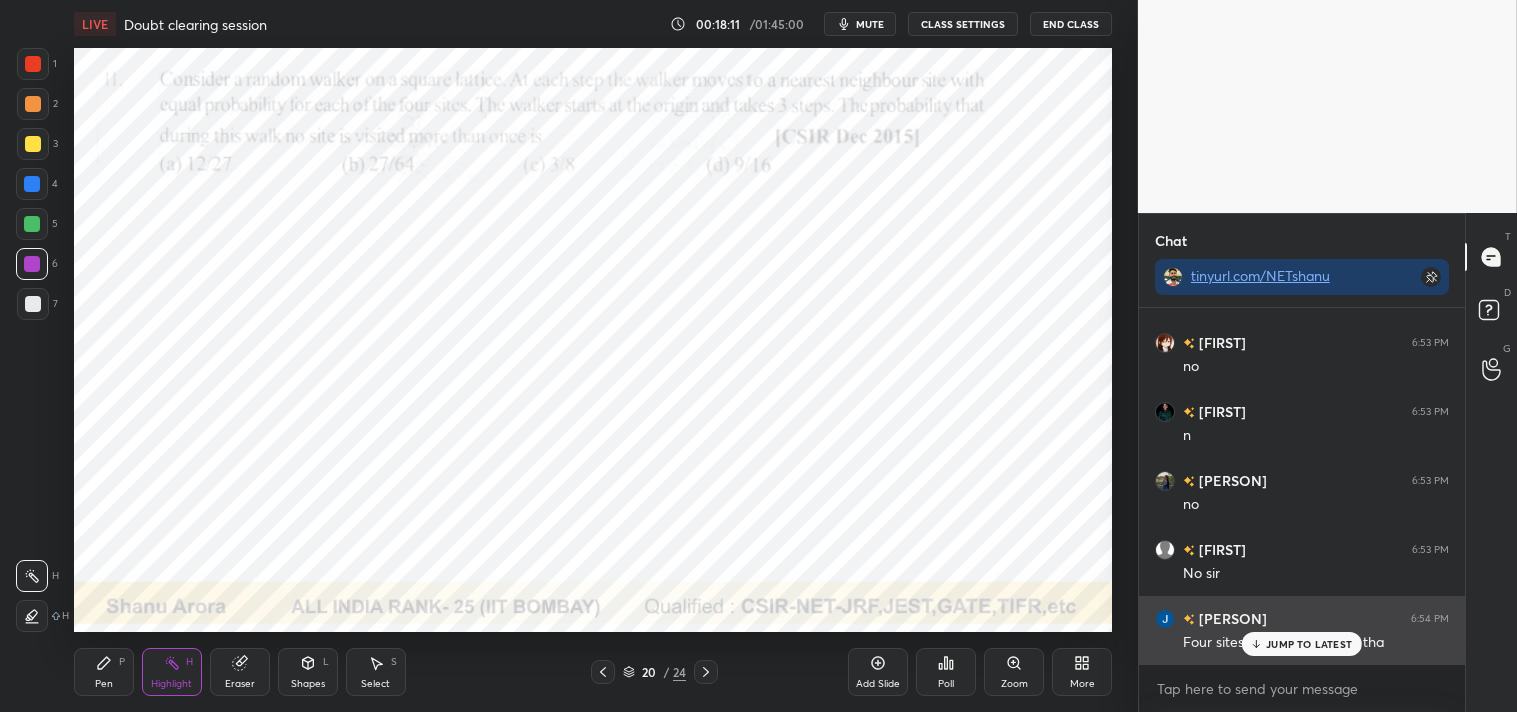 click on "JUMP TO LATEST" at bounding box center [1302, 644] 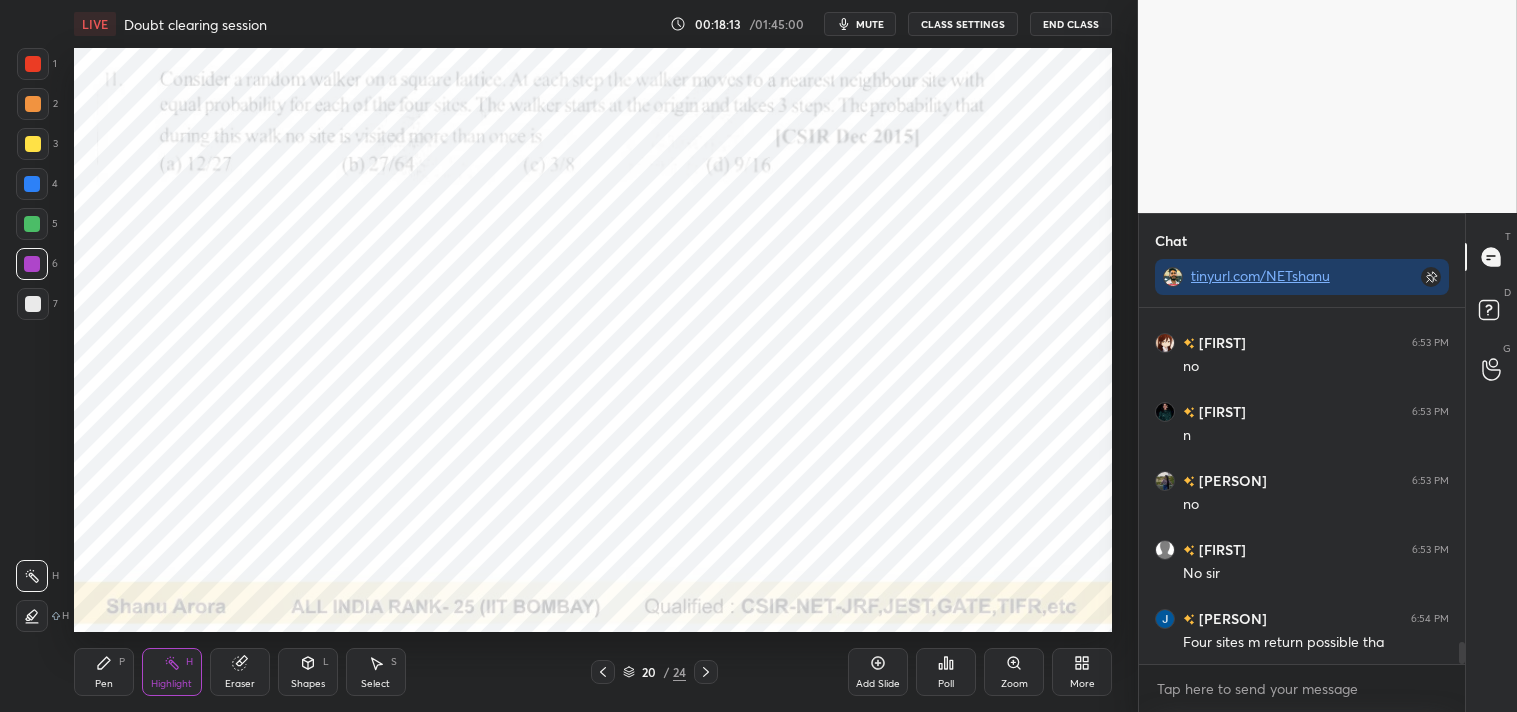 scroll, scrollTop: 5505, scrollLeft: 0, axis: vertical 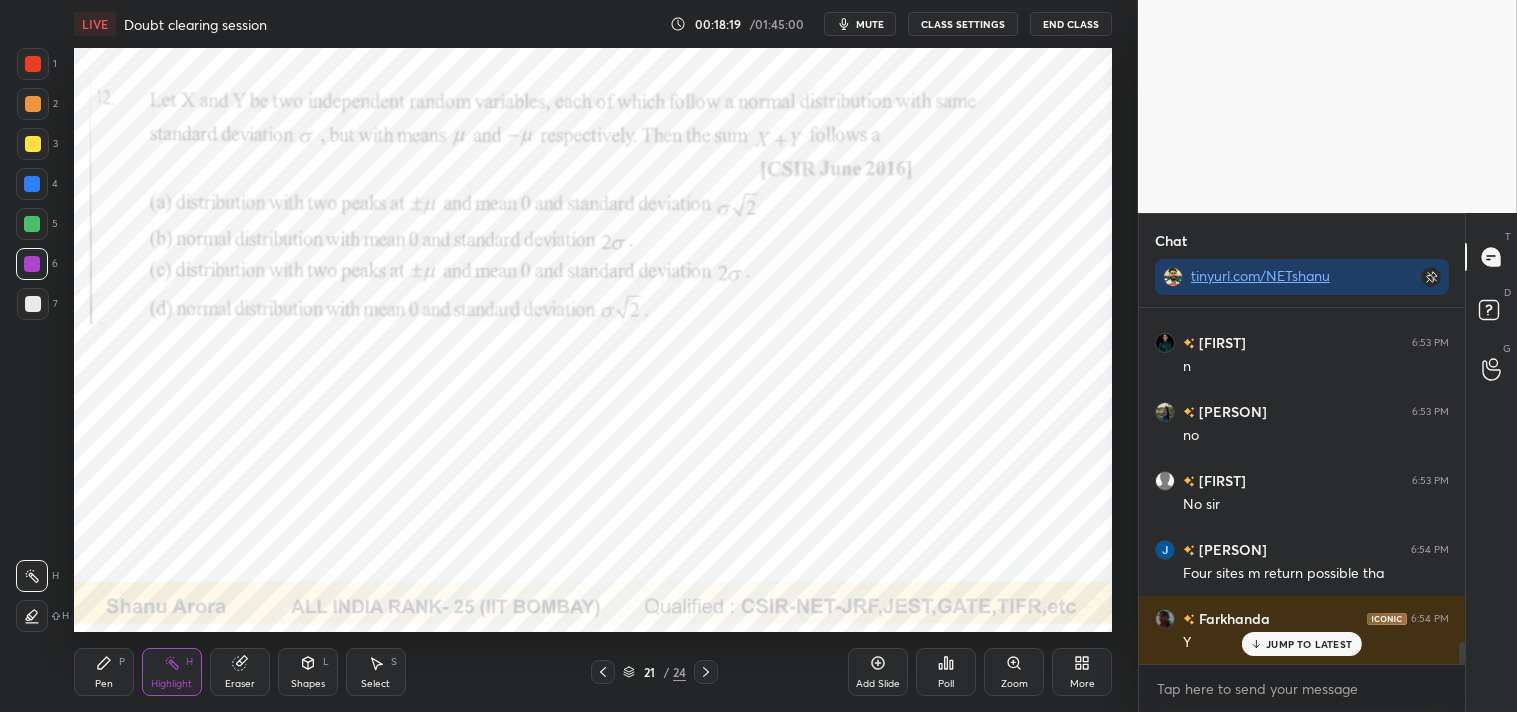 click 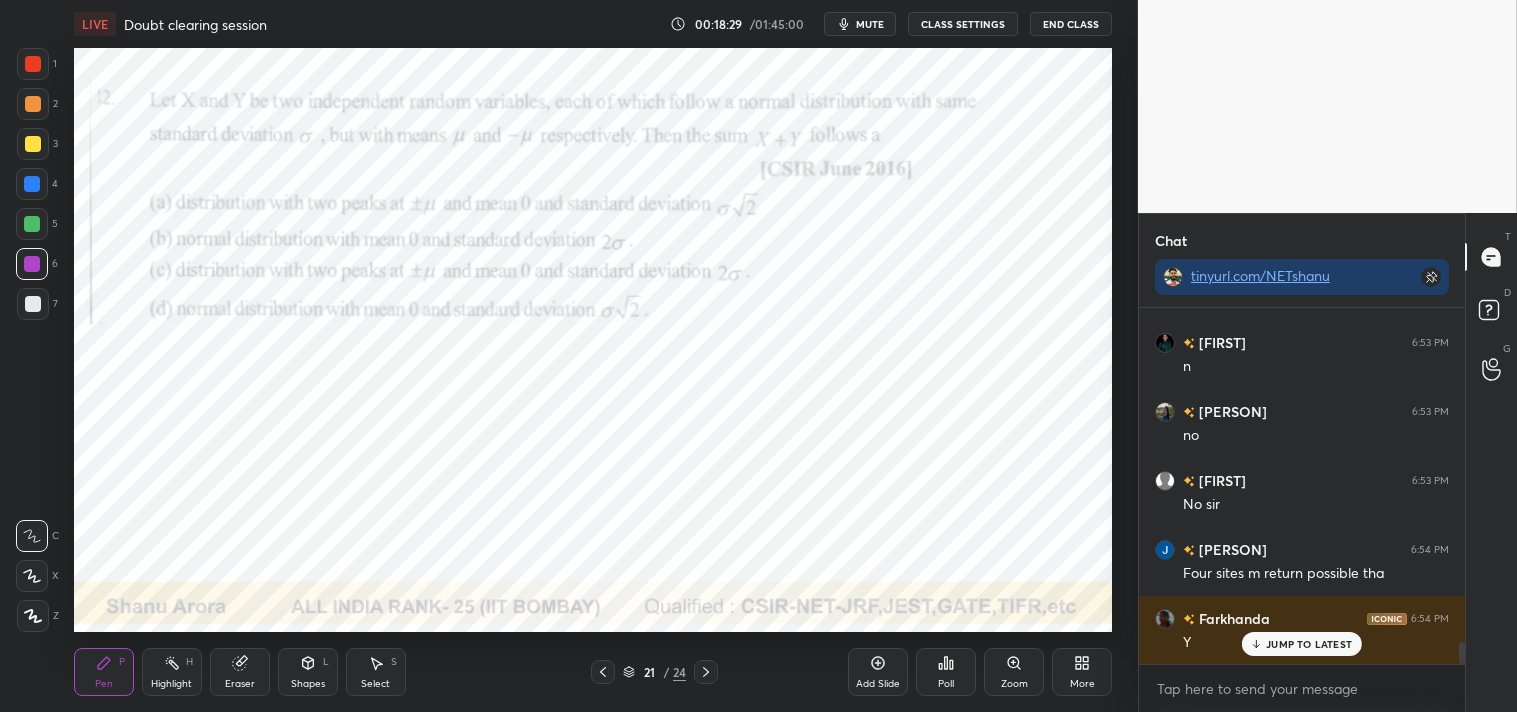 click on "Pen P" at bounding box center (104, 672) 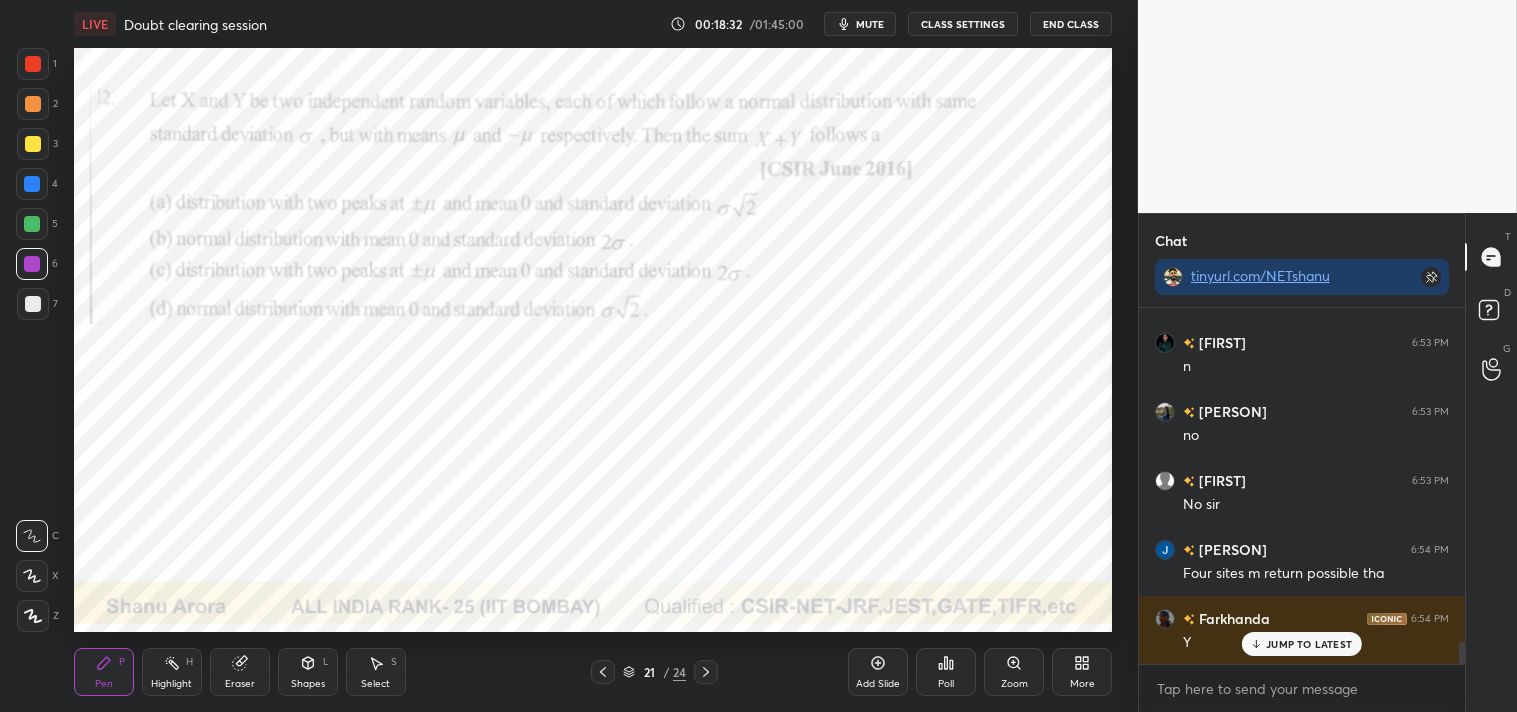 click on "mute" at bounding box center (870, 24) 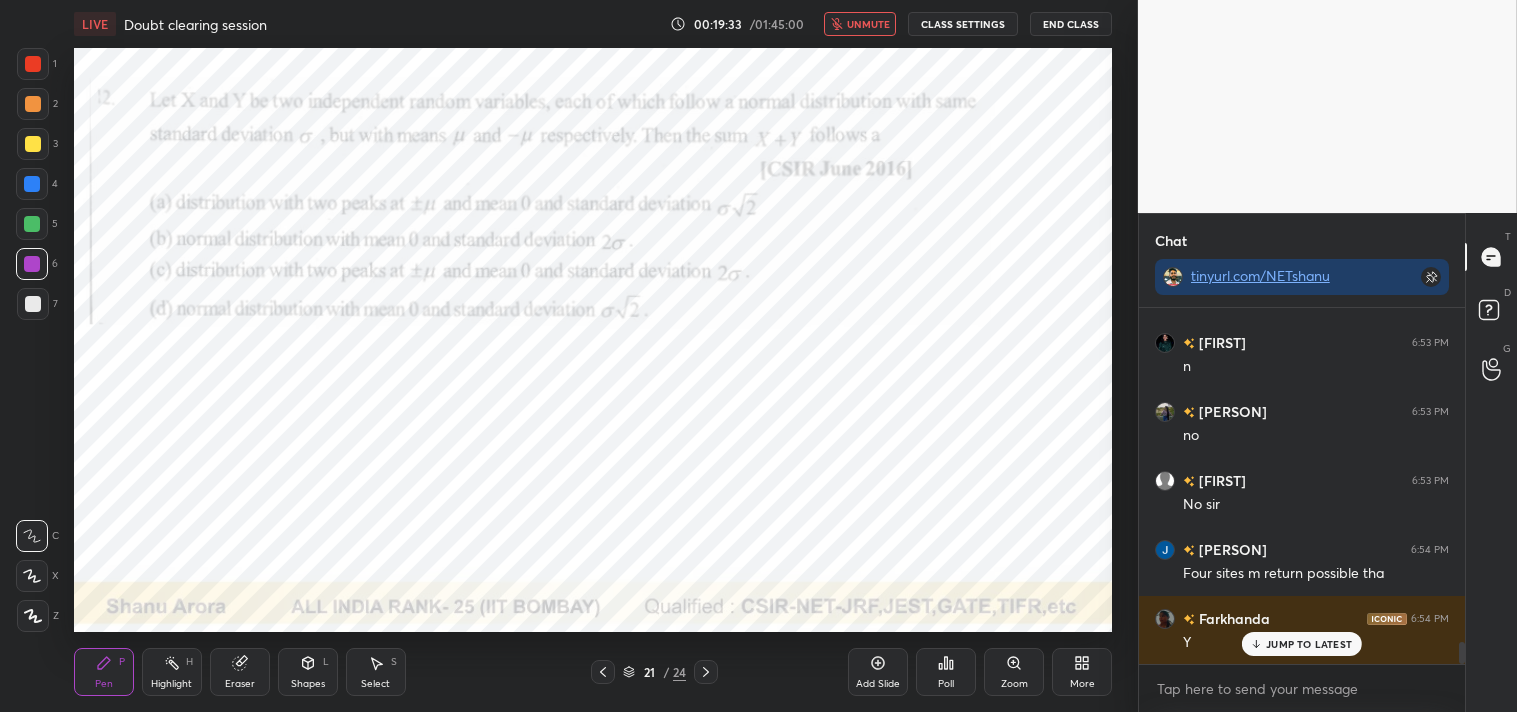 scroll, scrollTop: 5575, scrollLeft: 0, axis: vertical 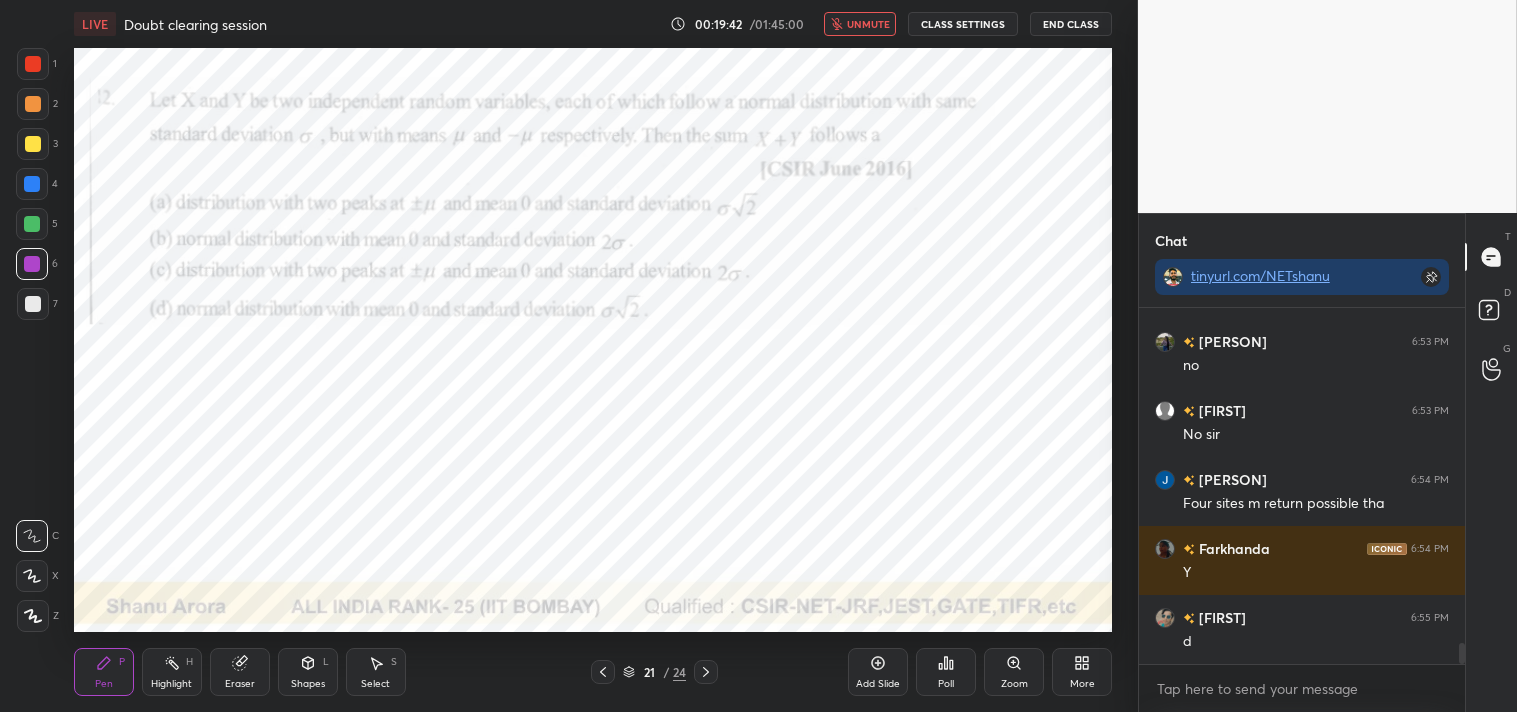 click on "unmute" at bounding box center [868, 24] 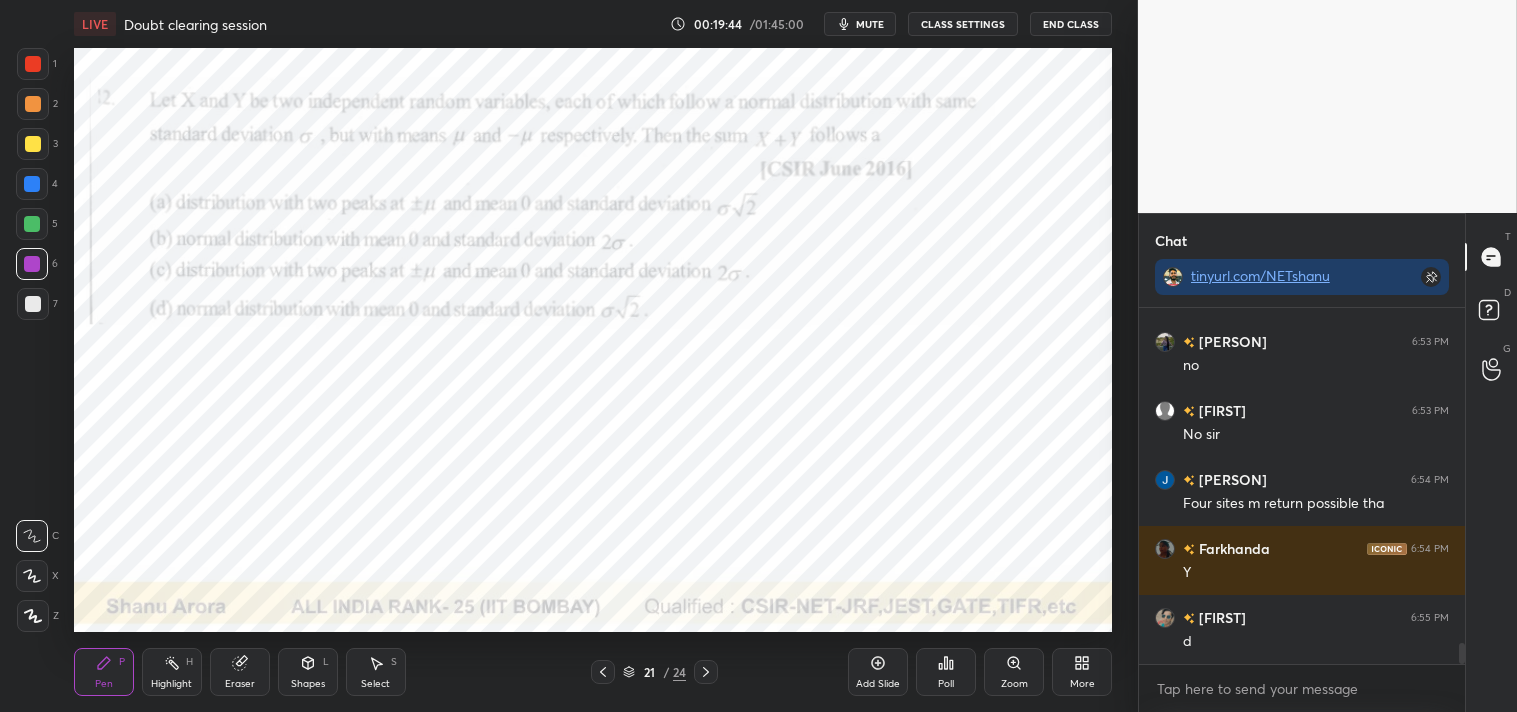 type 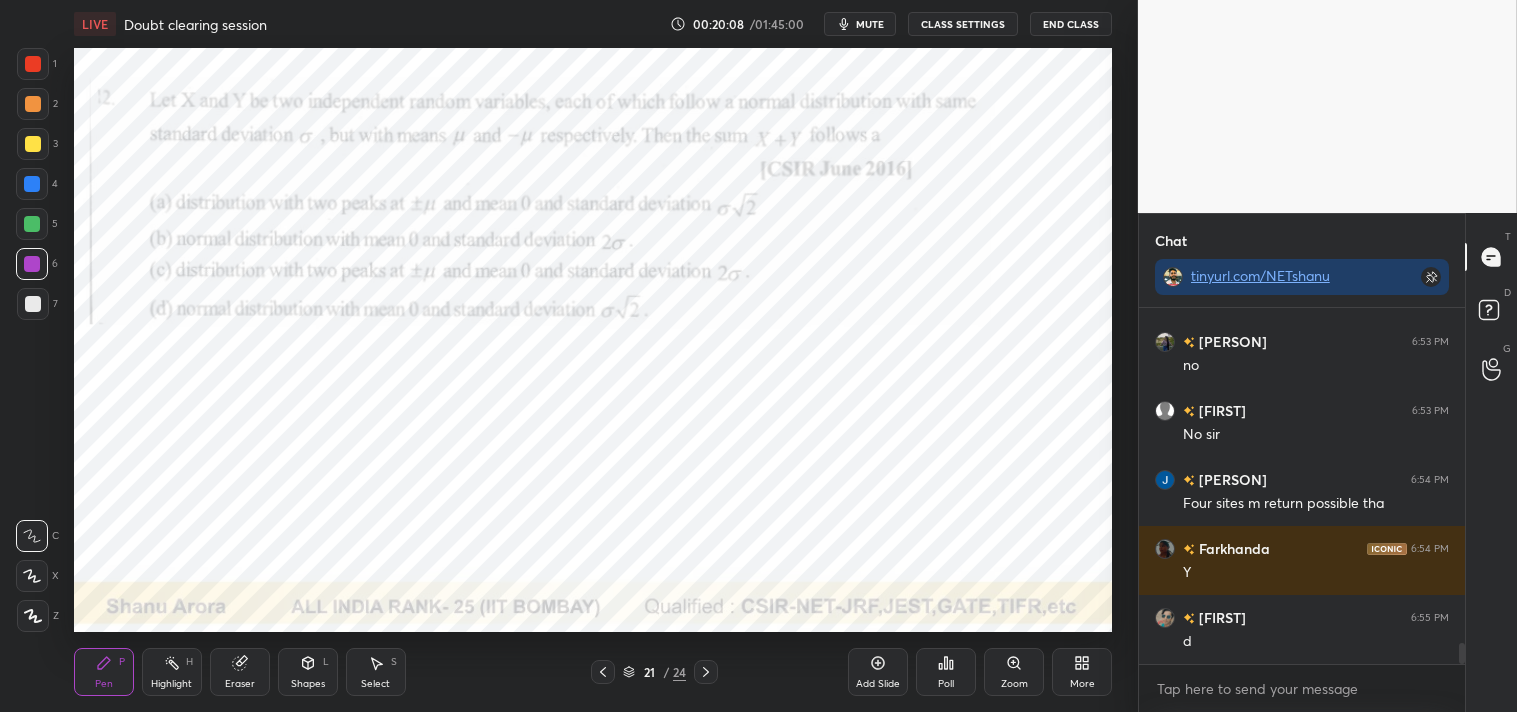 scroll, scrollTop: 5644, scrollLeft: 0, axis: vertical 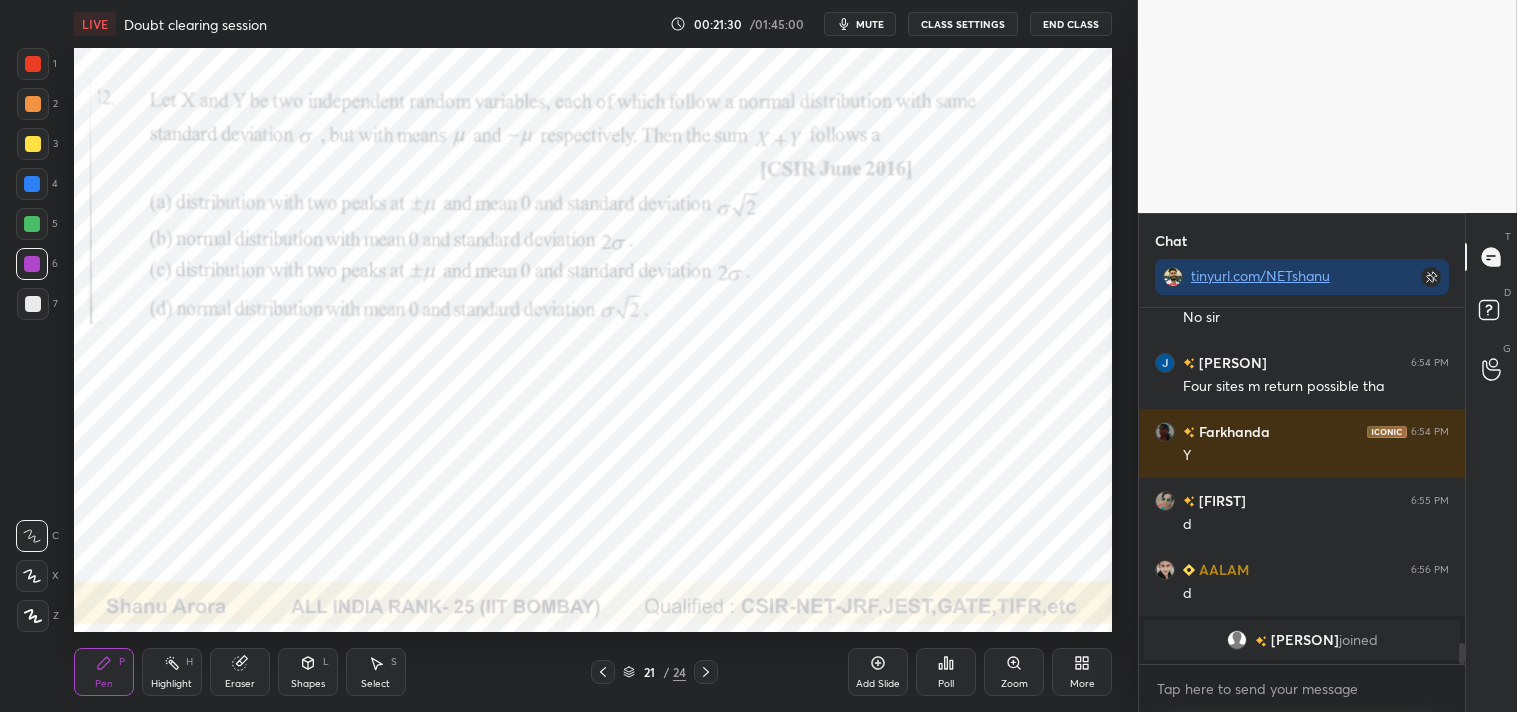 click 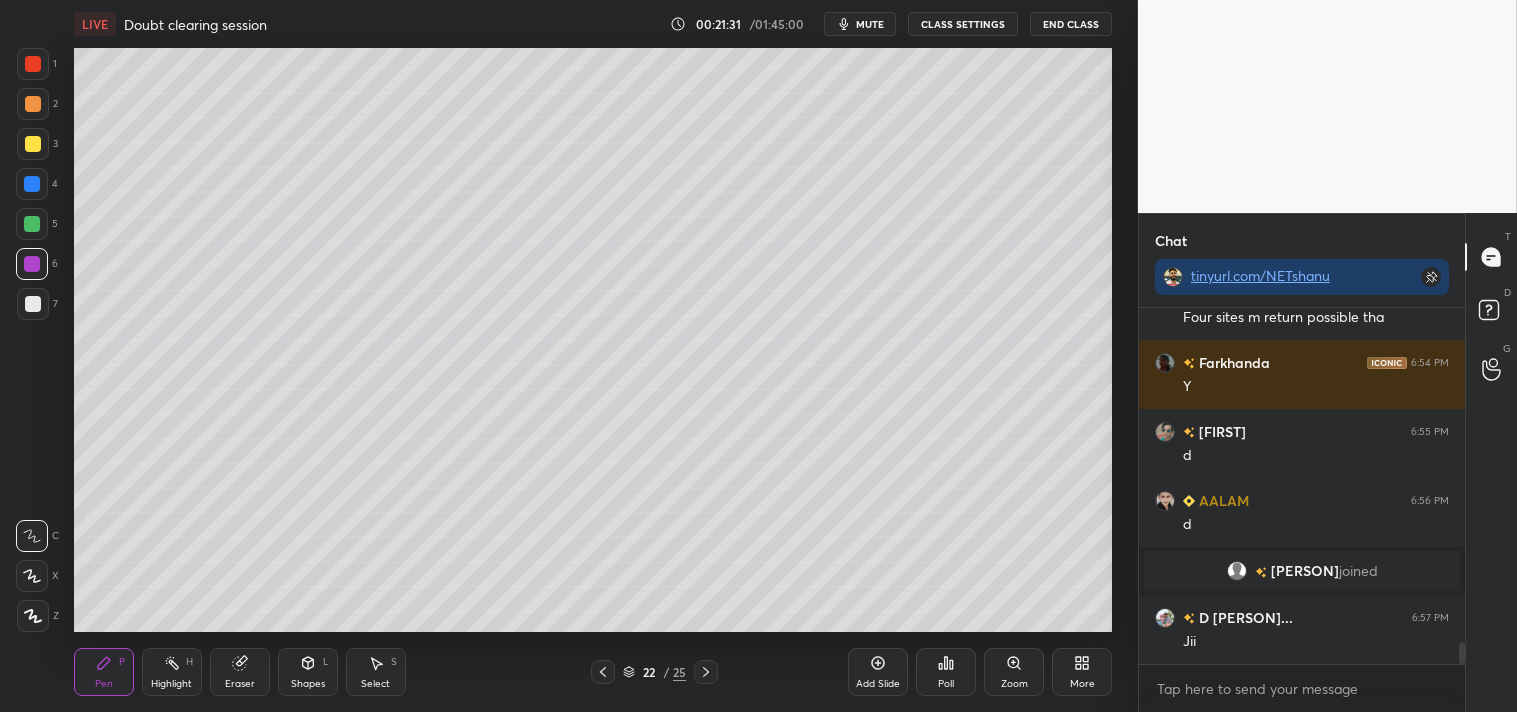scroll, scrollTop: 5384, scrollLeft: 0, axis: vertical 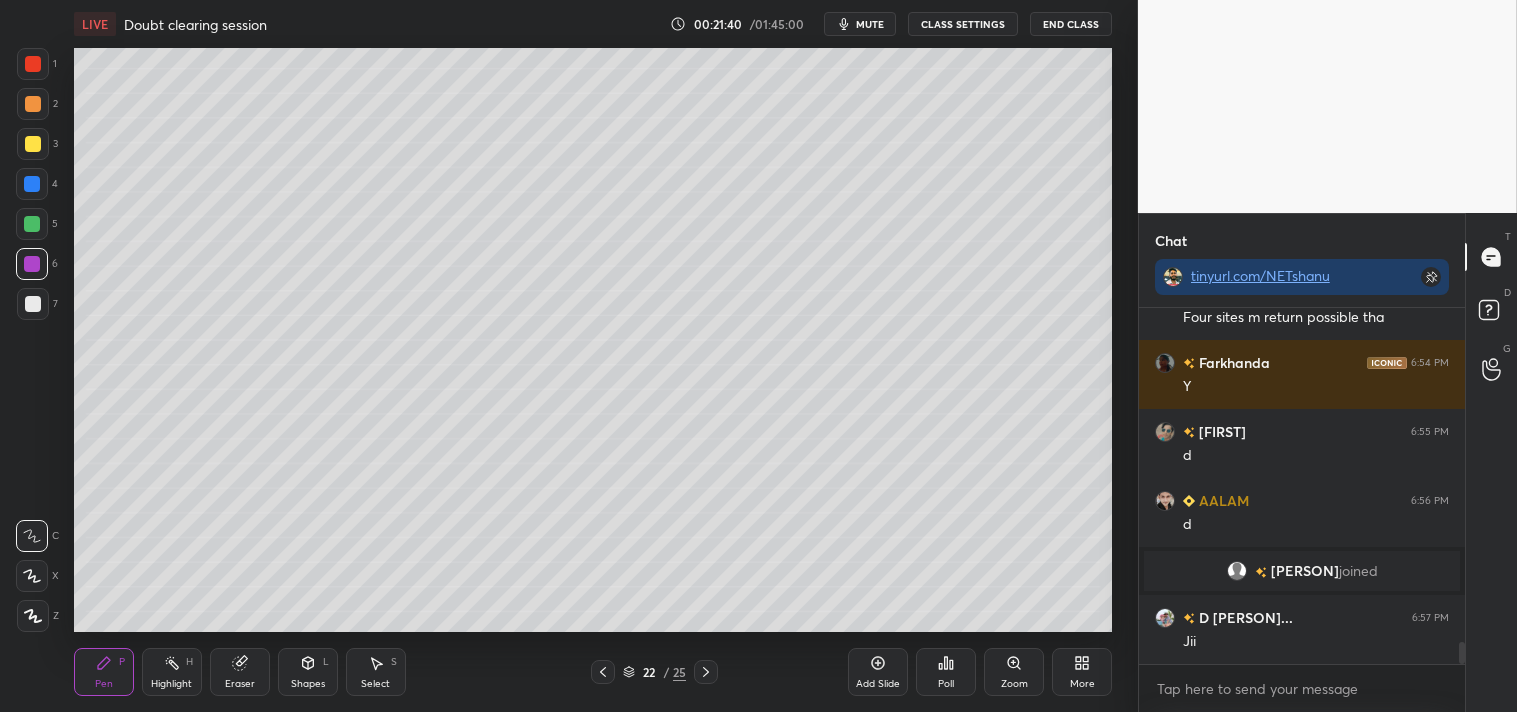 click on "7" at bounding box center [37, 308] 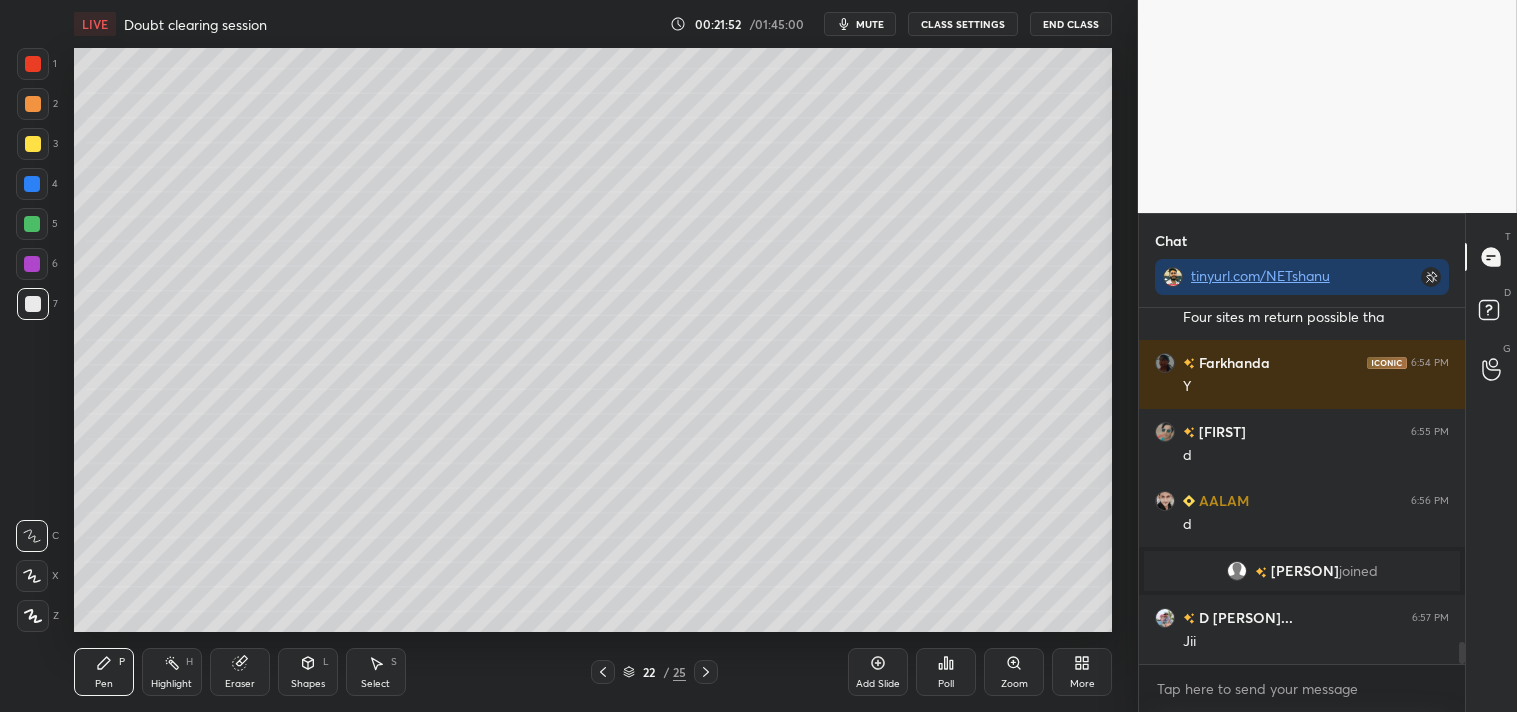 click at bounding box center (33, 144) 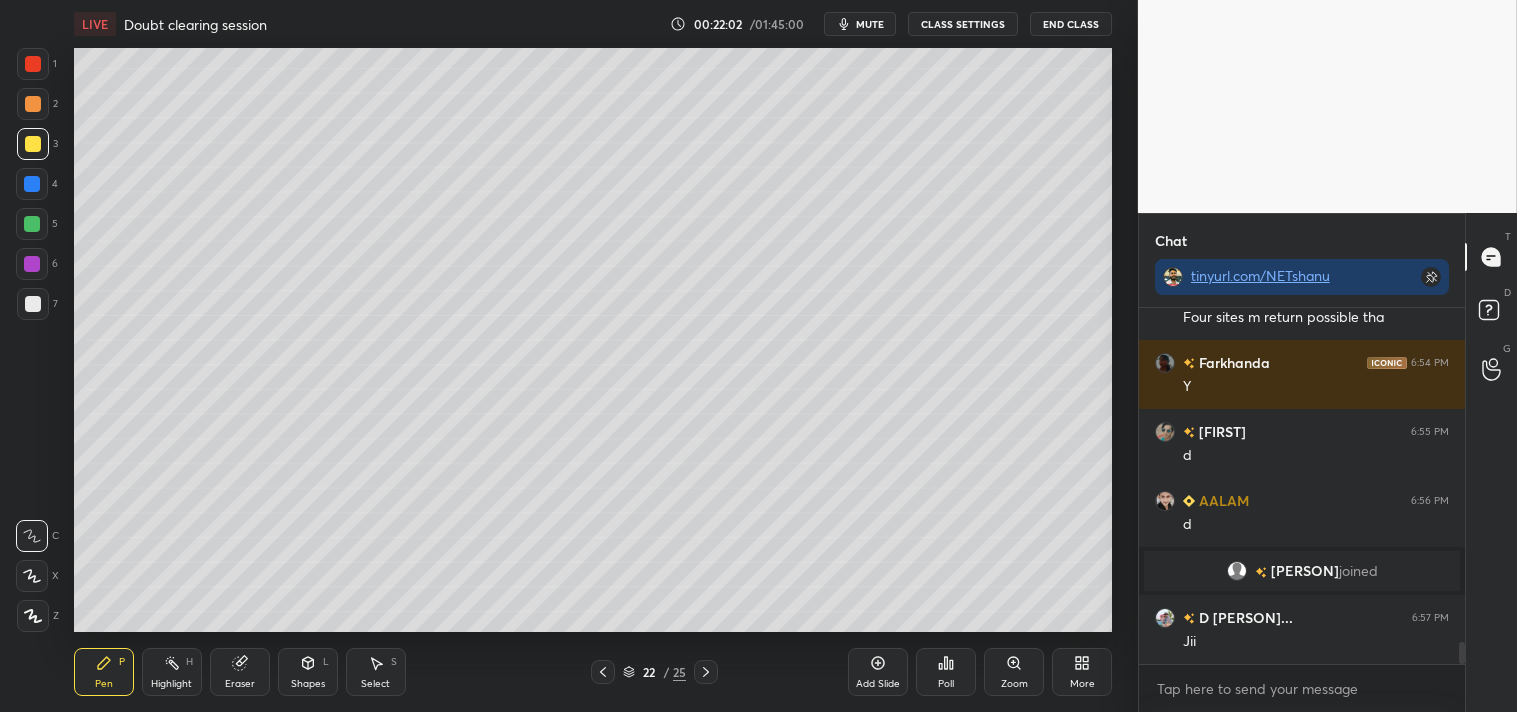 scroll, scrollTop: 5453, scrollLeft: 0, axis: vertical 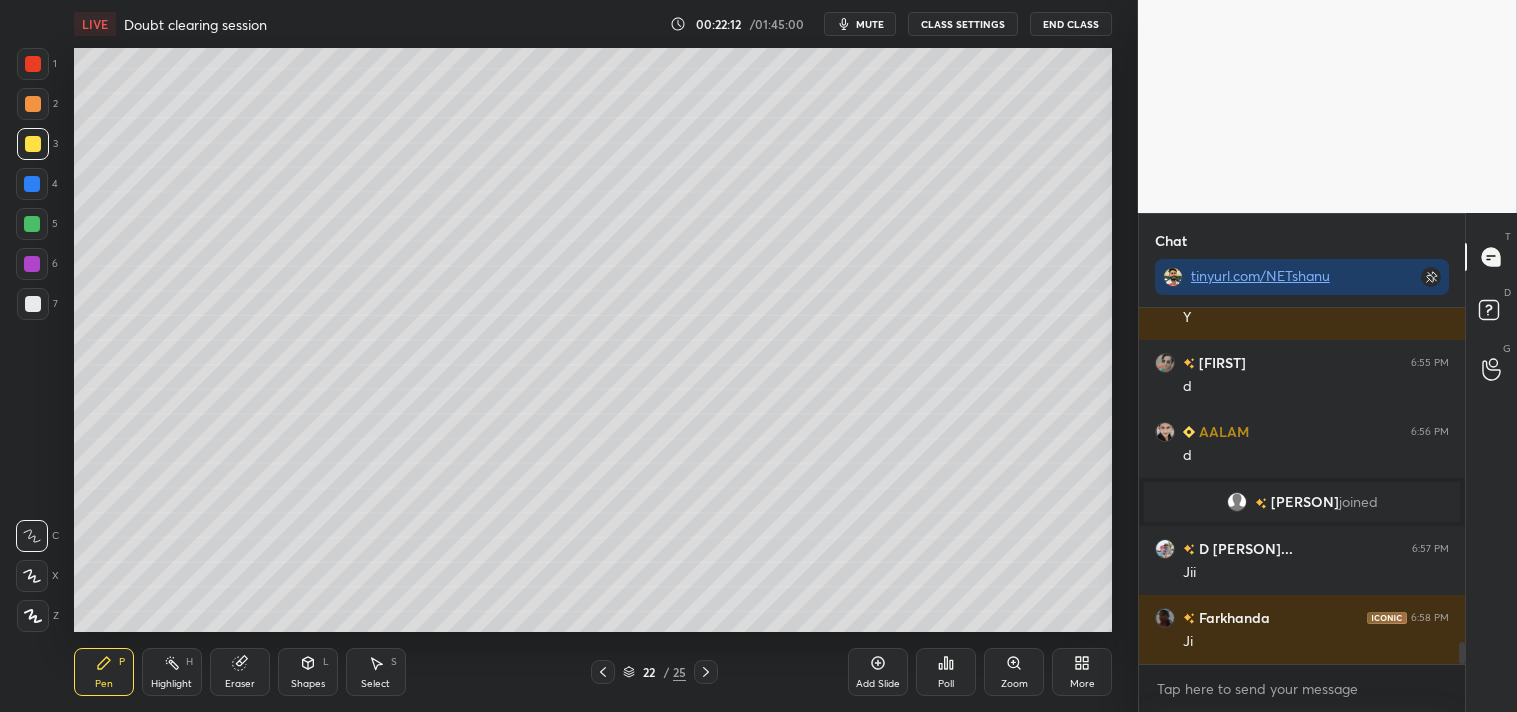 click on "Eraser" at bounding box center [240, 672] 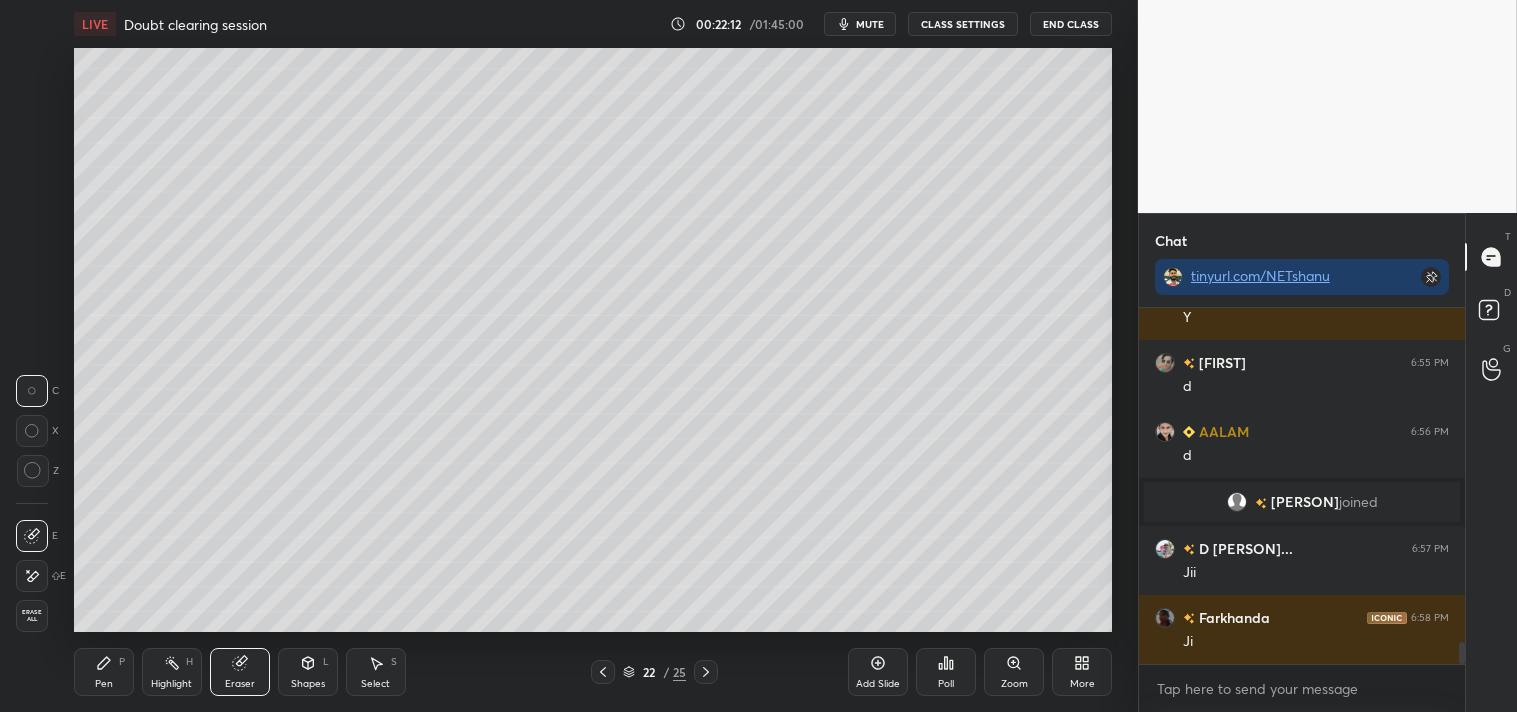 click 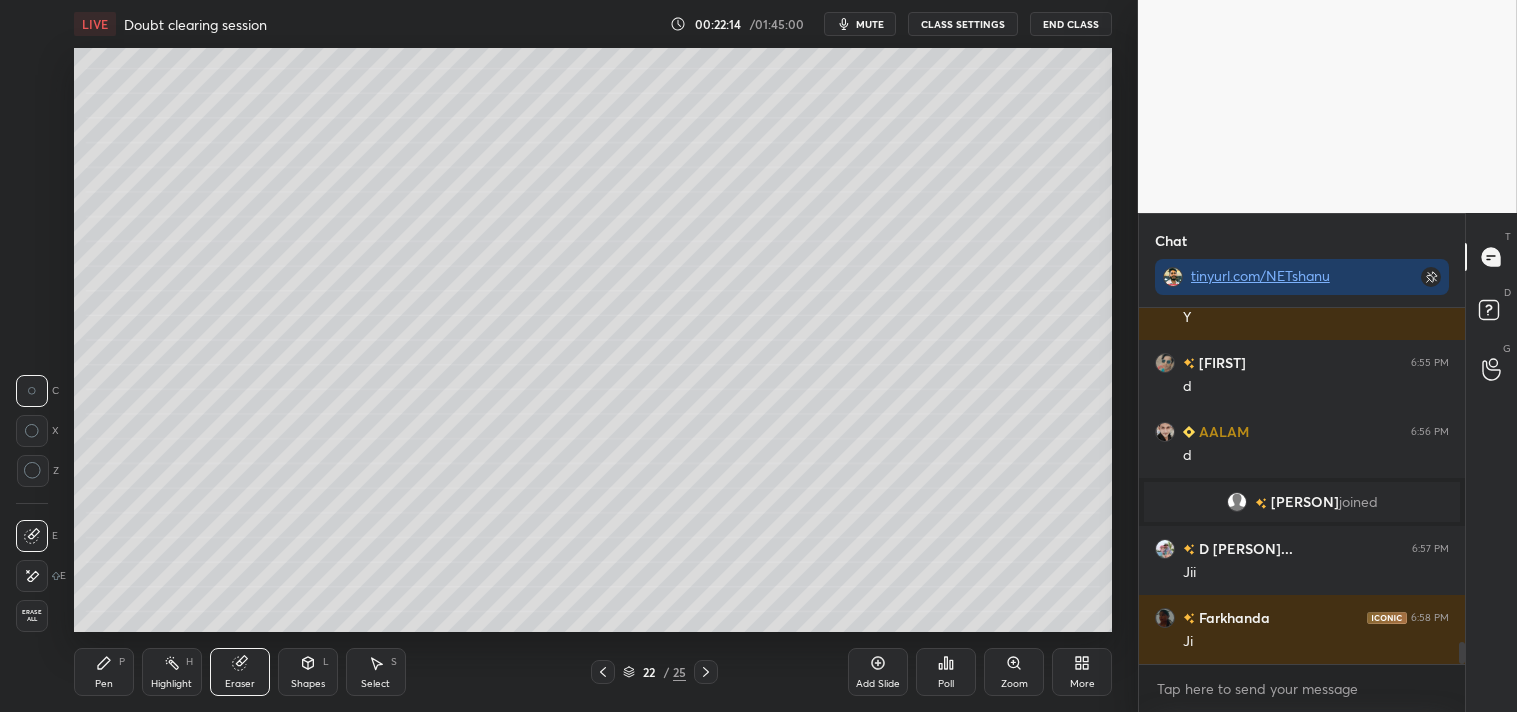 click on "Pen P" at bounding box center (104, 672) 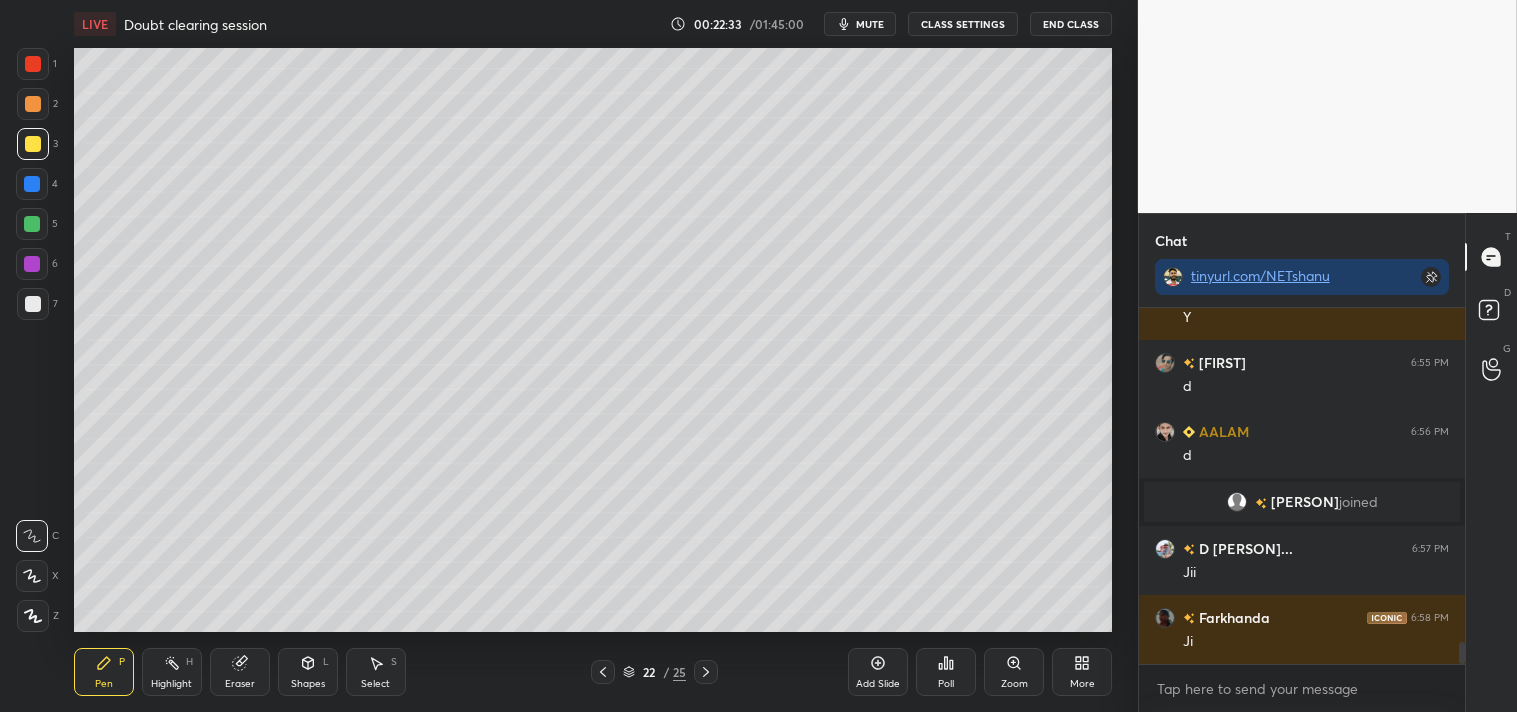 scroll, scrollTop: 5501, scrollLeft: 0, axis: vertical 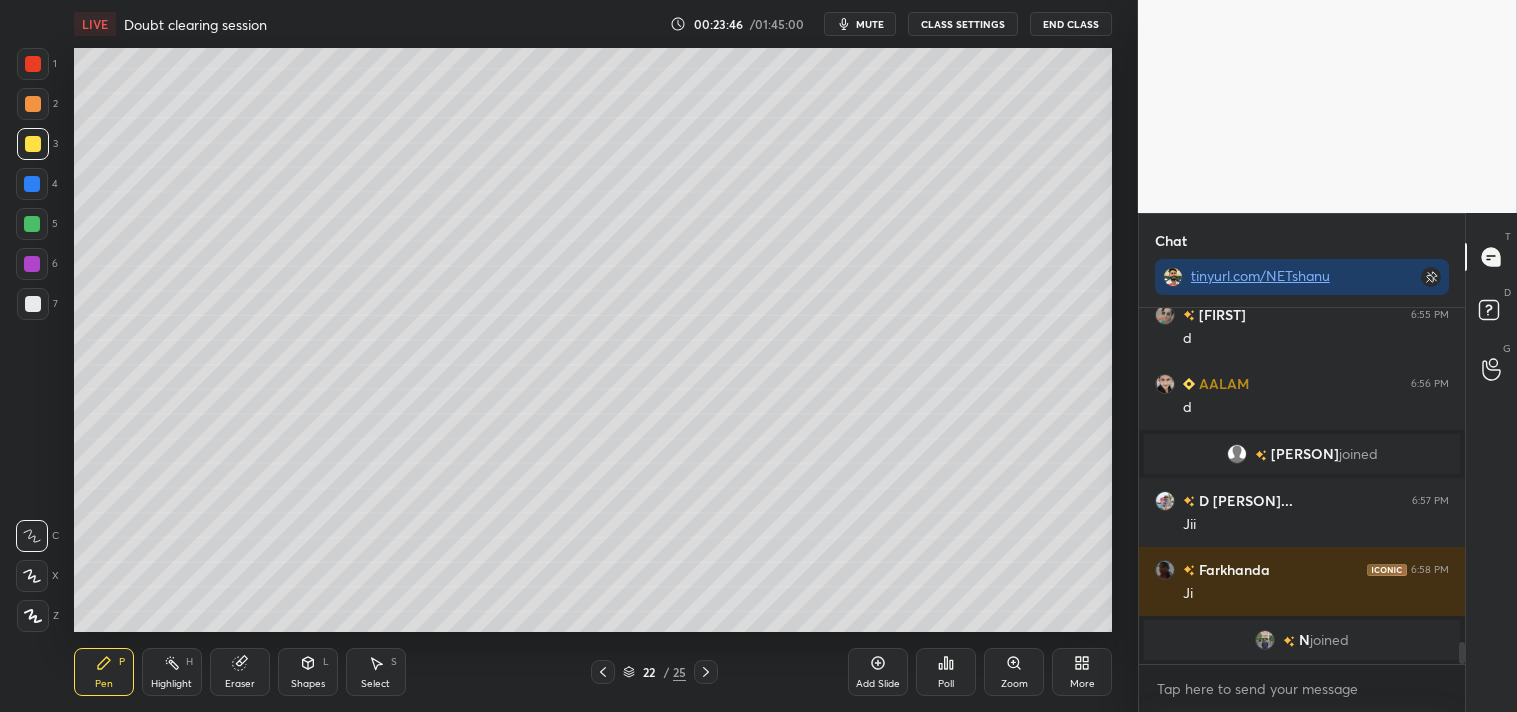 click 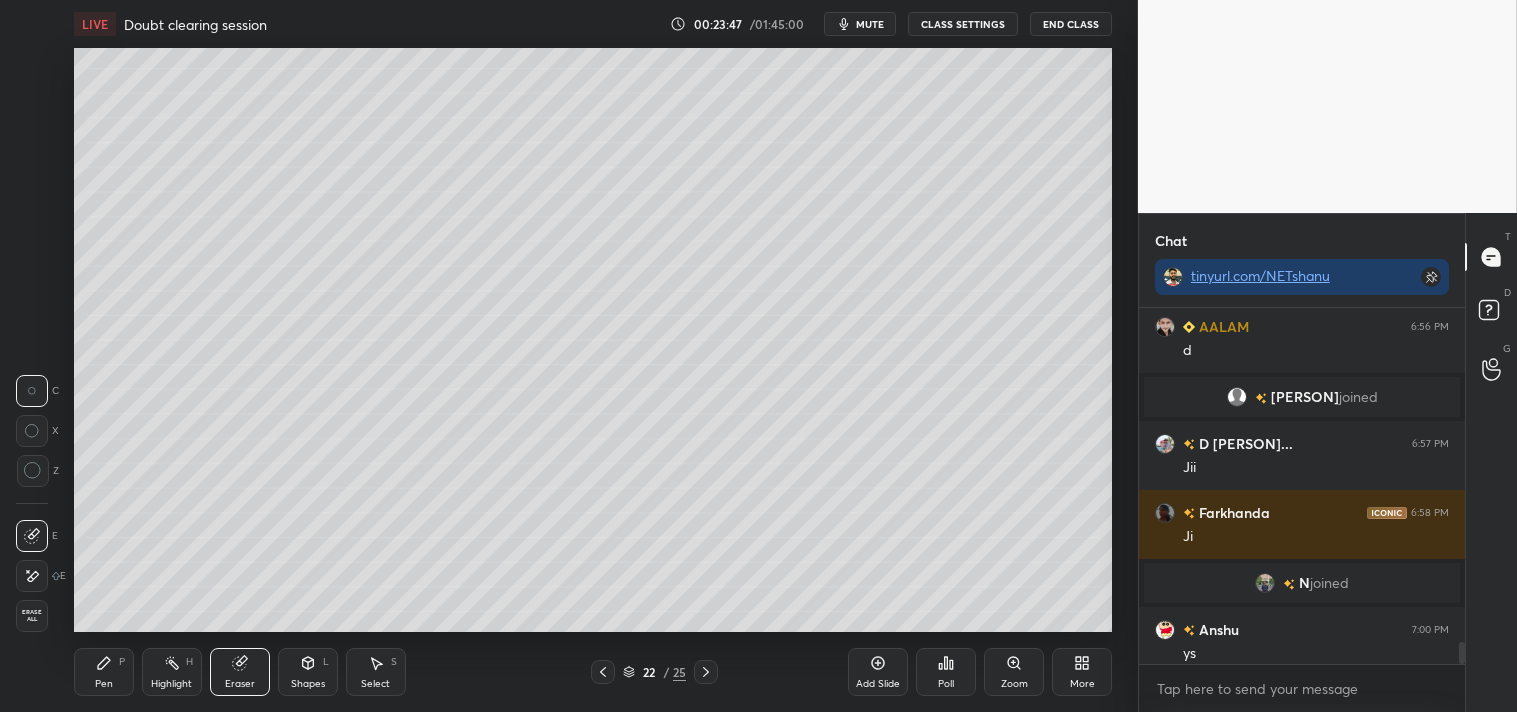 scroll, scrollTop: 5513, scrollLeft: 0, axis: vertical 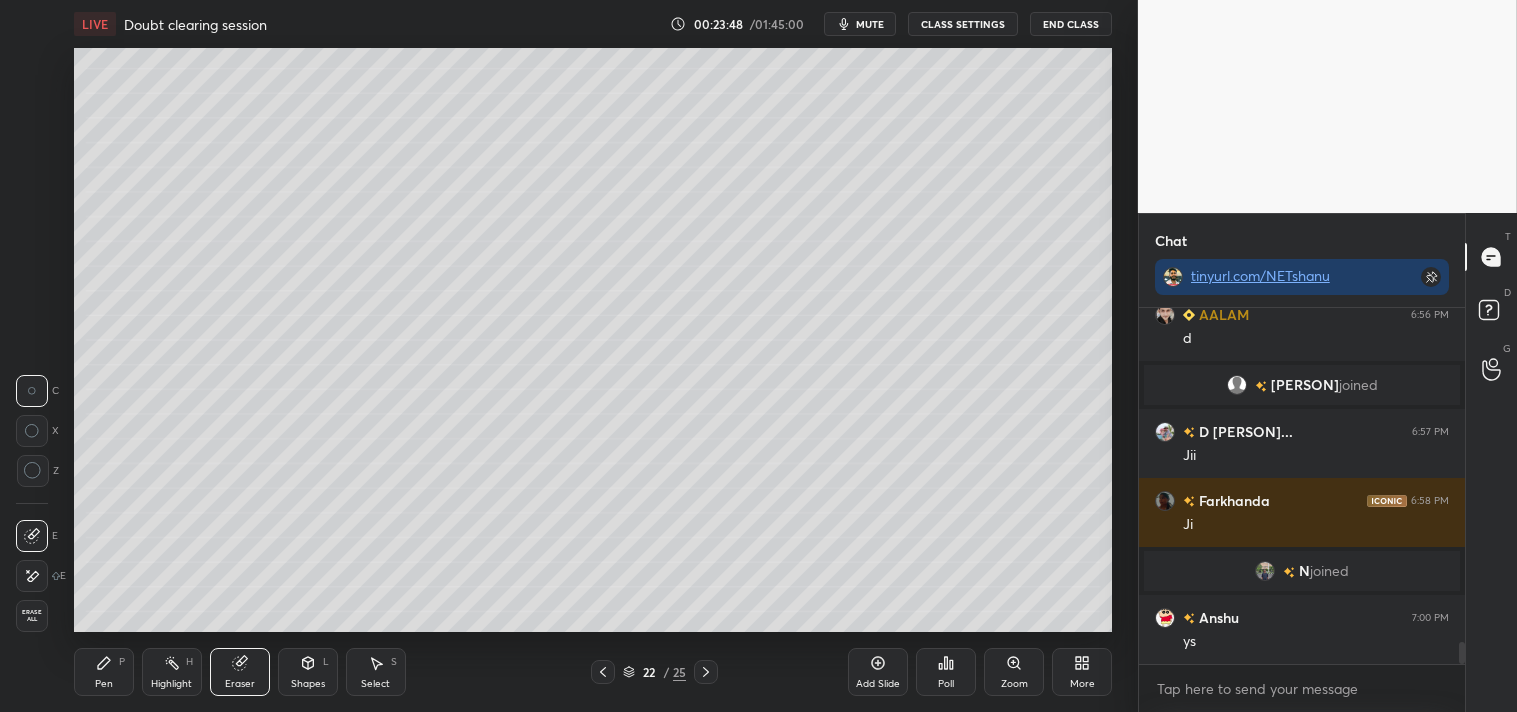 click on "Pen" at bounding box center (104, 684) 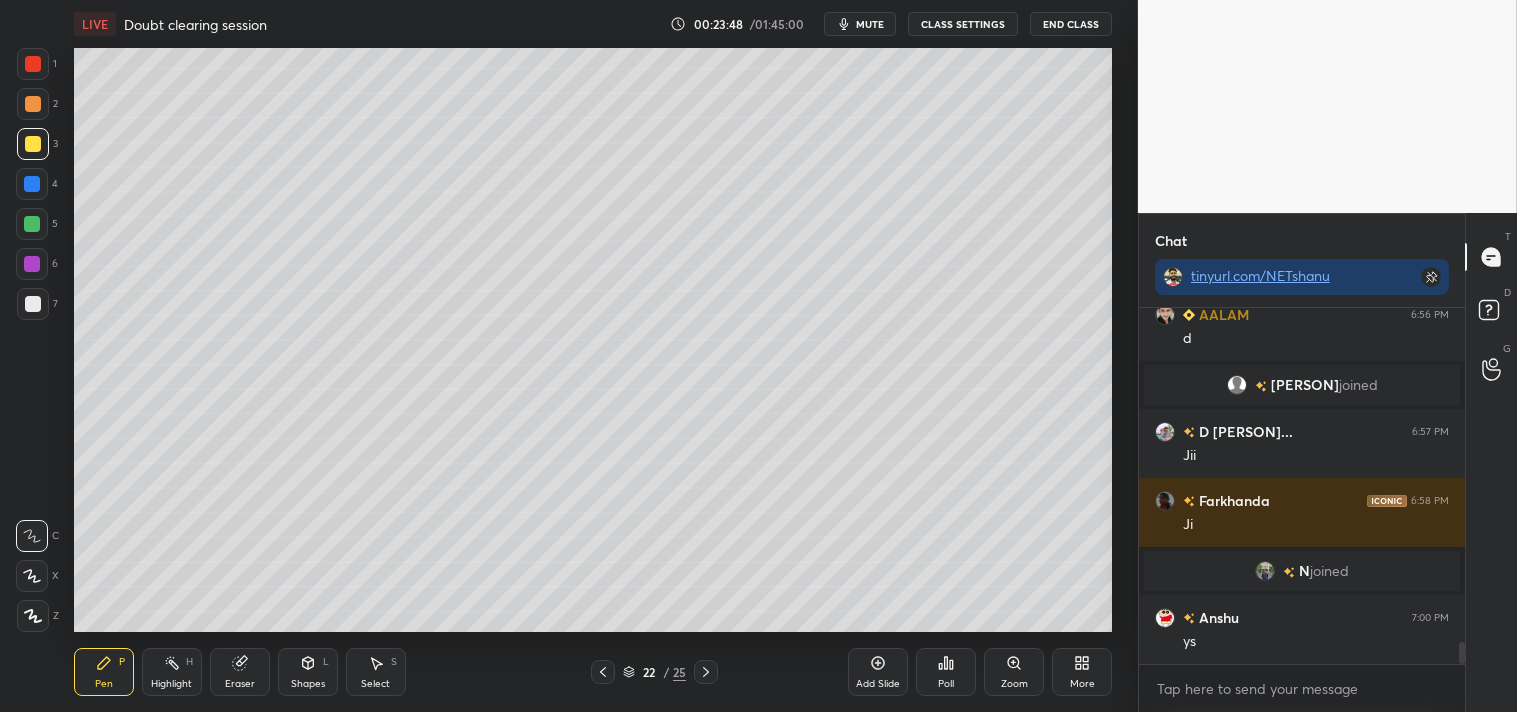 click on "Pen P" at bounding box center (104, 672) 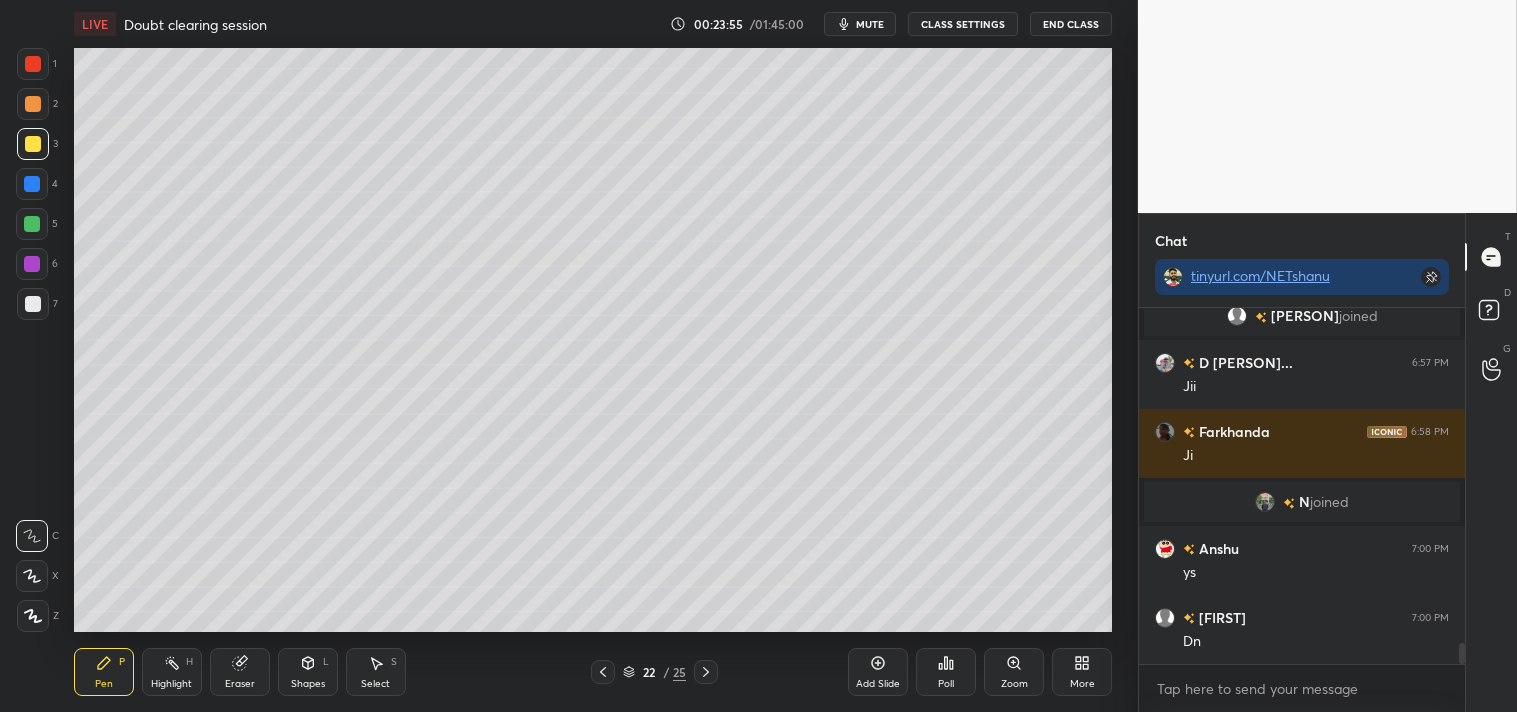 scroll, scrollTop: 5651, scrollLeft: 0, axis: vertical 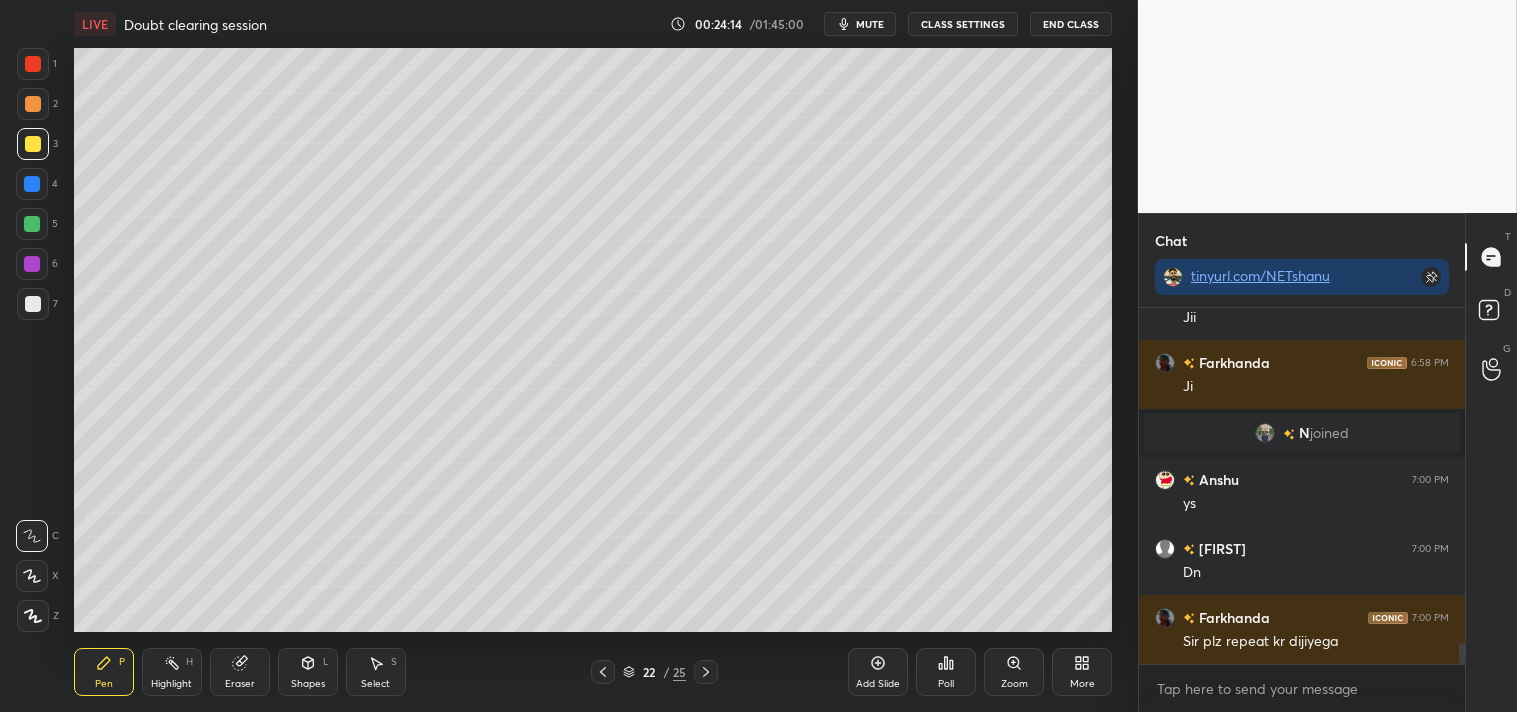 click on "Eraser" at bounding box center (240, 684) 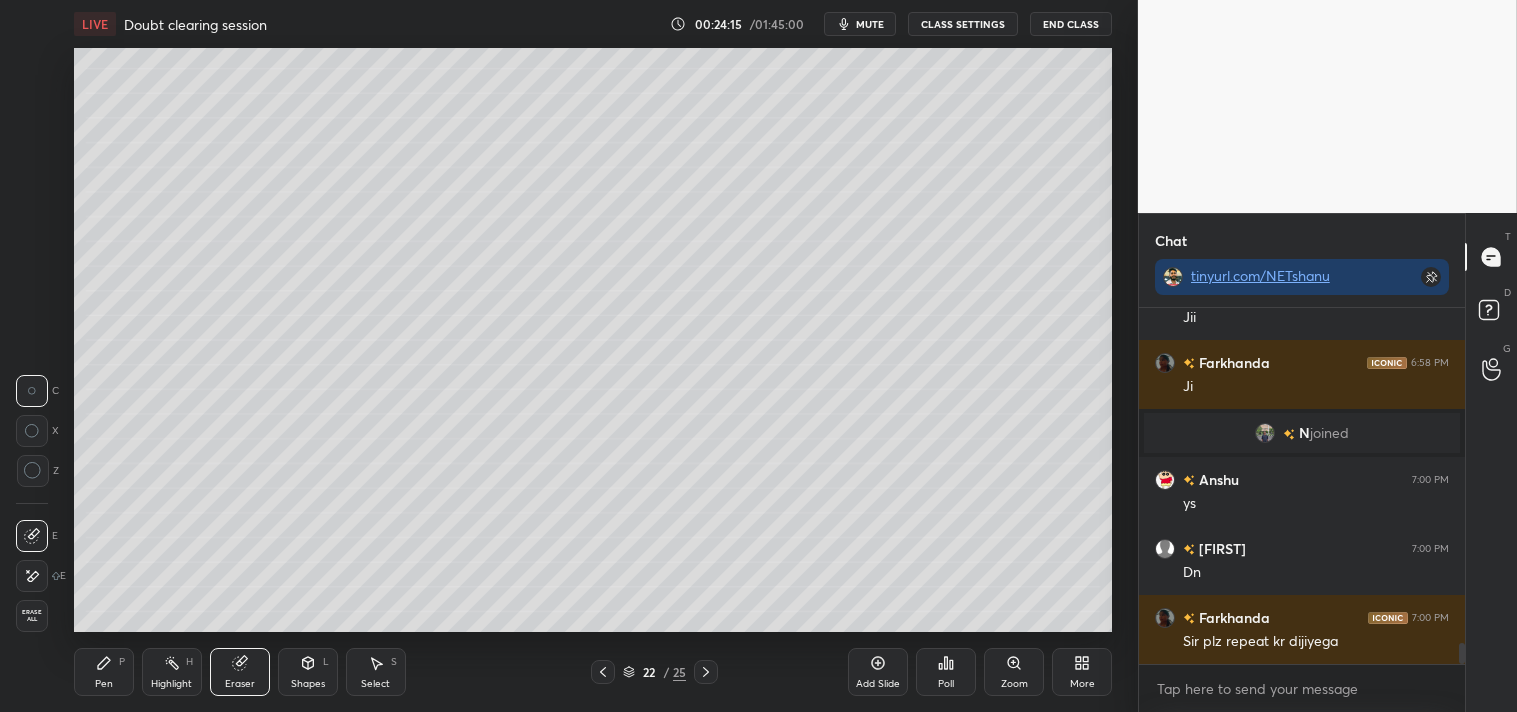 click 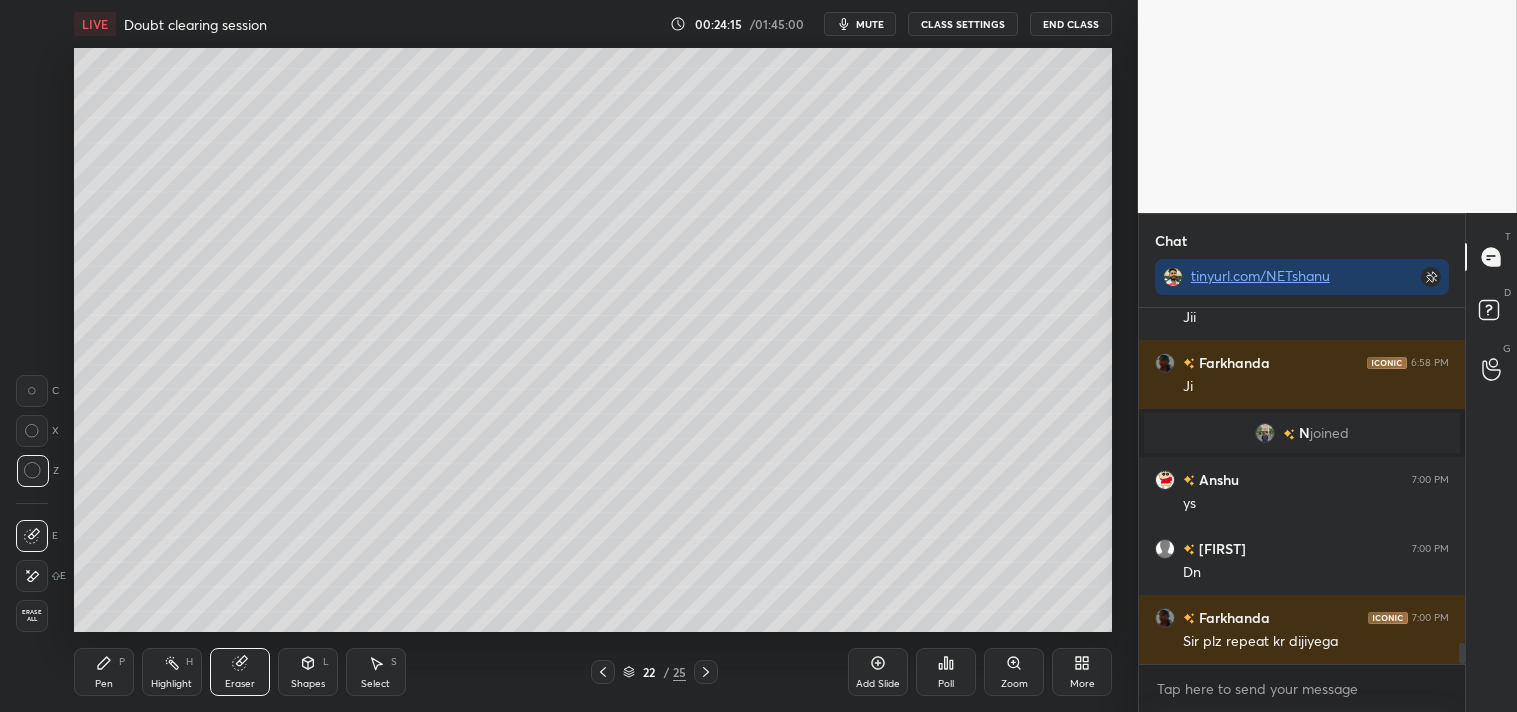 click at bounding box center (33, 471) 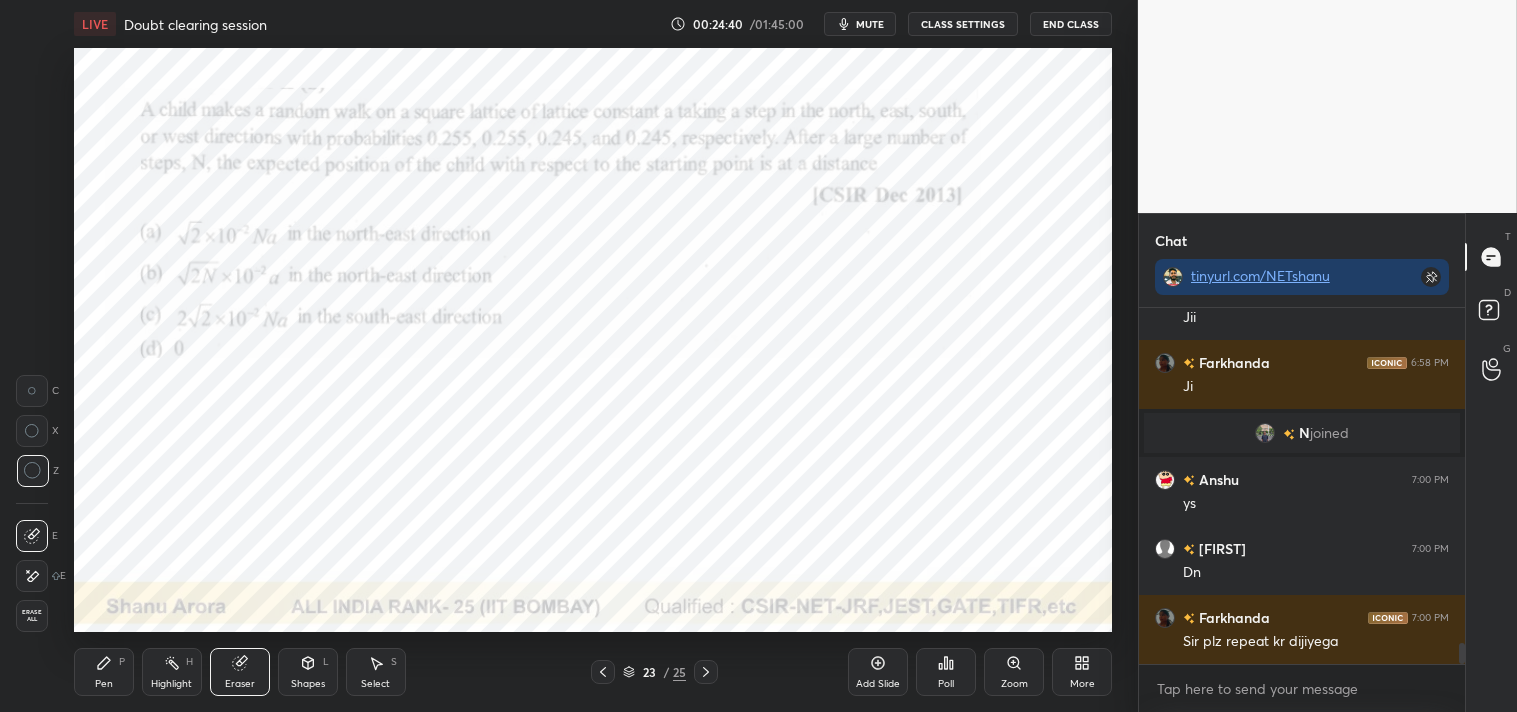 click on "Pen P" at bounding box center [104, 672] 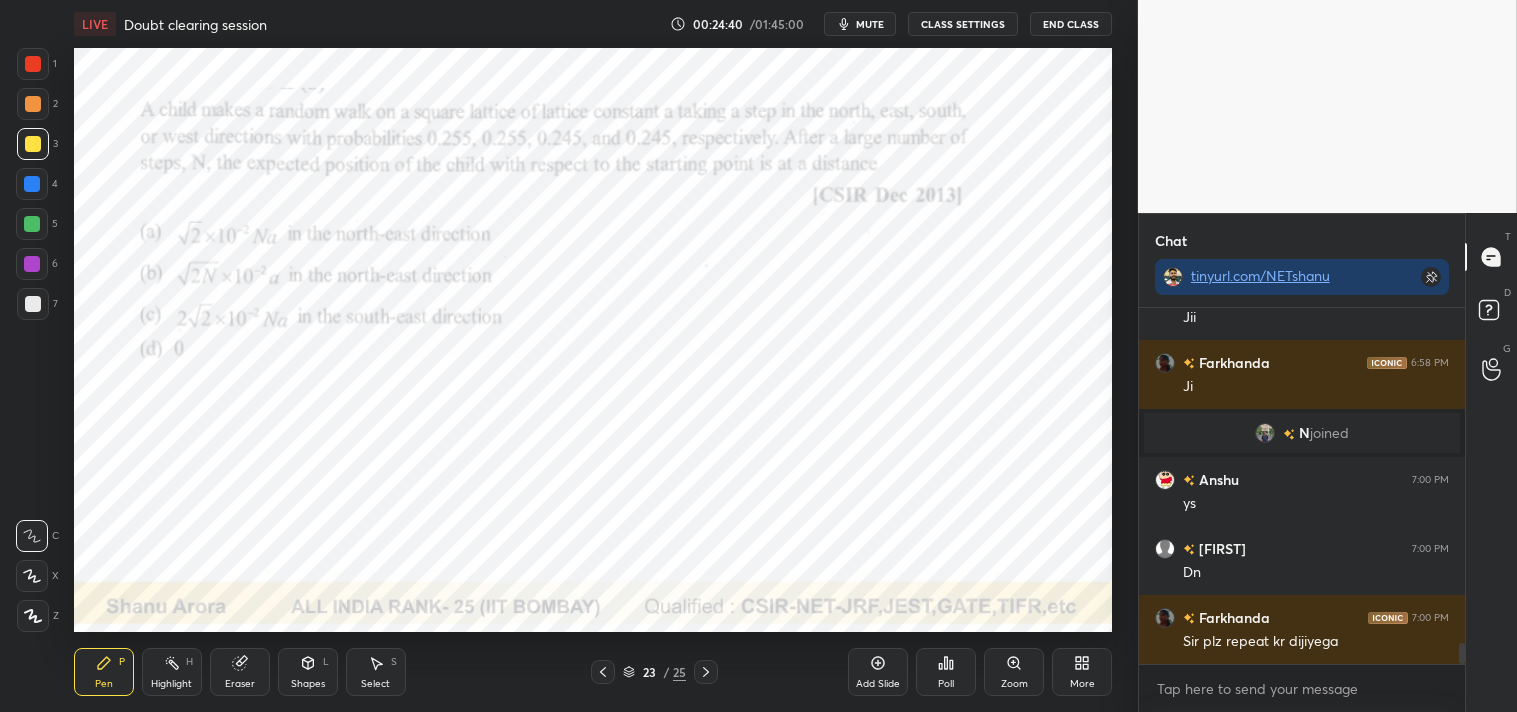 click 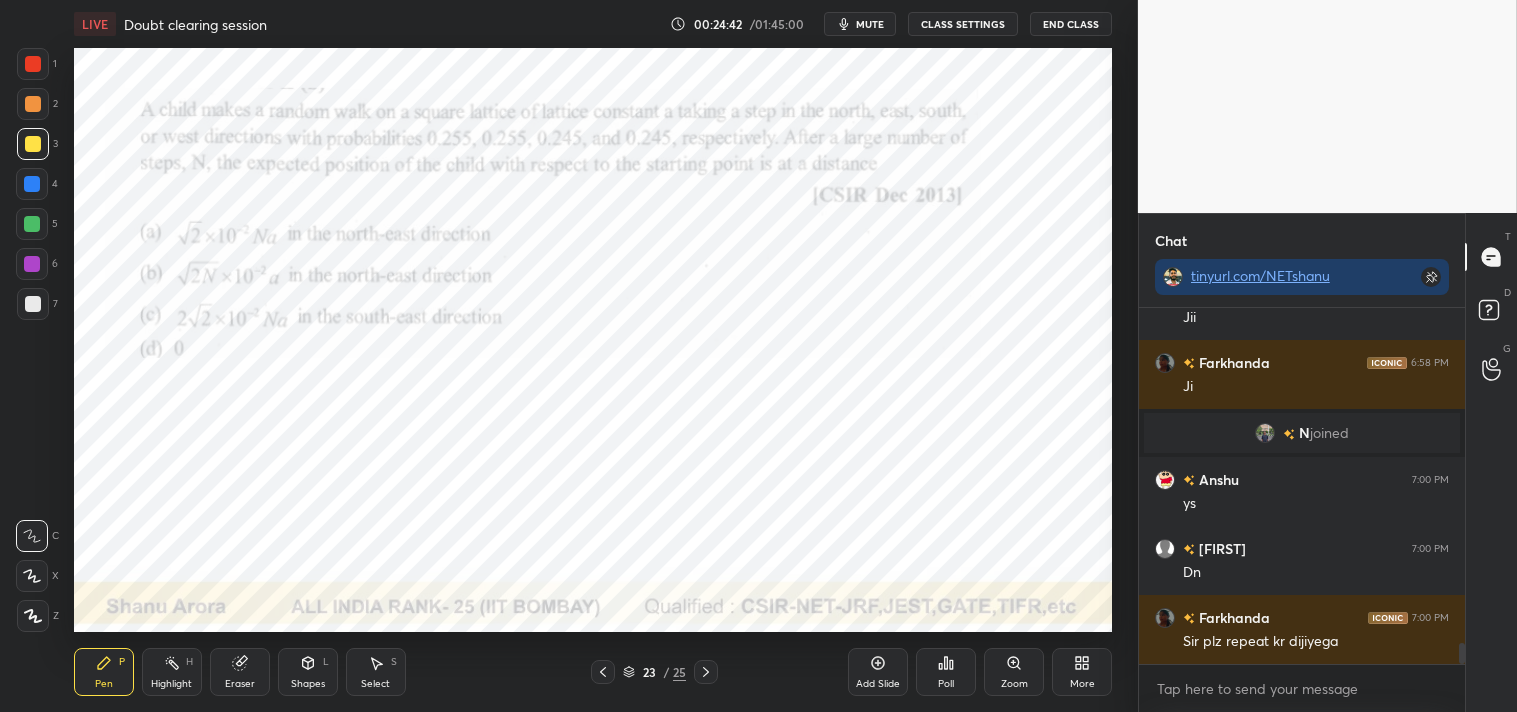 click at bounding box center (33, 64) 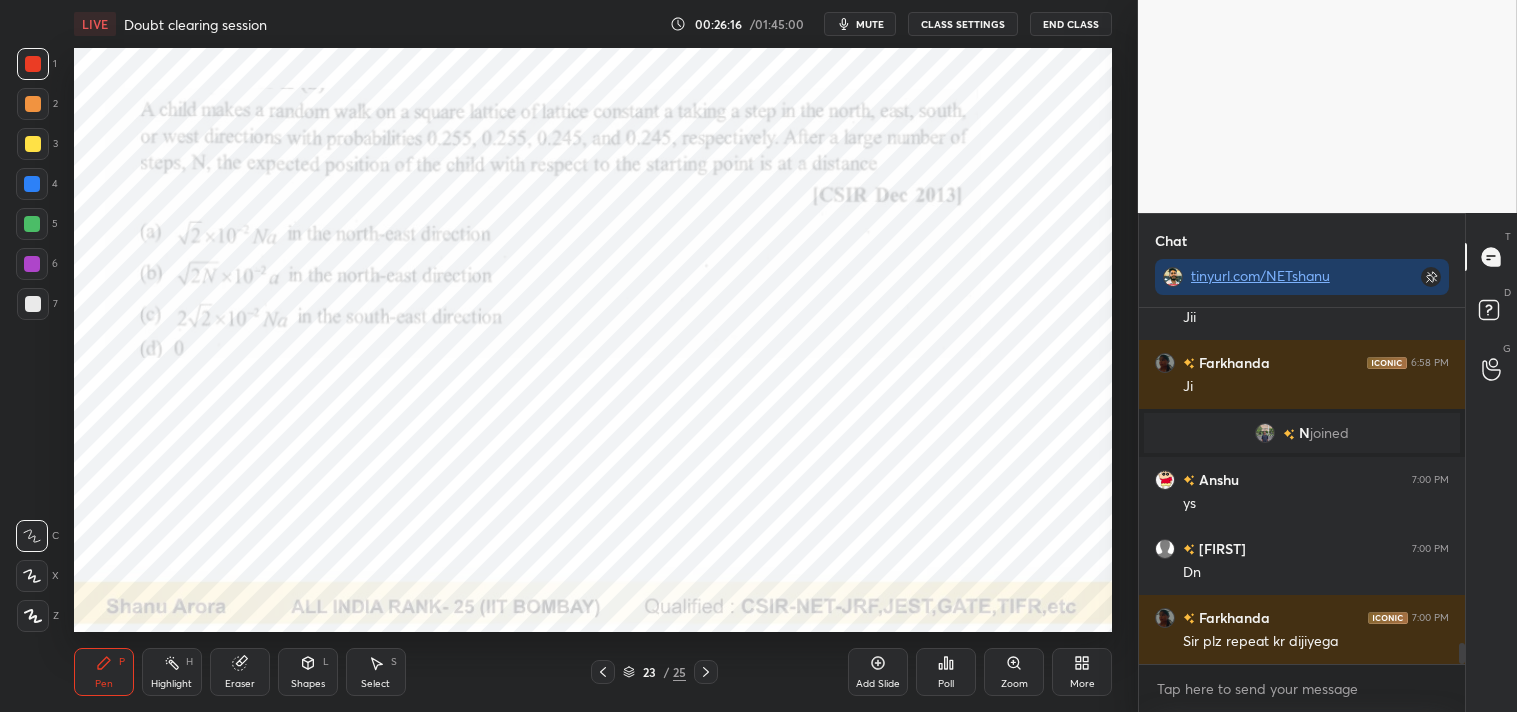 click on "Eraser" at bounding box center [240, 672] 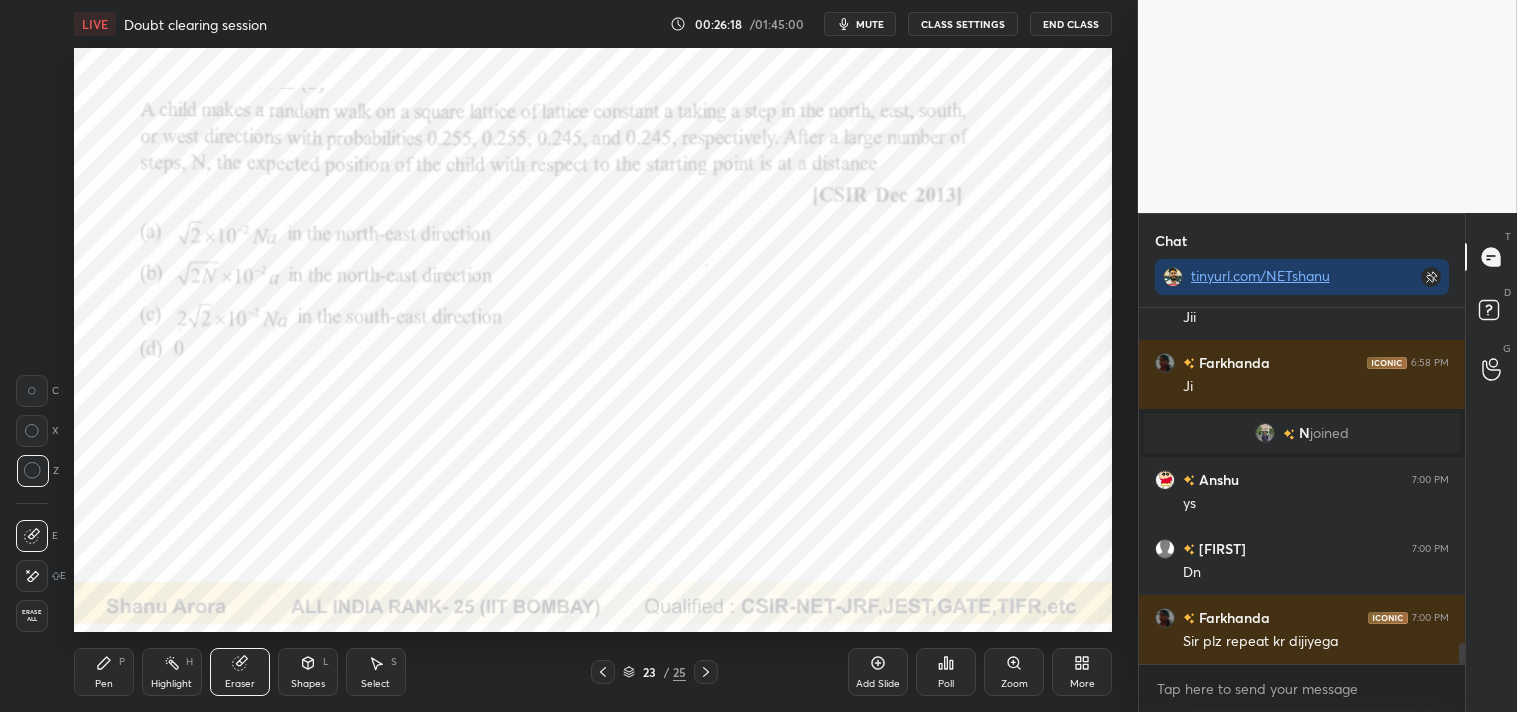 click on "Pen P" at bounding box center [104, 672] 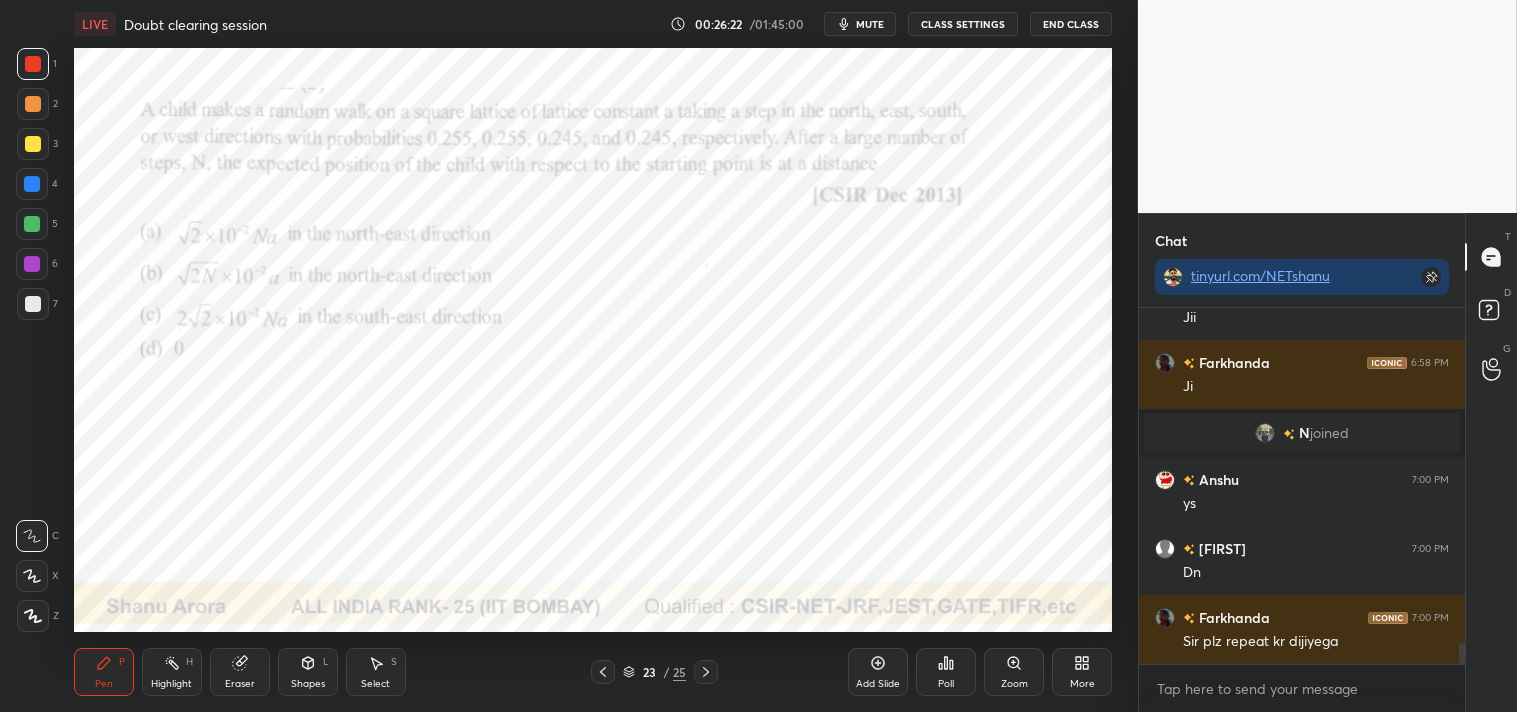 click on "Shapes L" at bounding box center (308, 672) 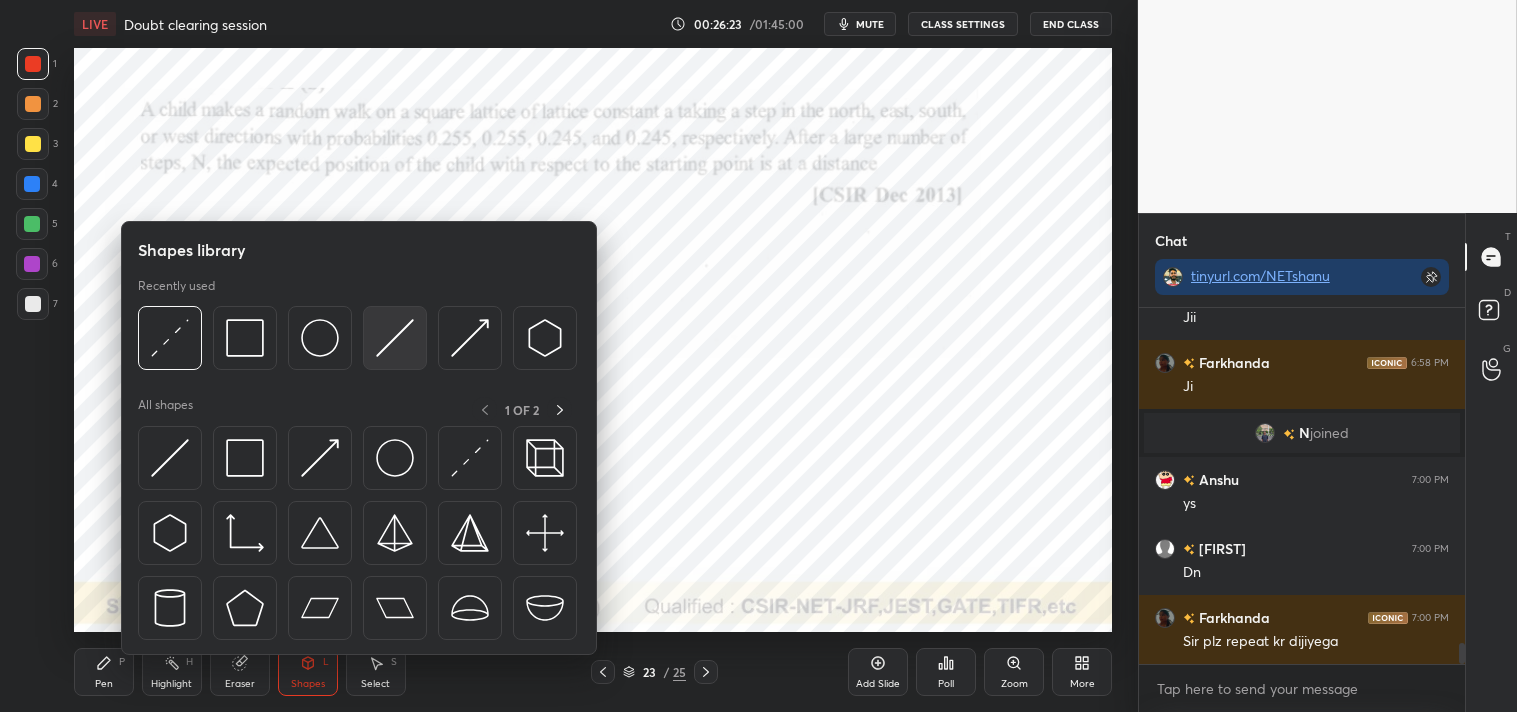 click at bounding box center (395, 338) 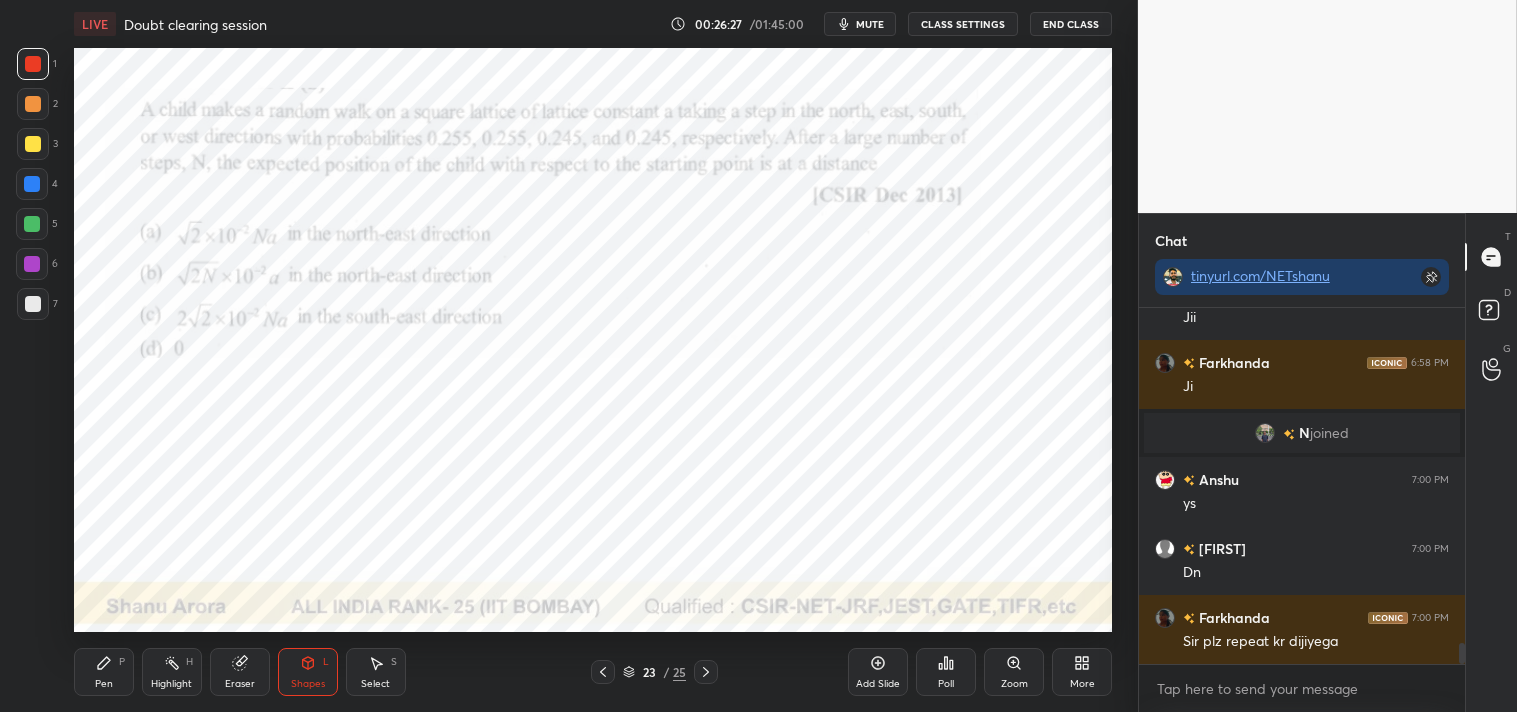 click on "LIVE Doubt clearing session 00:26:27 /  01:45:00 mute CLASS SETTINGS End Class Setting up your live class Poll for   secs No correct answer Start poll Back Doubt clearing session • L5 of Detail Complete course on Mathematical Physics - CSIR NET, GATE, TIFR, JEST, etc Shanu Arora Pen P Highlight H Eraser Shapes L Select S 23 / 25 Add Slide Poll Zoom More" at bounding box center [593, 356] 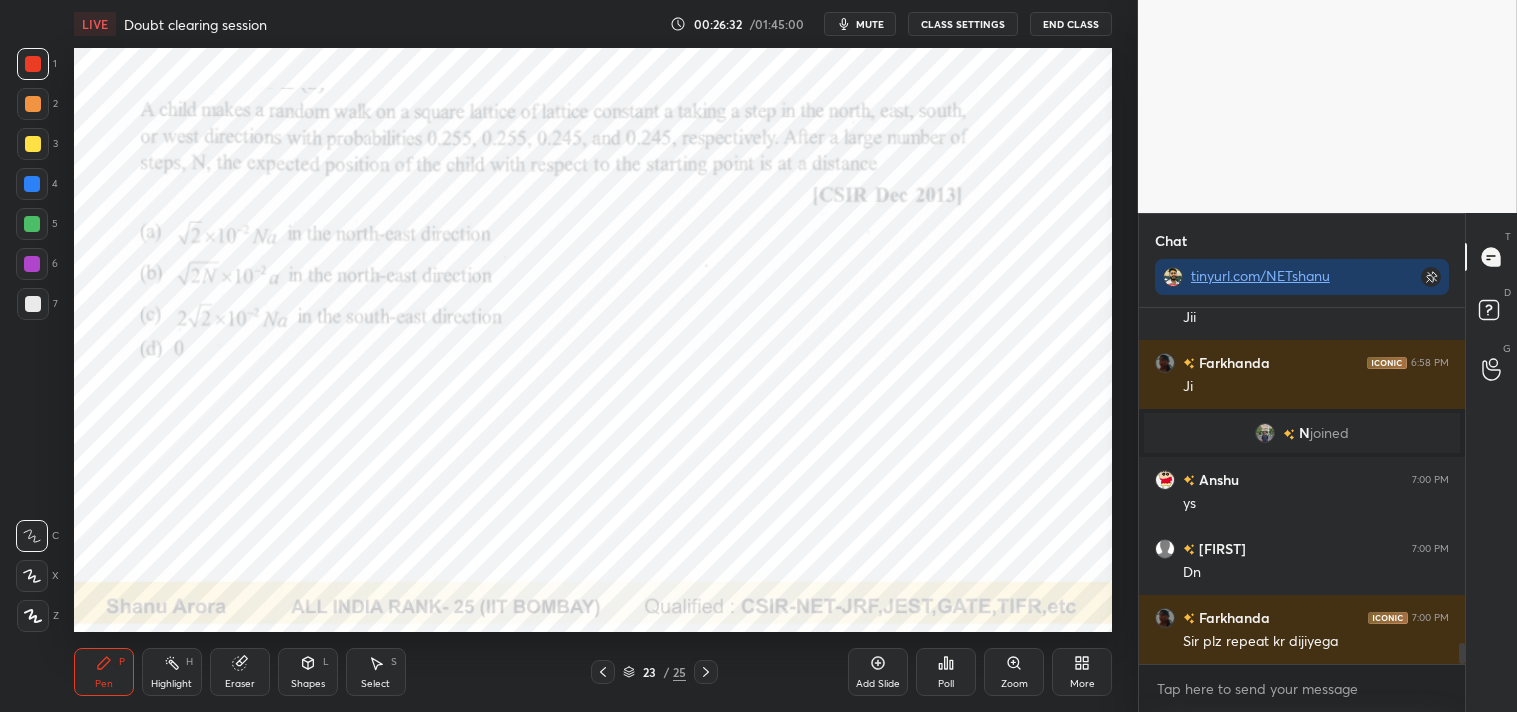 scroll, scrollTop: 5720, scrollLeft: 0, axis: vertical 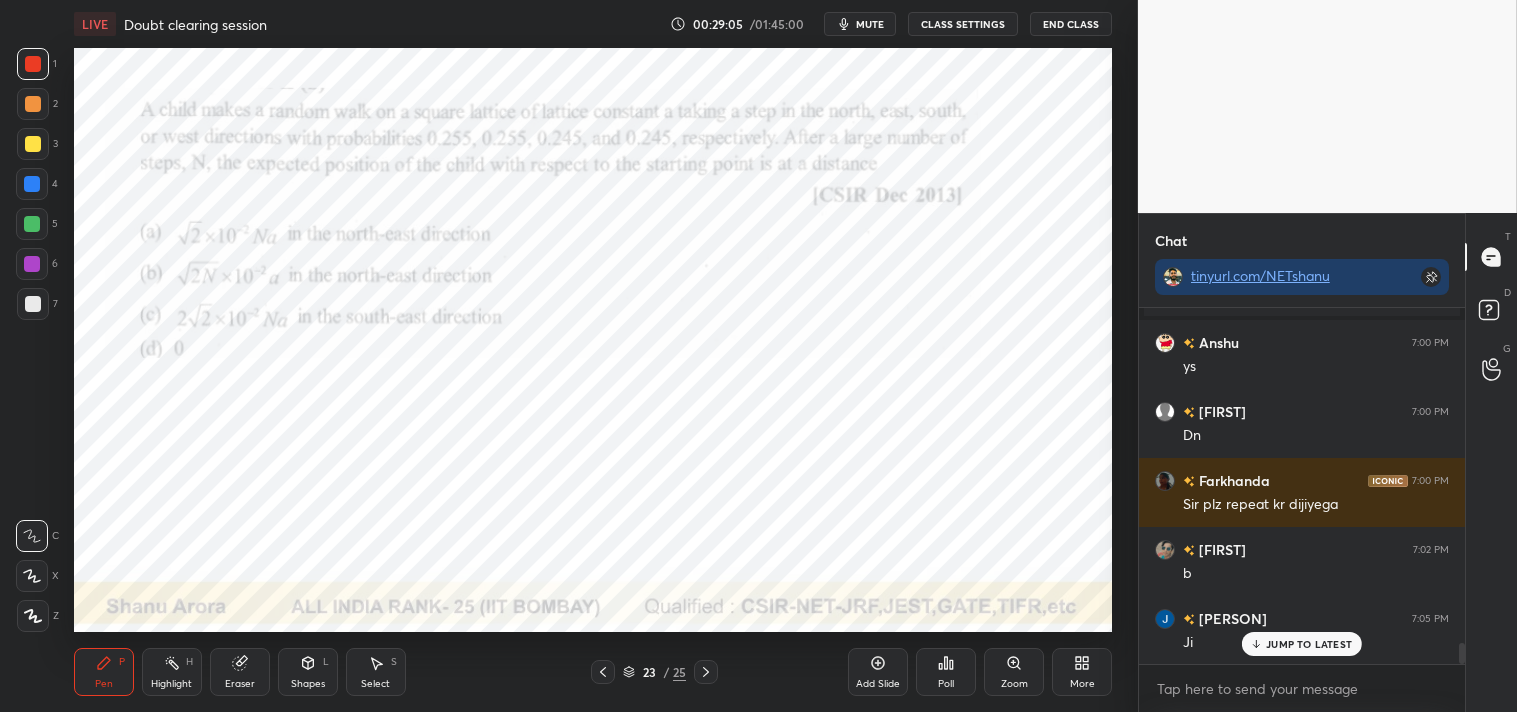 click at bounding box center (32, 184) 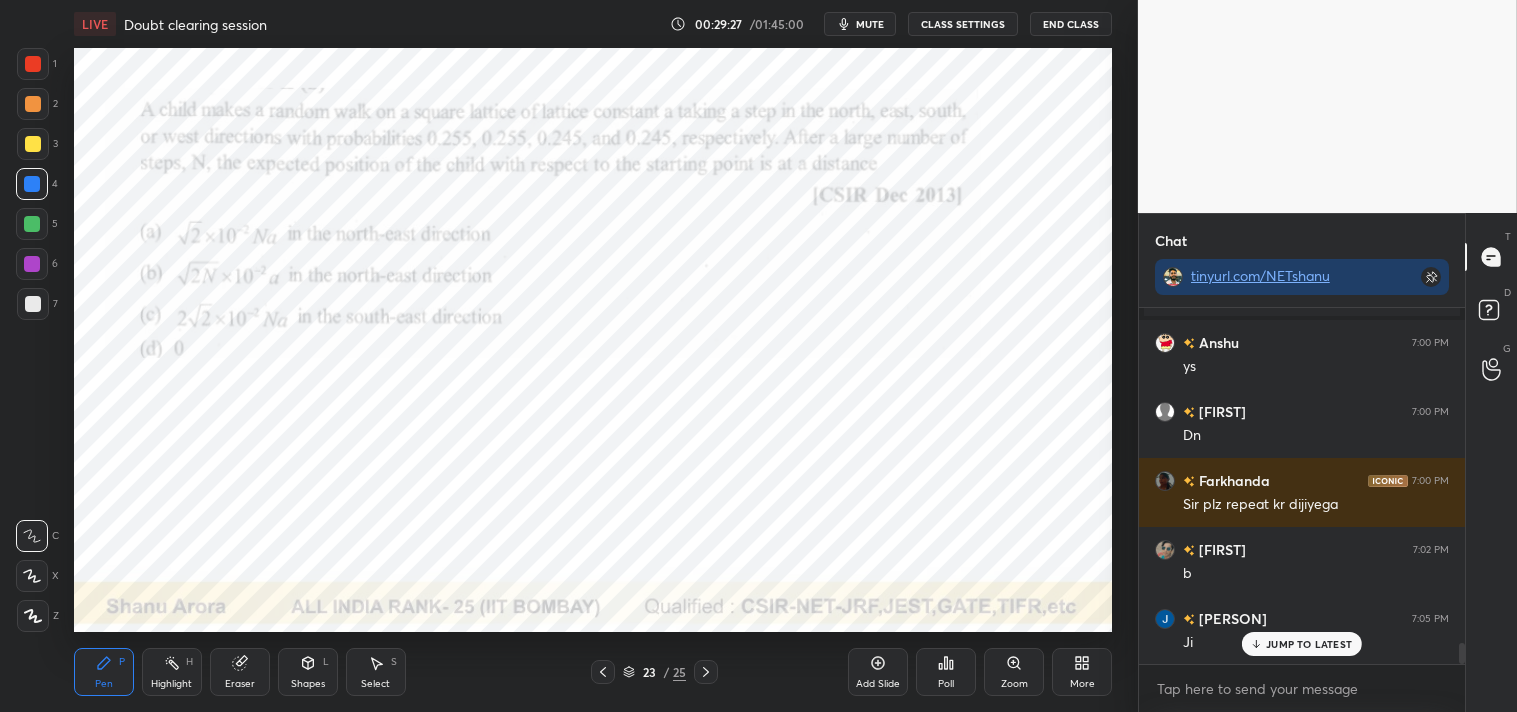 click 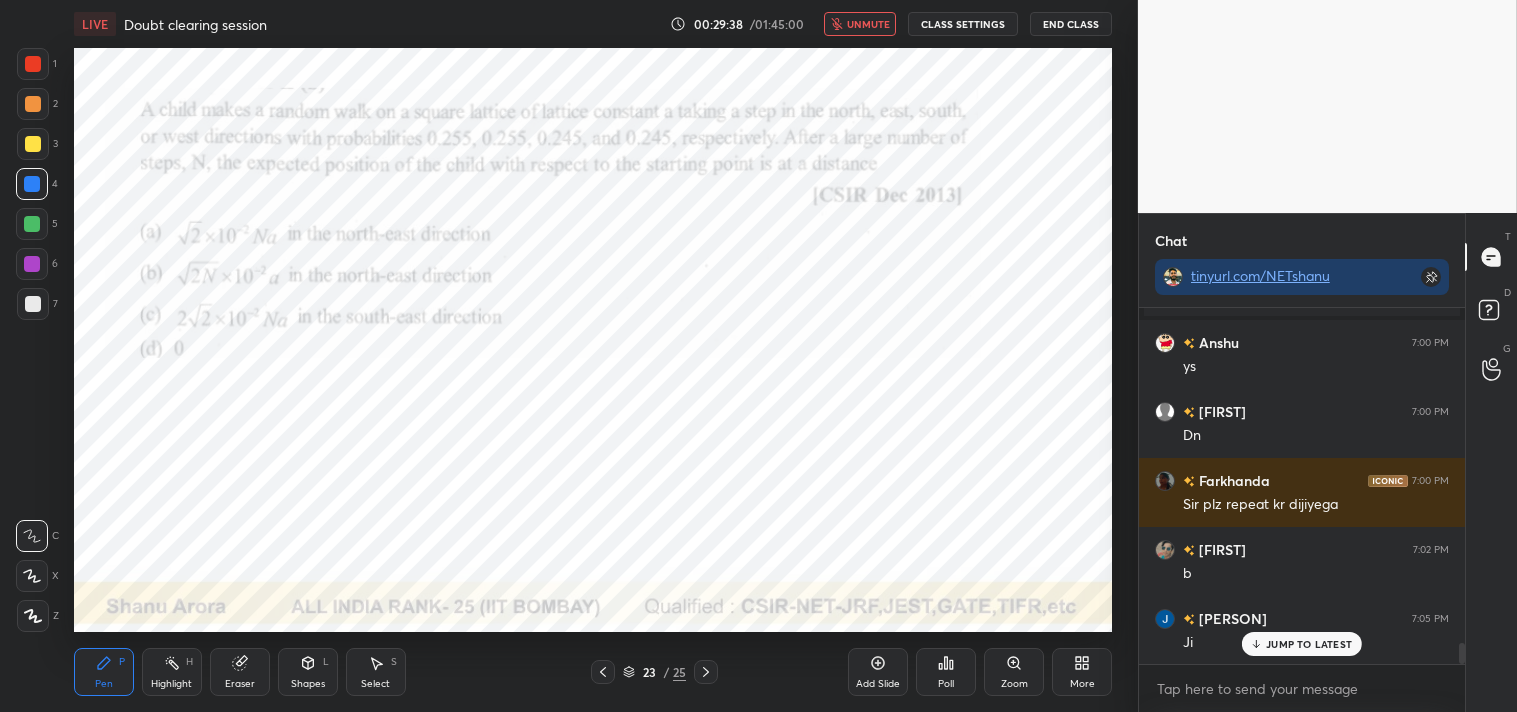 click on "unmute" at bounding box center [868, 24] 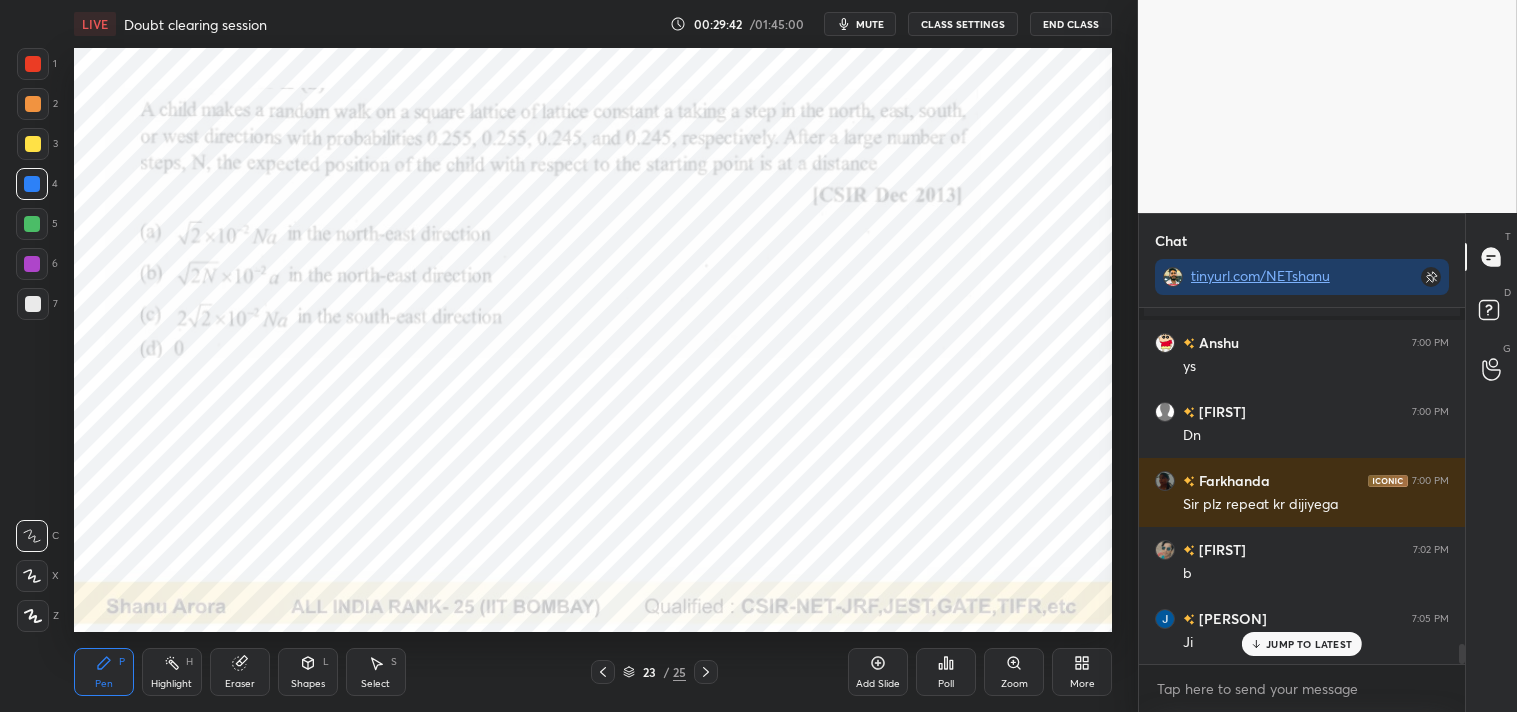 scroll, scrollTop: 5836, scrollLeft: 0, axis: vertical 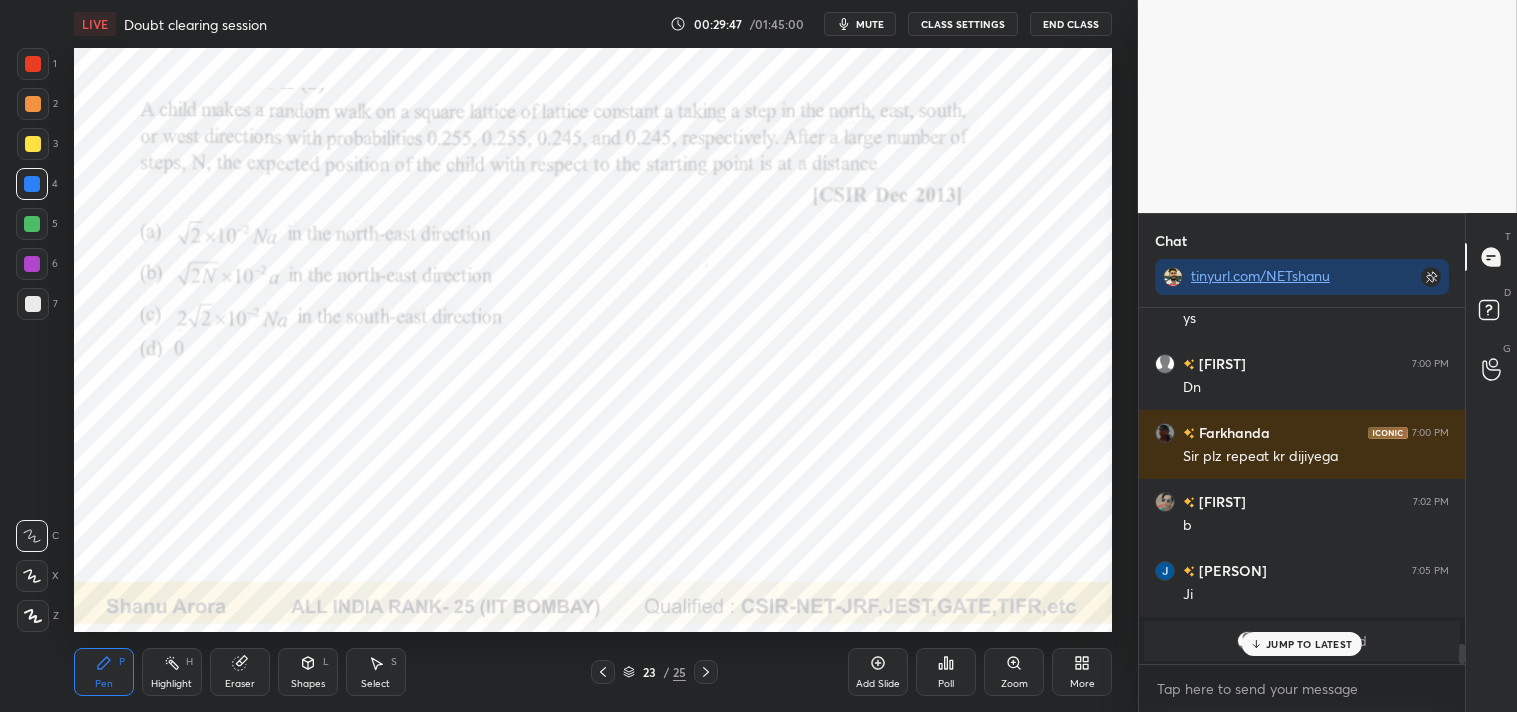 click on "Zoom" at bounding box center (1014, 672) 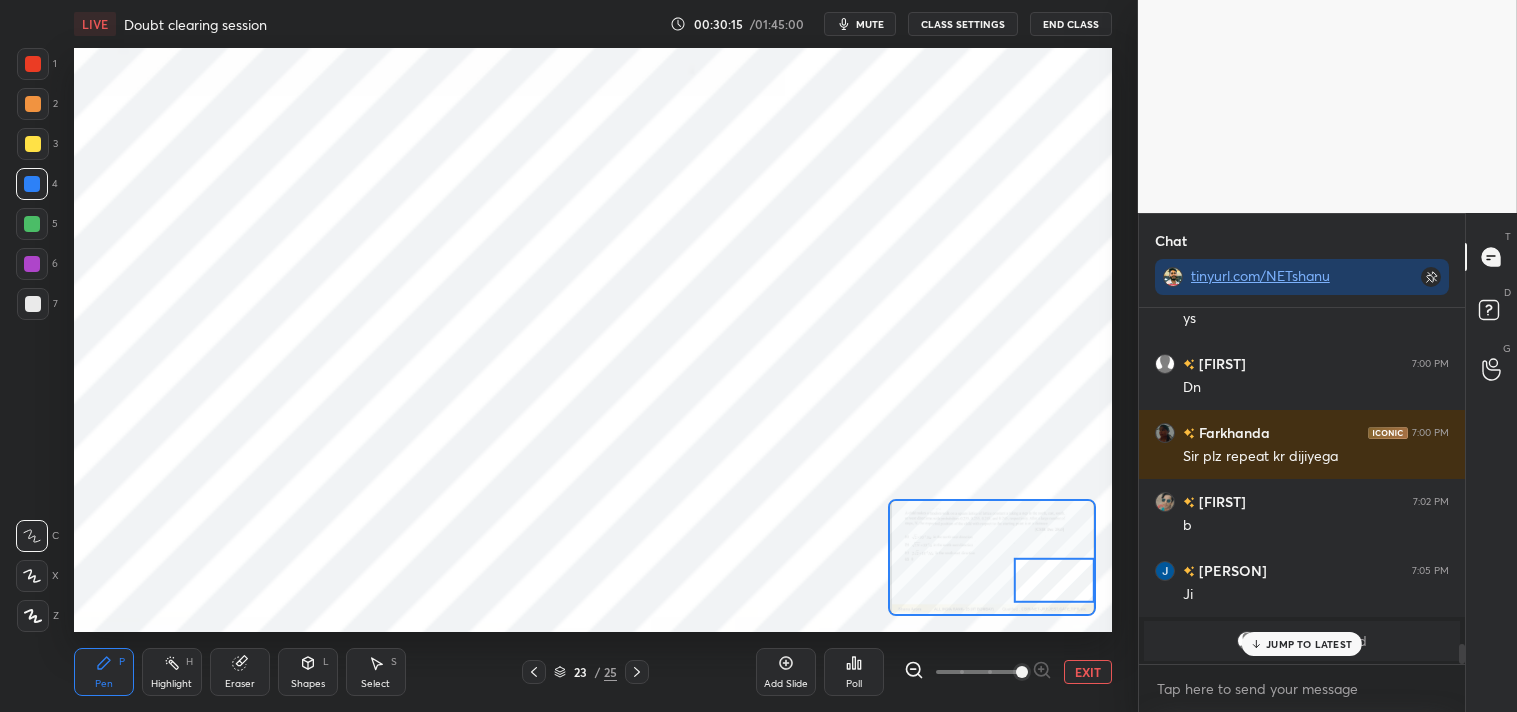 click on "EXIT" at bounding box center (1088, 672) 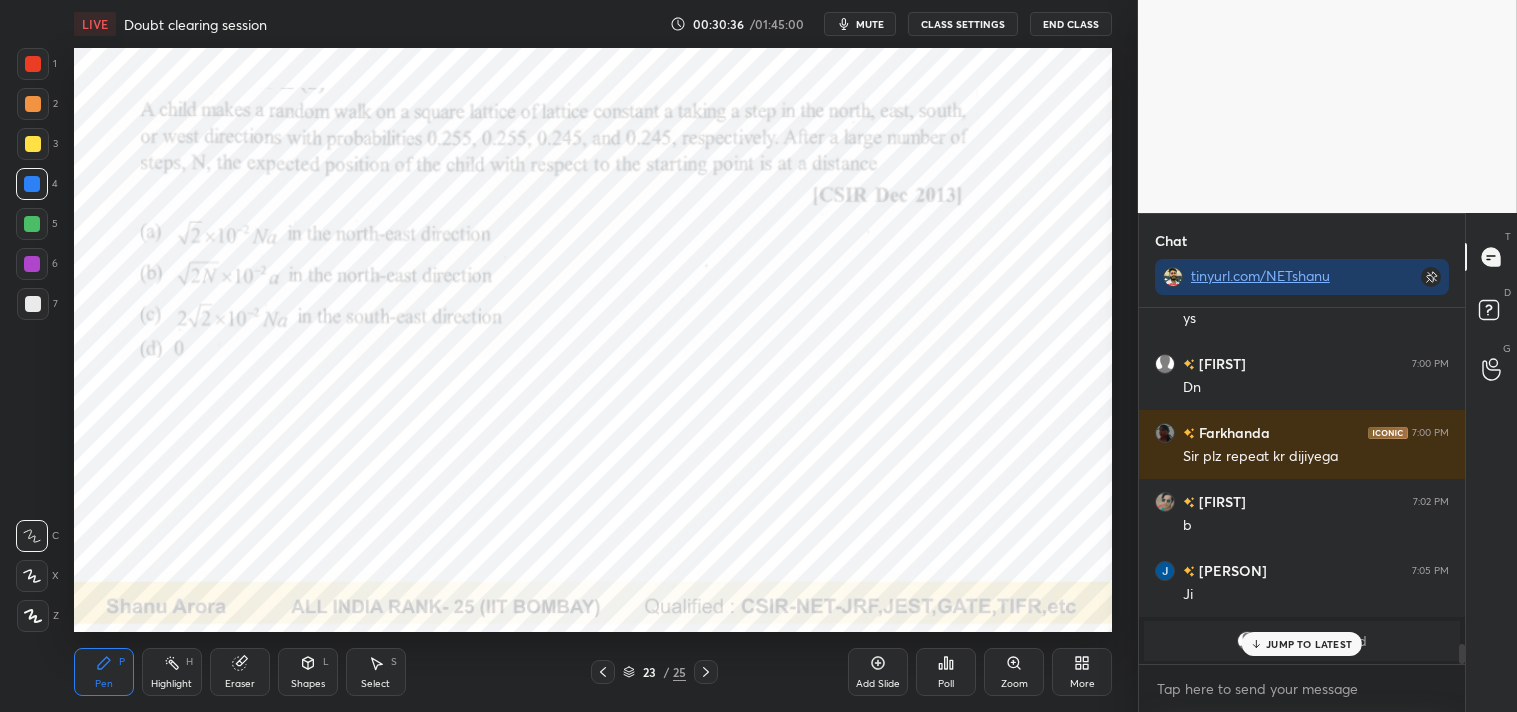 click on "JUMP TO LATEST" at bounding box center [1309, 644] 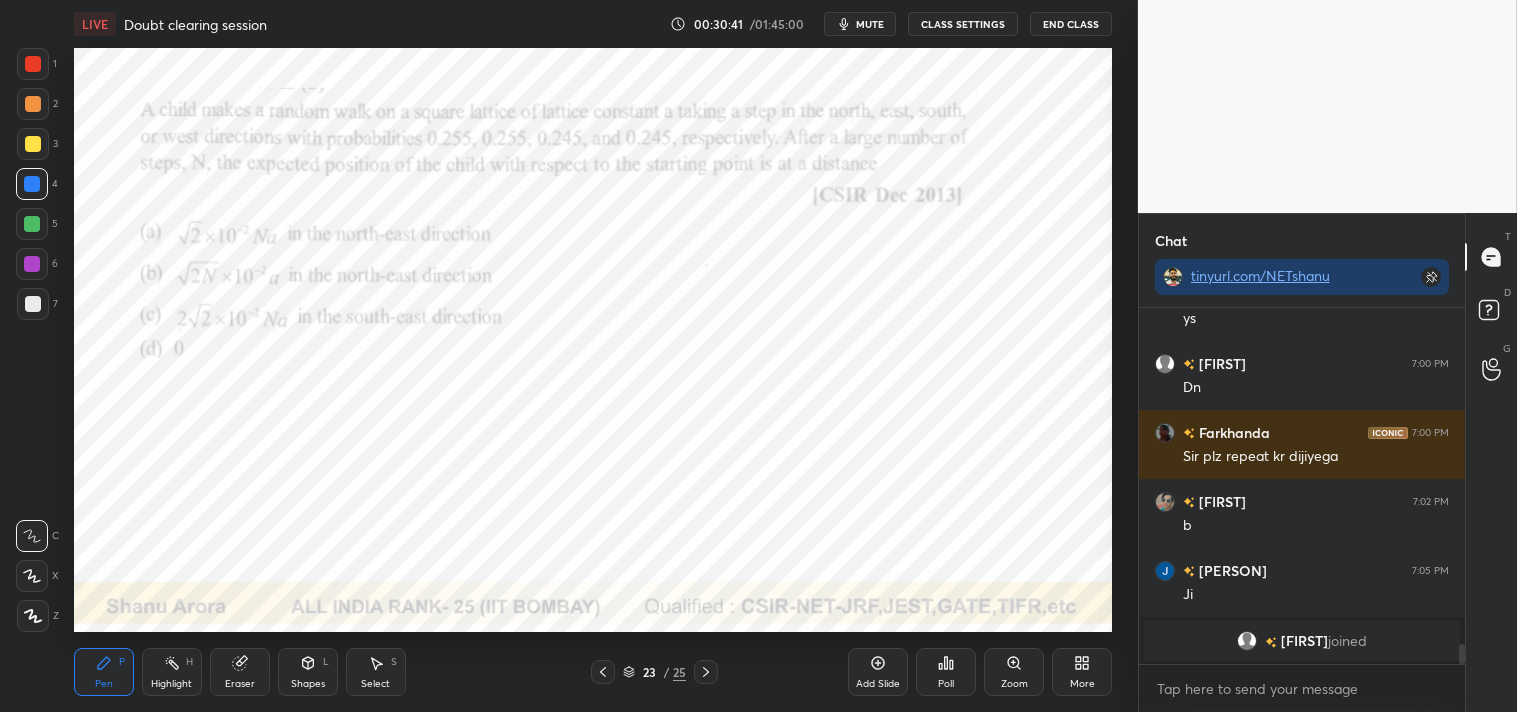 click on "Eraser" at bounding box center (240, 672) 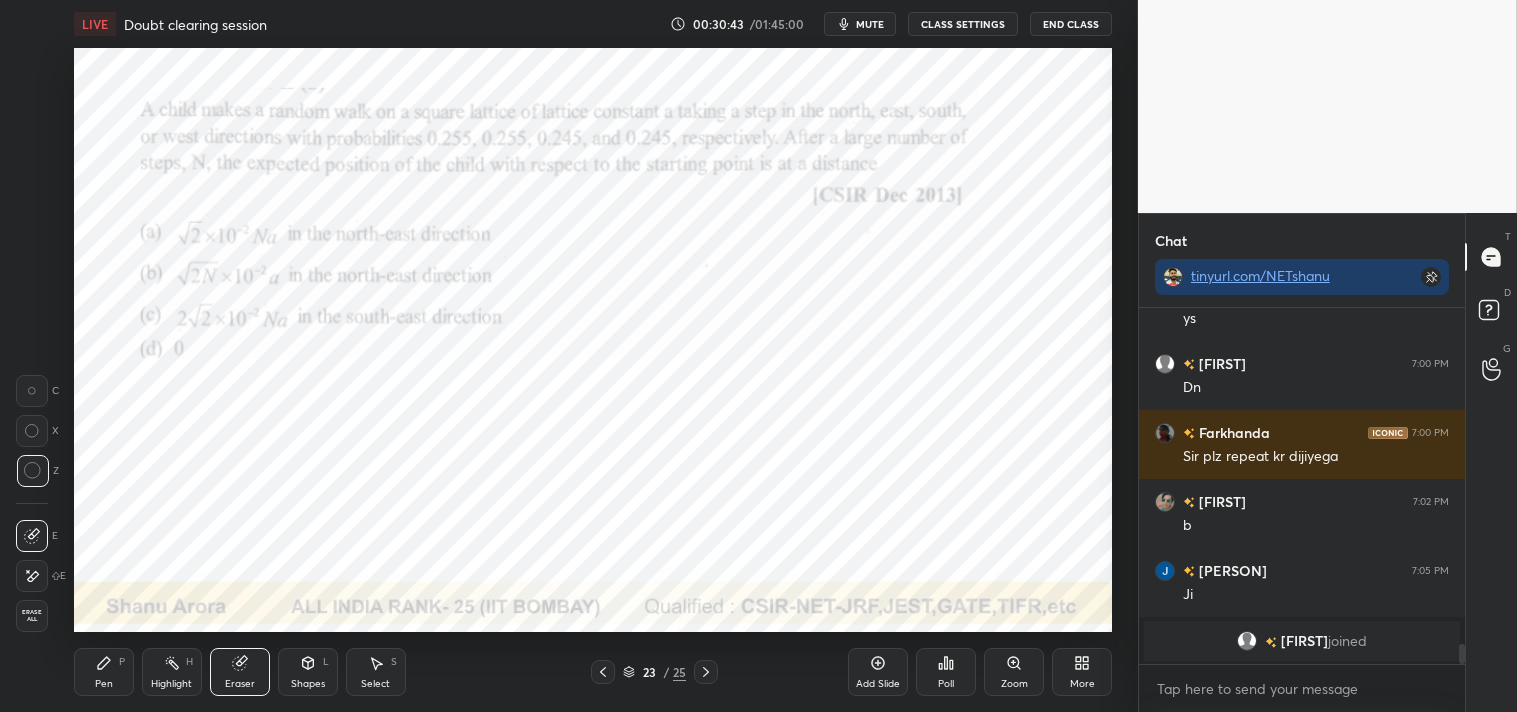click on "Pen" at bounding box center [104, 684] 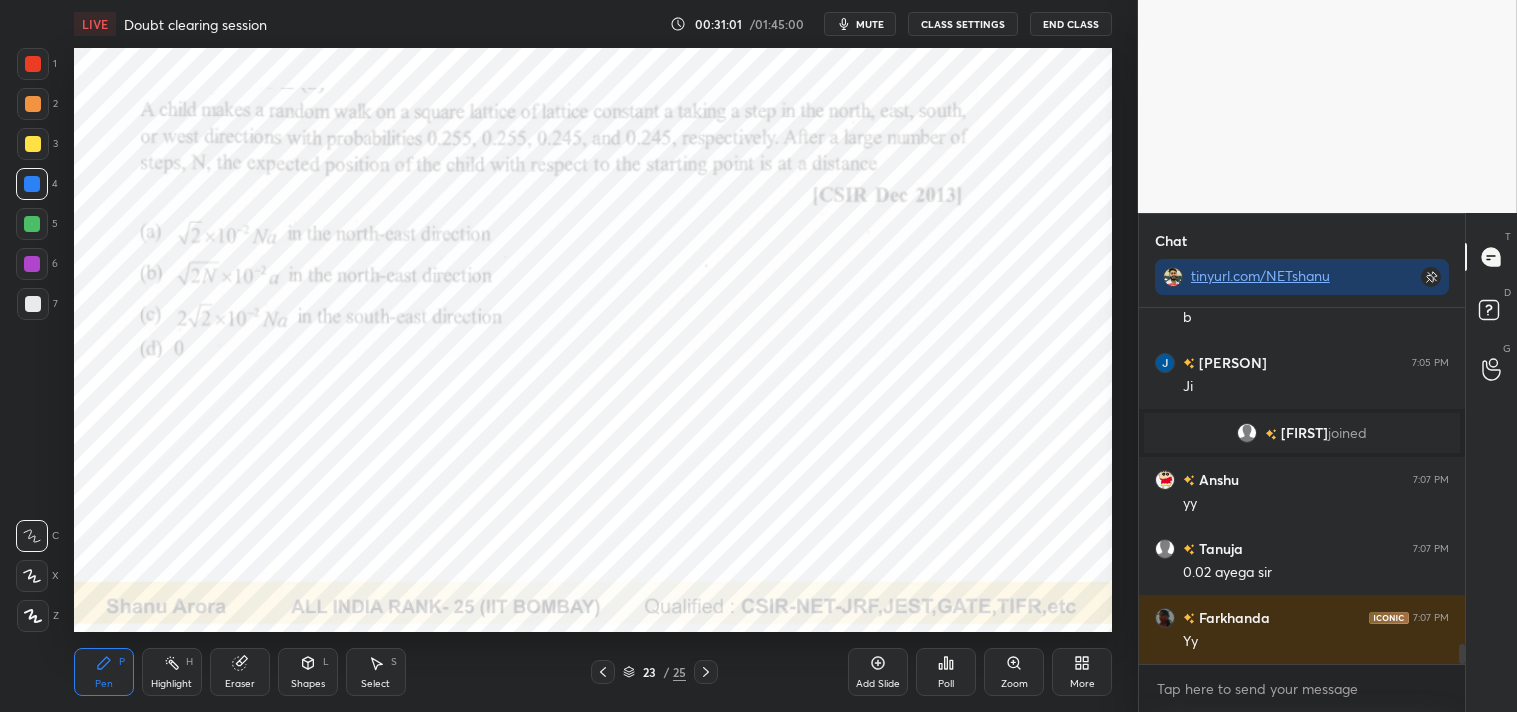 scroll, scrollTop: 6113, scrollLeft: 0, axis: vertical 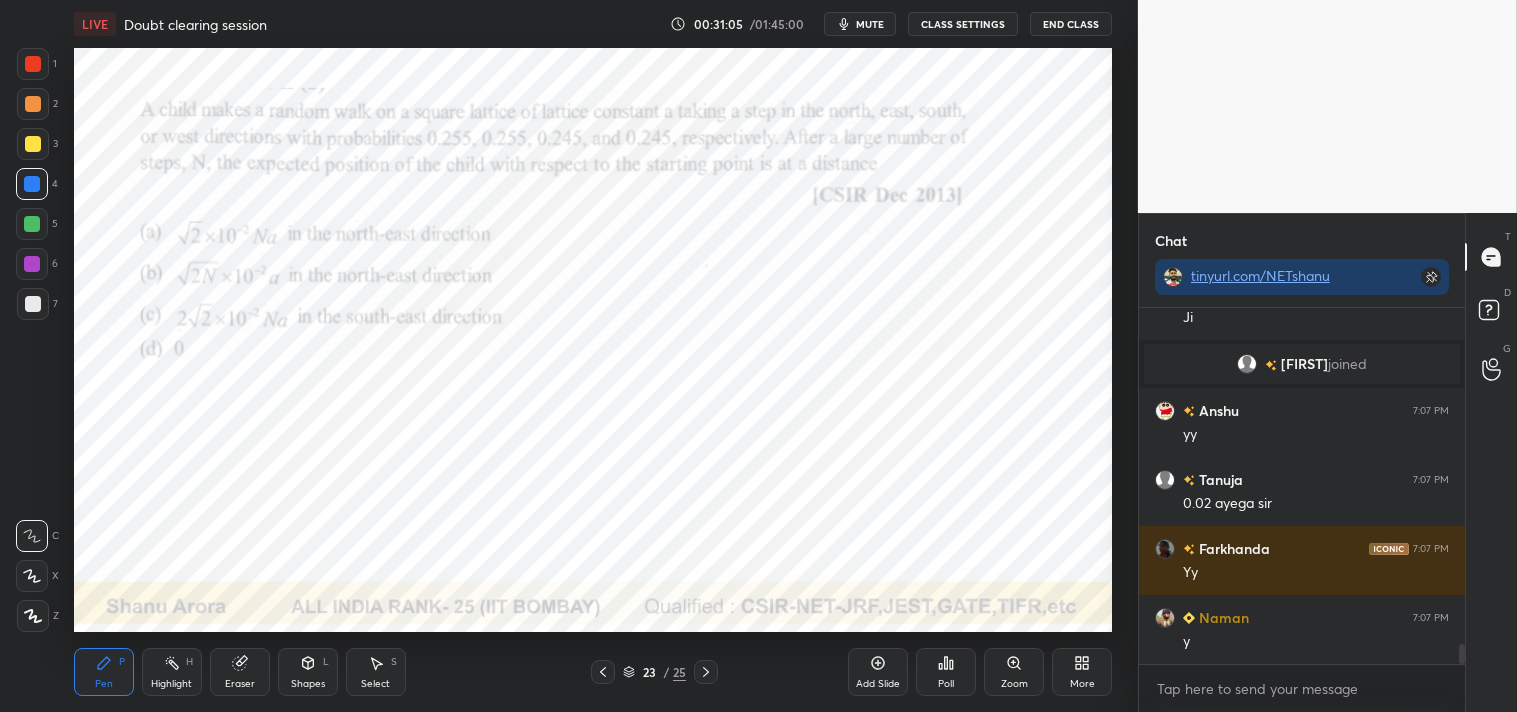 click on "Add Slide" at bounding box center (878, 672) 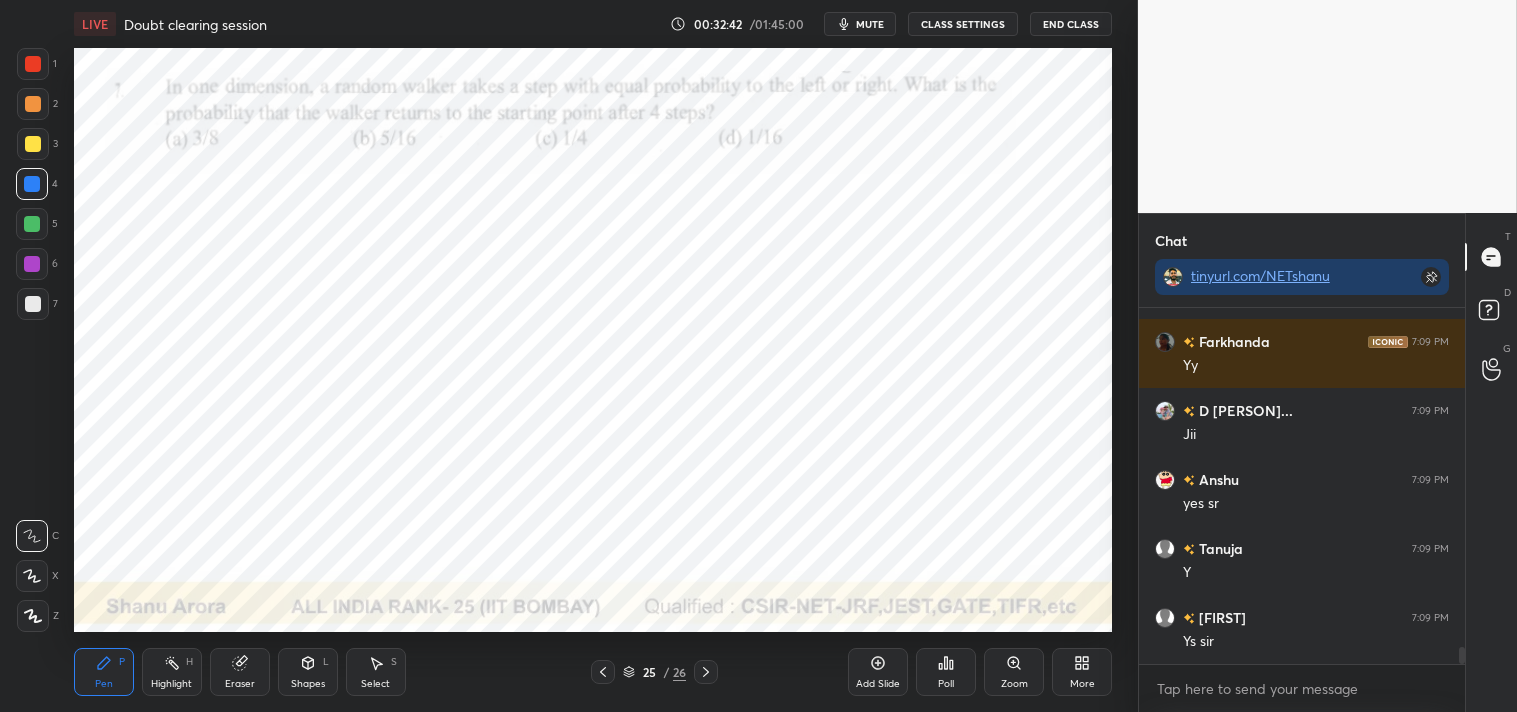 scroll, scrollTop: 7064, scrollLeft: 0, axis: vertical 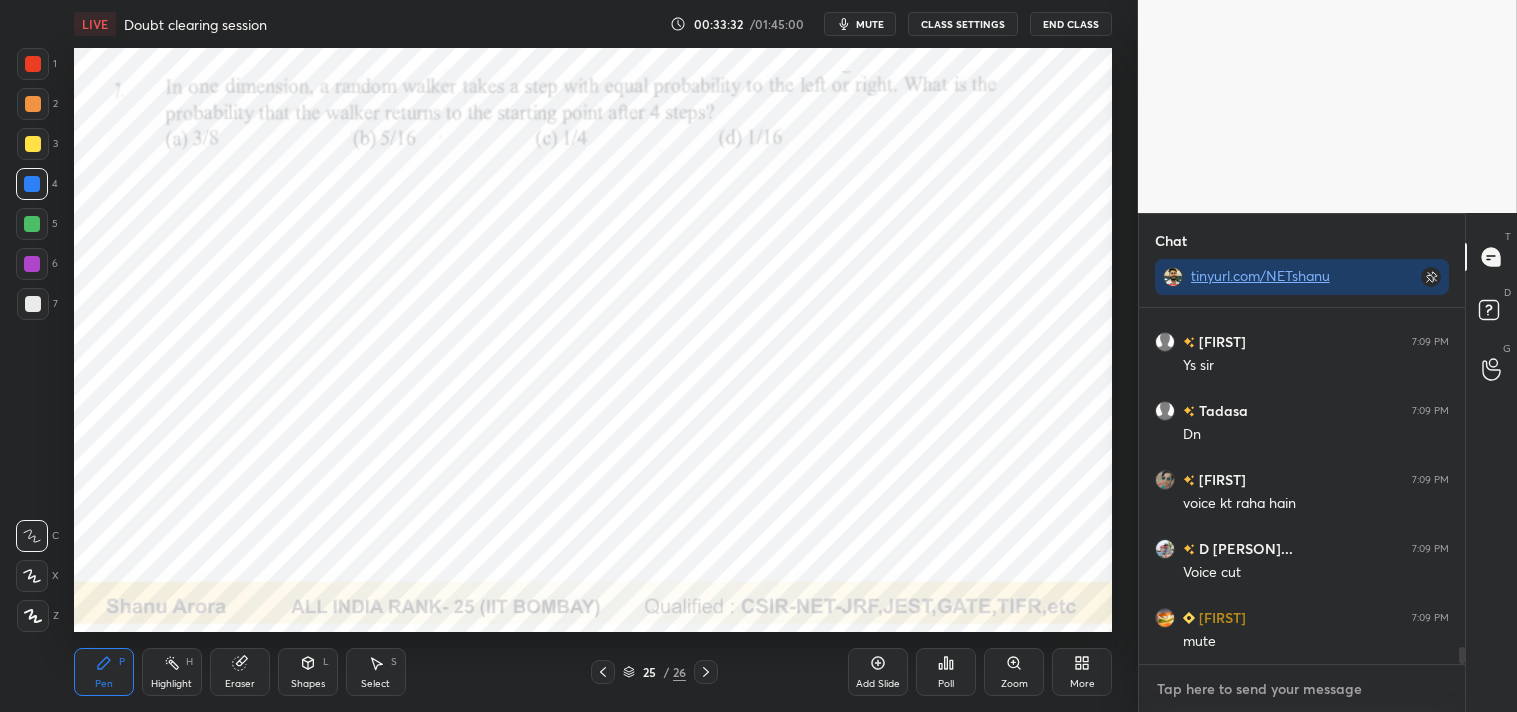type on "x" 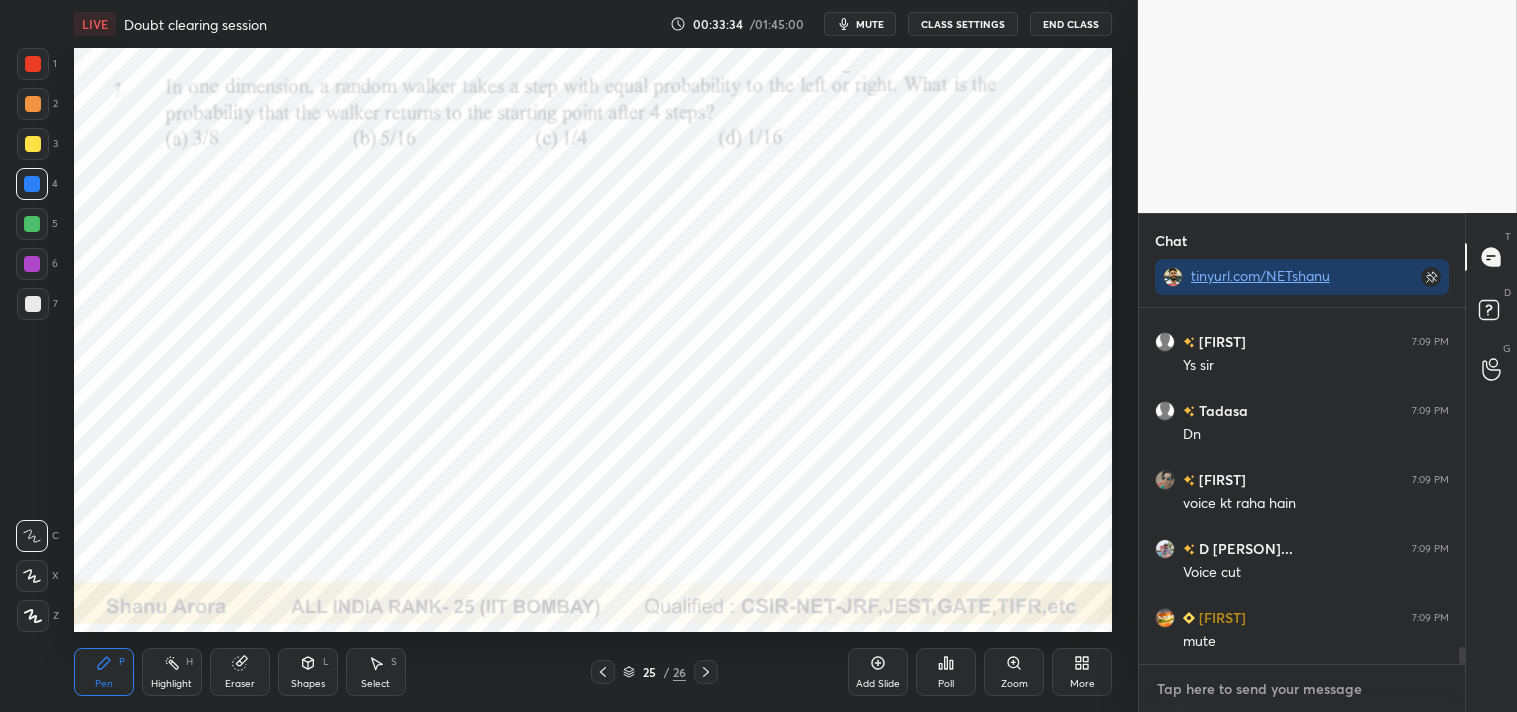 type on "." 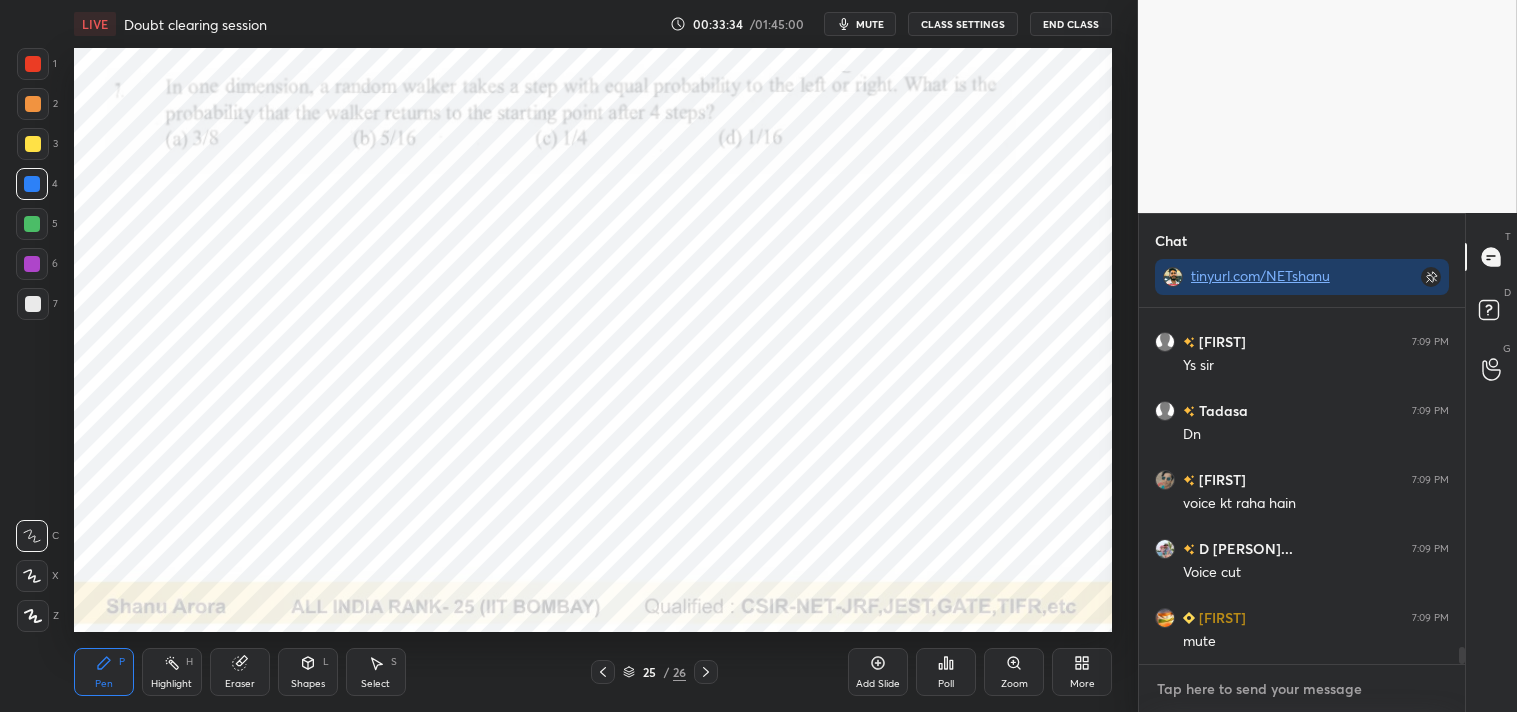 type on "x" 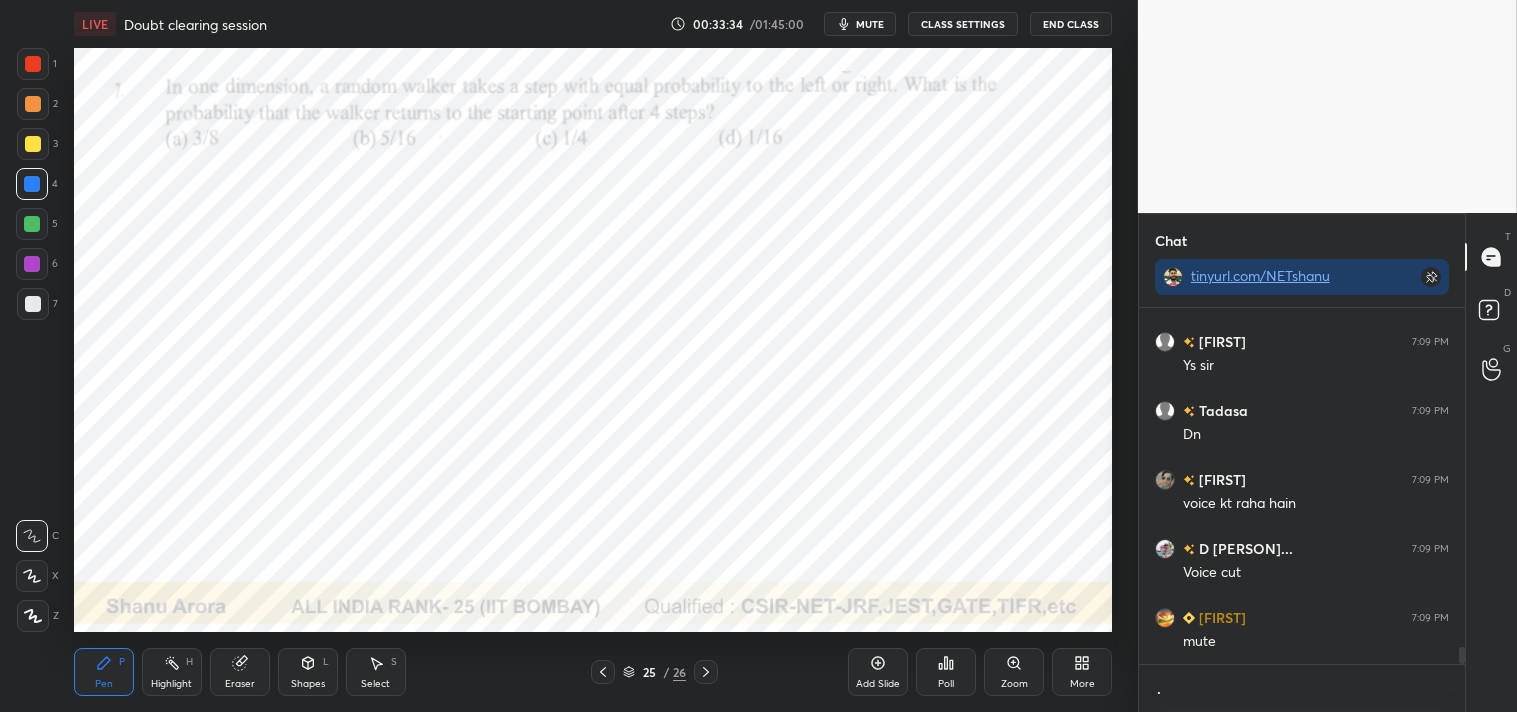 type on ".." 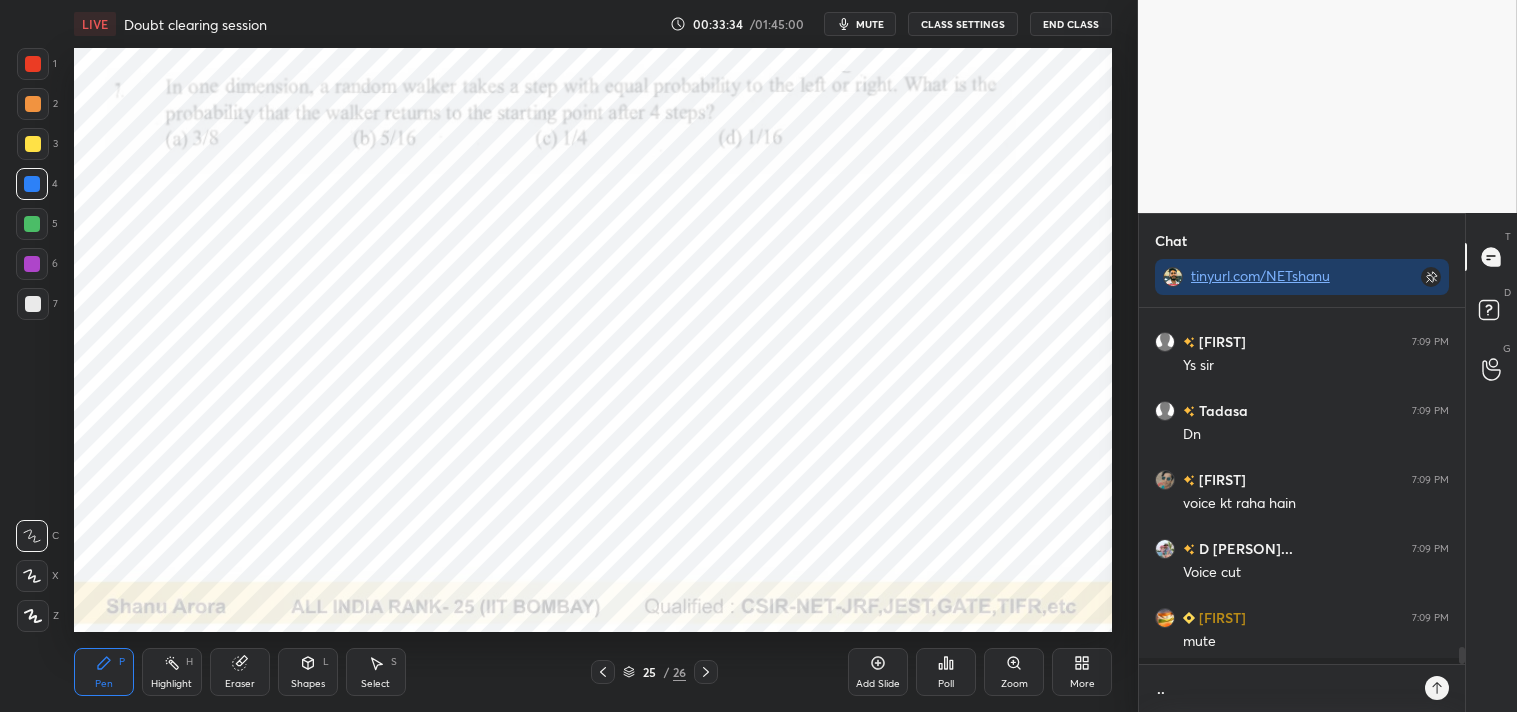 scroll, scrollTop: 6, scrollLeft: 5, axis: both 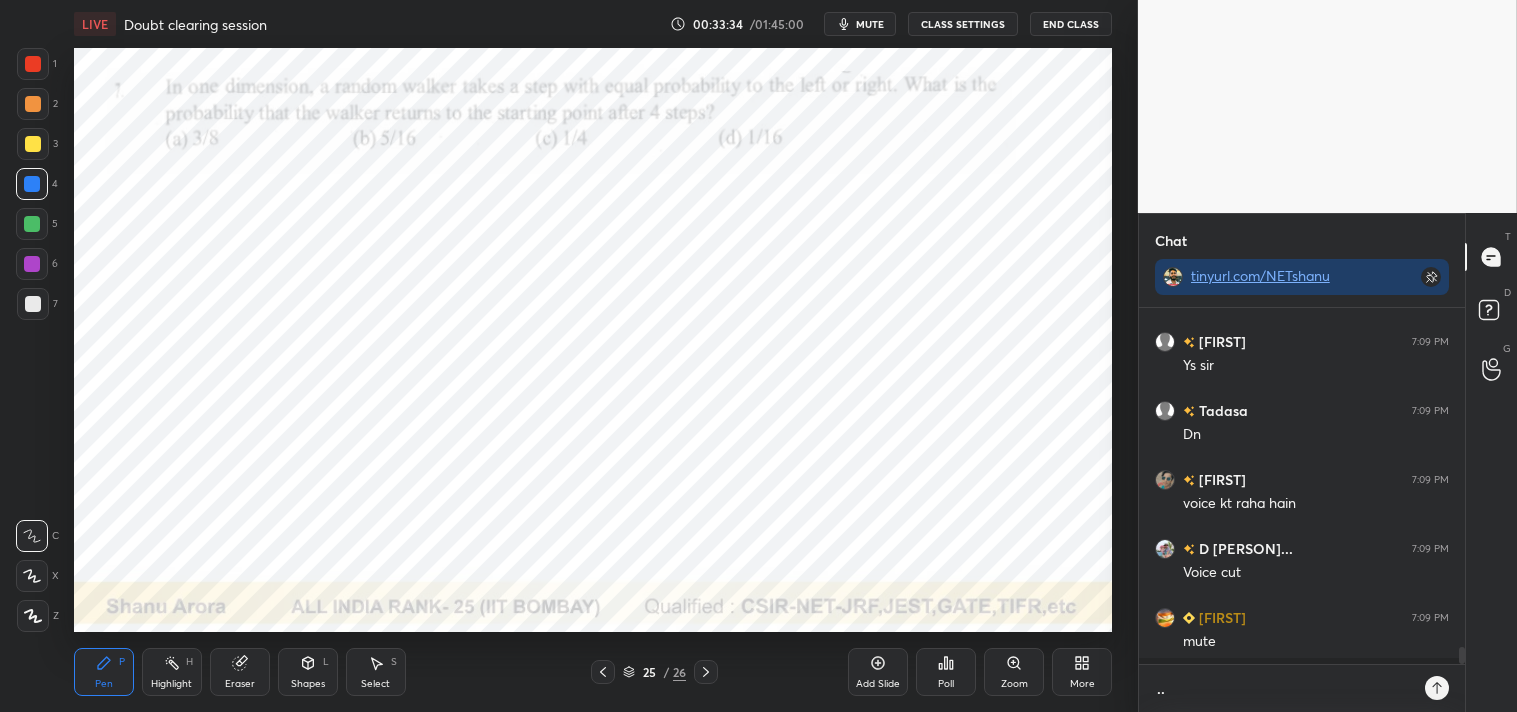 type 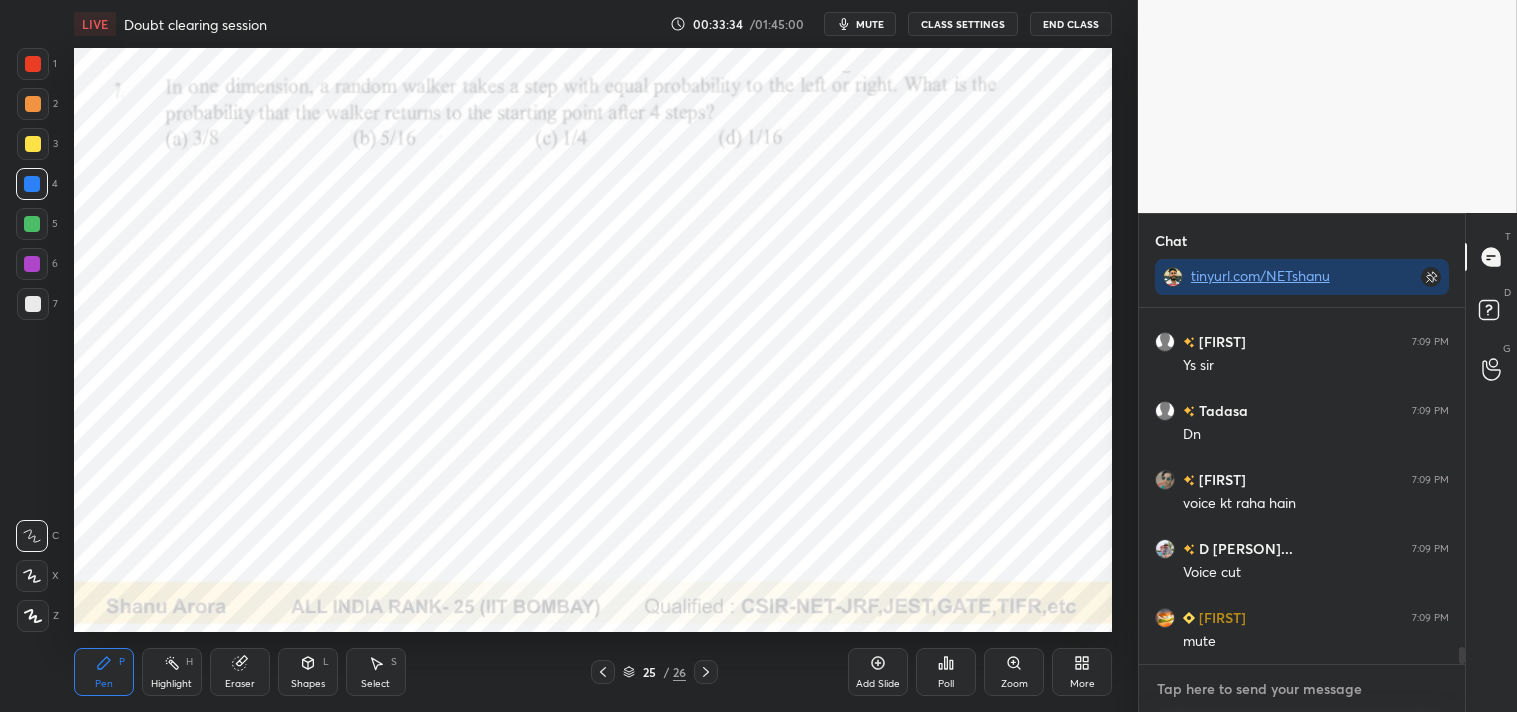scroll, scrollTop: 7383, scrollLeft: 0, axis: vertical 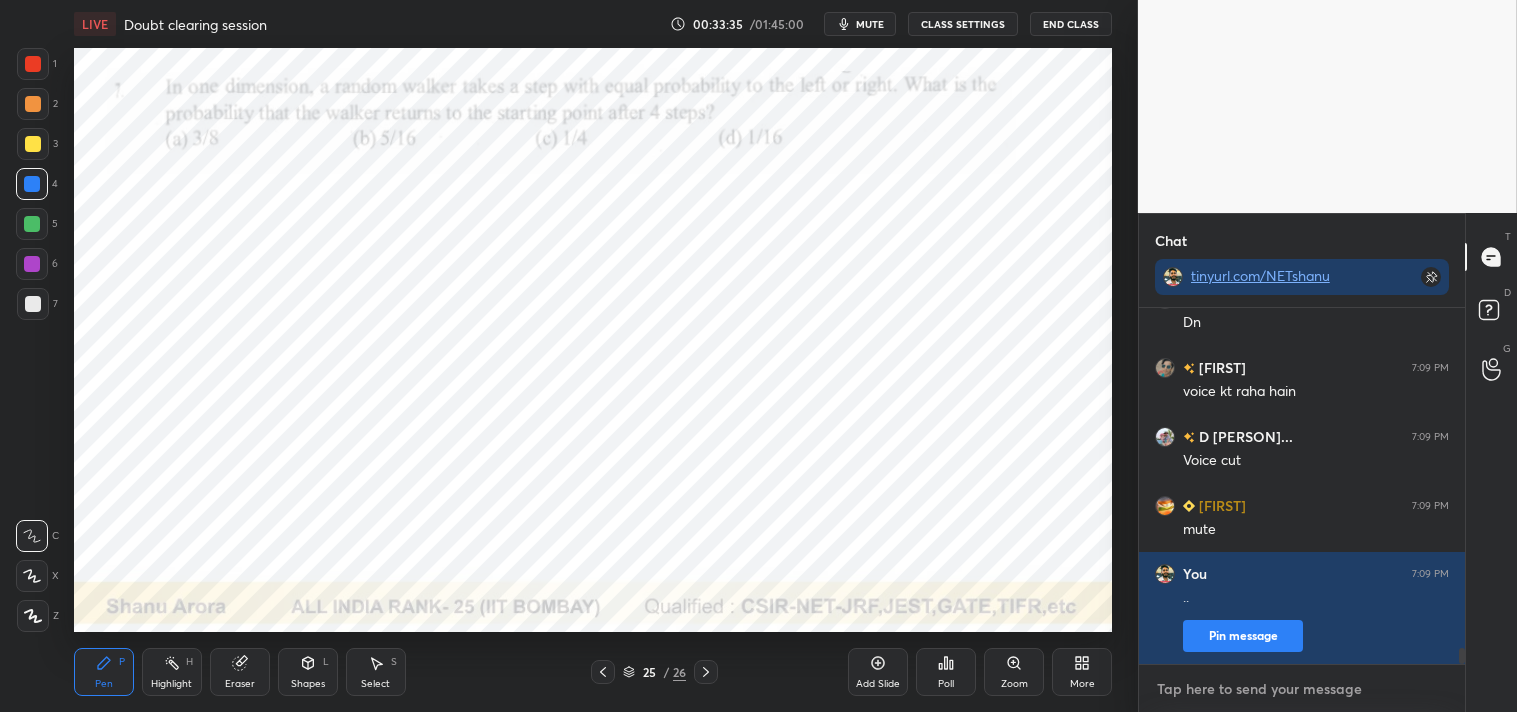 type on "m" 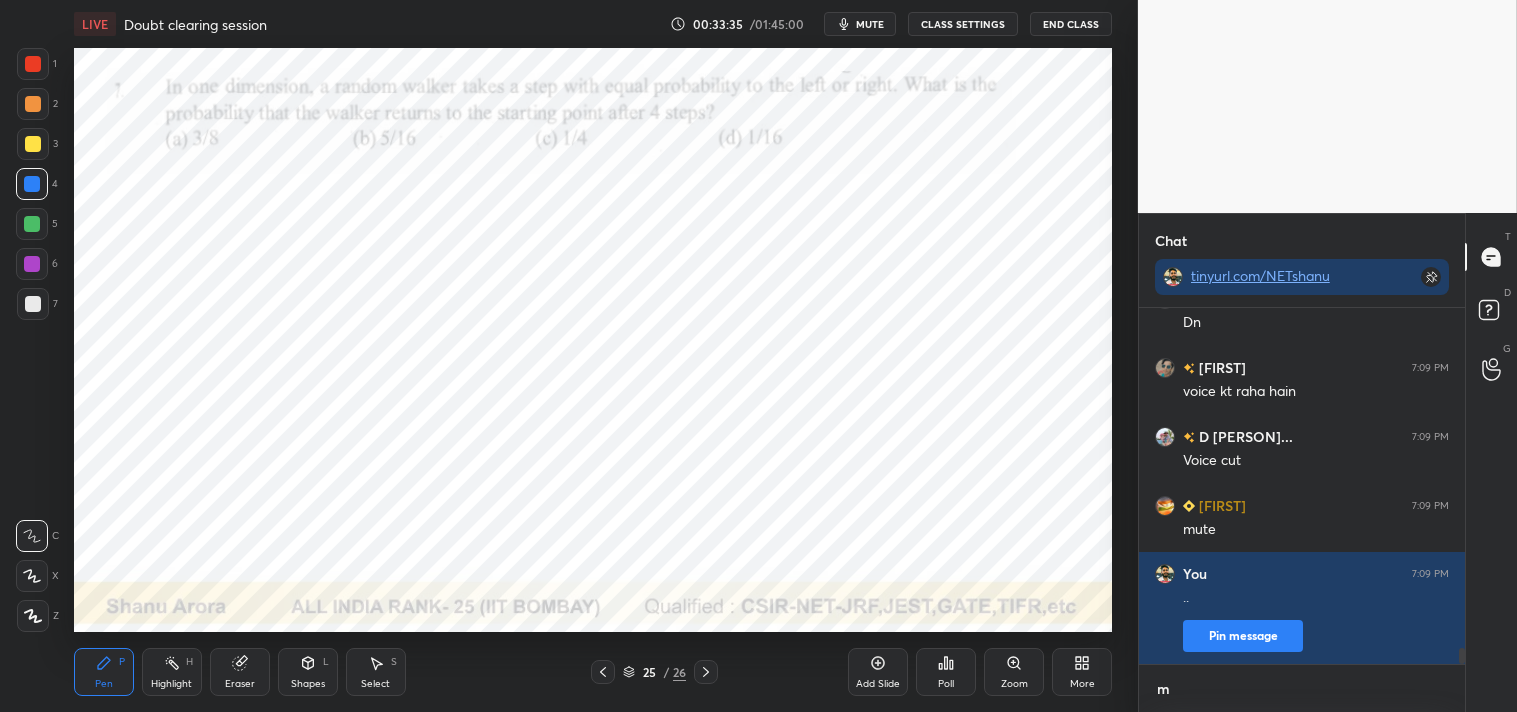 type on "x" 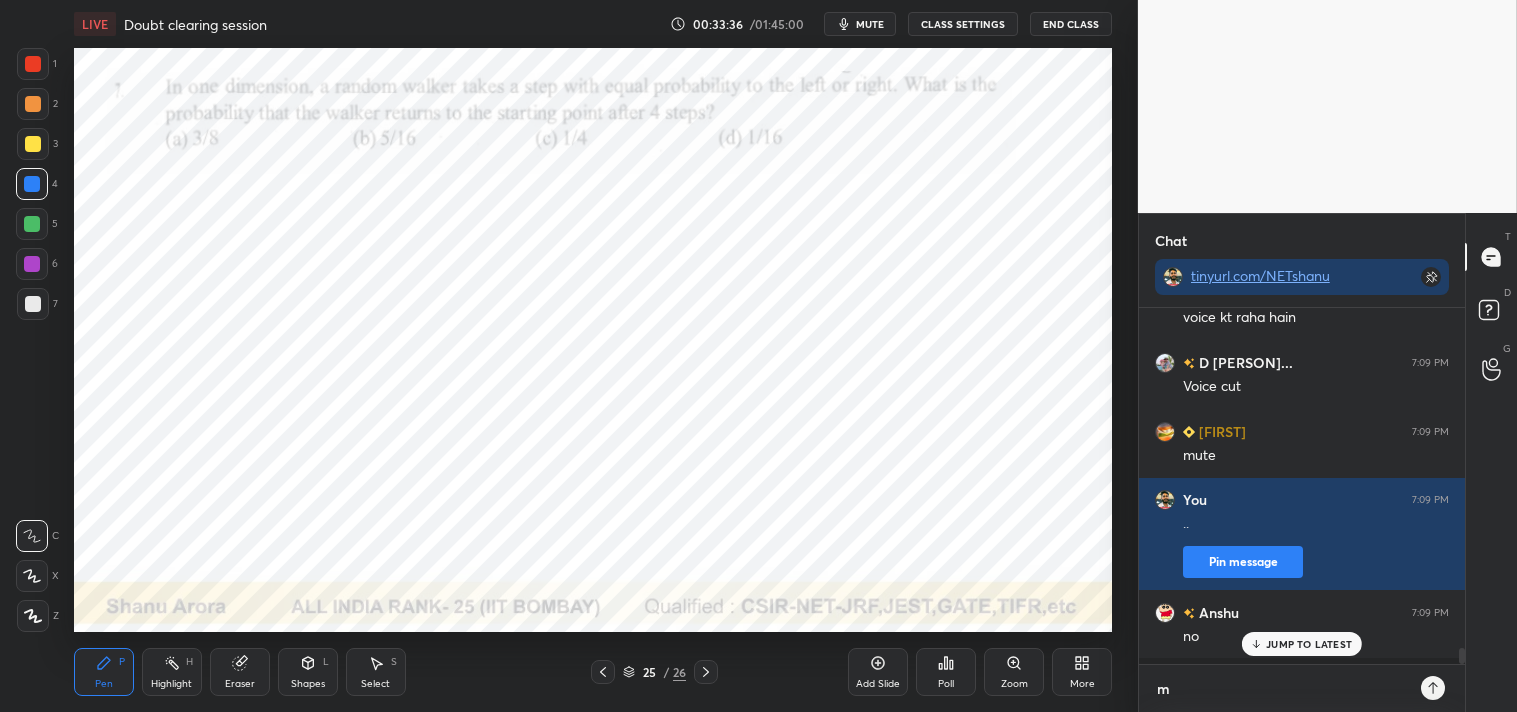 scroll, scrollTop: 6, scrollLeft: 5, axis: both 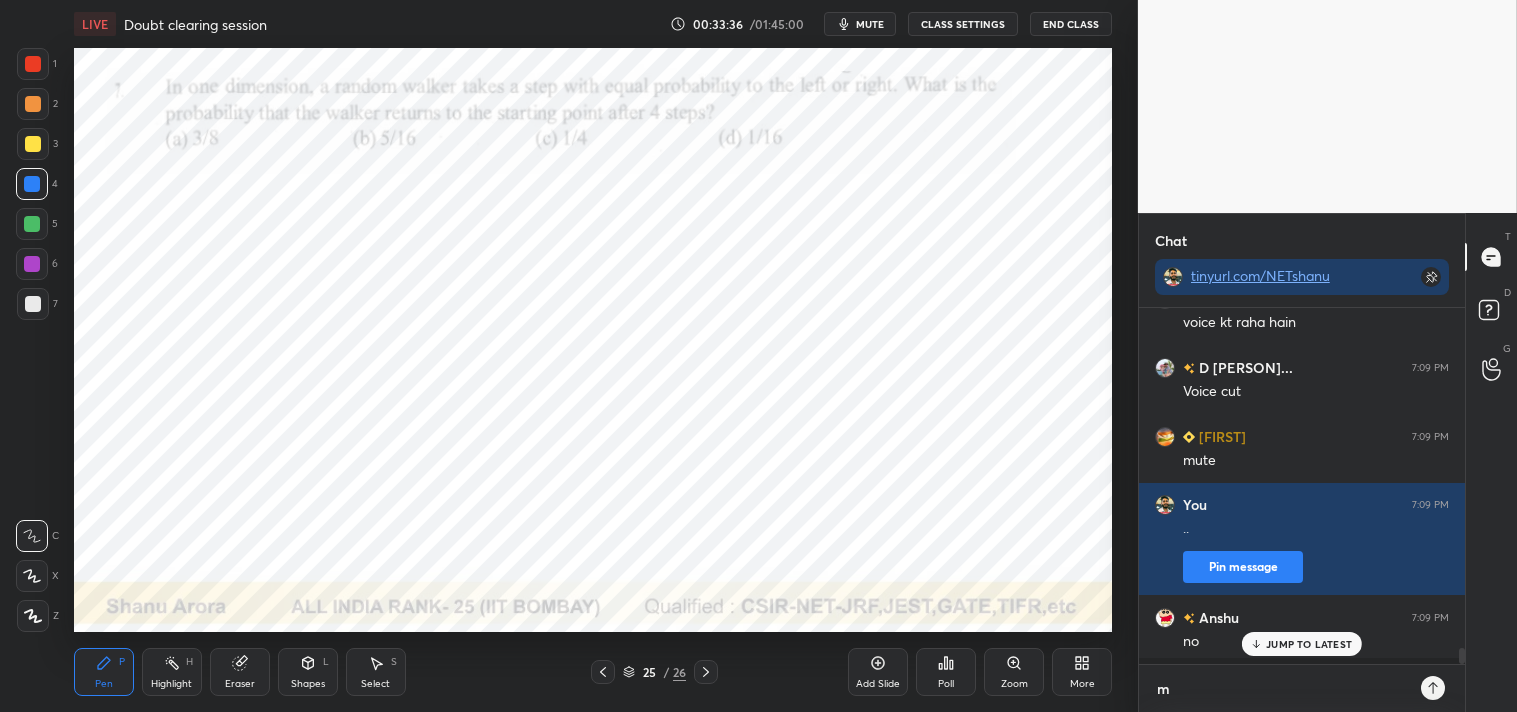 type on "mu" 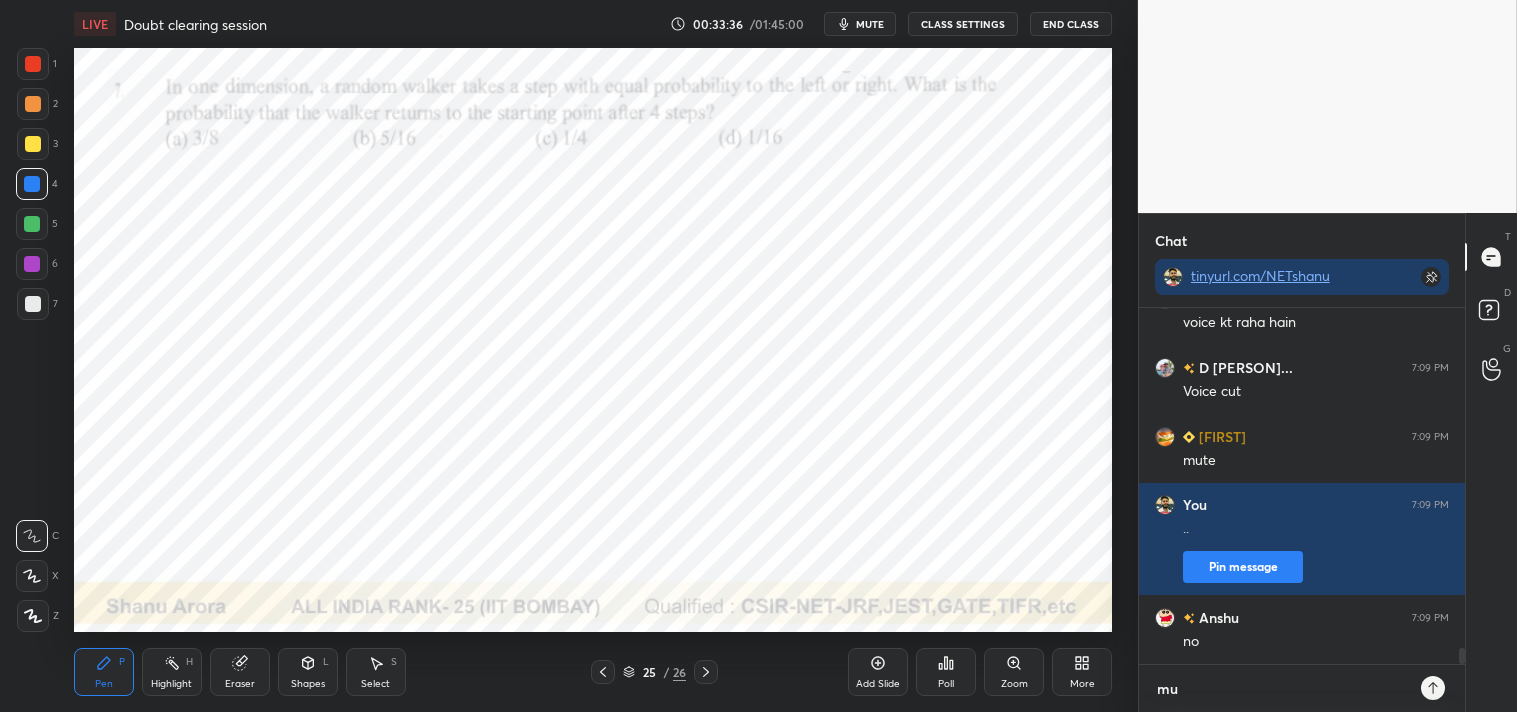 type on "mut" 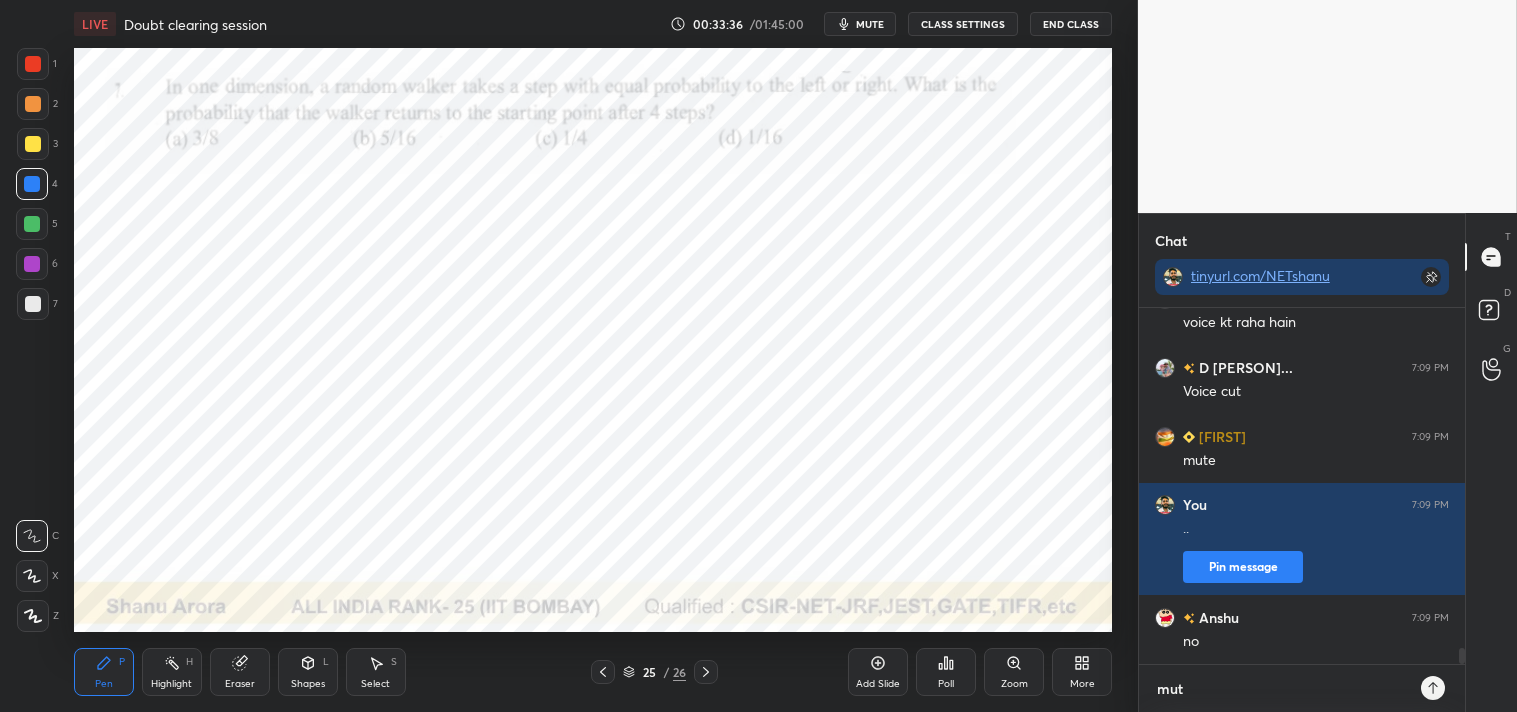 type on "mute" 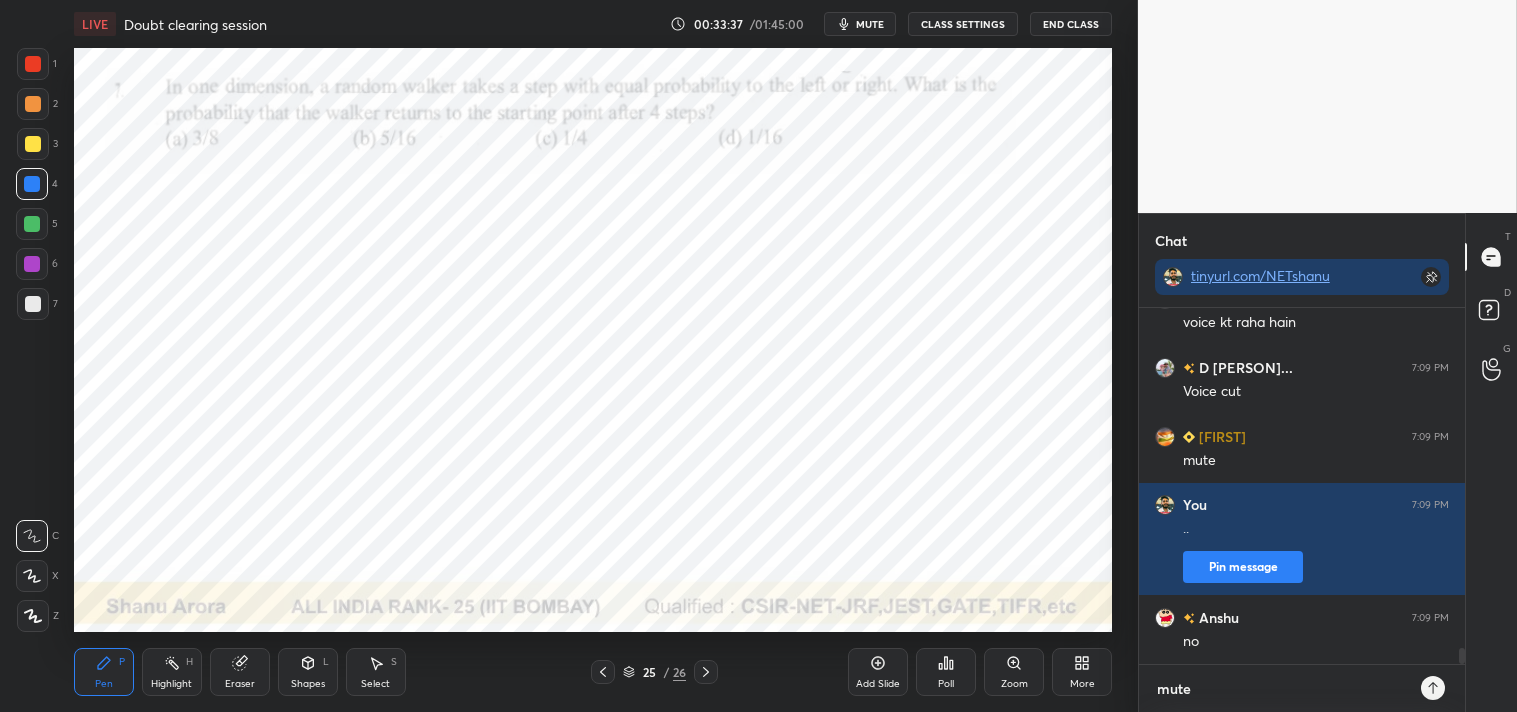 type on "mute" 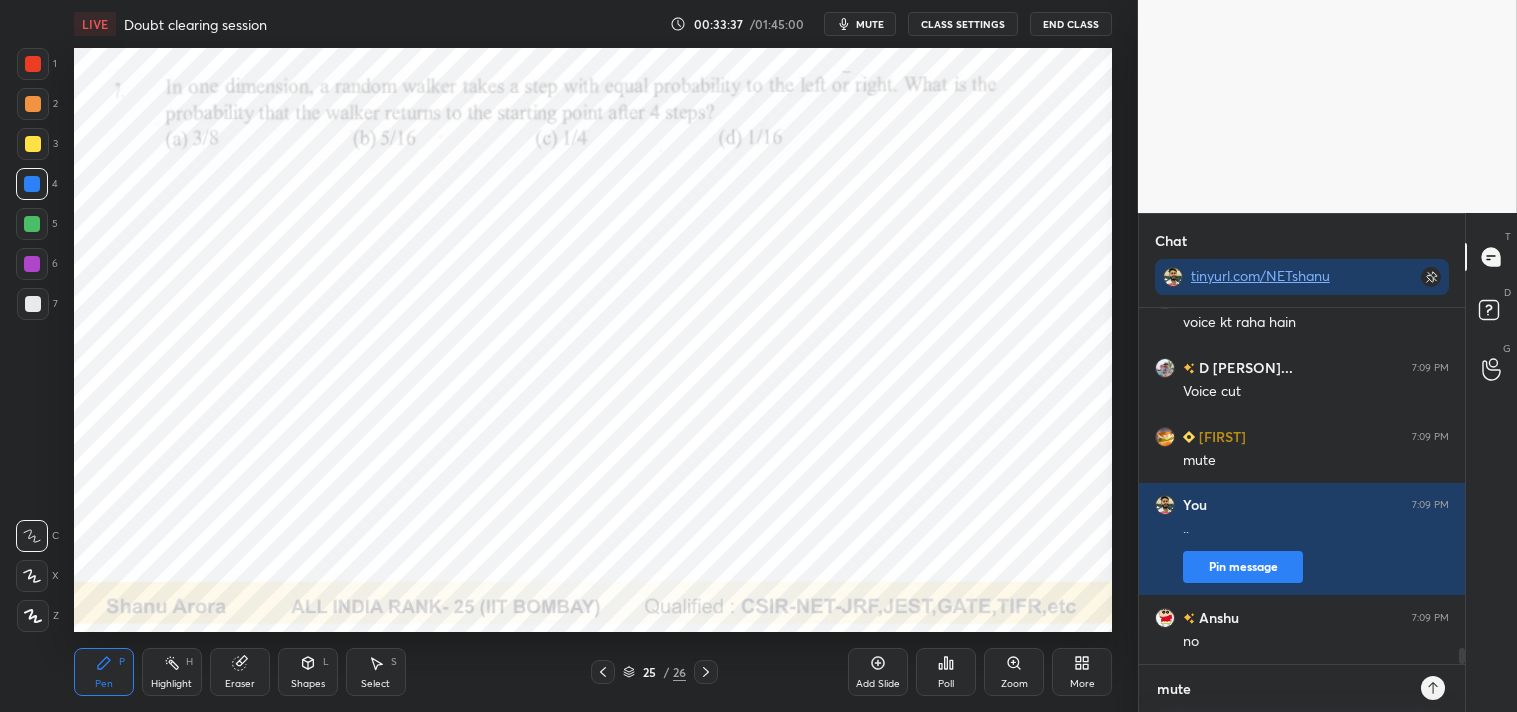 type on "x" 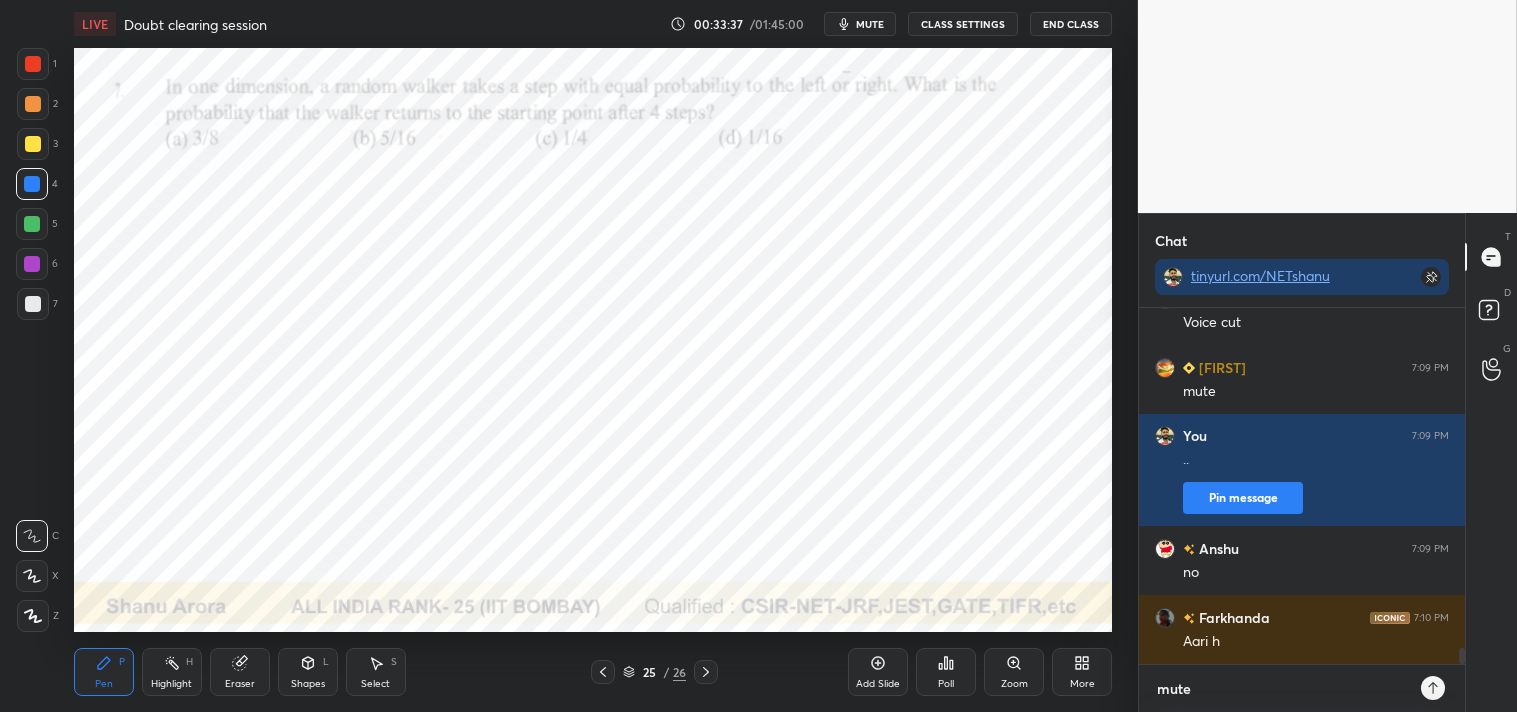 scroll, scrollTop: 0, scrollLeft: 0, axis: both 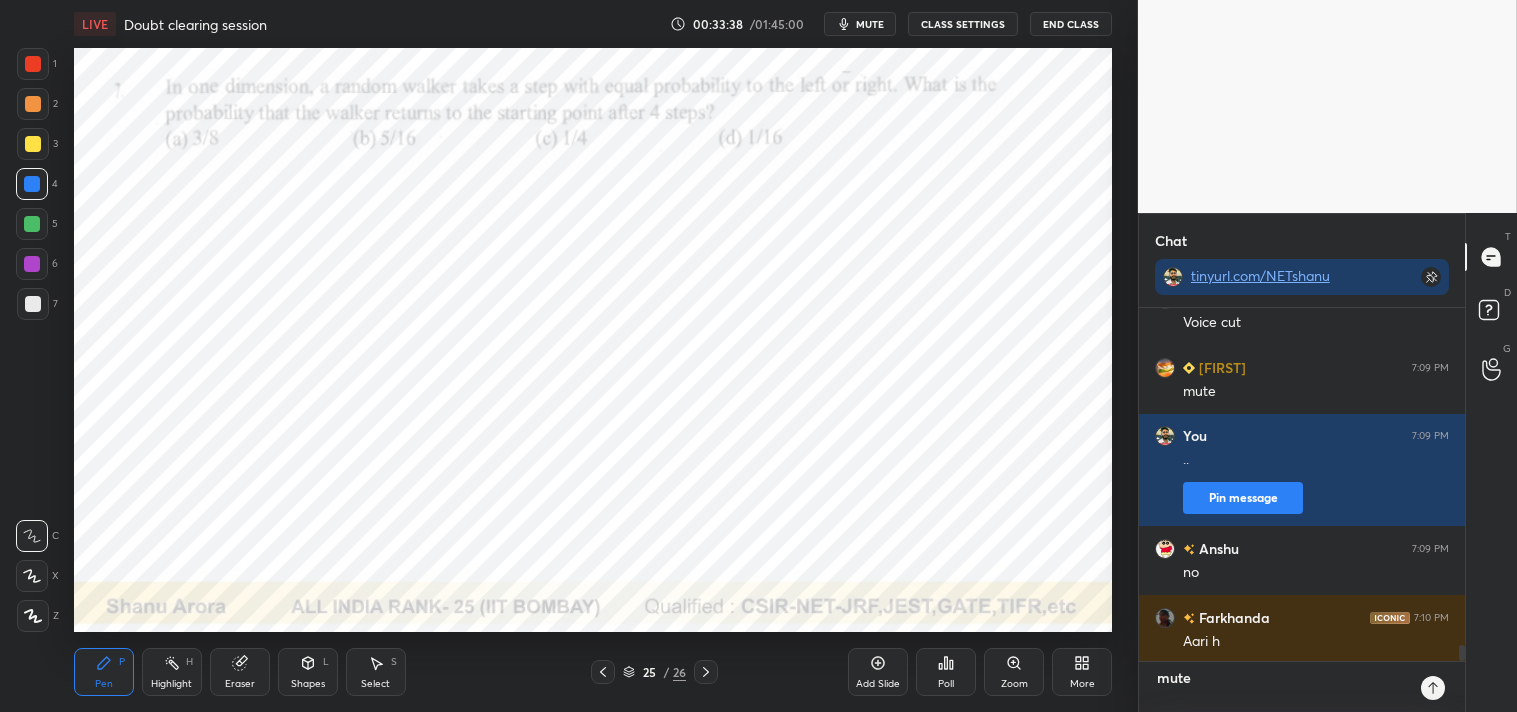type 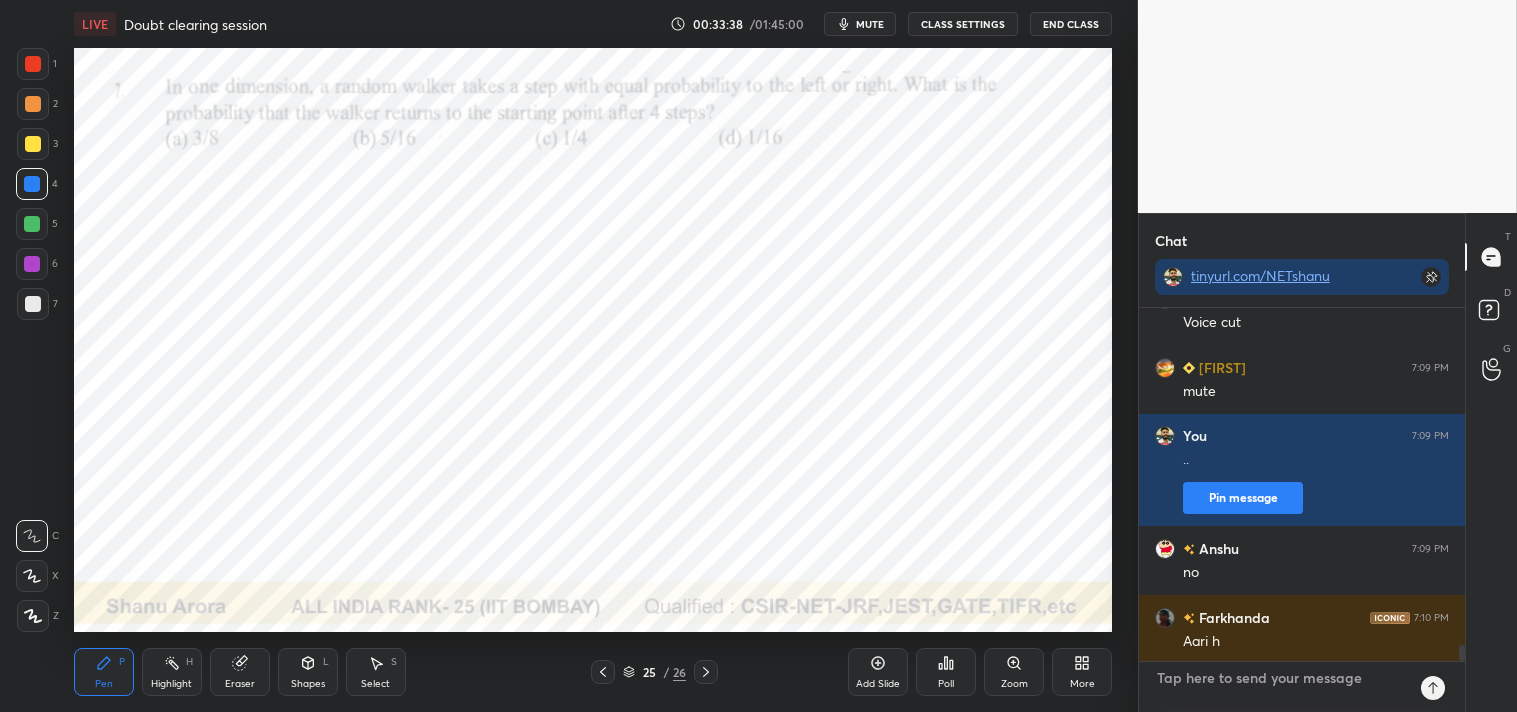 scroll, scrollTop: 6, scrollLeft: 5, axis: both 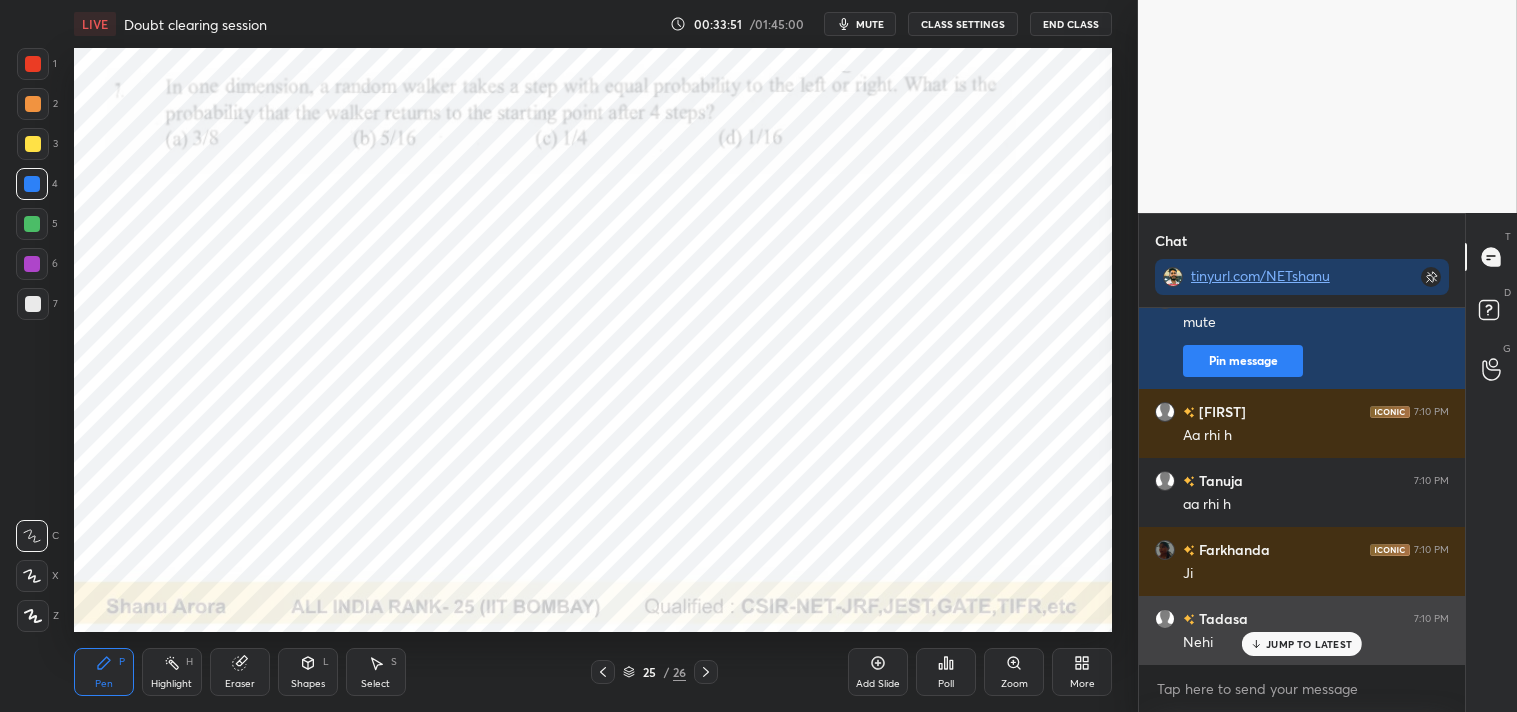 click 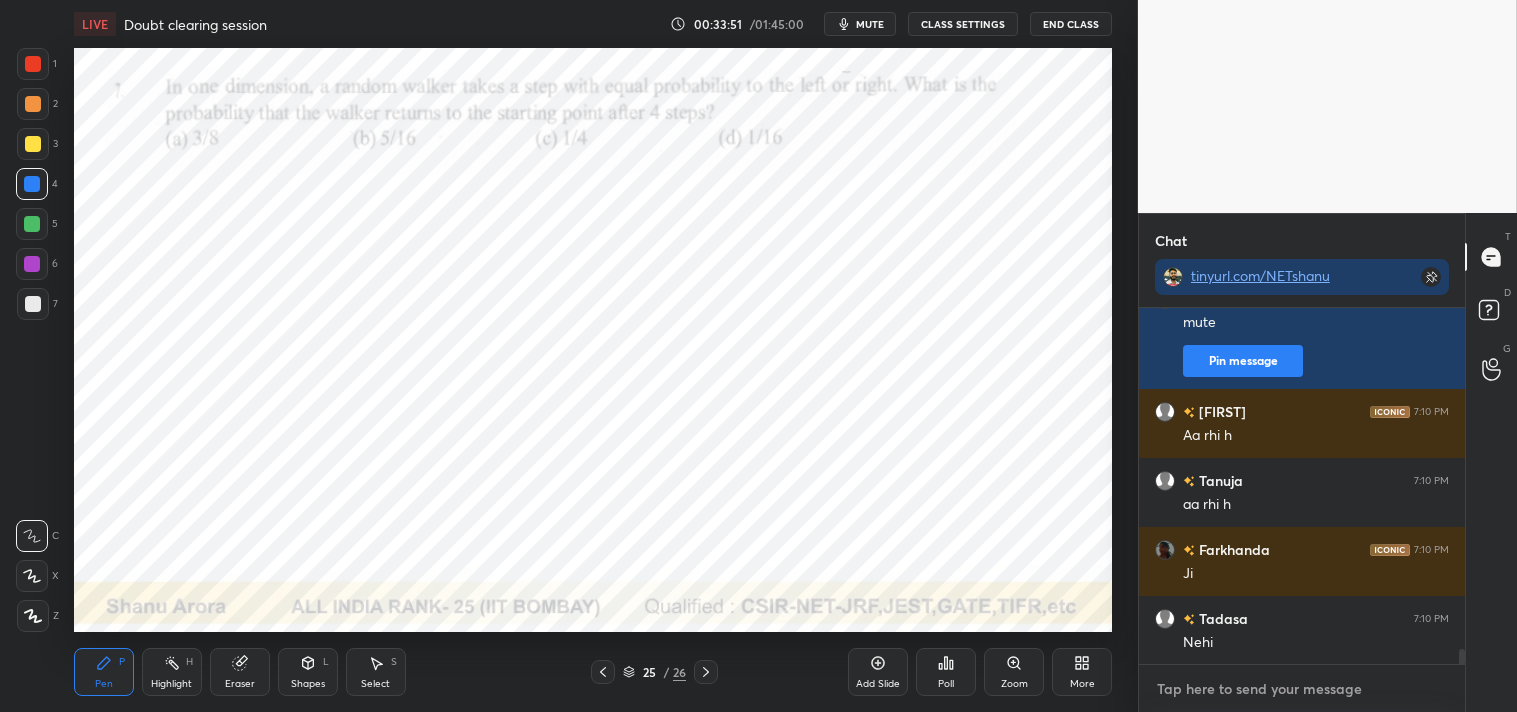 click at bounding box center (1302, 689) 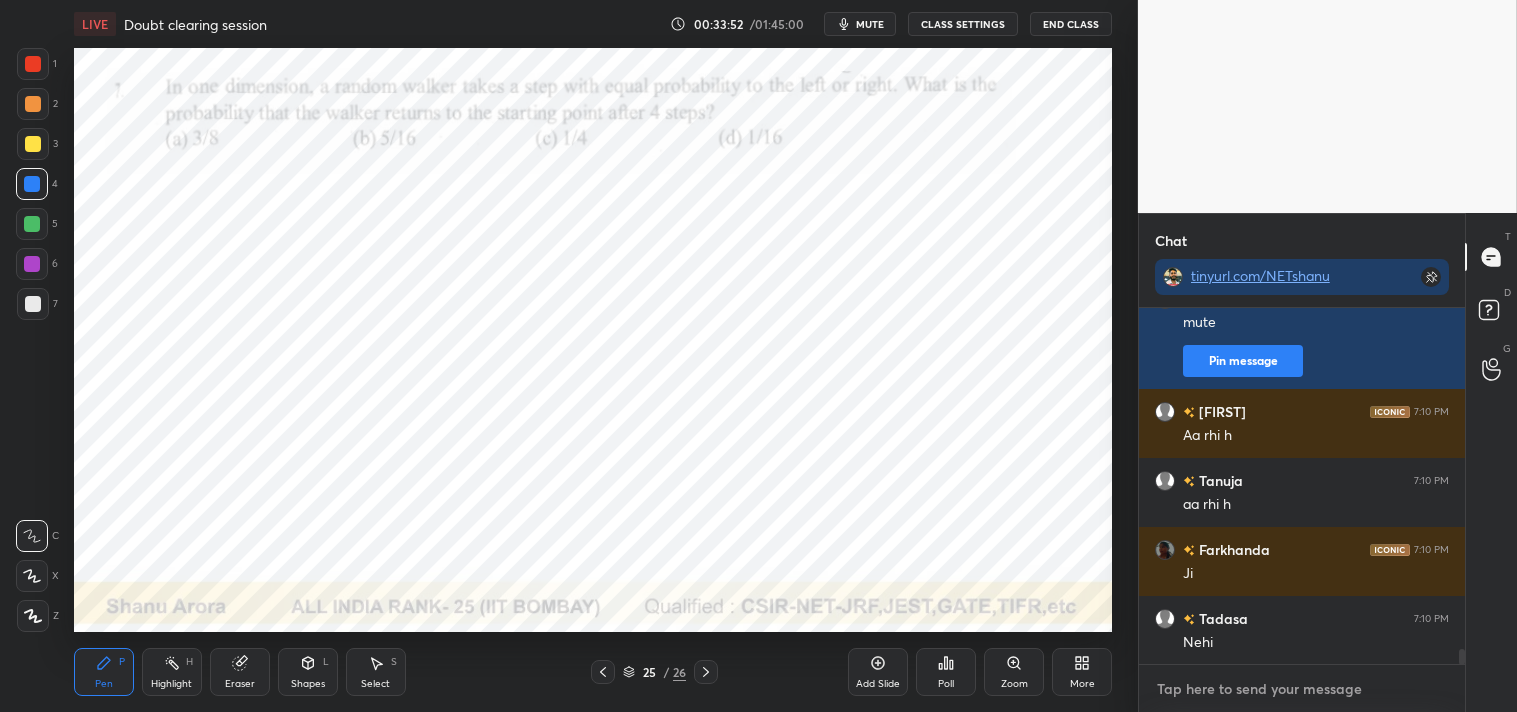 type on "r" 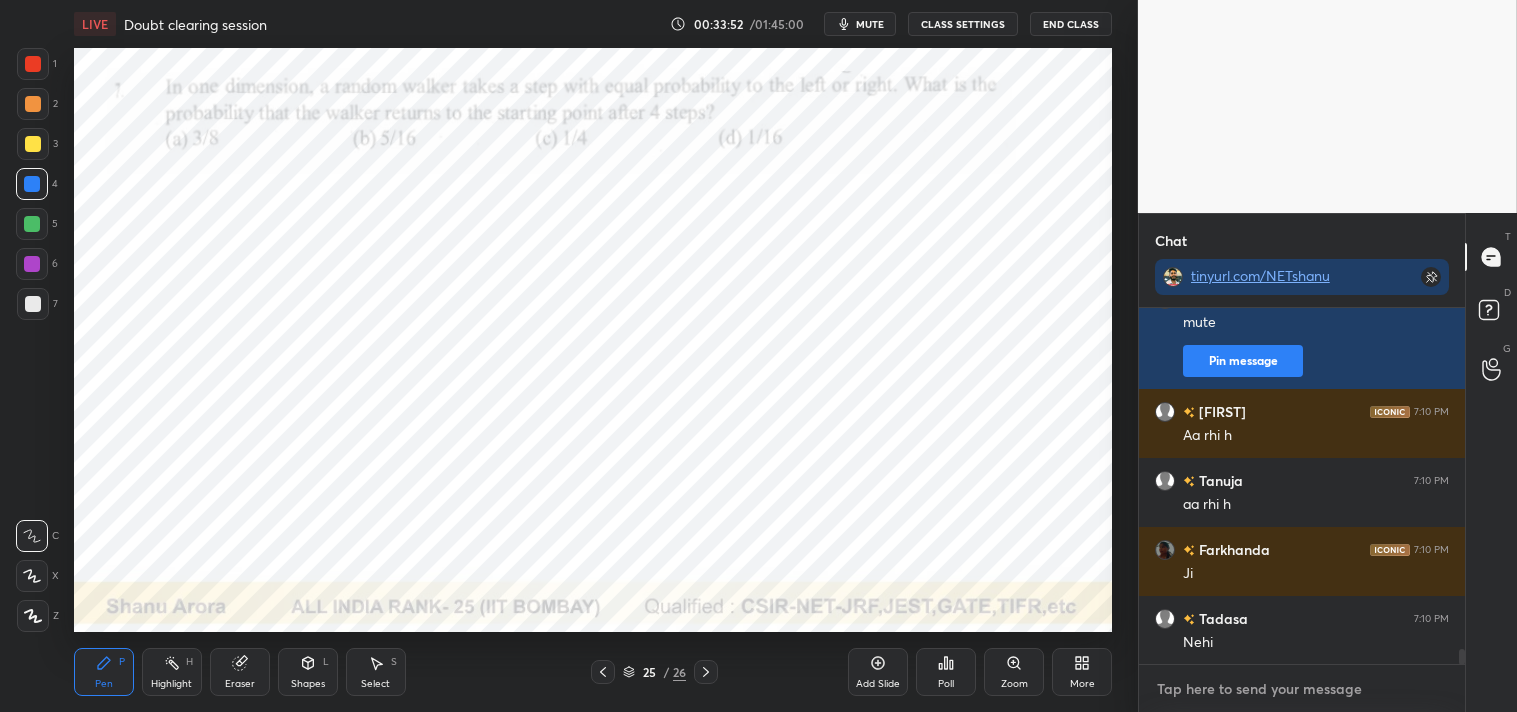 type on "x" 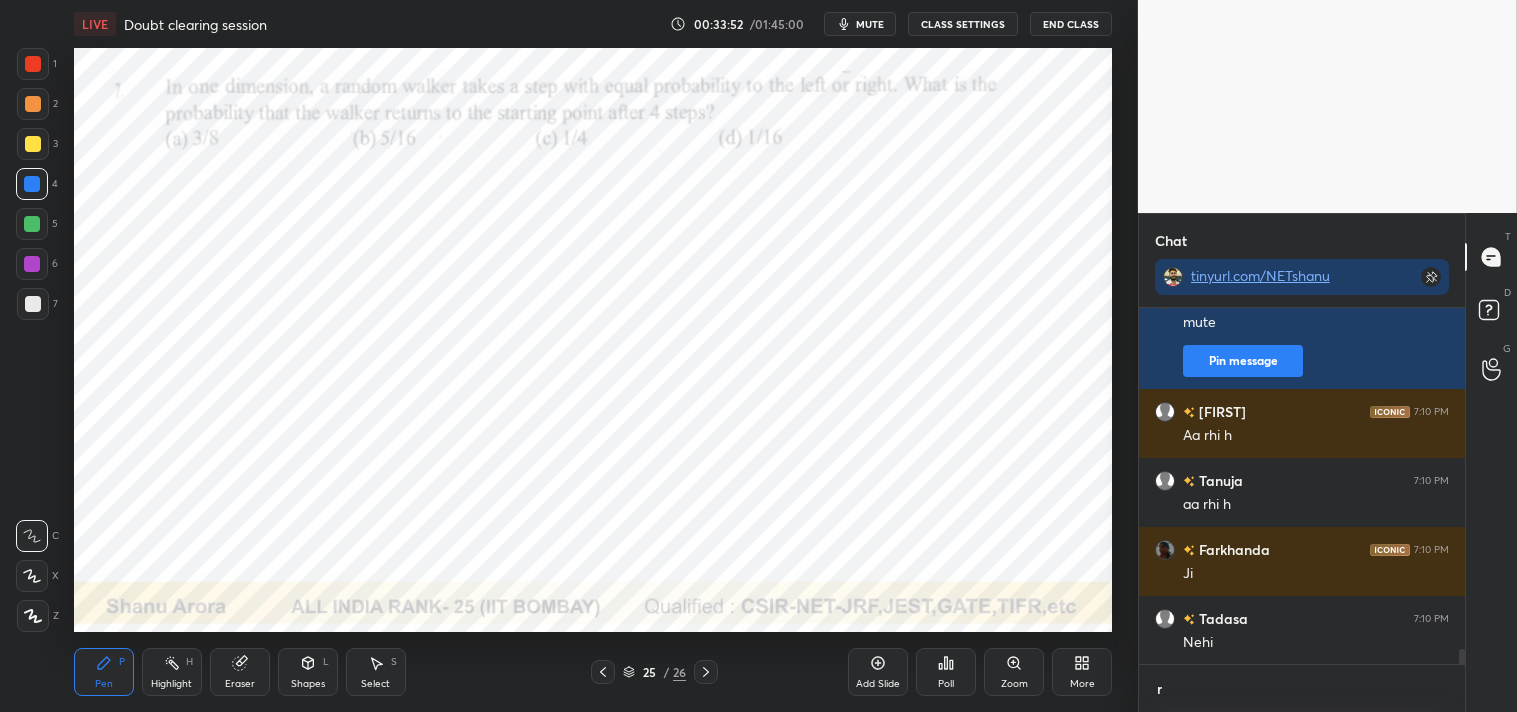 type on "re" 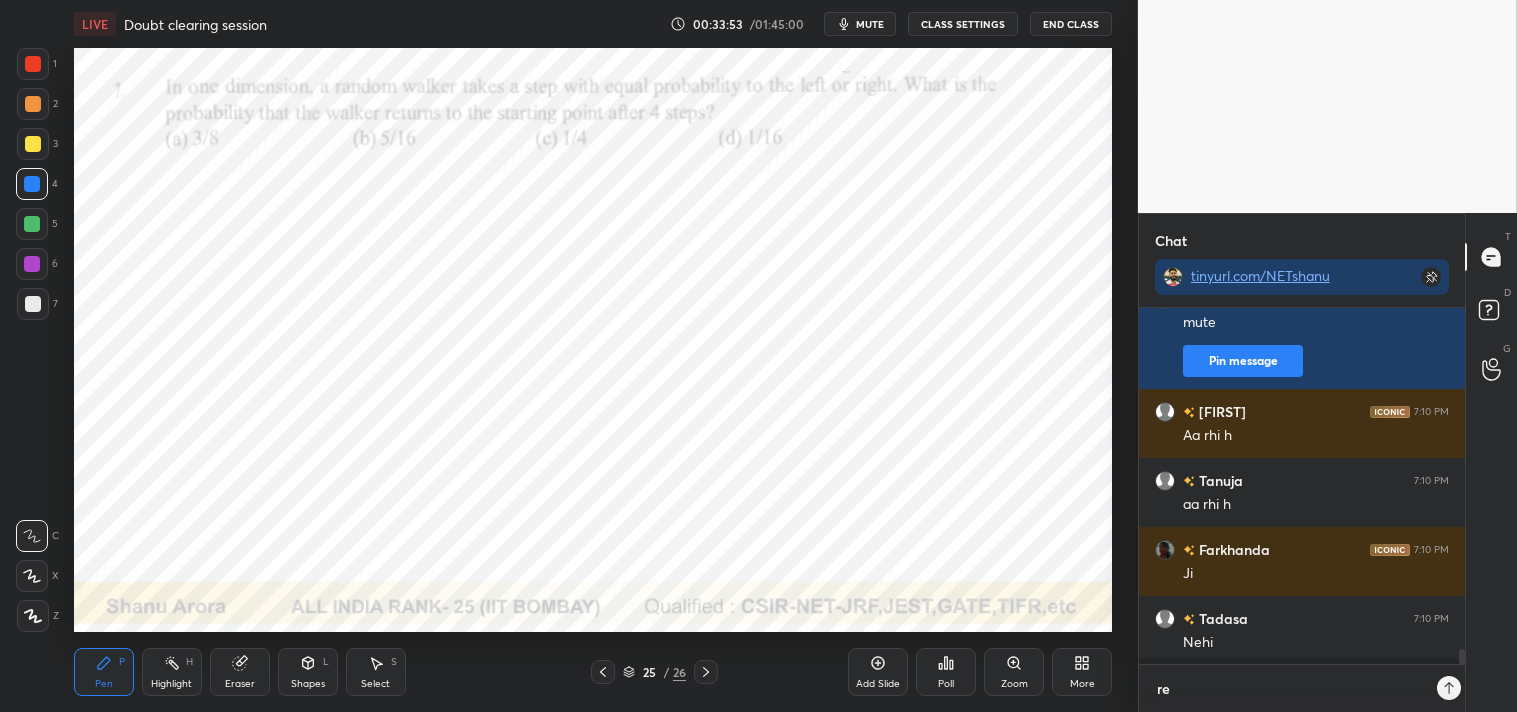 scroll 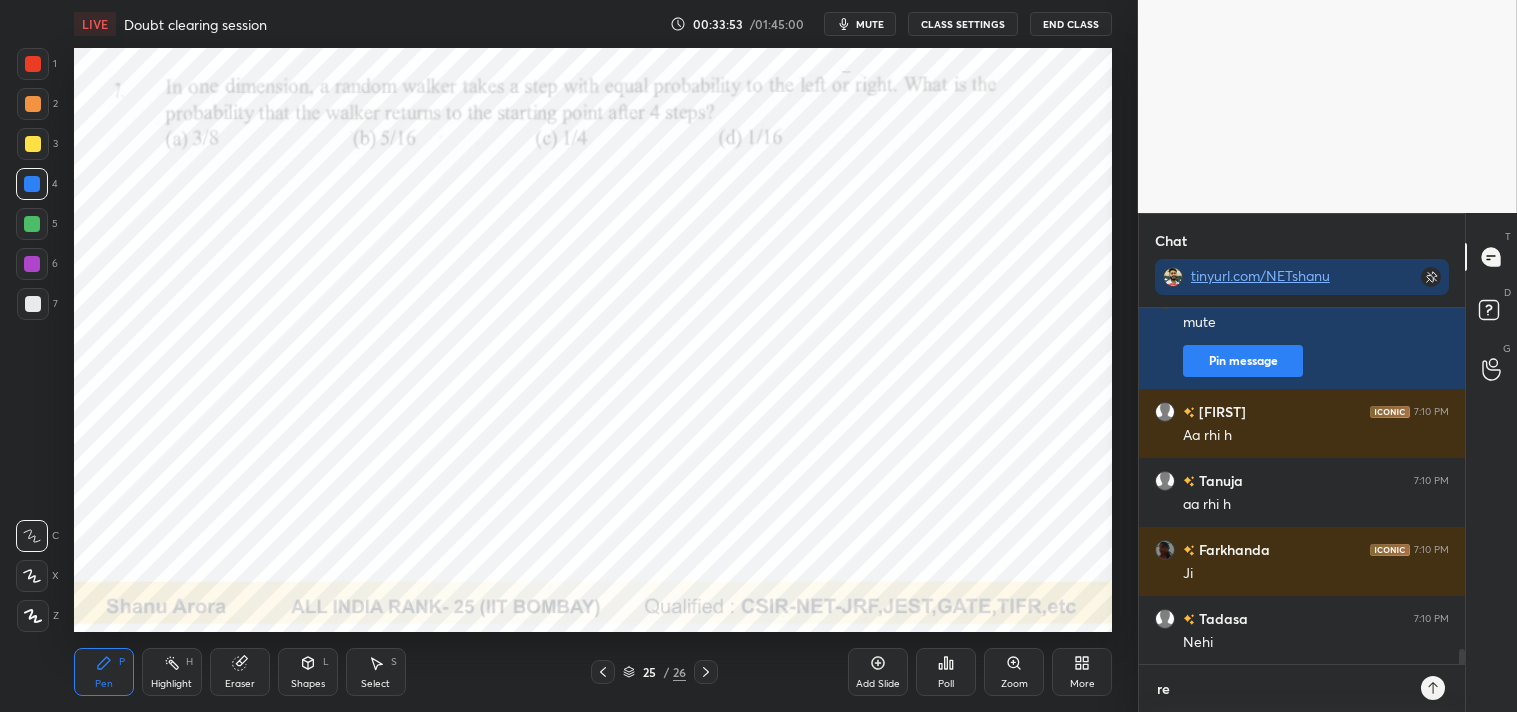 type on "ref" 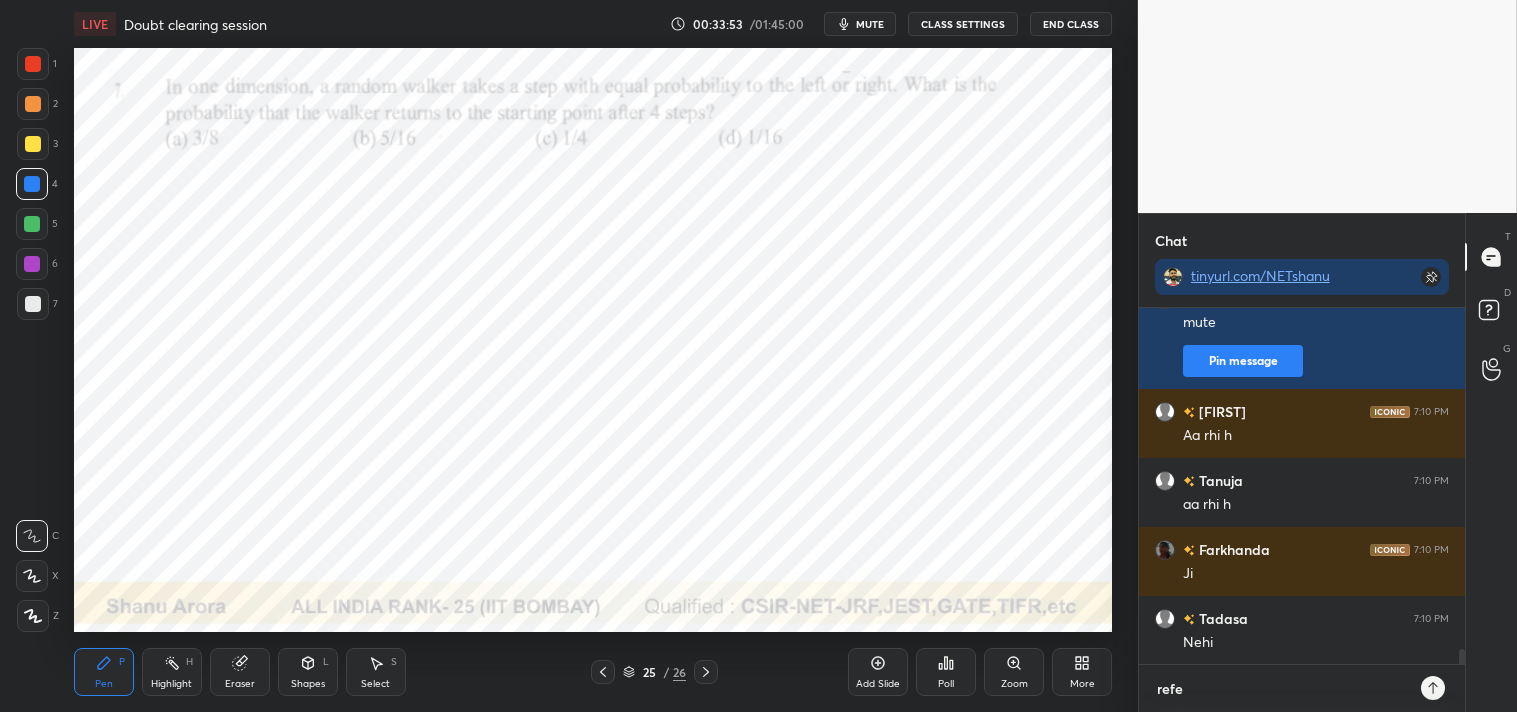 type on "refer" 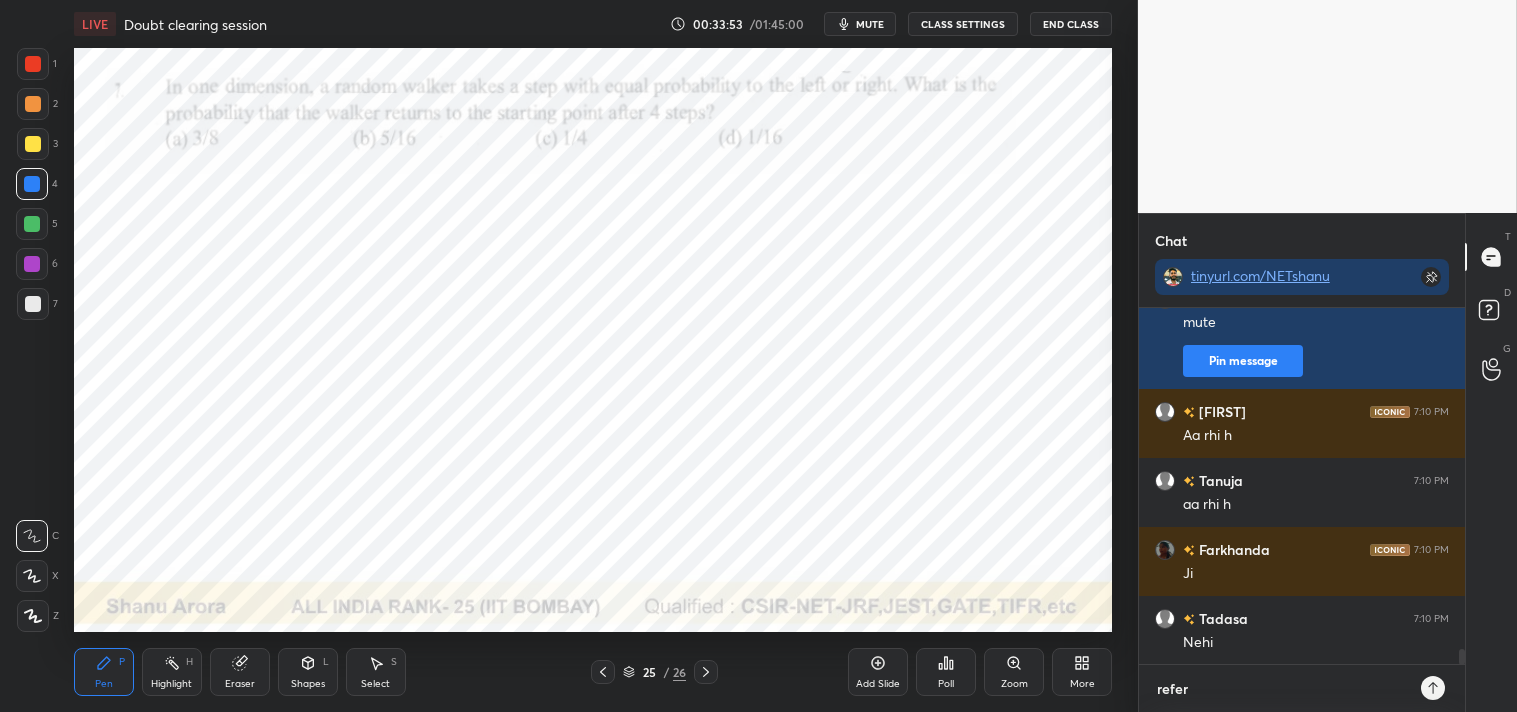 type on "refers" 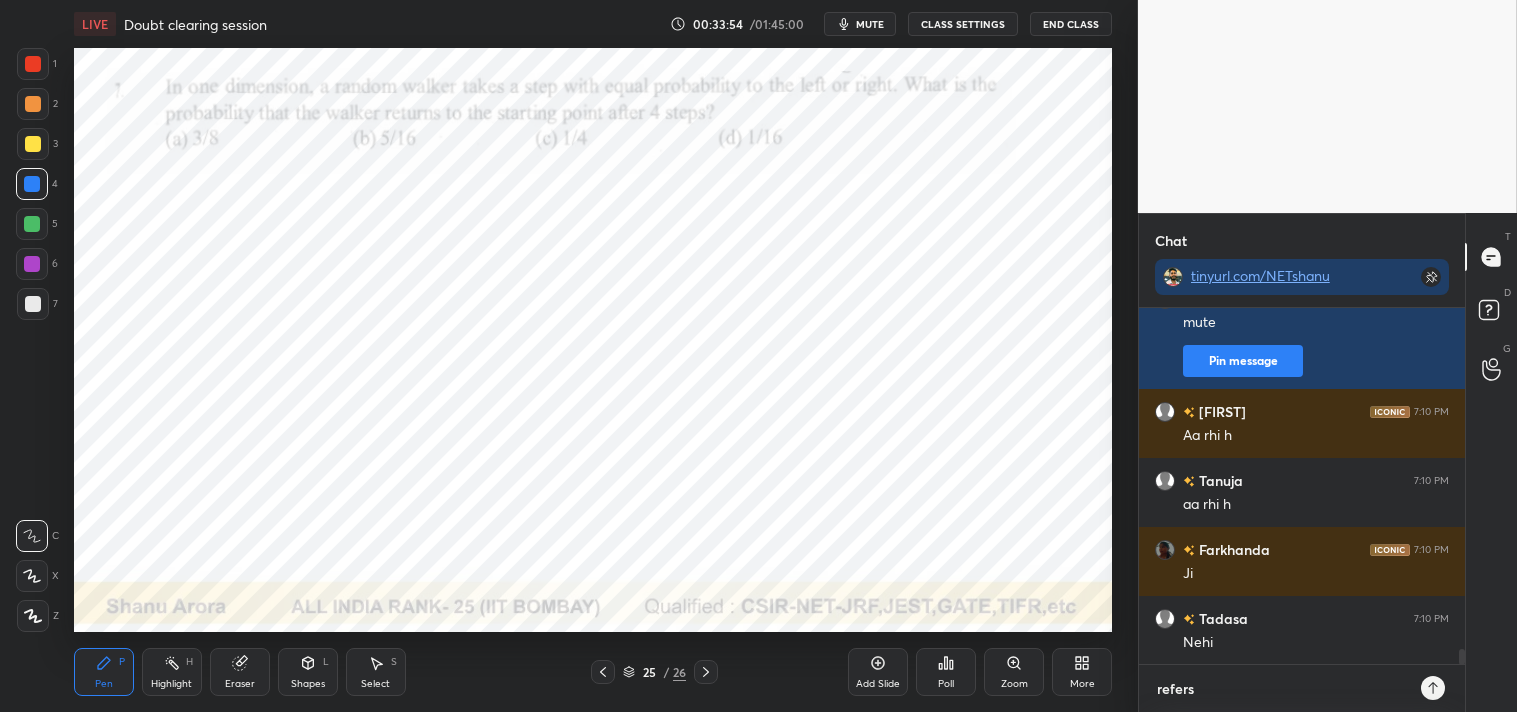 type on "refersh" 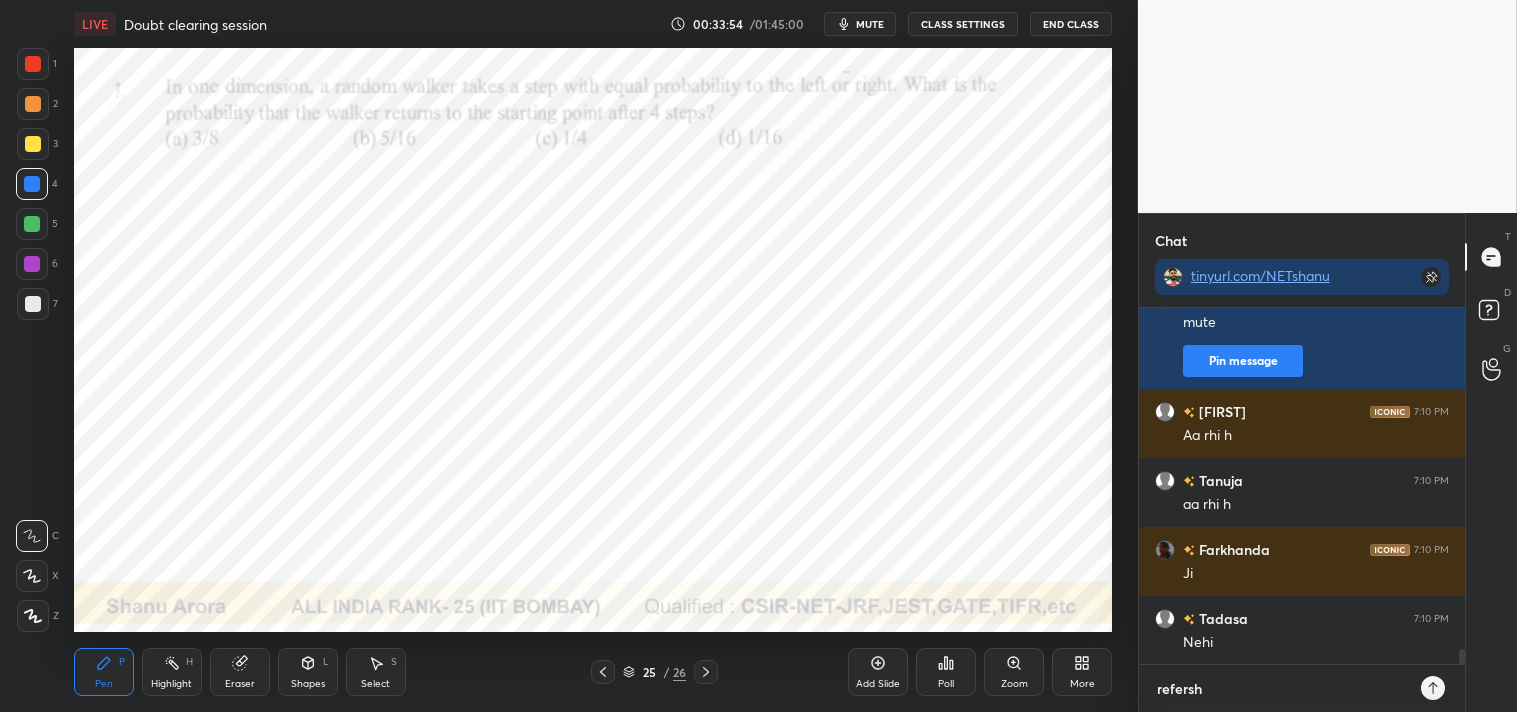 type on "x" 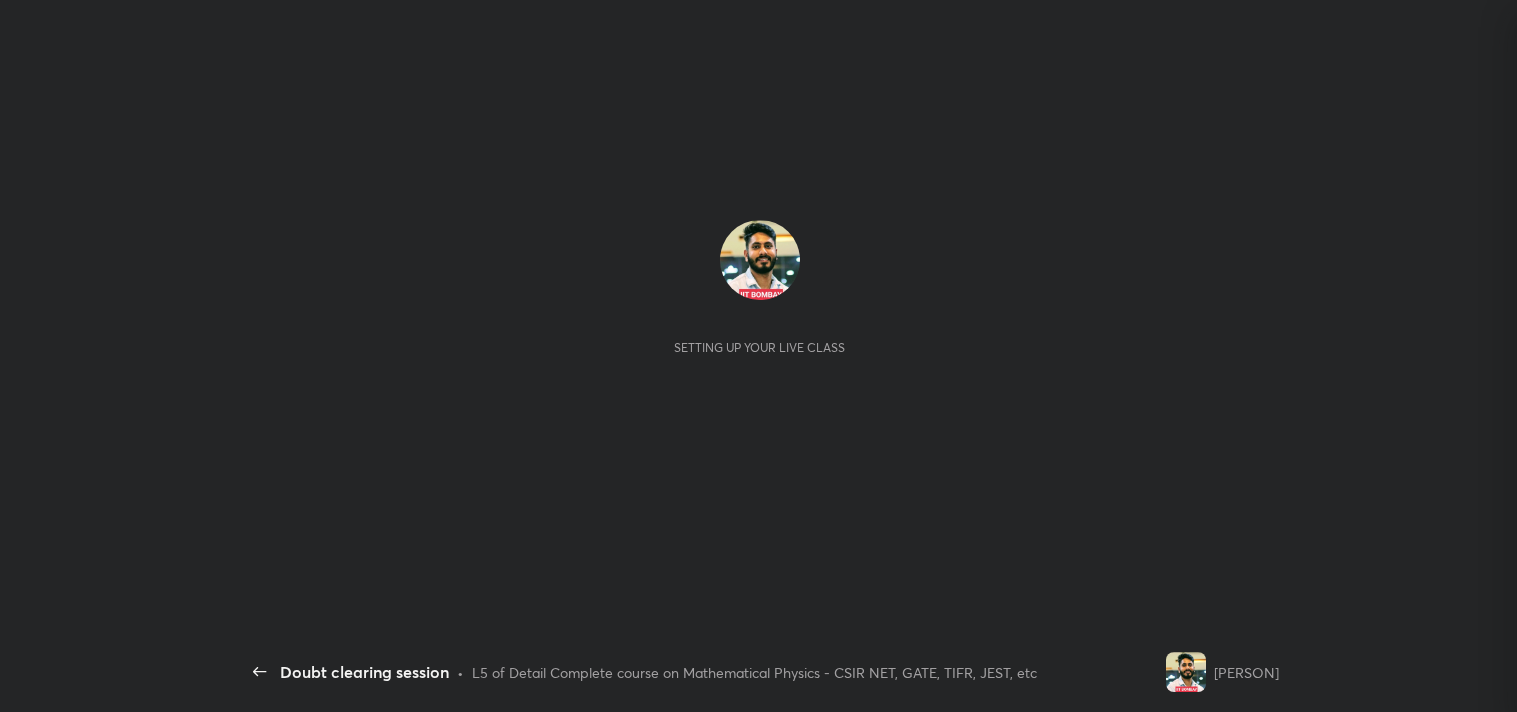 scroll, scrollTop: 0, scrollLeft: 0, axis: both 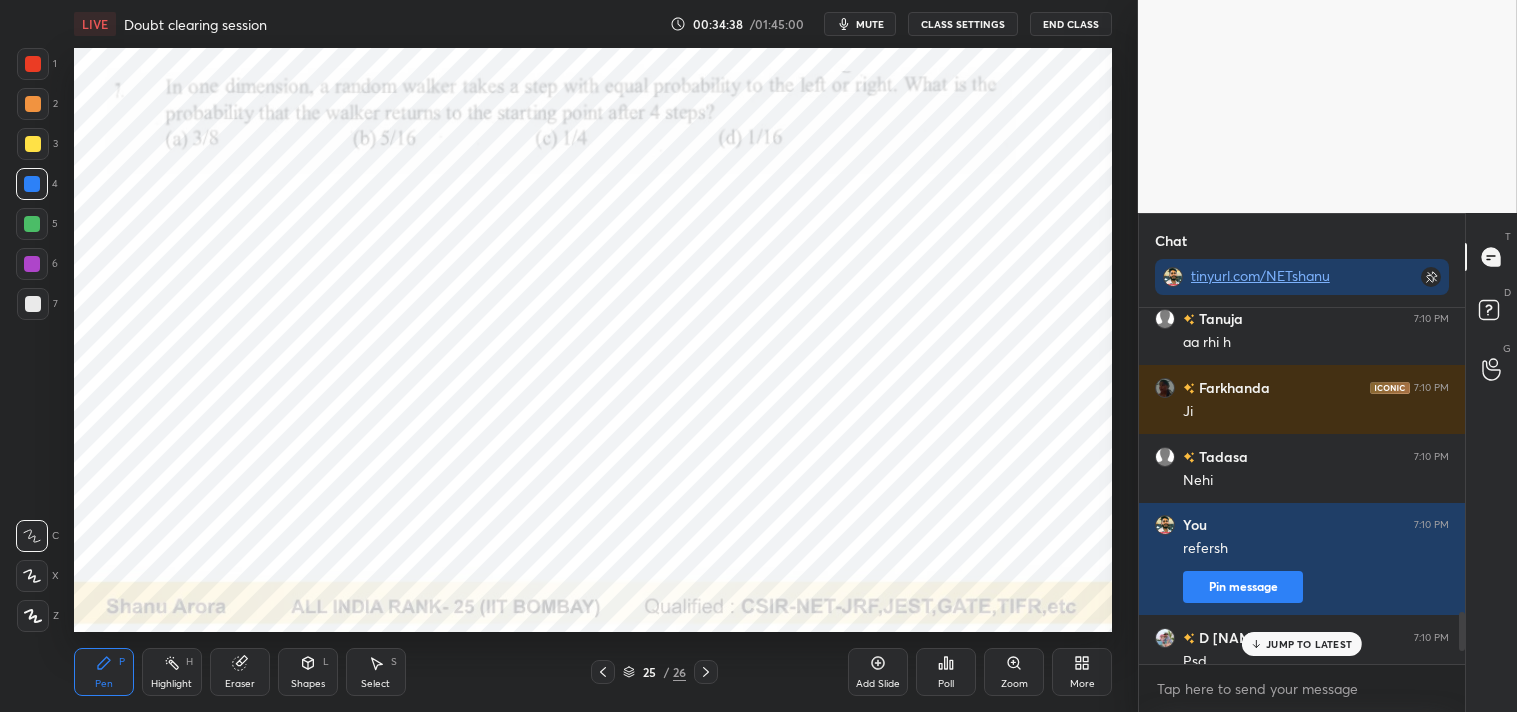 click on "JUMP TO LATEST" at bounding box center [1309, 644] 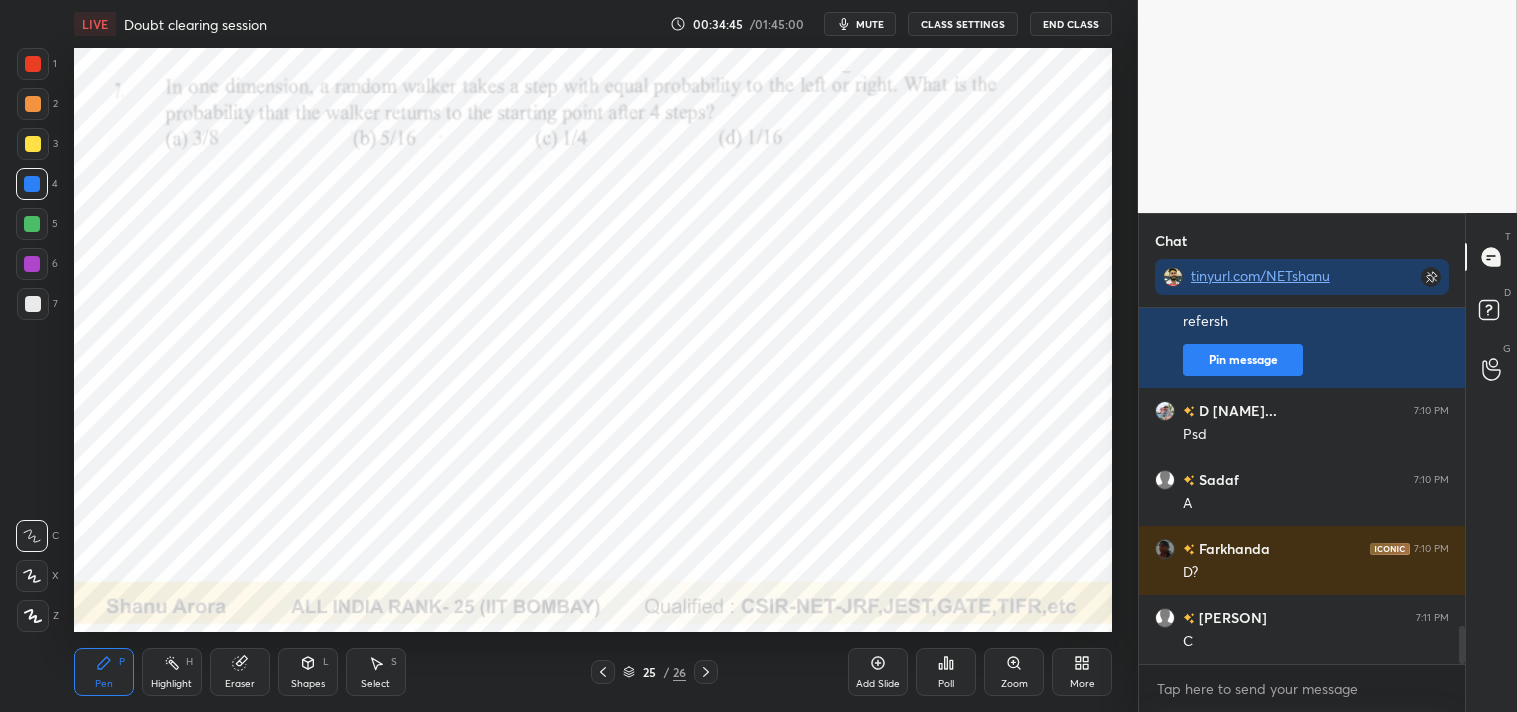 scroll, scrollTop: 3102, scrollLeft: 0, axis: vertical 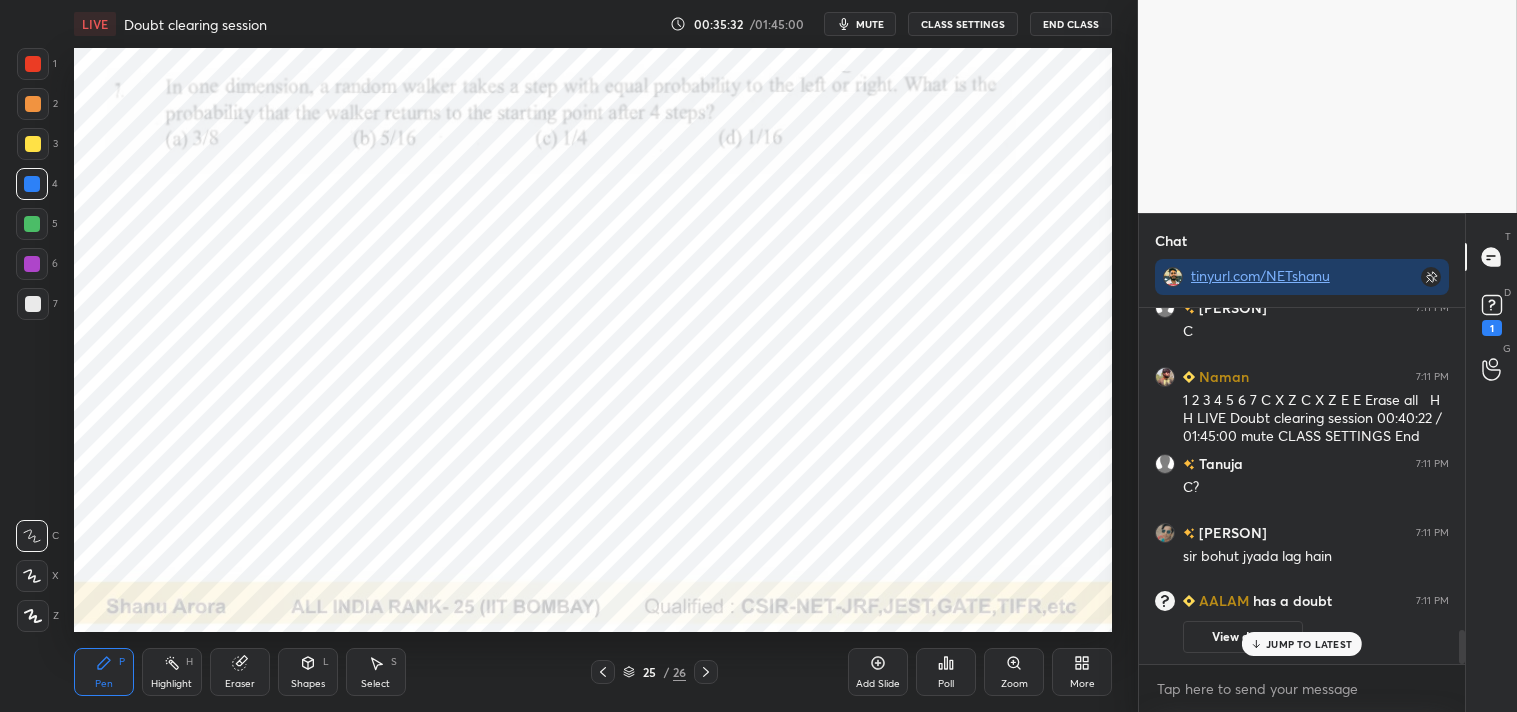 click on "JUMP TO LATEST" at bounding box center (1309, 644) 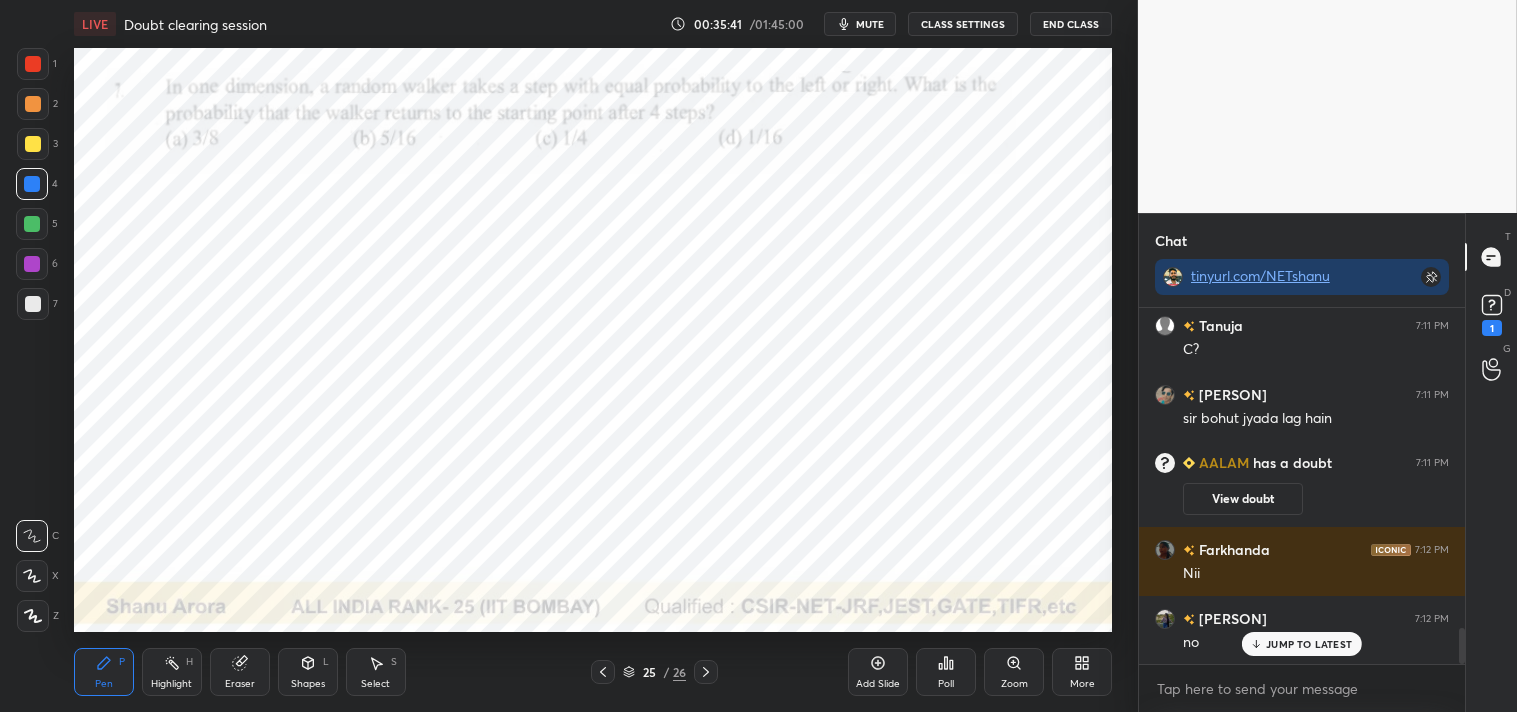 scroll, scrollTop: 3175, scrollLeft: 0, axis: vertical 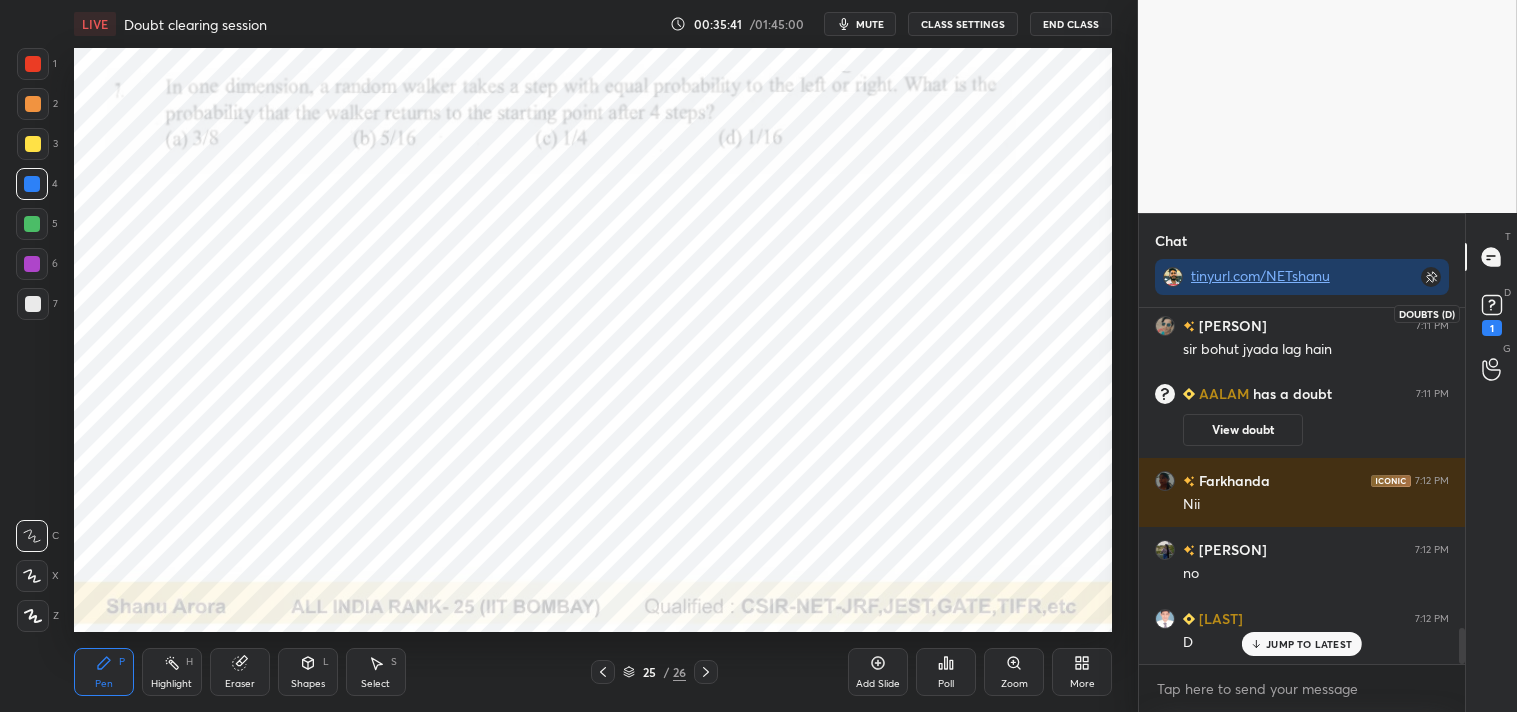 click on "1" at bounding box center (1492, 328) 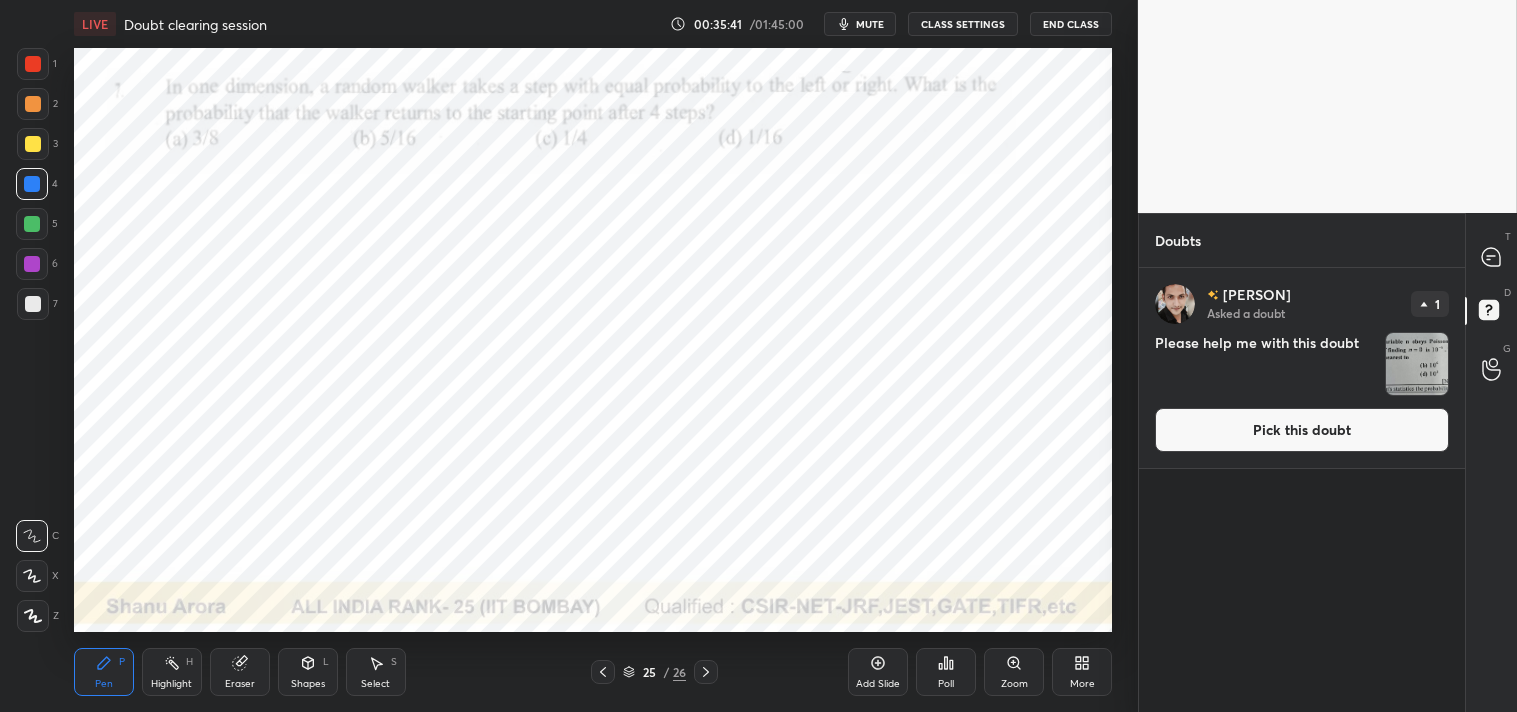 click on "Pick this doubt" at bounding box center (1302, 430) 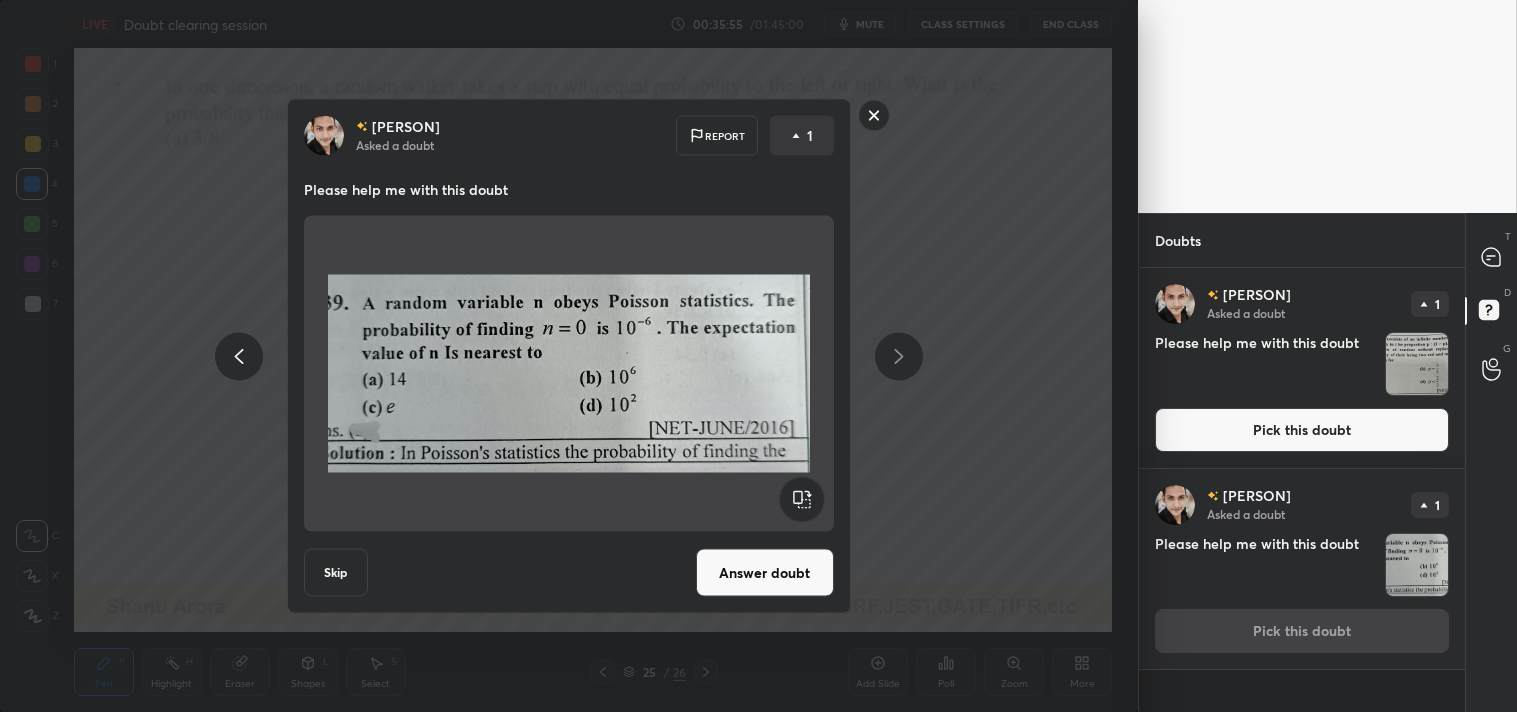 click on "[NAME] Asked a doubt Report 1 Please help me with this doubt Skip Answer doubt" at bounding box center [569, 356] 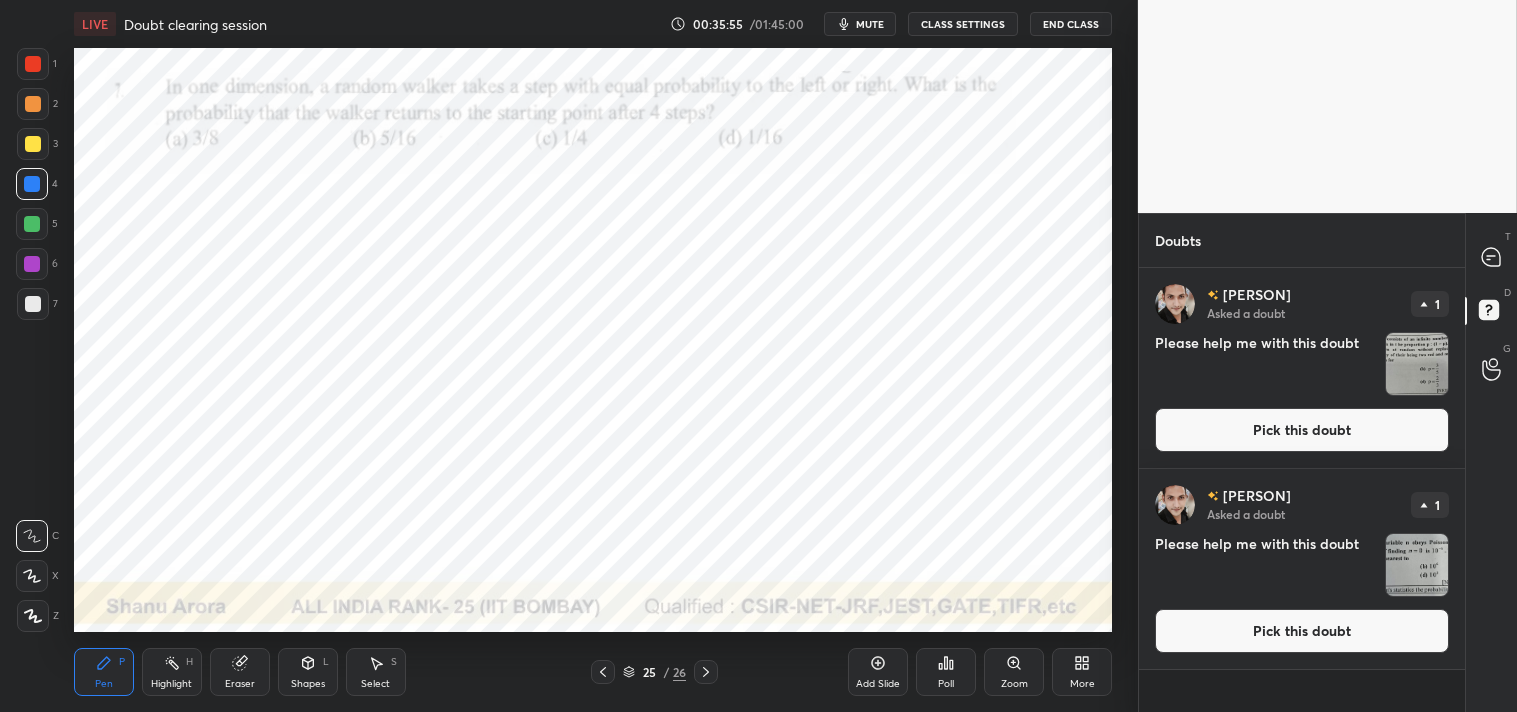 click 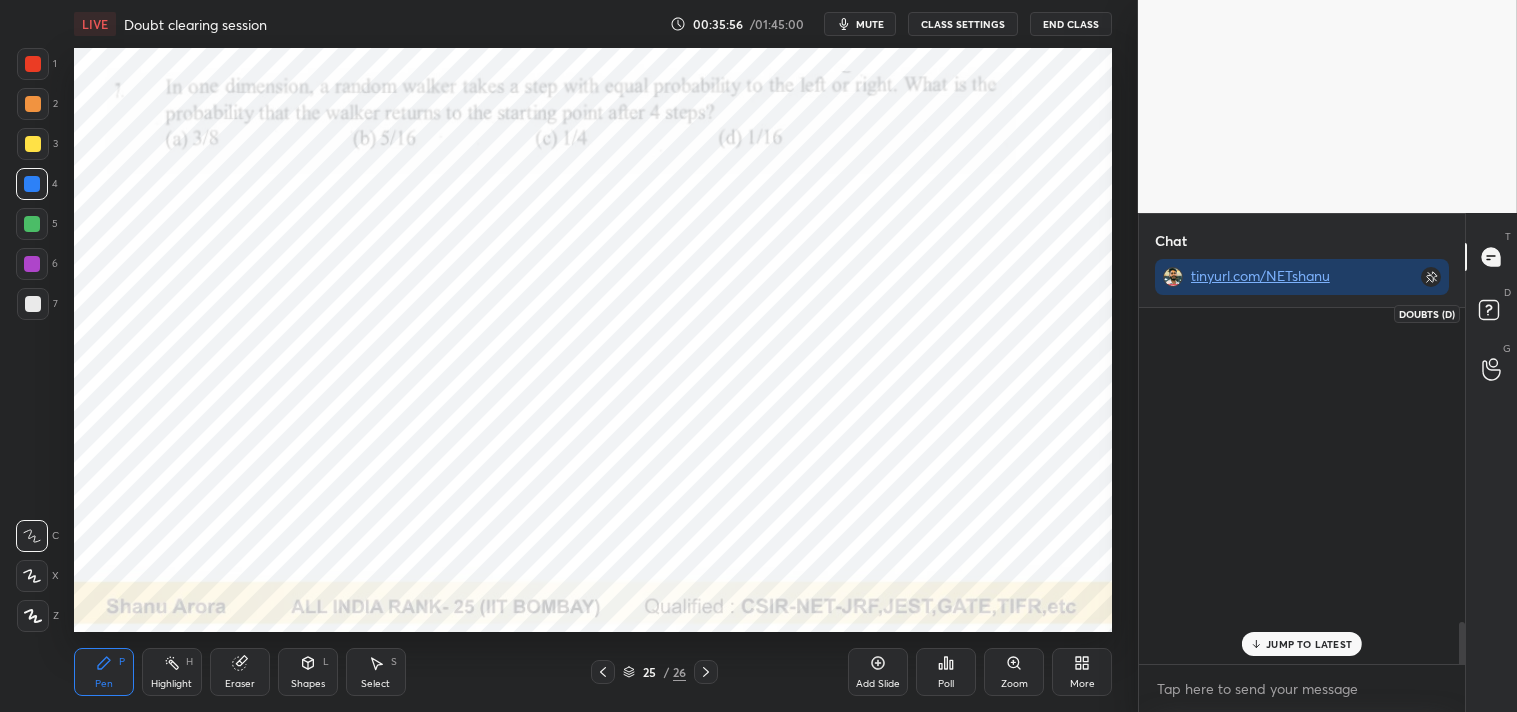 scroll, scrollTop: 398, scrollLeft: 320, axis: both 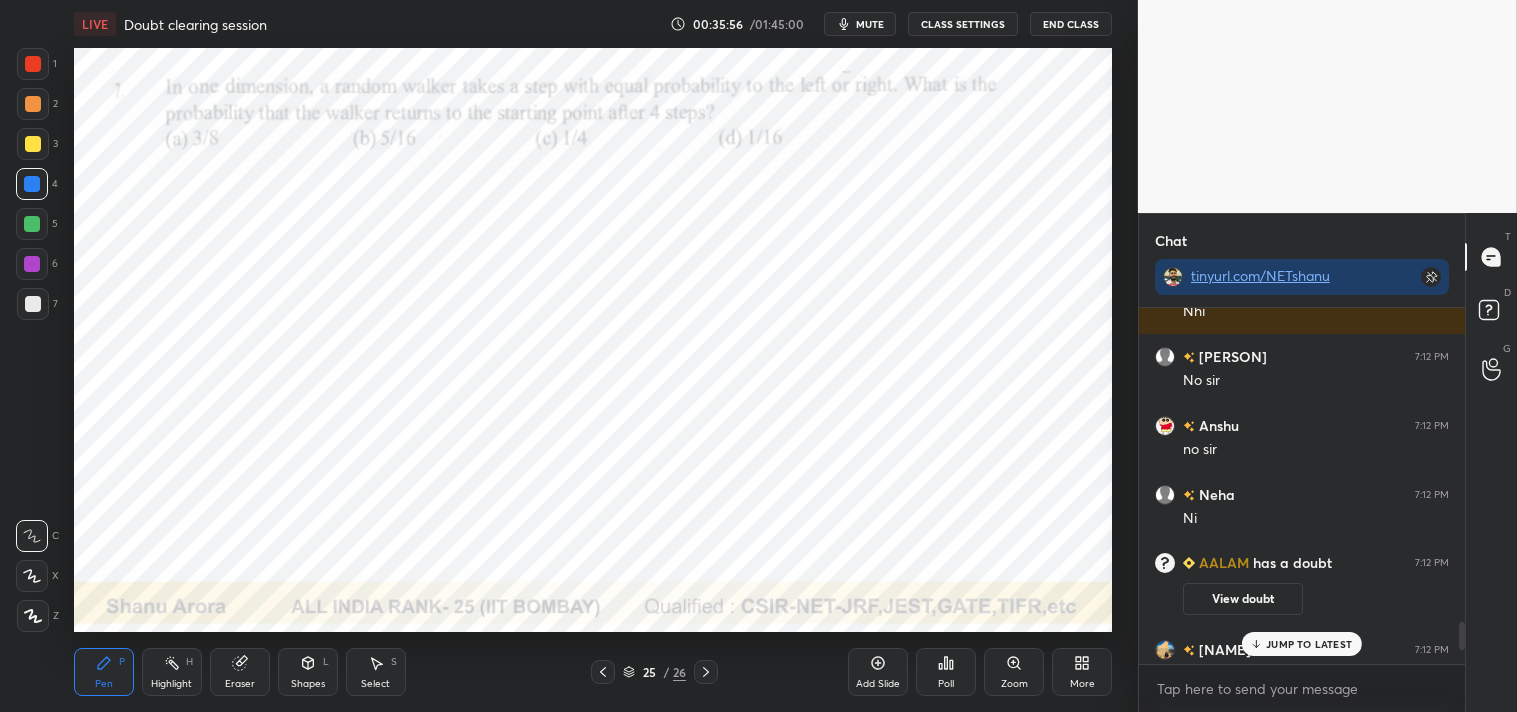 click on "JUMP TO LATEST" at bounding box center [1309, 644] 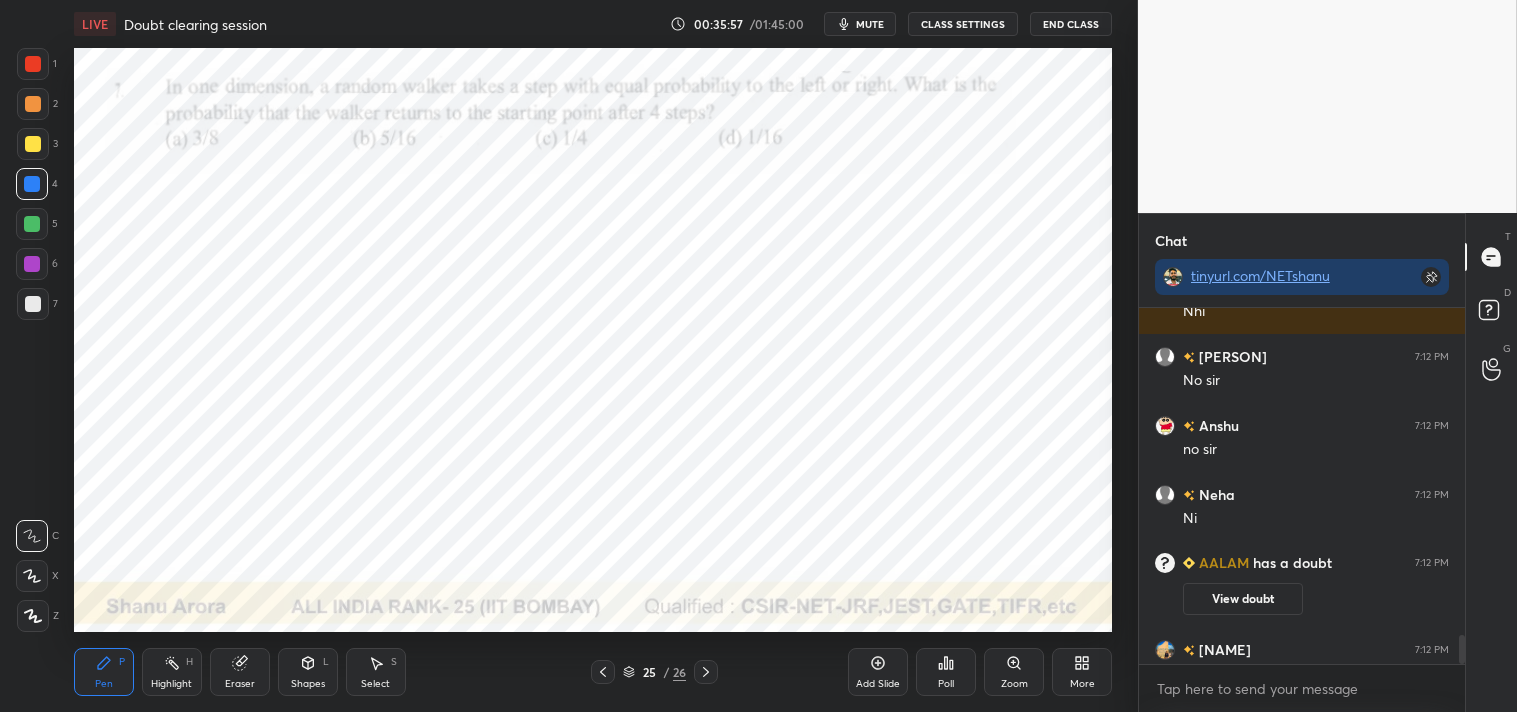 scroll, scrollTop: 4045, scrollLeft: 0, axis: vertical 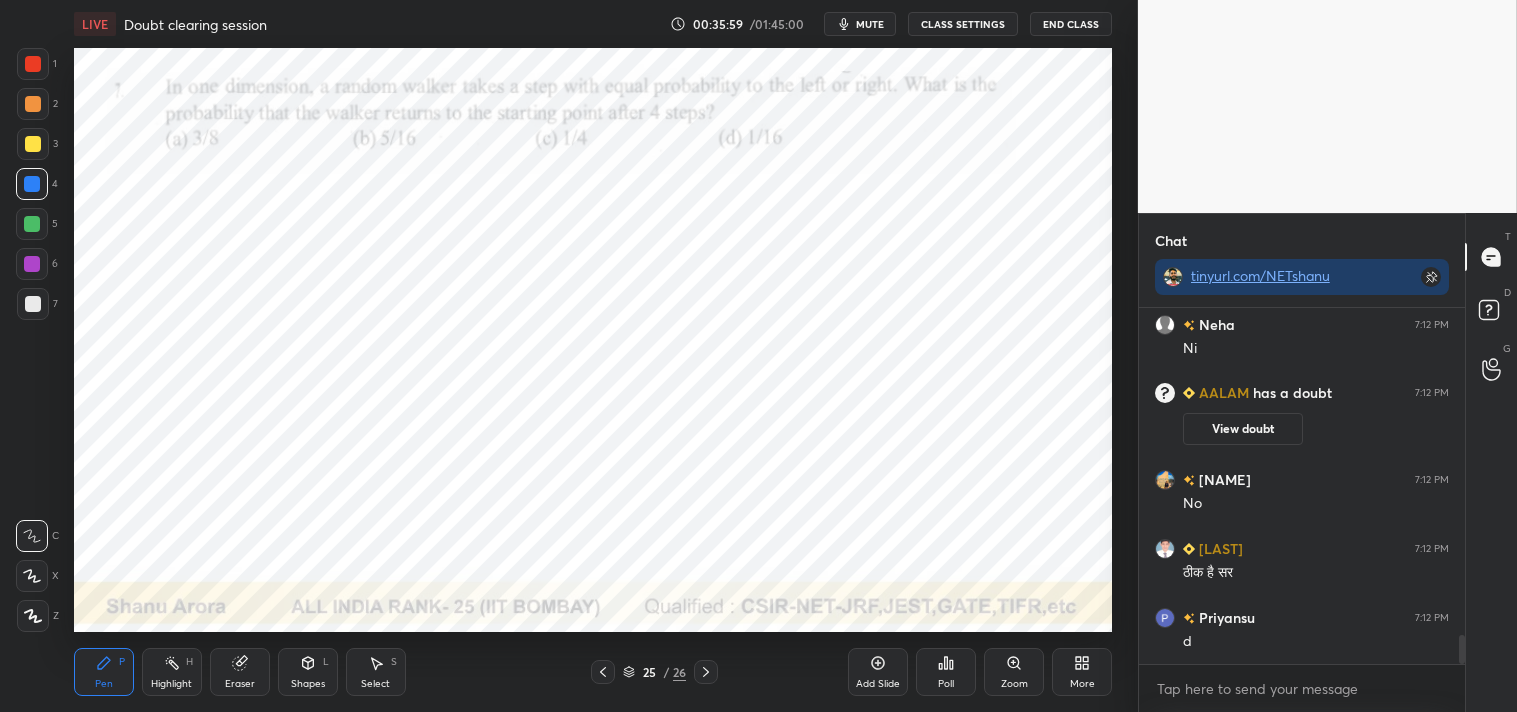 click 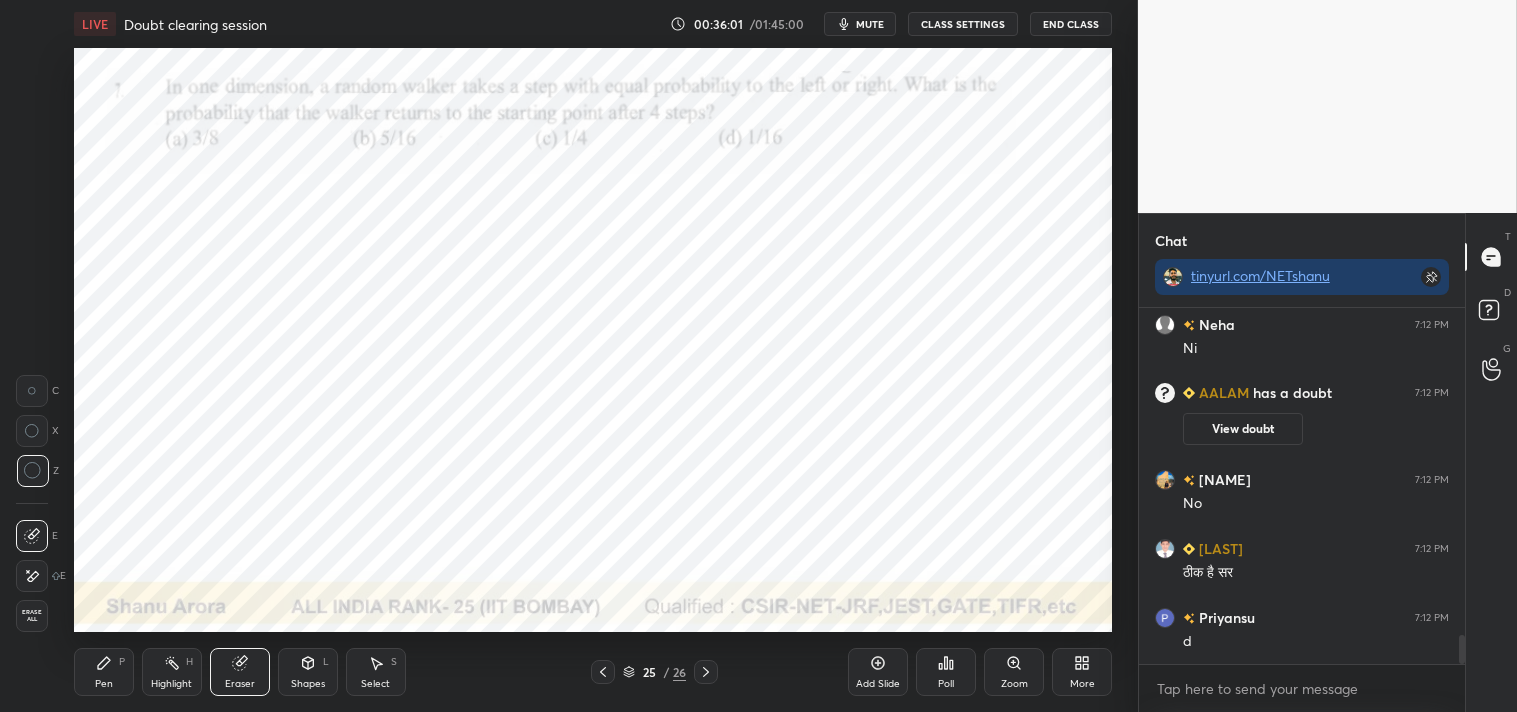 click on "Pen P" at bounding box center (104, 672) 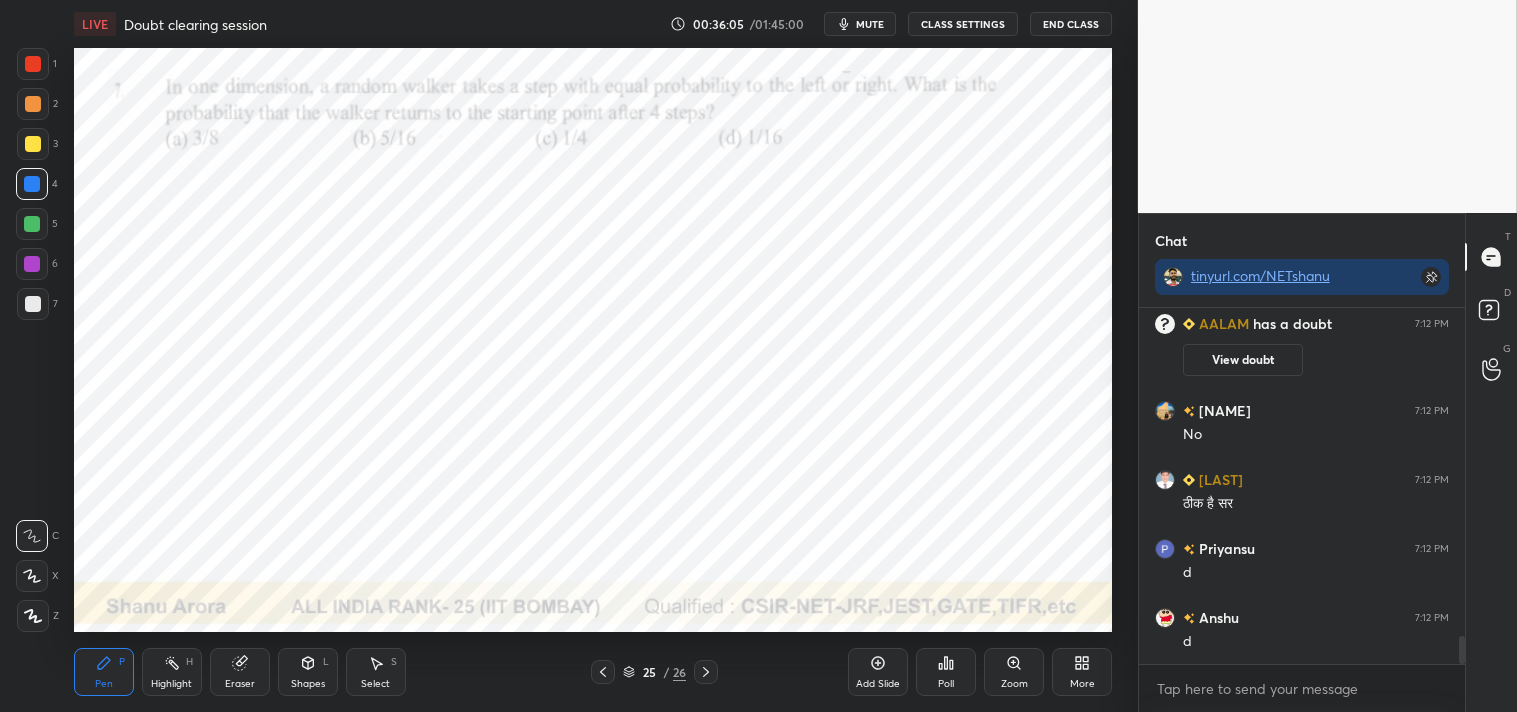 scroll, scrollTop: 4183, scrollLeft: 0, axis: vertical 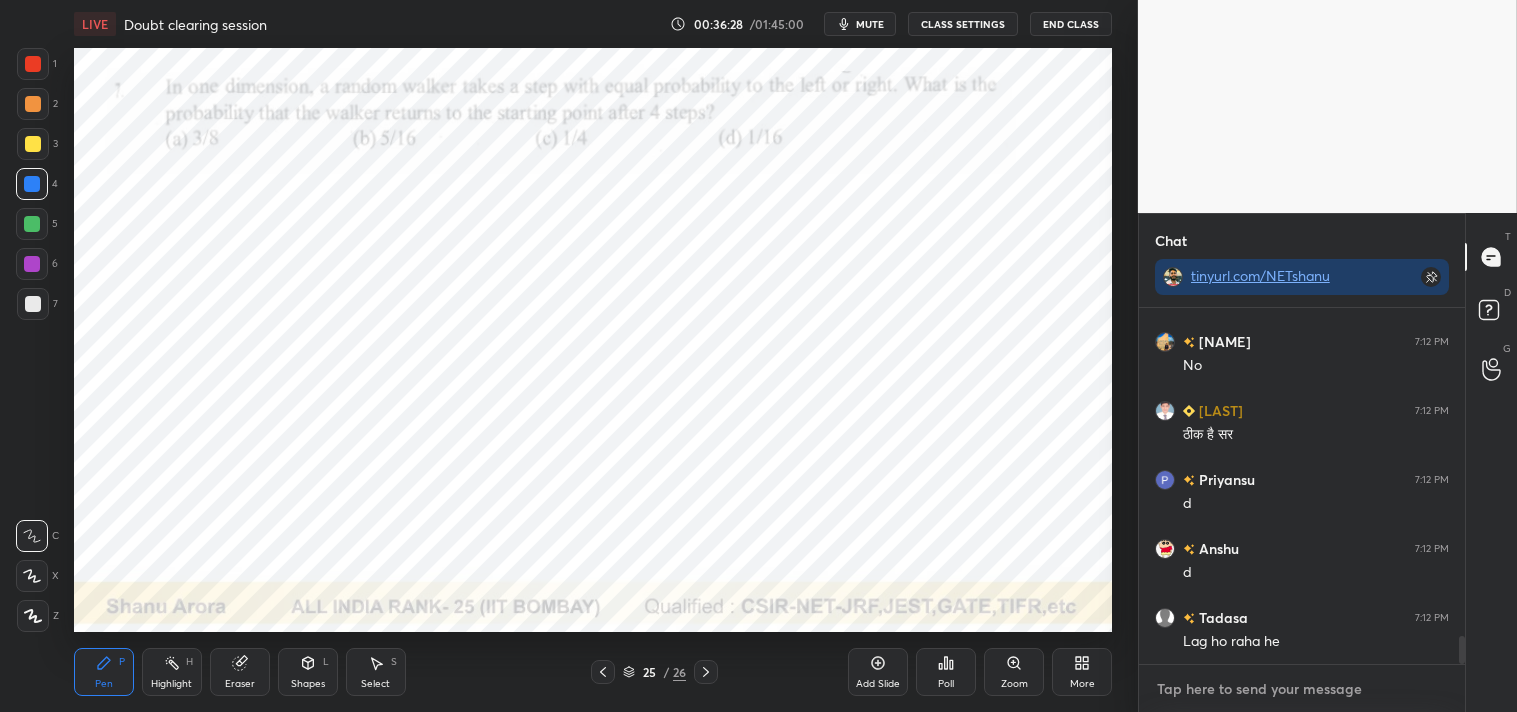 click at bounding box center (1302, 689) 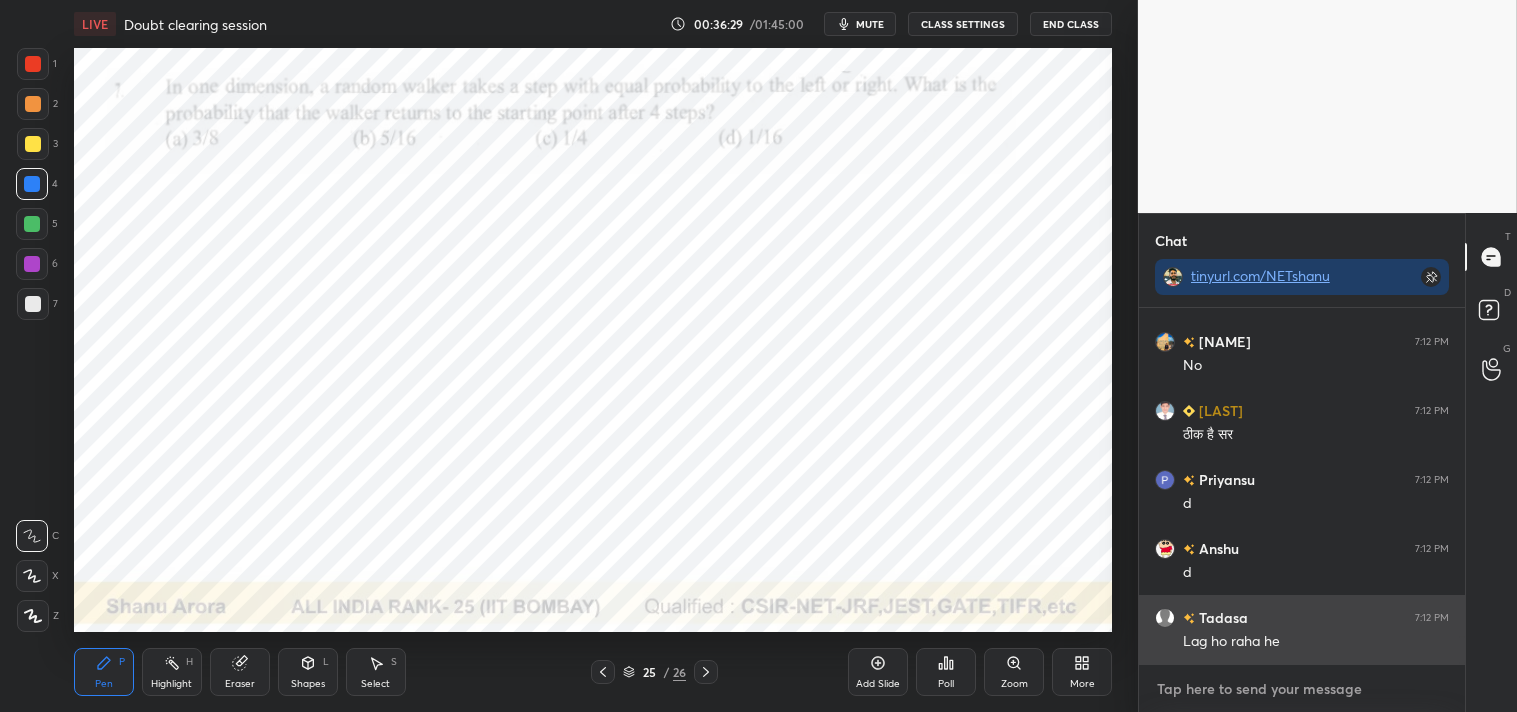 type on "a" 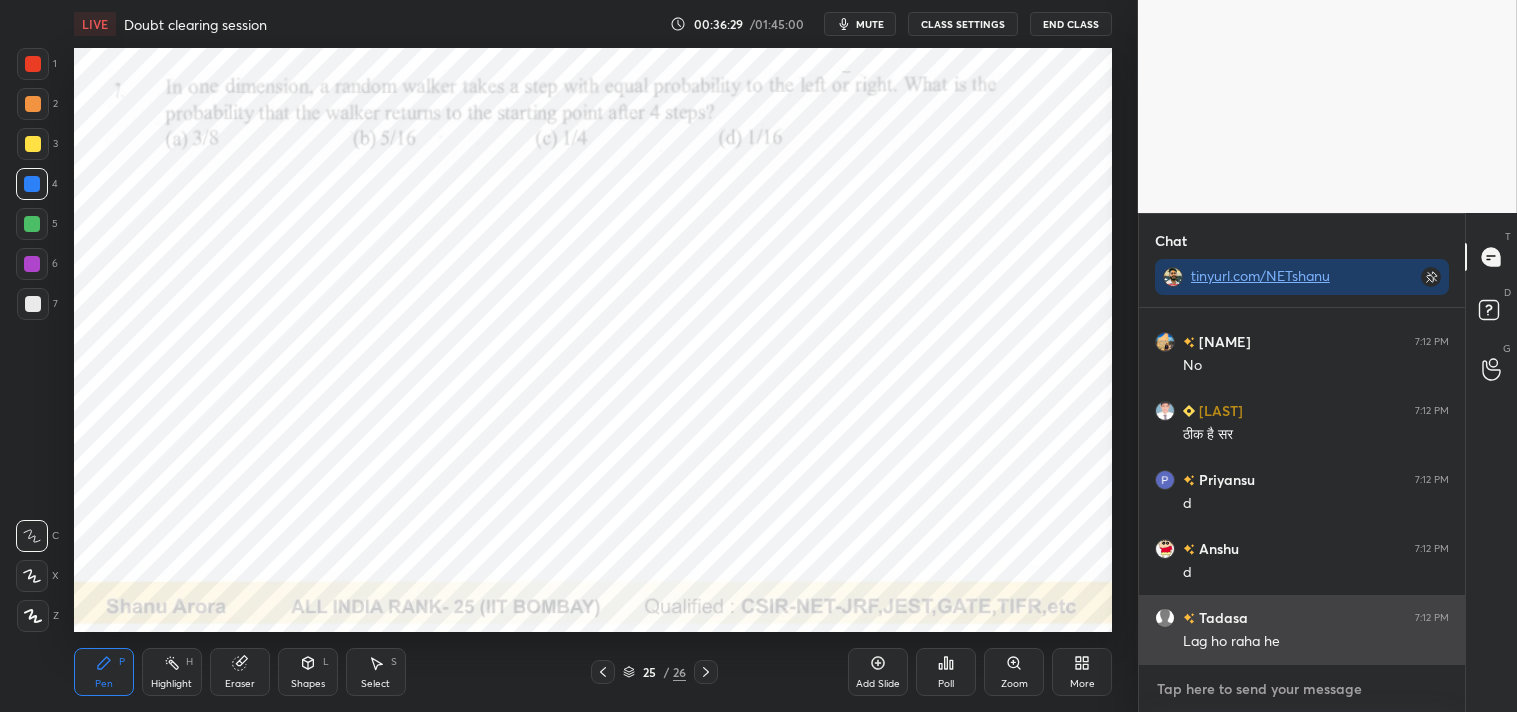 type on "x" 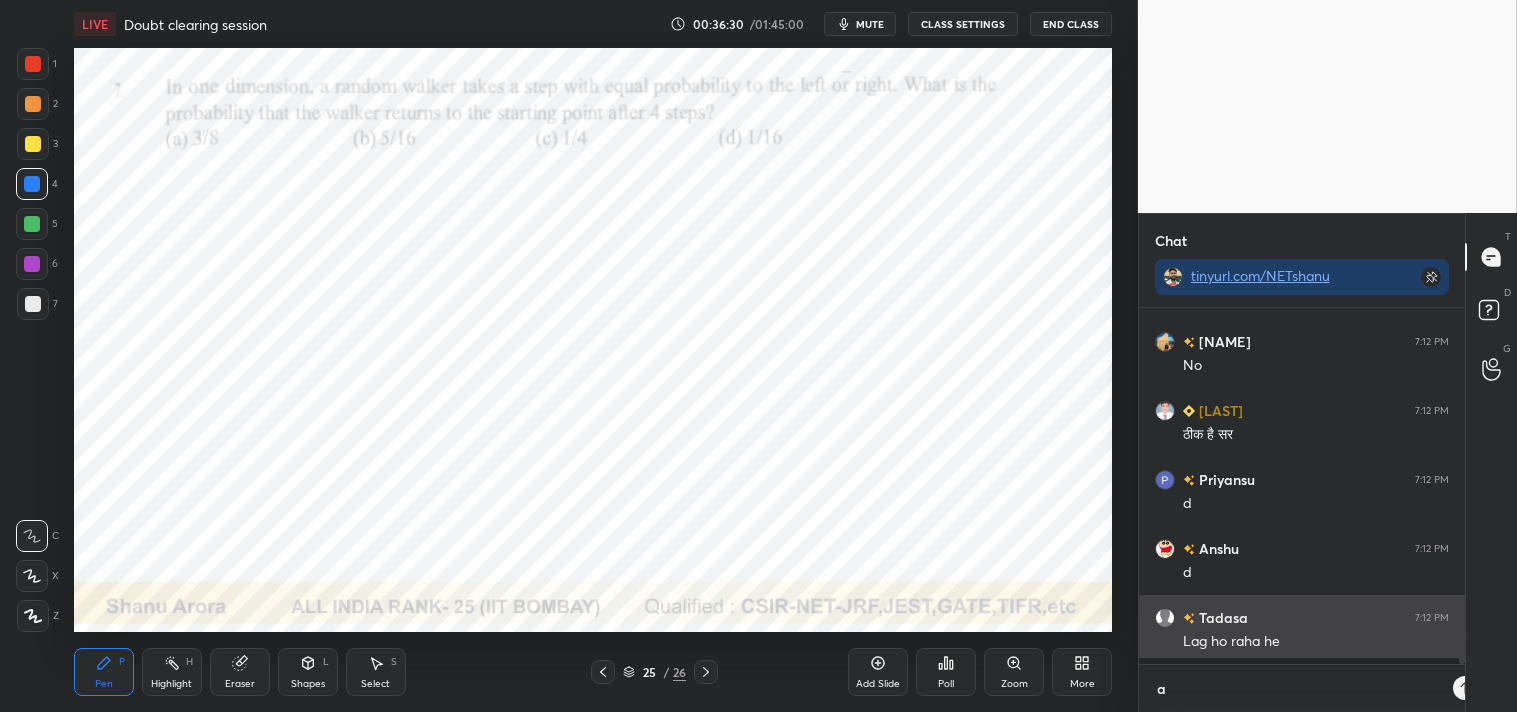 scroll, scrollTop: 344, scrollLeft: 320, axis: both 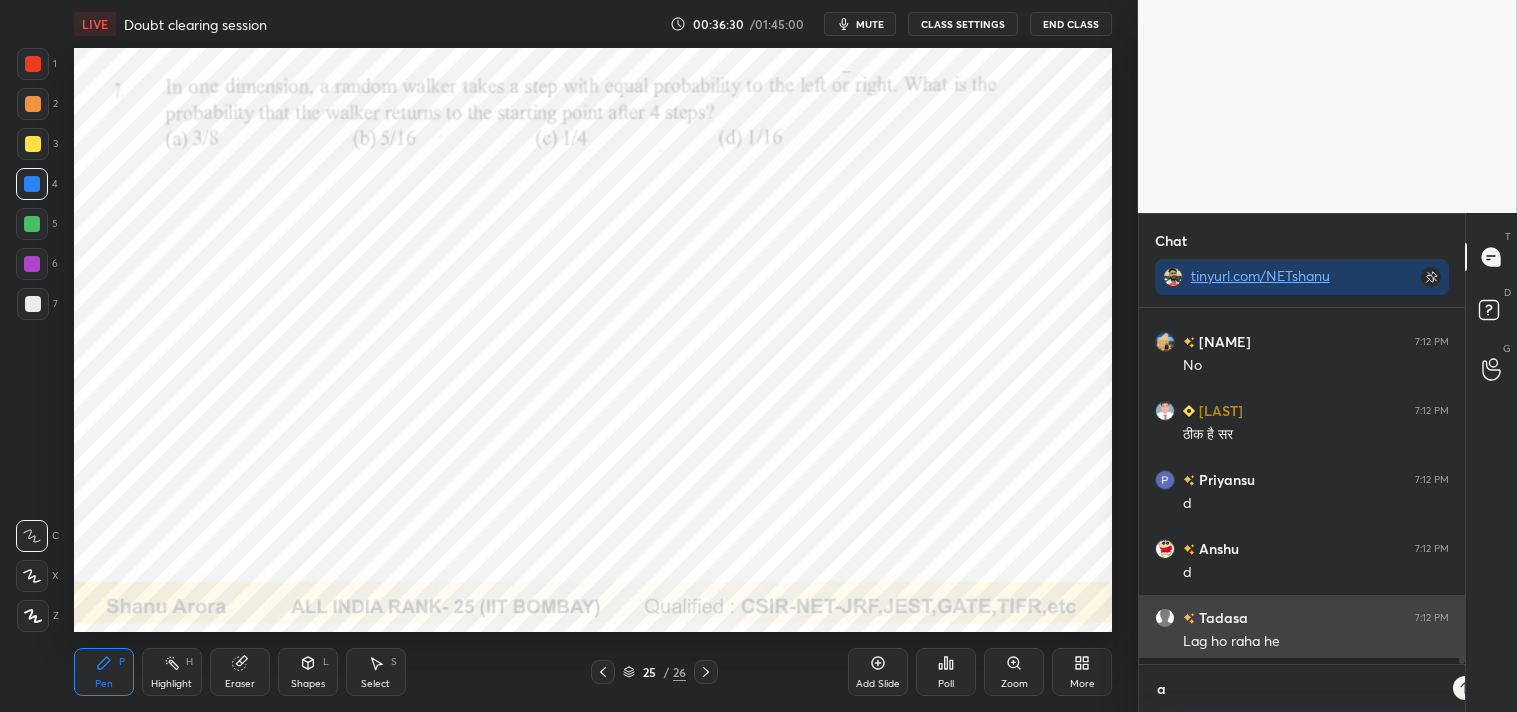type on "al" 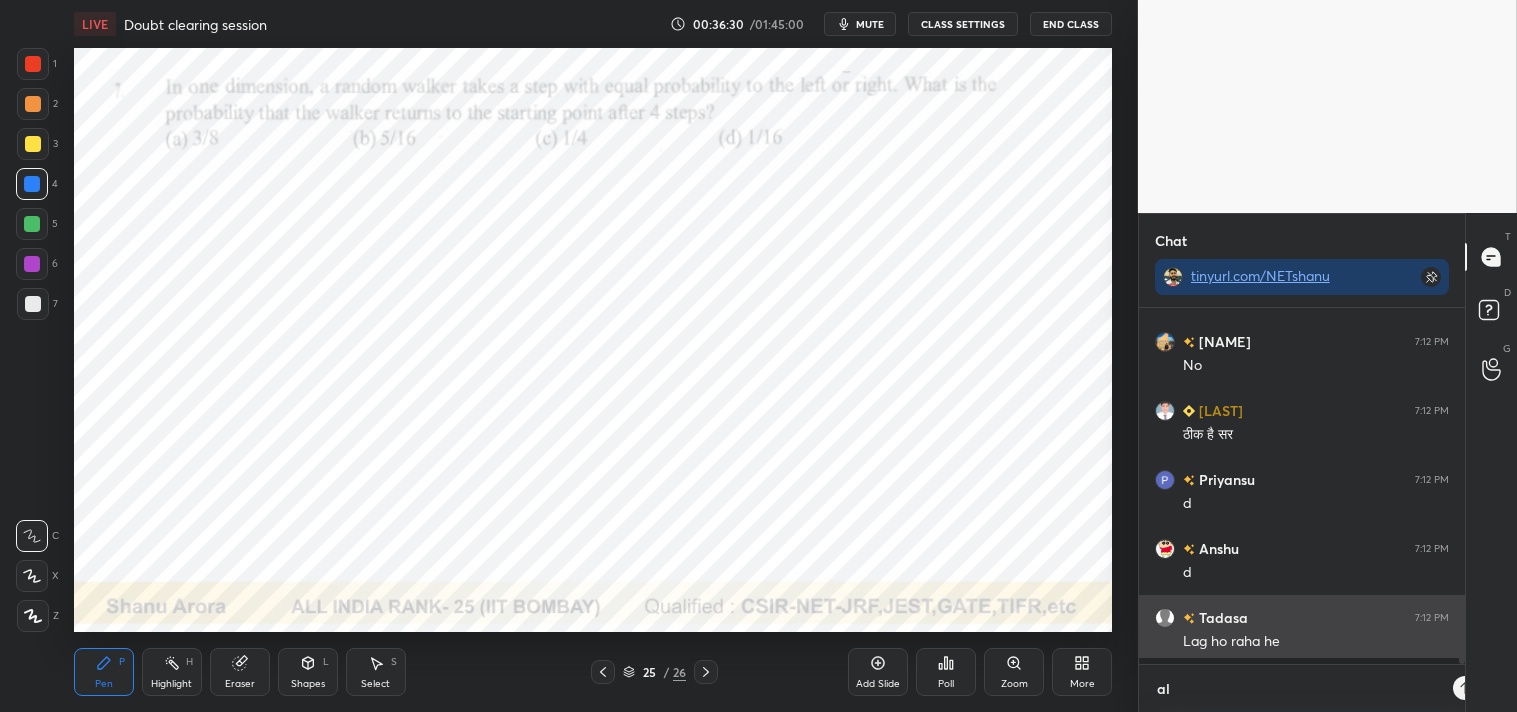 type on "all" 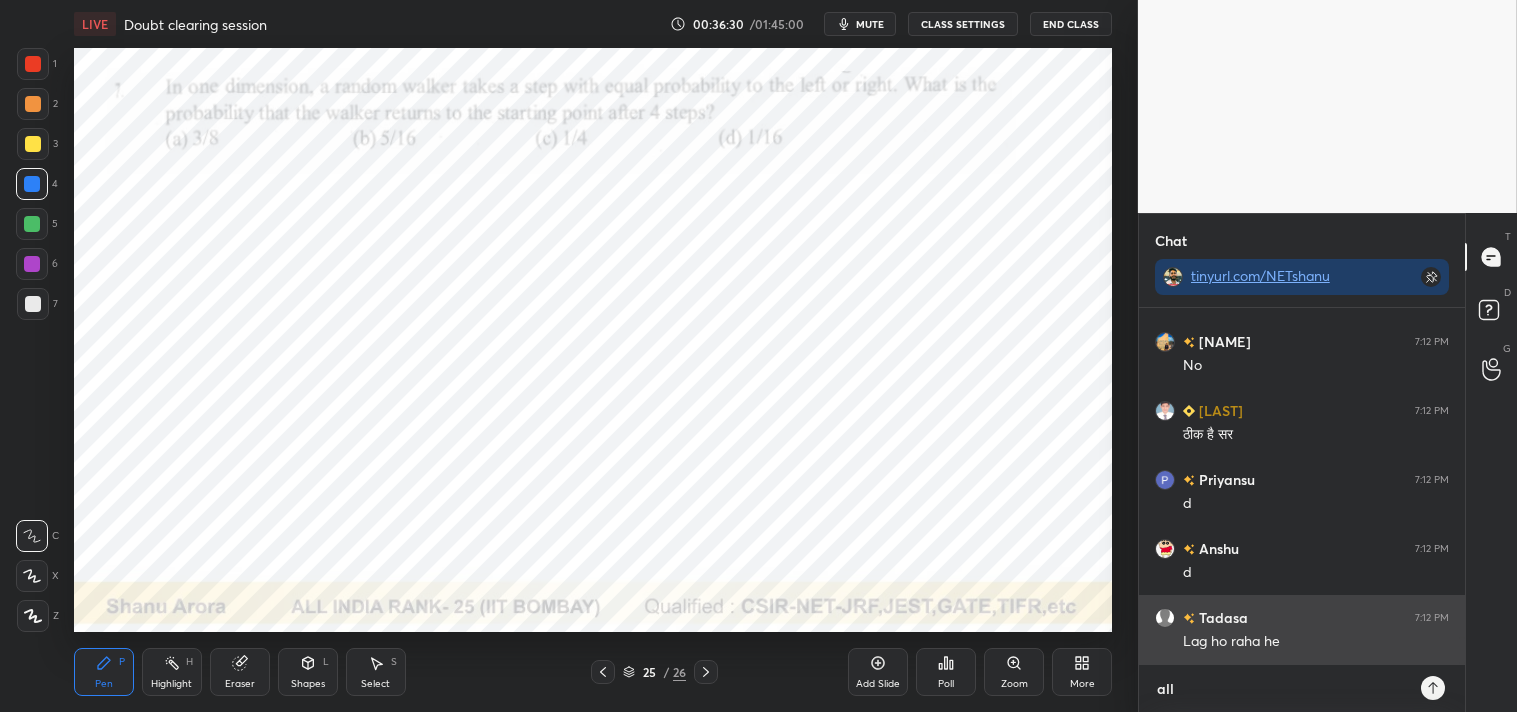 scroll, scrollTop: 4252, scrollLeft: 0, axis: vertical 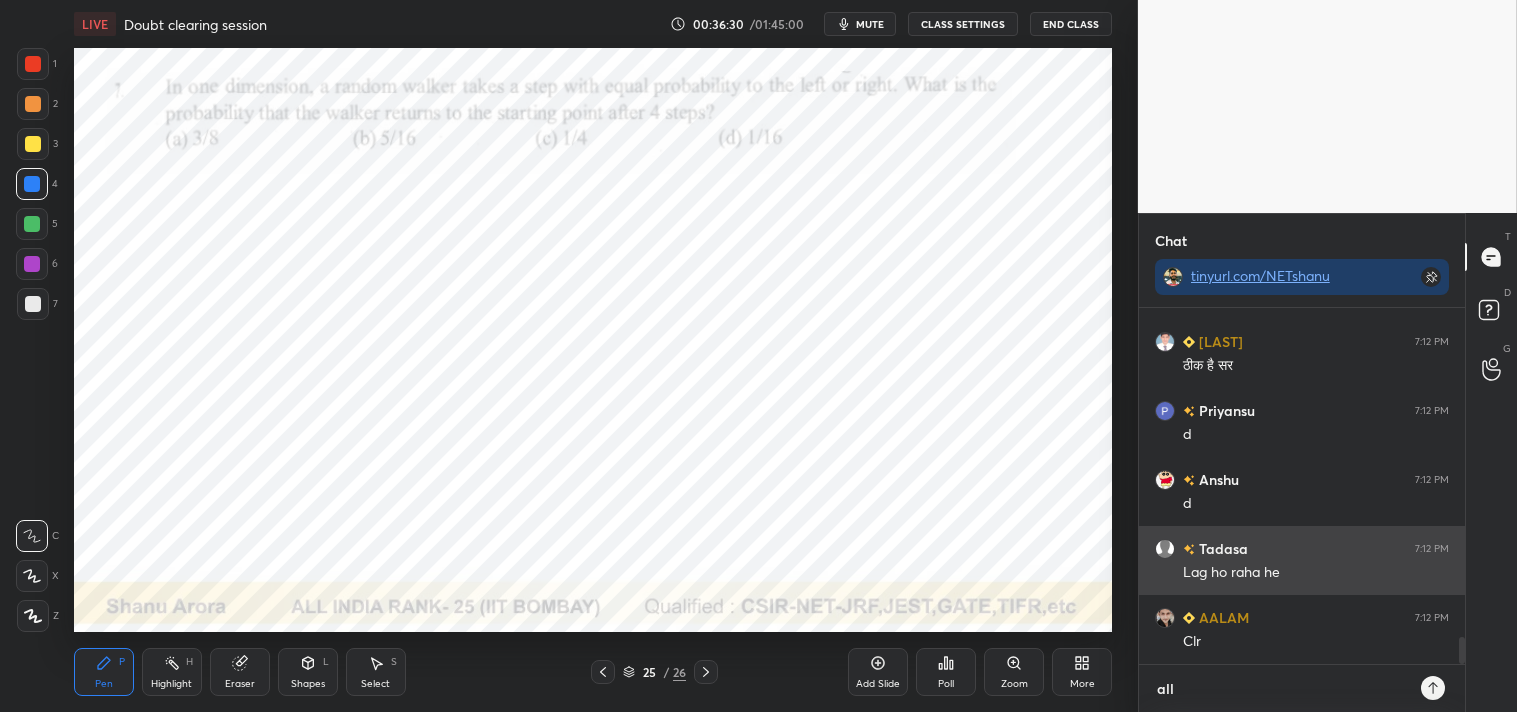 type on "all" 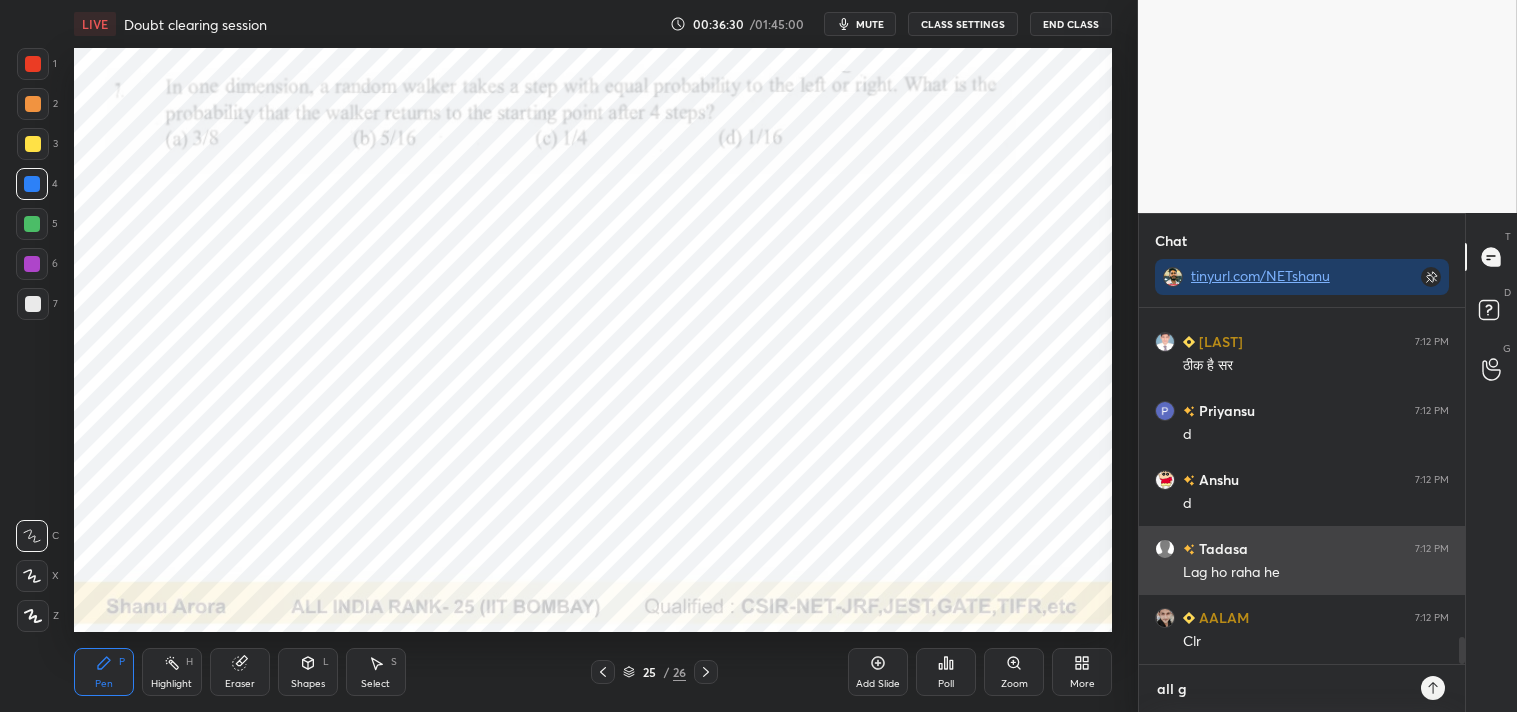 type on "all go" 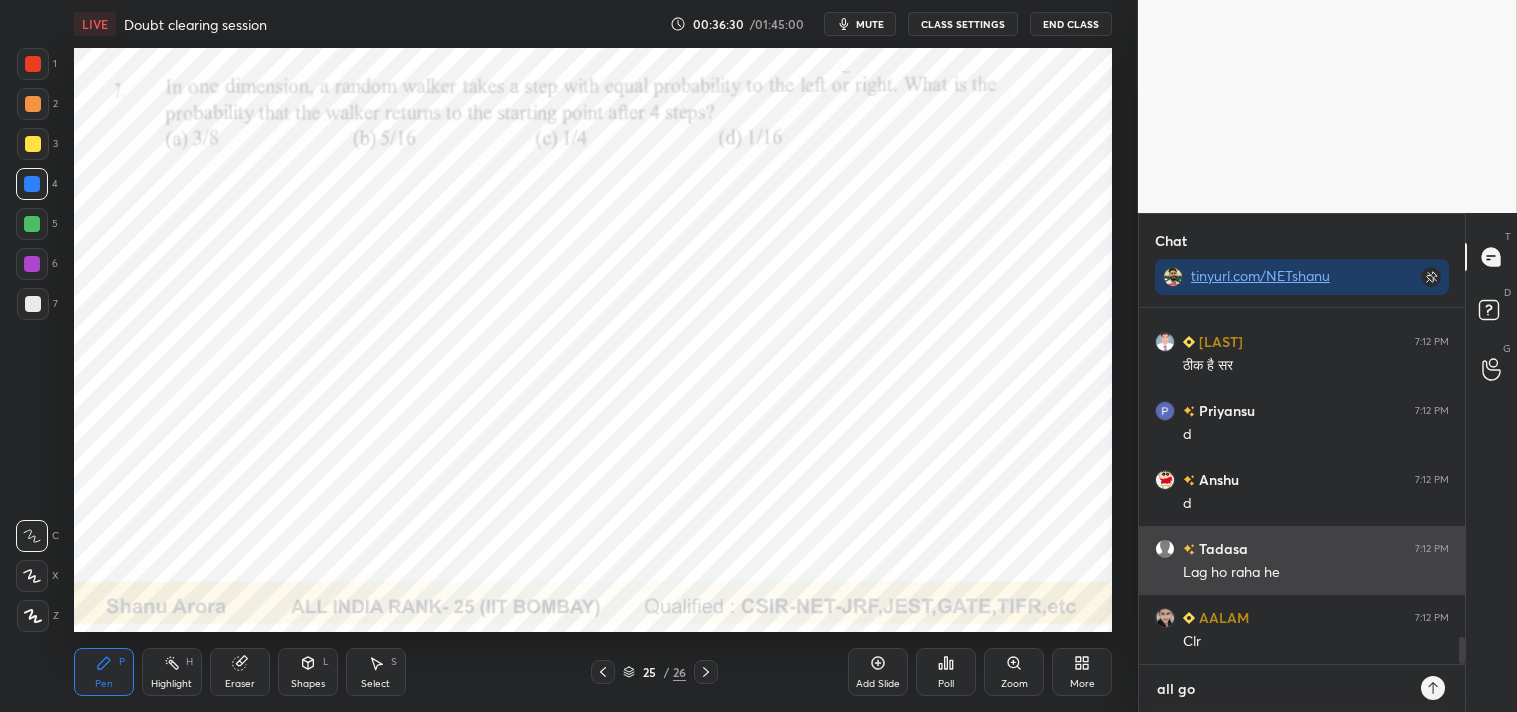 type on "all goo" 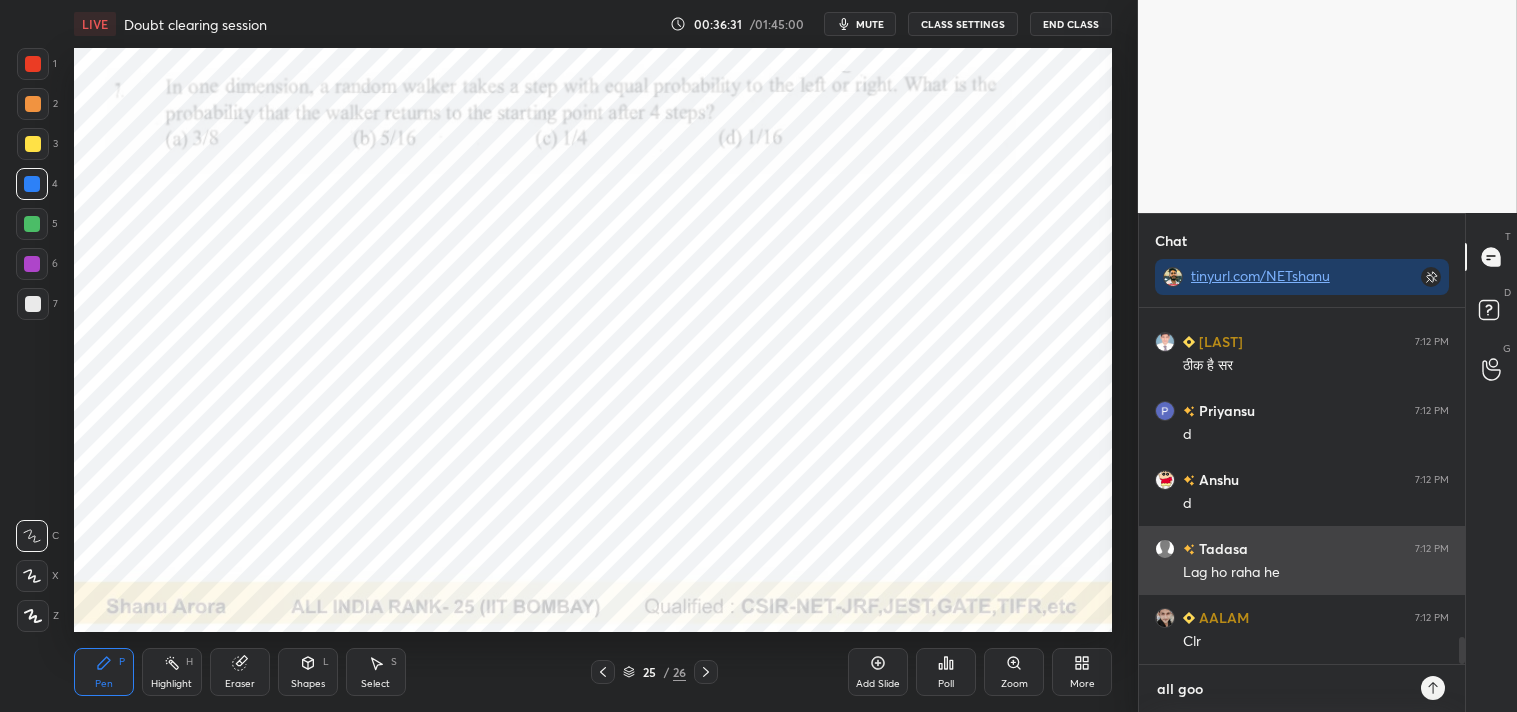 type on "all good" 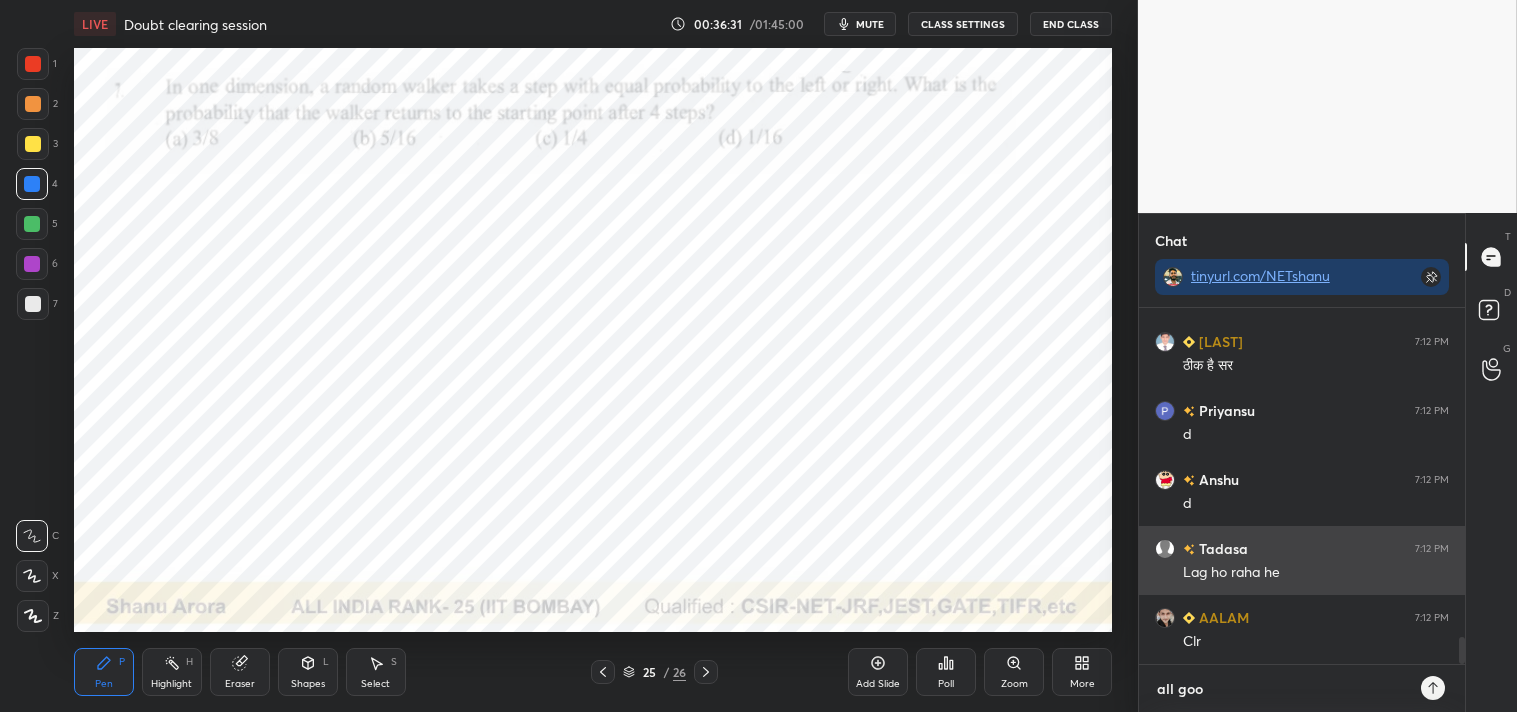 type on "x" 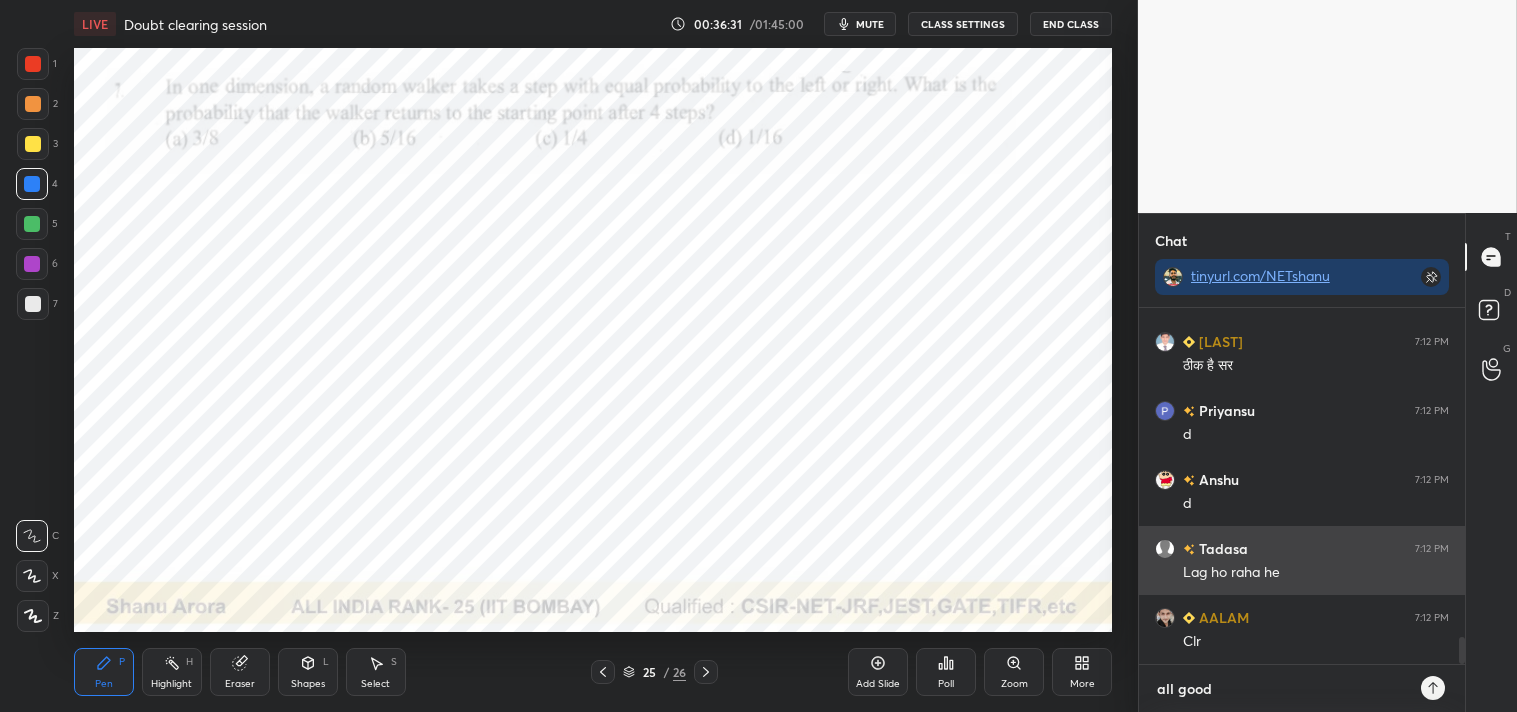 type on "all good4" 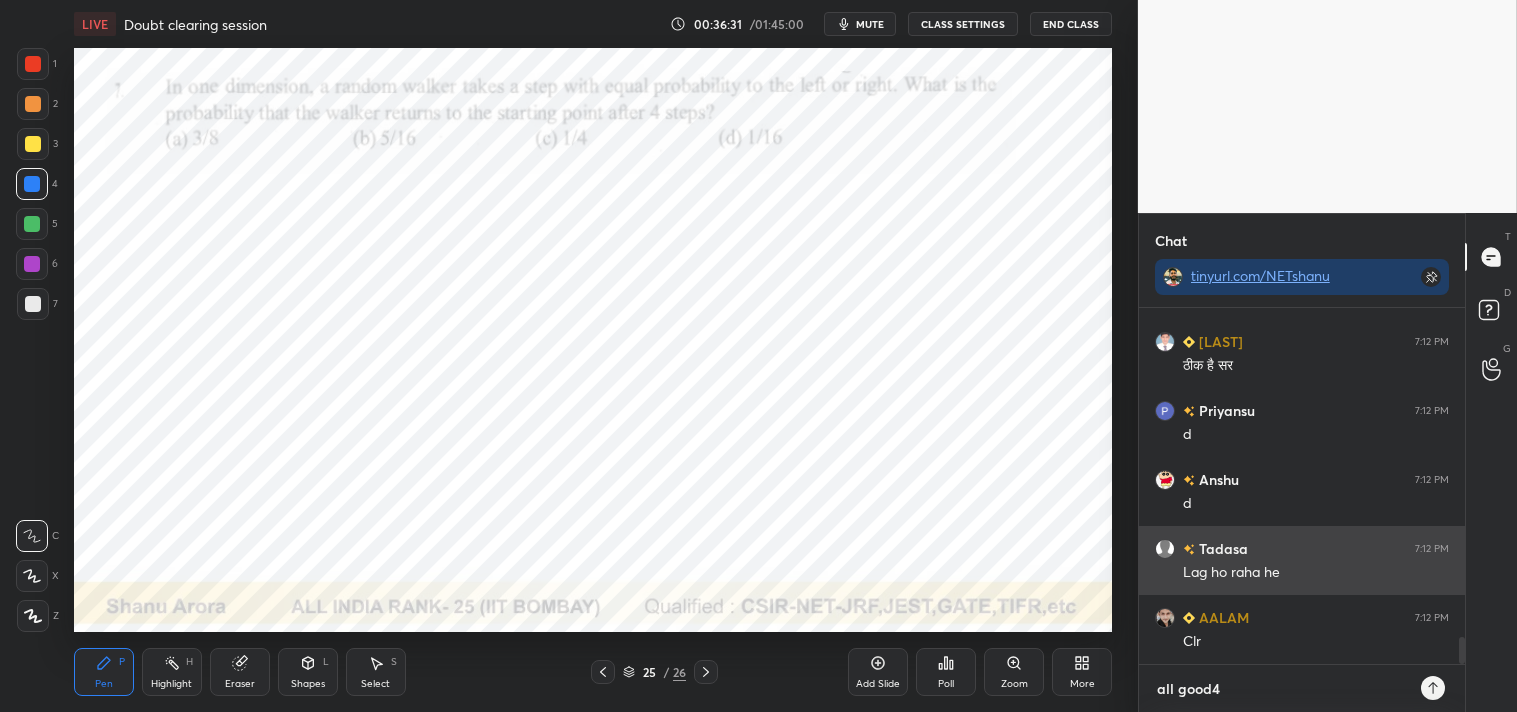 type on "x" 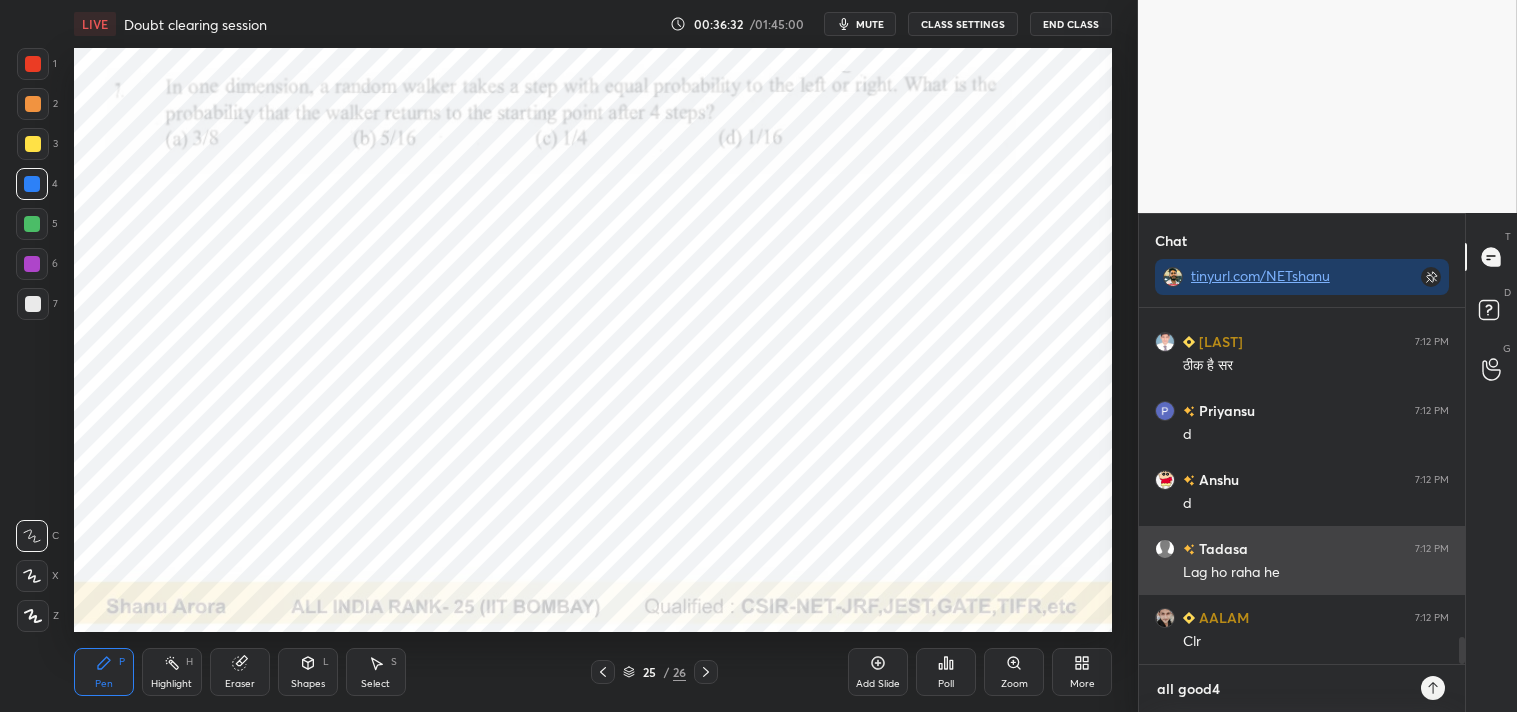 type on "all good" 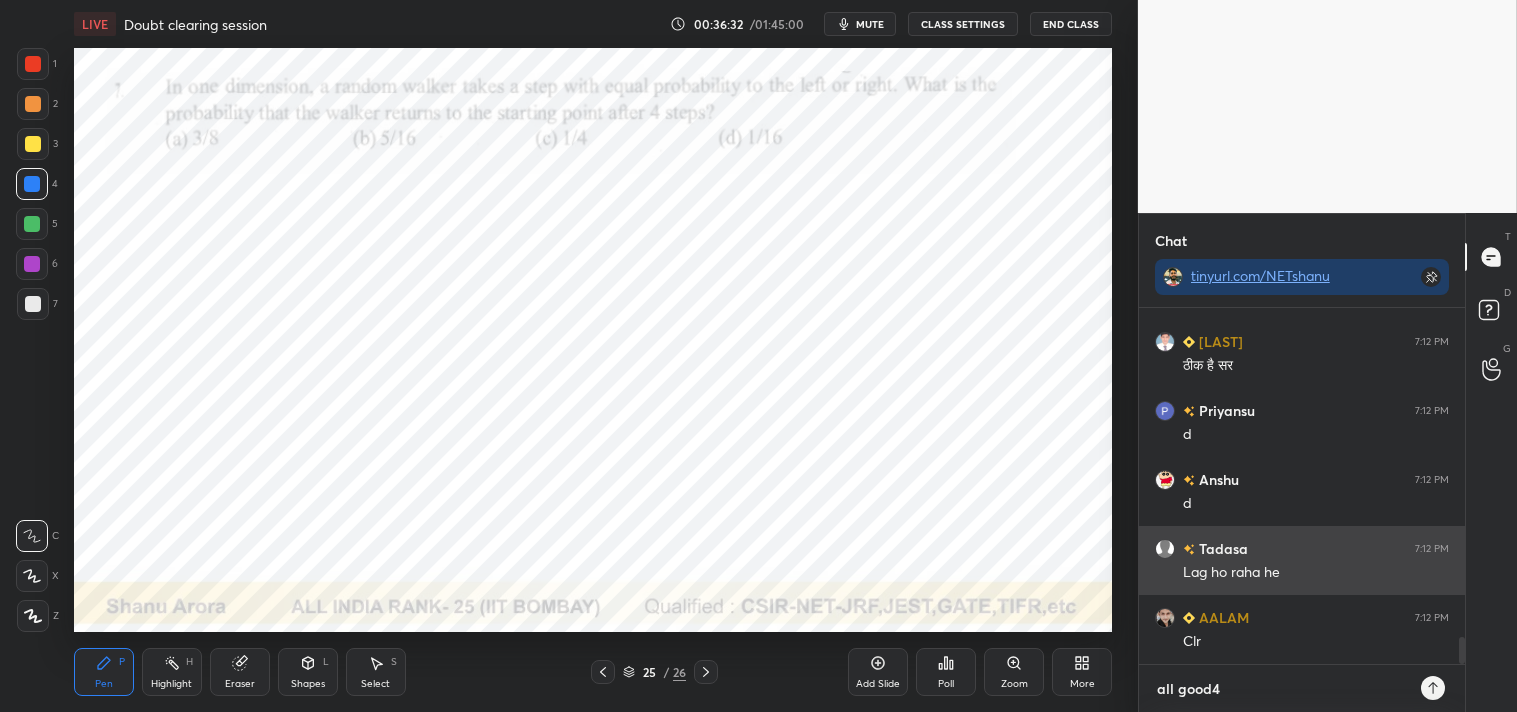 type on "x" 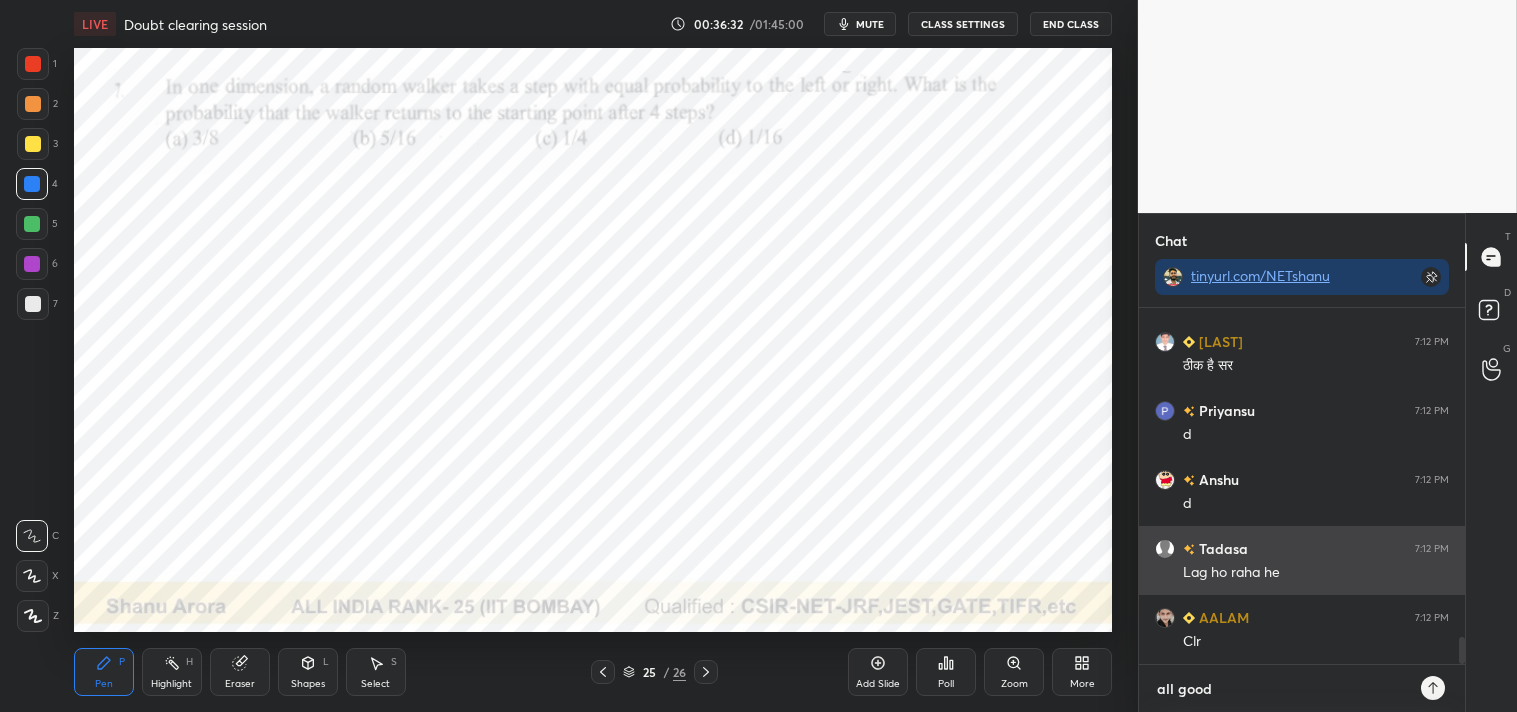 type 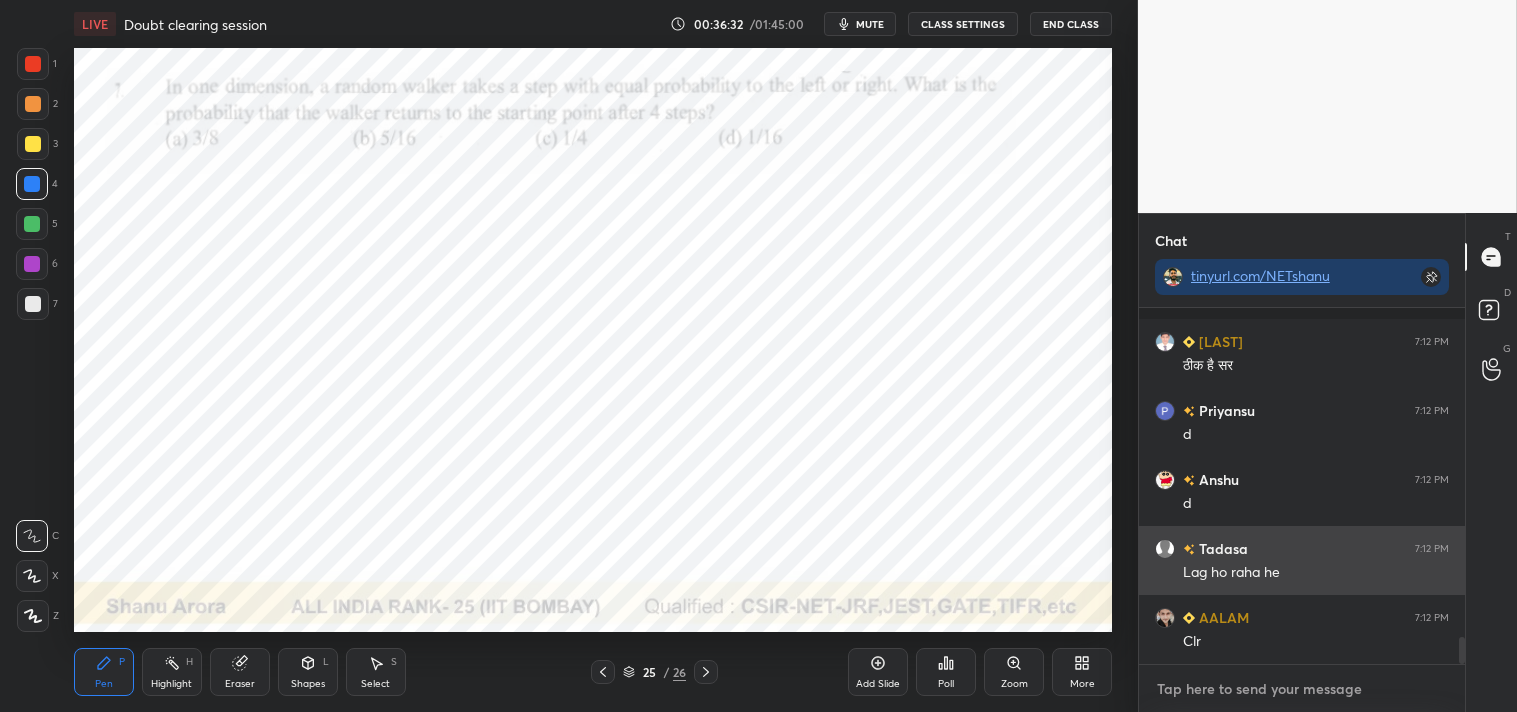 scroll, scrollTop: 4364, scrollLeft: 0, axis: vertical 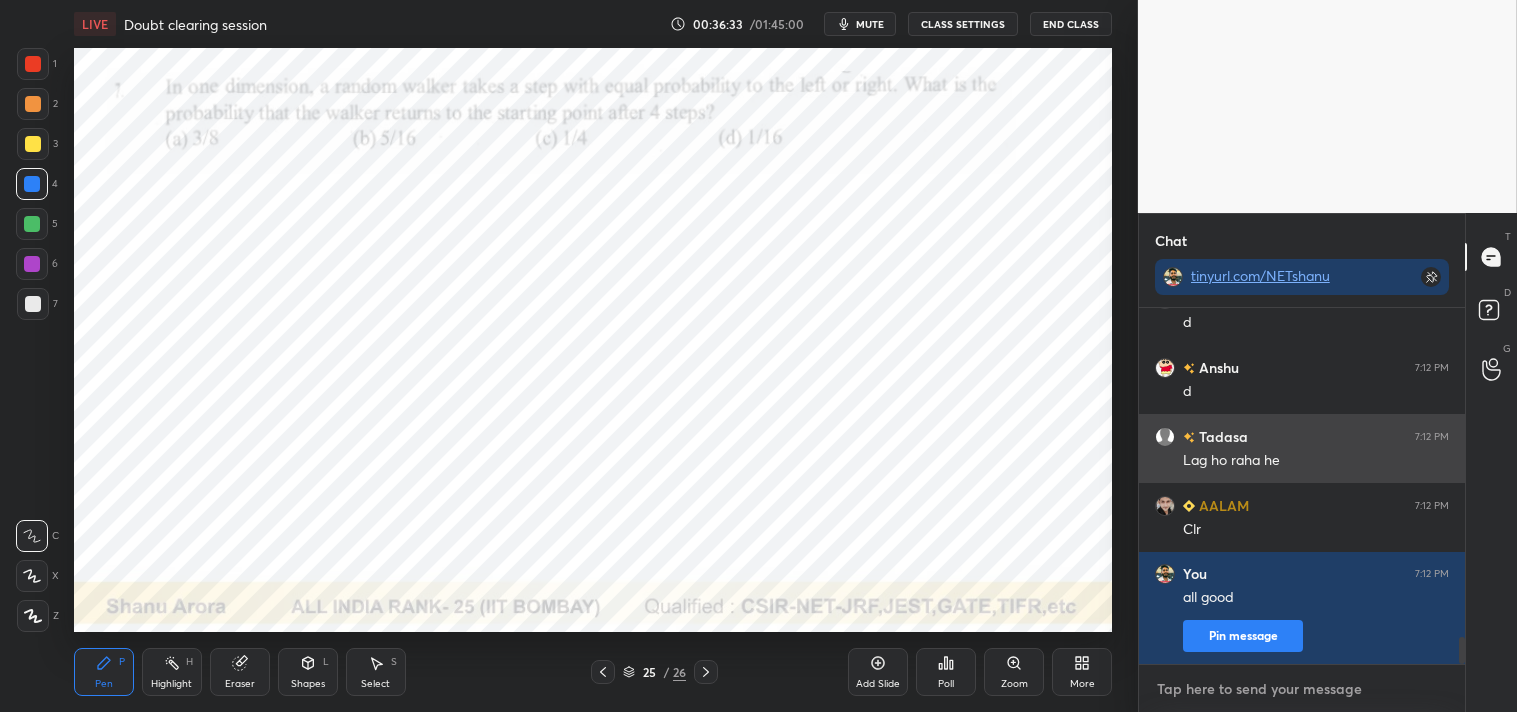 type on "p" 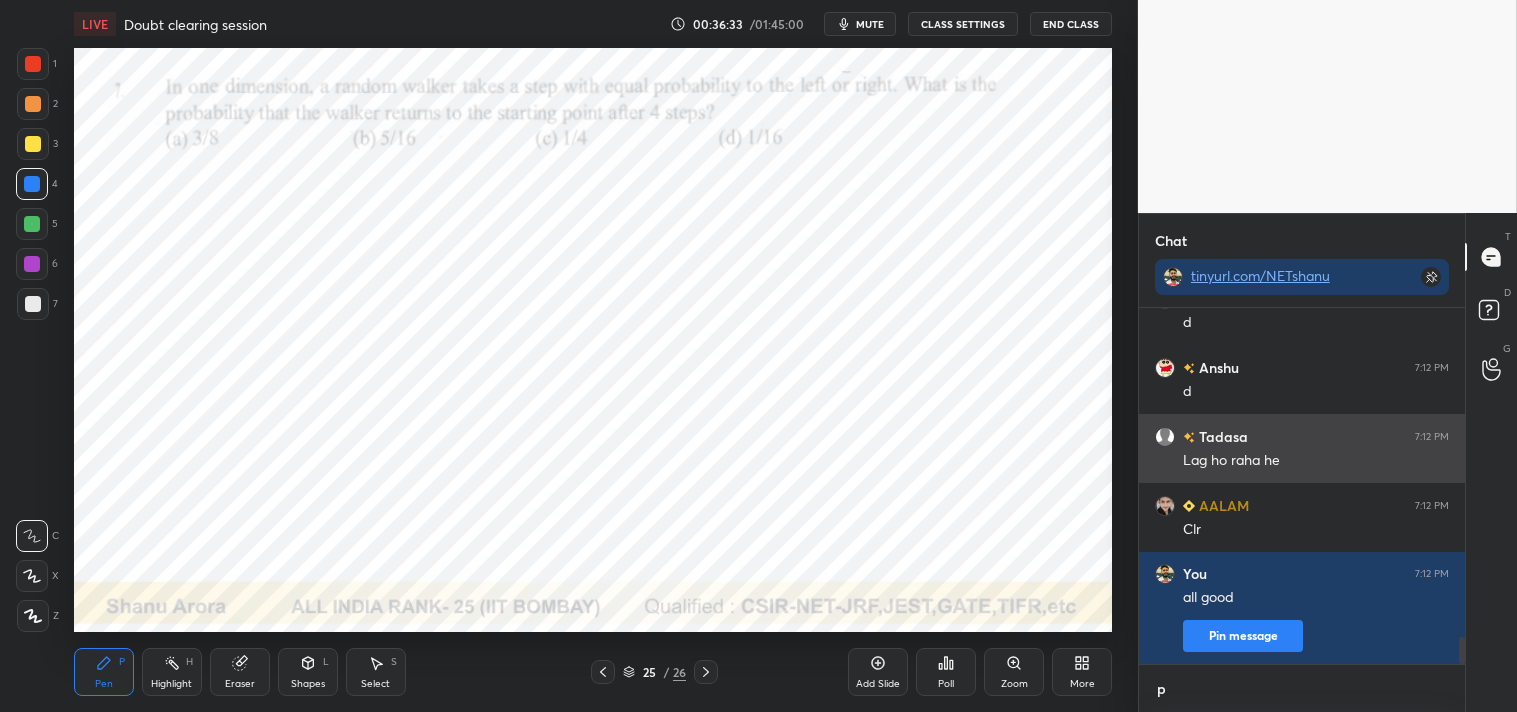 scroll, scrollTop: 344, scrollLeft: 320, axis: both 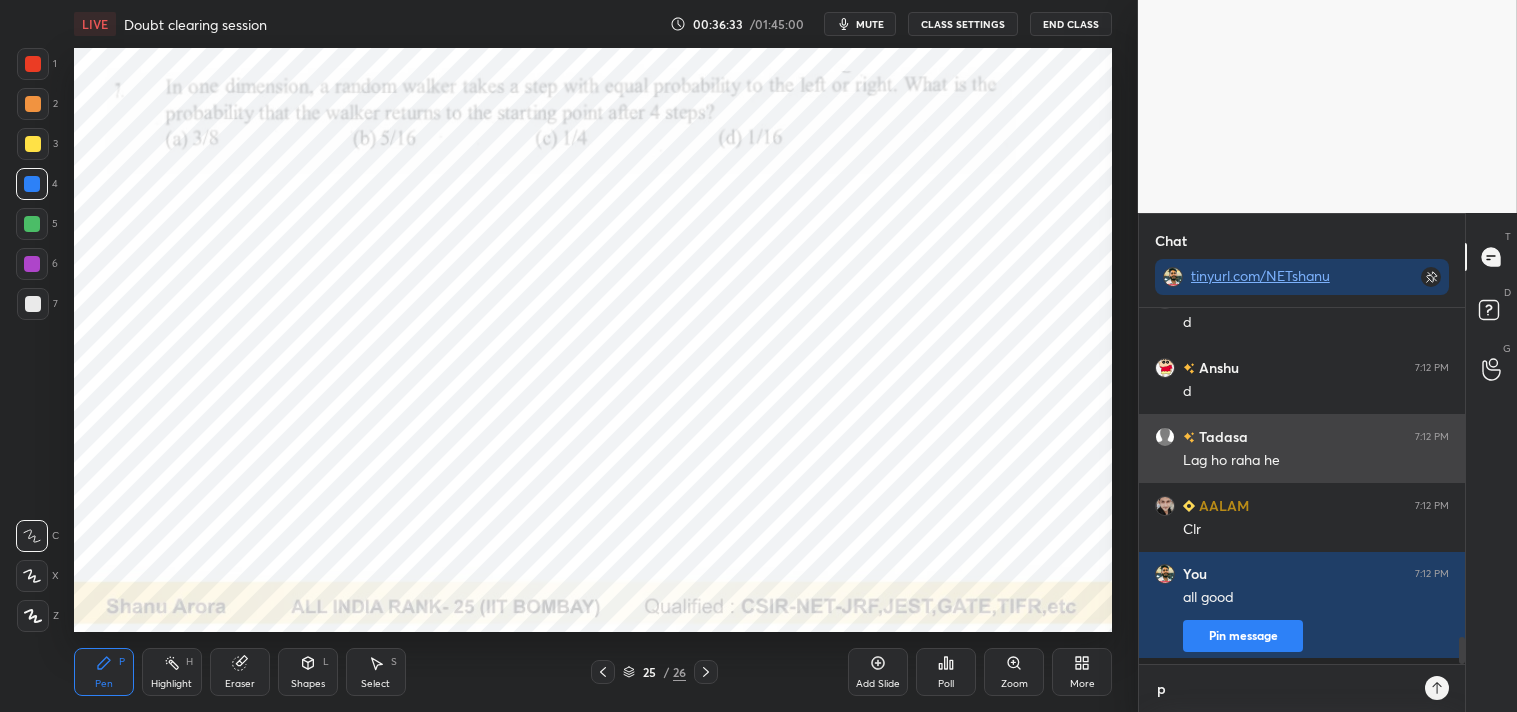 type on "pl" 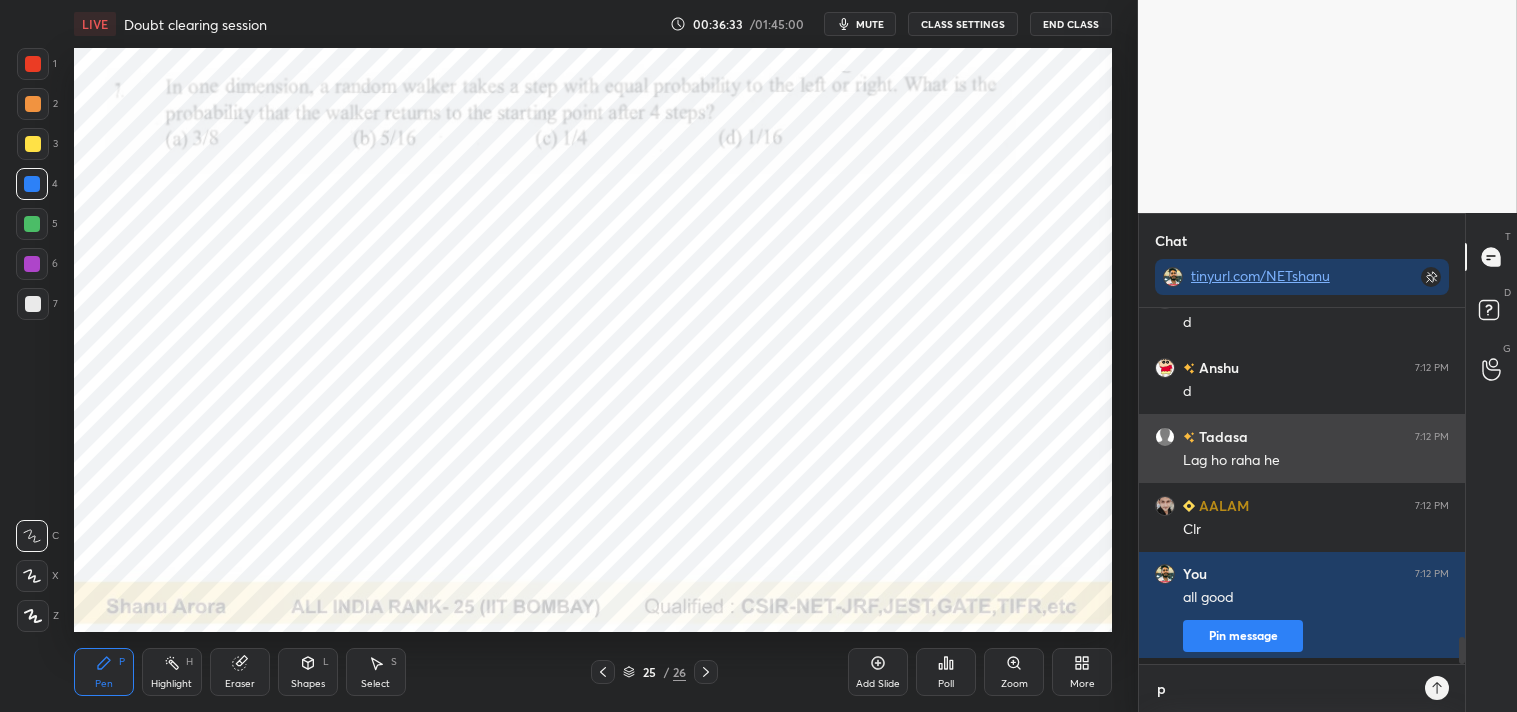 type on "x" 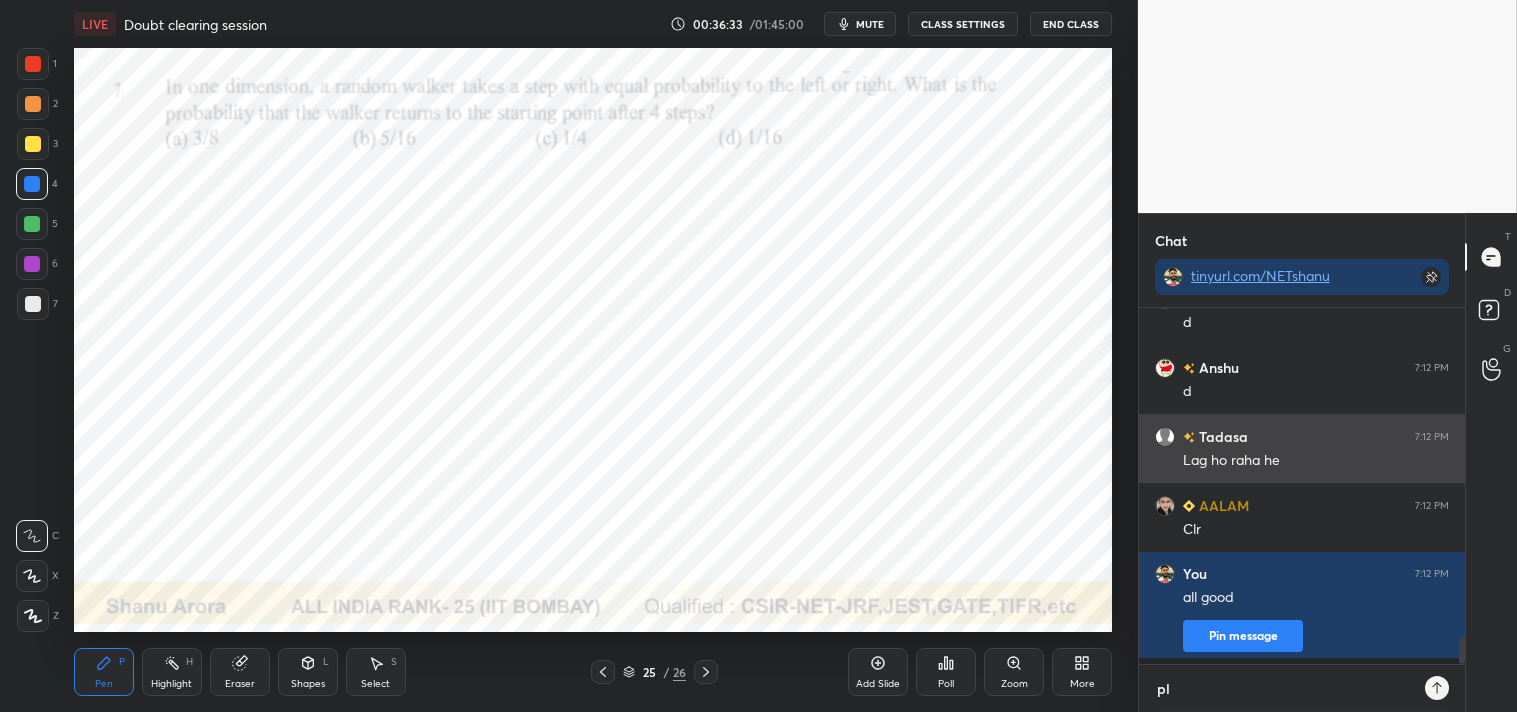 scroll, scrollTop: 6, scrollLeft: 5, axis: both 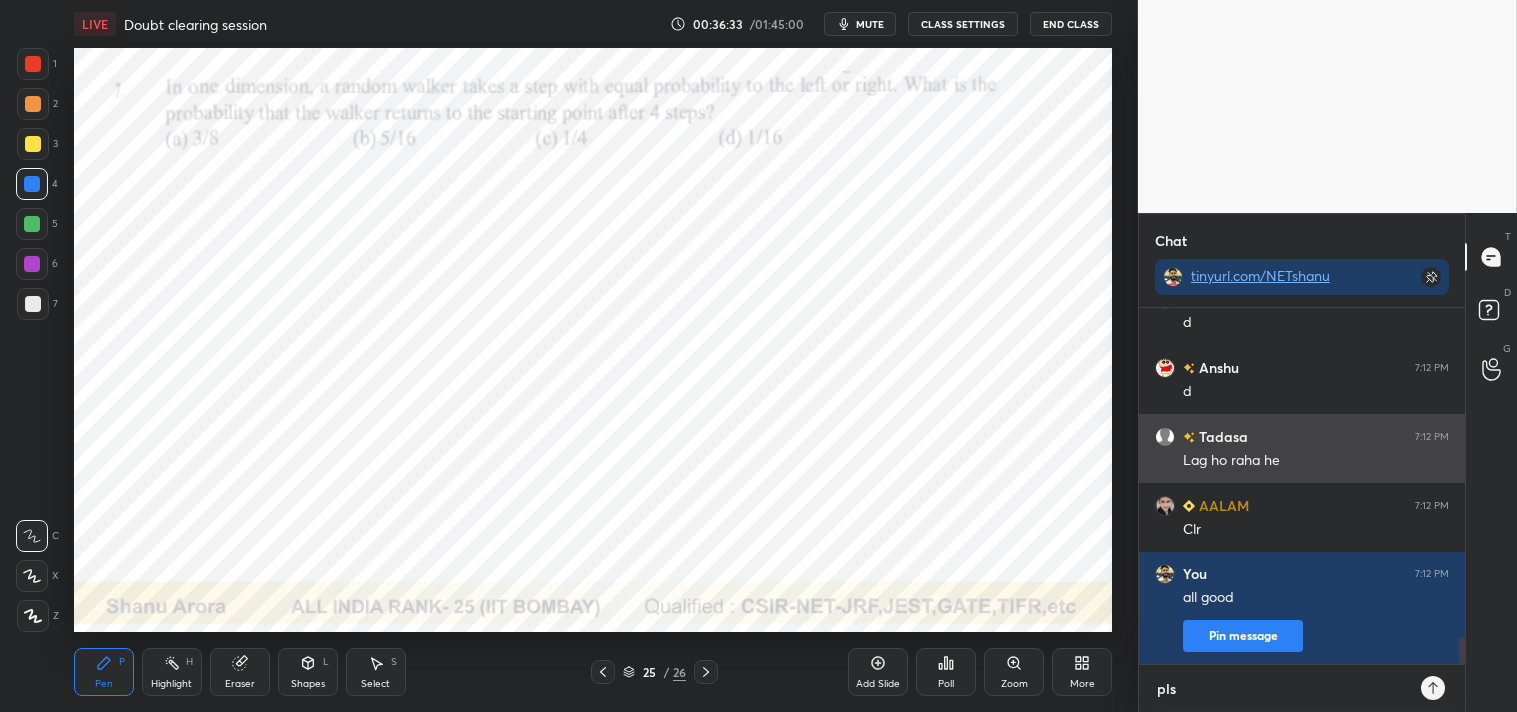 type on "pls" 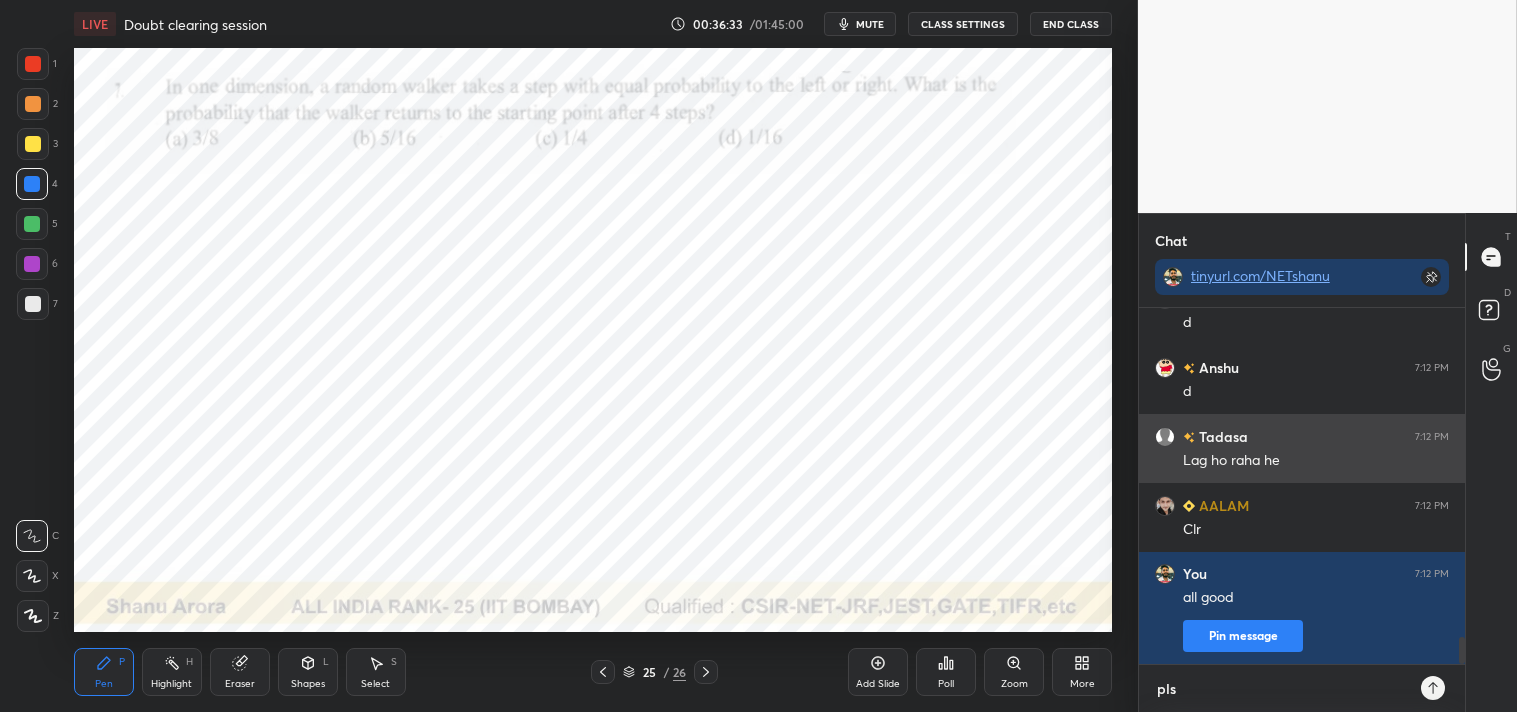 type on "x" 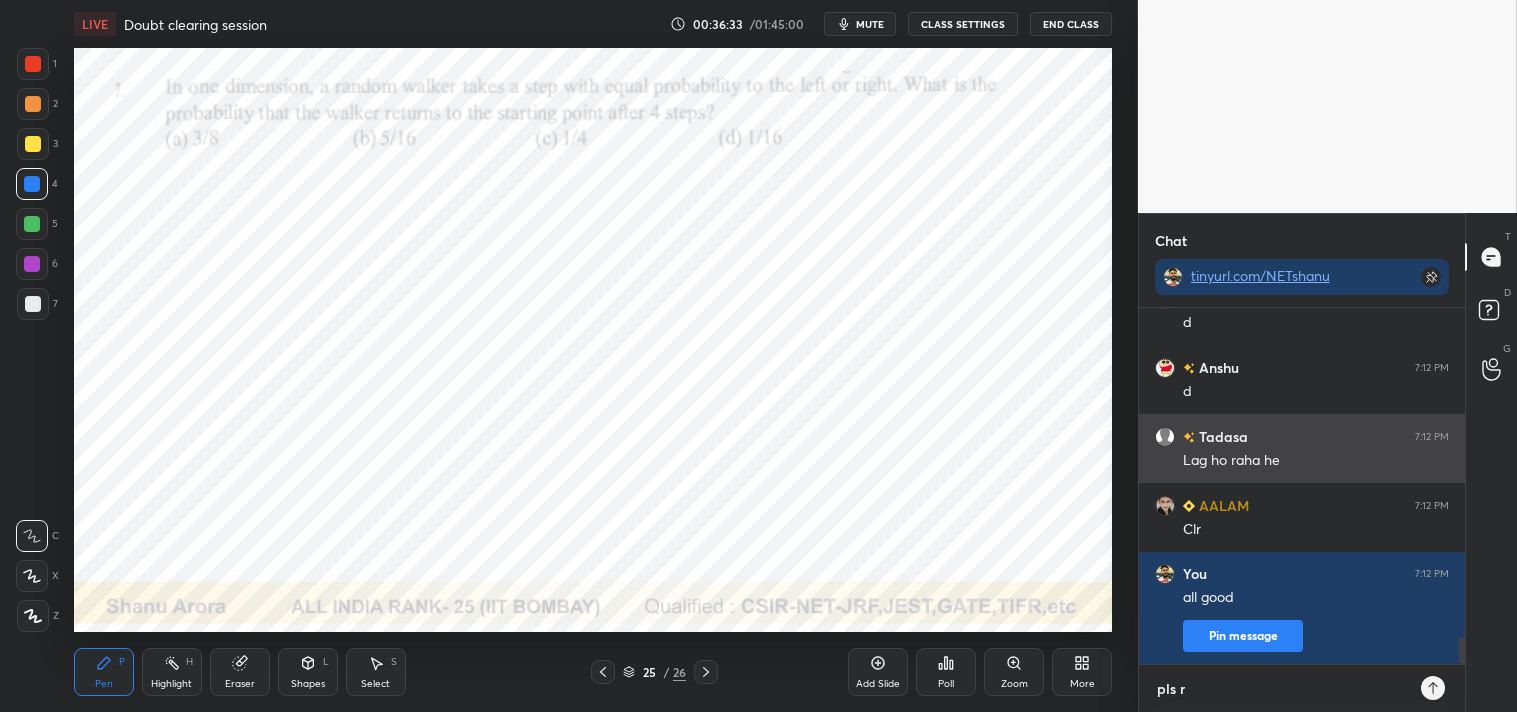 type on "pls re" 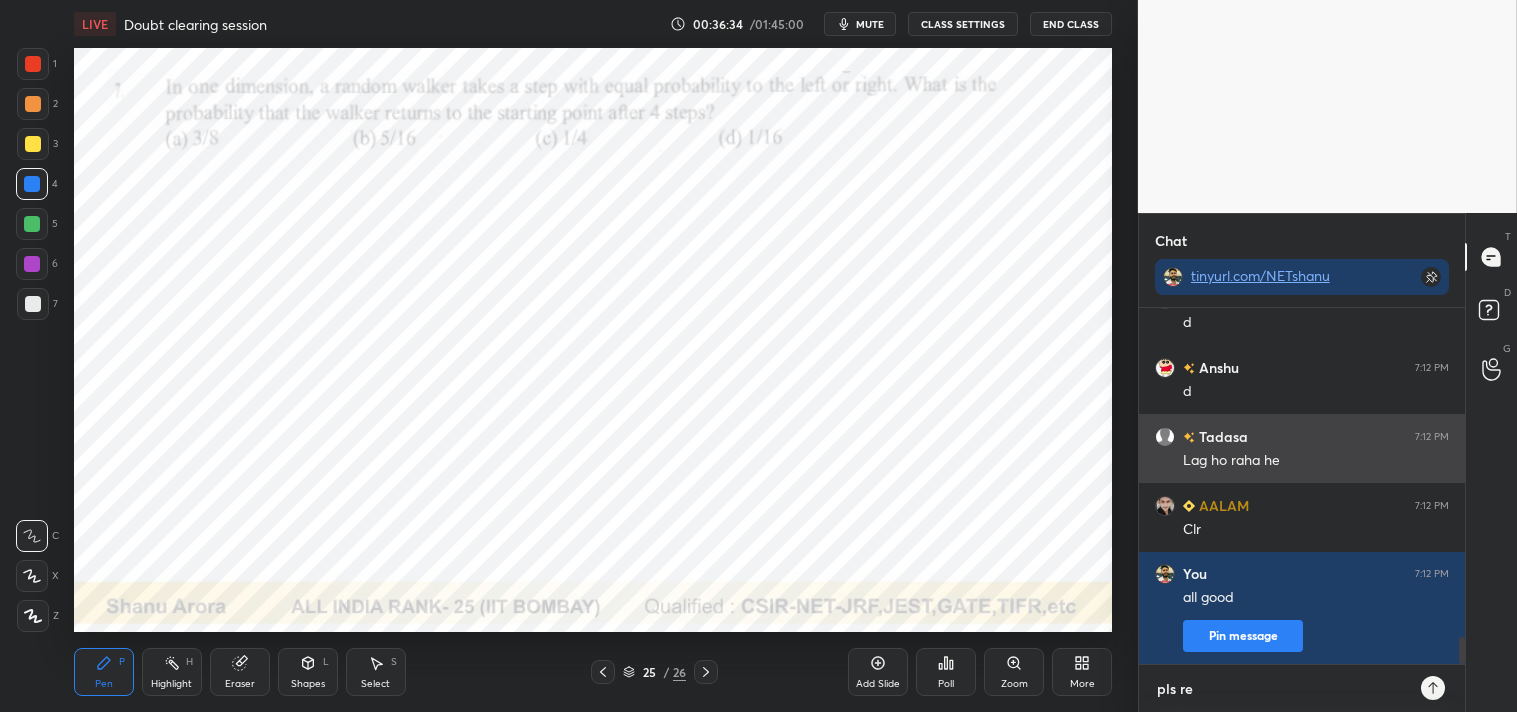 type on "pls ref" 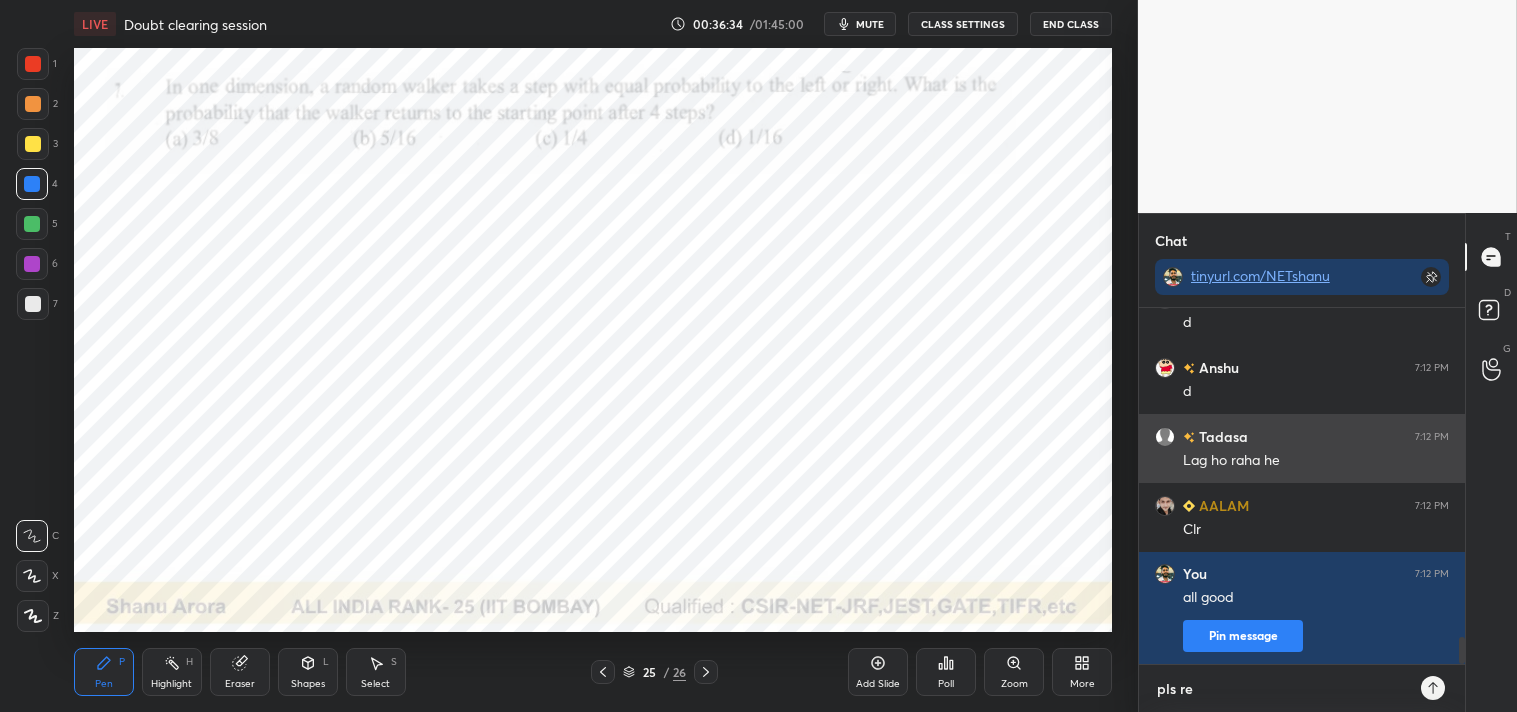 type on "x" 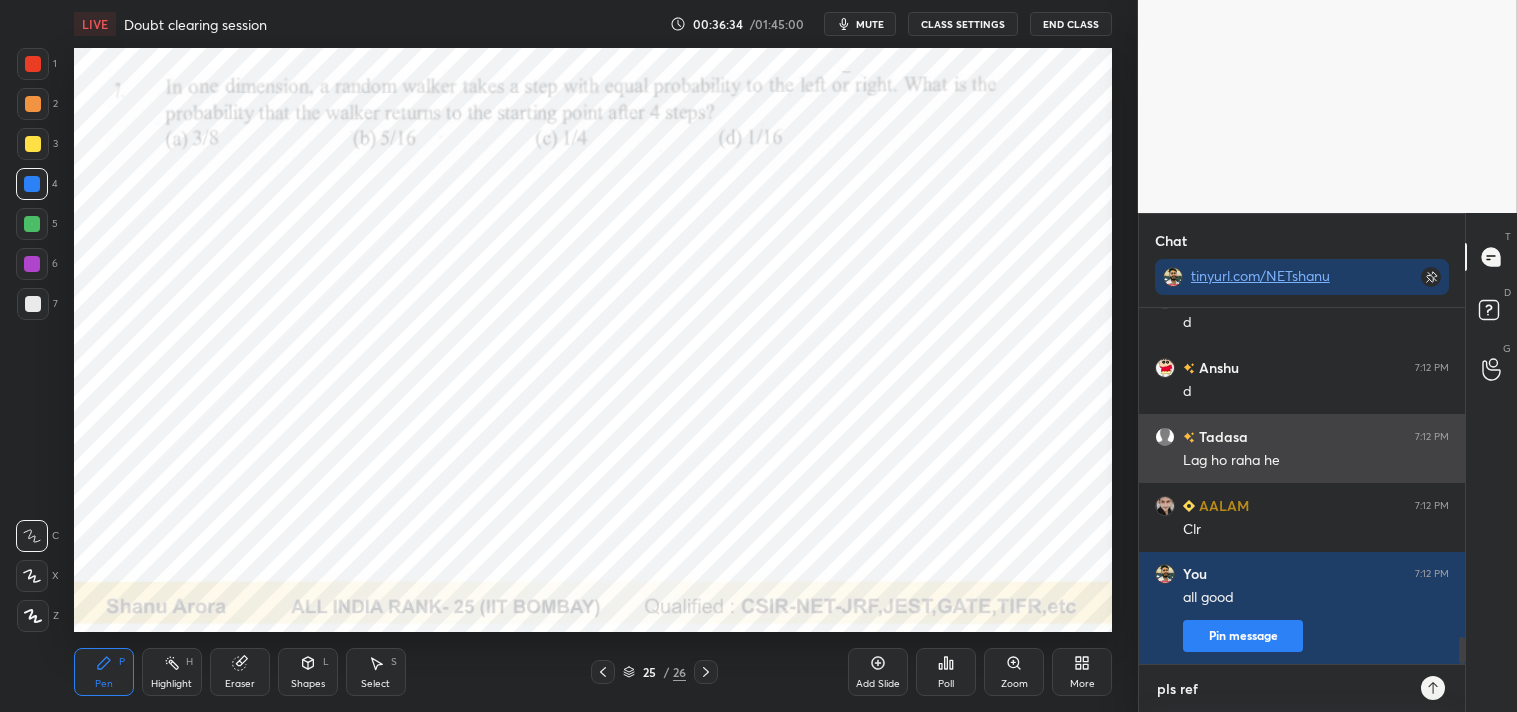 type on "pls refr" 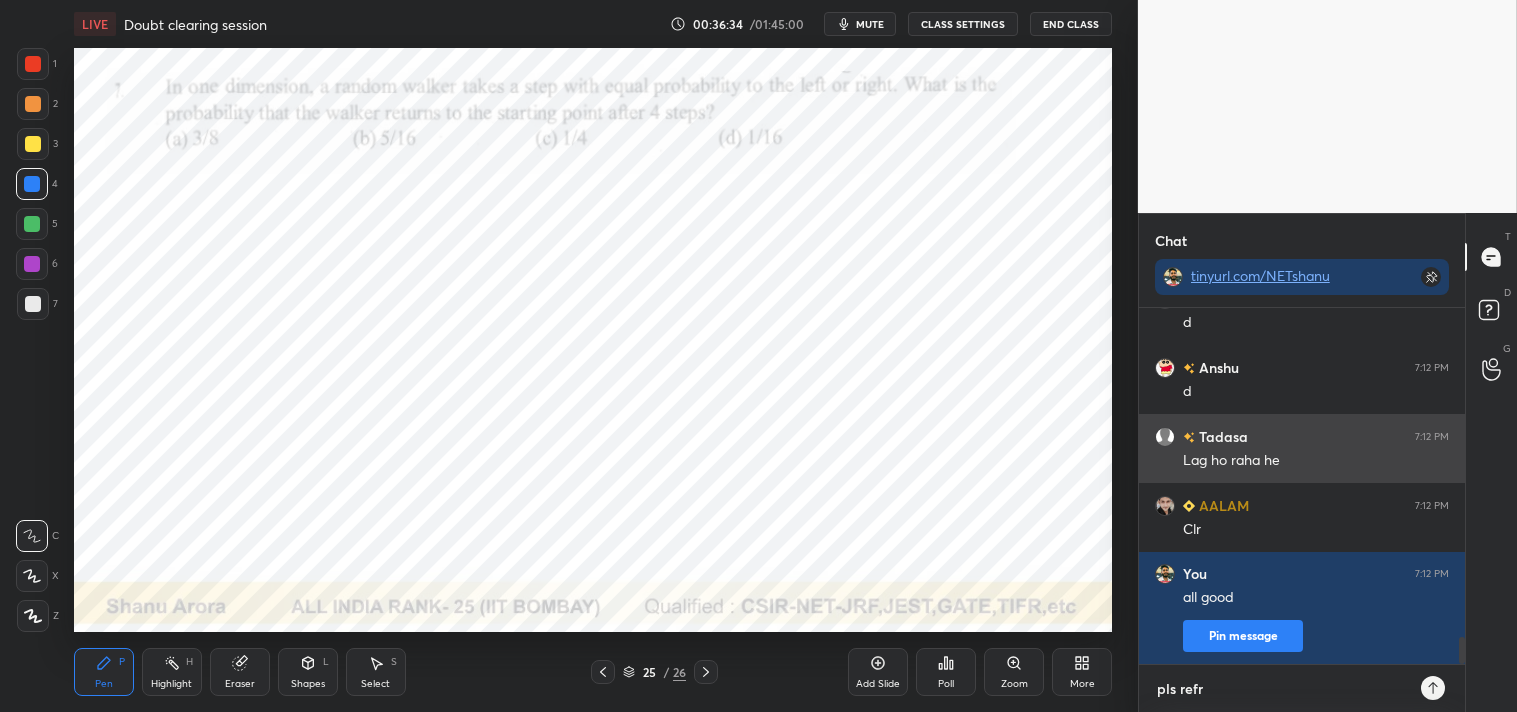 type on "pls refrs" 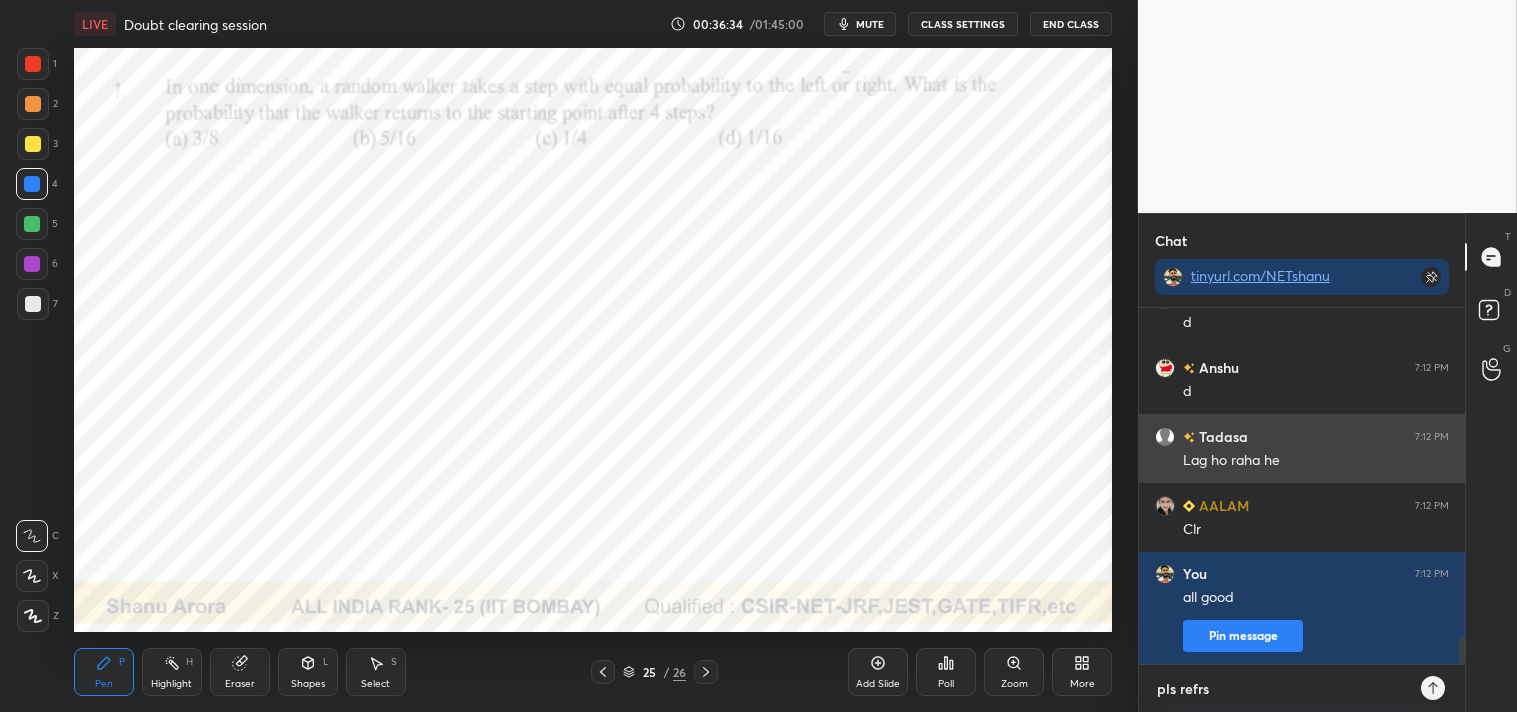 type on "pls refrsh" 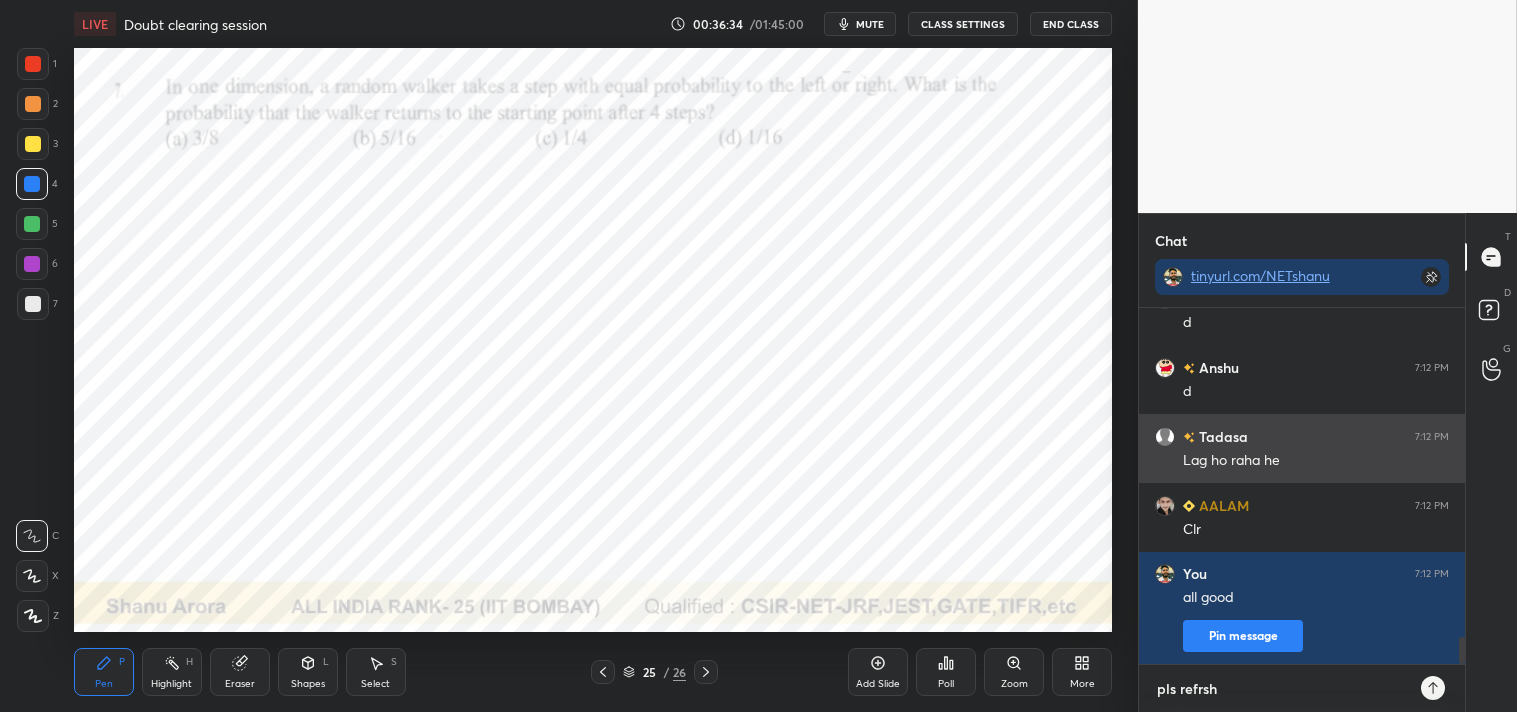 type on "pls refrsh" 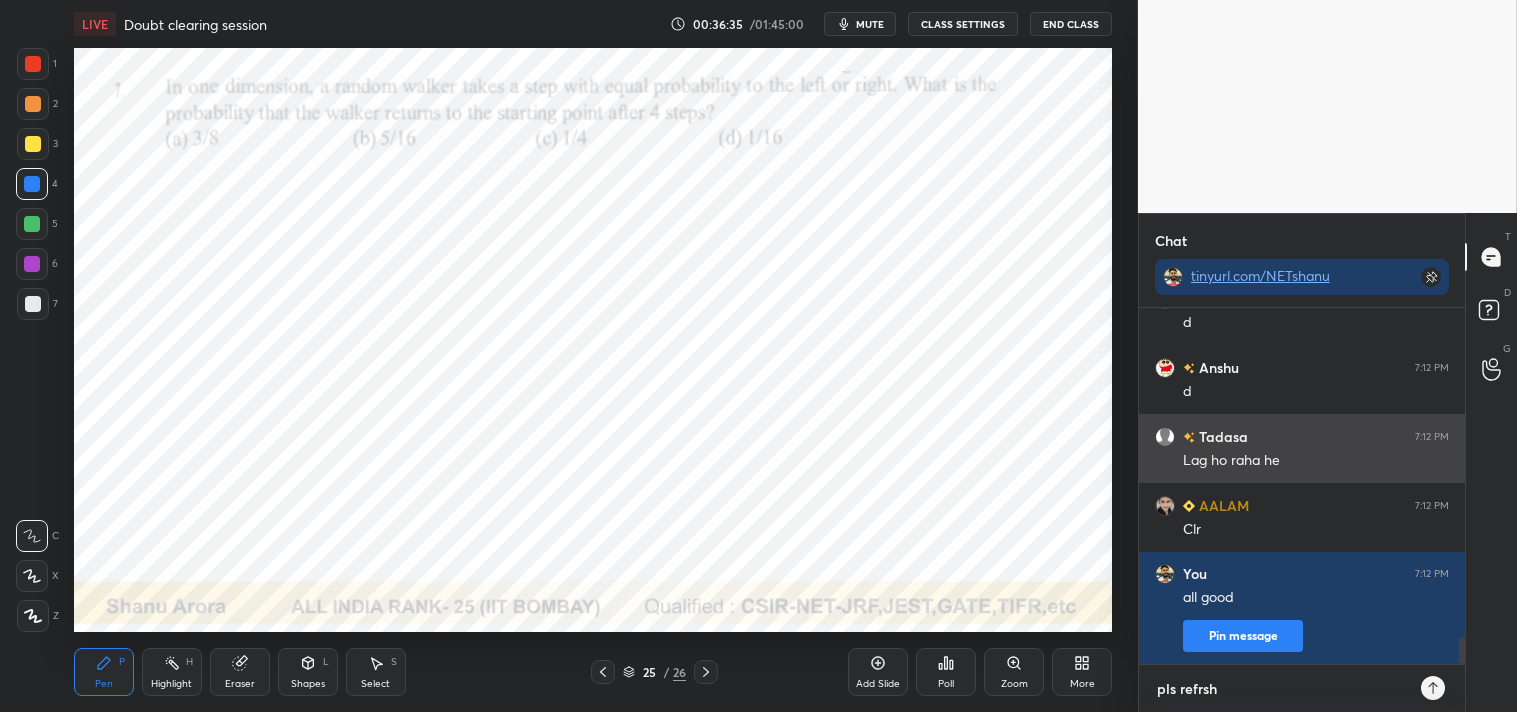 type 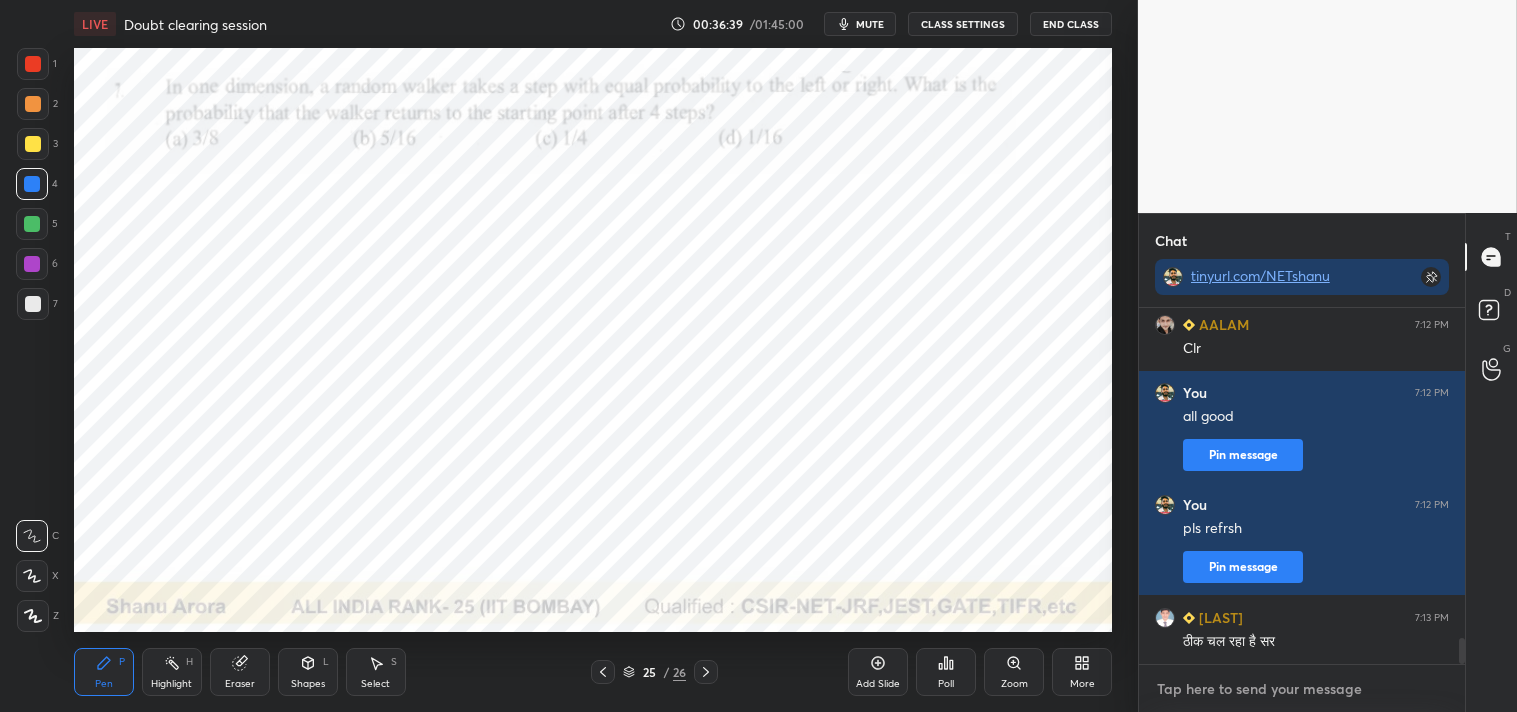 scroll, scrollTop: 4614, scrollLeft: 0, axis: vertical 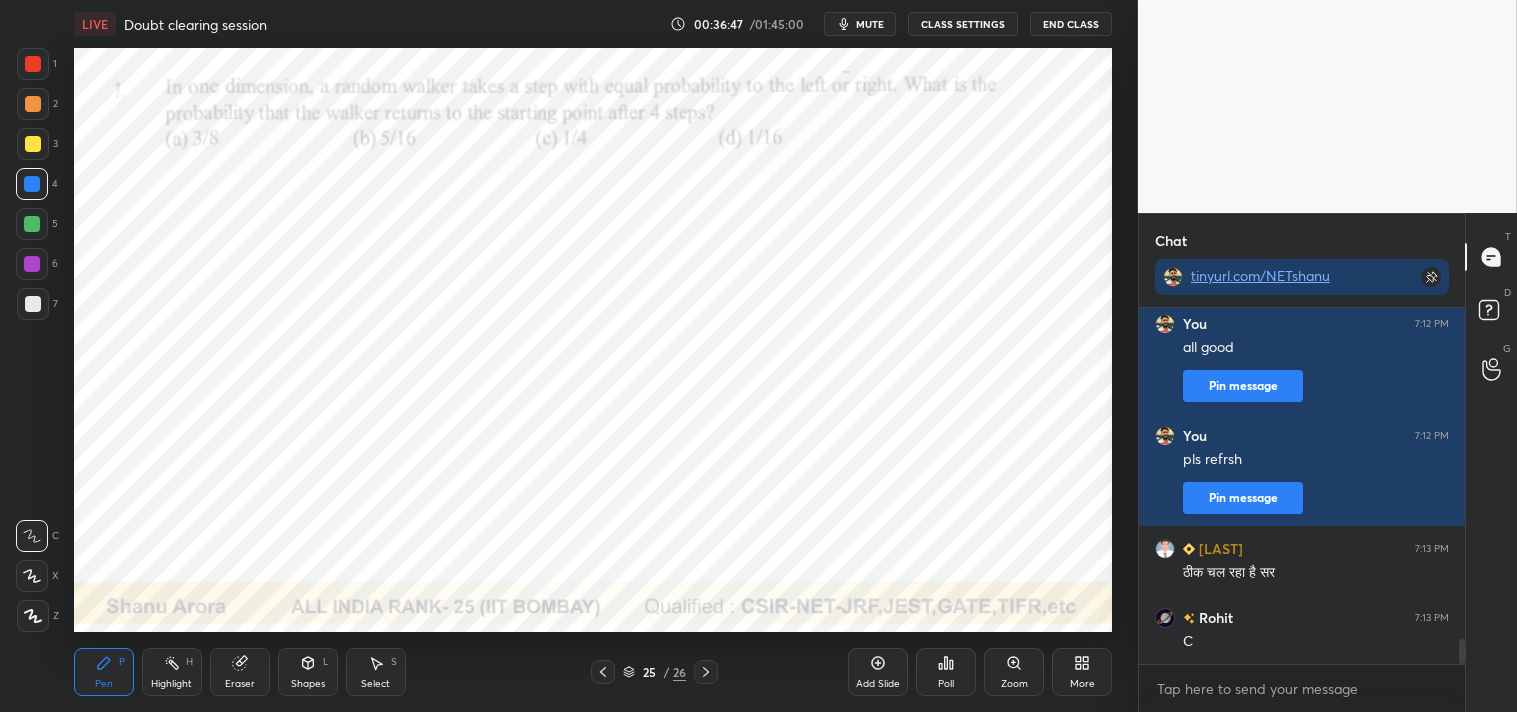 click on "Shapes" at bounding box center [308, 684] 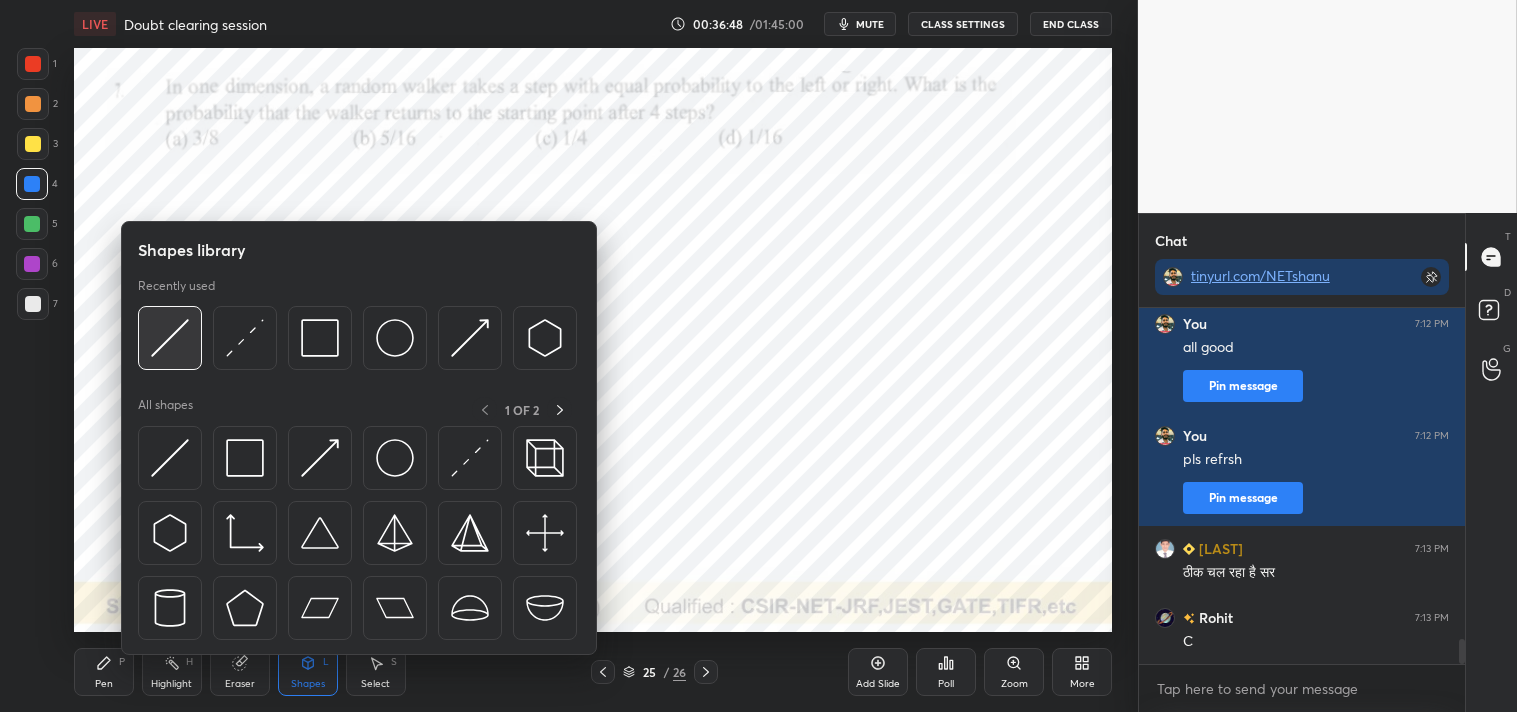click at bounding box center (170, 338) 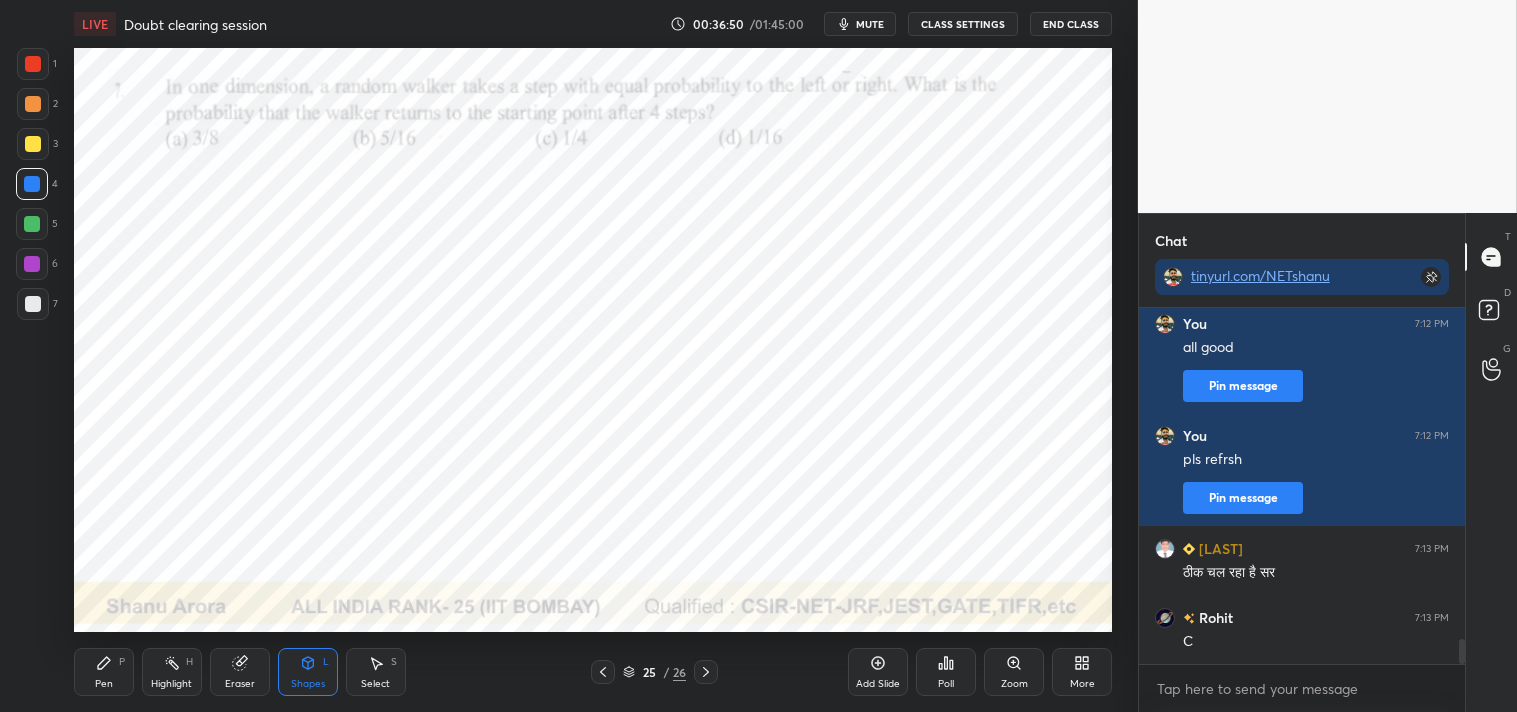 click on "Pen P" at bounding box center (104, 672) 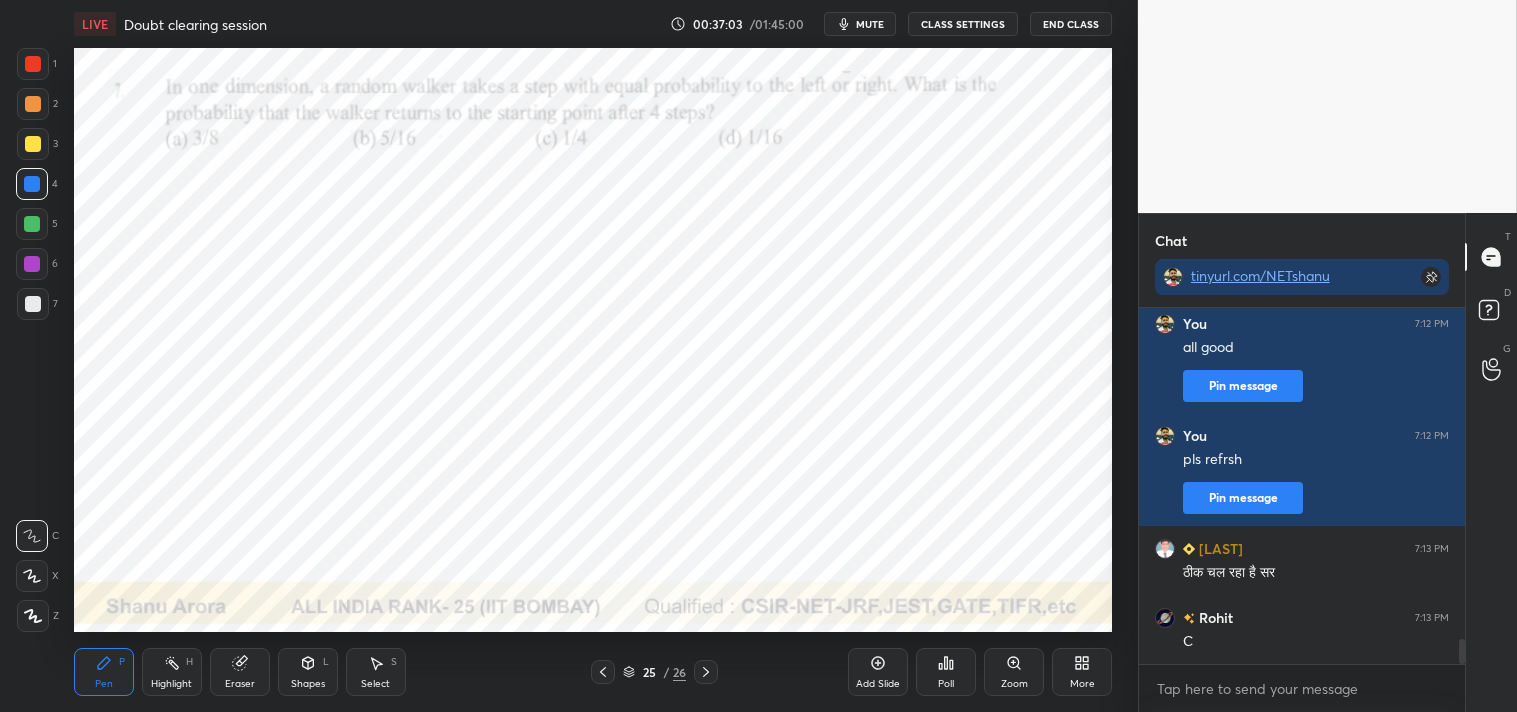 click at bounding box center [33, 64] 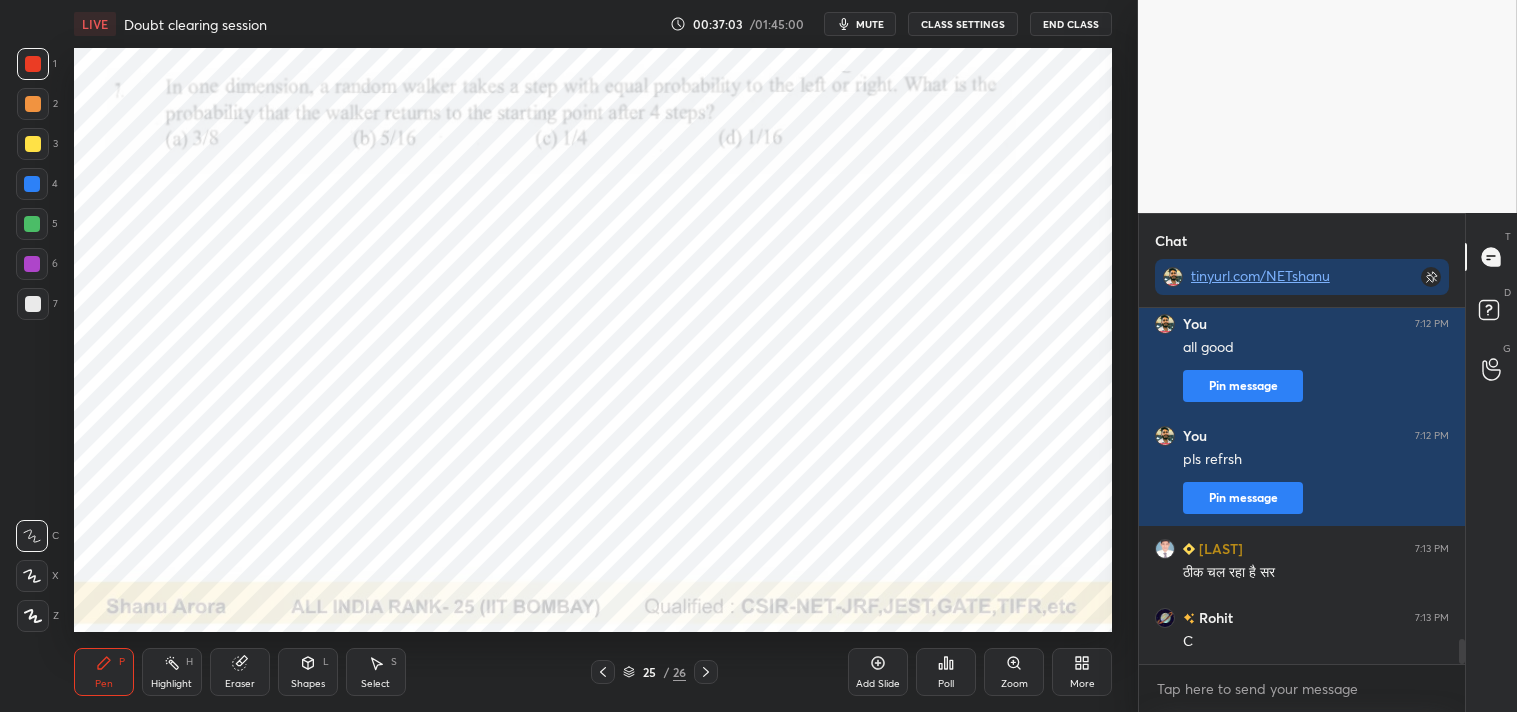 click at bounding box center [33, 64] 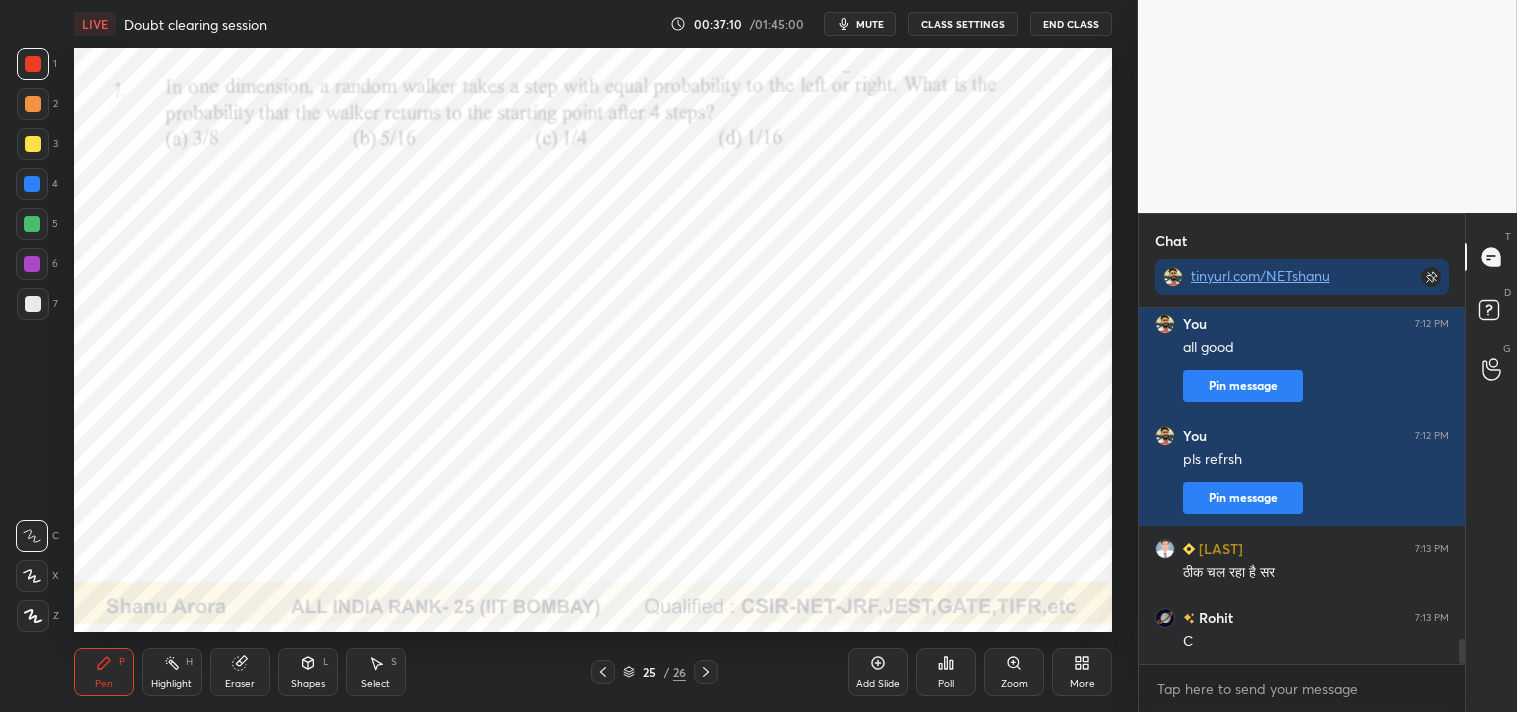 scroll, scrollTop: 4683, scrollLeft: 0, axis: vertical 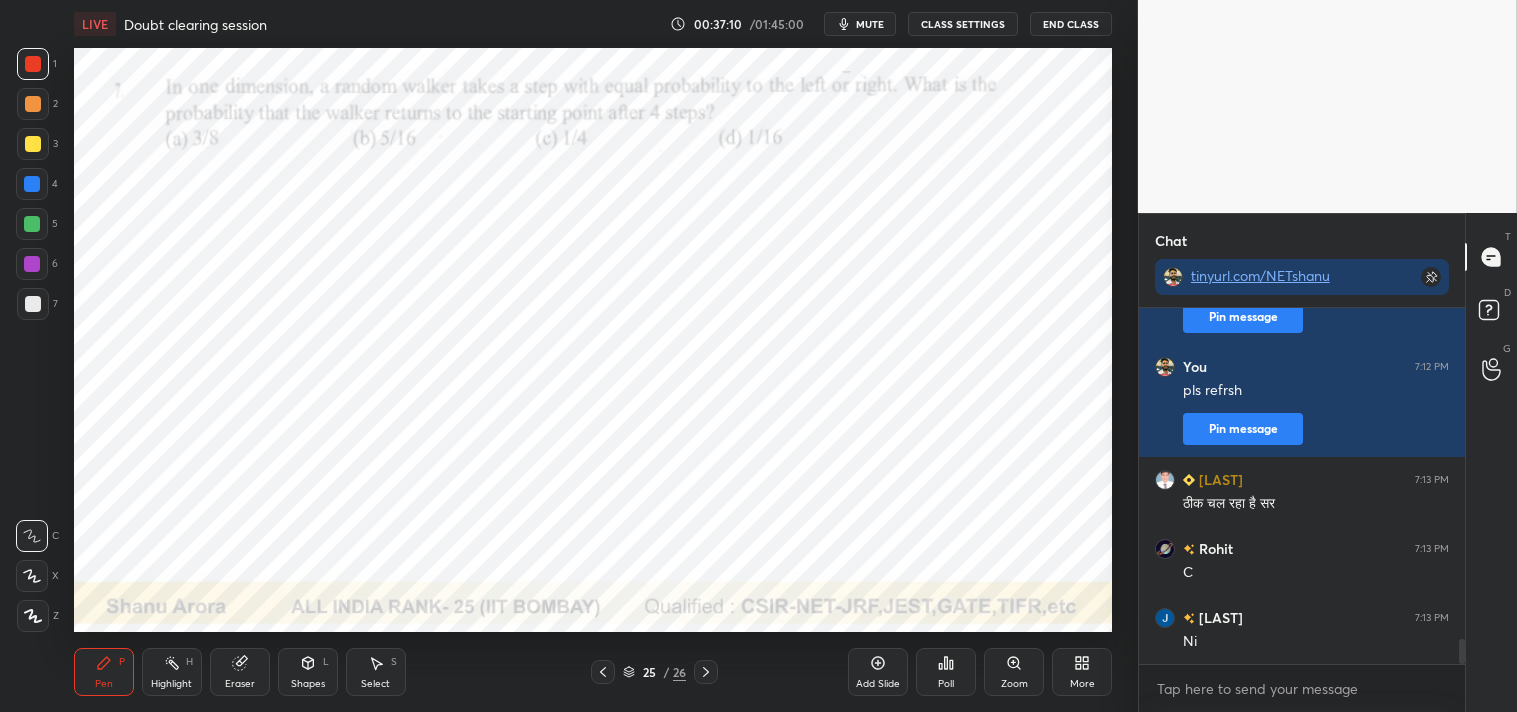 click at bounding box center [32, 224] 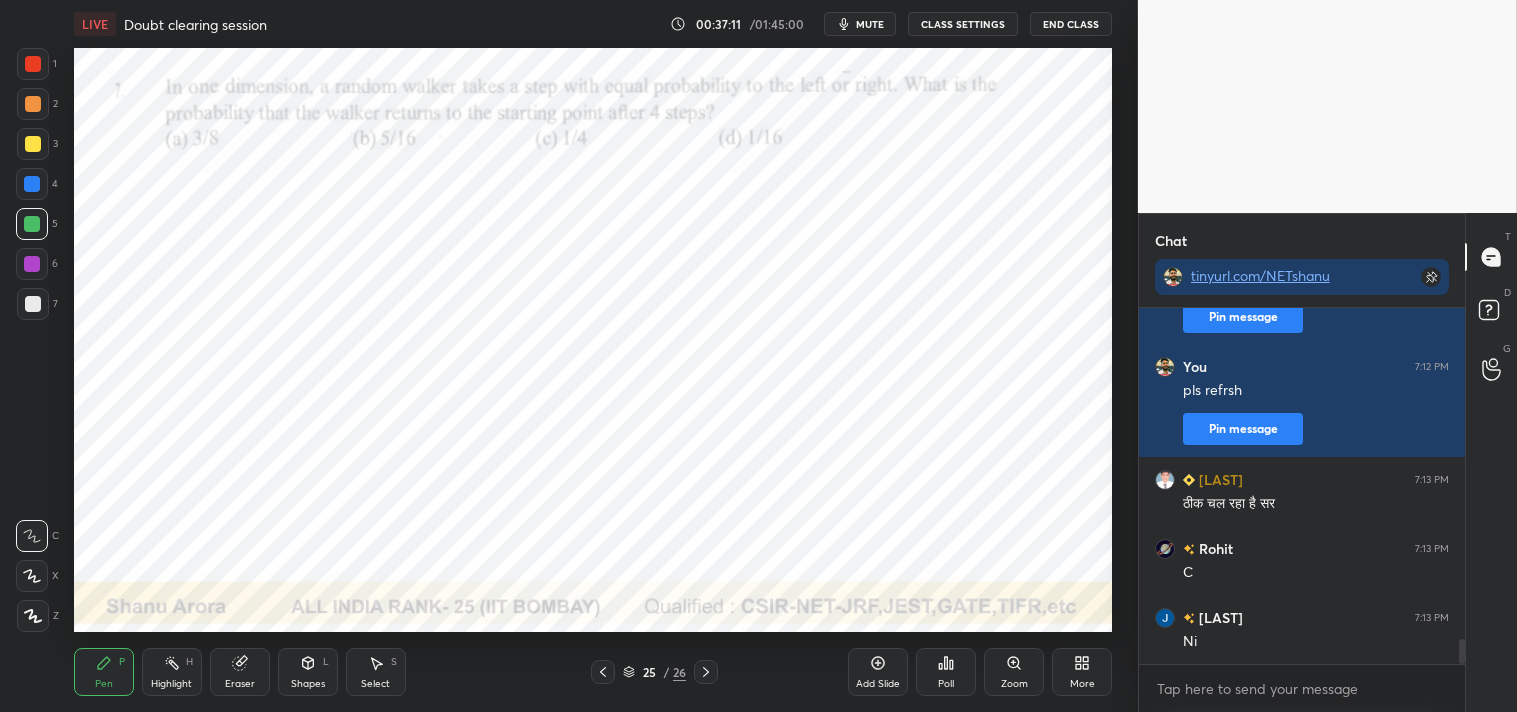 click at bounding box center [32, 224] 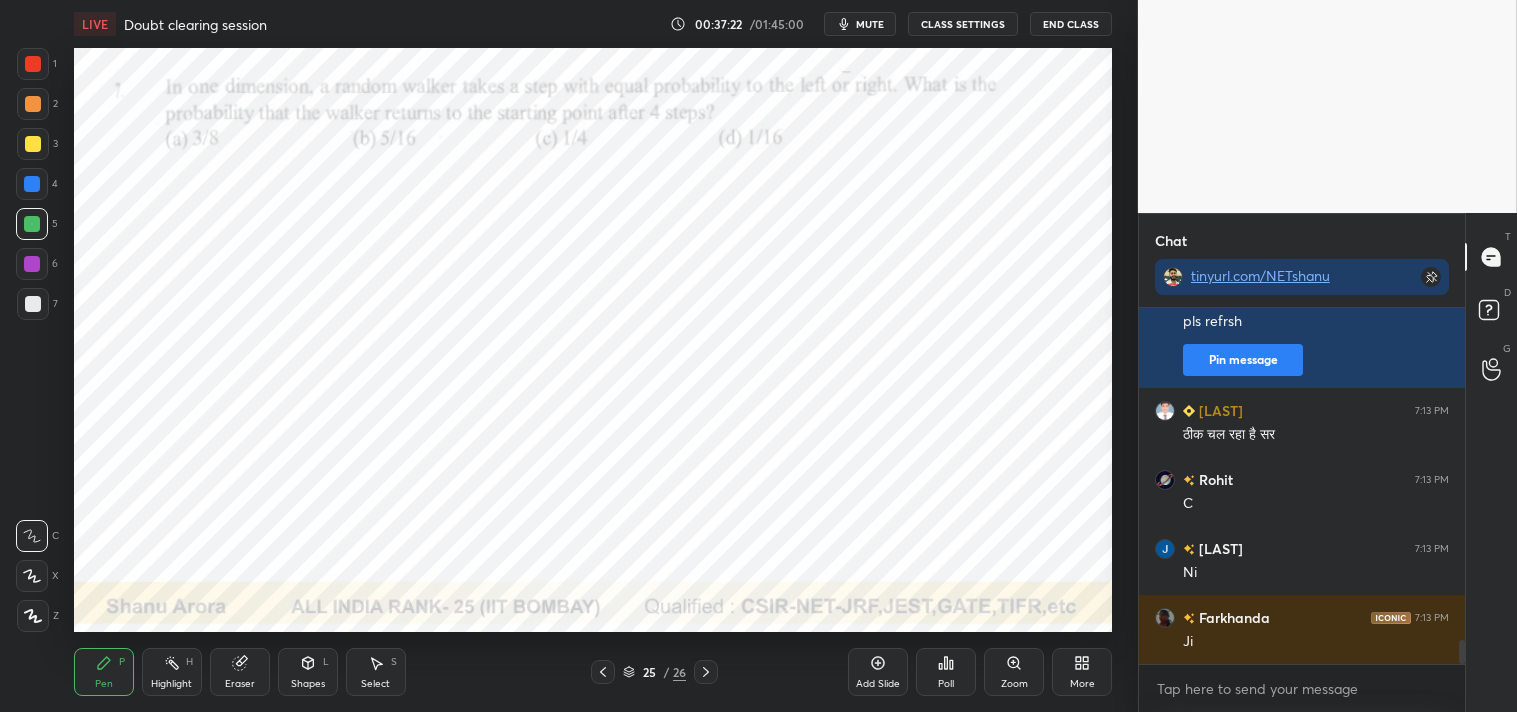 scroll, scrollTop: 4821, scrollLeft: 0, axis: vertical 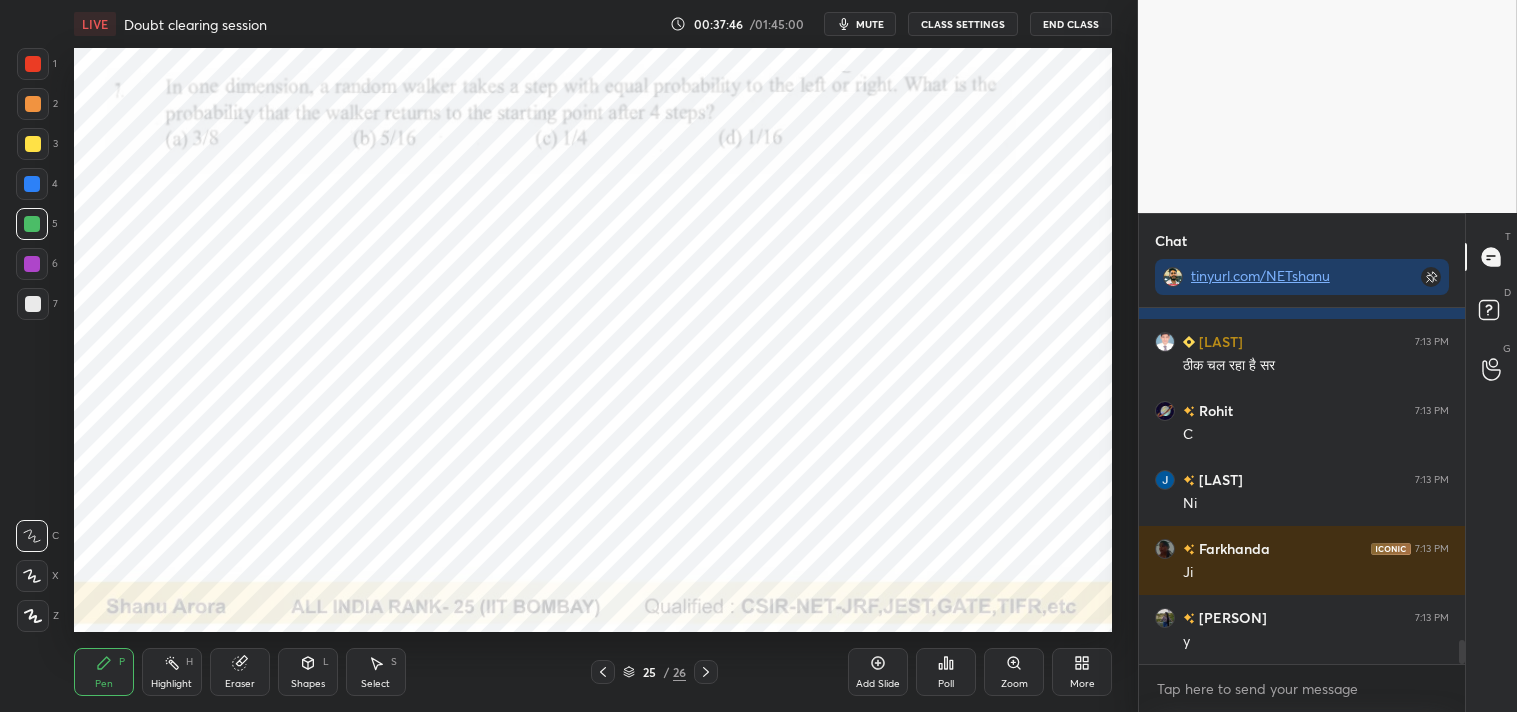 click on "Shapes L" at bounding box center [308, 672] 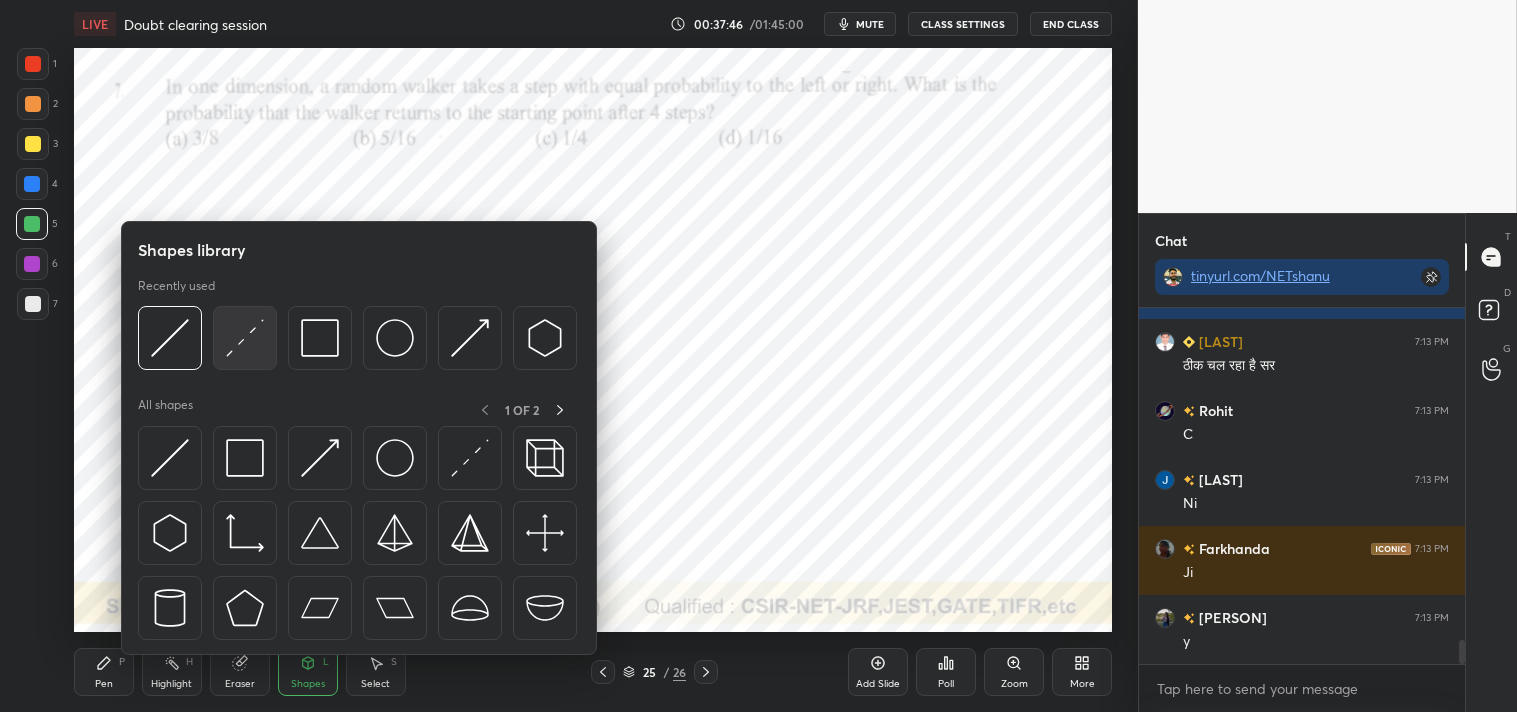 click at bounding box center (245, 338) 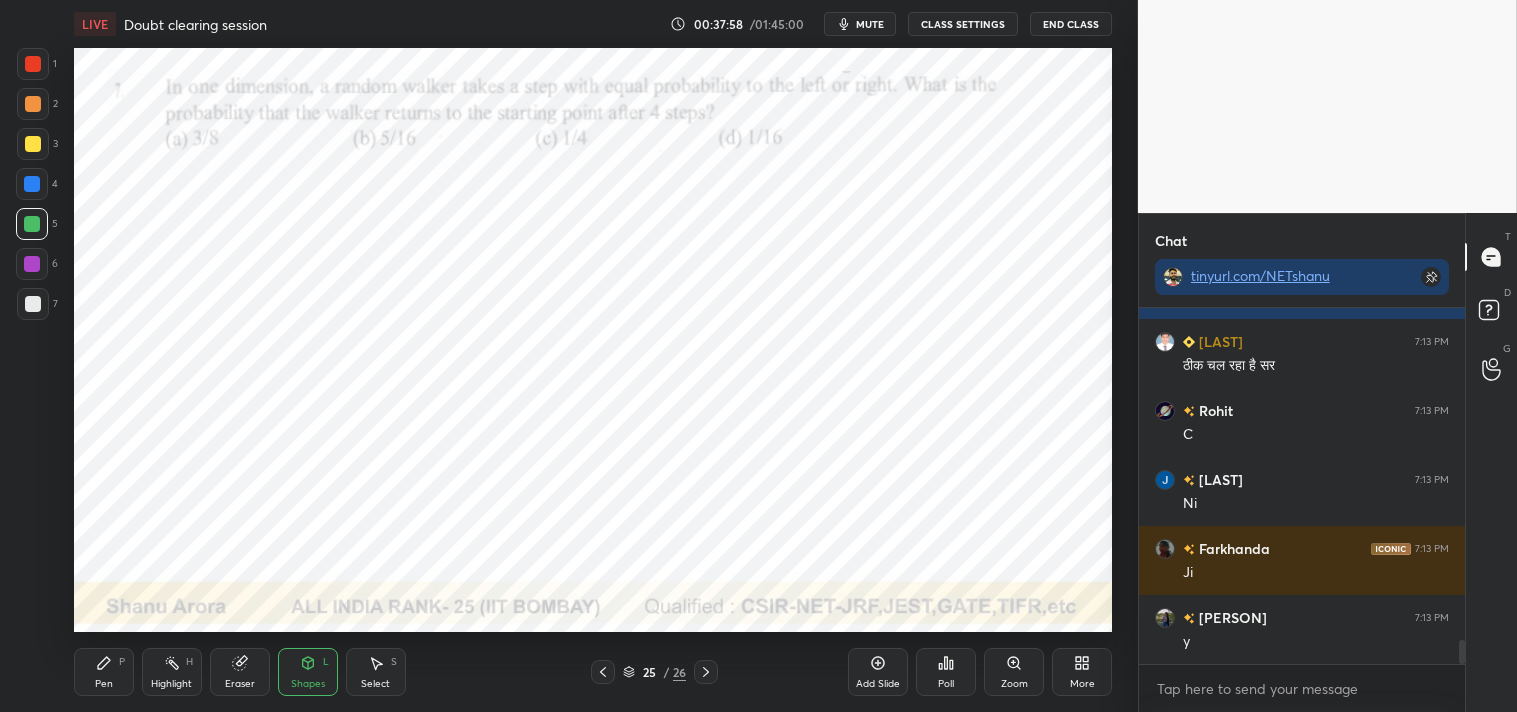 click 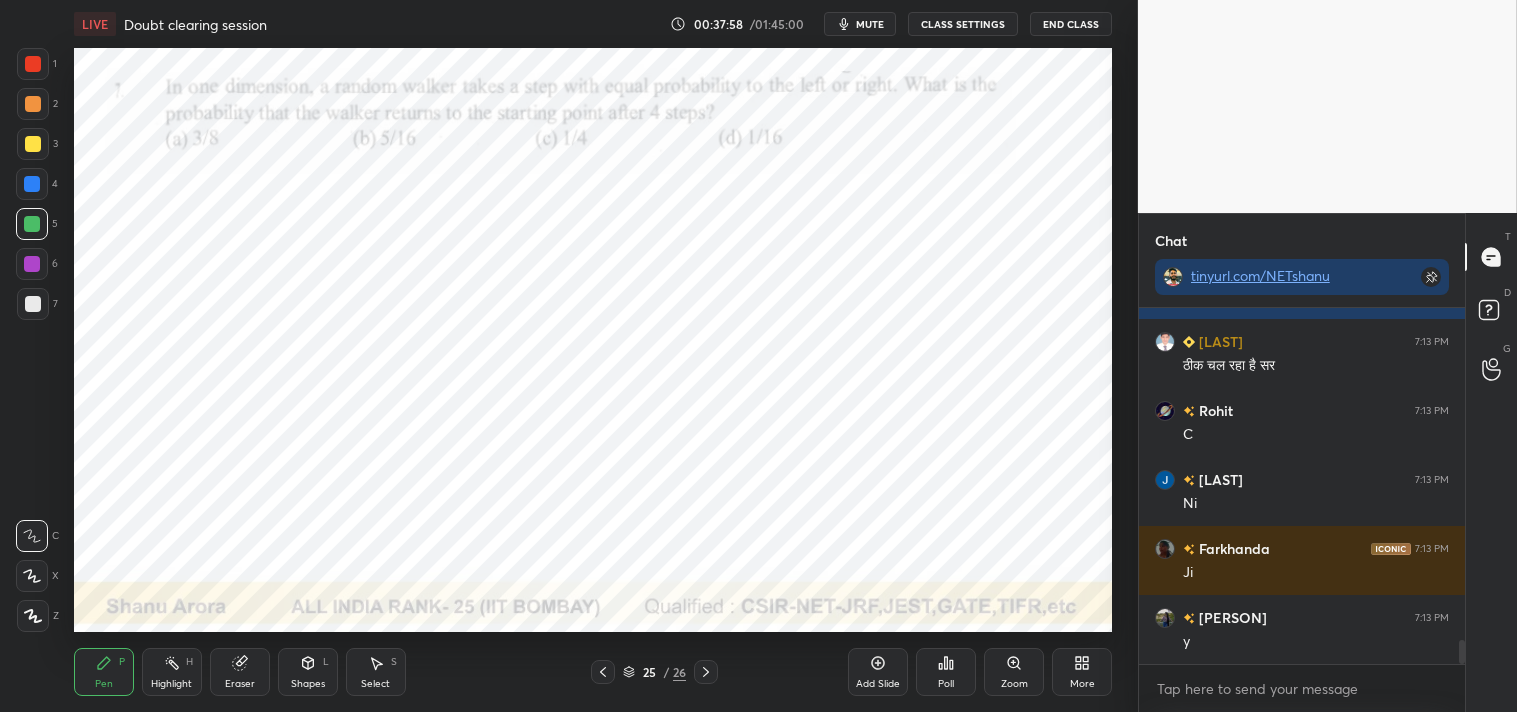 click on "Pen" at bounding box center [104, 684] 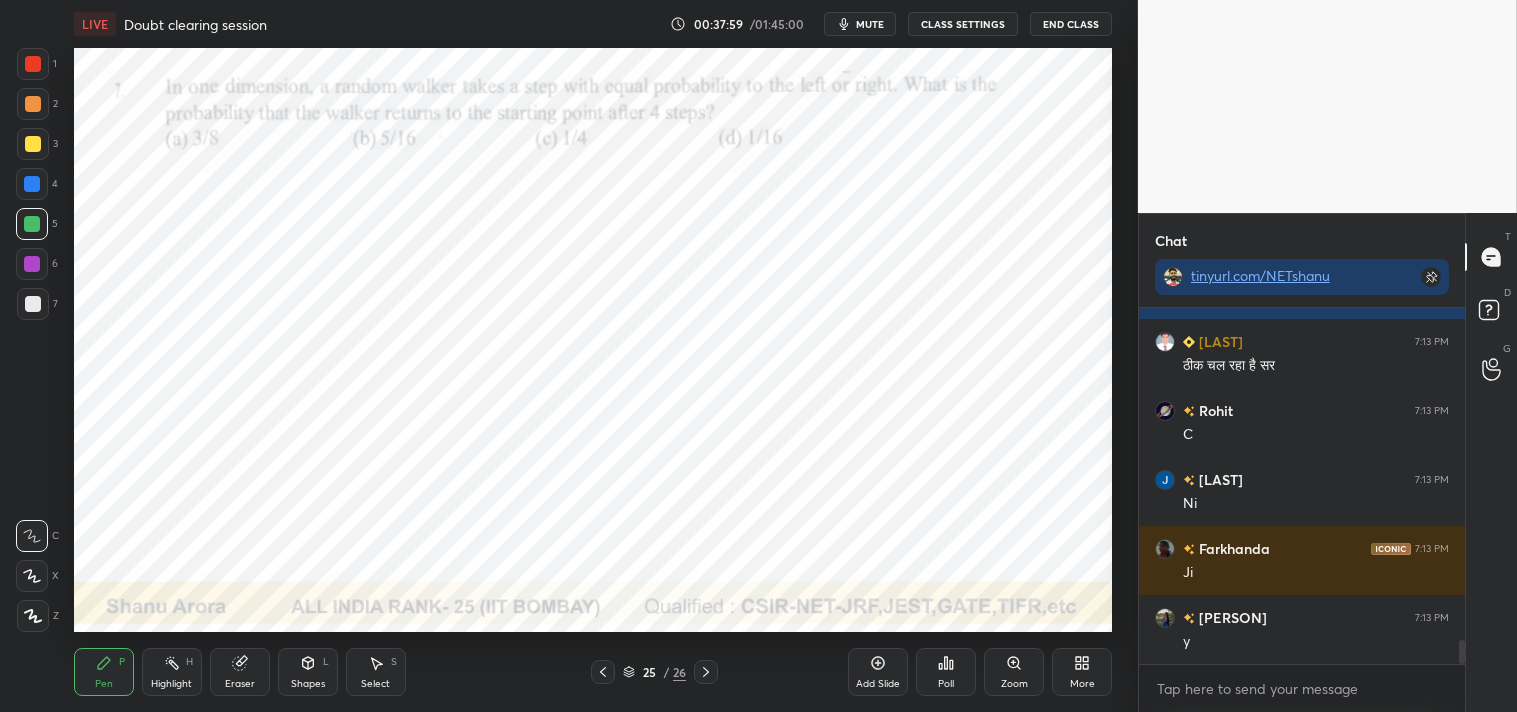 click at bounding box center [33, 64] 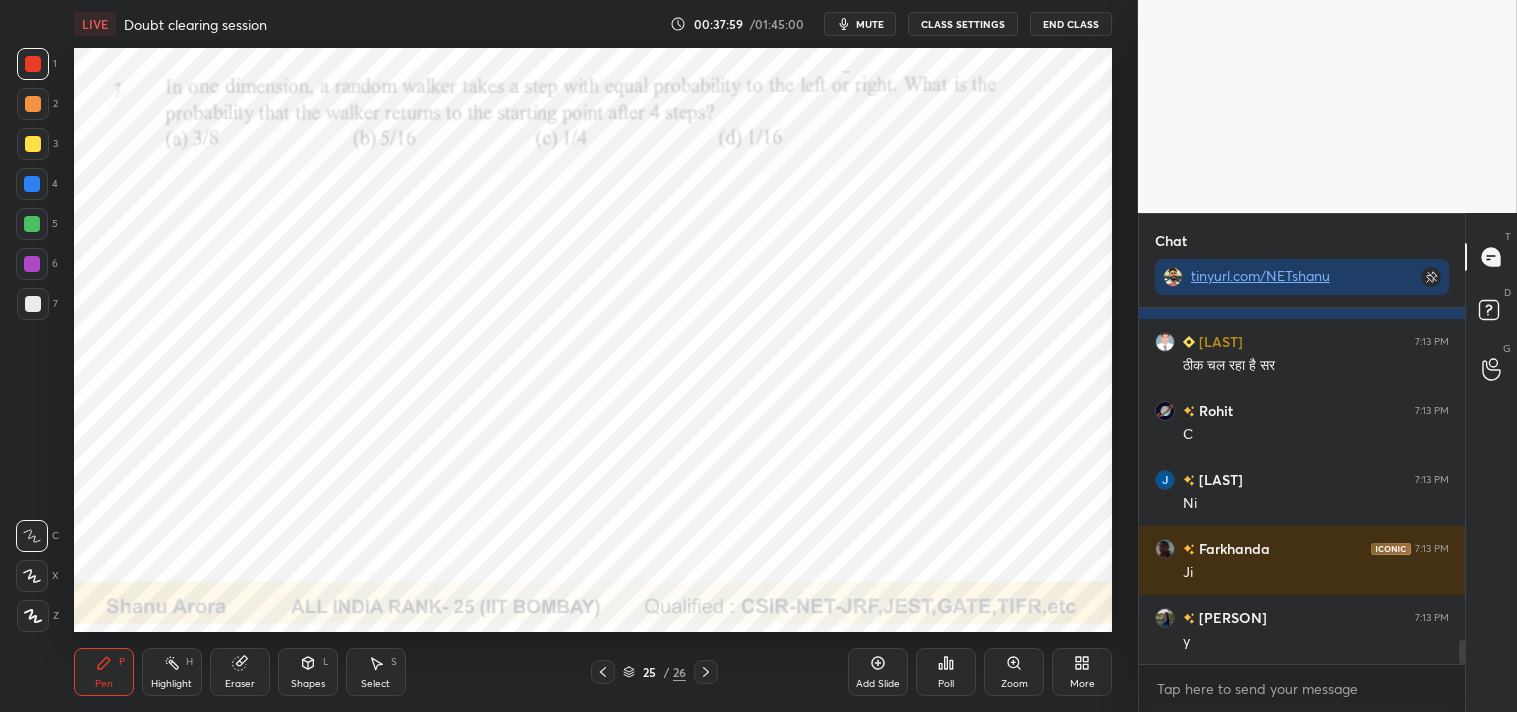click on "1" at bounding box center (37, 68) 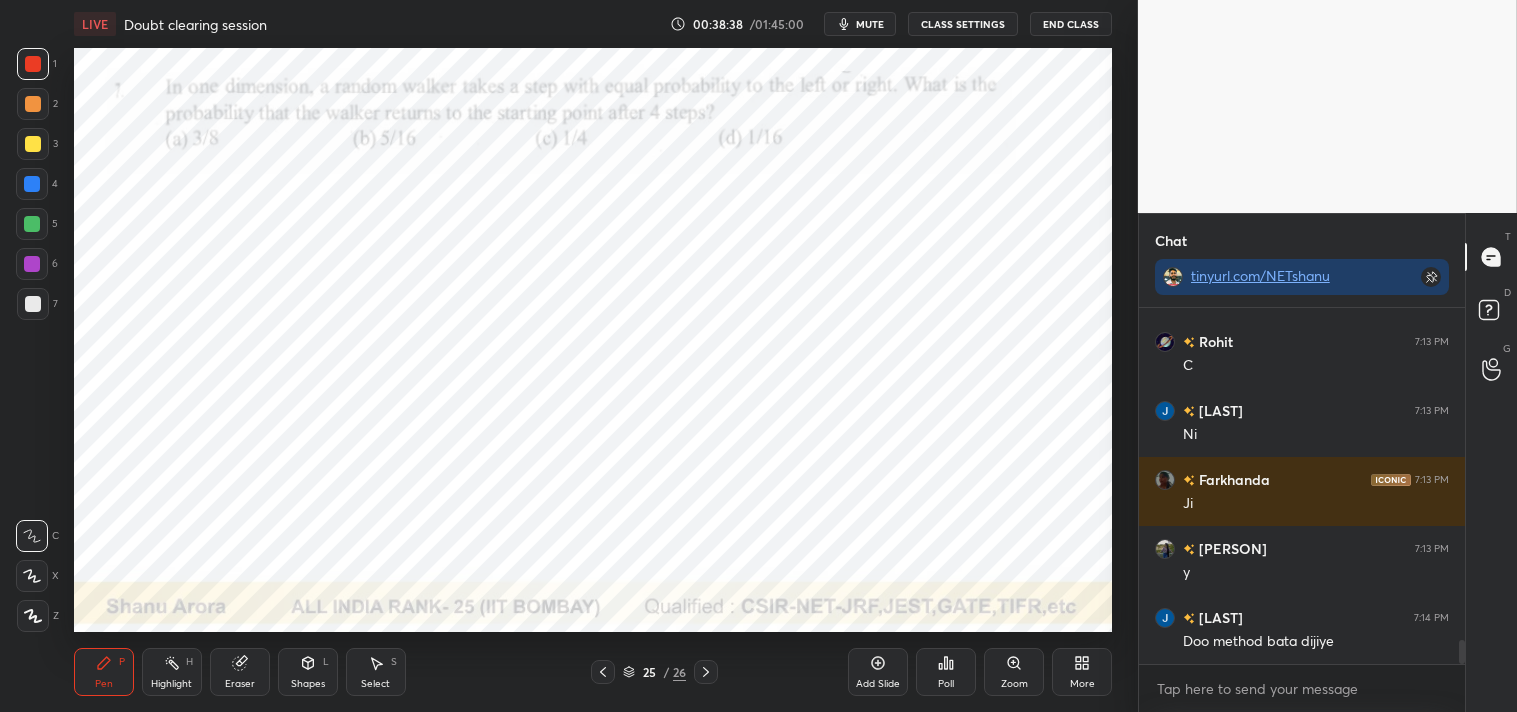 scroll, scrollTop: 4958, scrollLeft: 0, axis: vertical 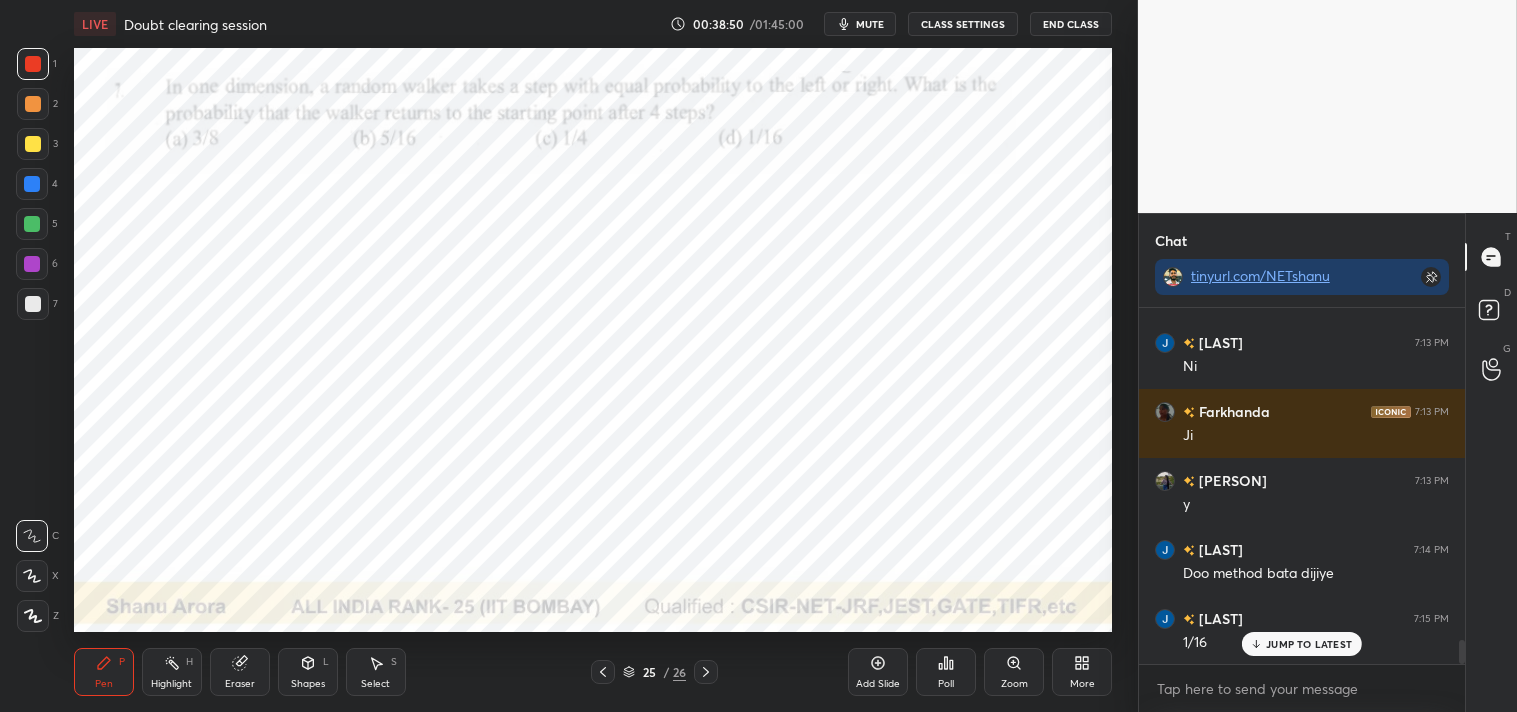 click on "Highlight H" at bounding box center [172, 672] 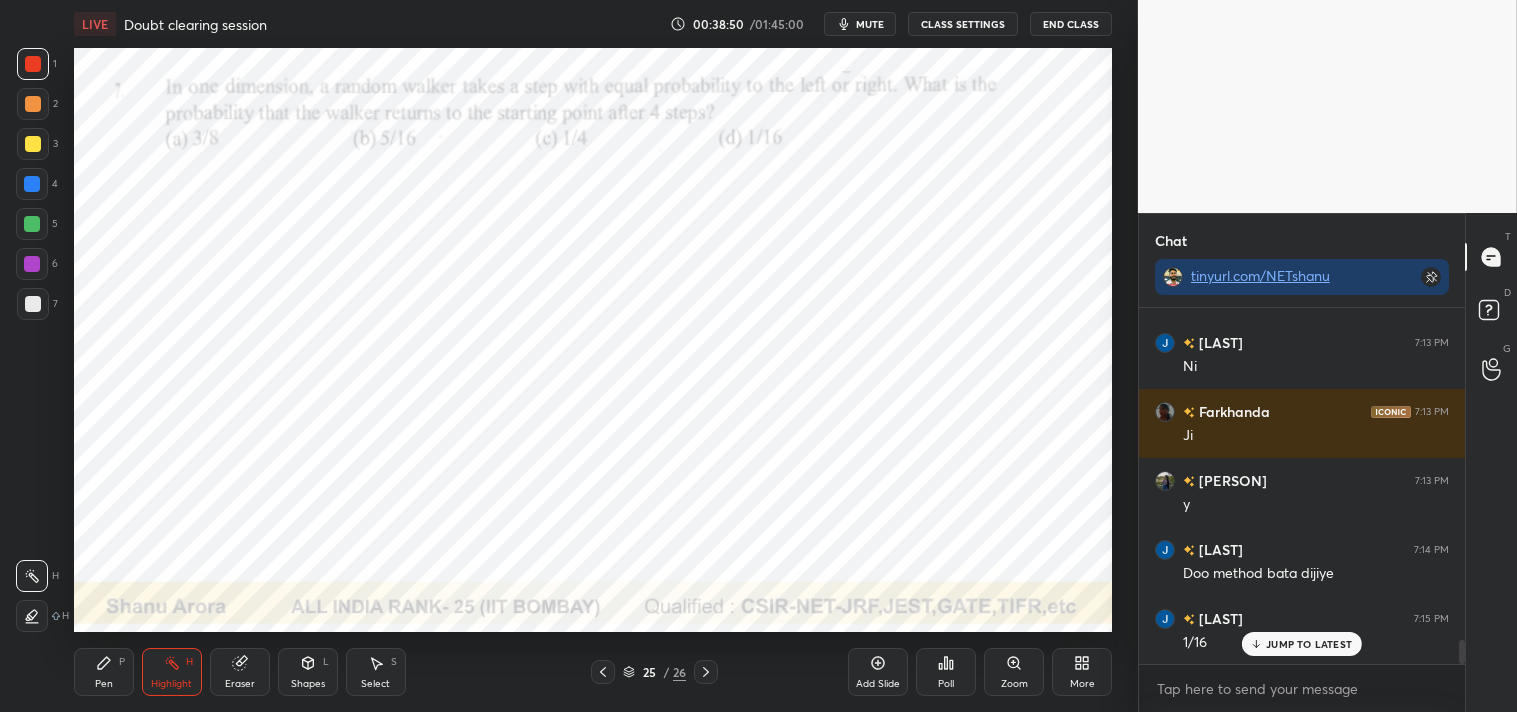 click 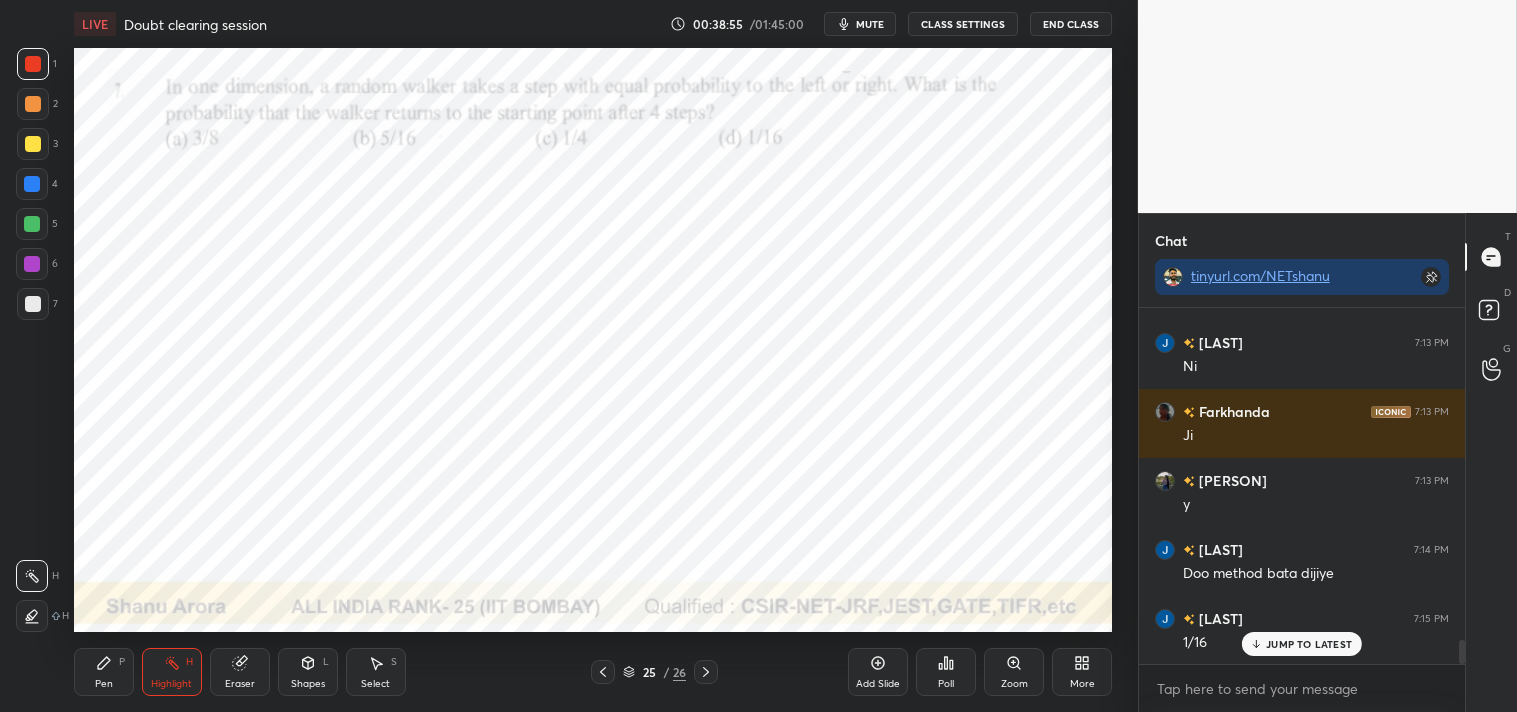 click on "Eraser" at bounding box center [240, 684] 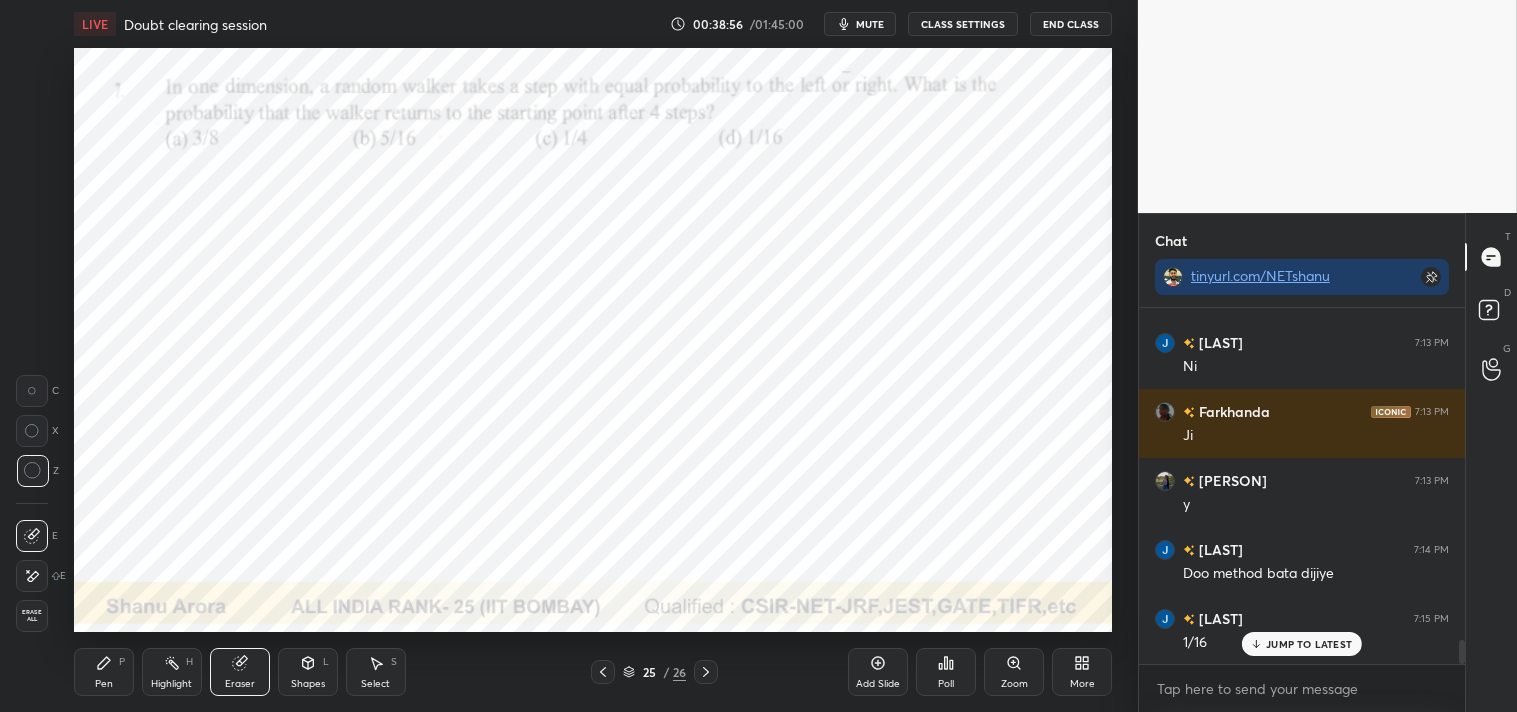click on "Pen P" at bounding box center [104, 672] 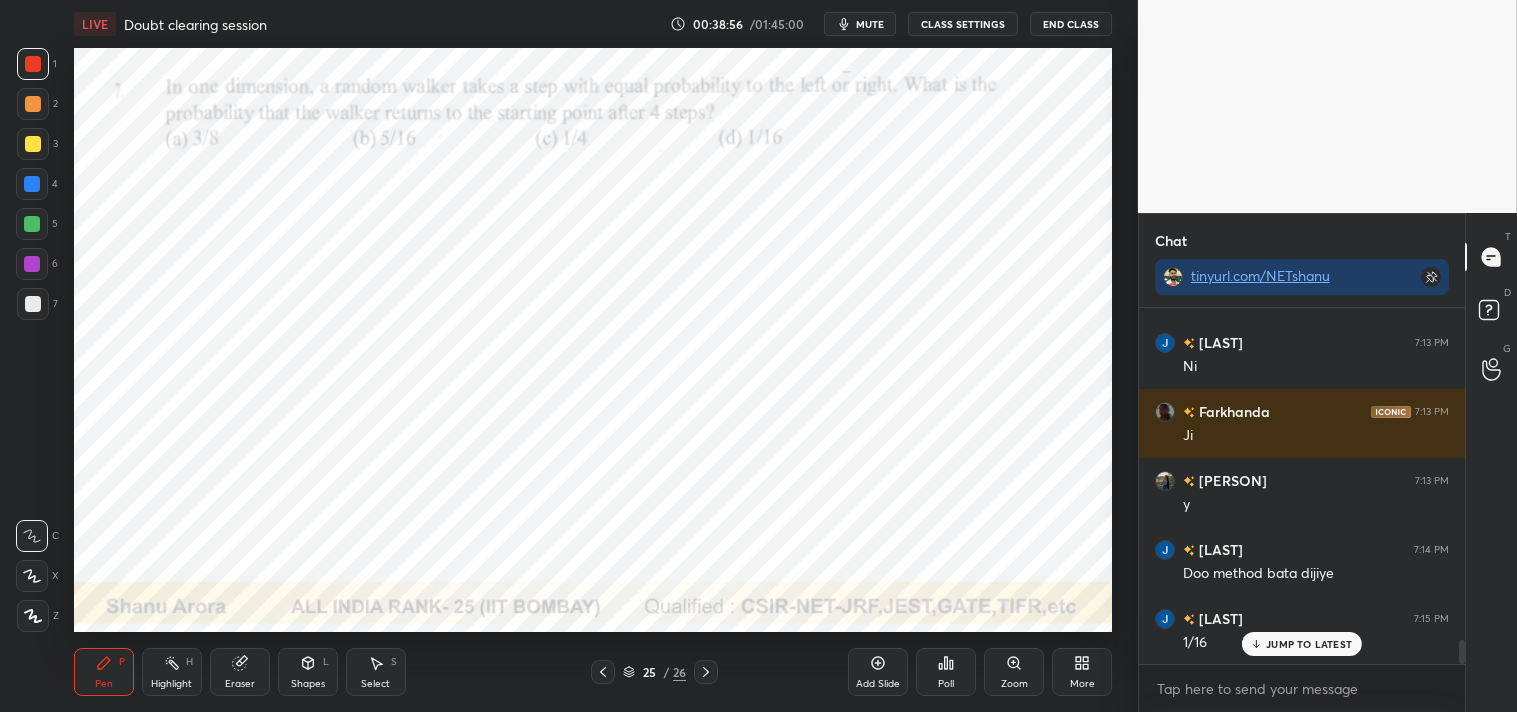 click on "Eraser" at bounding box center [240, 672] 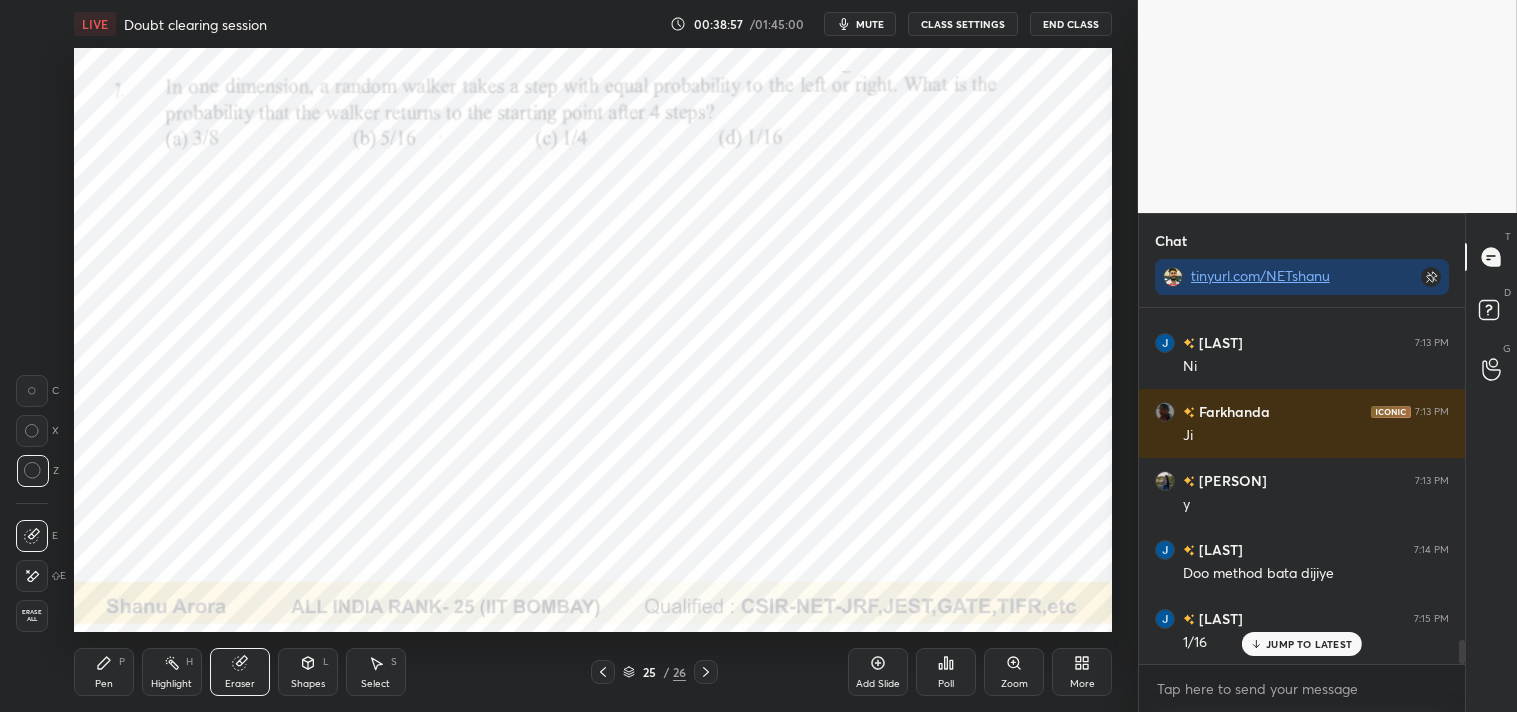 click on "Eraser" at bounding box center [240, 672] 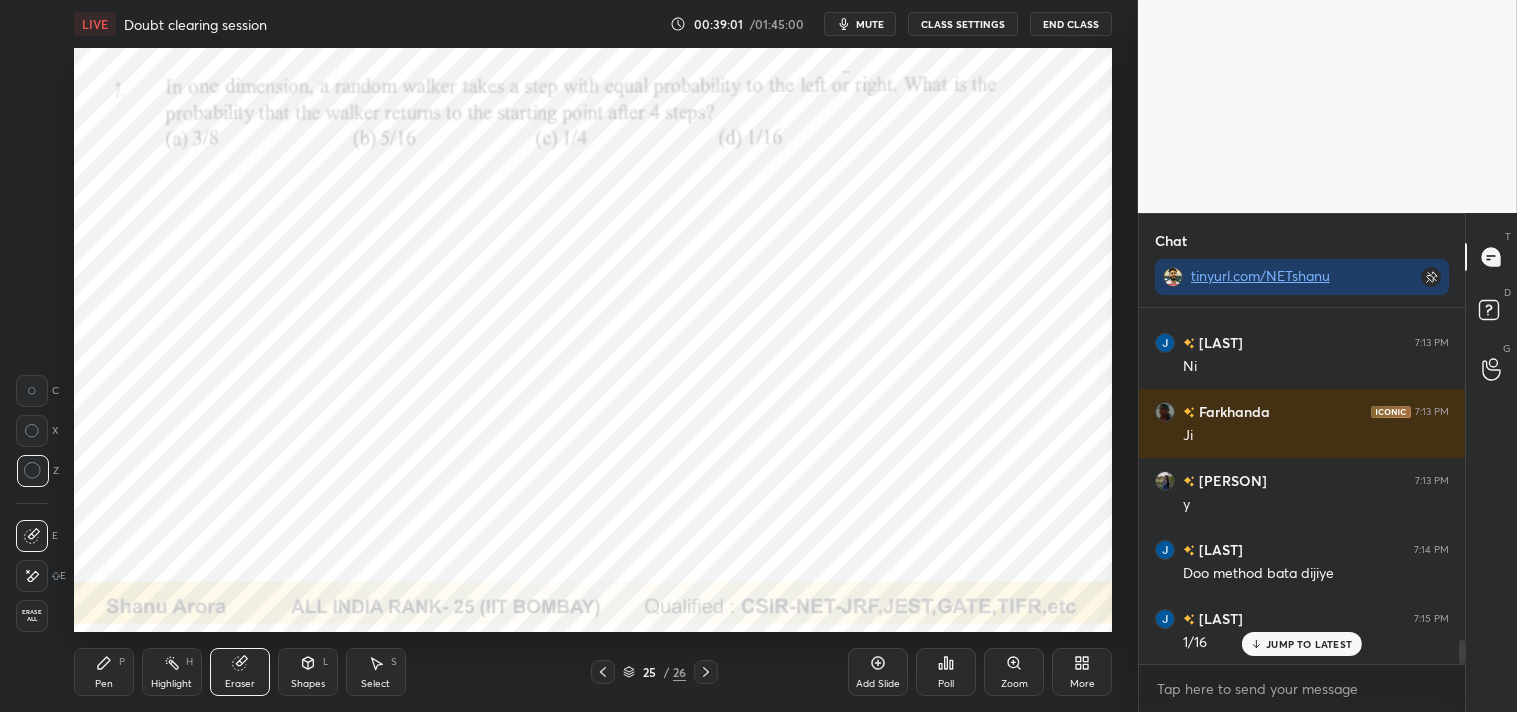 click on "Pen P" at bounding box center [104, 672] 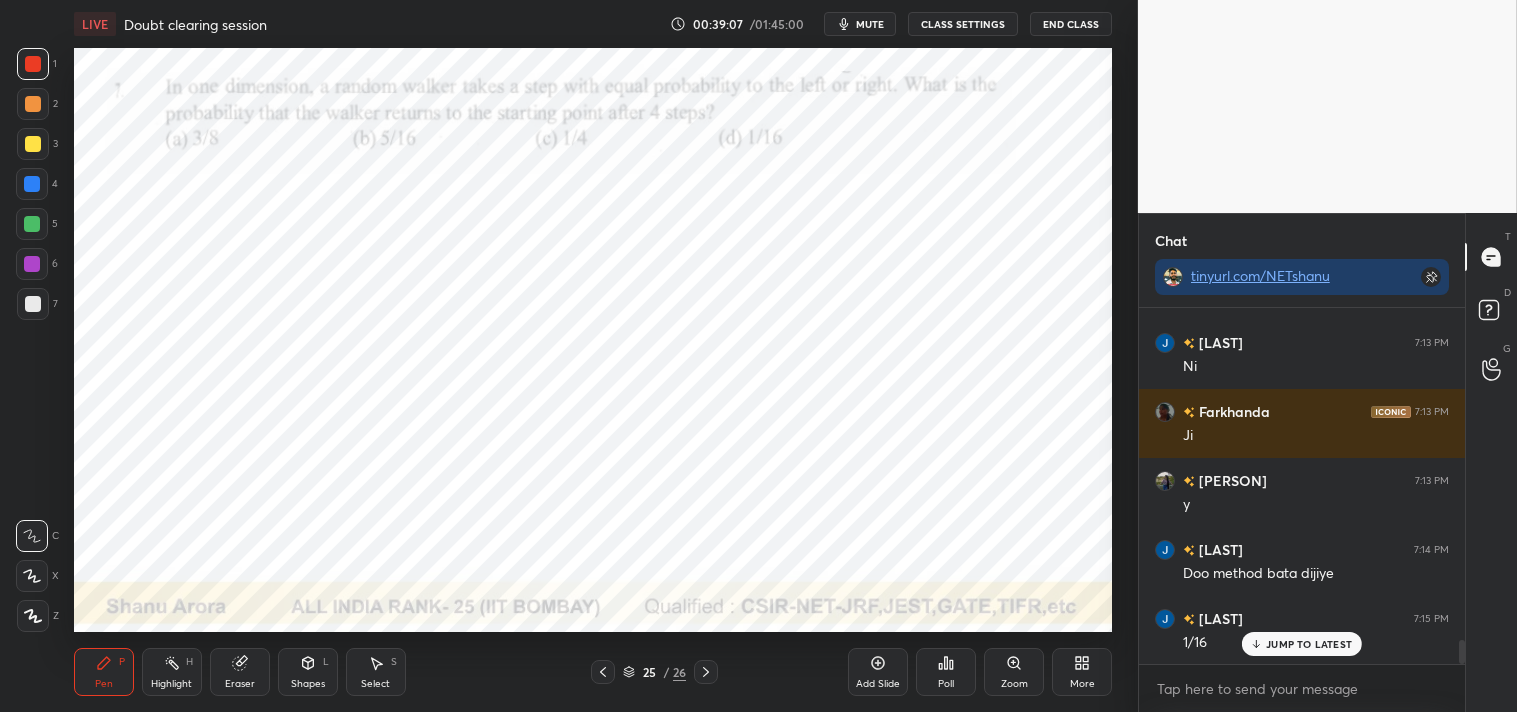 click on "Pen P Highlight H Eraser Shapes L Select S 25 / 26 Add Slide Poll Zoom More" at bounding box center [593, 672] 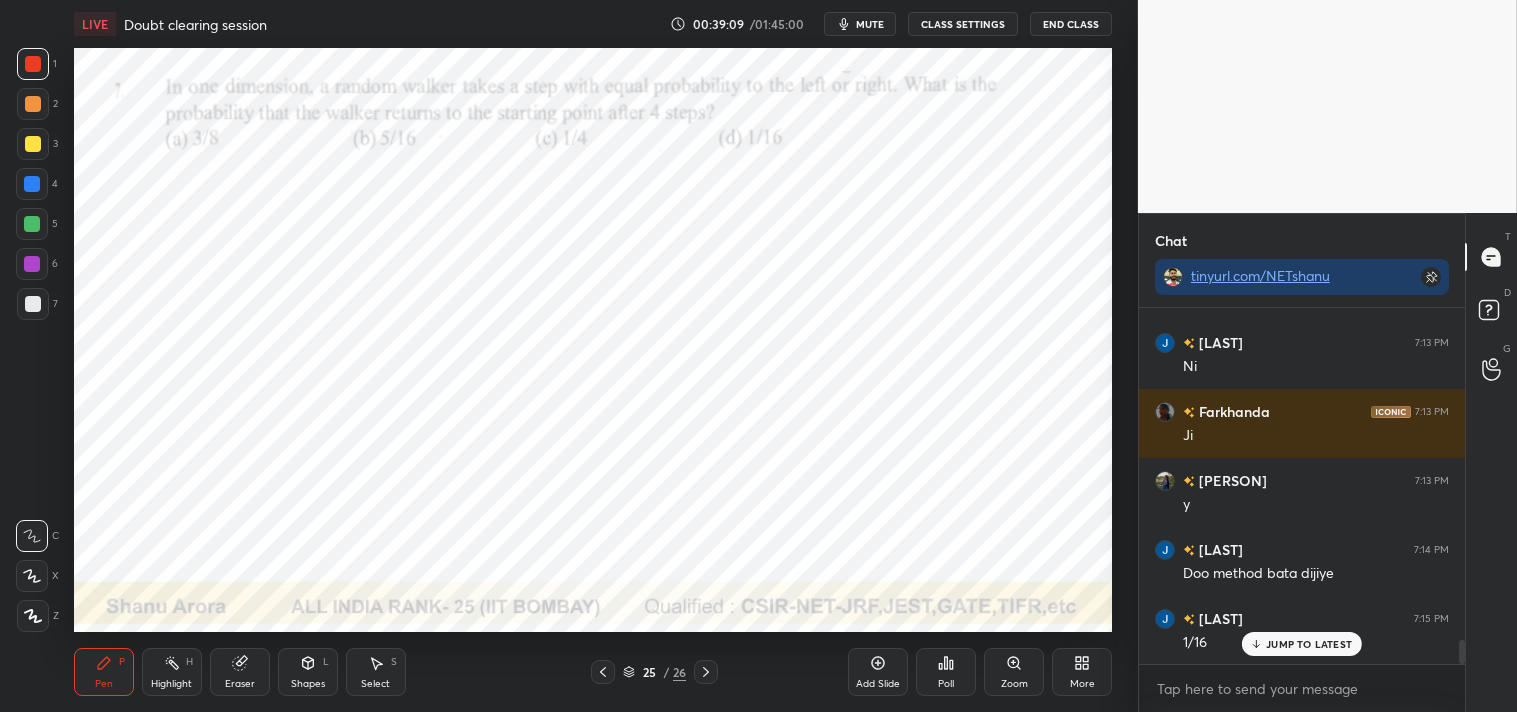 click on "Highlight H" at bounding box center [172, 672] 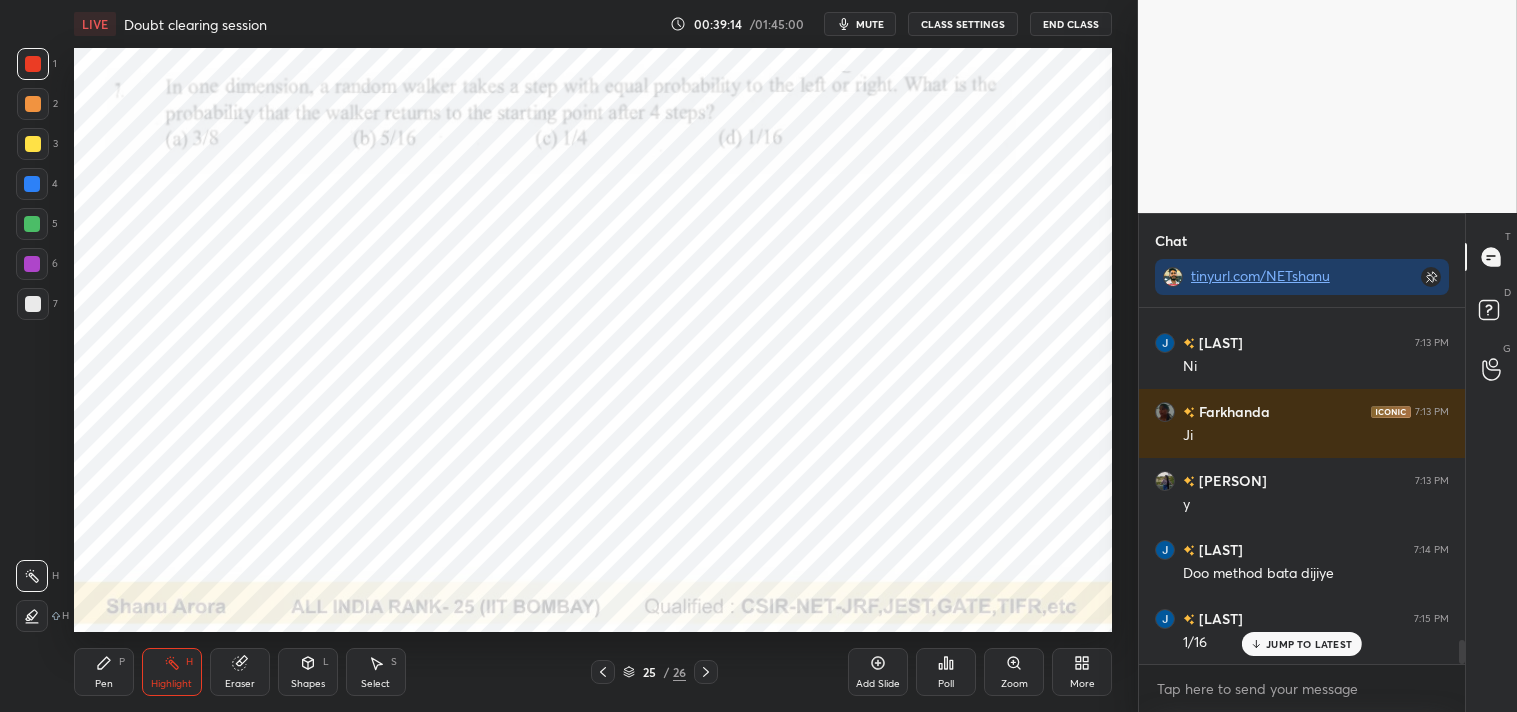 click on "Pen P" at bounding box center [104, 672] 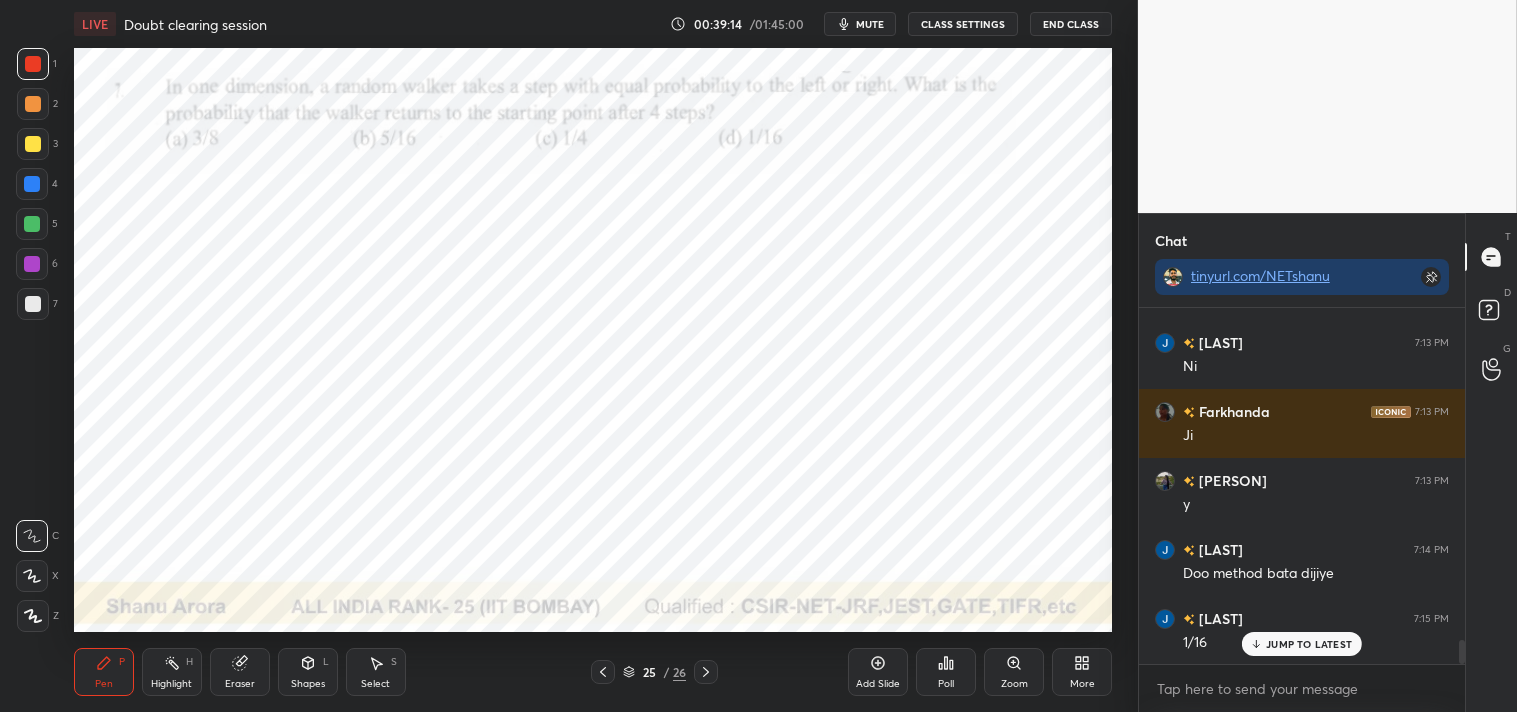 click on "Pen P" at bounding box center (104, 672) 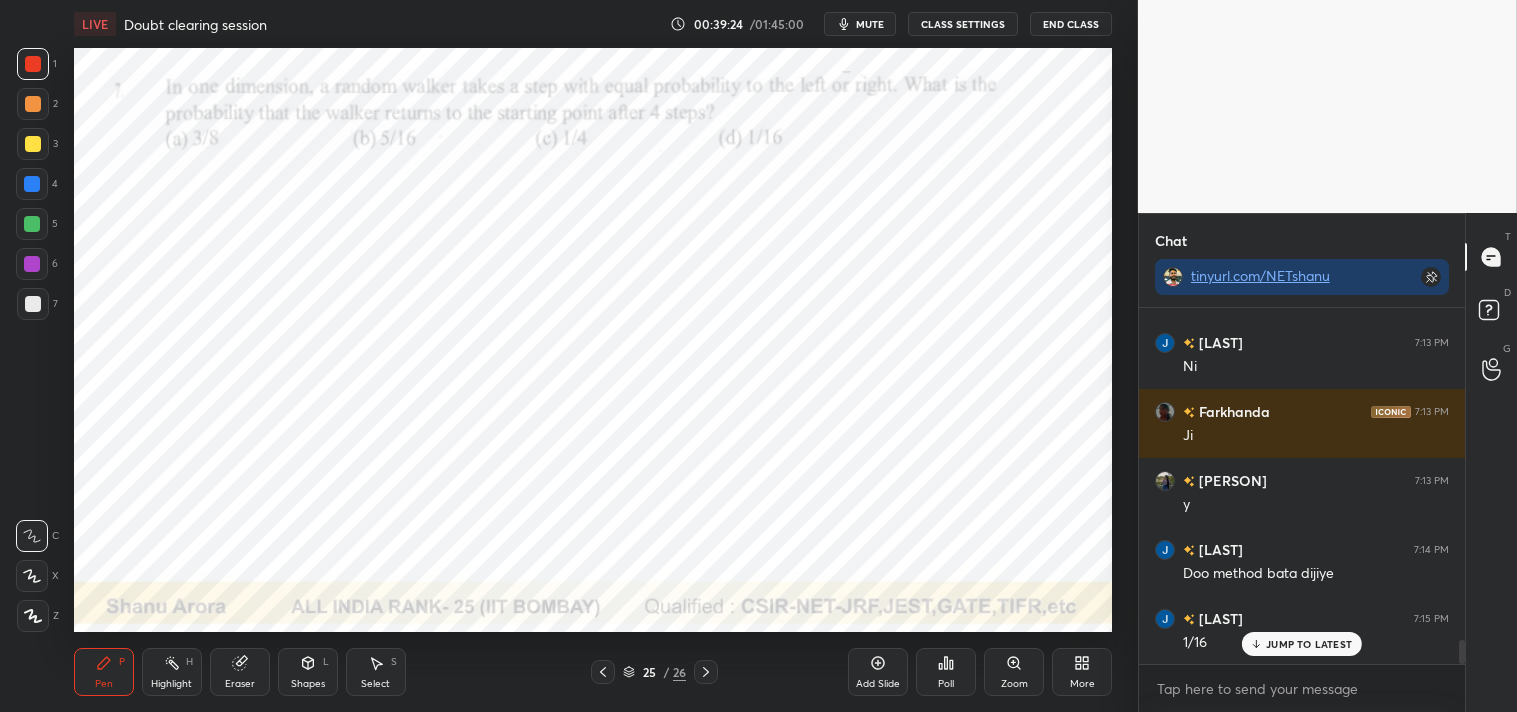 click on "Eraser" at bounding box center (240, 672) 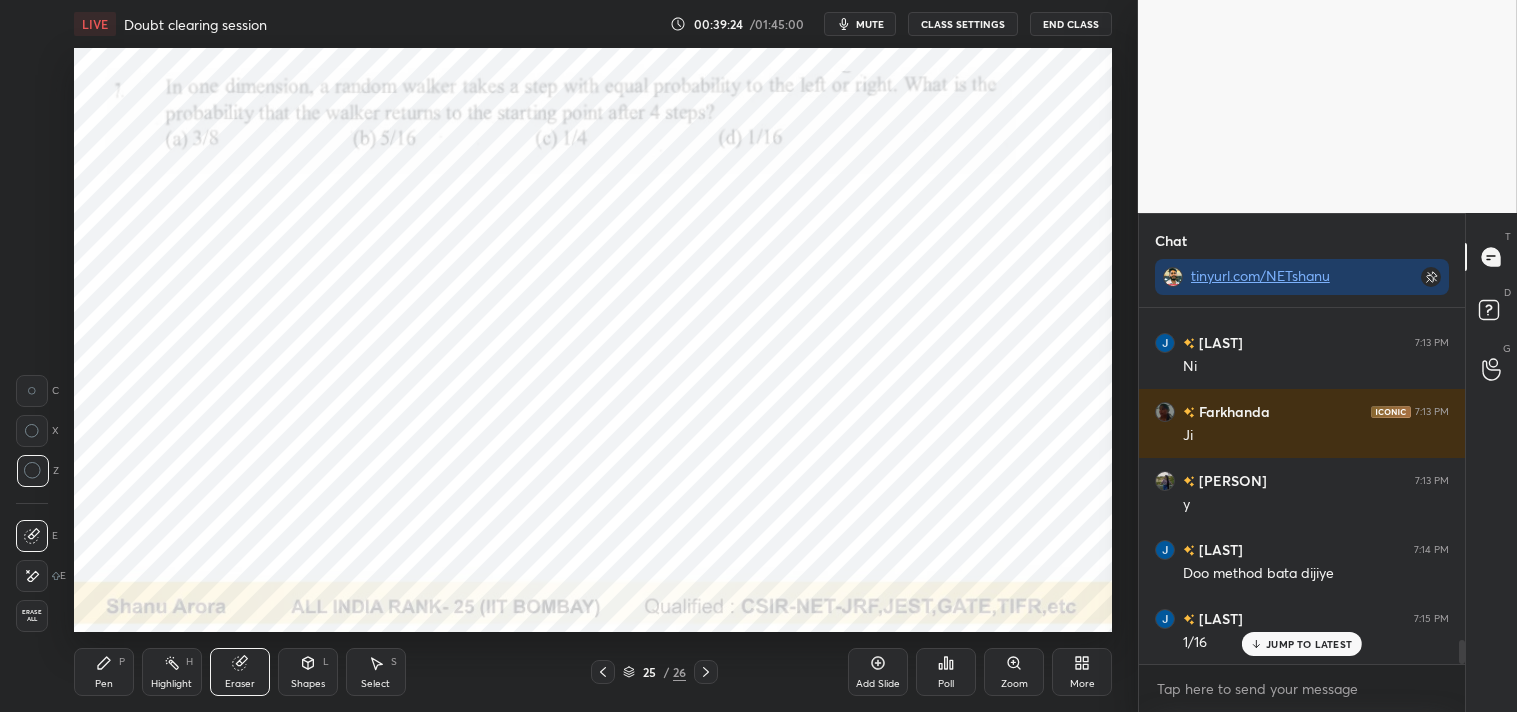click 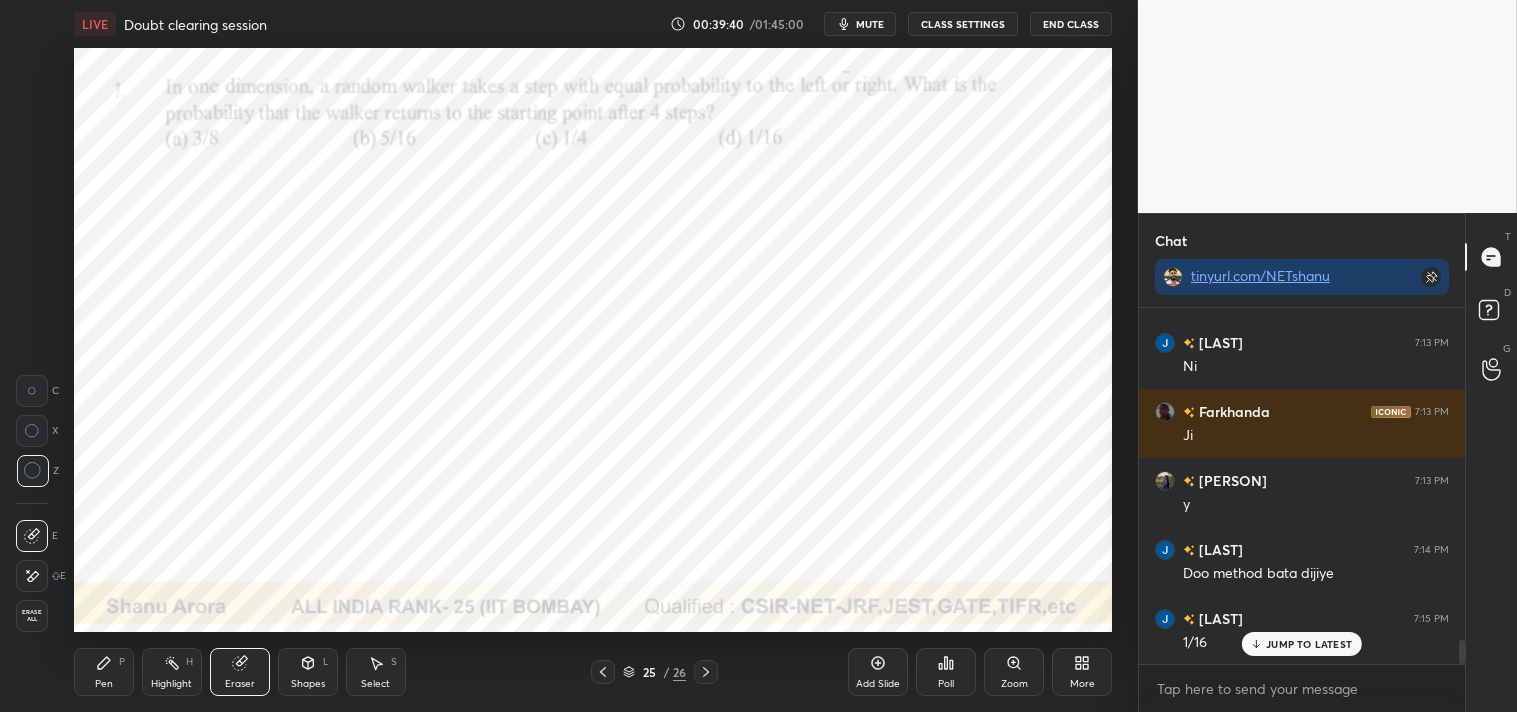 click 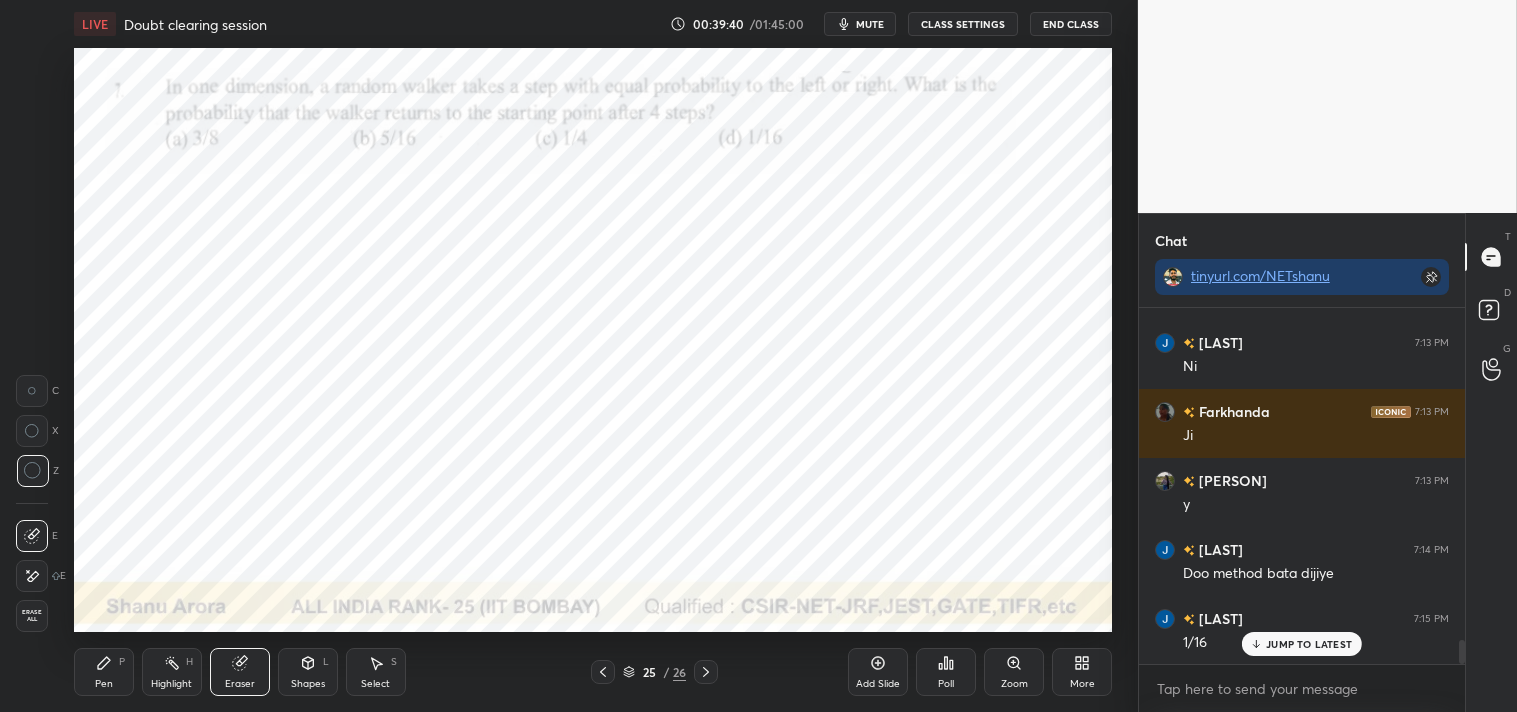click on "Pen P Highlight H Eraser Shapes L Select S 25 / 26 Add Slide Poll Zoom More" at bounding box center [593, 672] 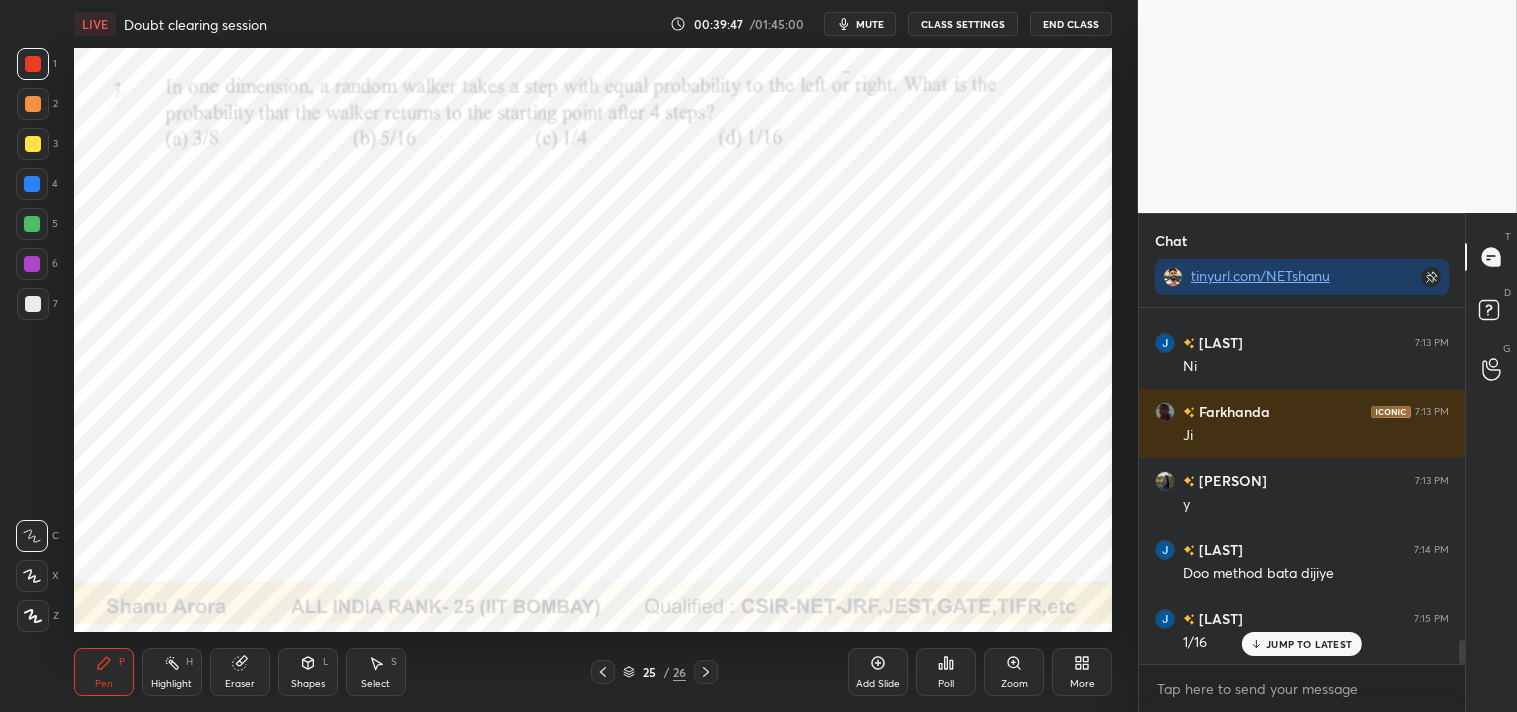 click on "Add Slide" at bounding box center [878, 672] 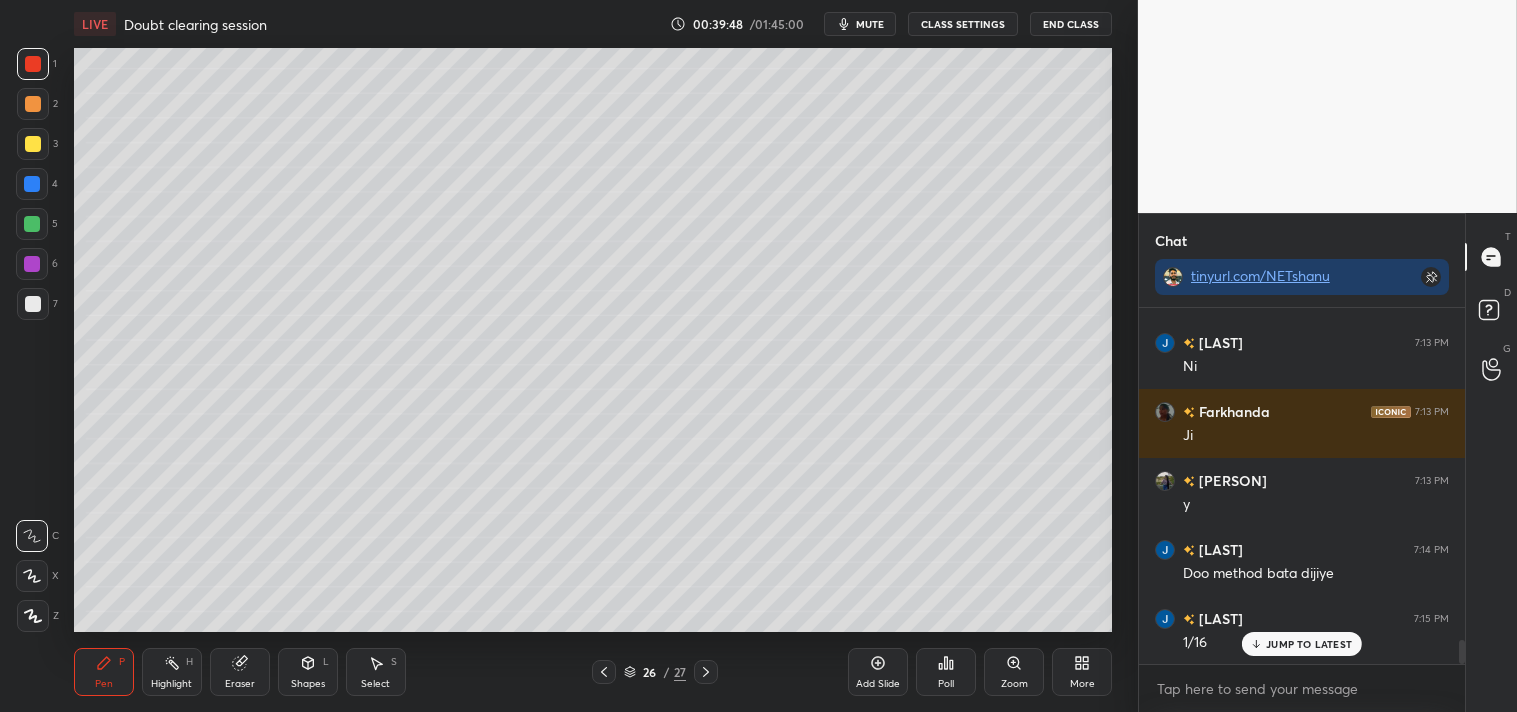 click 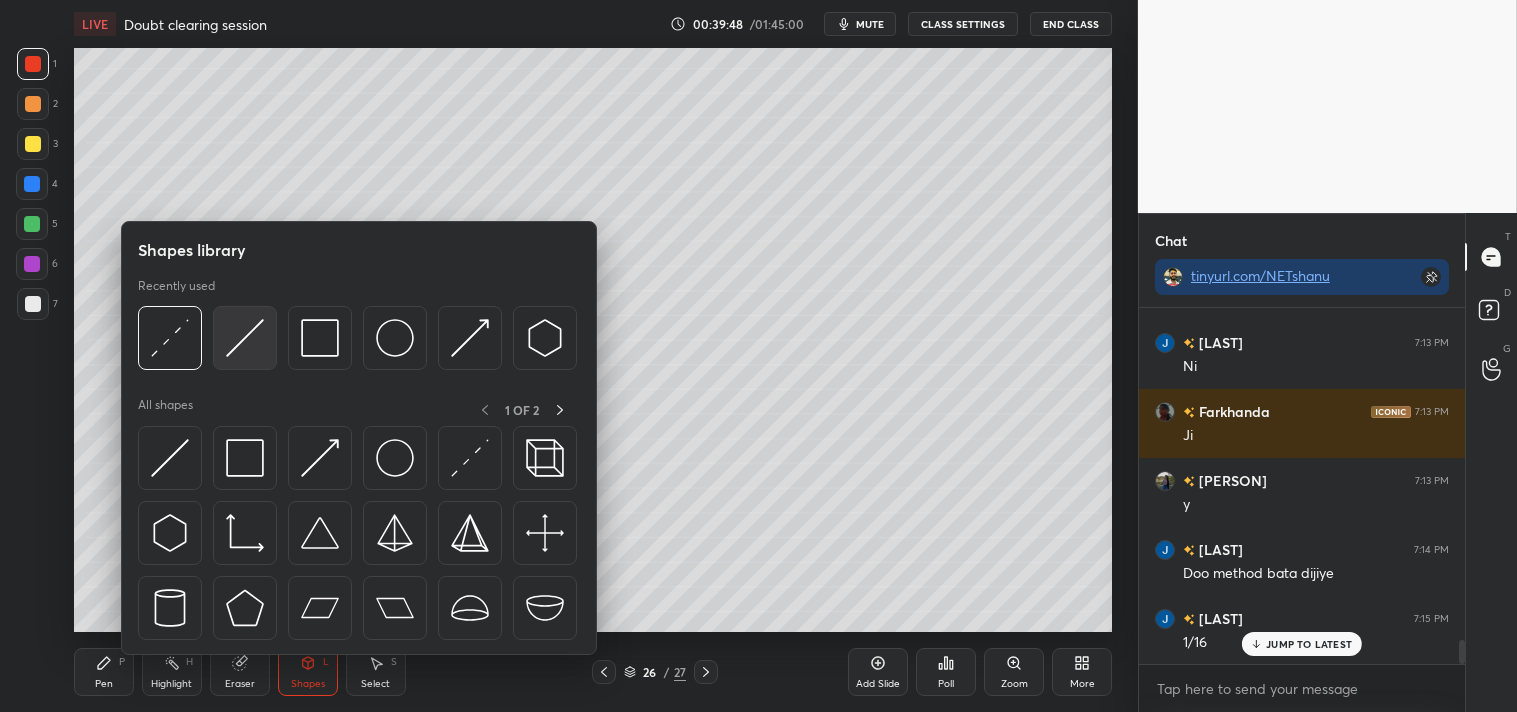 click at bounding box center (245, 338) 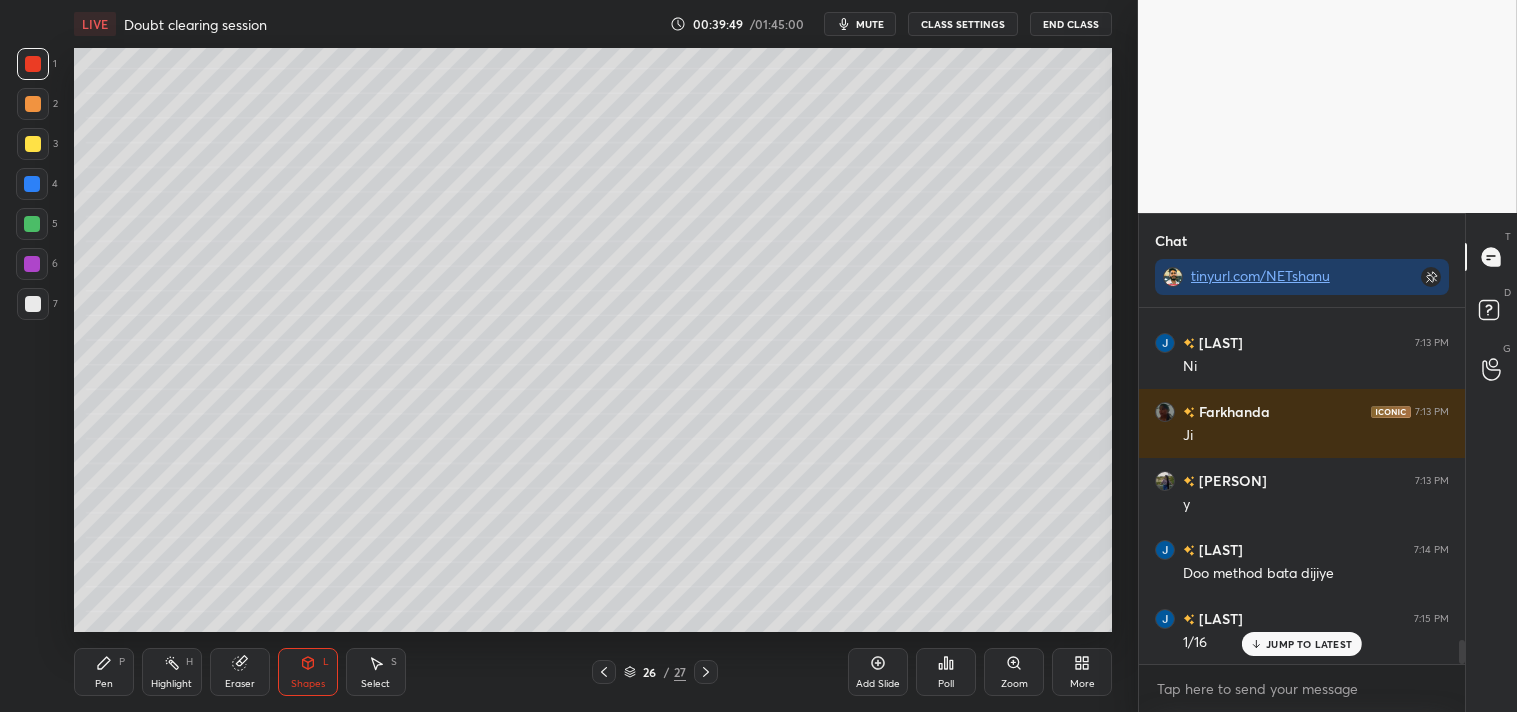 click at bounding box center (33, 144) 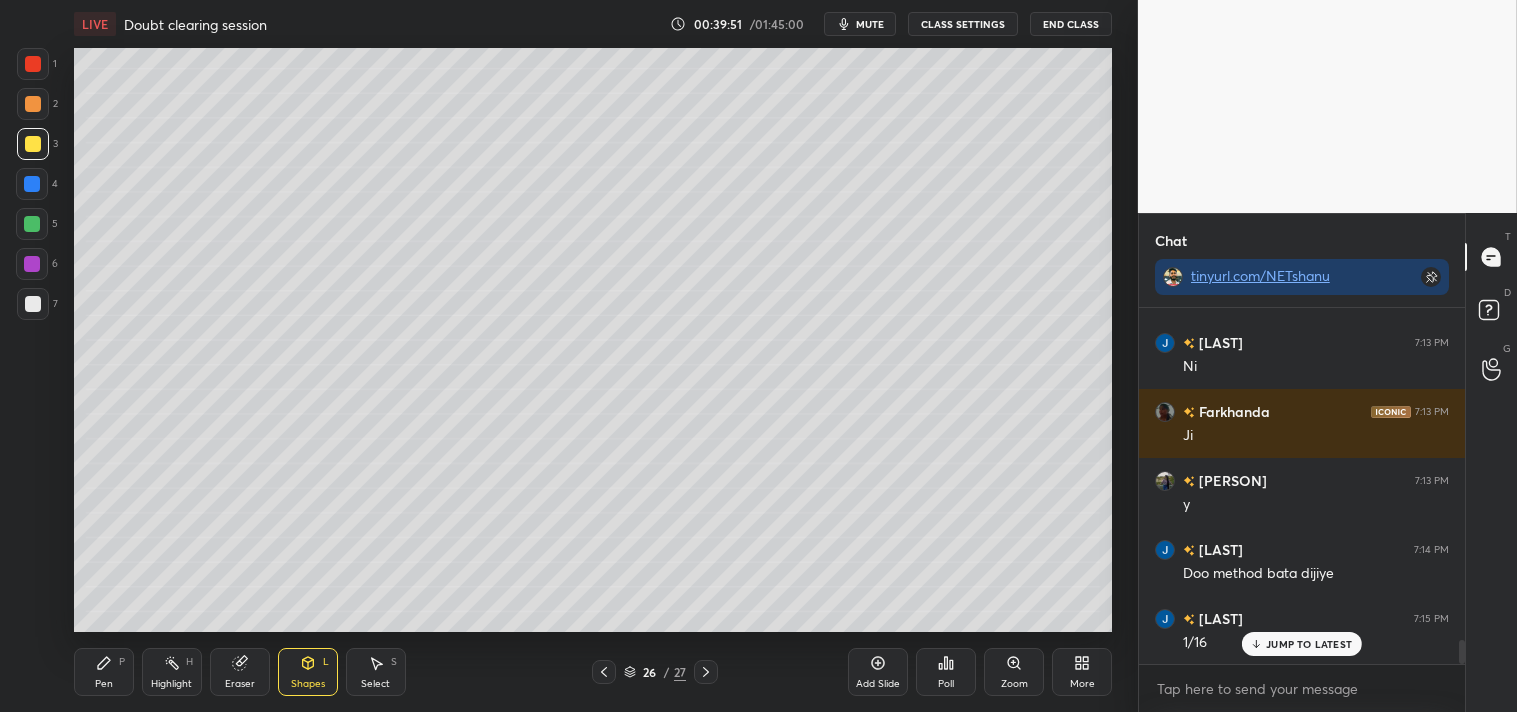 click on "Pen" at bounding box center (104, 684) 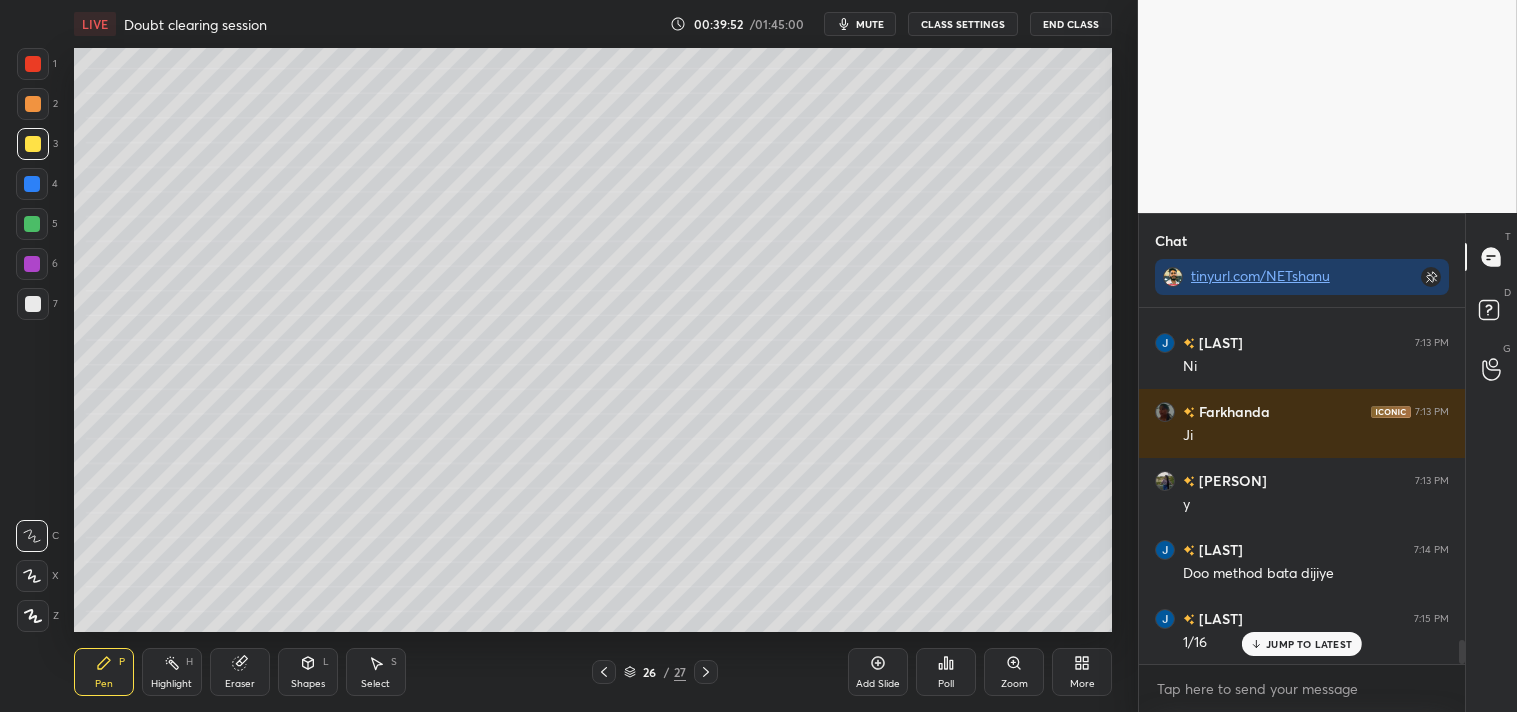 click on "Pen" at bounding box center [104, 684] 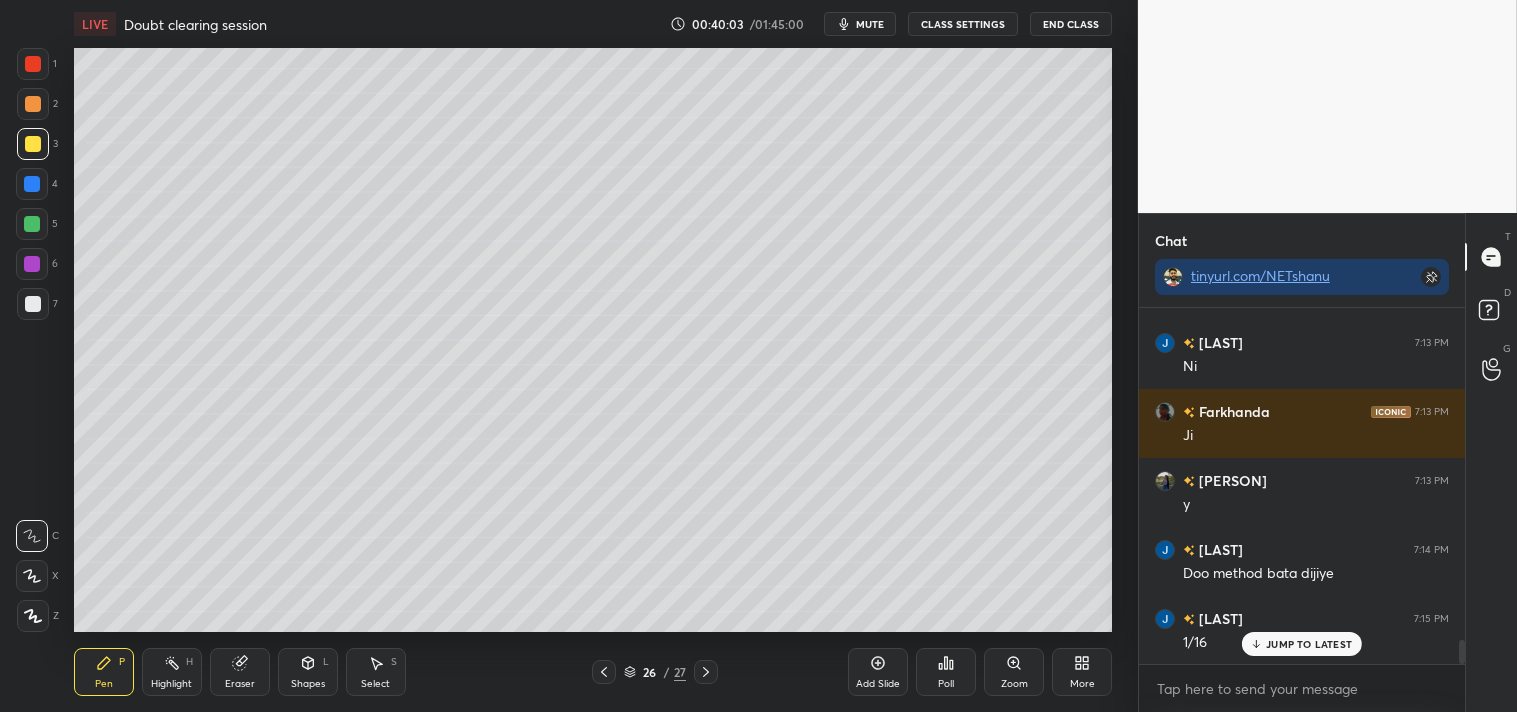 click on "Shapes" at bounding box center [308, 684] 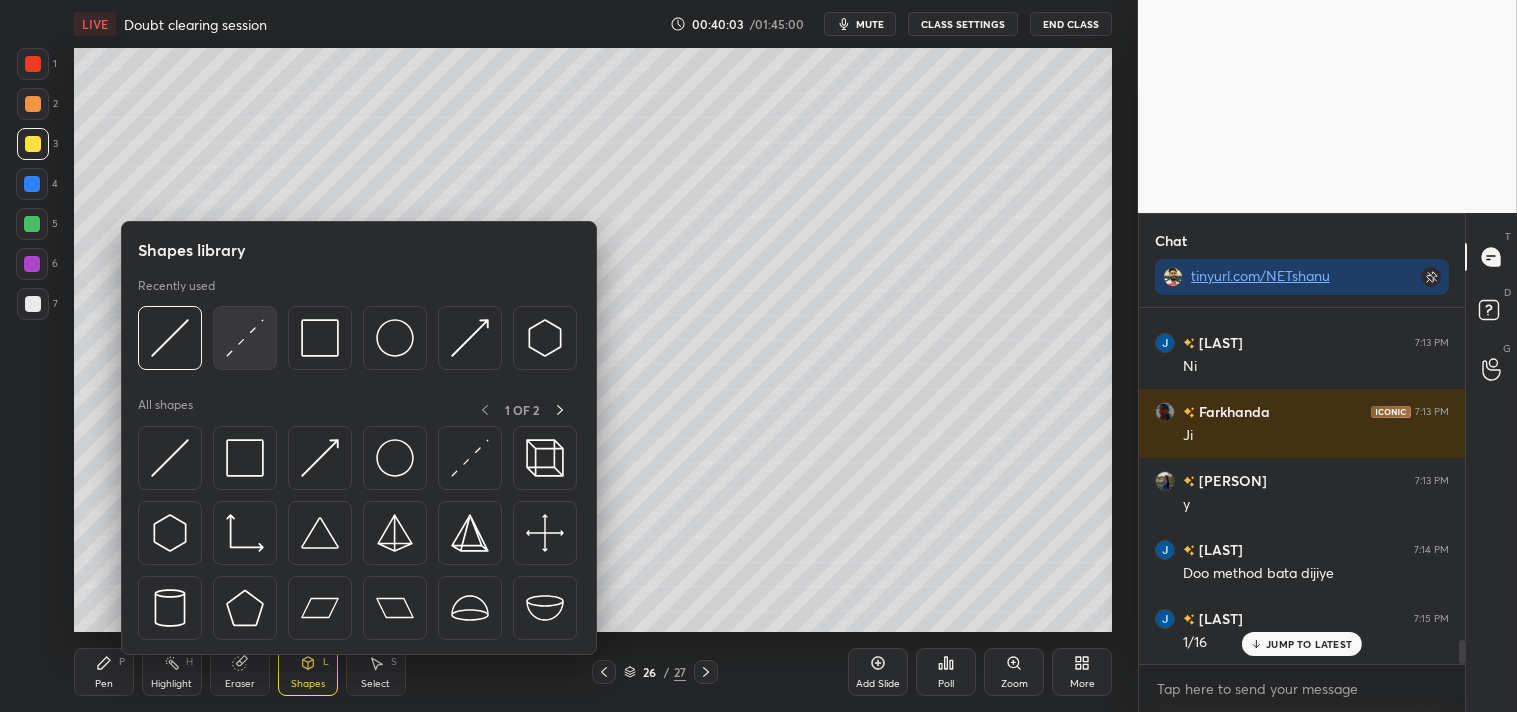 click at bounding box center [245, 338] 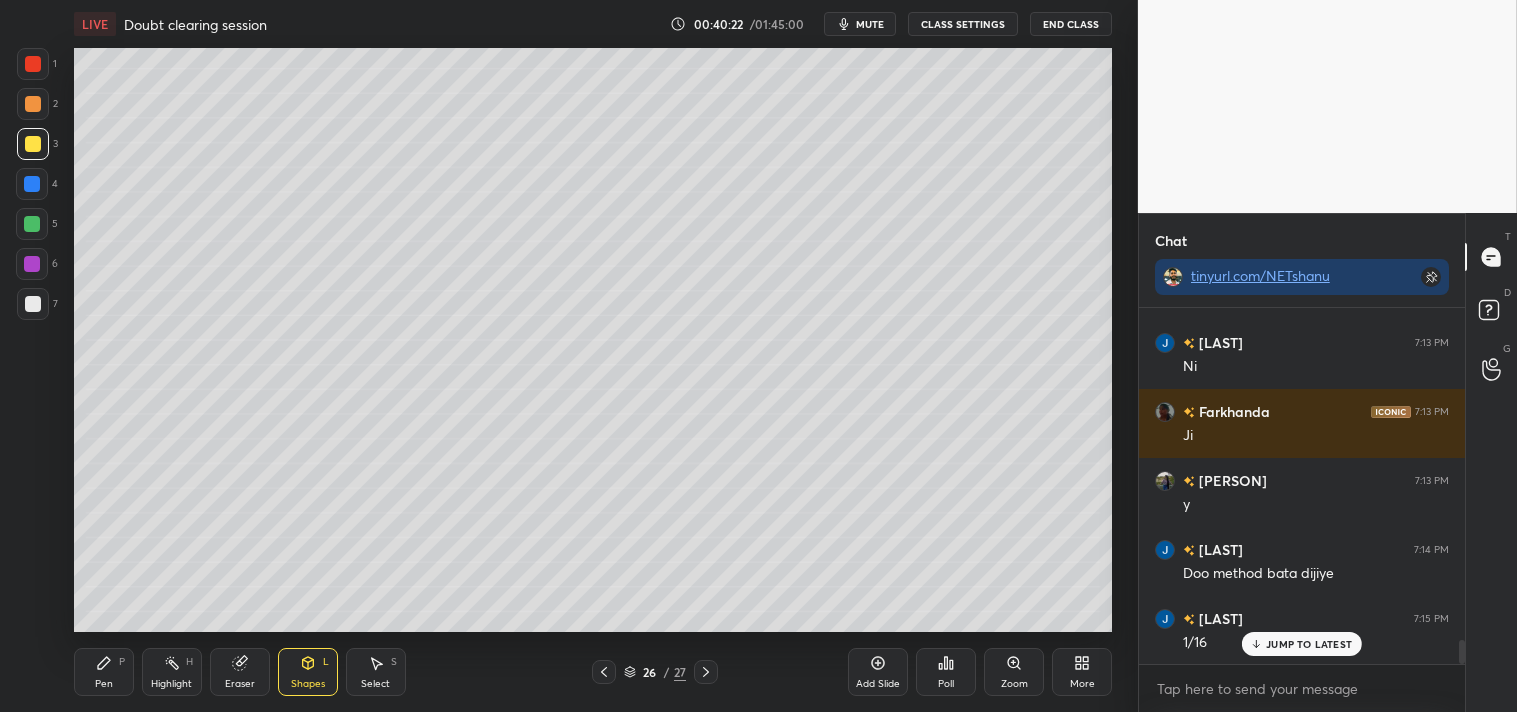 click 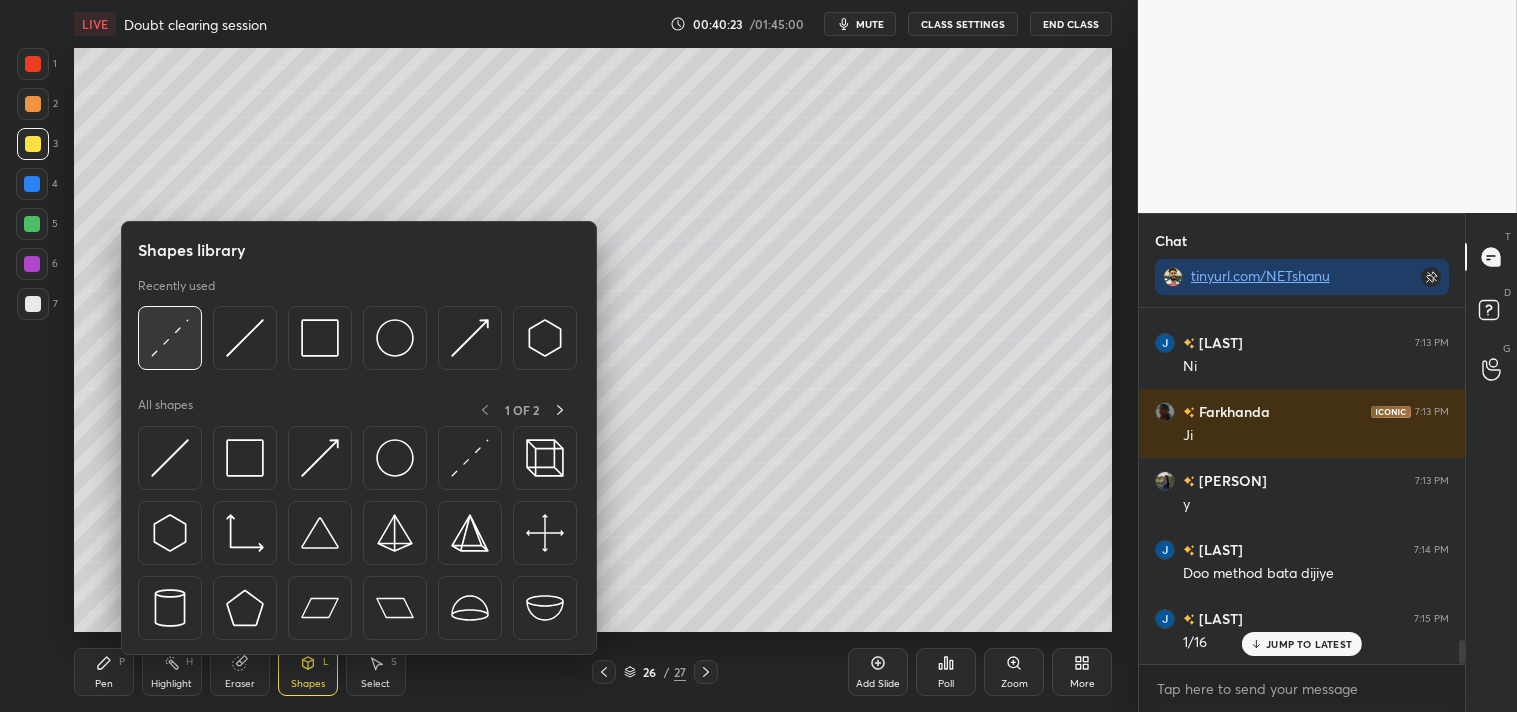 click at bounding box center [170, 338] 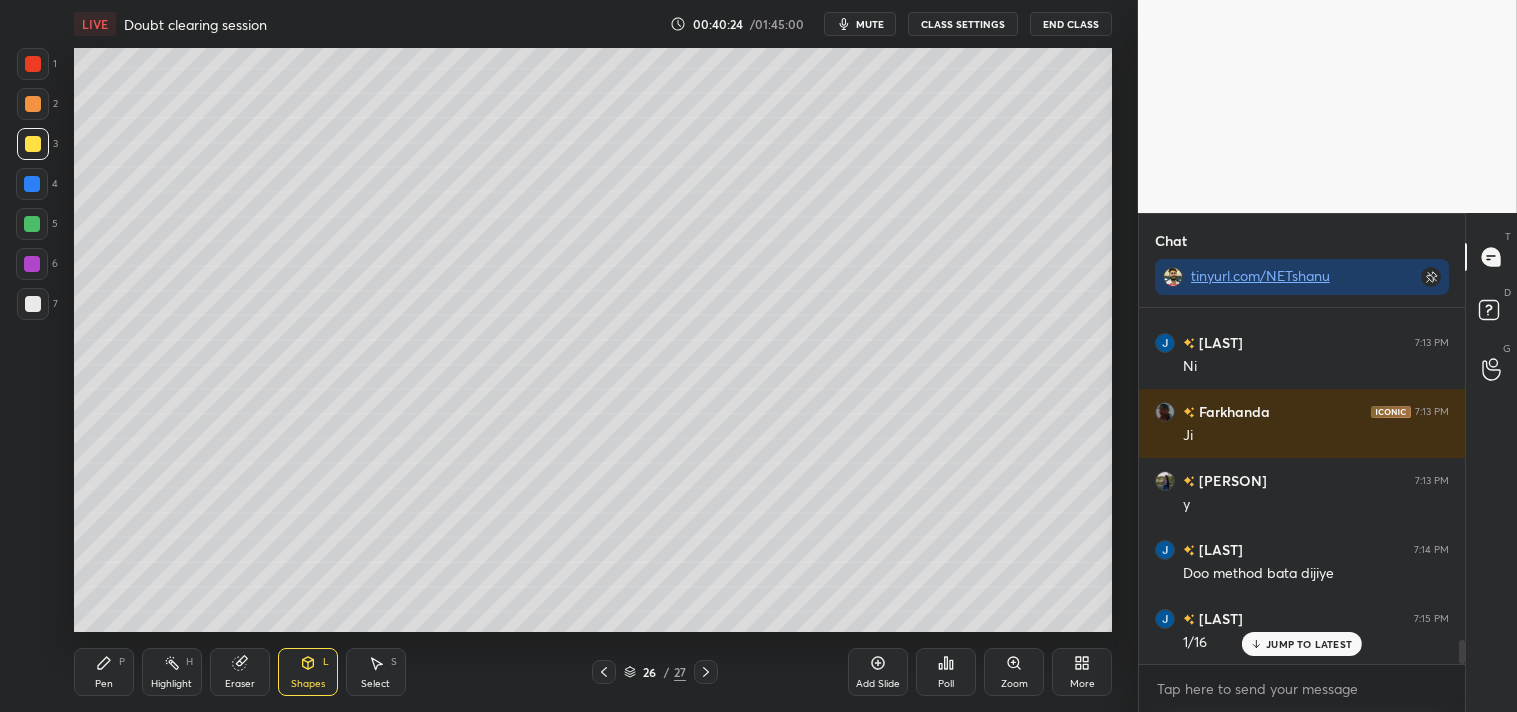 click at bounding box center (33, 304) 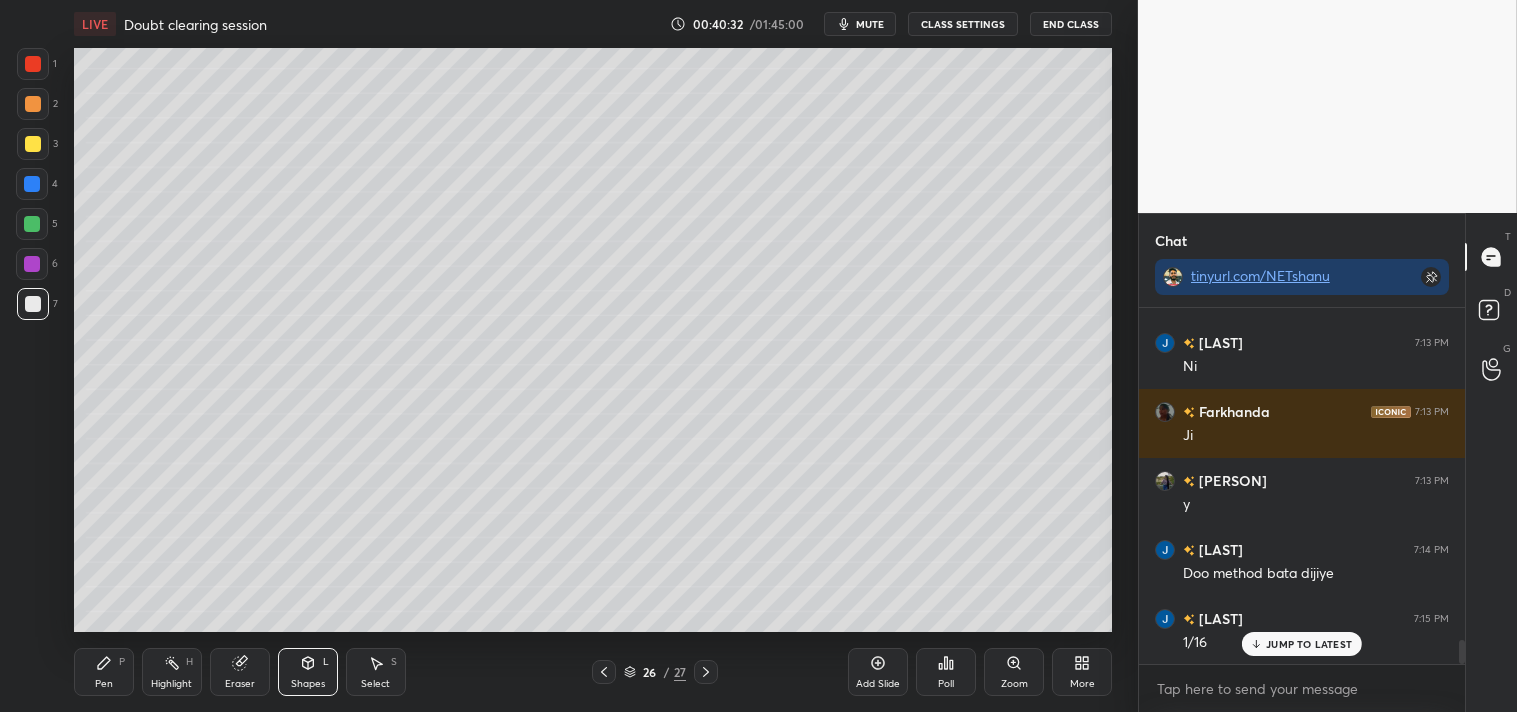 click on "Pen P" at bounding box center (104, 672) 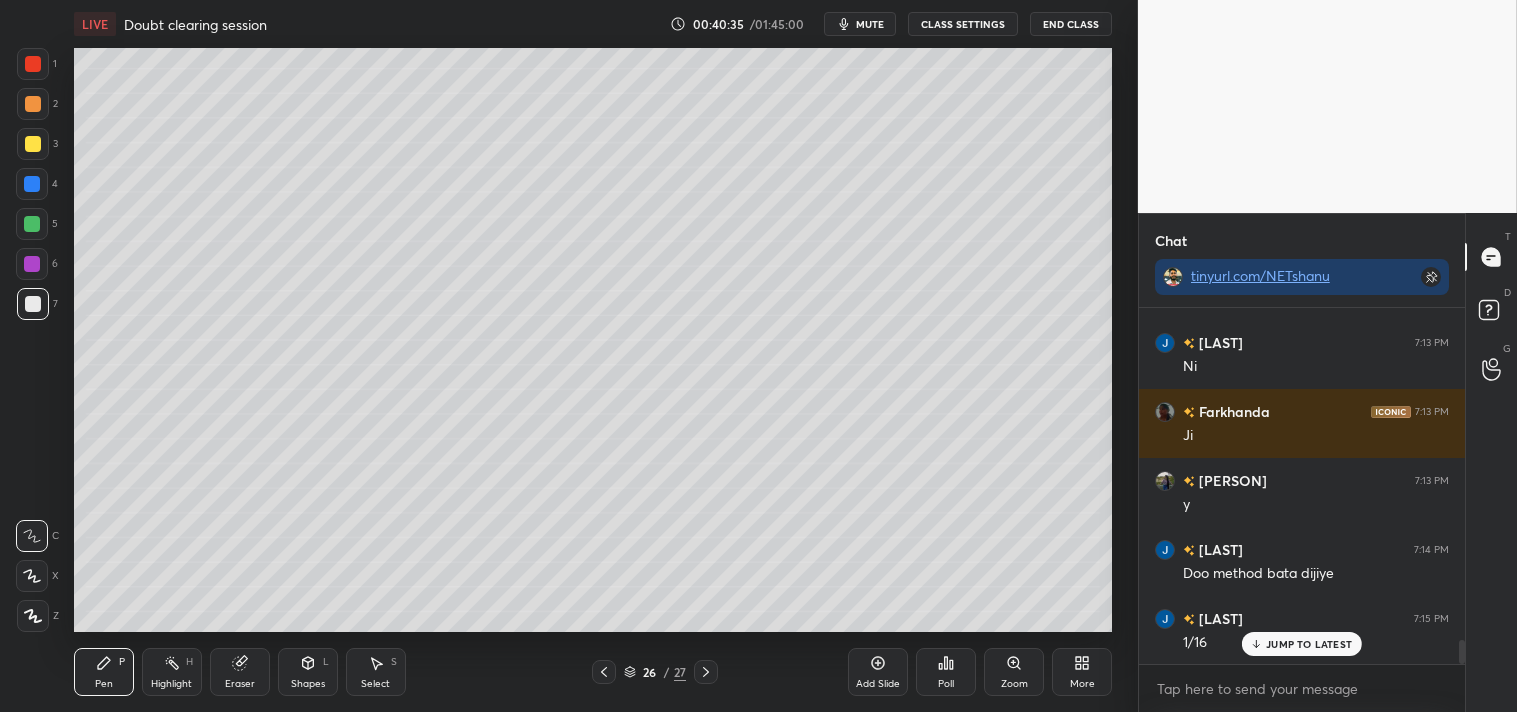 click 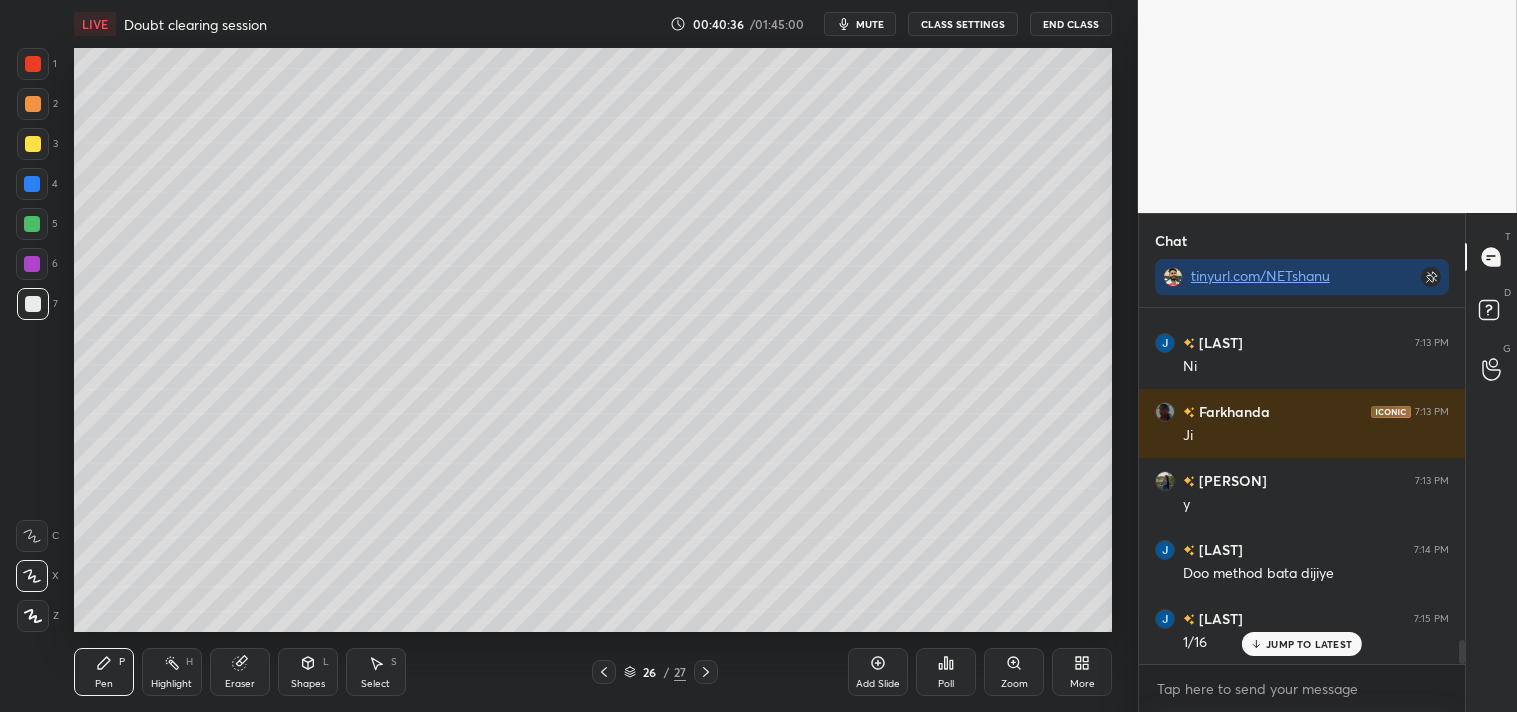 click at bounding box center [32, 224] 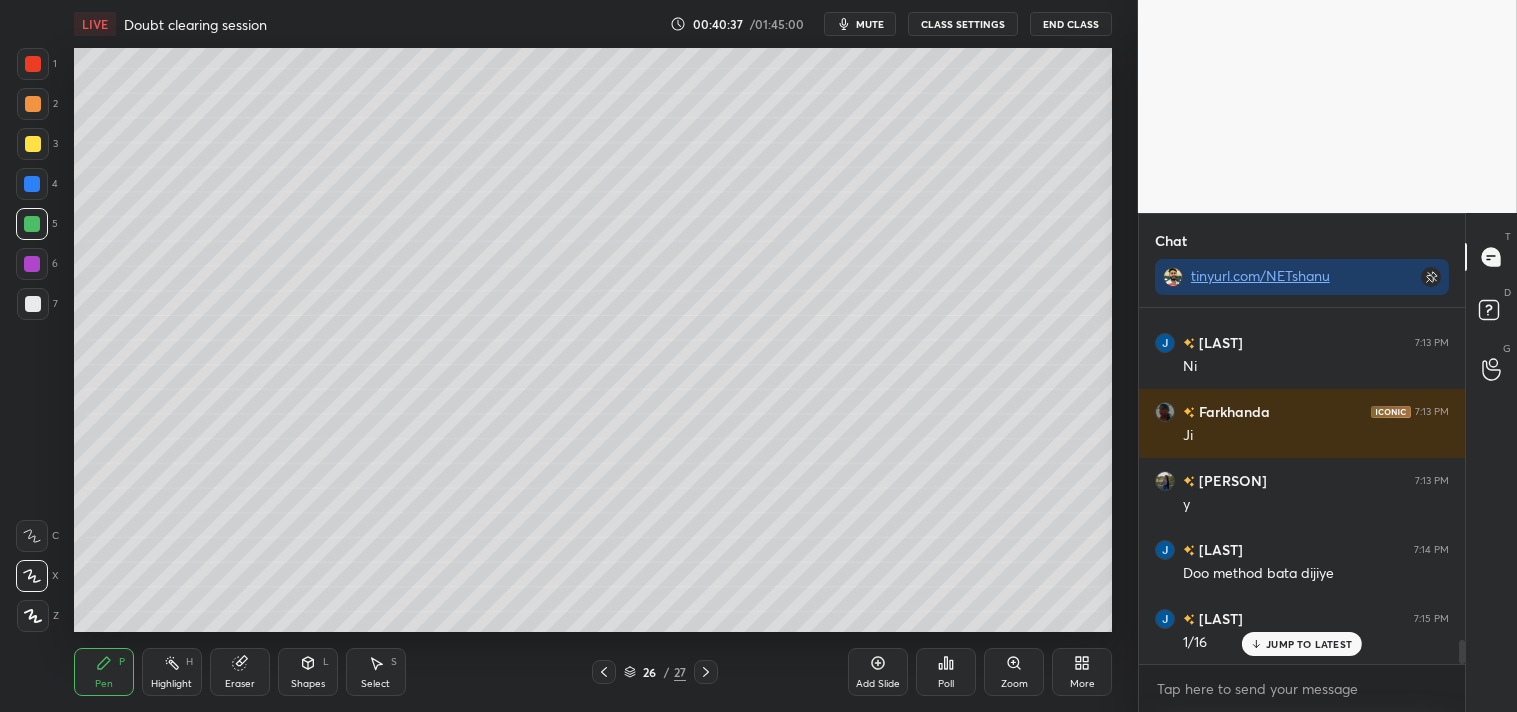 click on "Shapes L" at bounding box center (308, 672) 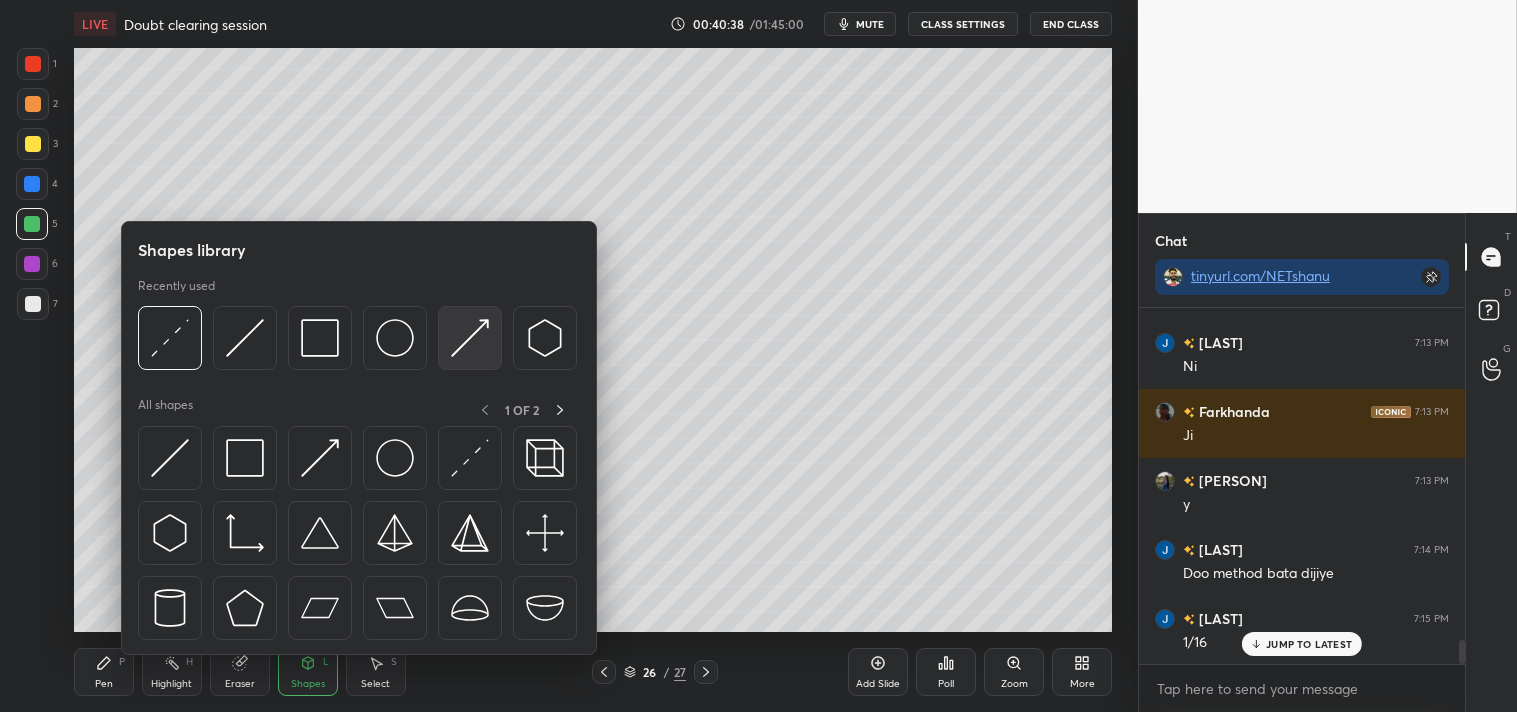 click at bounding box center (470, 338) 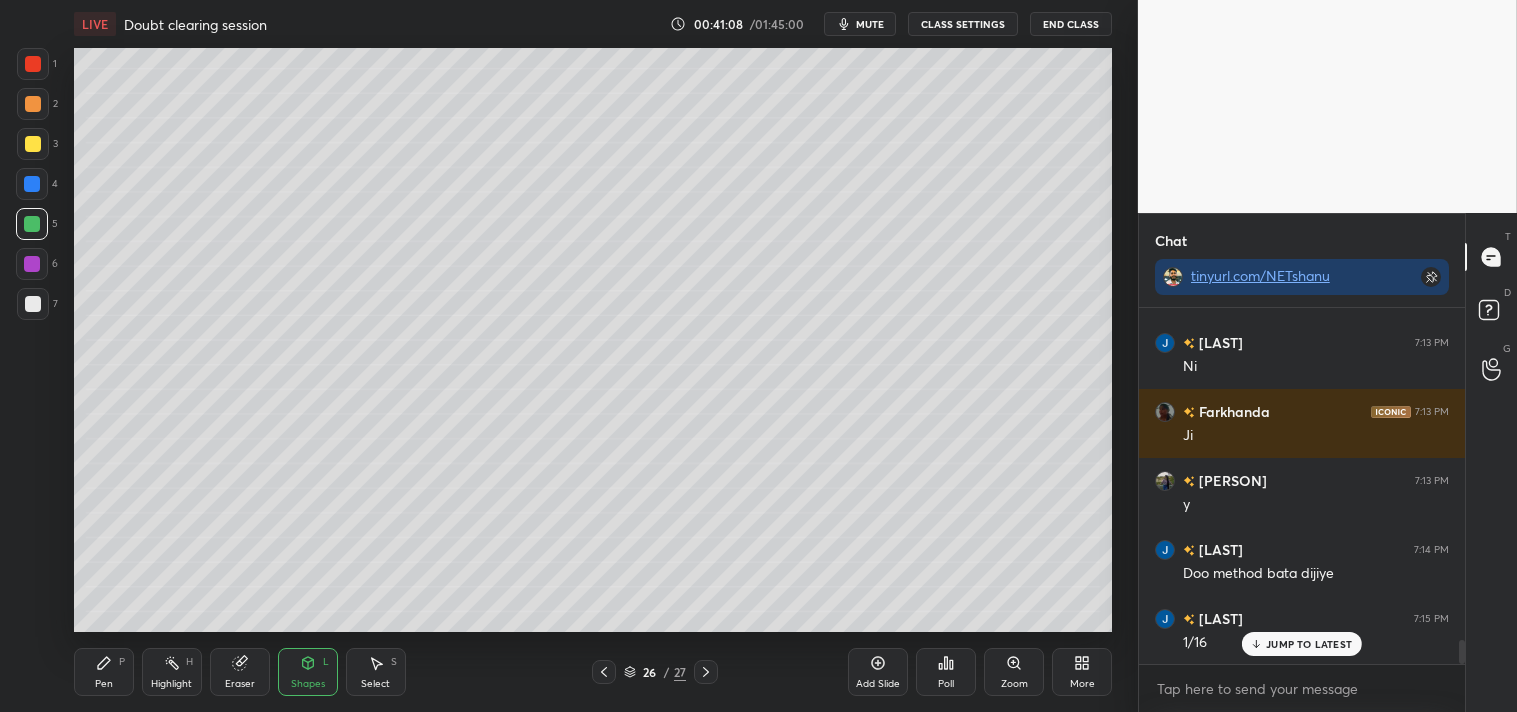 click on "Pen" at bounding box center (104, 684) 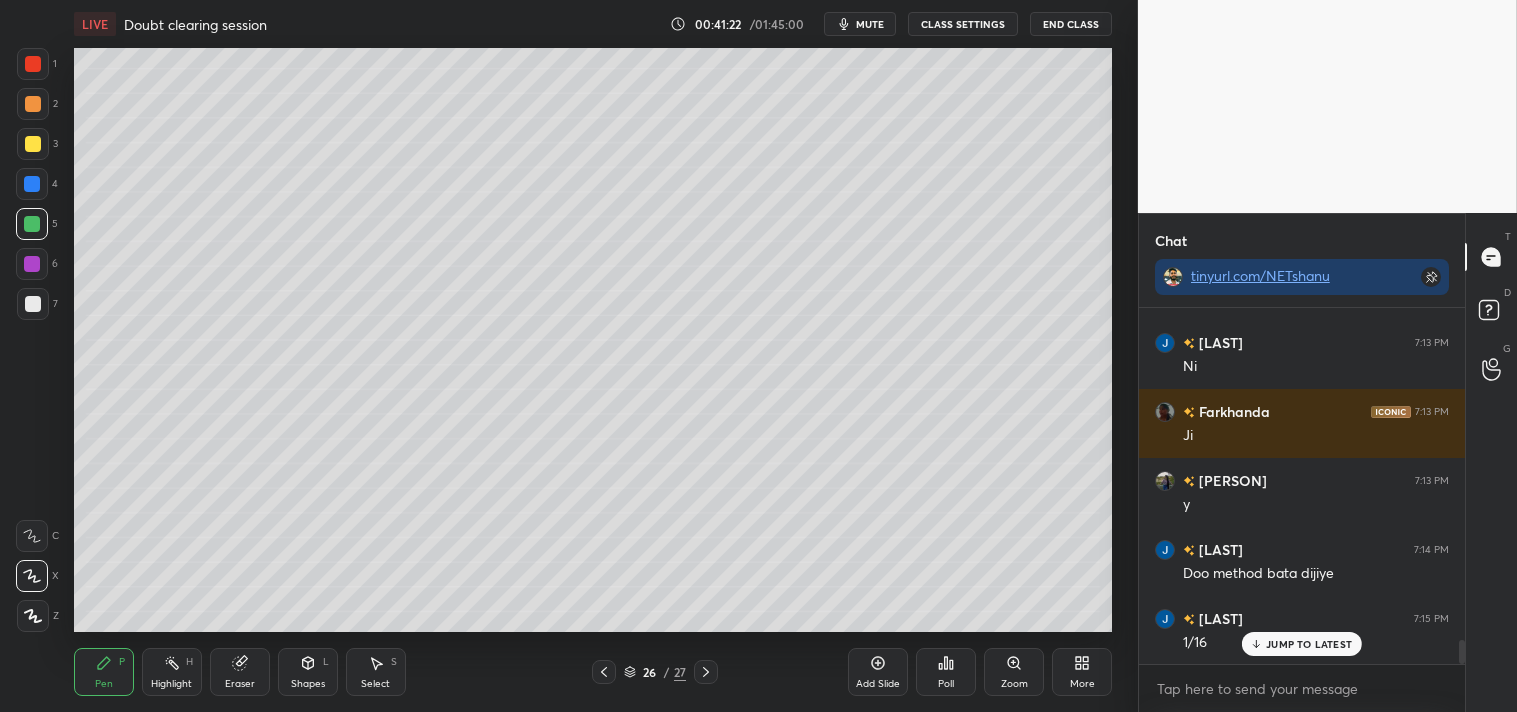 click on "Highlight H" at bounding box center [172, 672] 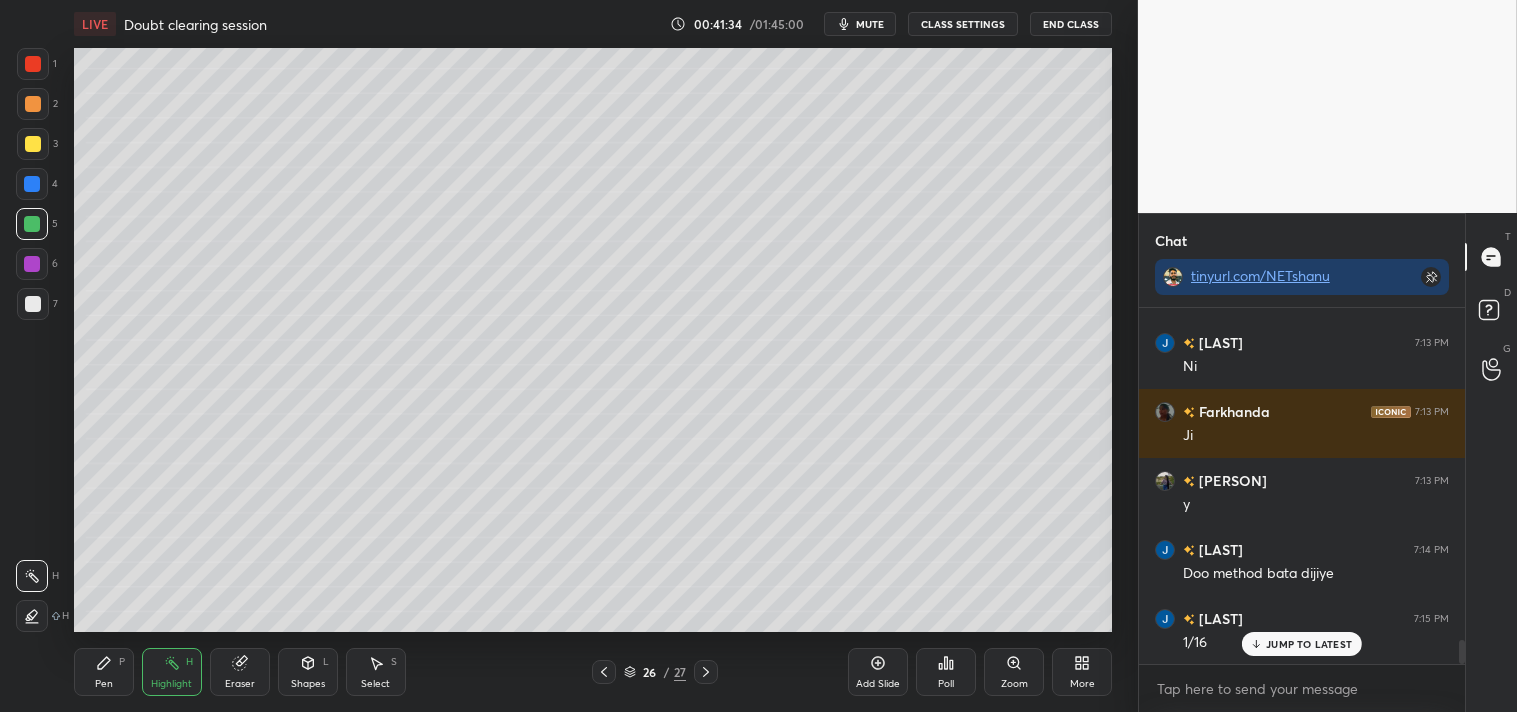 click on "Pen P" at bounding box center [104, 672] 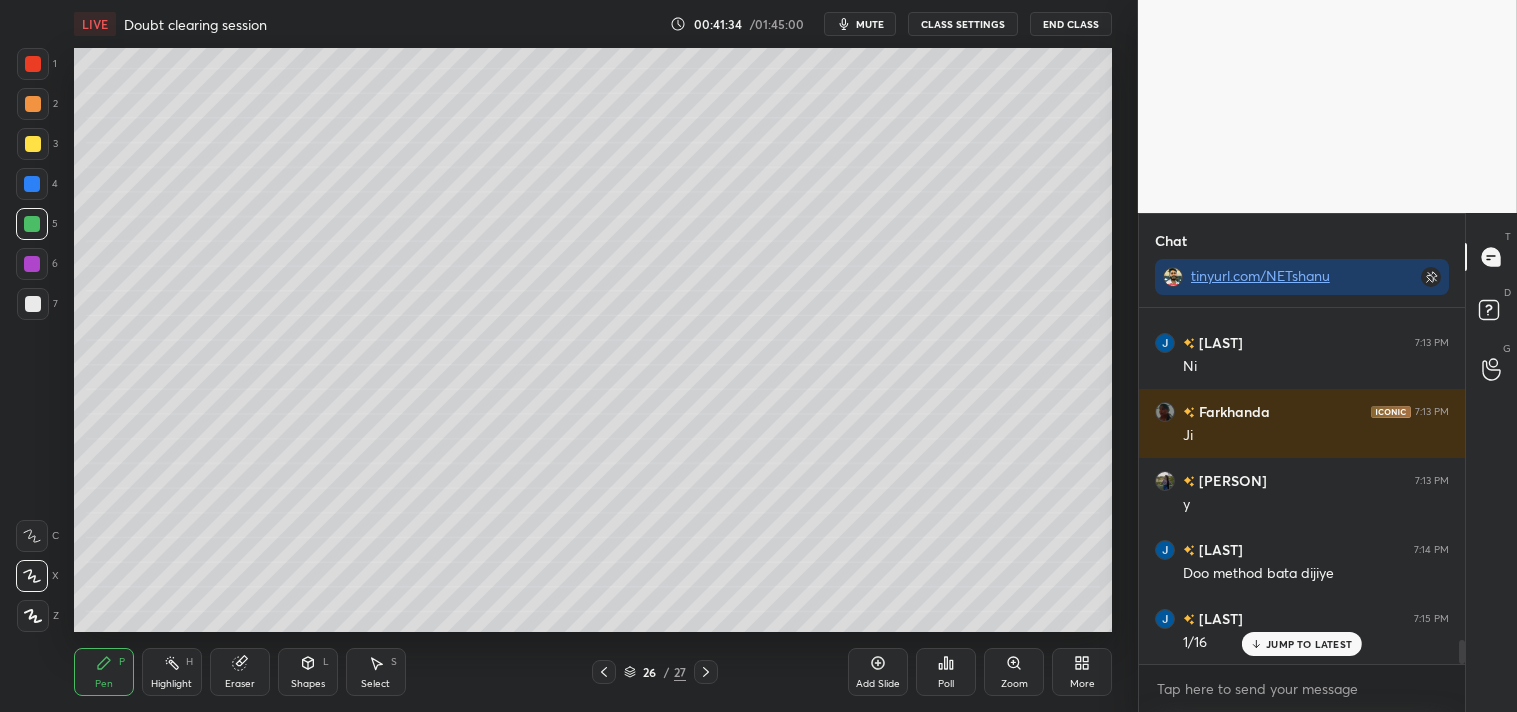 click on "Pen P" at bounding box center [104, 672] 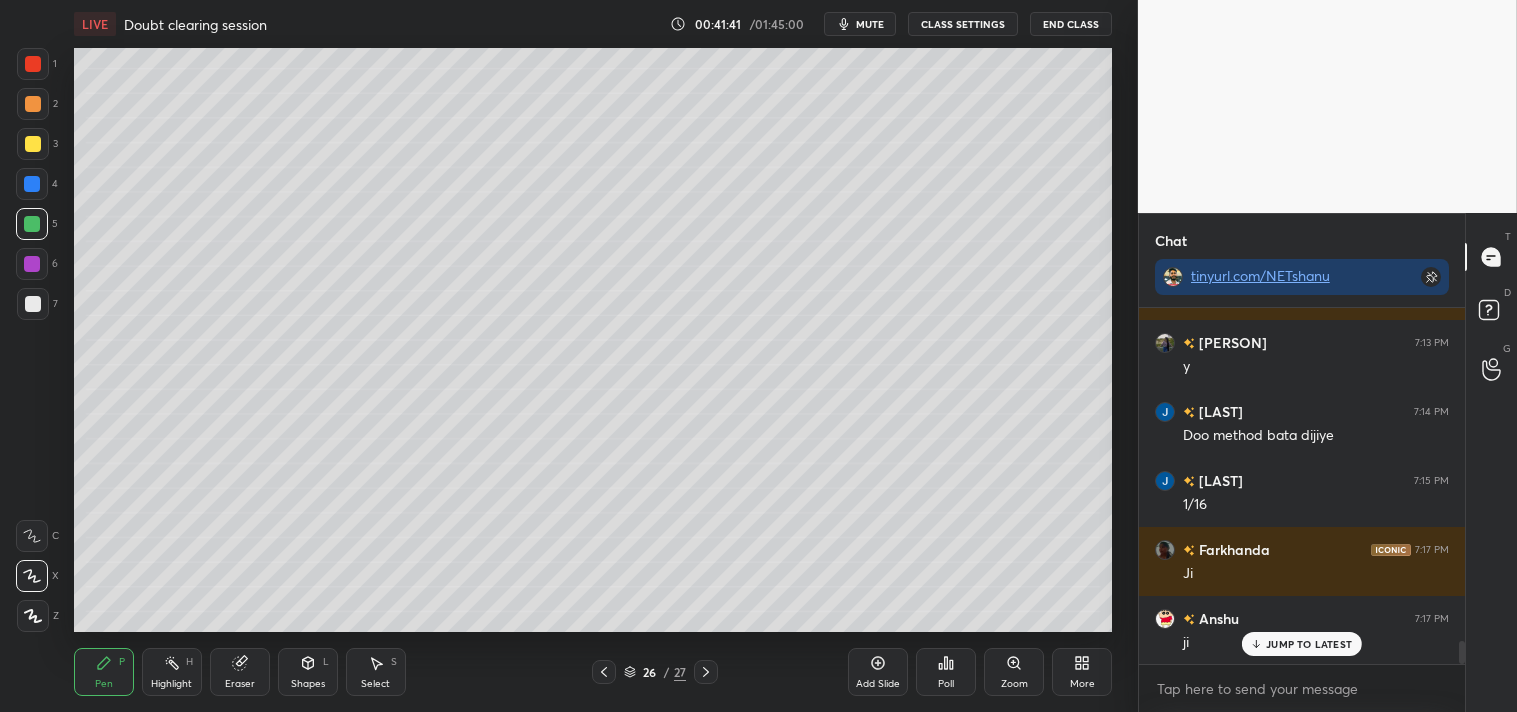 scroll, scrollTop: 5165, scrollLeft: 0, axis: vertical 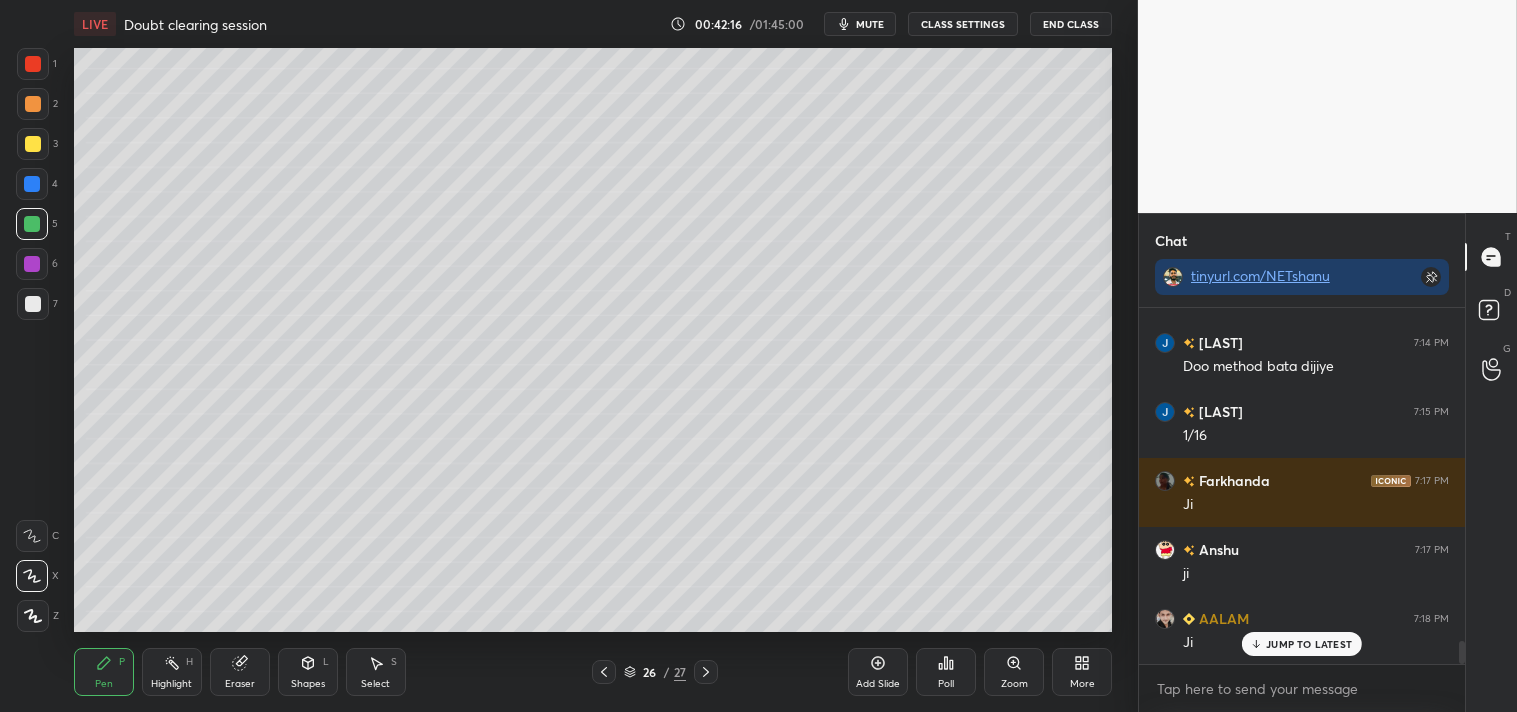 click at bounding box center [33, 304] 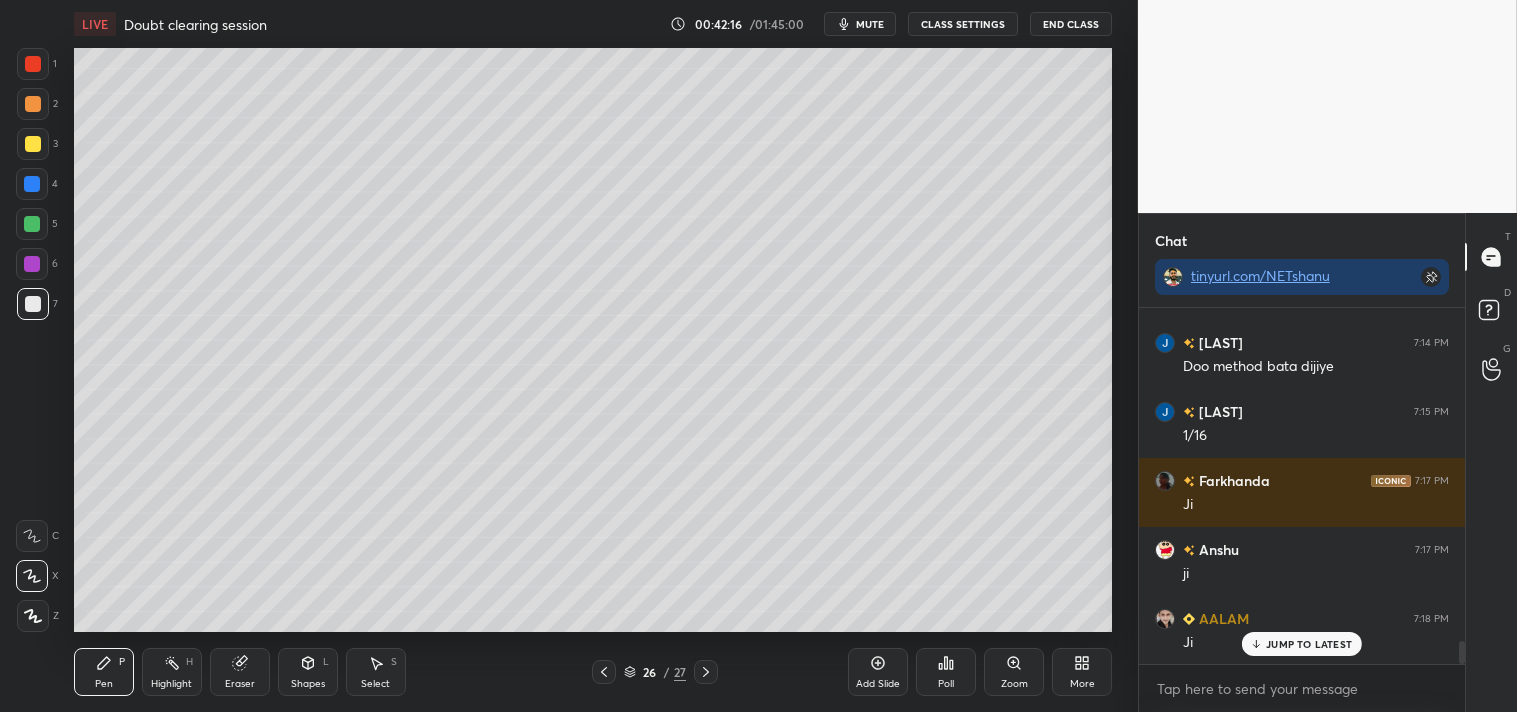 click on "7" at bounding box center [37, 308] 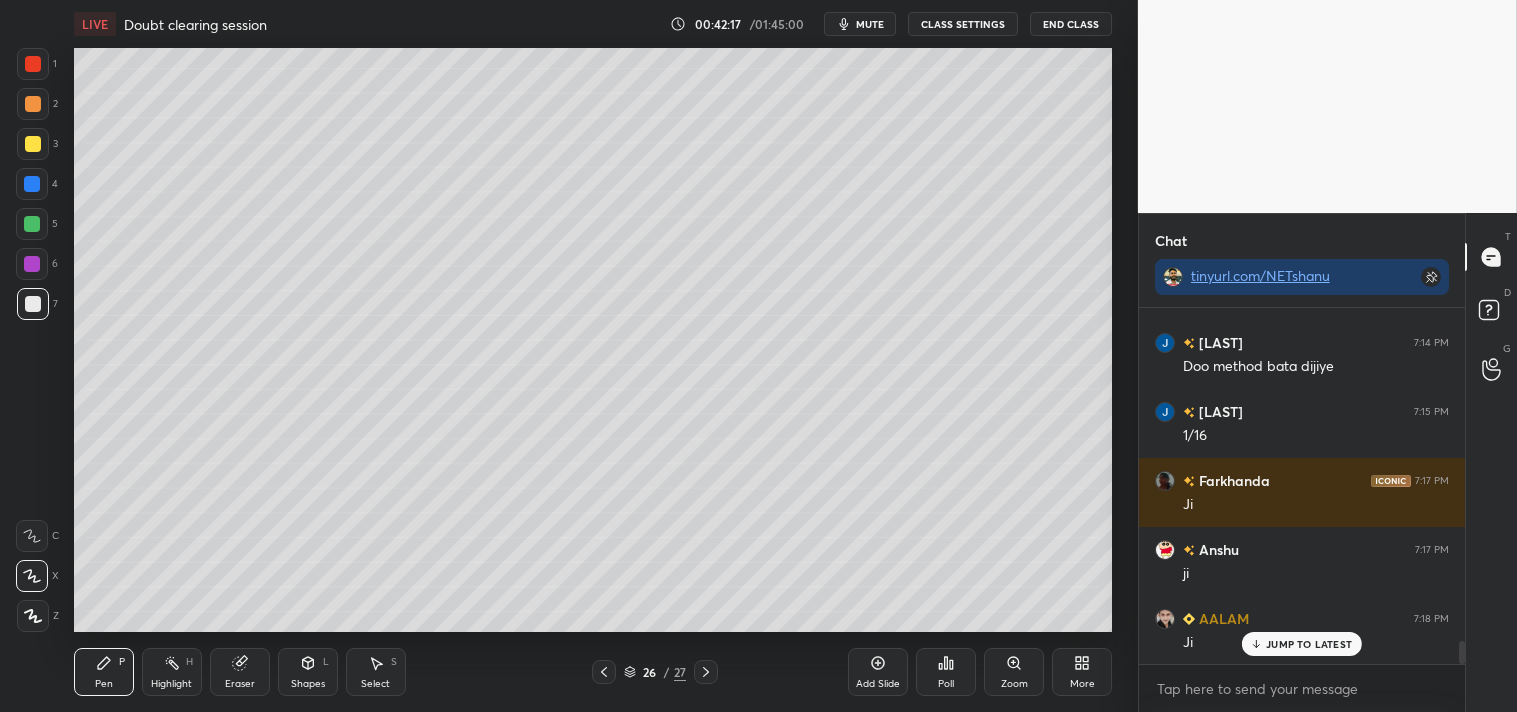 click on "Highlight H" at bounding box center (172, 672) 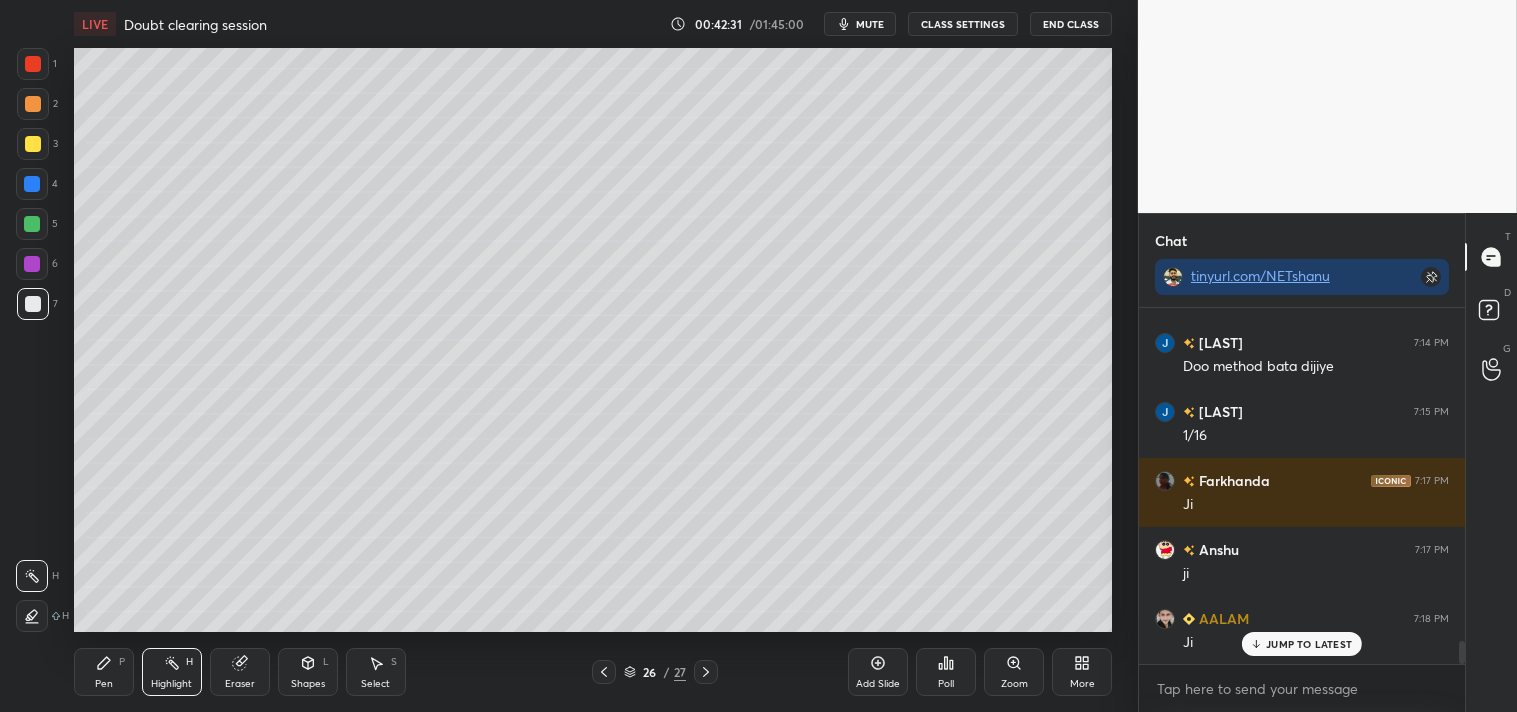 click on "Pen P" at bounding box center [104, 672] 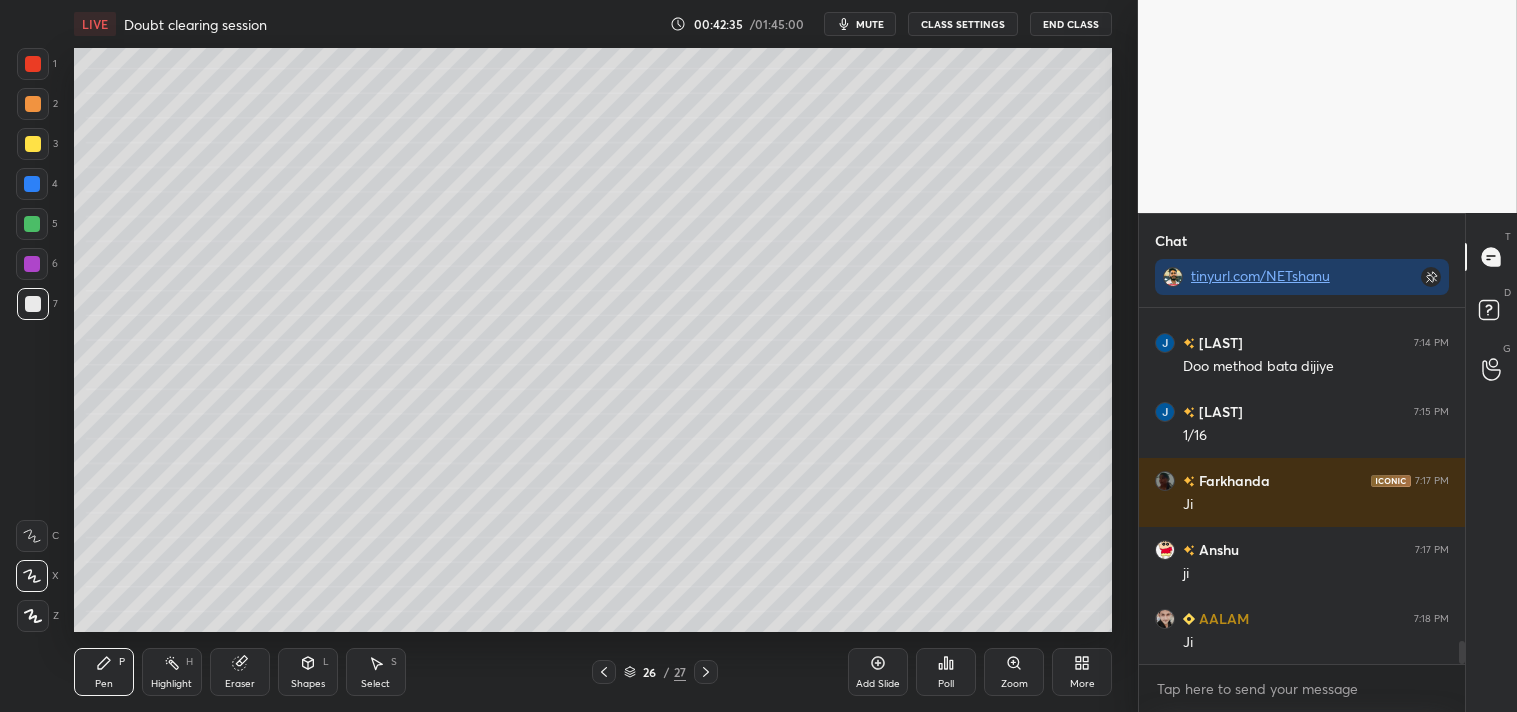 scroll, scrollTop: 5235, scrollLeft: 0, axis: vertical 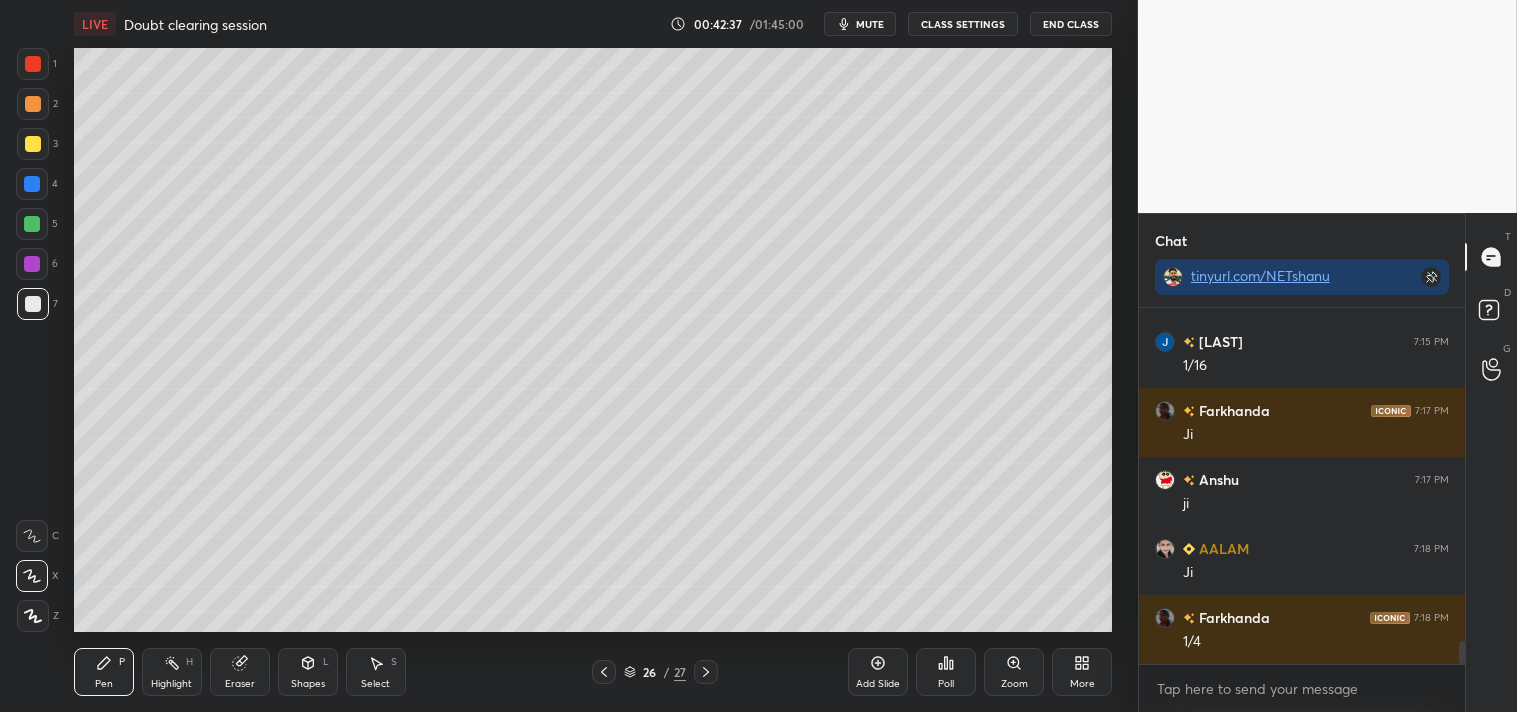 click 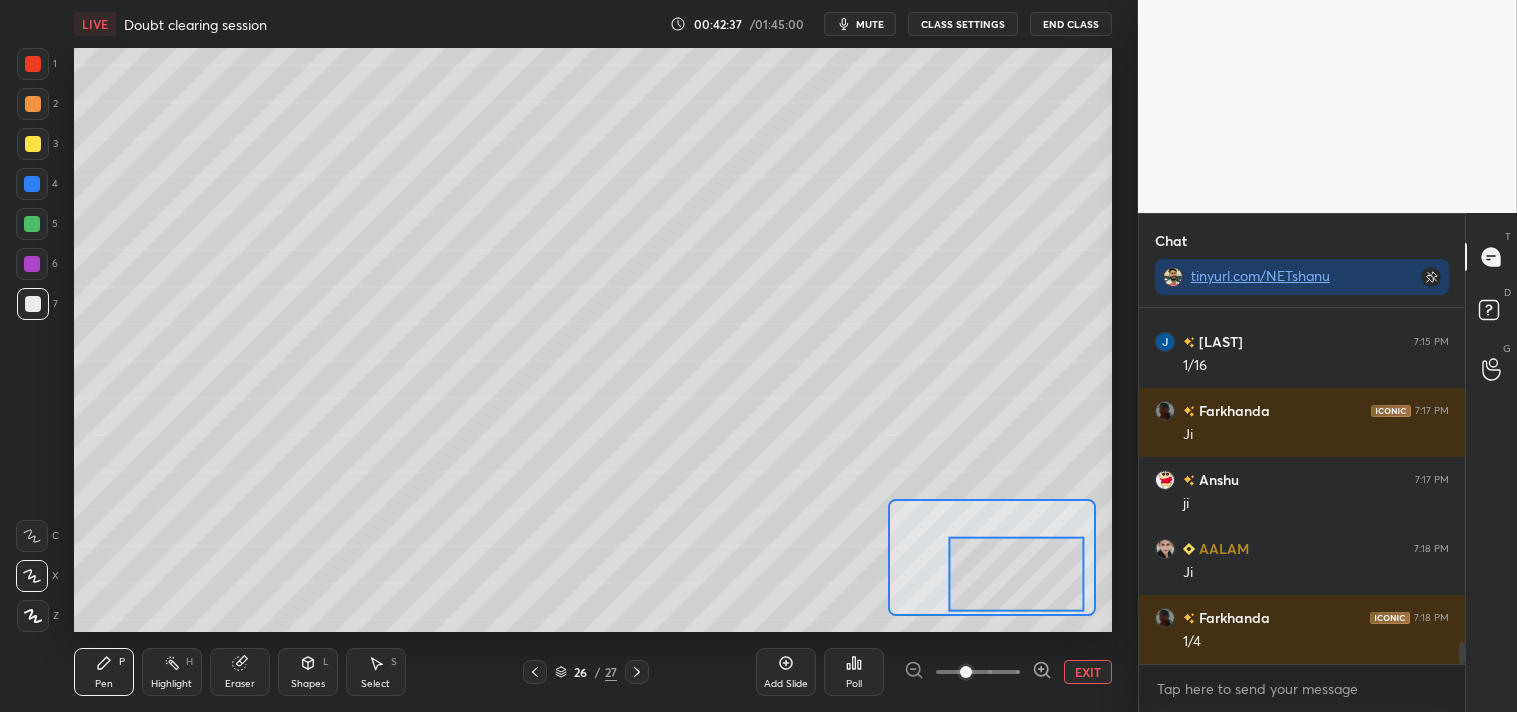 scroll, scrollTop: 5283, scrollLeft: 0, axis: vertical 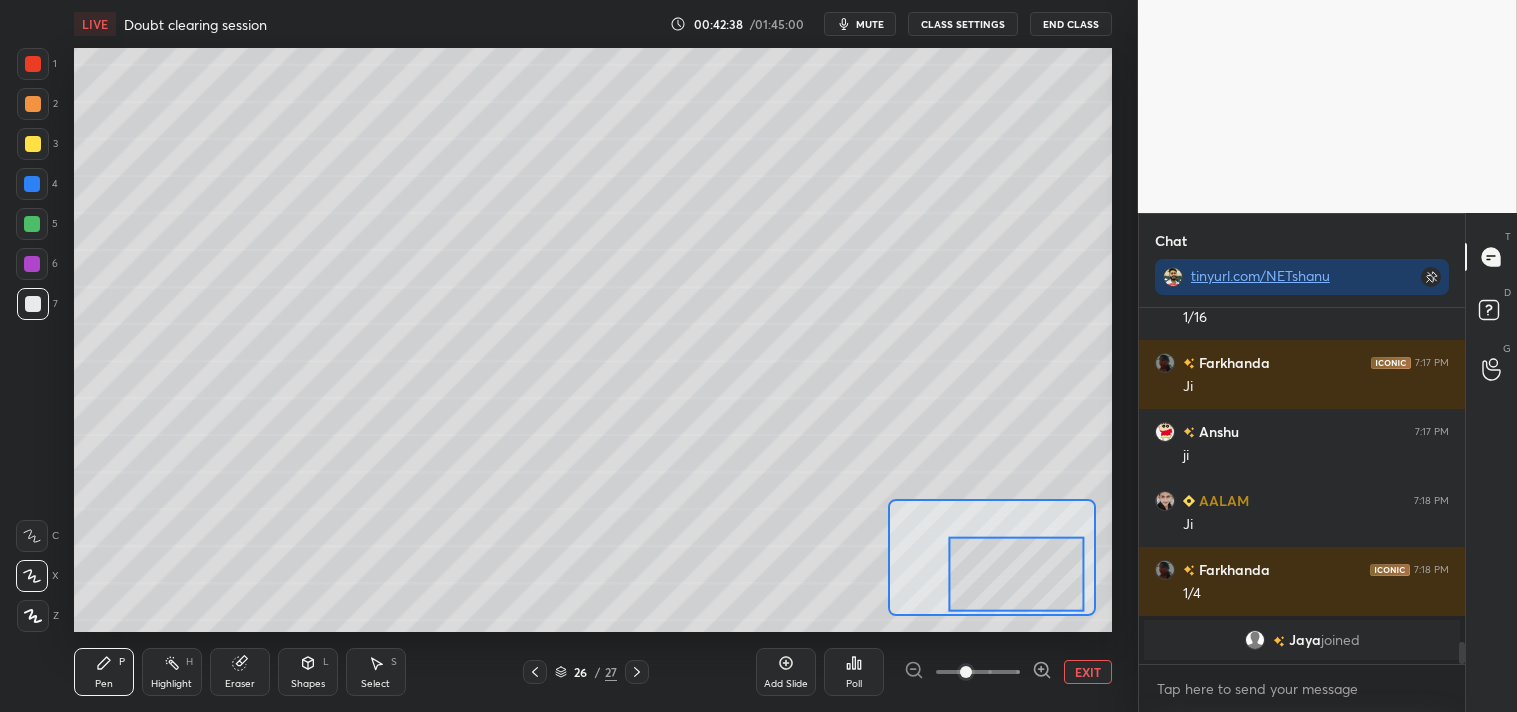 click on "EXIT" at bounding box center [1088, 672] 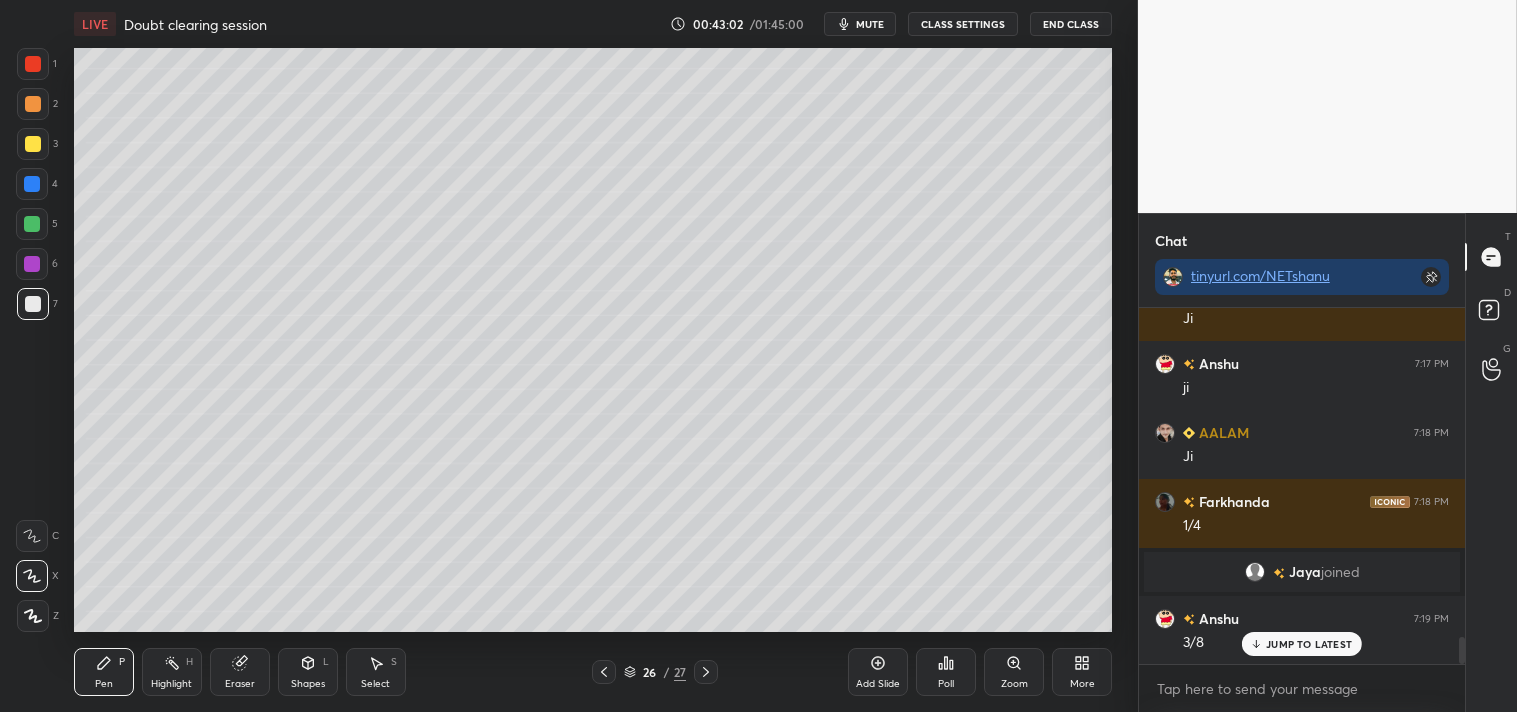 scroll, scrollTop: 4426, scrollLeft: 0, axis: vertical 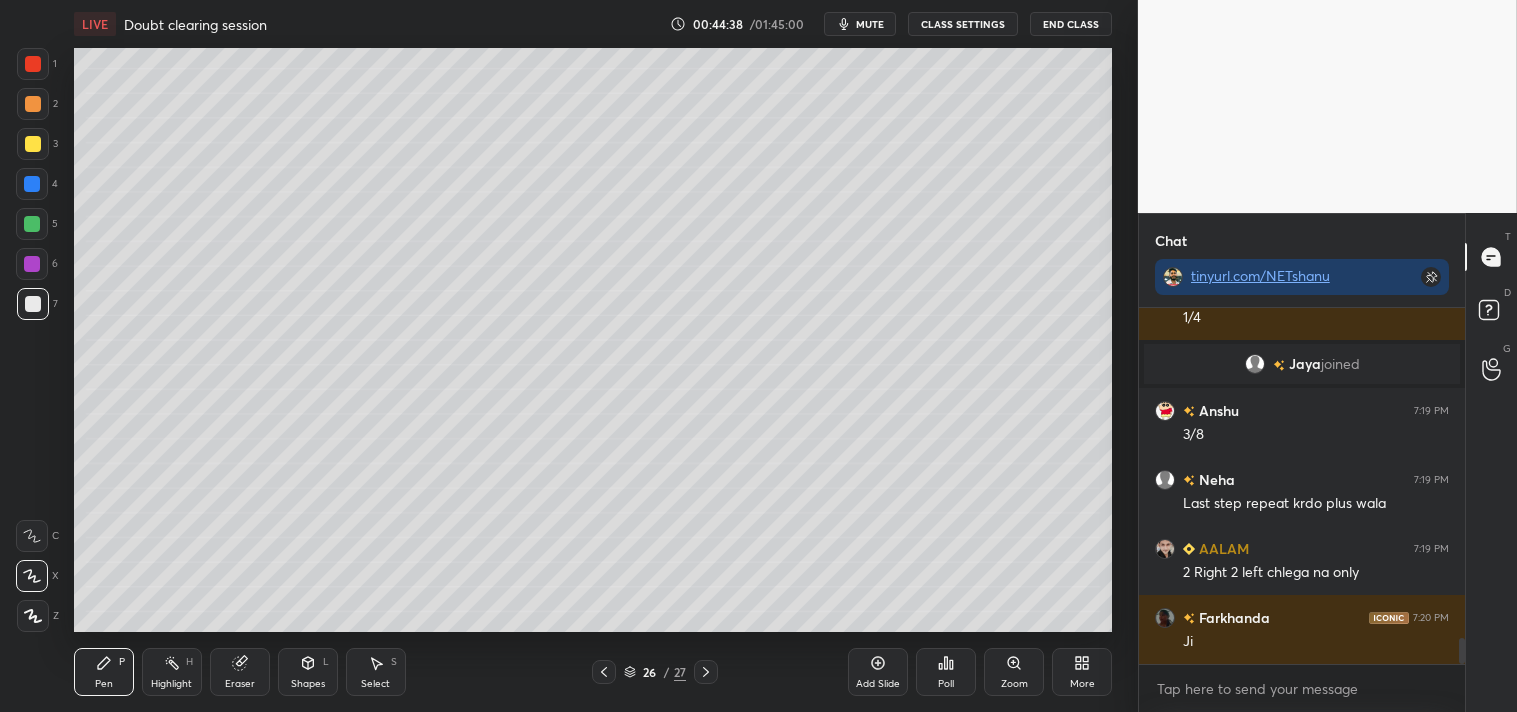 click on "Eraser" at bounding box center [240, 672] 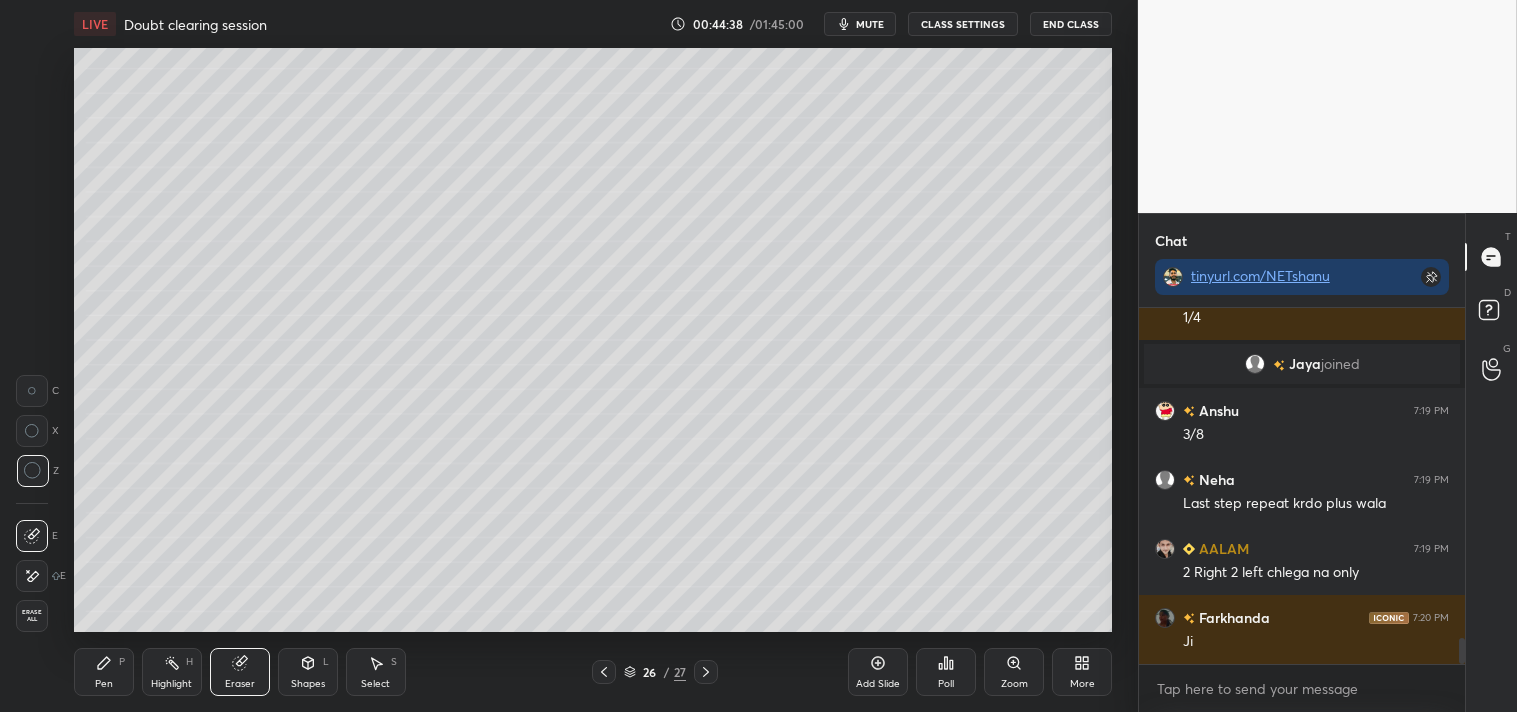 click on "Eraser" at bounding box center [240, 672] 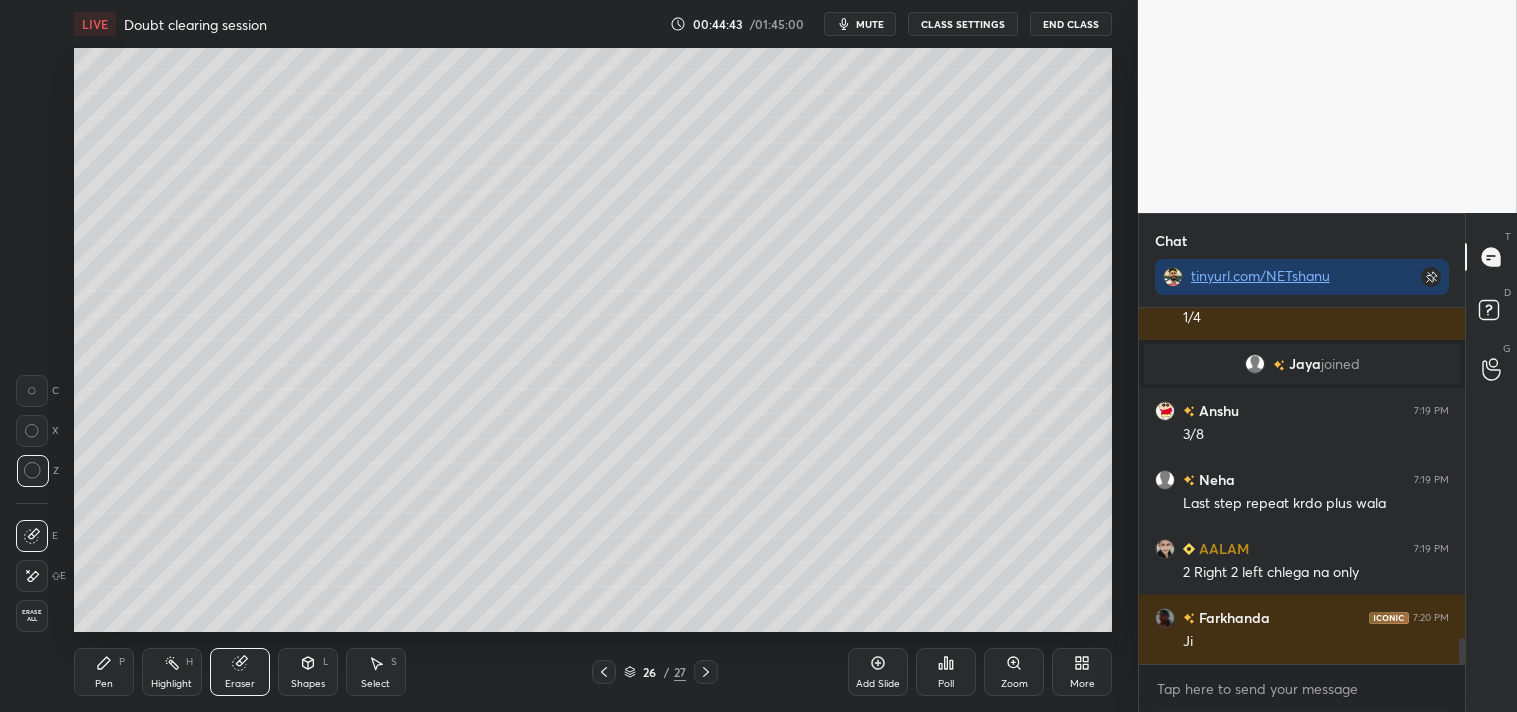 click on "Pen P" at bounding box center [104, 672] 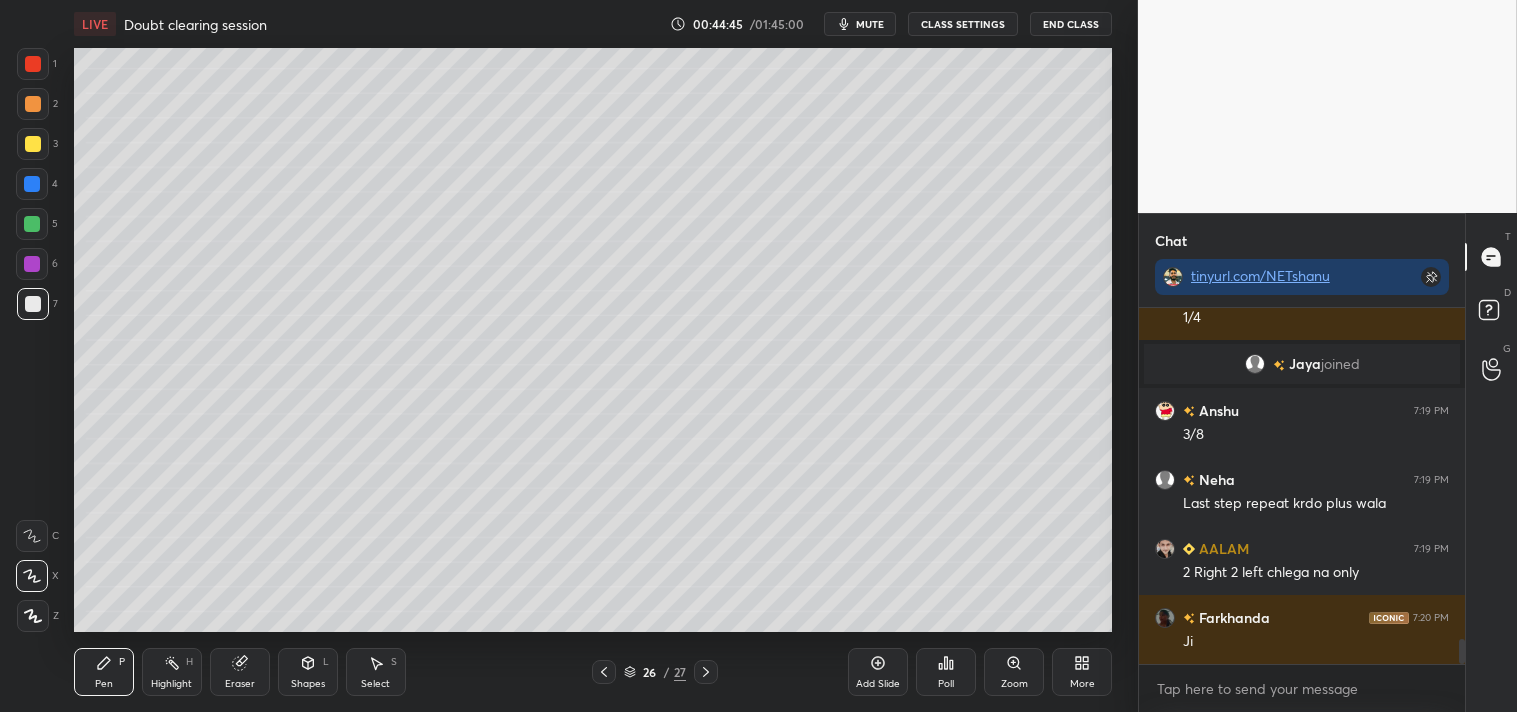 scroll, scrollTop: 4634, scrollLeft: 0, axis: vertical 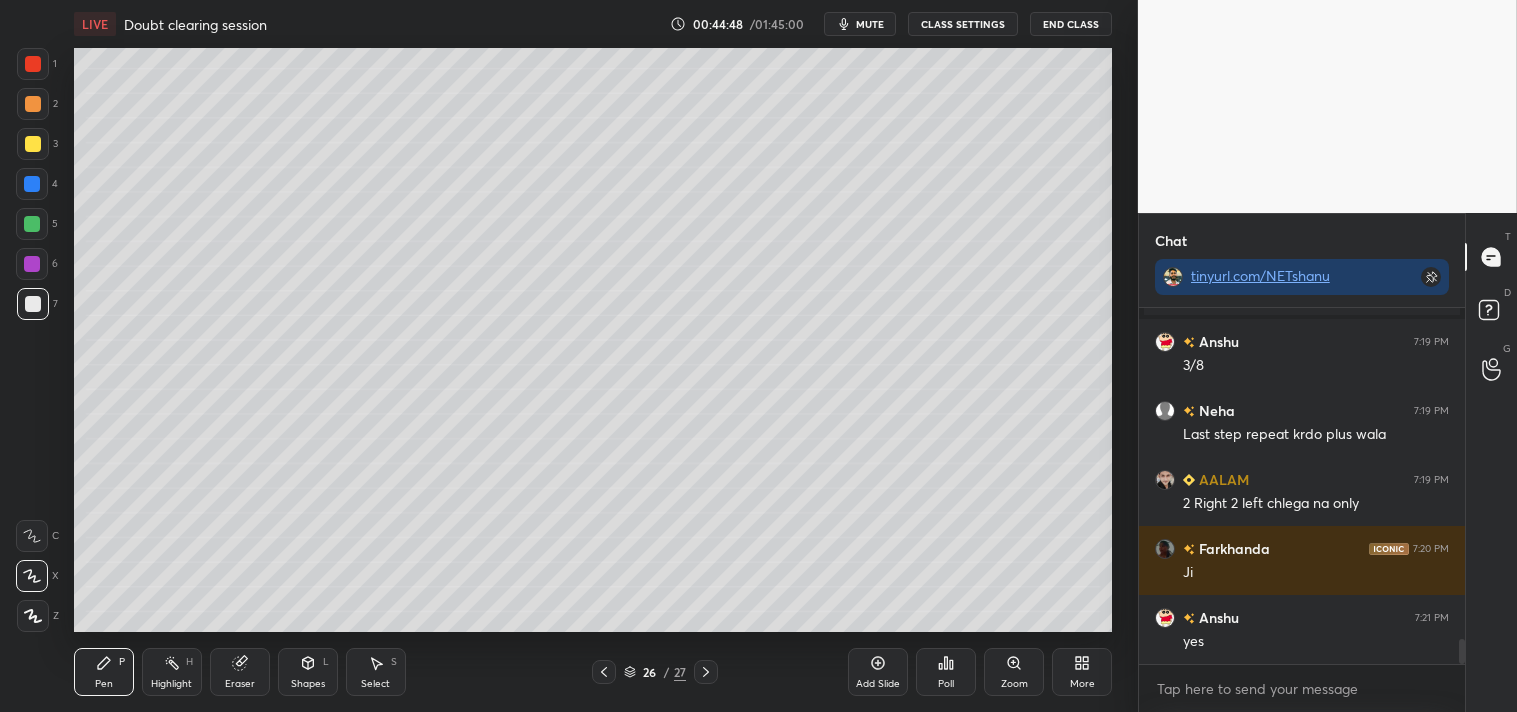 click on "Eraser" at bounding box center [240, 684] 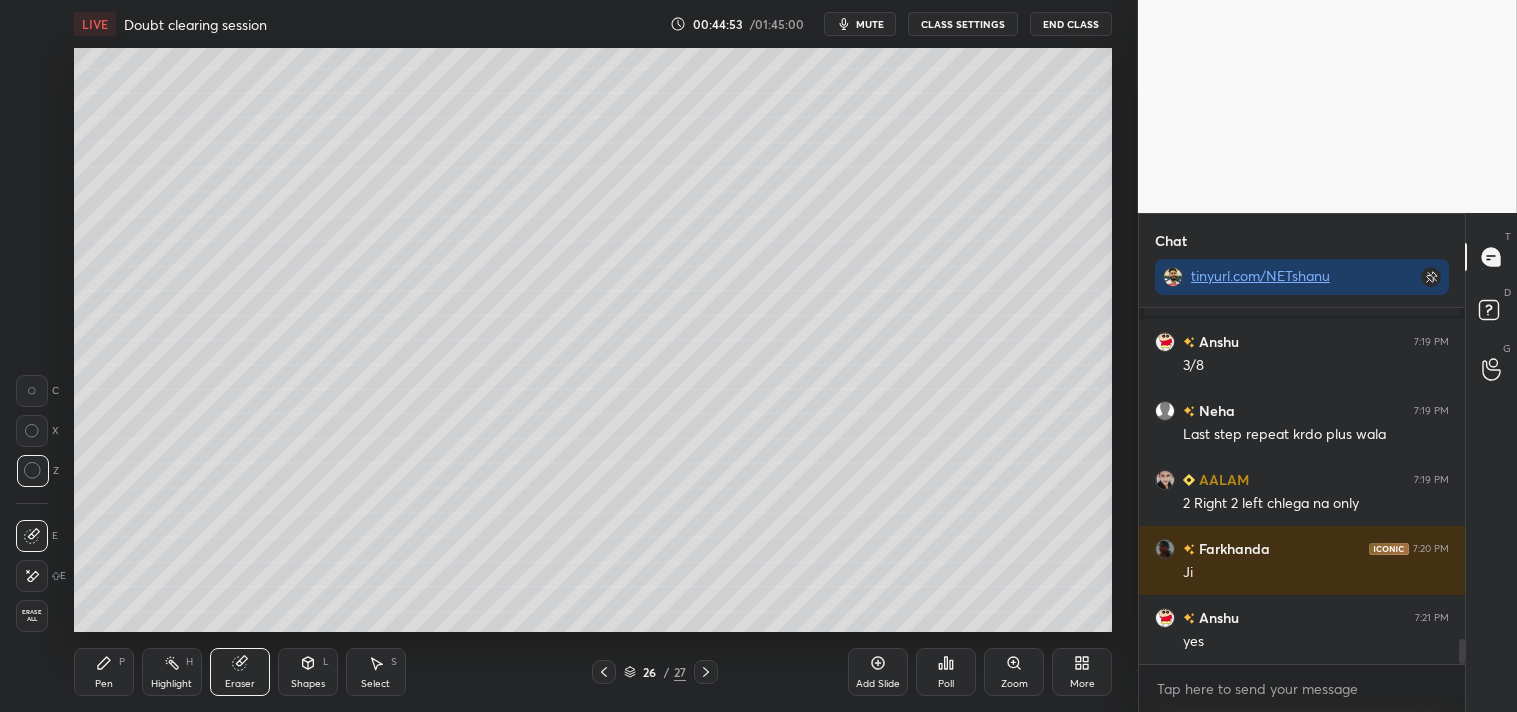 click on "Pen P" at bounding box center (104, 672) 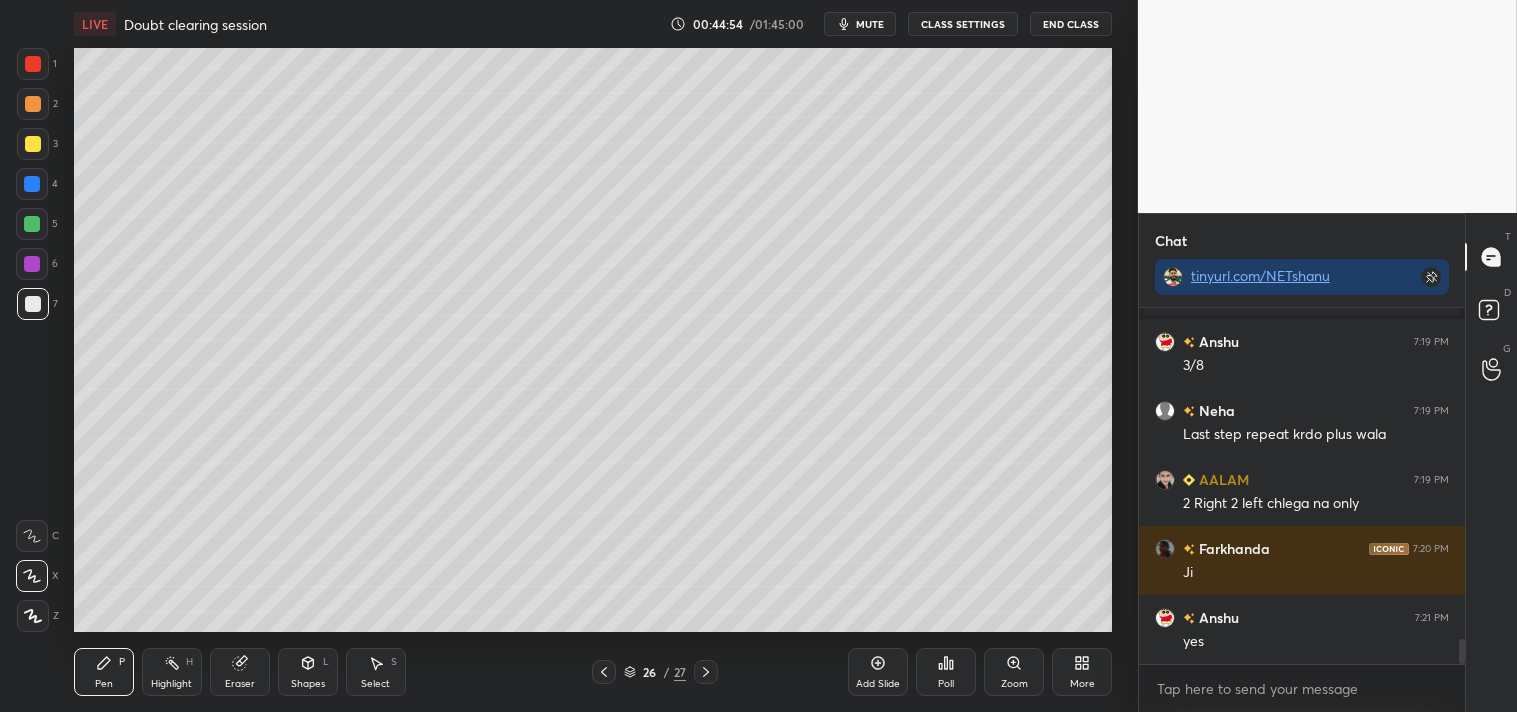 click 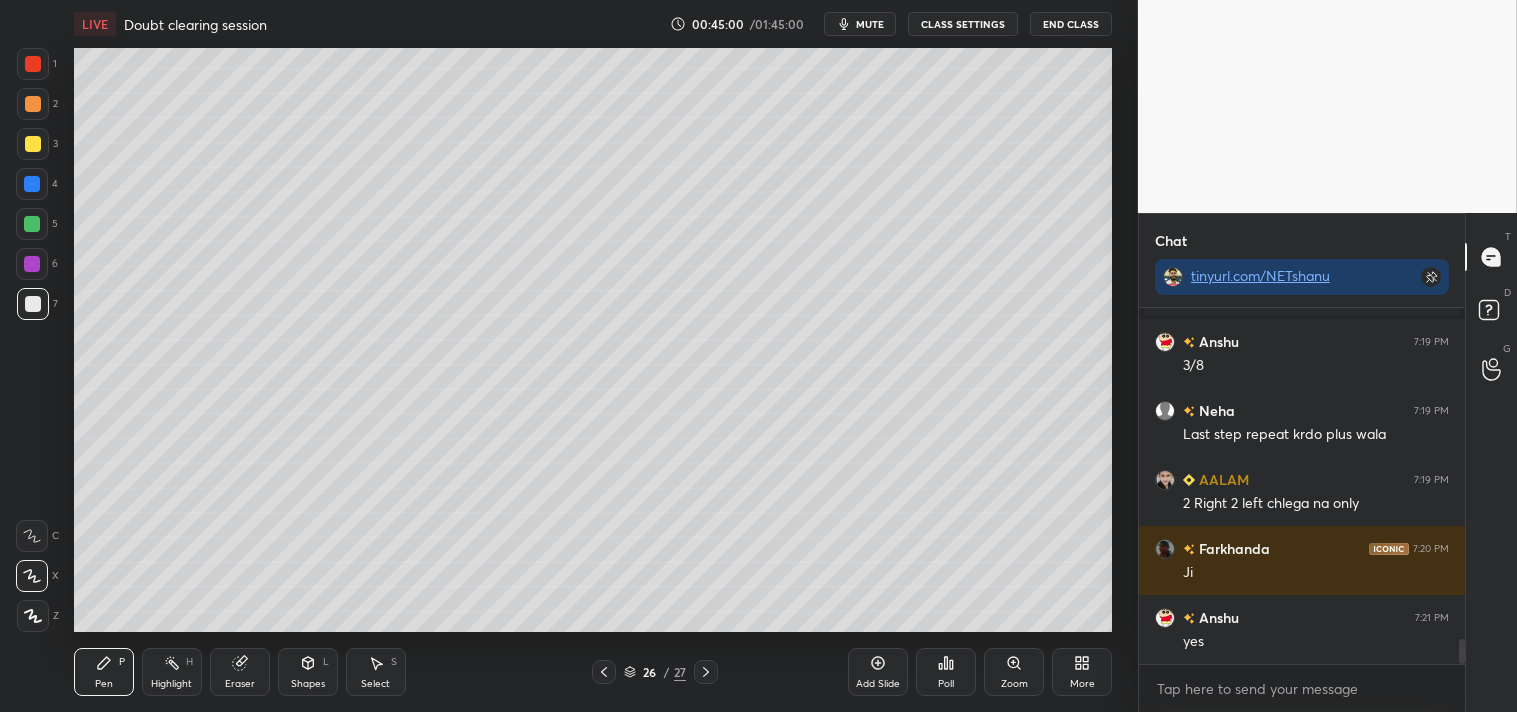 click on "Eraser" at bounding box center (240, 672) 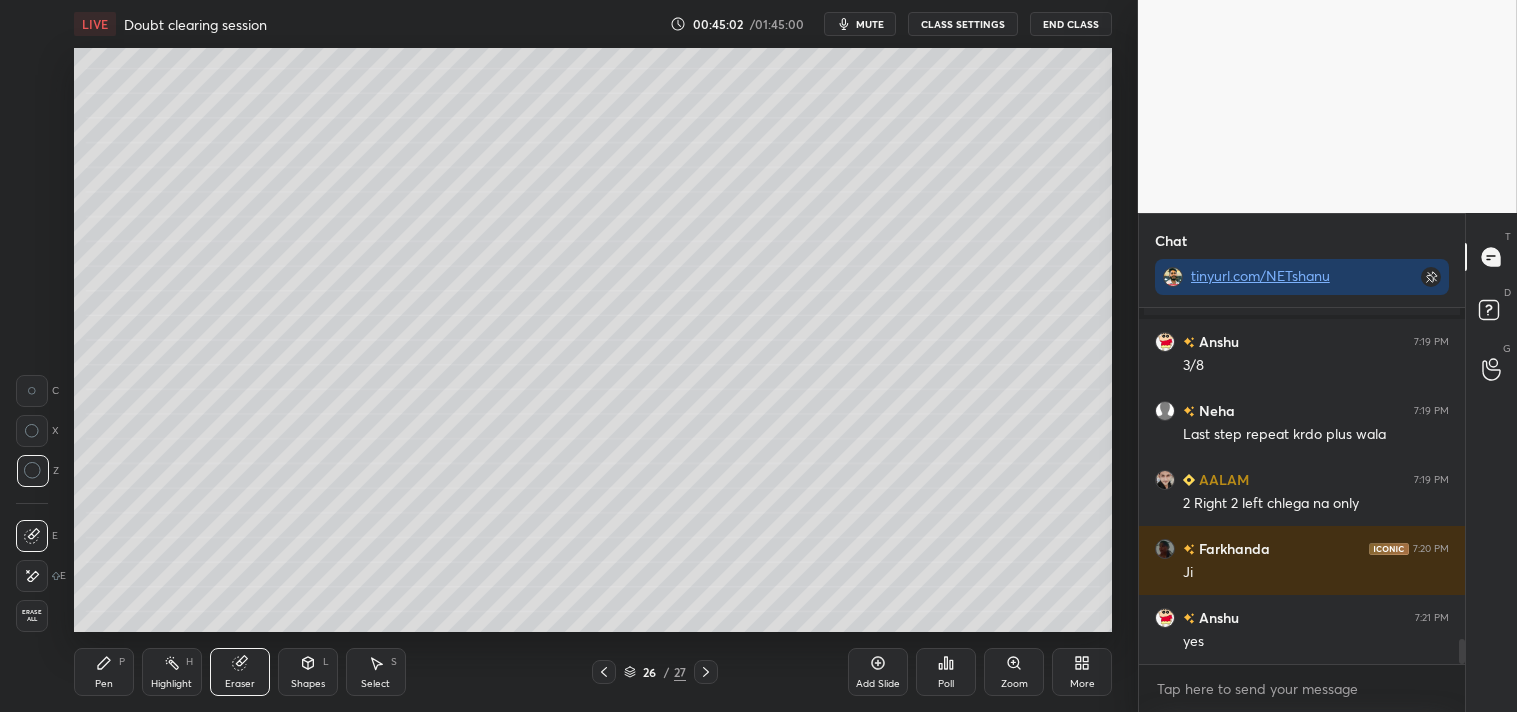 scroll, scrollTop: 4703, scrollLeft: 0, axis: vertical 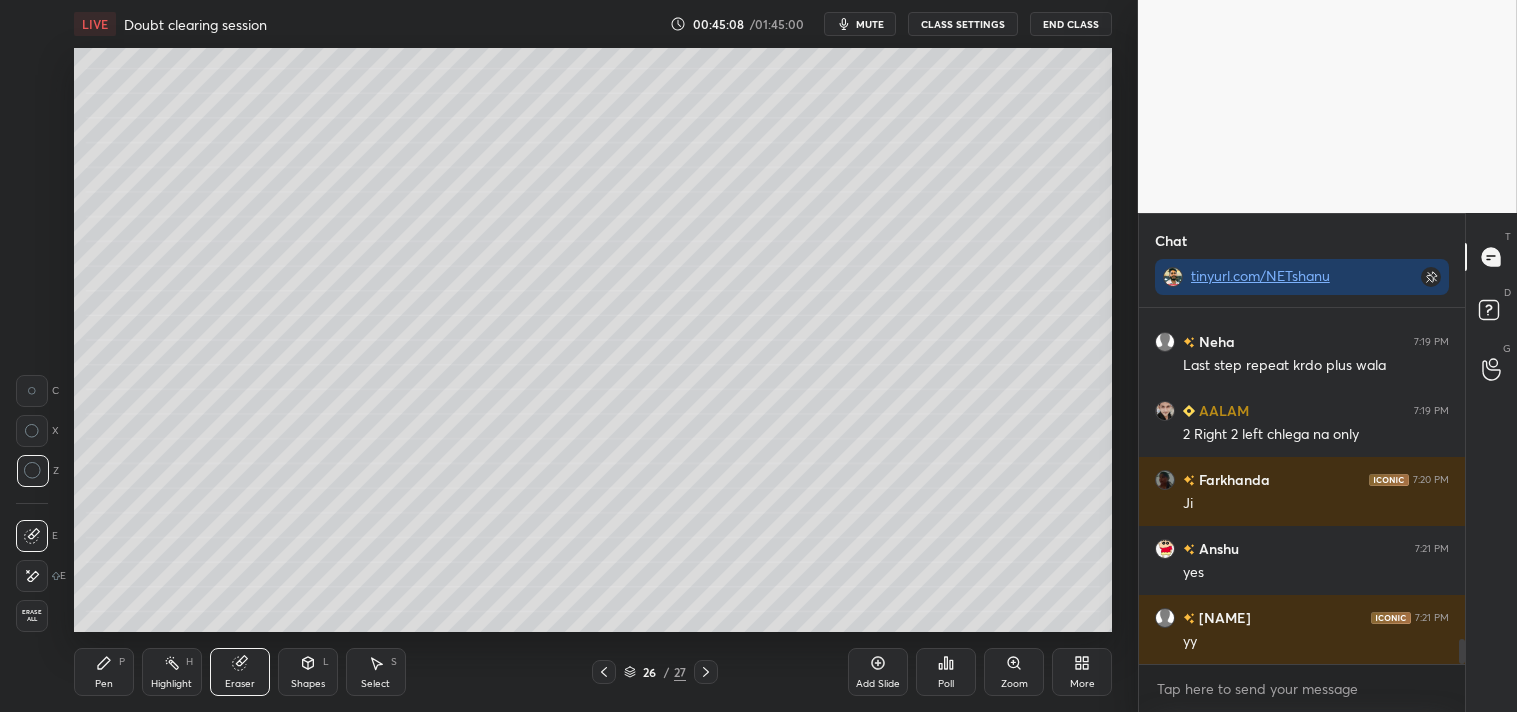 click on "Pen" at bounding box center (104, 684) 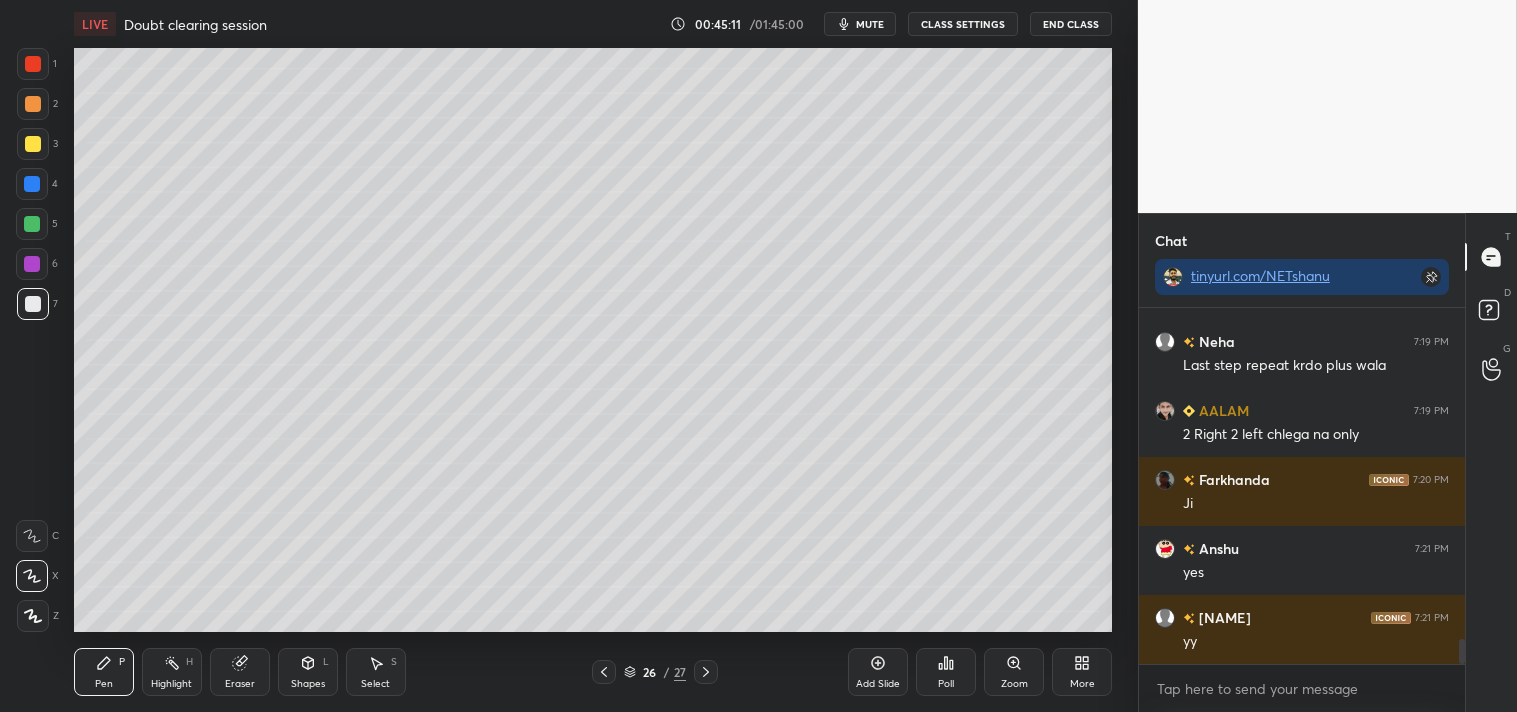 click on "Eraser" at bounding box center (240, 672) 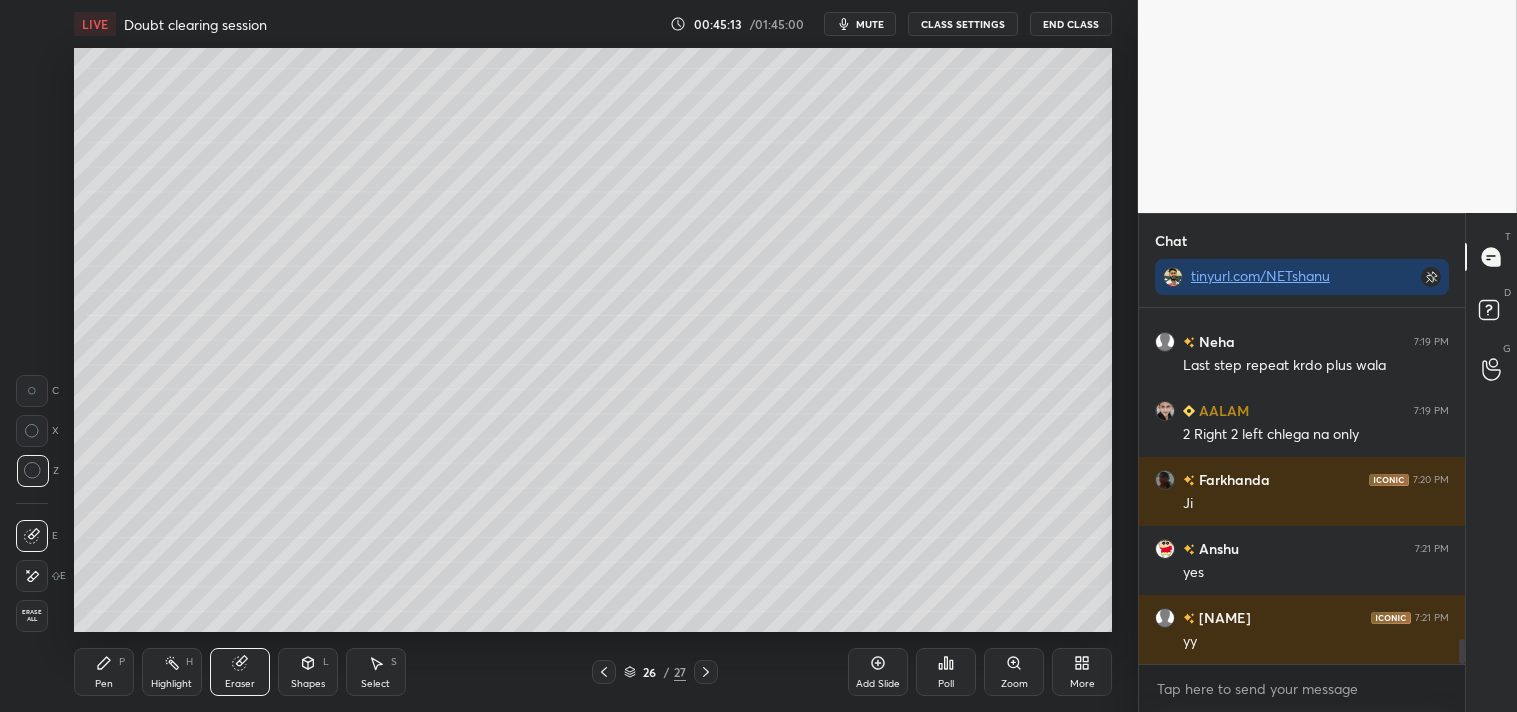 click on "Pen P" at bounding box center (104, 672) 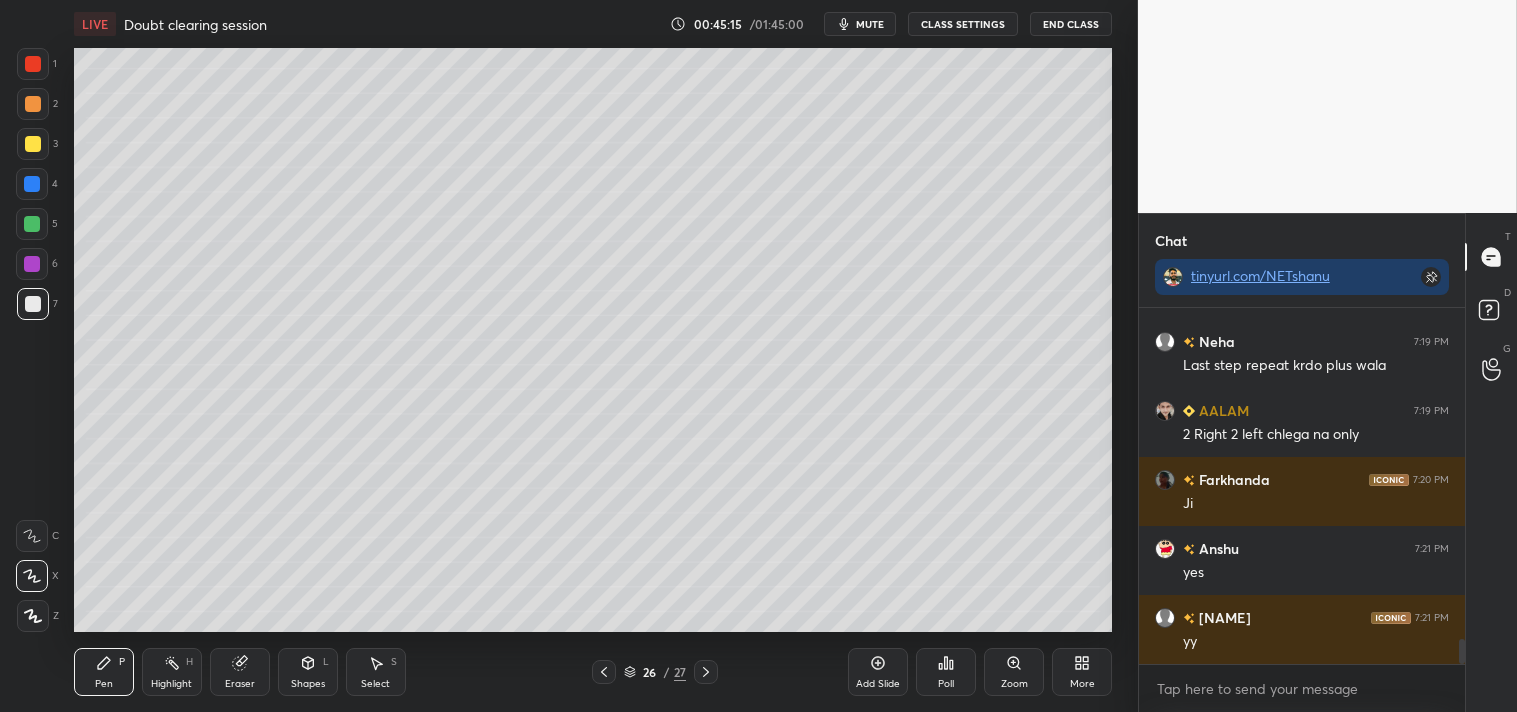 click on "Eraser" at bounding box center [240, 672] 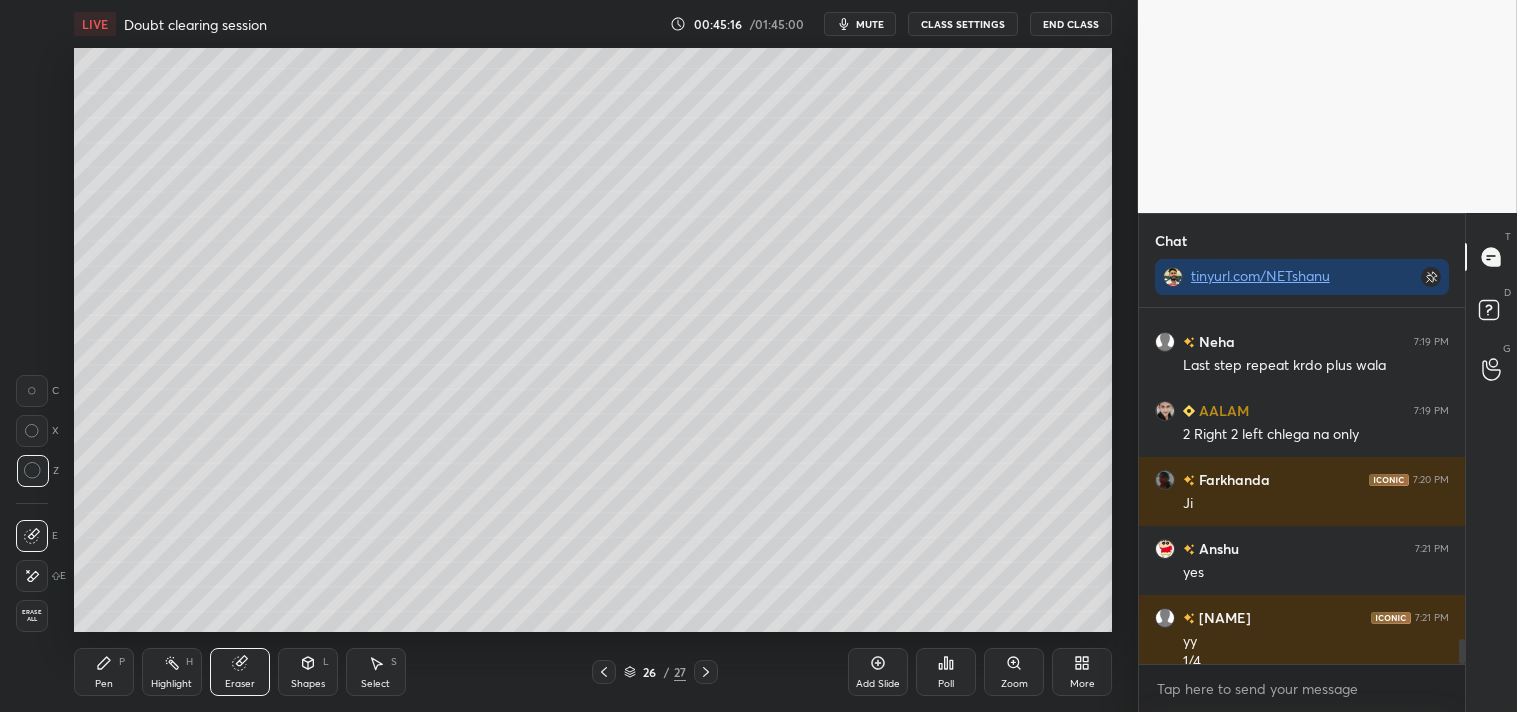 scroll, scrollTop: 4723, scrollLeft: 0, axis: vertical 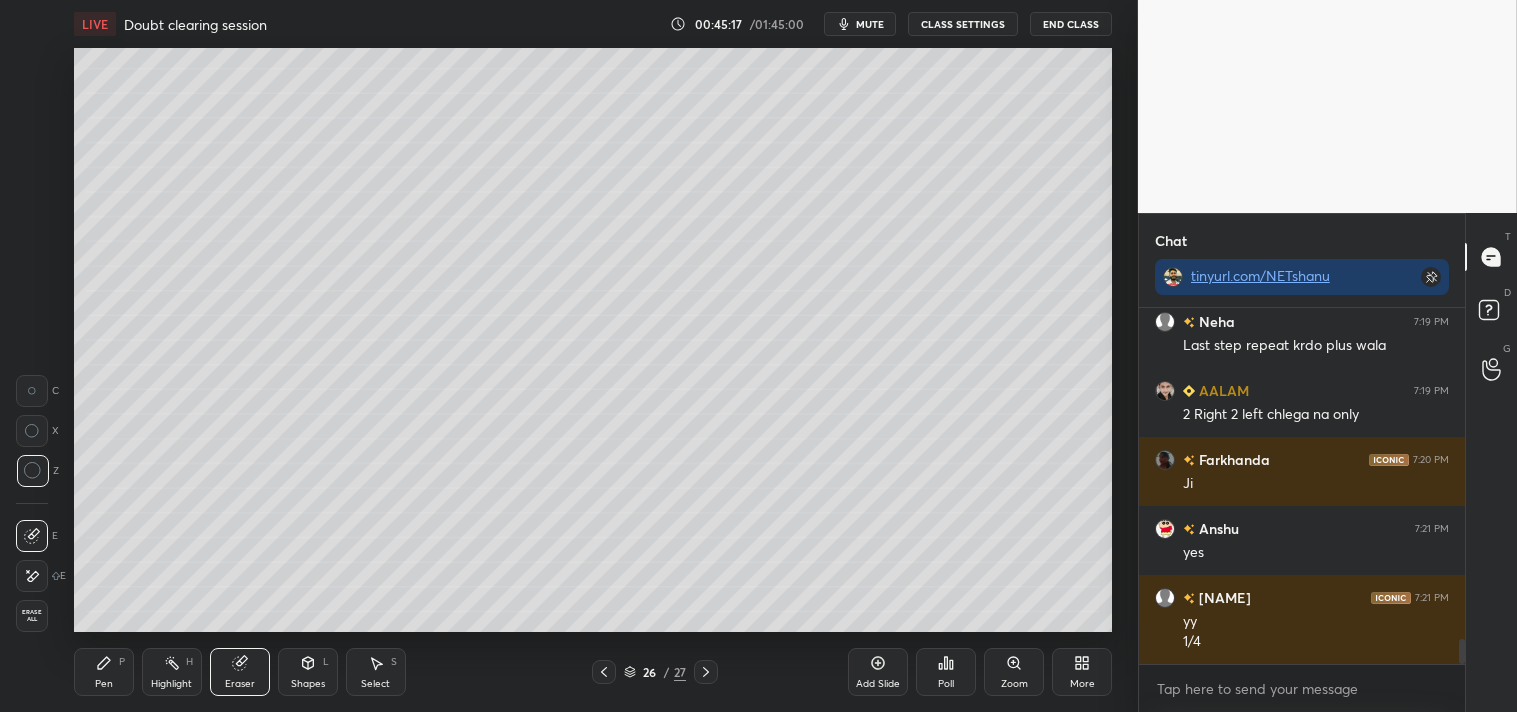 click on "Pen" at bounding box center (104, 684) 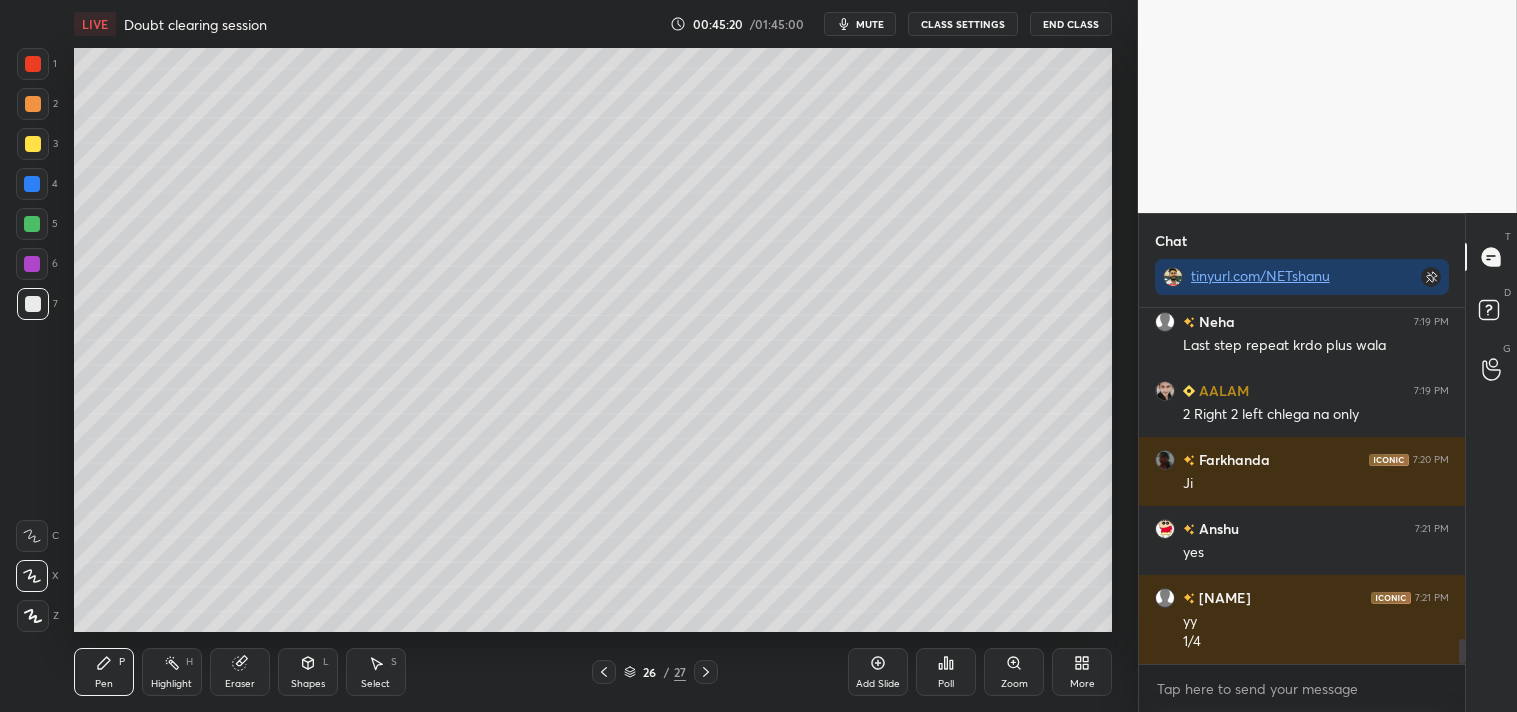 click on "Eraser" at bounding box center (240, 672) 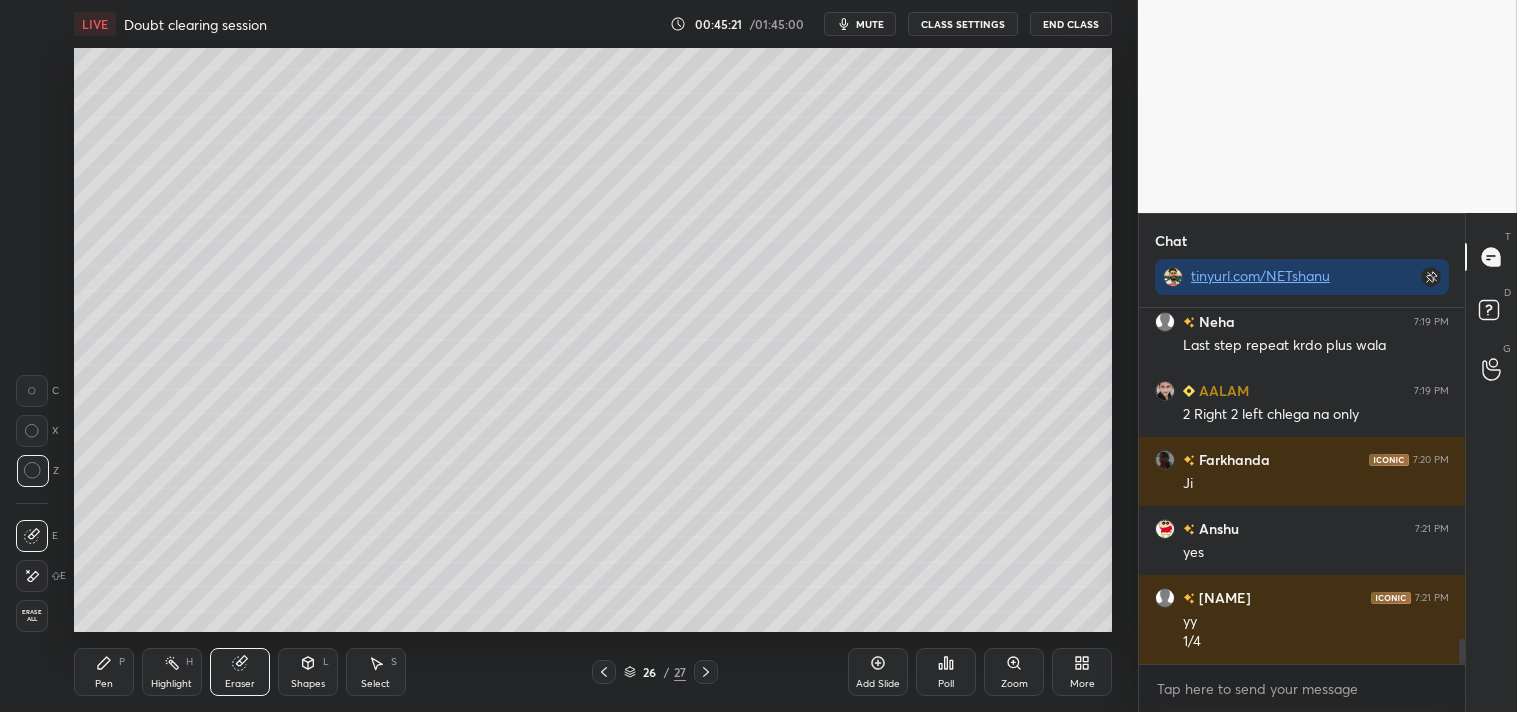 click on "Pen P" at bounding box center [104, 672] 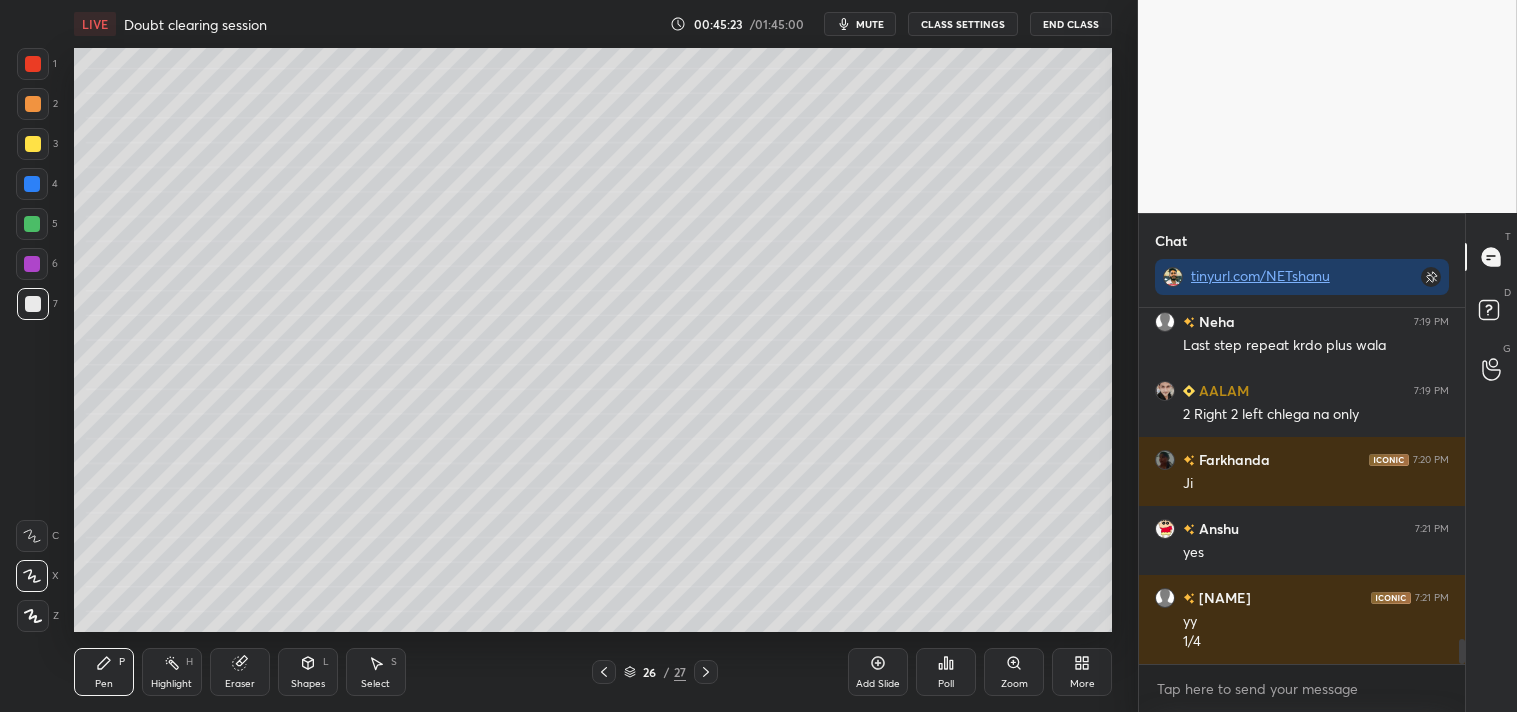 click on "Eraser" at bounding box center [240, 672] 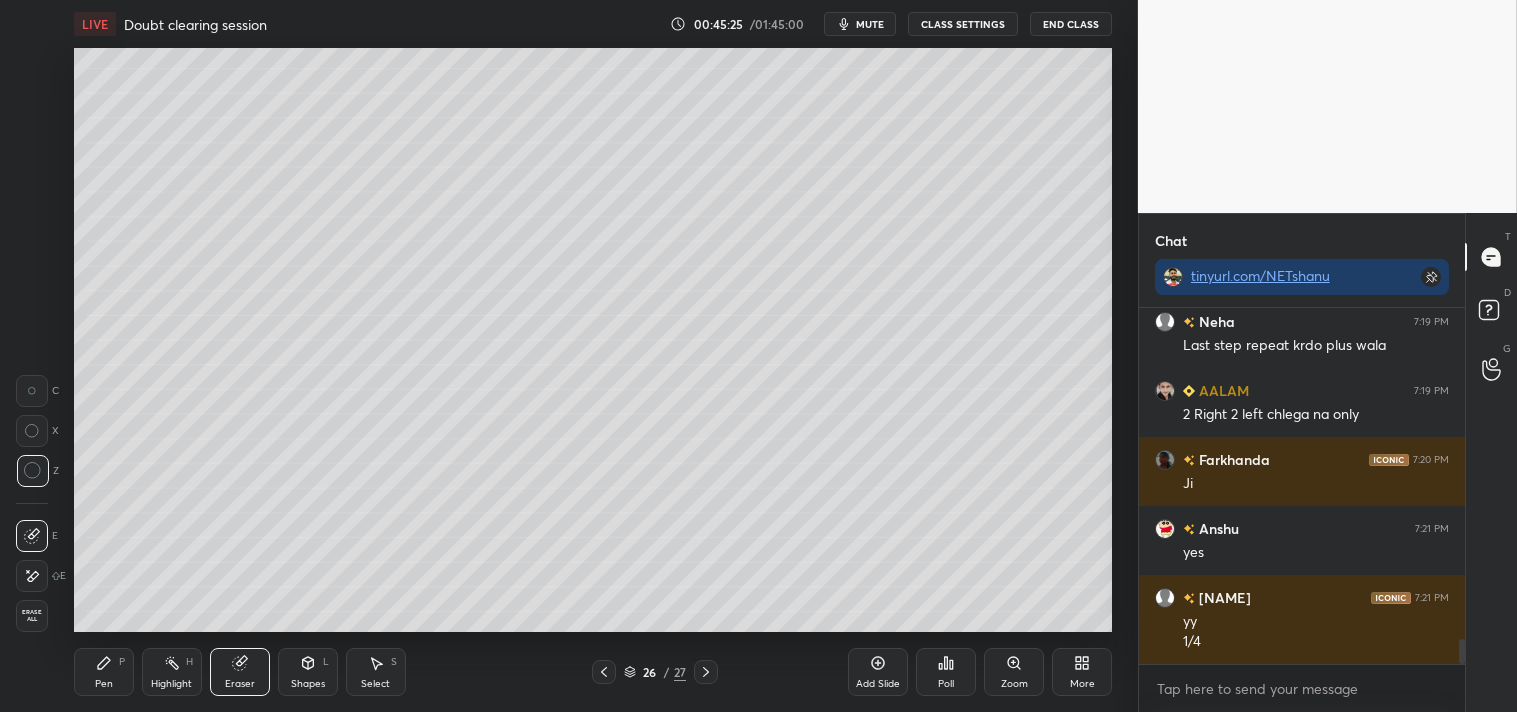 click on "Pen" at bounding box center (104, 684) 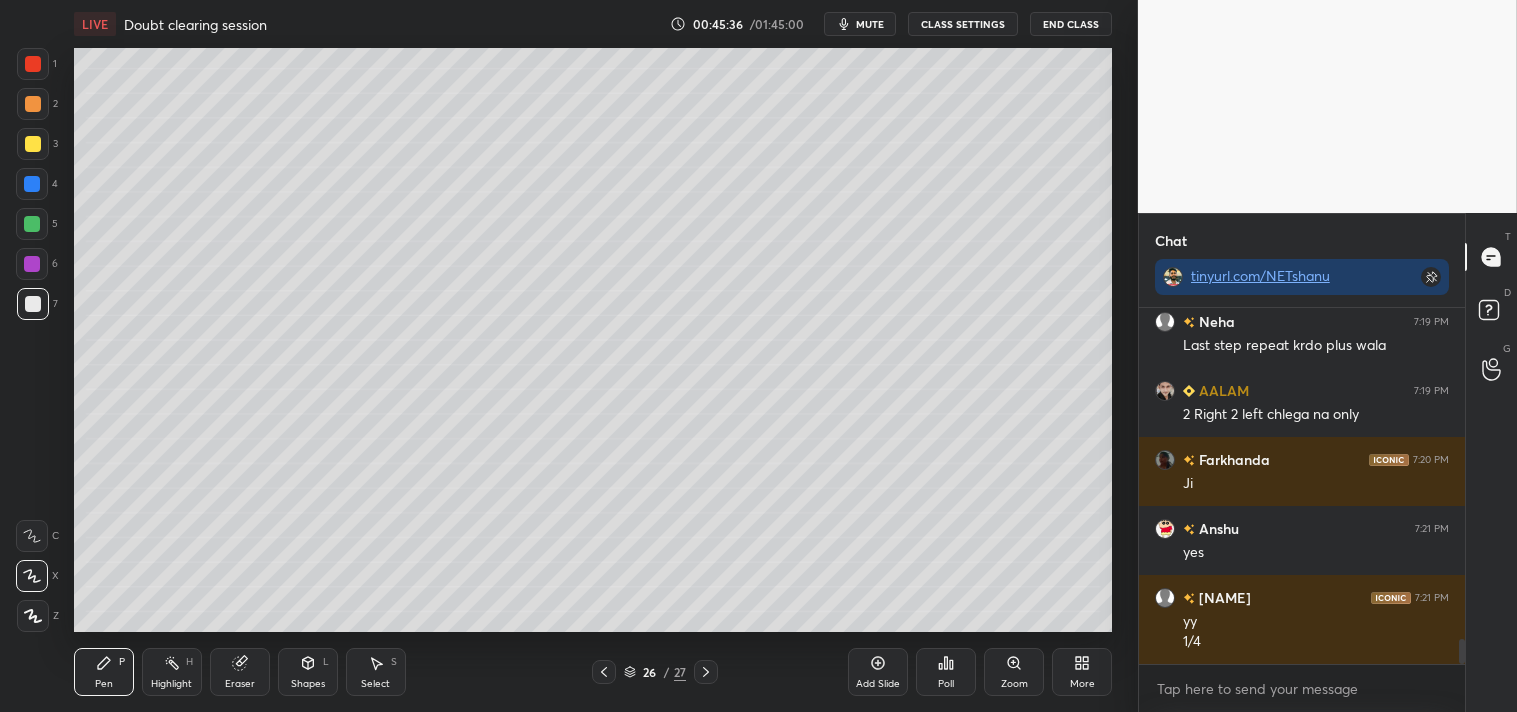 click on "Pen P Highlight H Eraser Shapes L Select S" at bounding box center [267, 672] 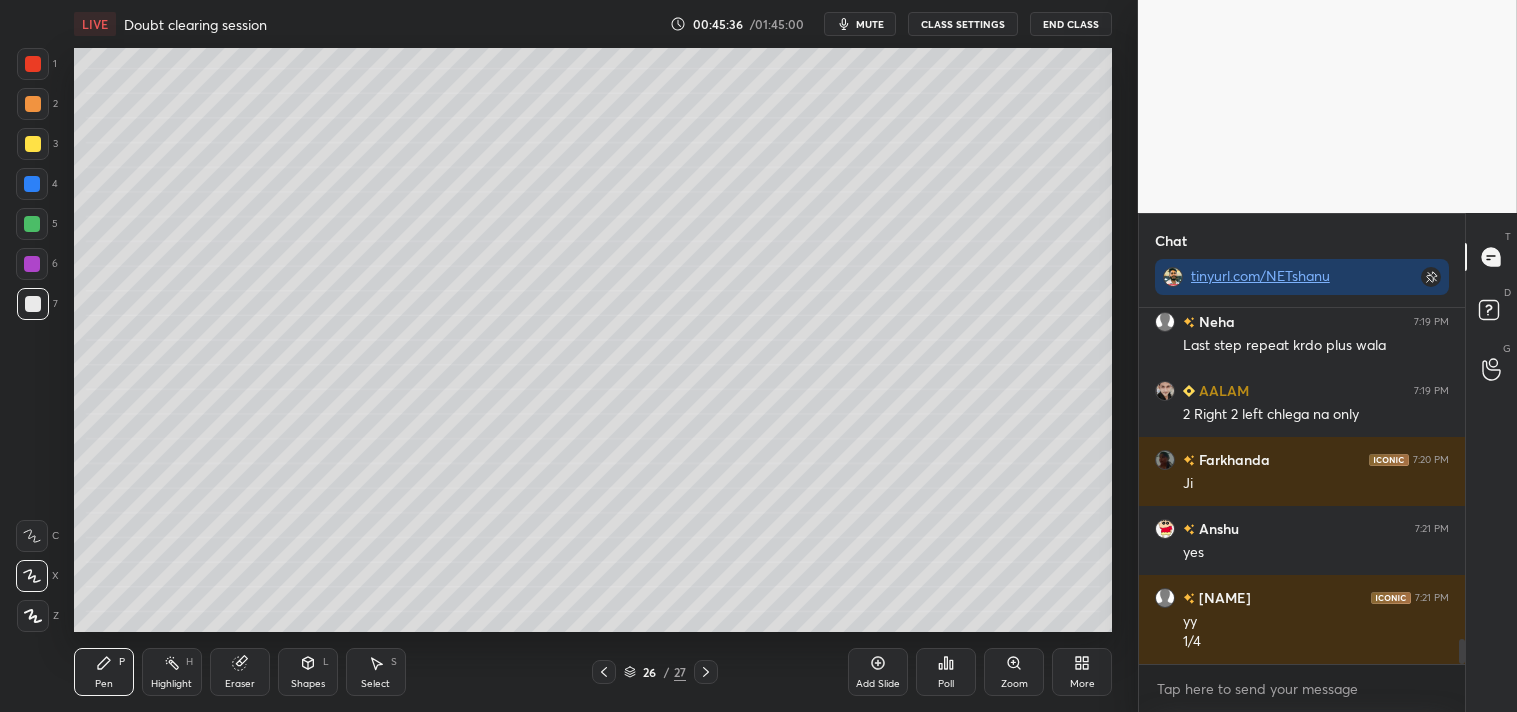 click on "Highlight H" at bounding box center (172, 672) 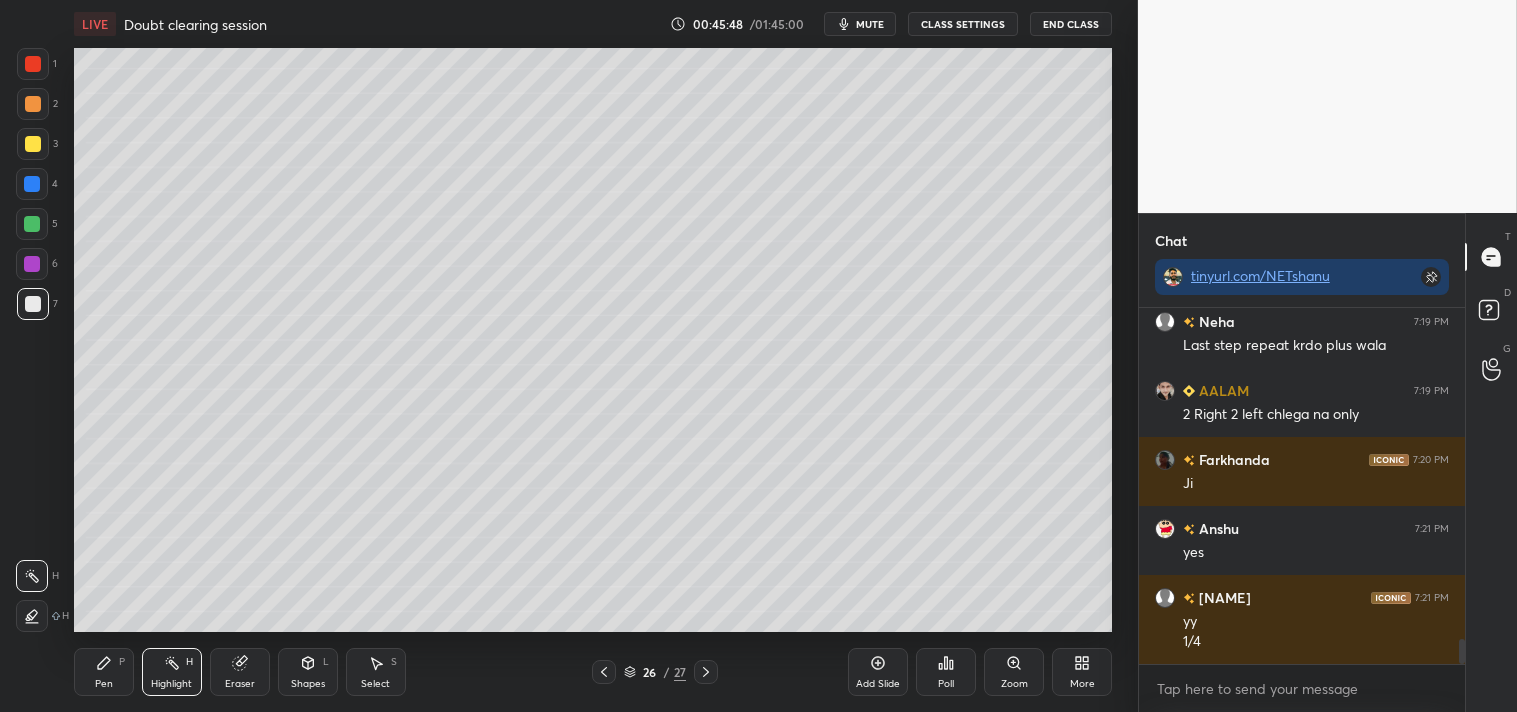 click on "Pen P" at bounding box center (104, 672) 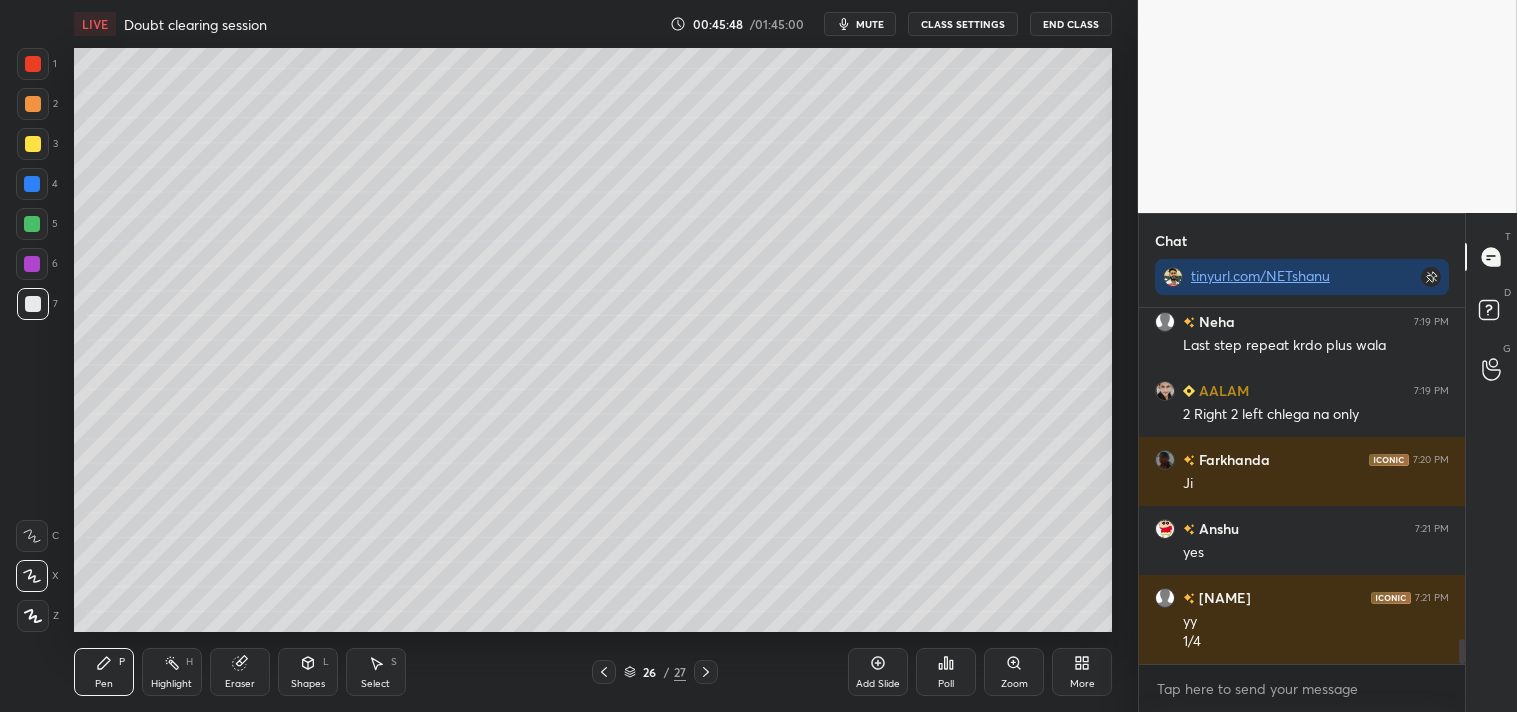 click on "Pen P" at bounding box center [104, 672] 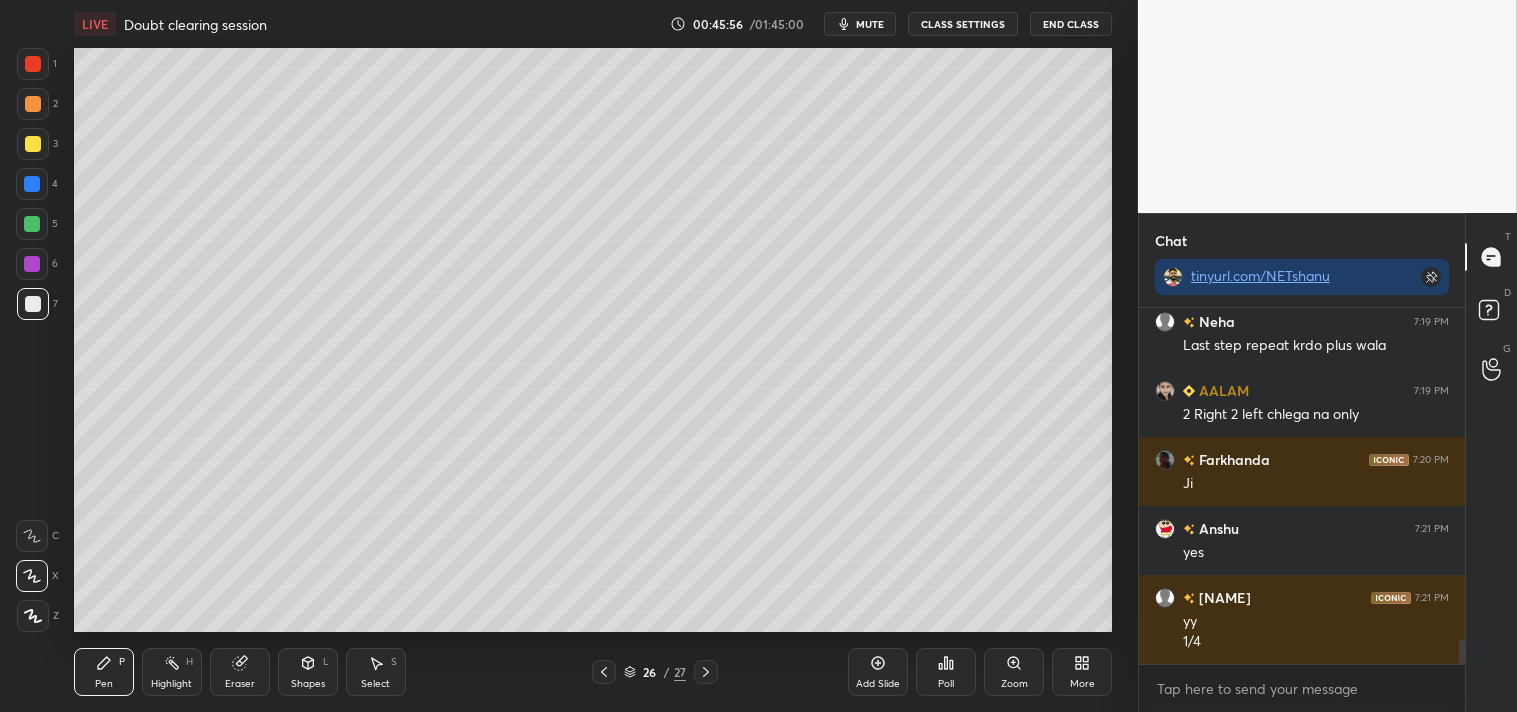 click 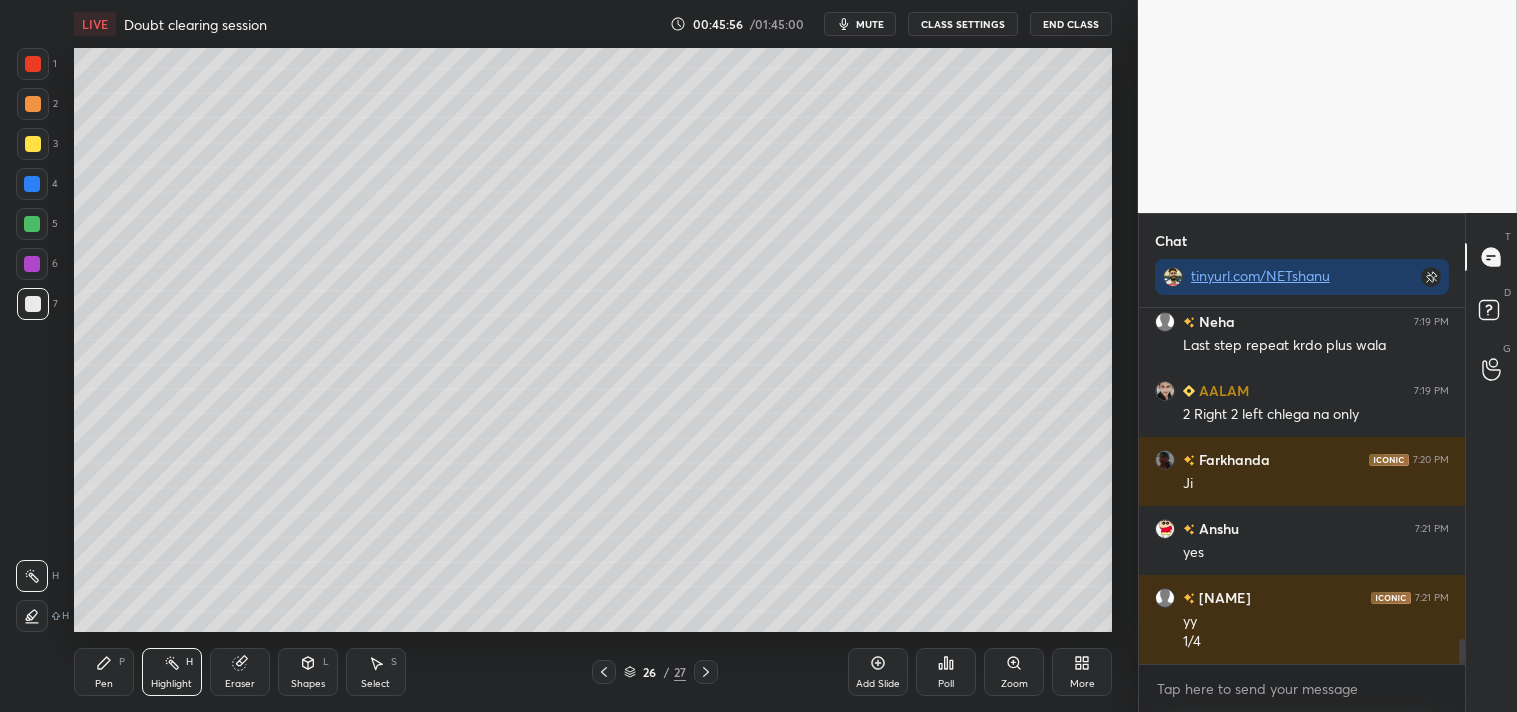 click 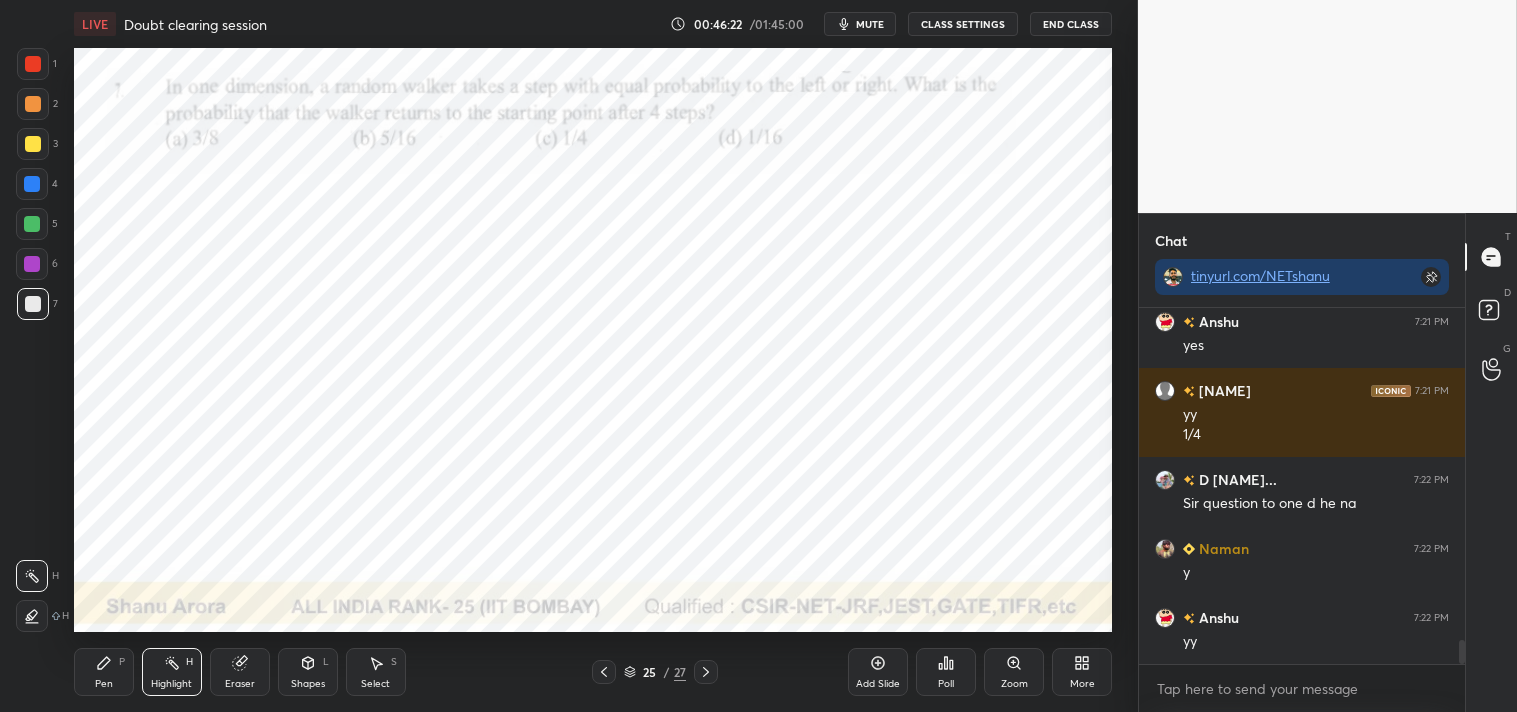 scroll, scrollTop: 4998, scrollLeft: 0, axis: vertical 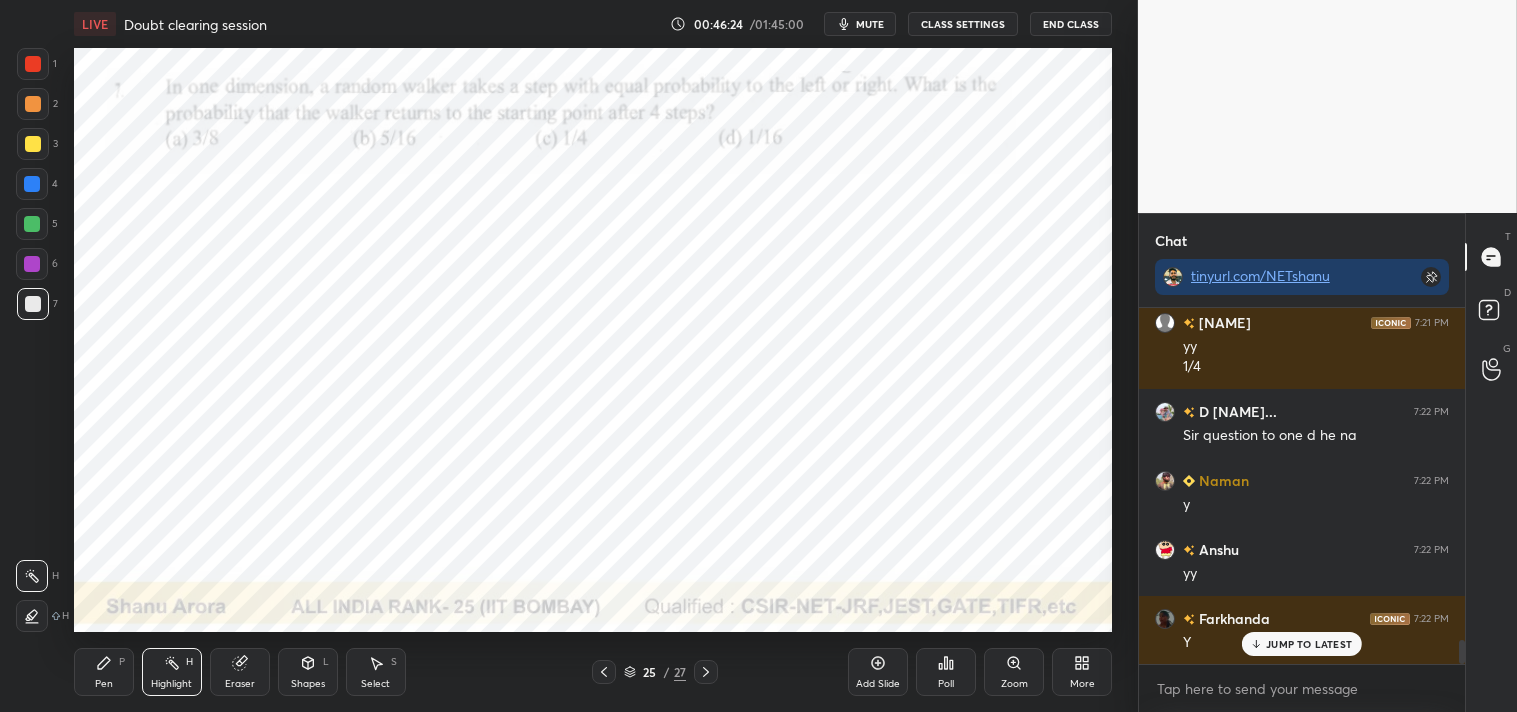 click on "Highlight" at bounding box center [171, 684] 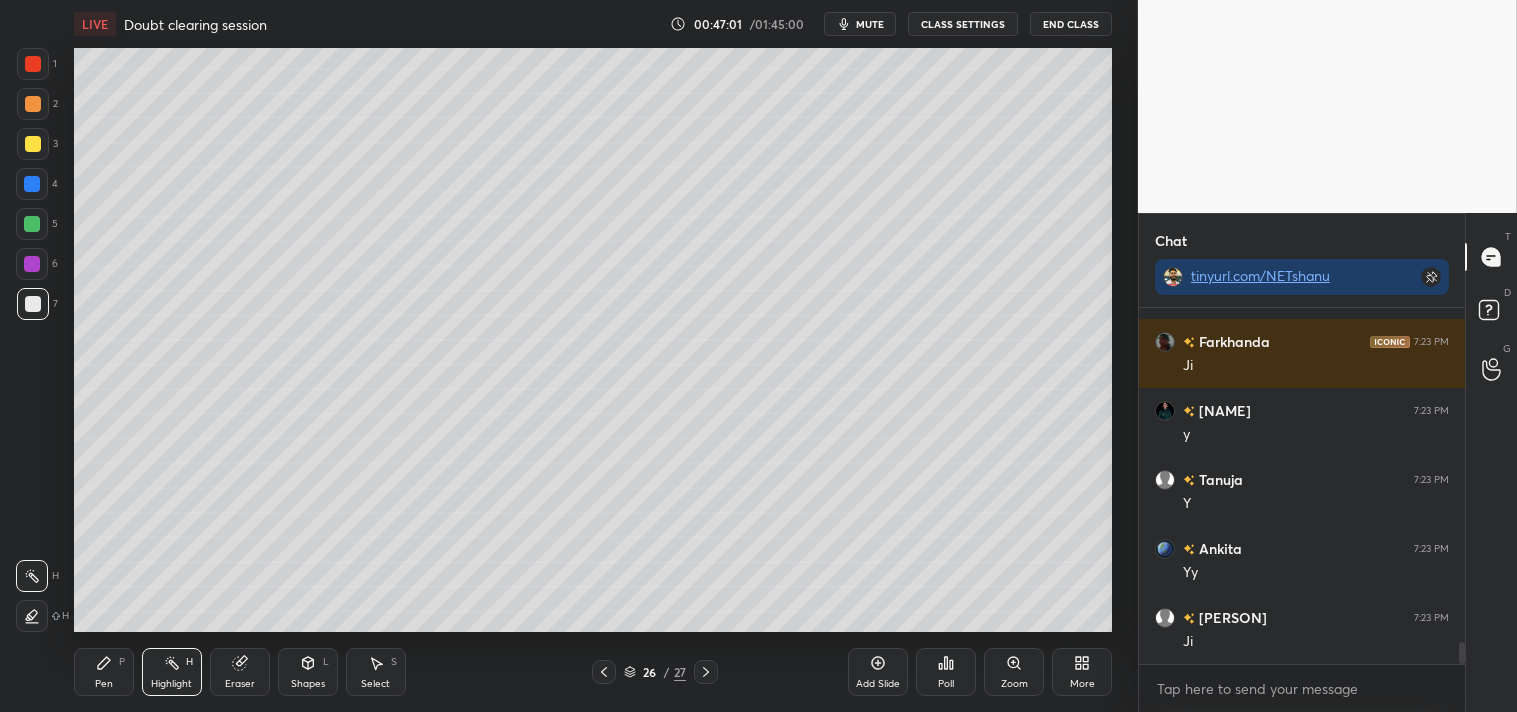 scroll, scrollTop: 5620, scrollLeft: 0, axis: vertical 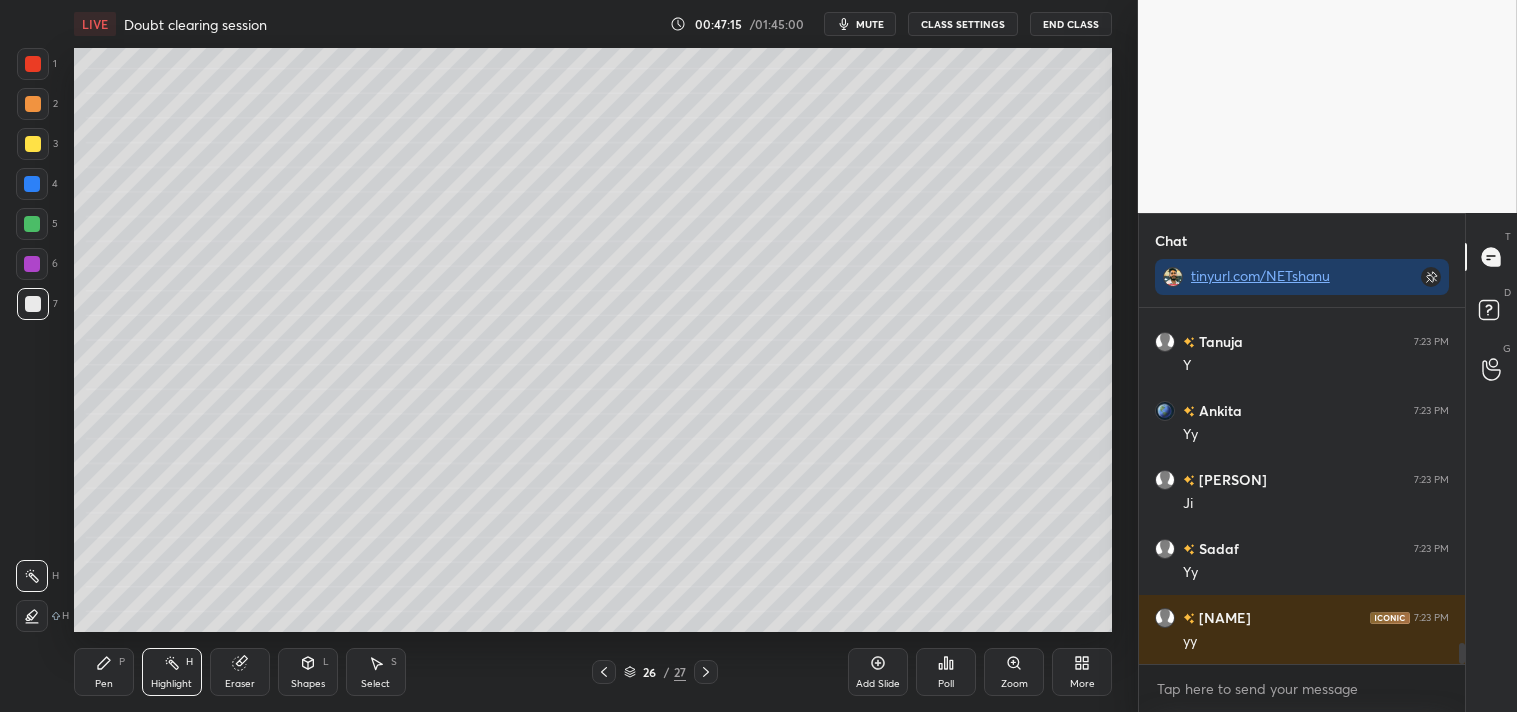 click on "Pen P Highlight H Eraser Shapes L Select S 26 / 27 Add Slide Poll Zoom More" at bounding box center (593, 672) 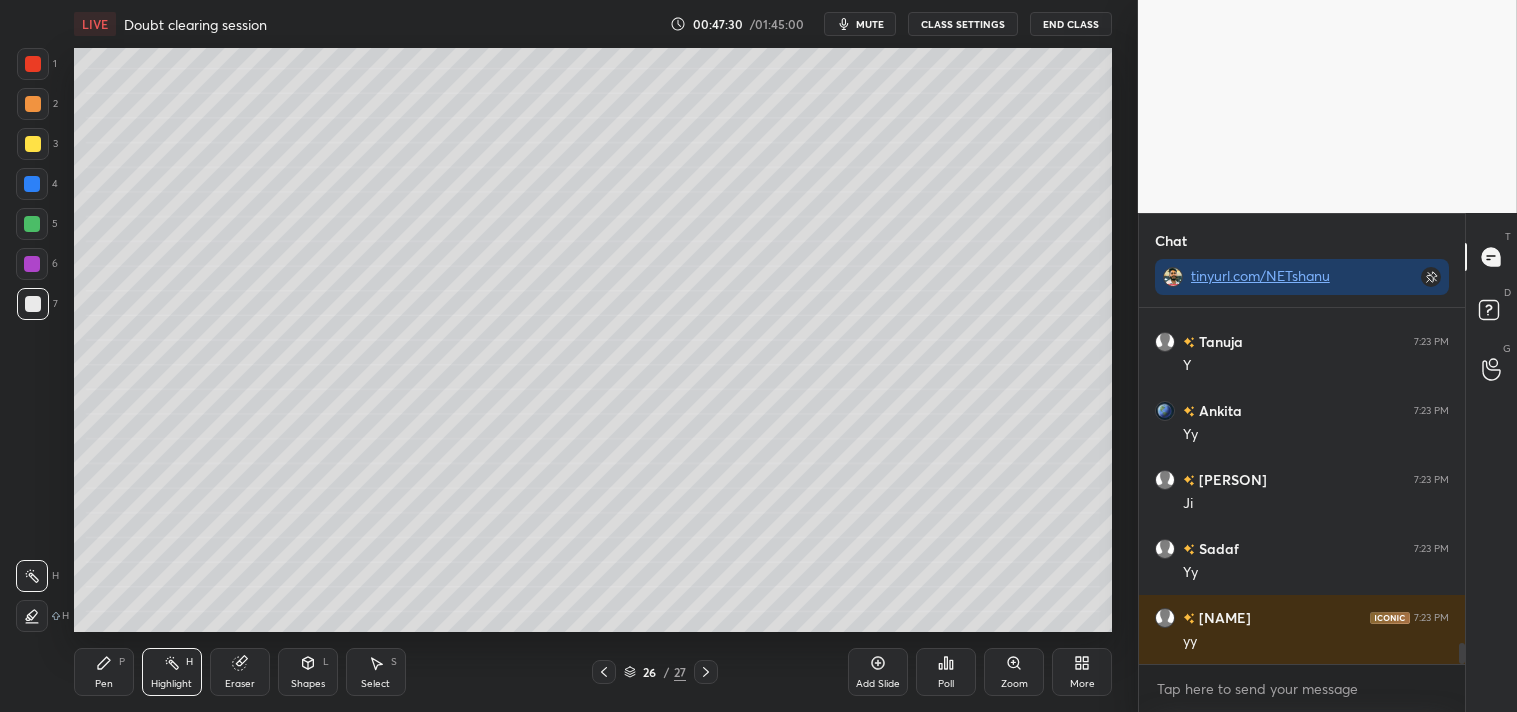 scroll, scrollTop: 5688, scrollLeft: 0, axis: vertical 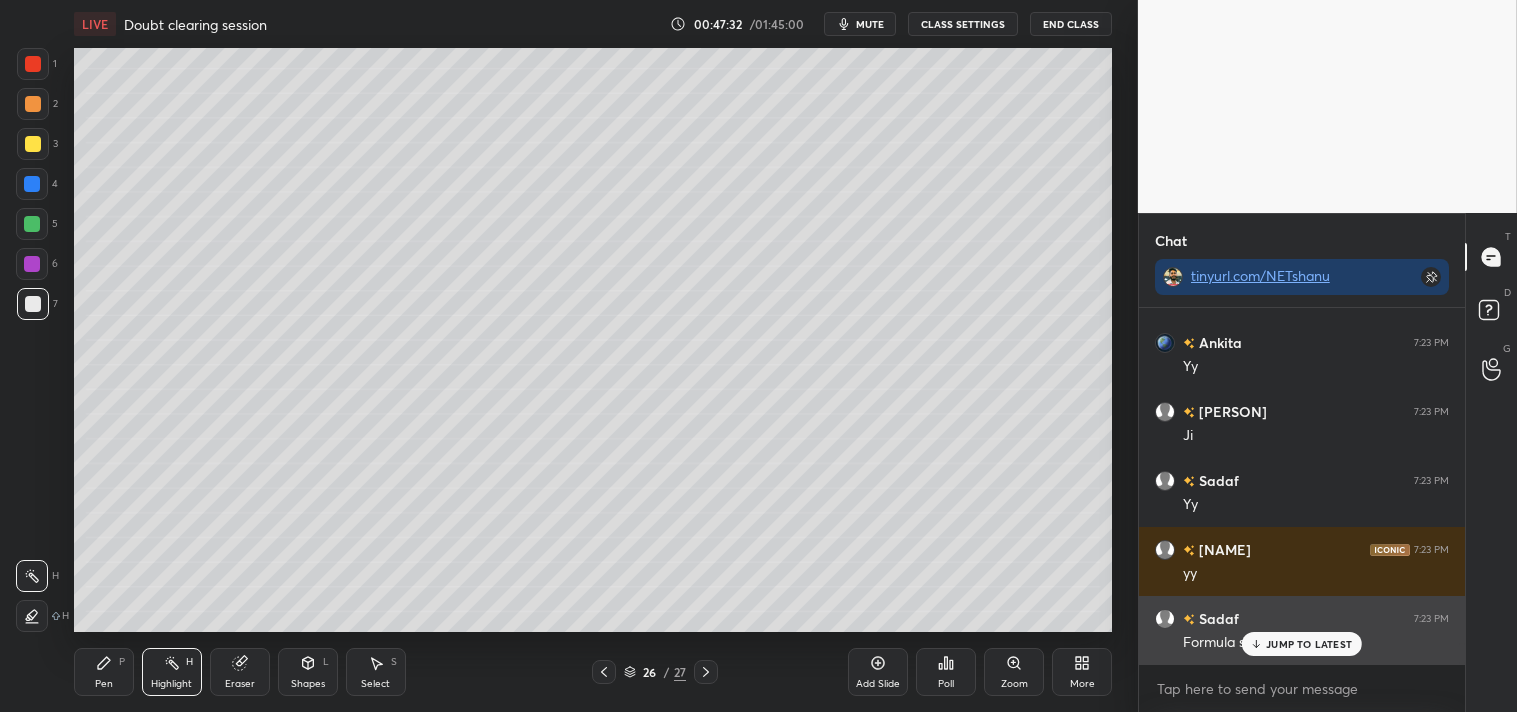 click on "JUMP TO LATEST" at bounding box center (1302, 644) 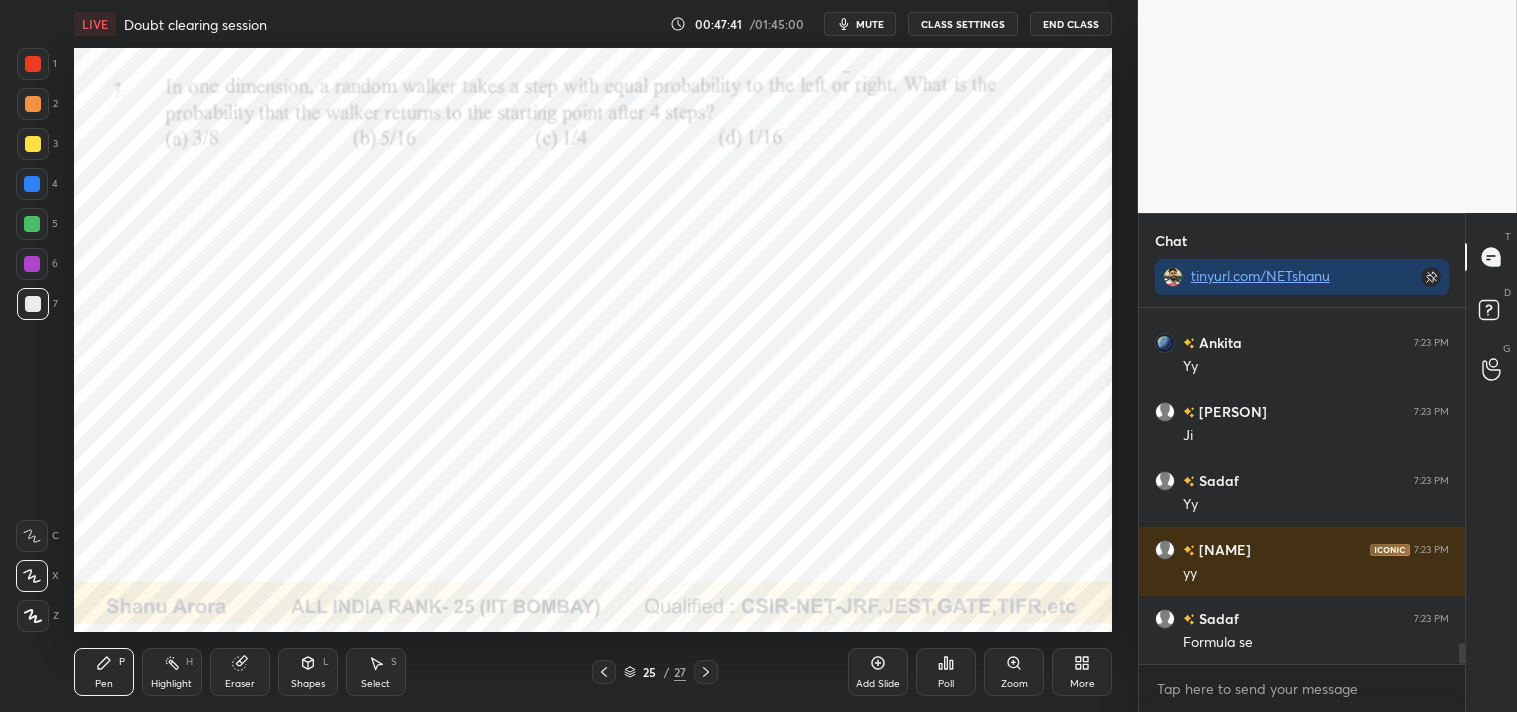 click on "Pen P" at bounding box center [104, 672] 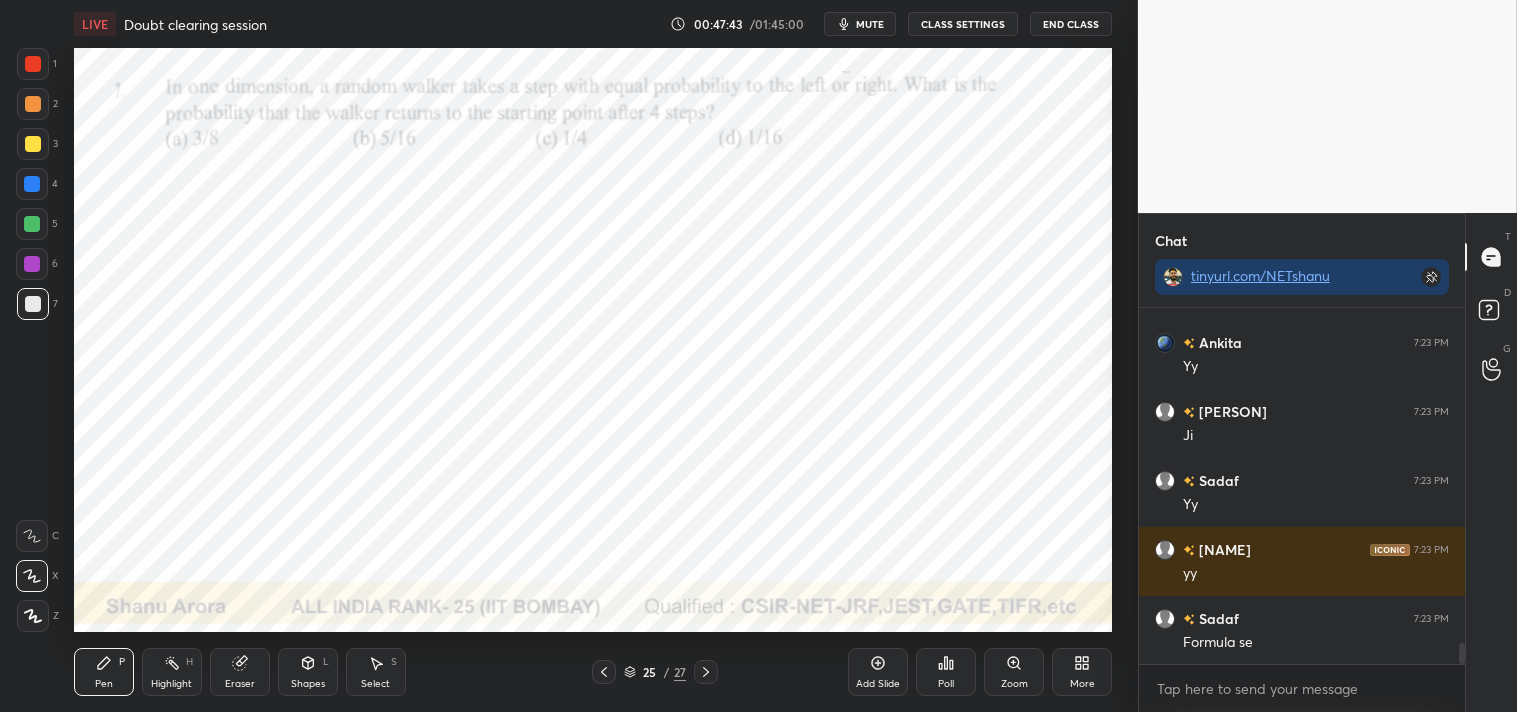 click at bounding box center [33, 64] 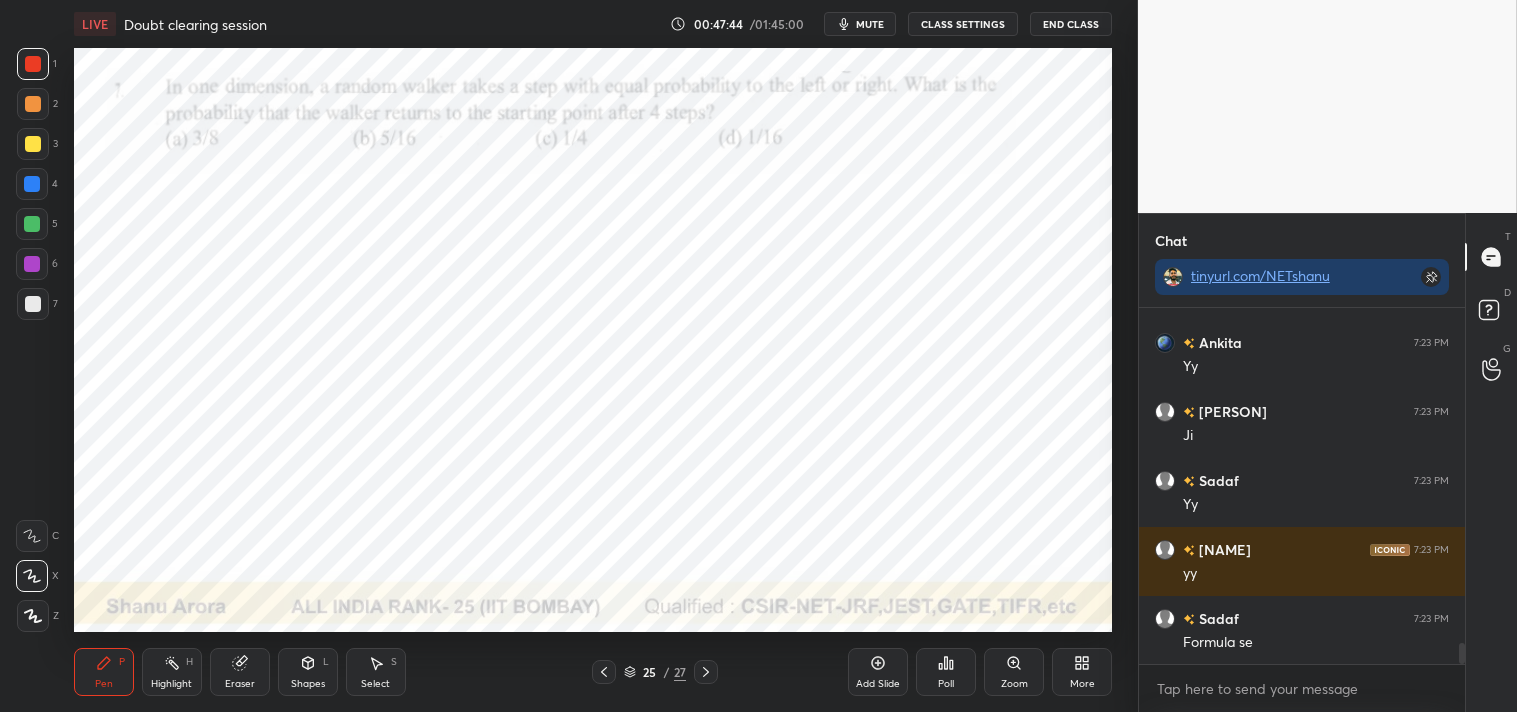 click at bounding box center [33, 64] 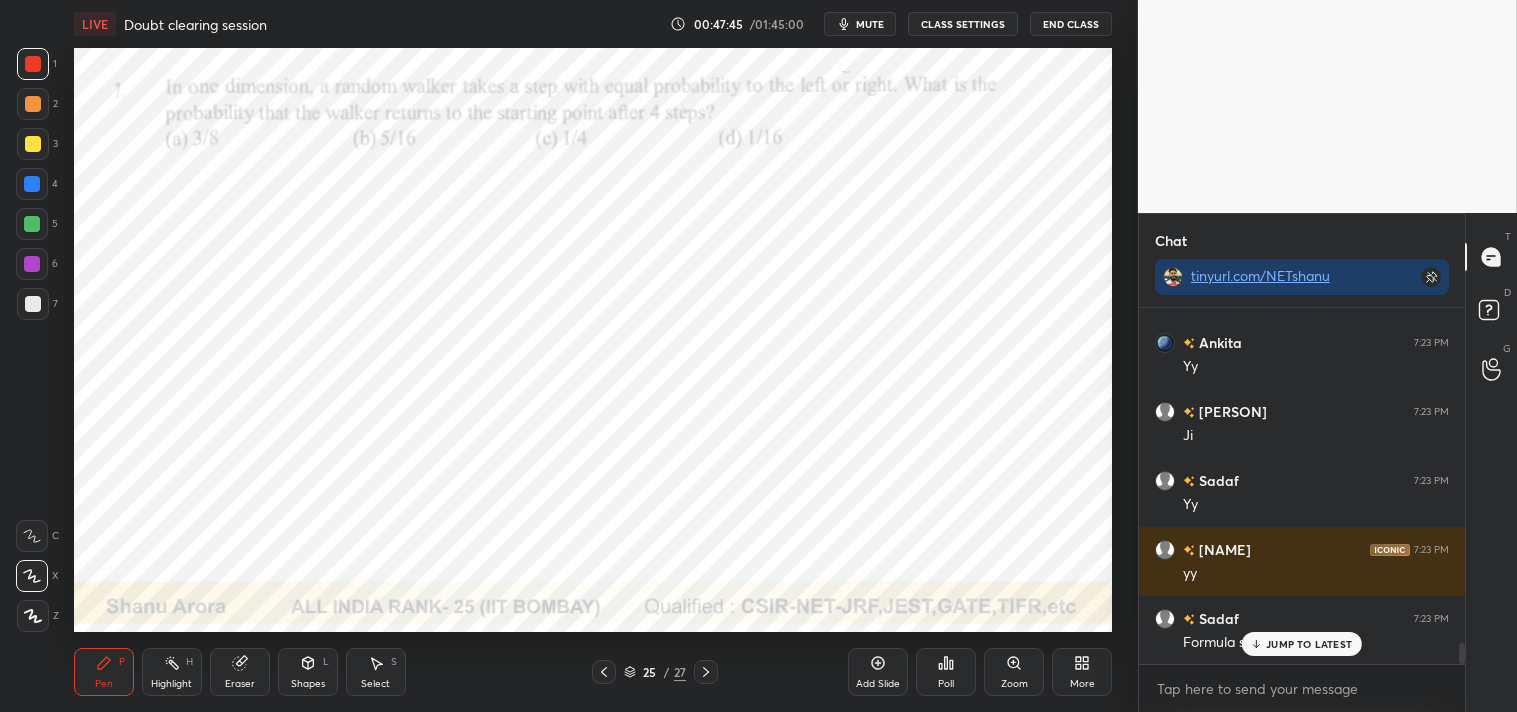 scroll, scrollTop: 5757, scrollLeft: 0, axis: vertical 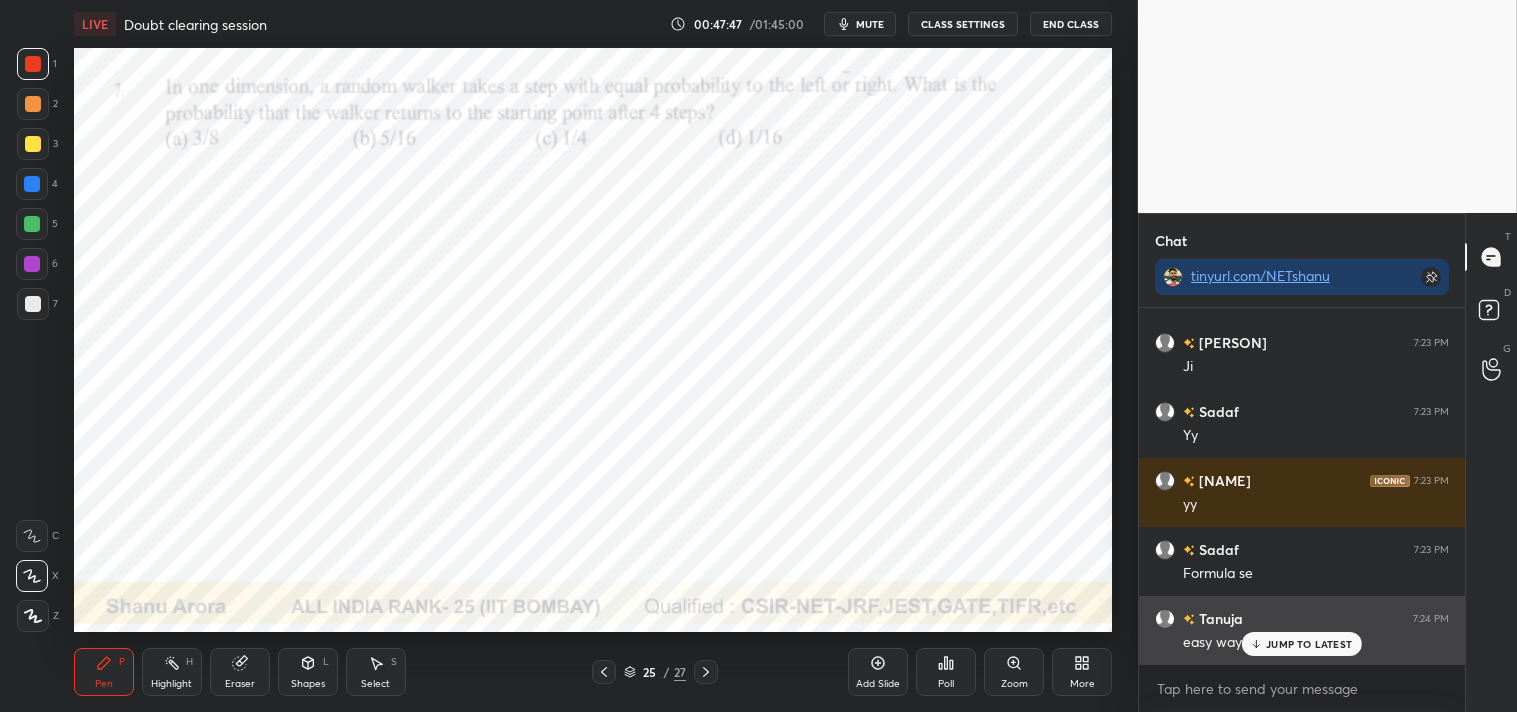 click on "JUMP TO LATEST" at bounding box center (1309, 644) 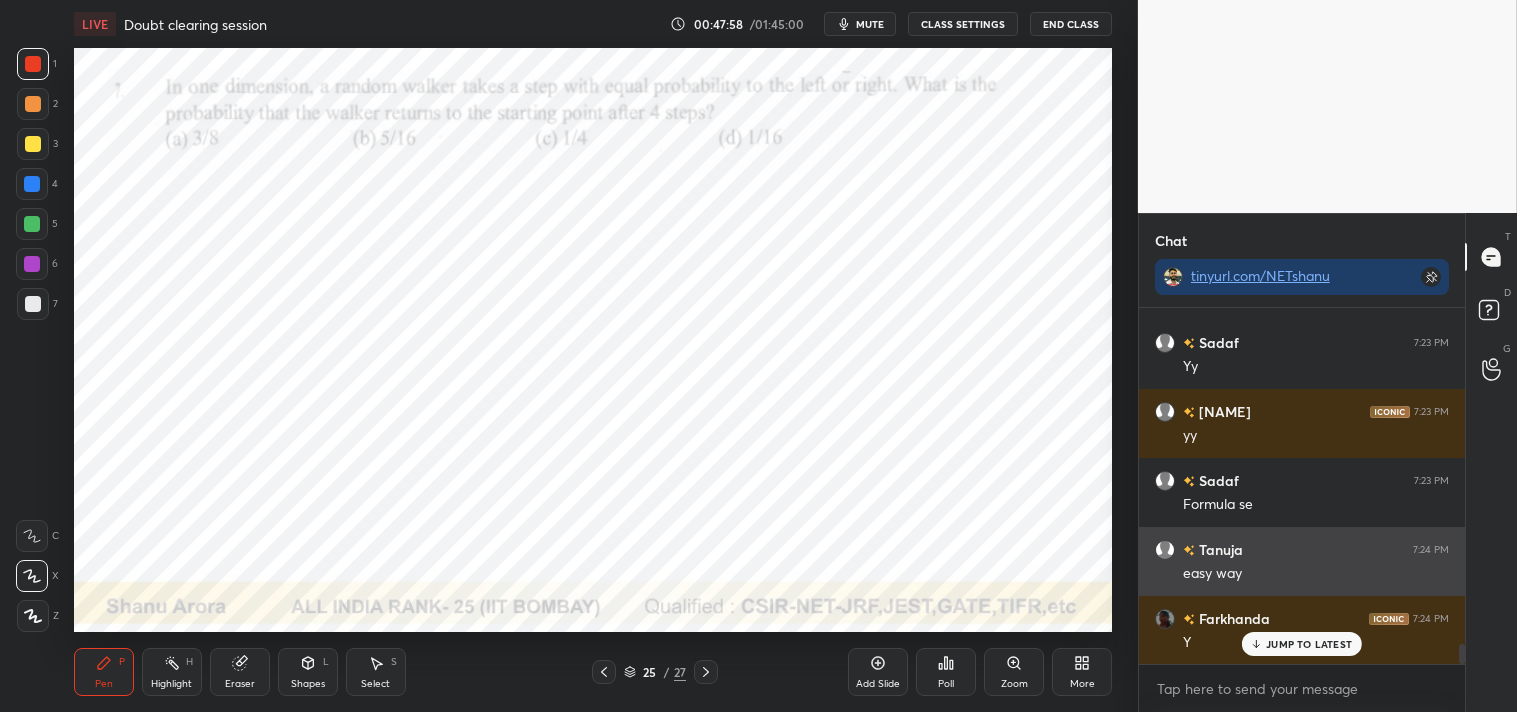 scroll, scrollTop: 5895, scrollLeft: 0, axis: vertical 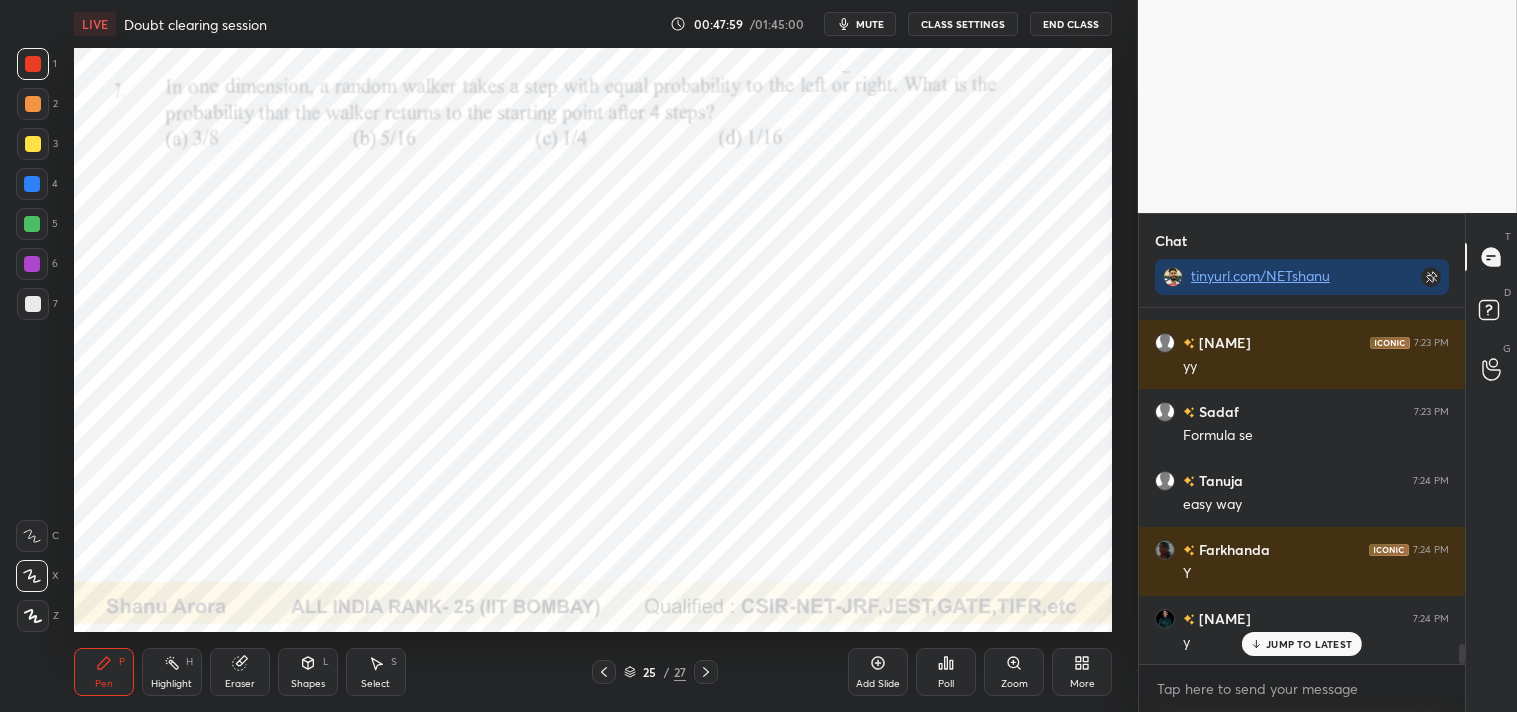 click 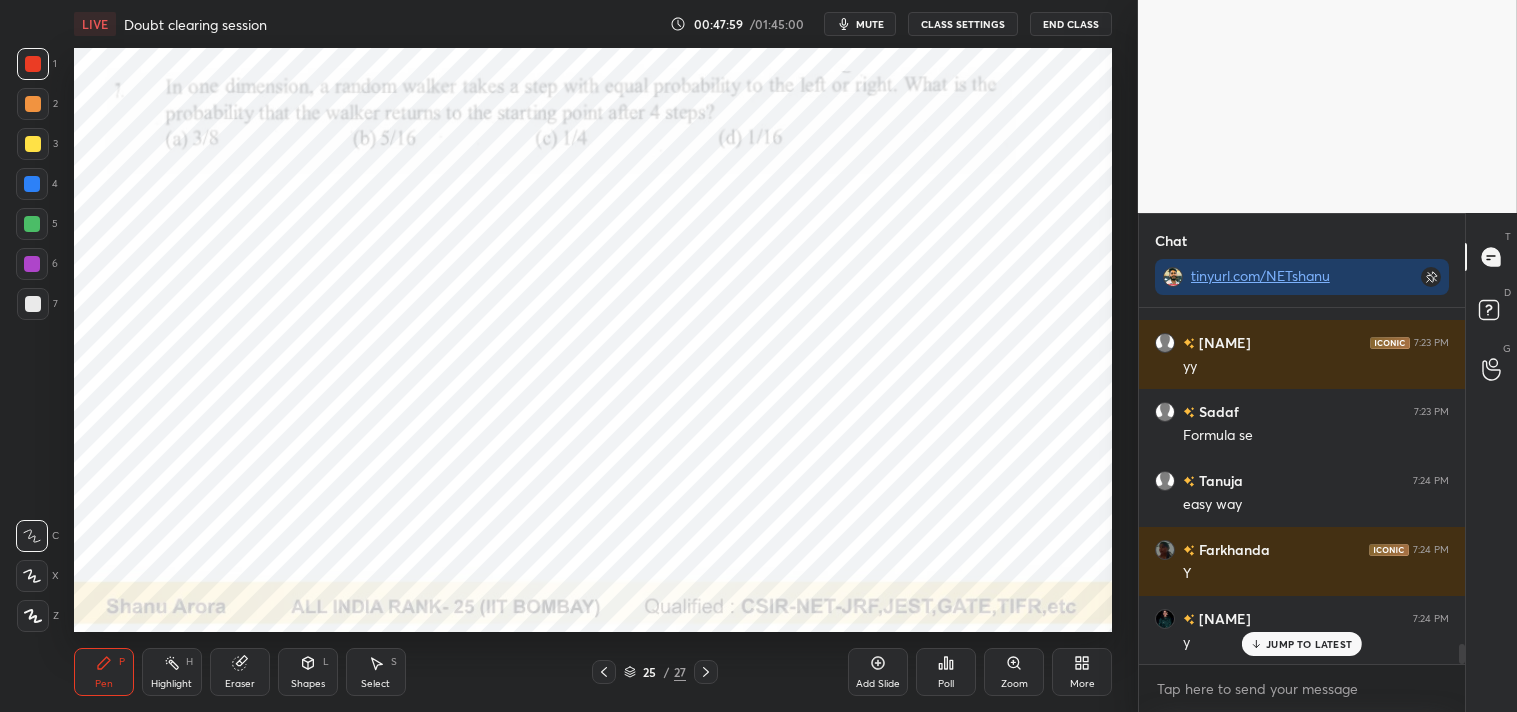 click 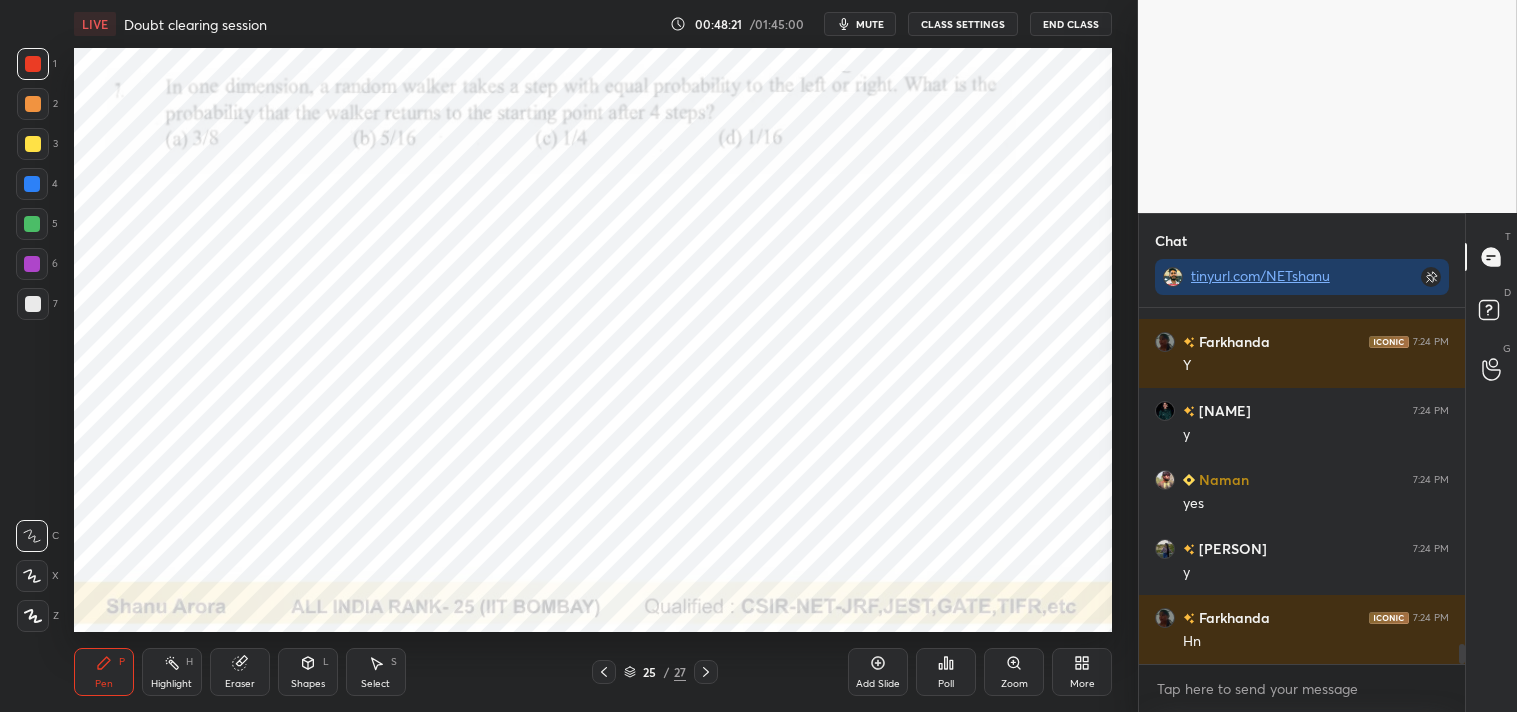scroll, scrollTop: 6172, scrollLeft: 0, axis: vertical 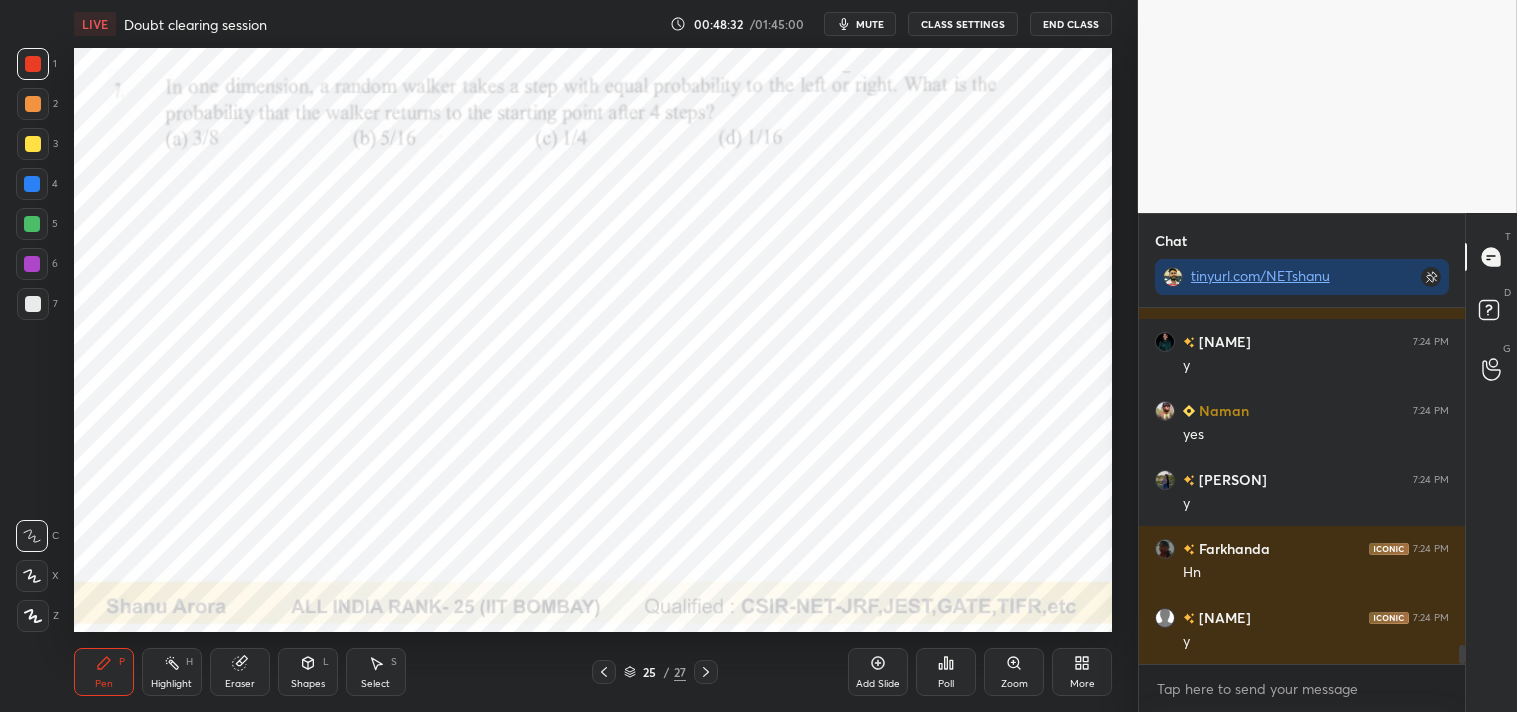 click at bounding box center (32, 184) 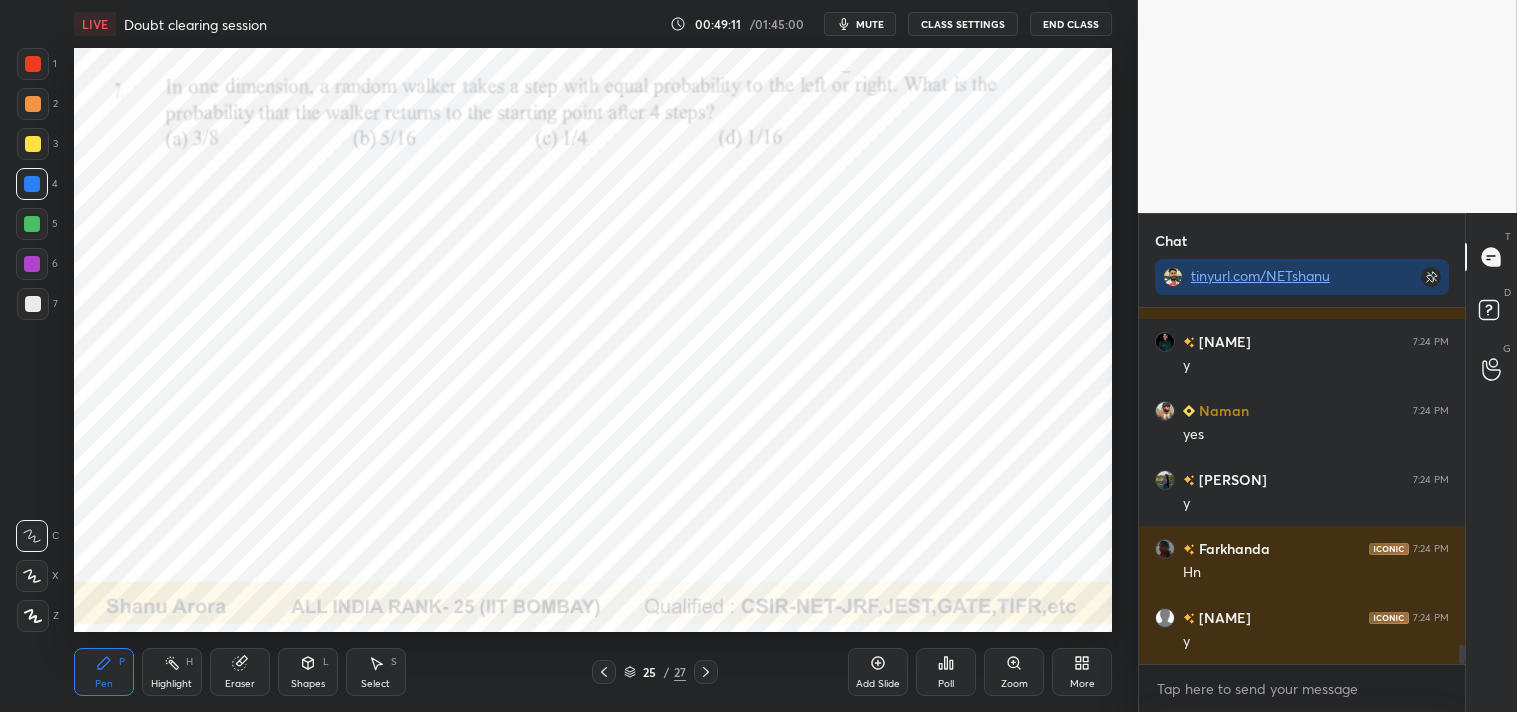 click on "1 2 3 4 5 6 7 C X Z C X Z E E Erase all   H H" at bounding box center (32, 340) 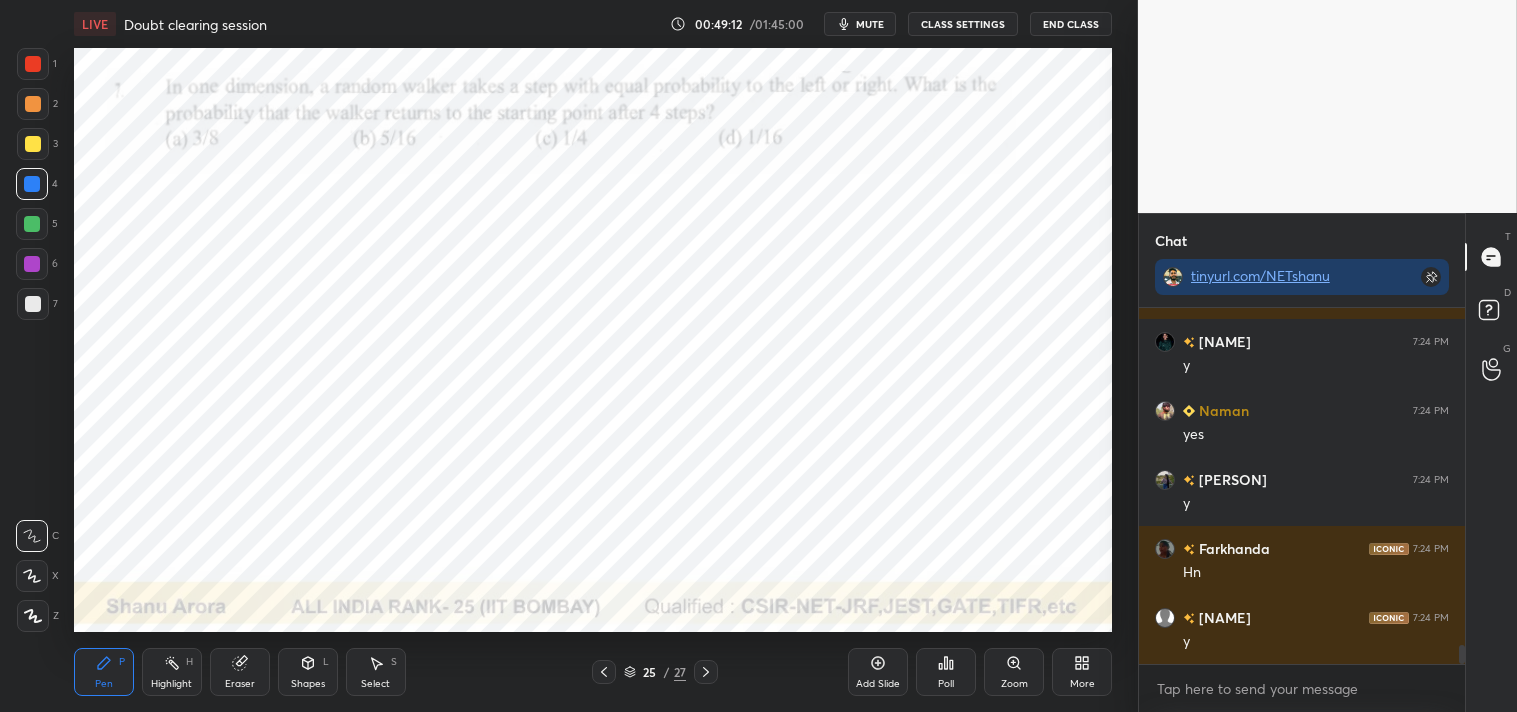 click on "1 2 3 4 5 6 7 C X Z C X Z E E Erase all   H H" at bounding box center (32, 340) 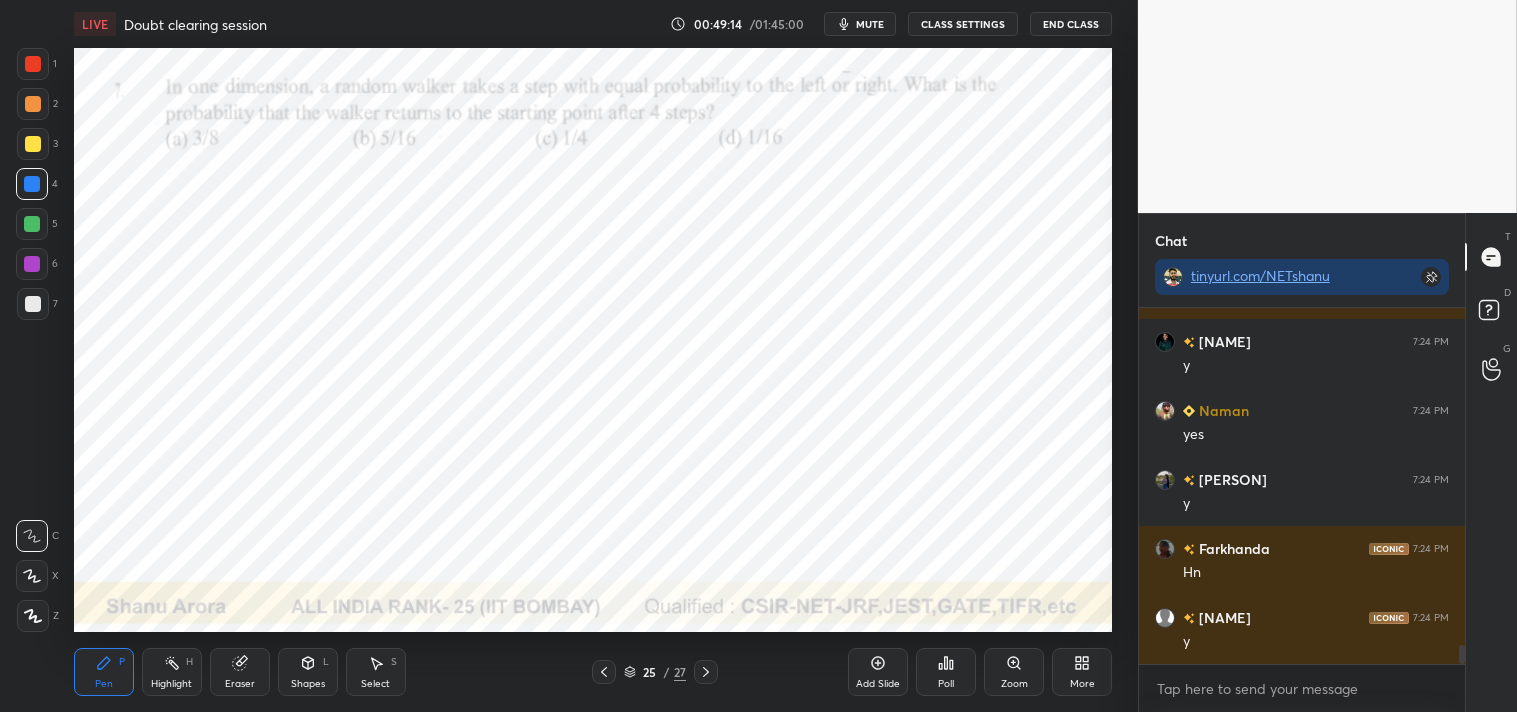 scroll, scrollTop: 6241, scrollLeft: 0, axis: vertical 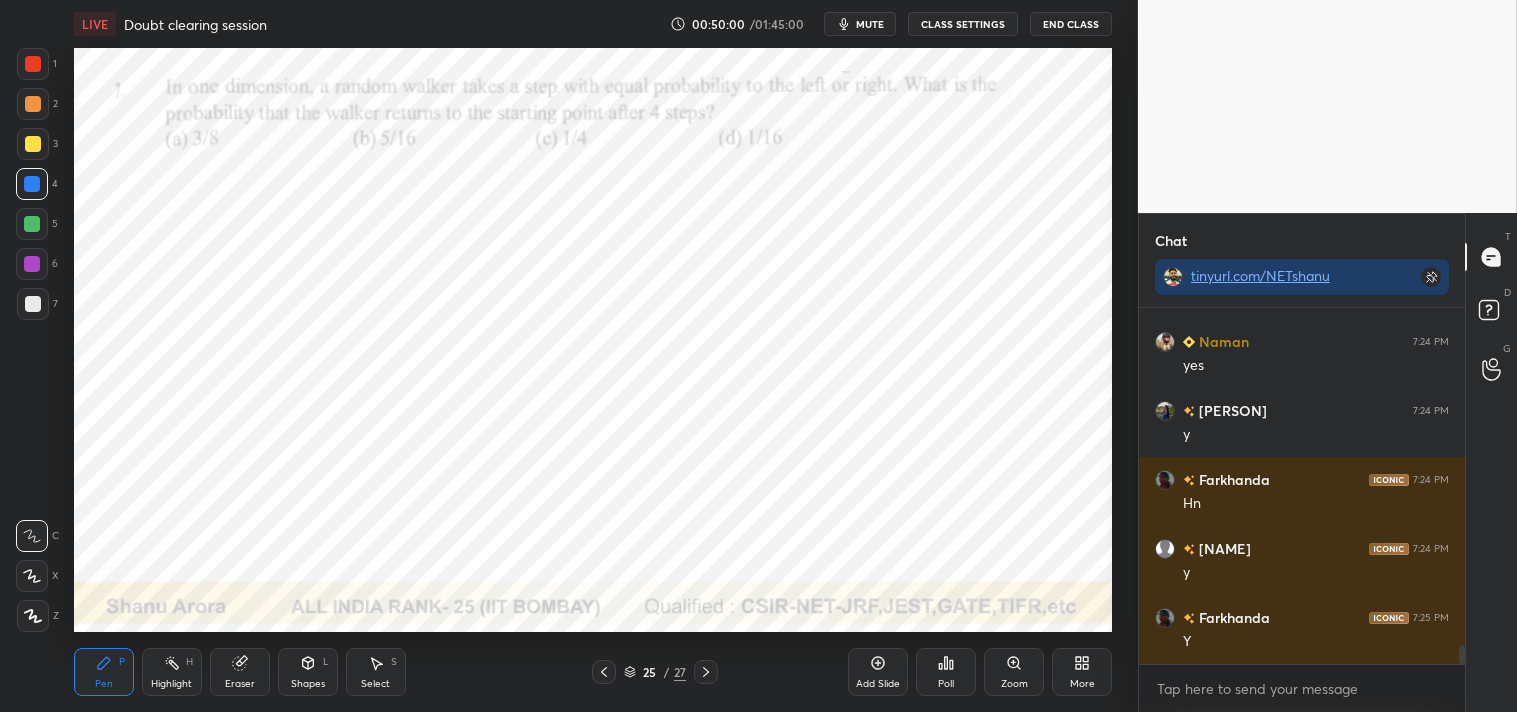 click on "Highlight H" at bounding box center (172, 672) 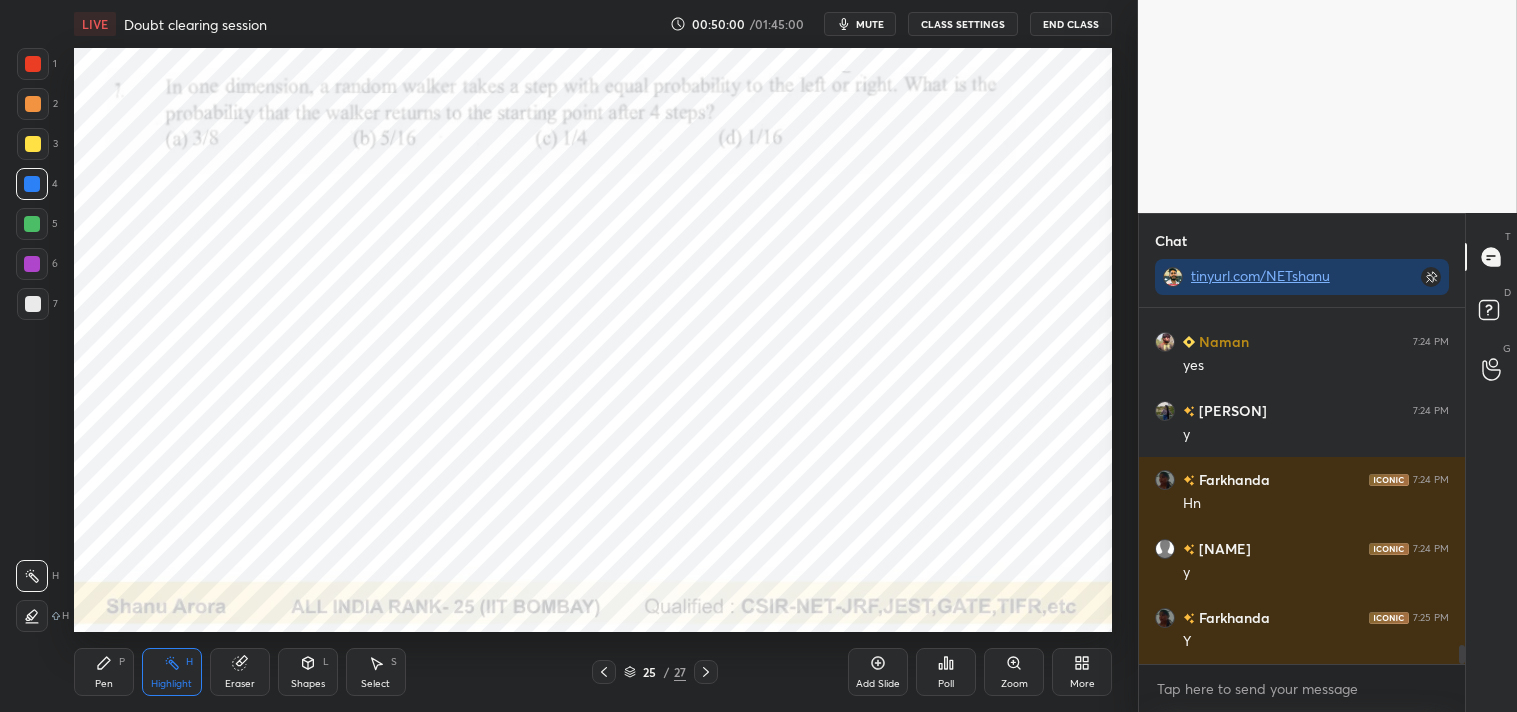 click on "Highlight H" at bounding box center (172, 672) 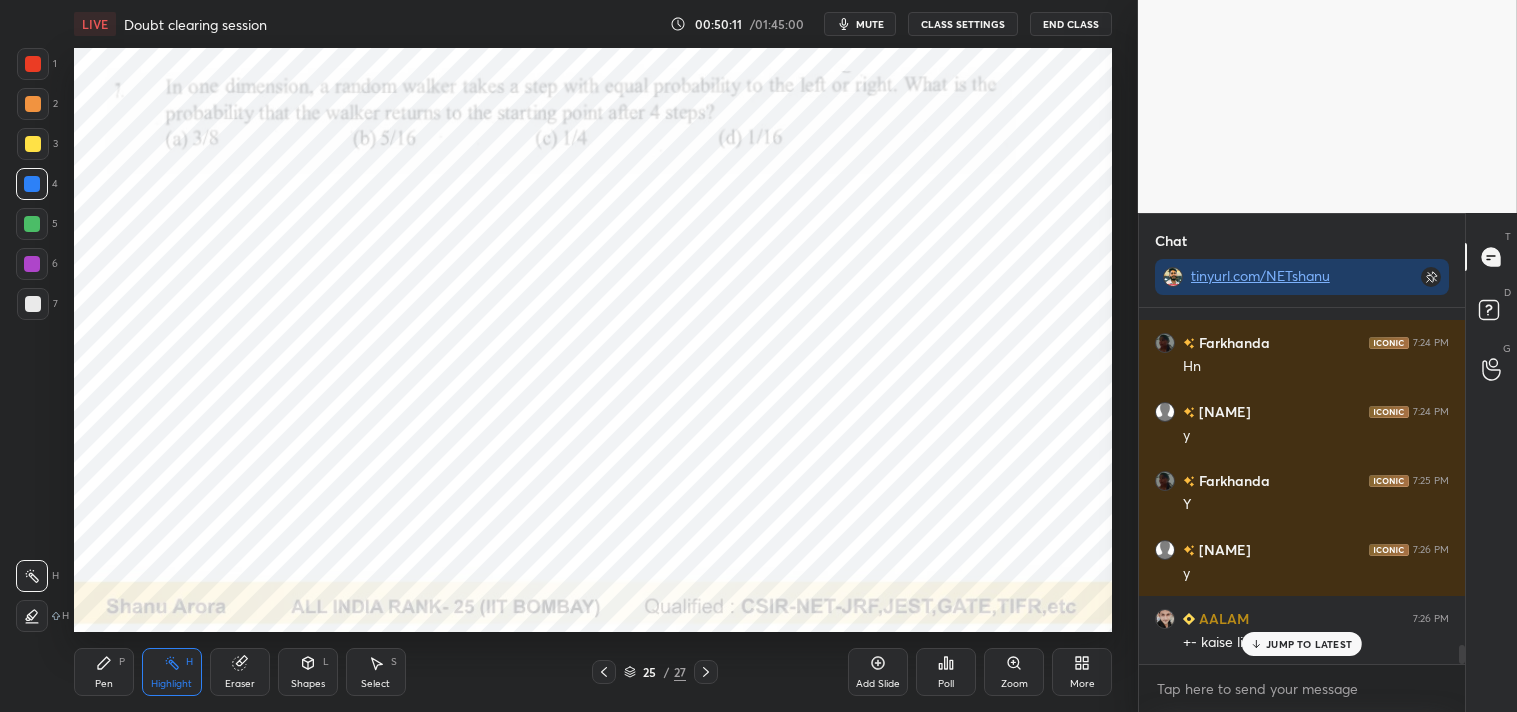 scroll, scrollTop: 6447, scrollLeft: 0, axis: vertical 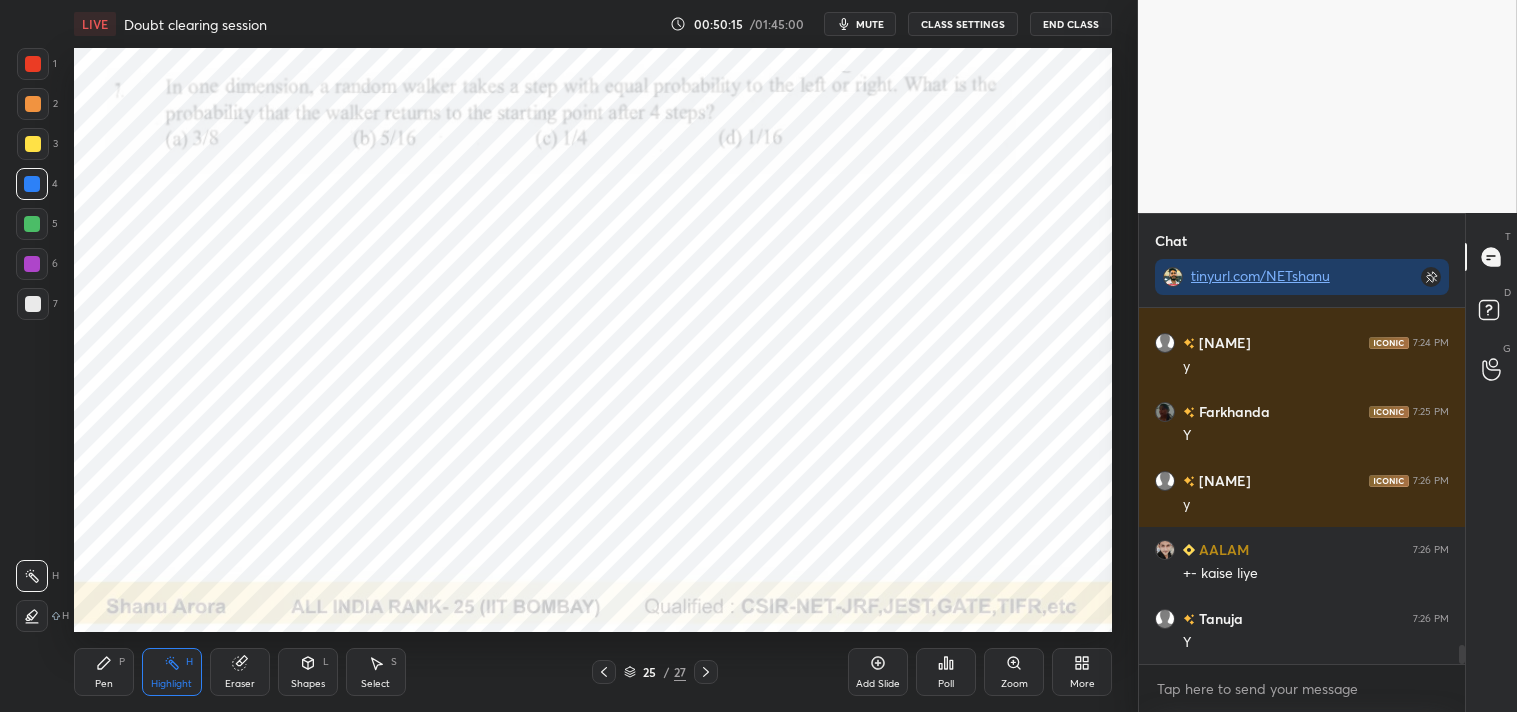 click 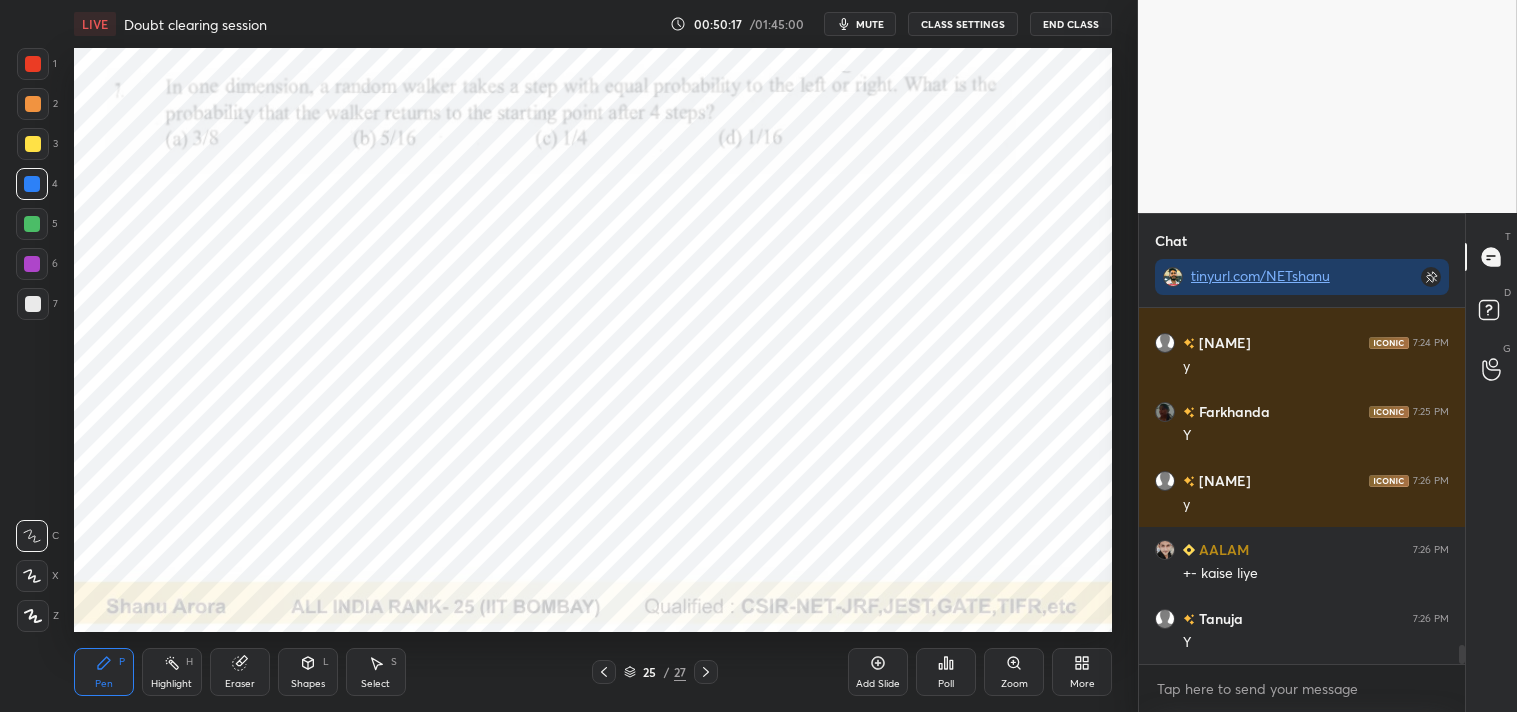 scroll, scrollTop: 6516, scrollLeft: 0, axis: vertical 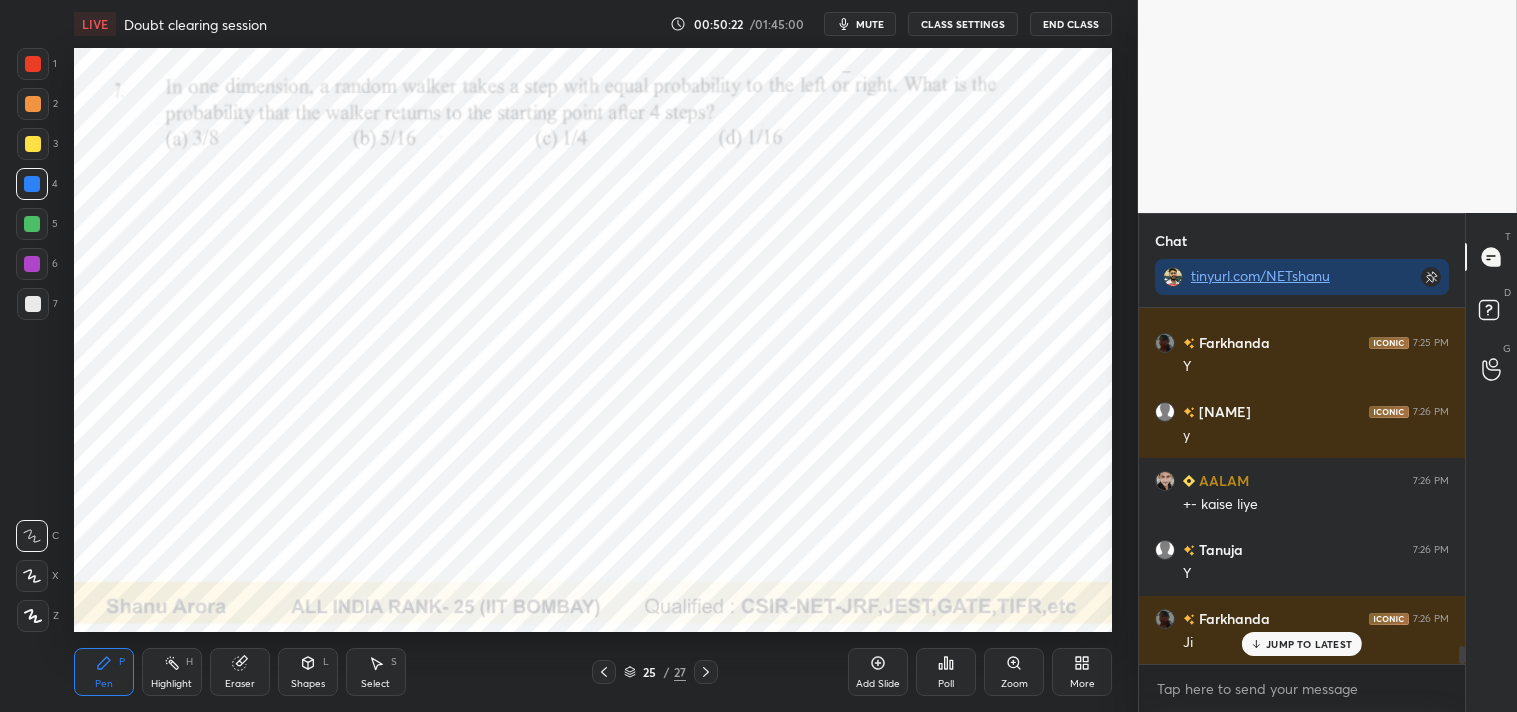 click on "Pen P Highlight H Eraser Shapes L Select S" at bounding box center [267, 672] 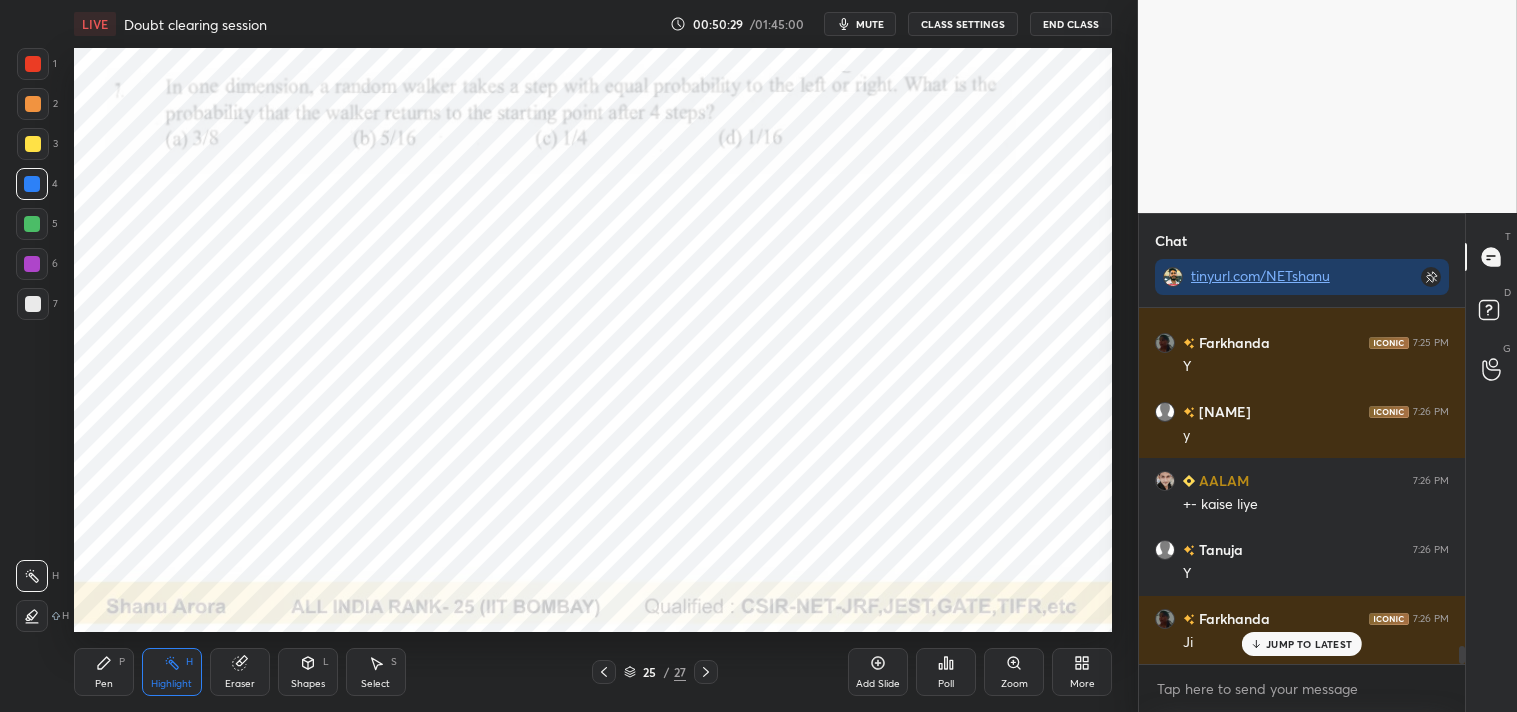 click 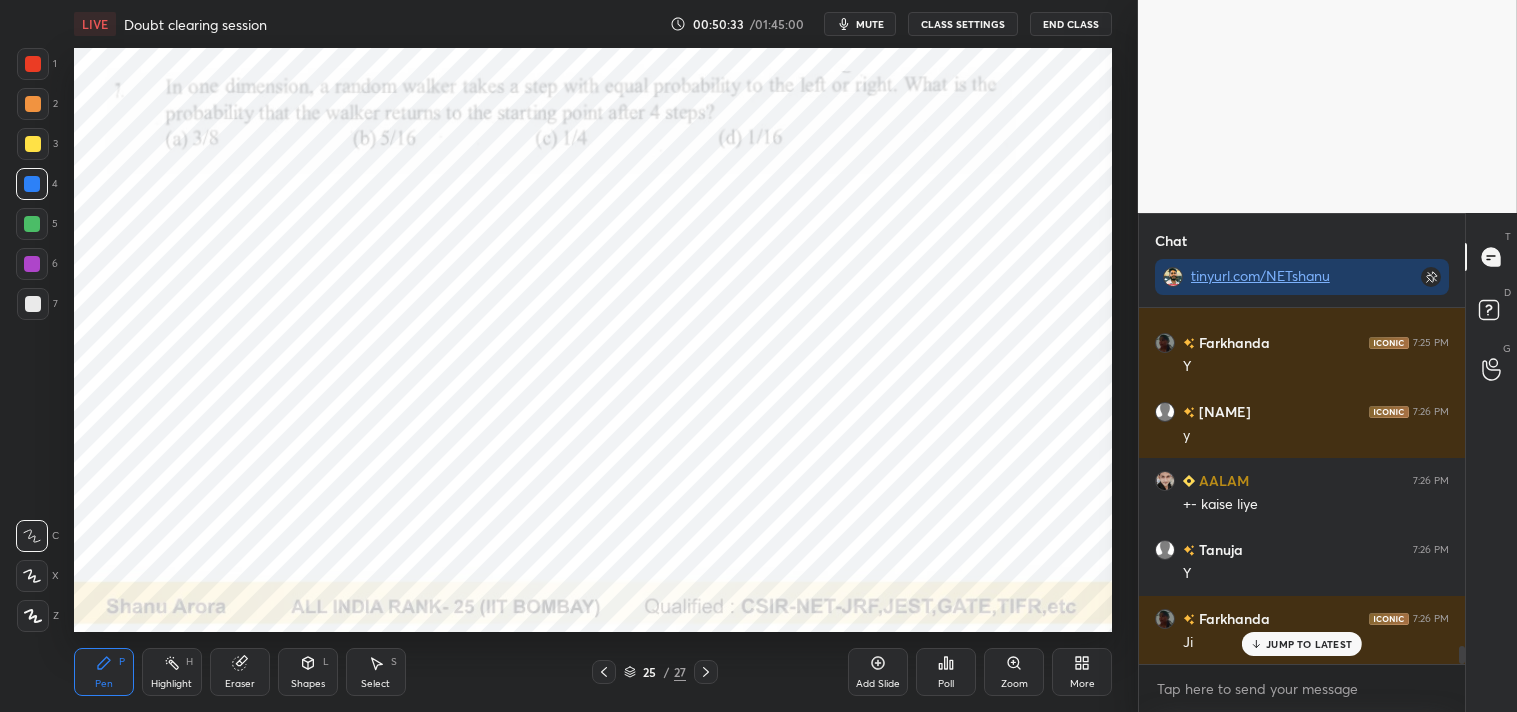 scroll, scrollTop: 6585, scrollLeft: 0, axis: vertical 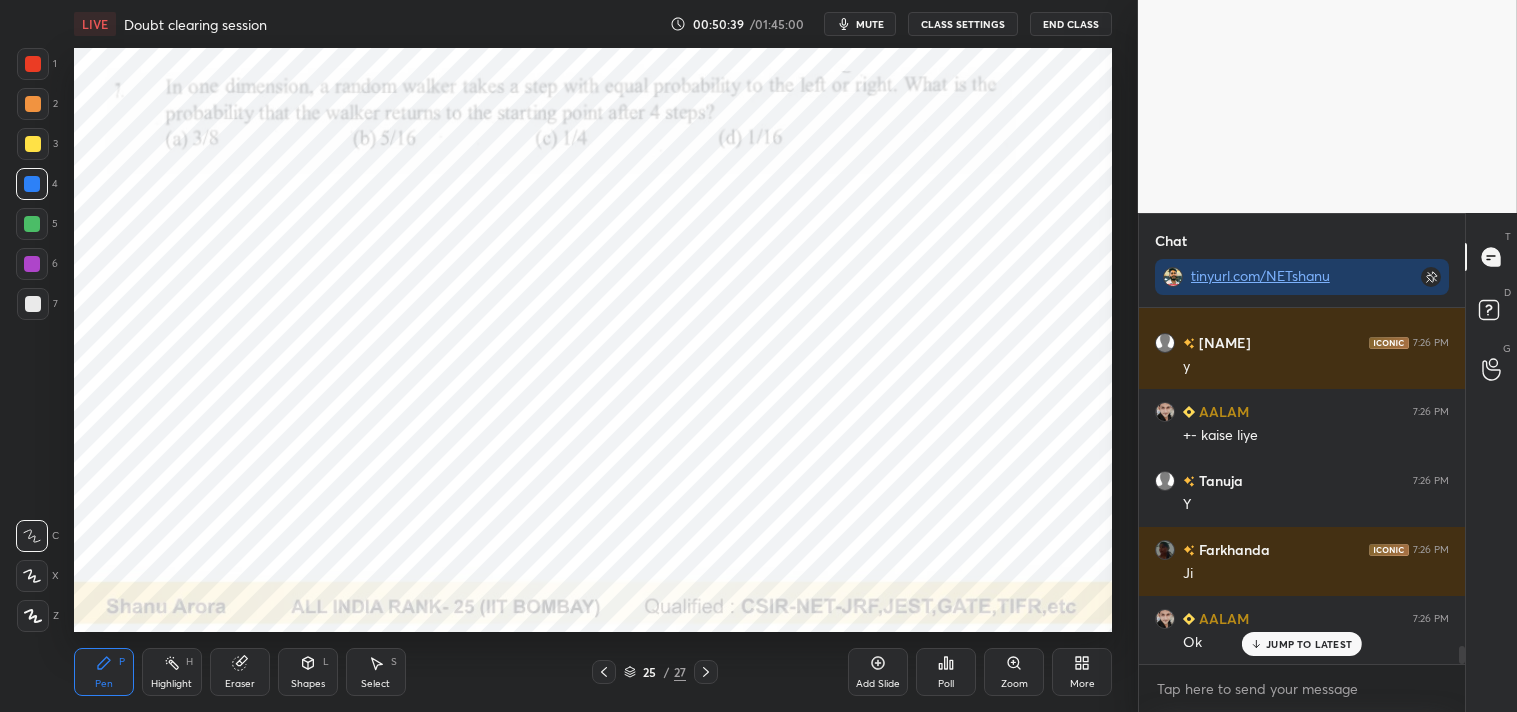 click on "Eraser" at bounding box center [240, 672] 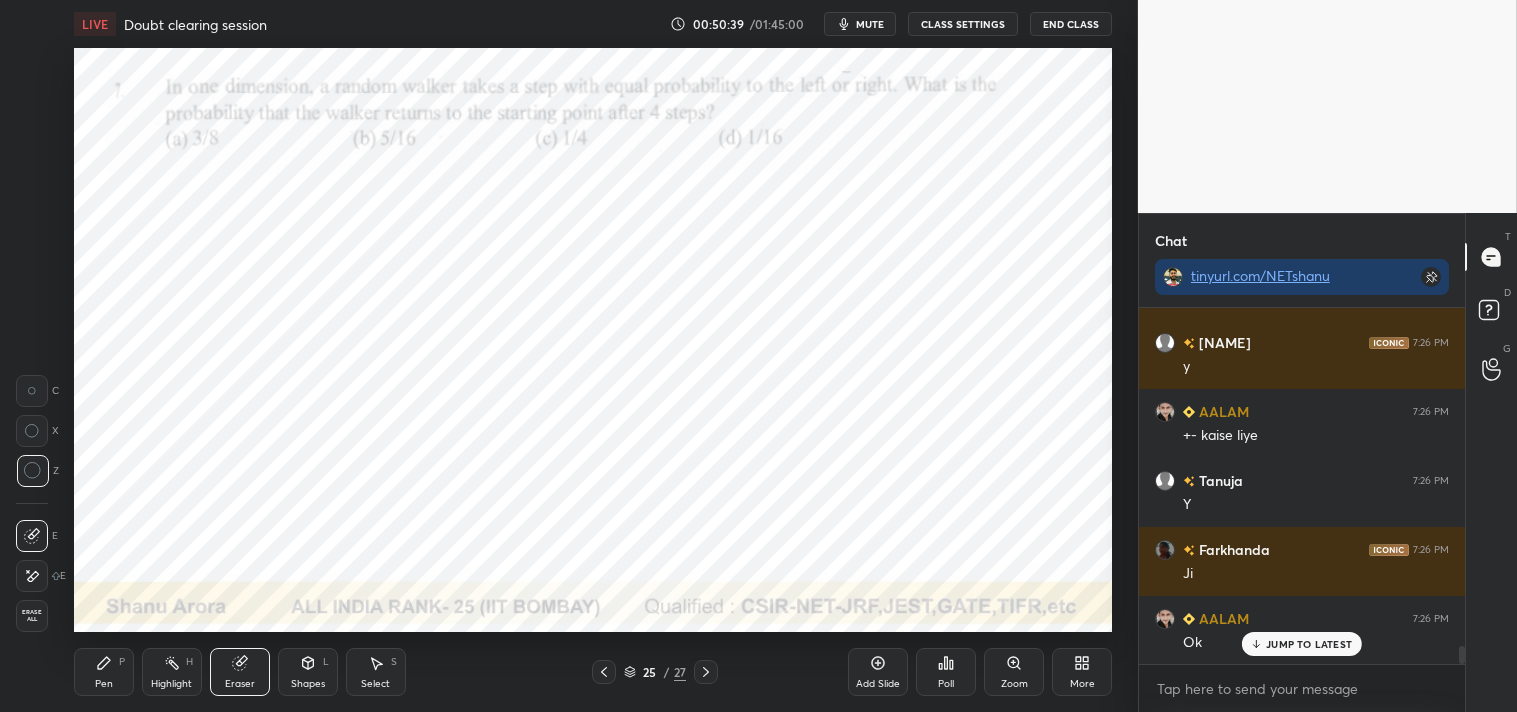 click on "Highlight H" at bounding box center (172, 672) 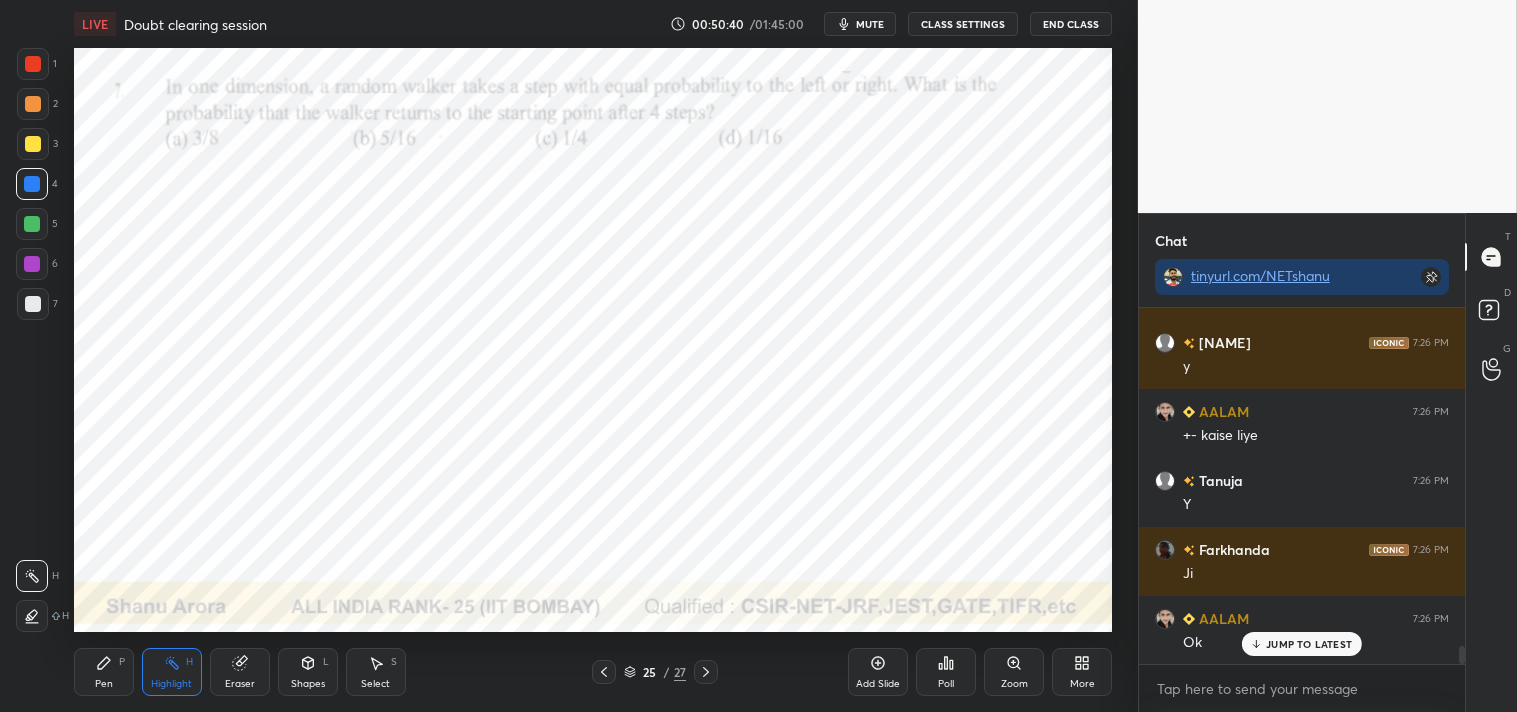 click 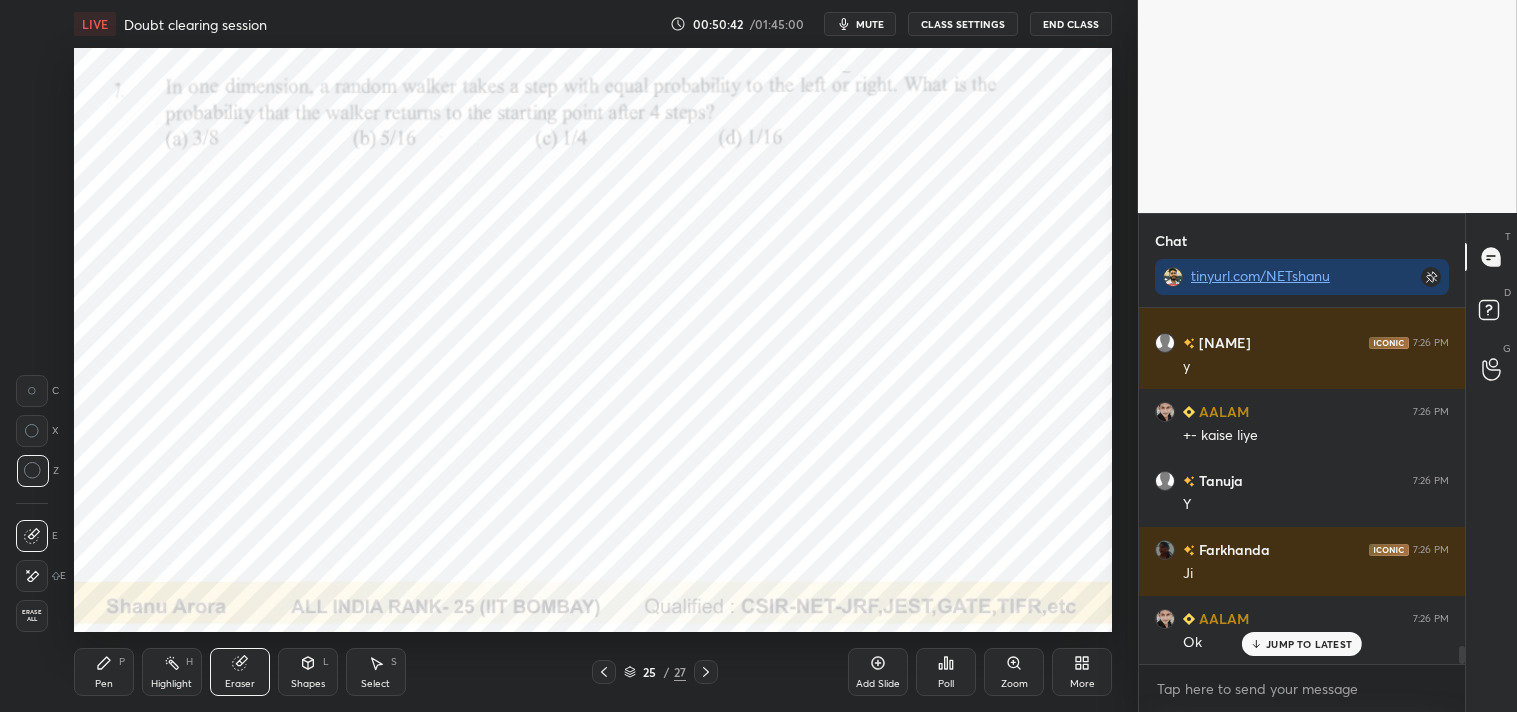 click on "Pen P" at bounding box center (104, 672) 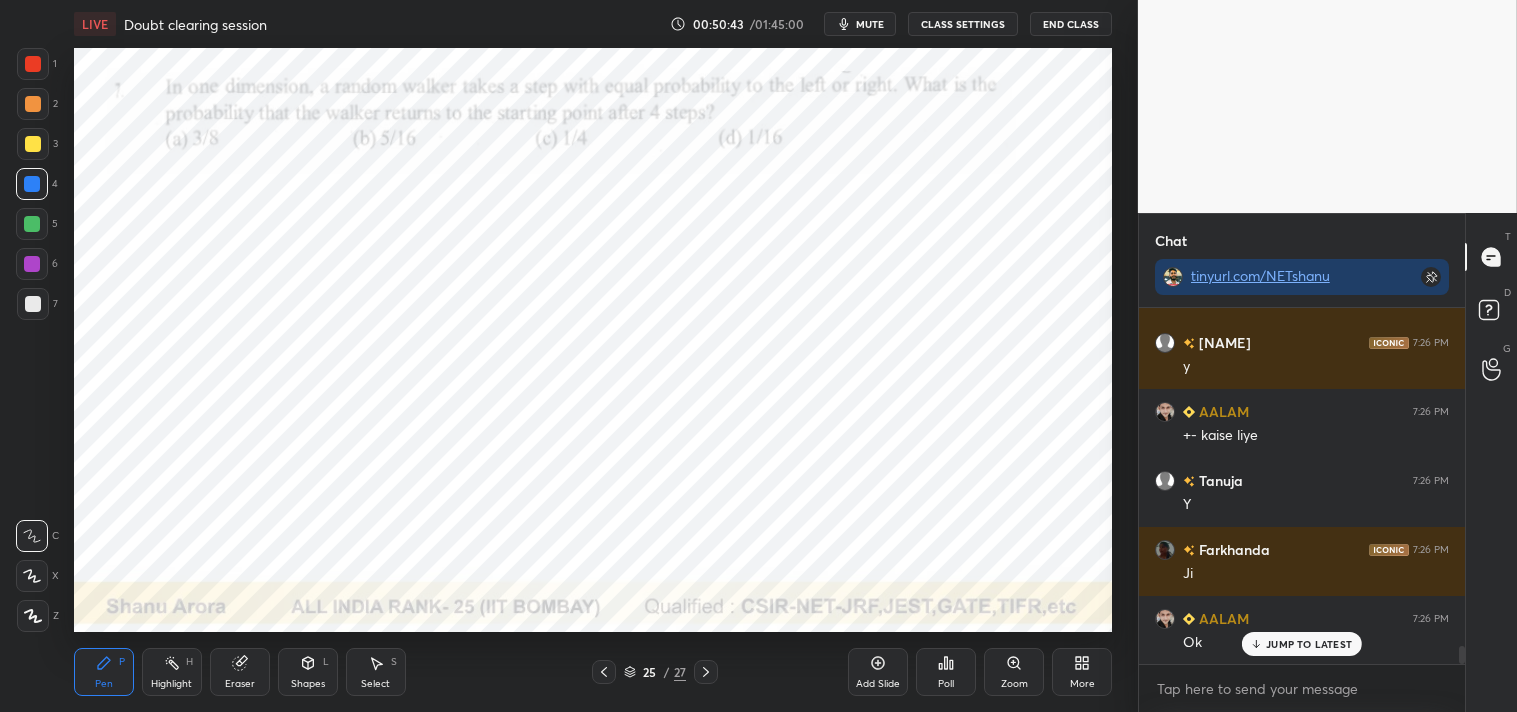 click on "Pen P" at bounding box center (104, 672) 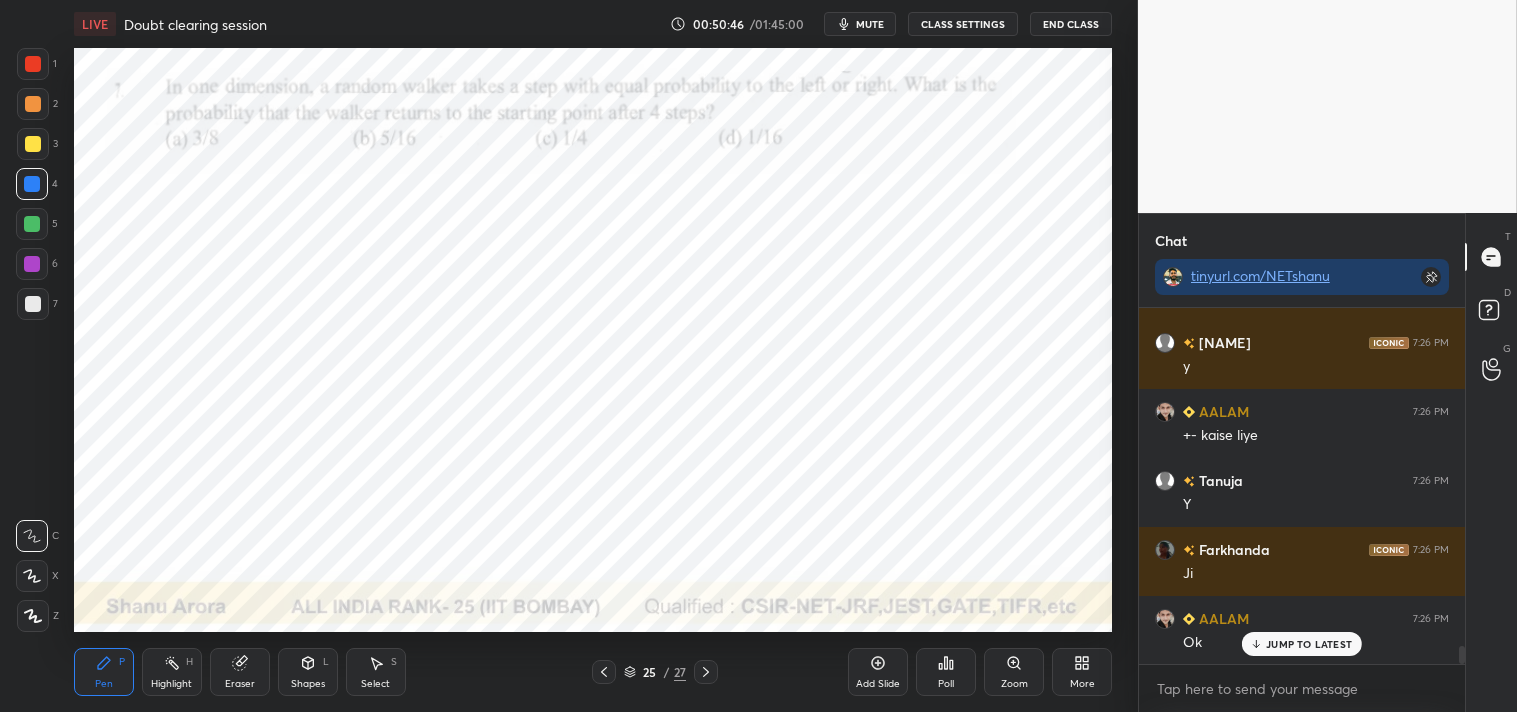 scroll, scrollTop: 6655, scrollLeft: 0, axis: vertical 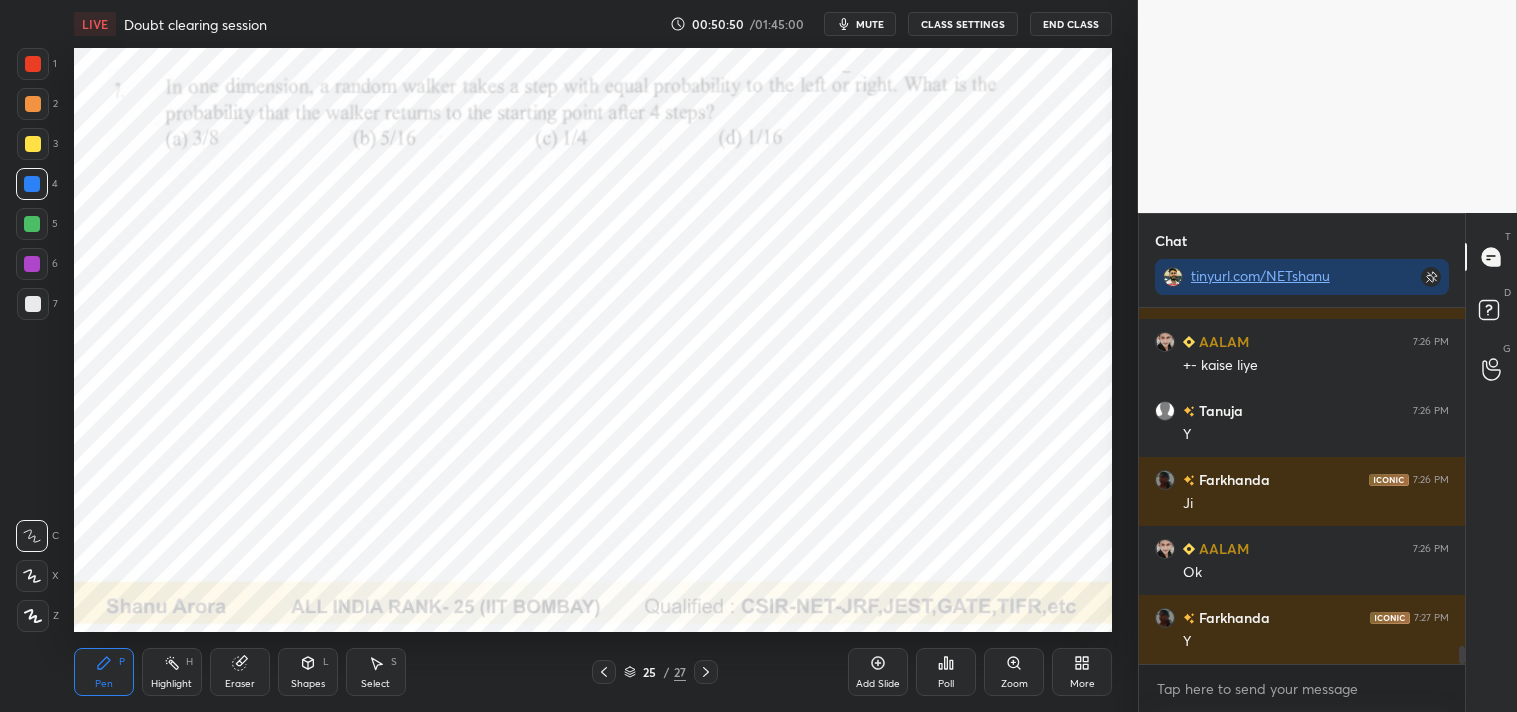 click on "1" at bounding box center [37, 68] 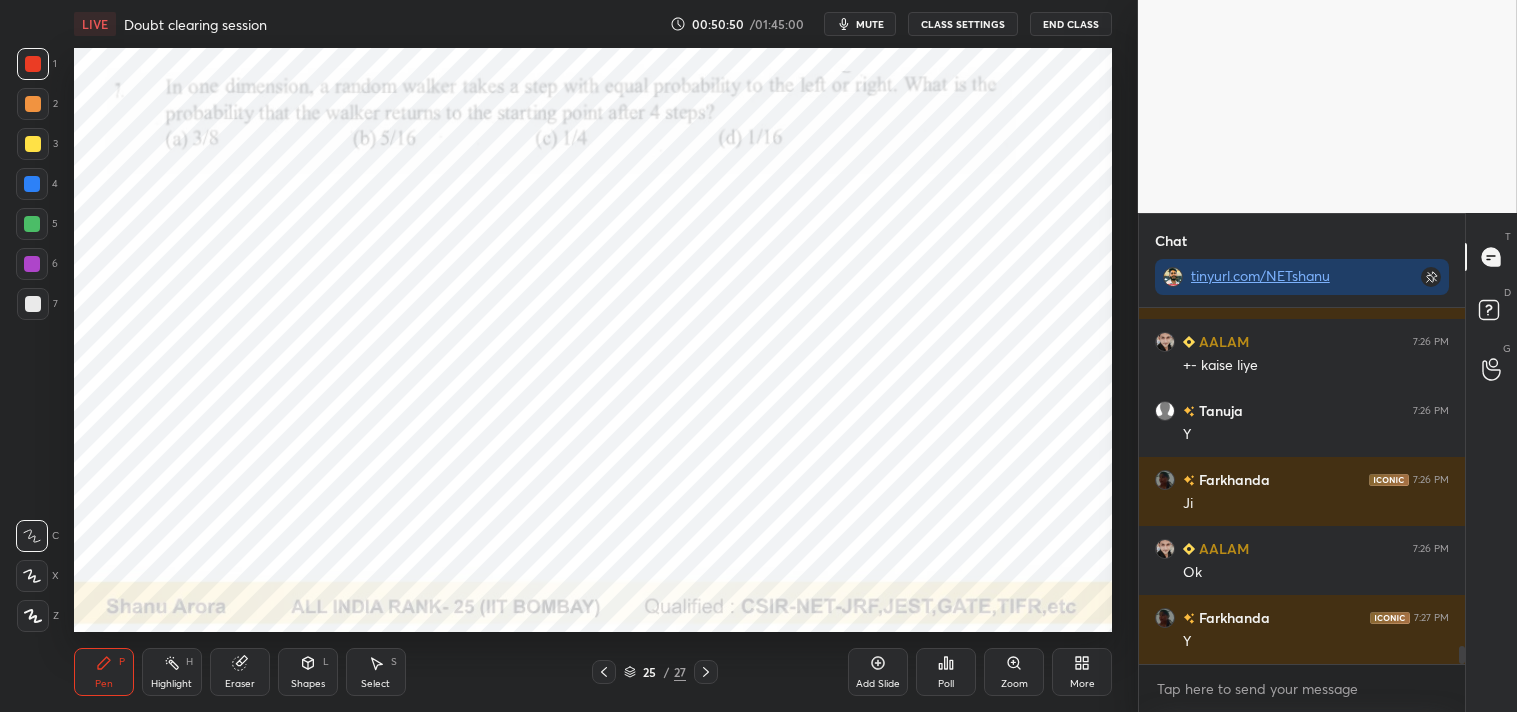 click at bounding box center [33, 64] 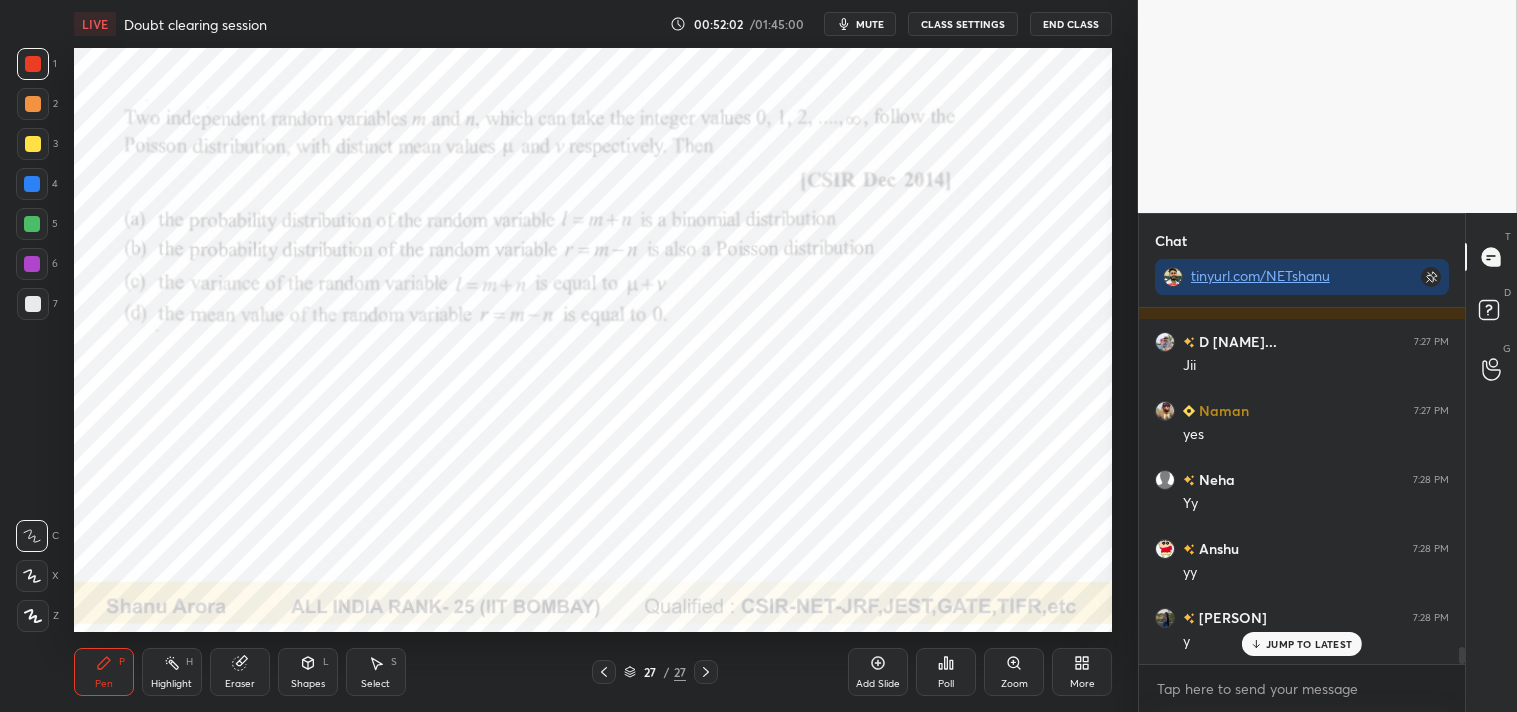 scroll, scrollTop: 7088, scrollLeft: 0, axis: vertical 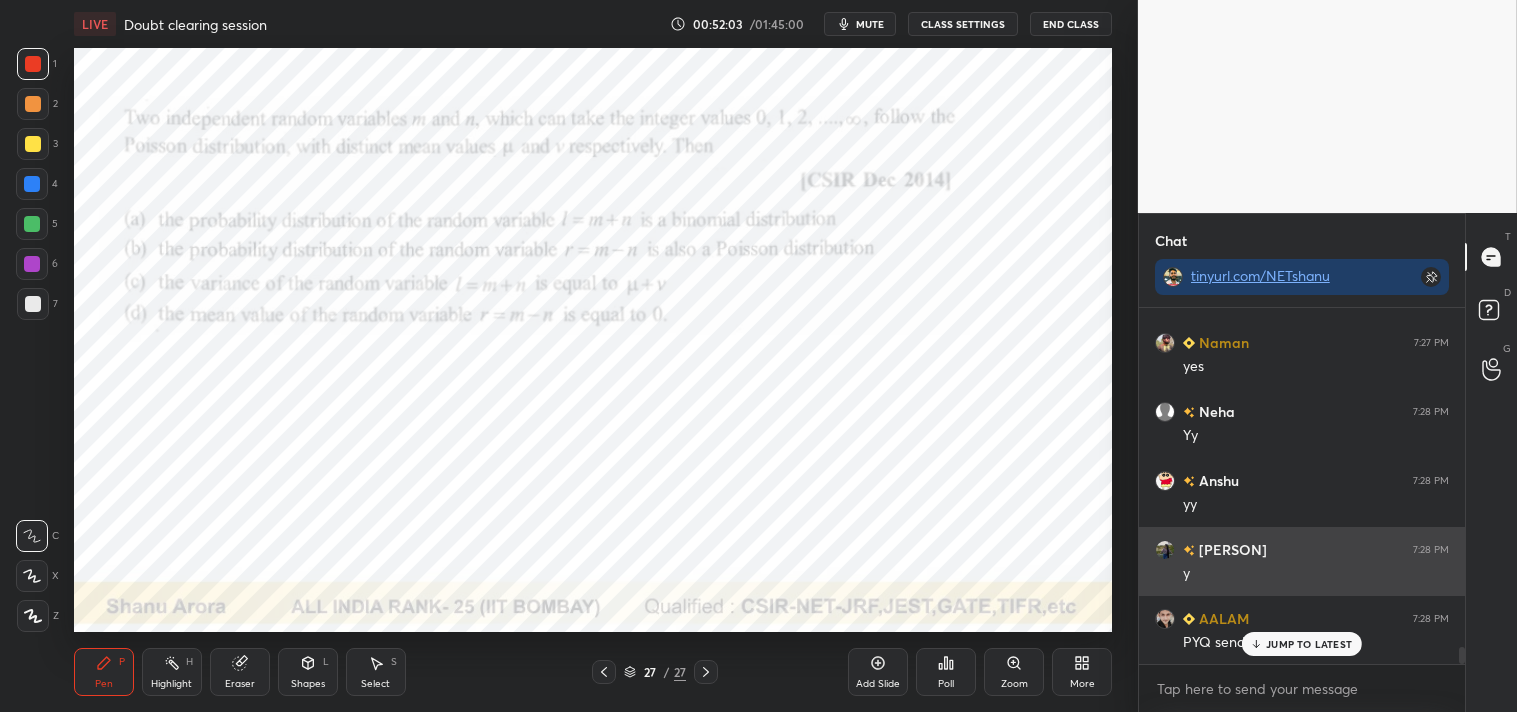 click on "[PERSON] 7:28 PM" at bounding box center [1302, 549] 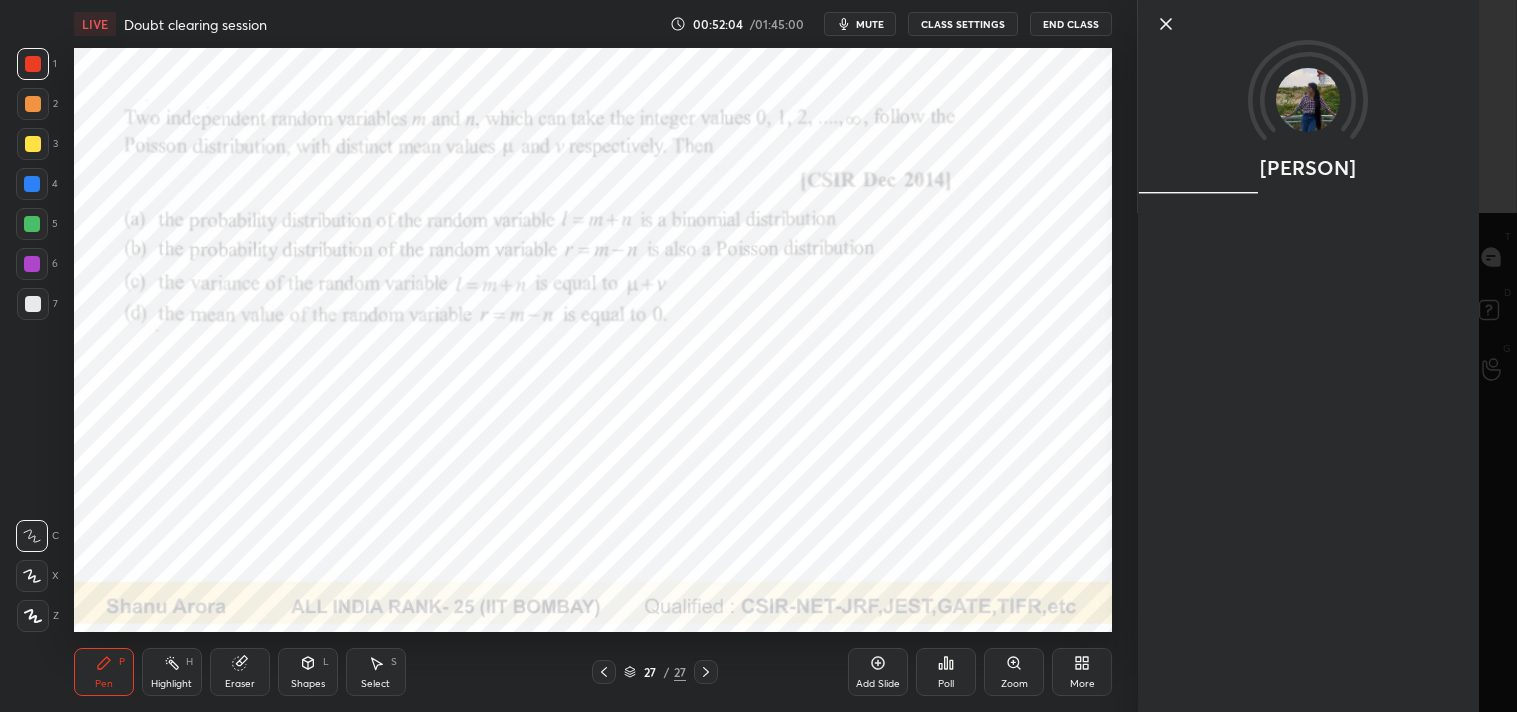 scroll, scrollTop: 7157, scrollLeft: 0, axis: vertical 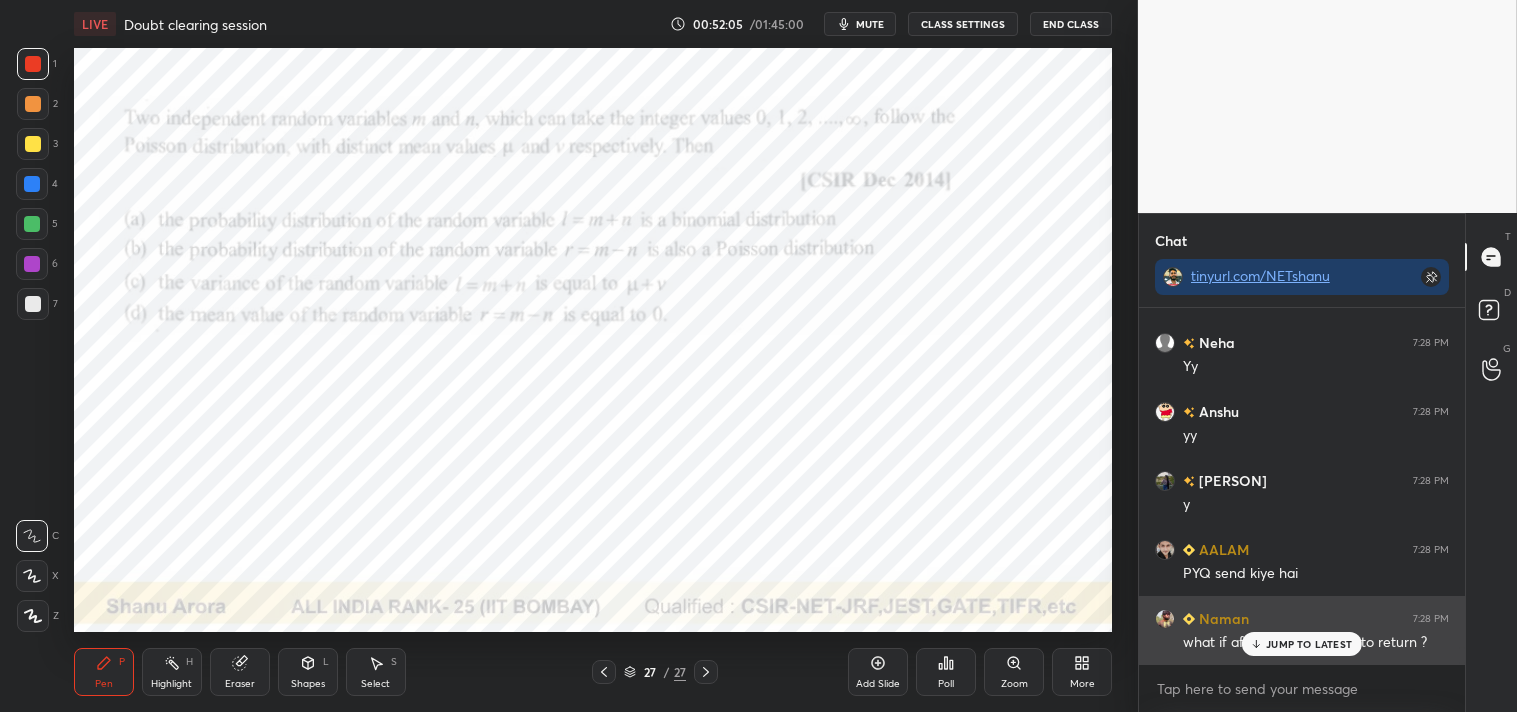 click on "JUMP TO LATEST" at bounding box center [1309, 644] 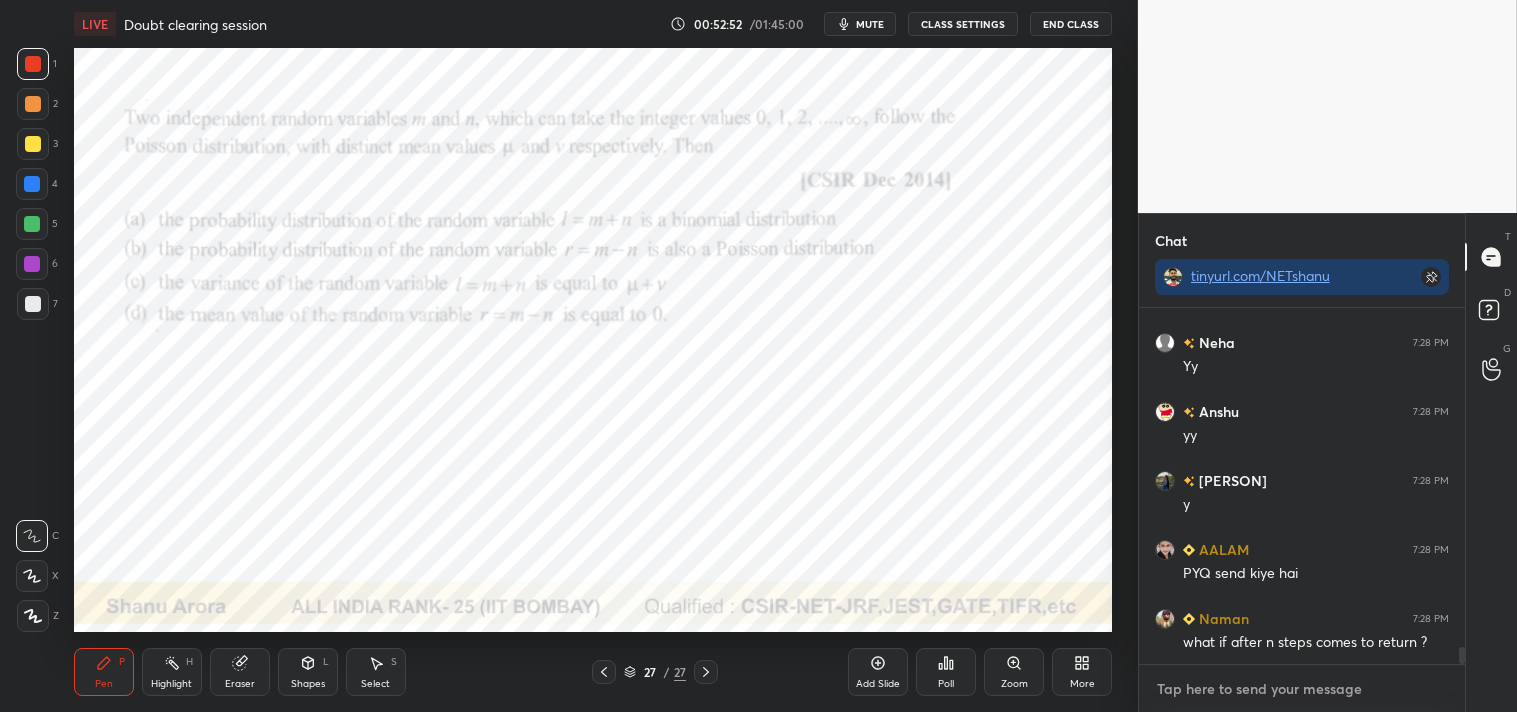 click at bounding box center [1302, 689] 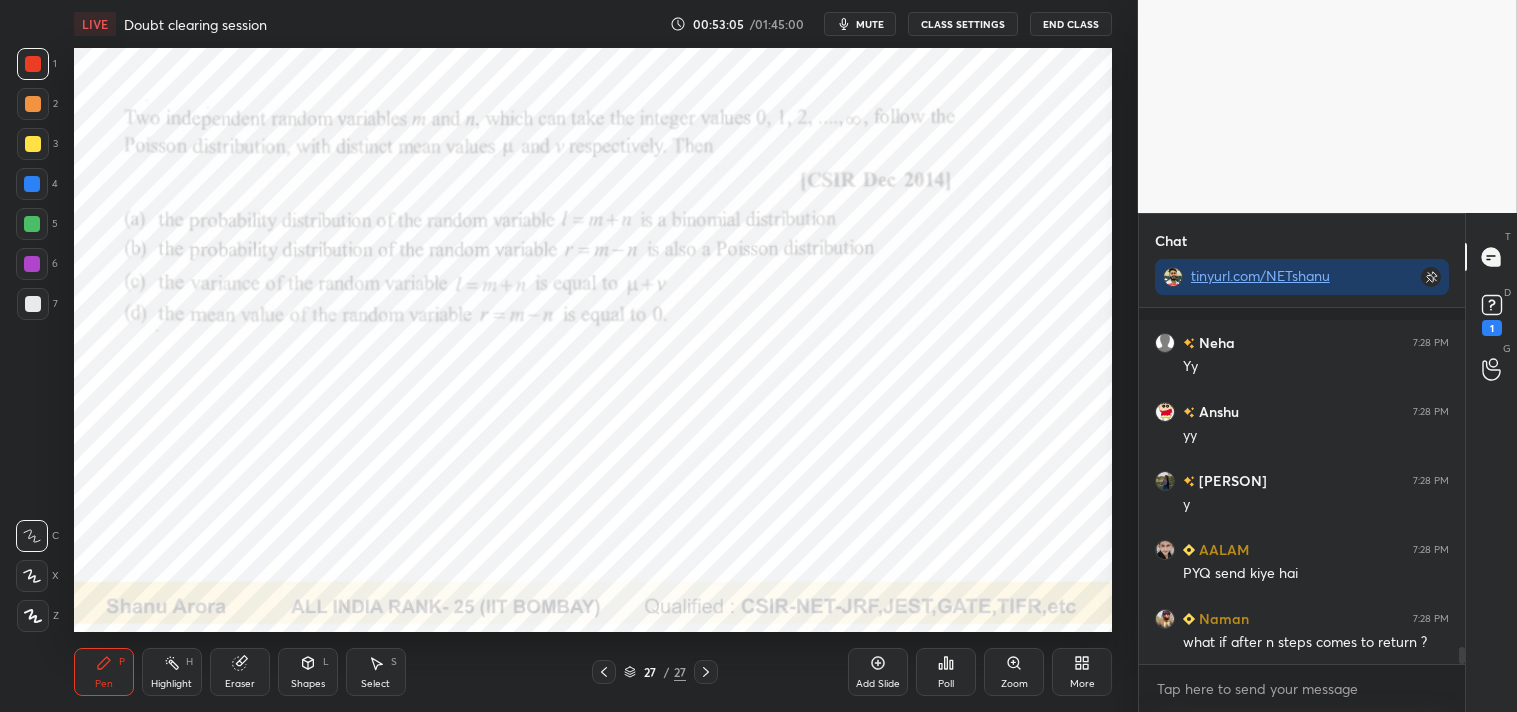 scroll, scrollTop: 7244, scrollLeft: 0, axis: vertical 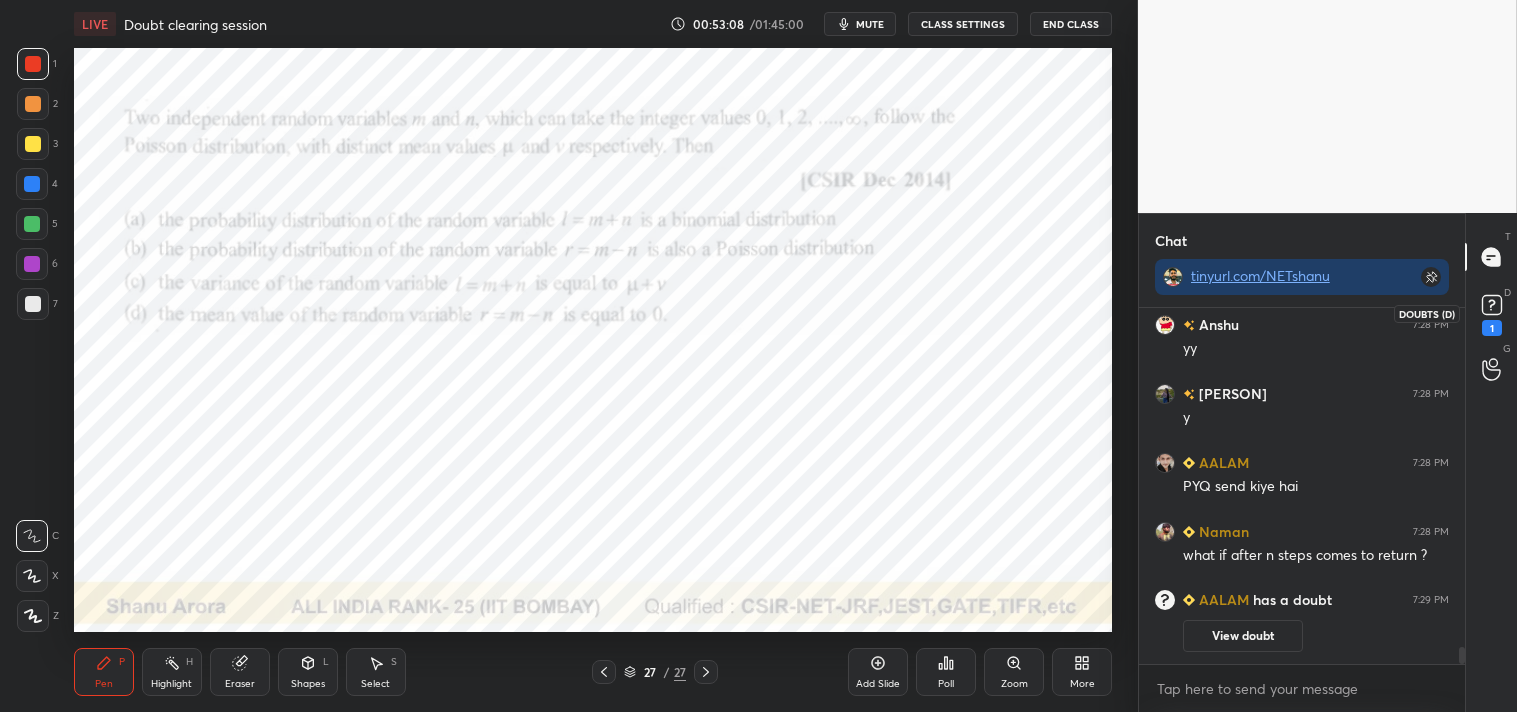 click 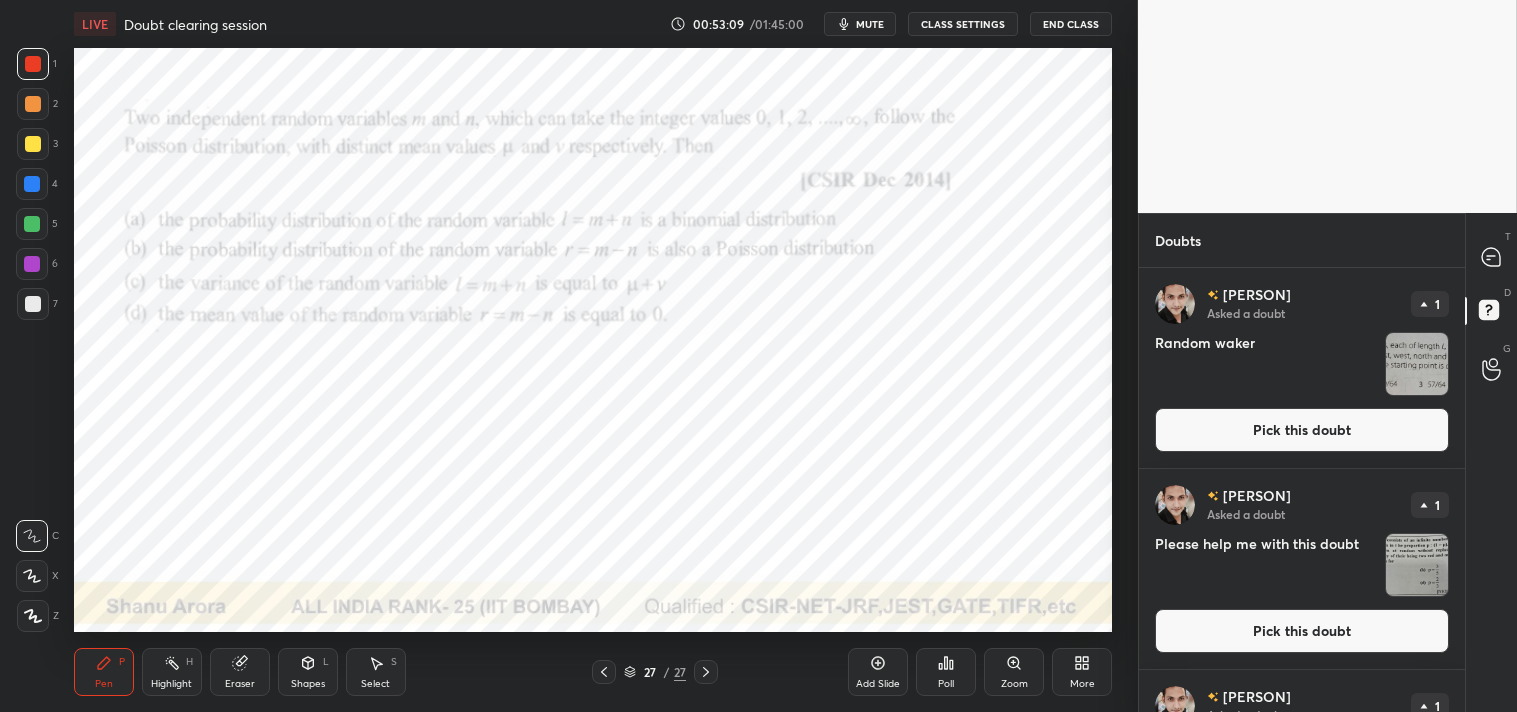 click on "[PERSON] Asked a doubt 1 Random waker Pick this doubt" at bounding box center [1302, 368] 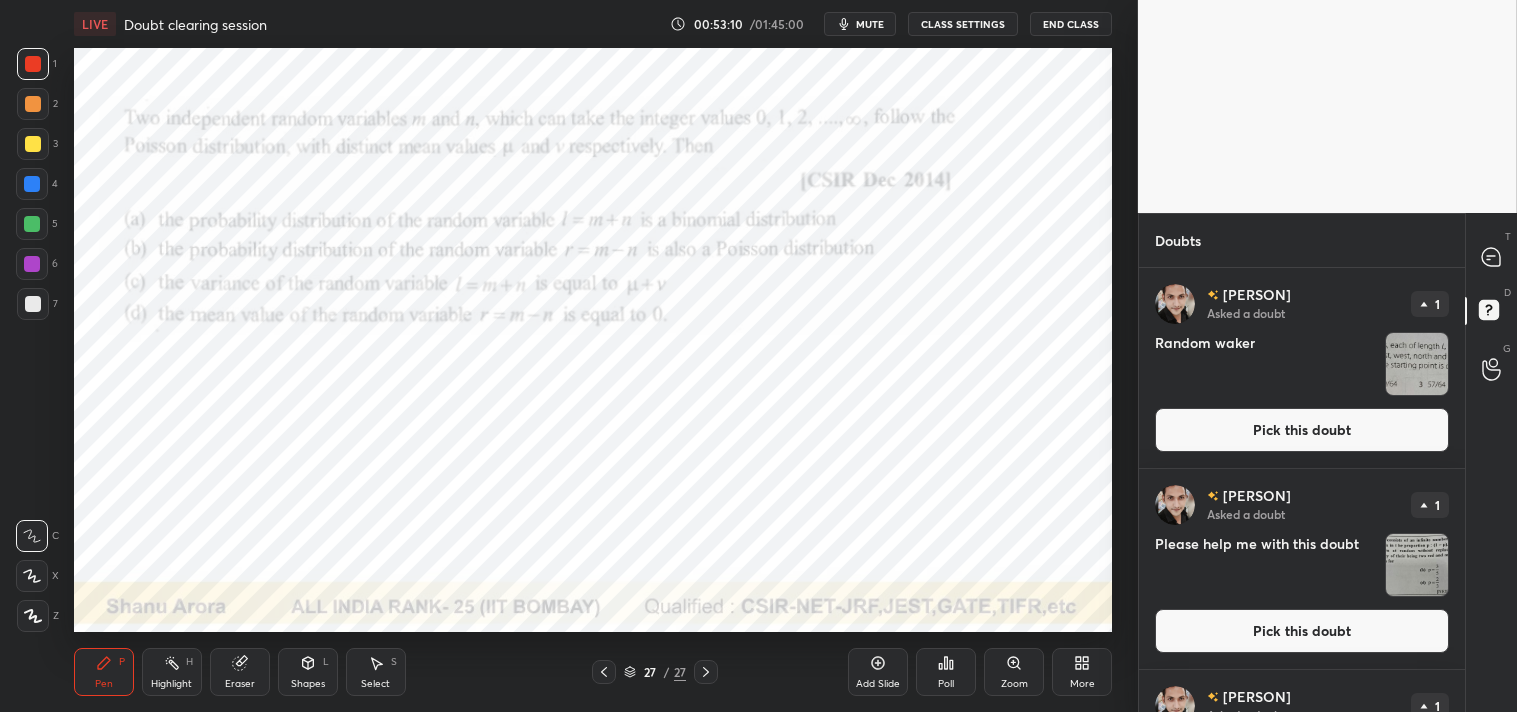 click on "Pick this doubt" at bounding box center (1302, 430) 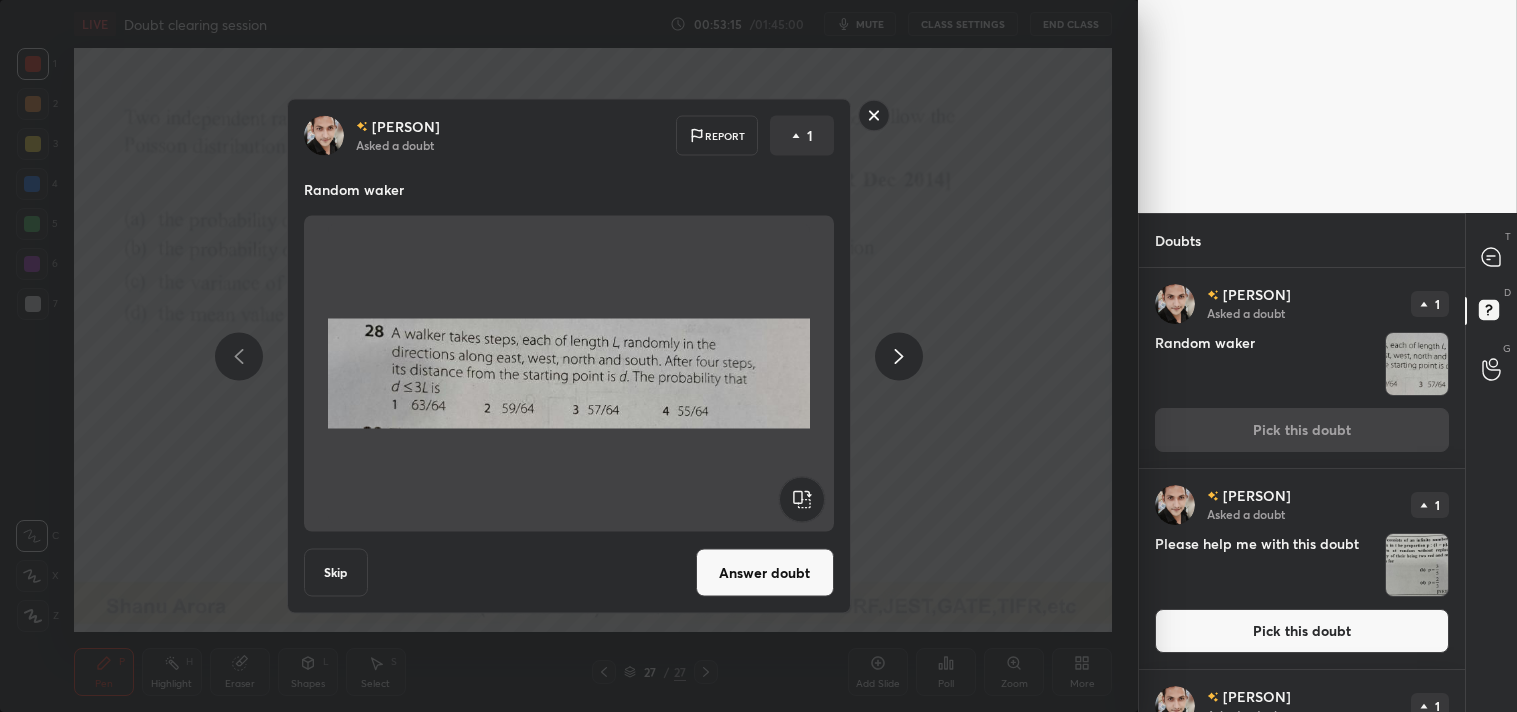 click on "[PERSON] Asked a doubt Report 1 Random waker Skip Answer doubt" at bounding box center [569, 356] 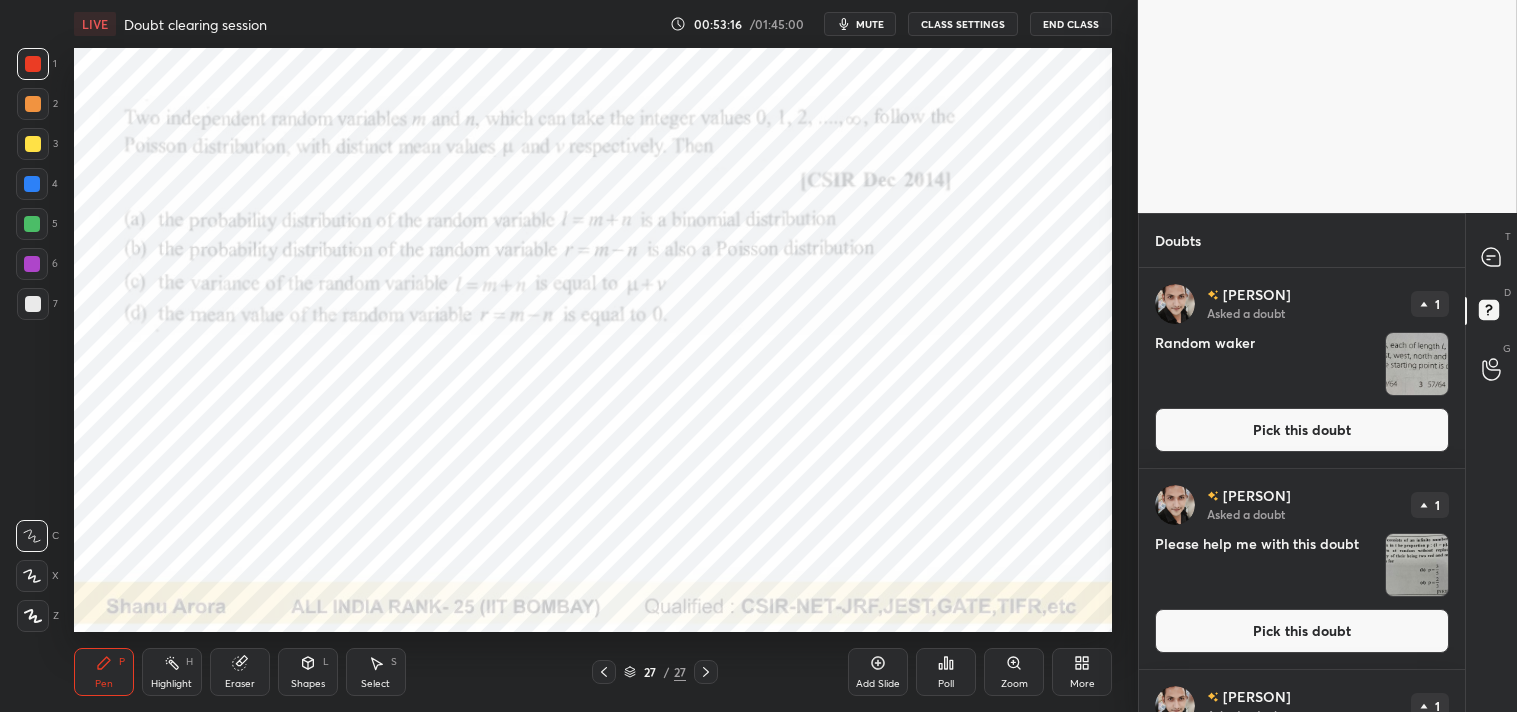 click on "Pick this doubt" at bounding box center (1302, 631) 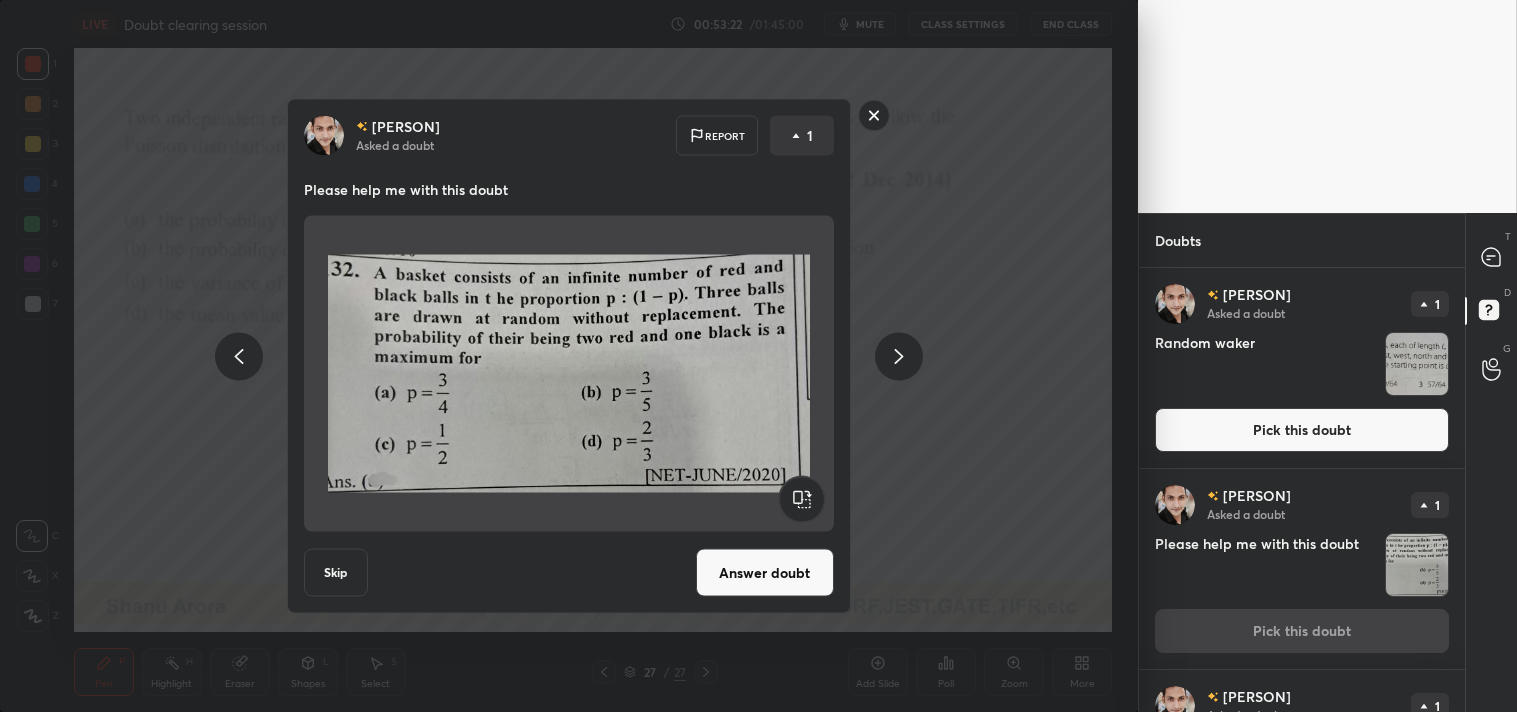 click on "[NAME] Asked a doubt Report 1 Please help me with this doubt Skip Answer doubt" at bounding box center [569, 356] 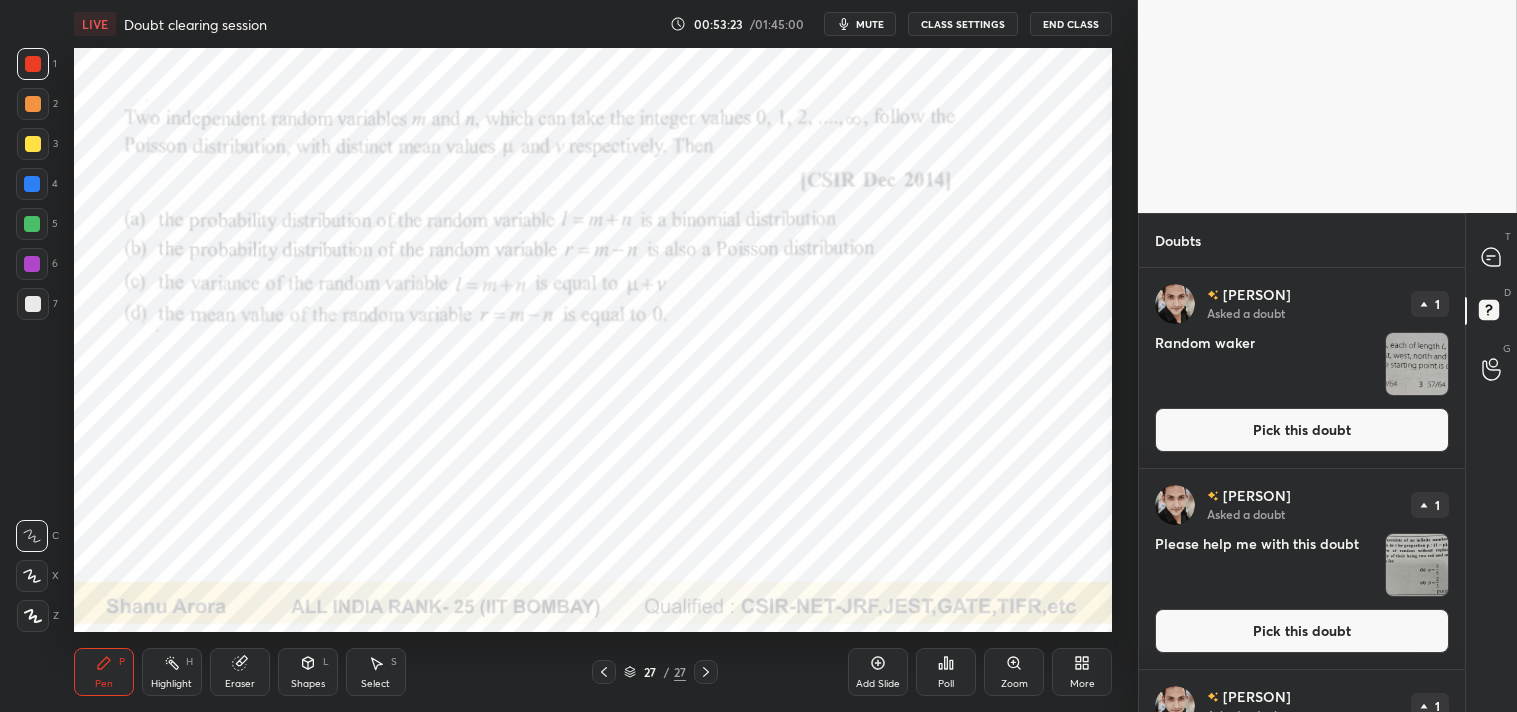 scroll, scrollTop: 158, scrollLeft: 0, axis: vertical 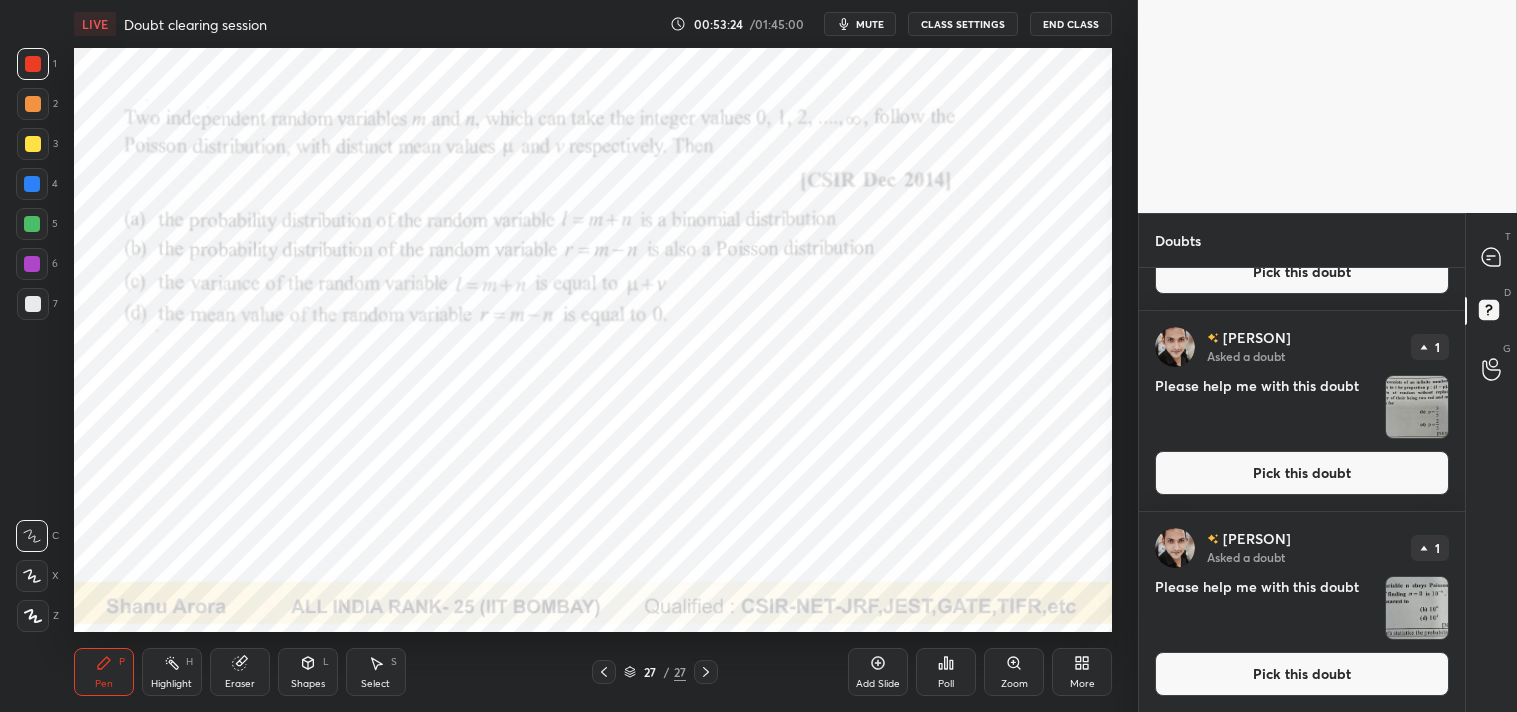 click on "Pick this doubt" at bounding box center (1302, 674) 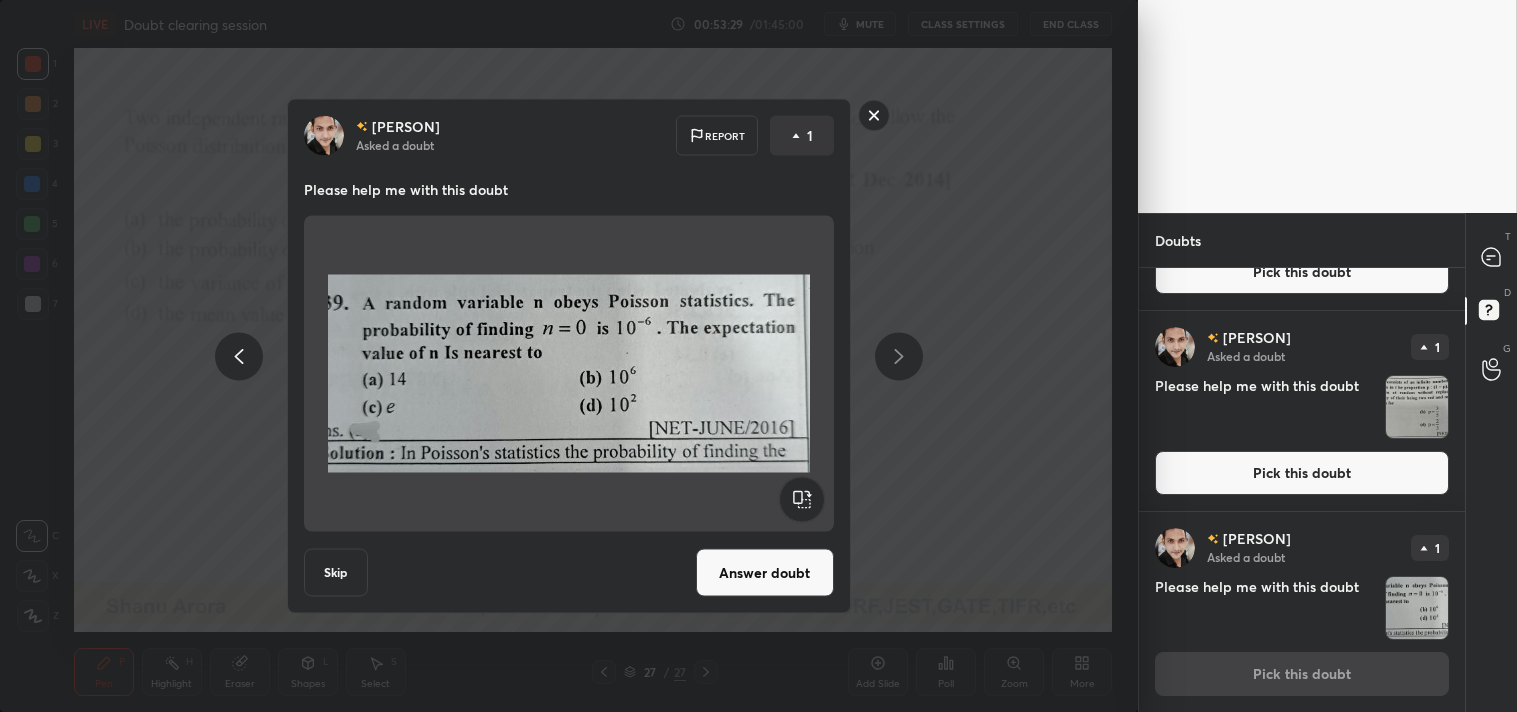 click on "[NAME] Asked a doubt Report 1 Please help me with this doubt Skip Answer doubt" at bounding box center (569, 356) 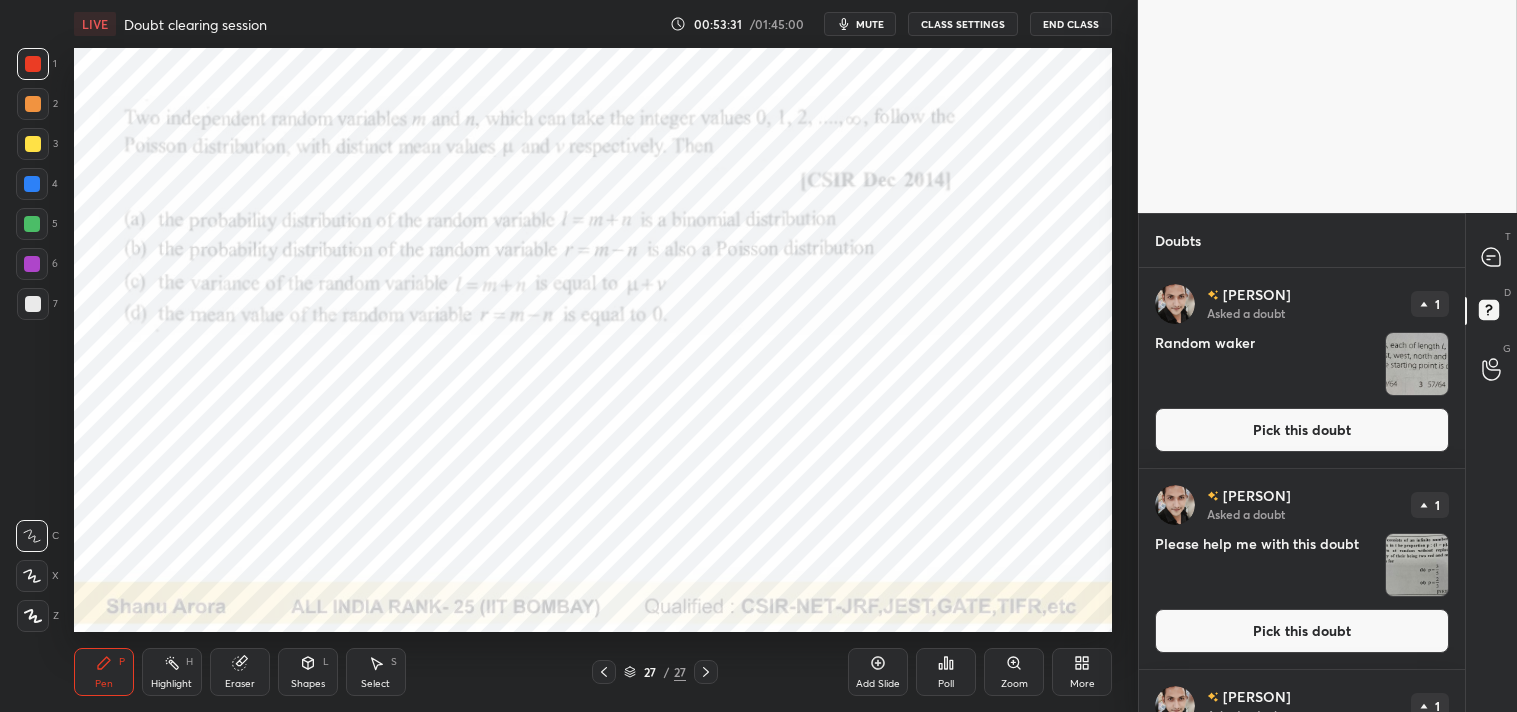 scroll, scrollTop: 158, scrollLeft: 0, axis: vertical 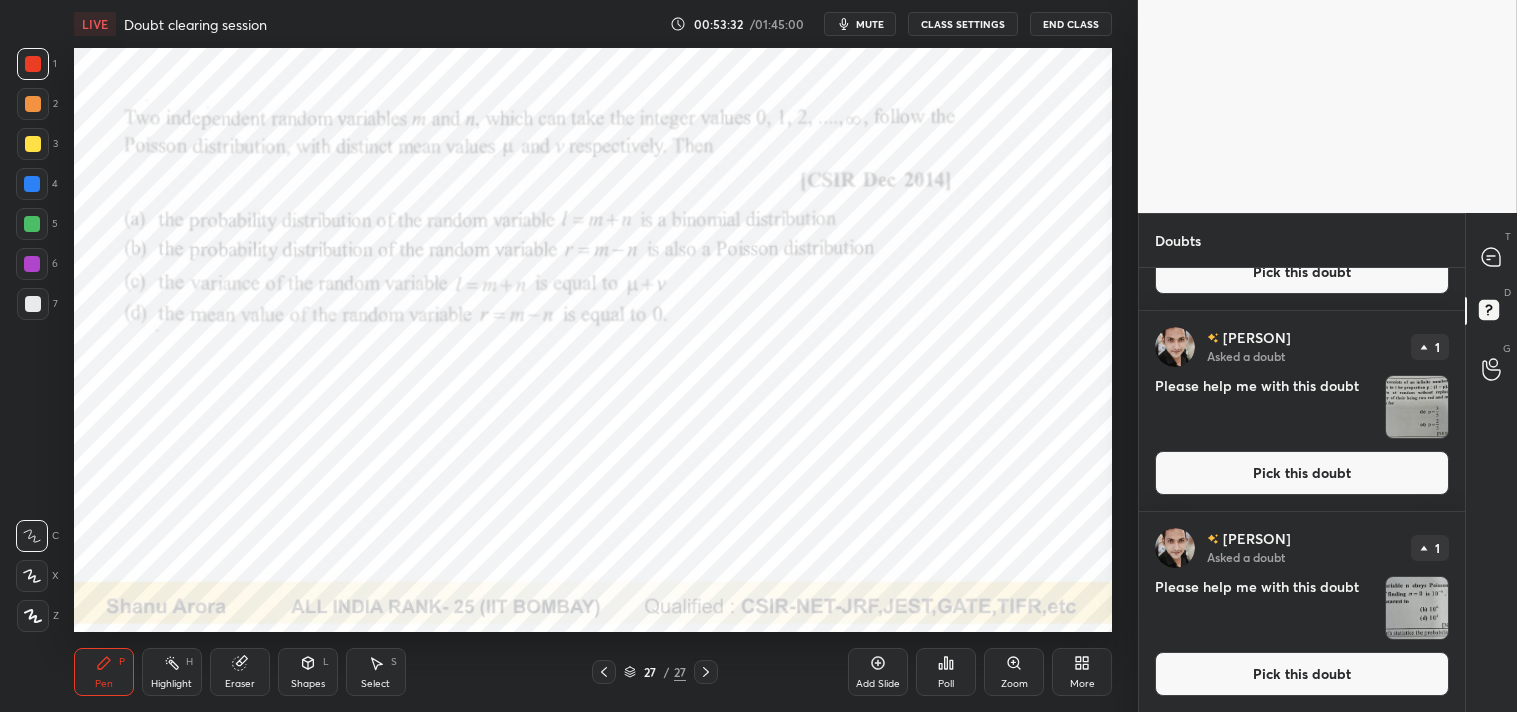 click on "Pick this doubt" at bounding box center (1302, 674) 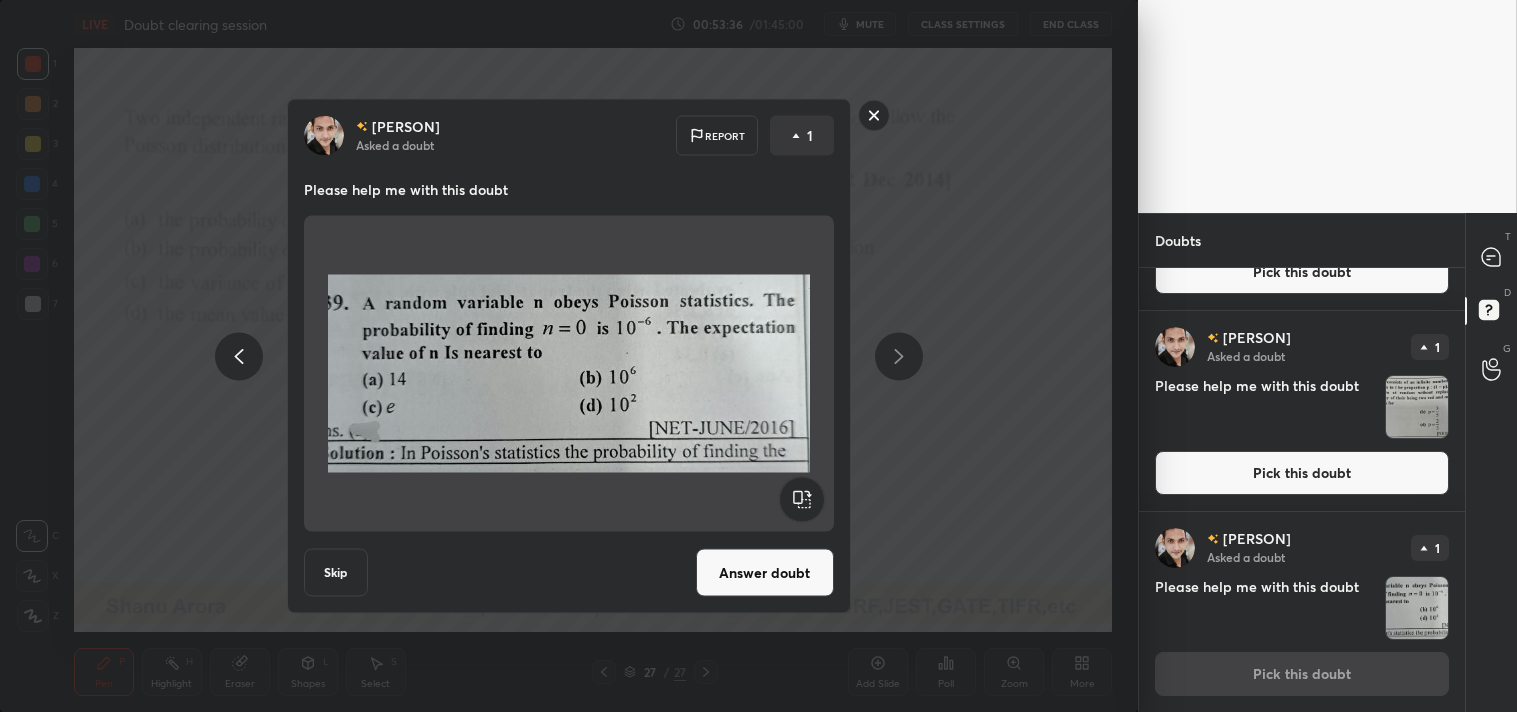 click on "[NAME] Asked a doubt Report 1 Please help me with this doubt Skip Answer doubt" at bounding box center [569, 356] 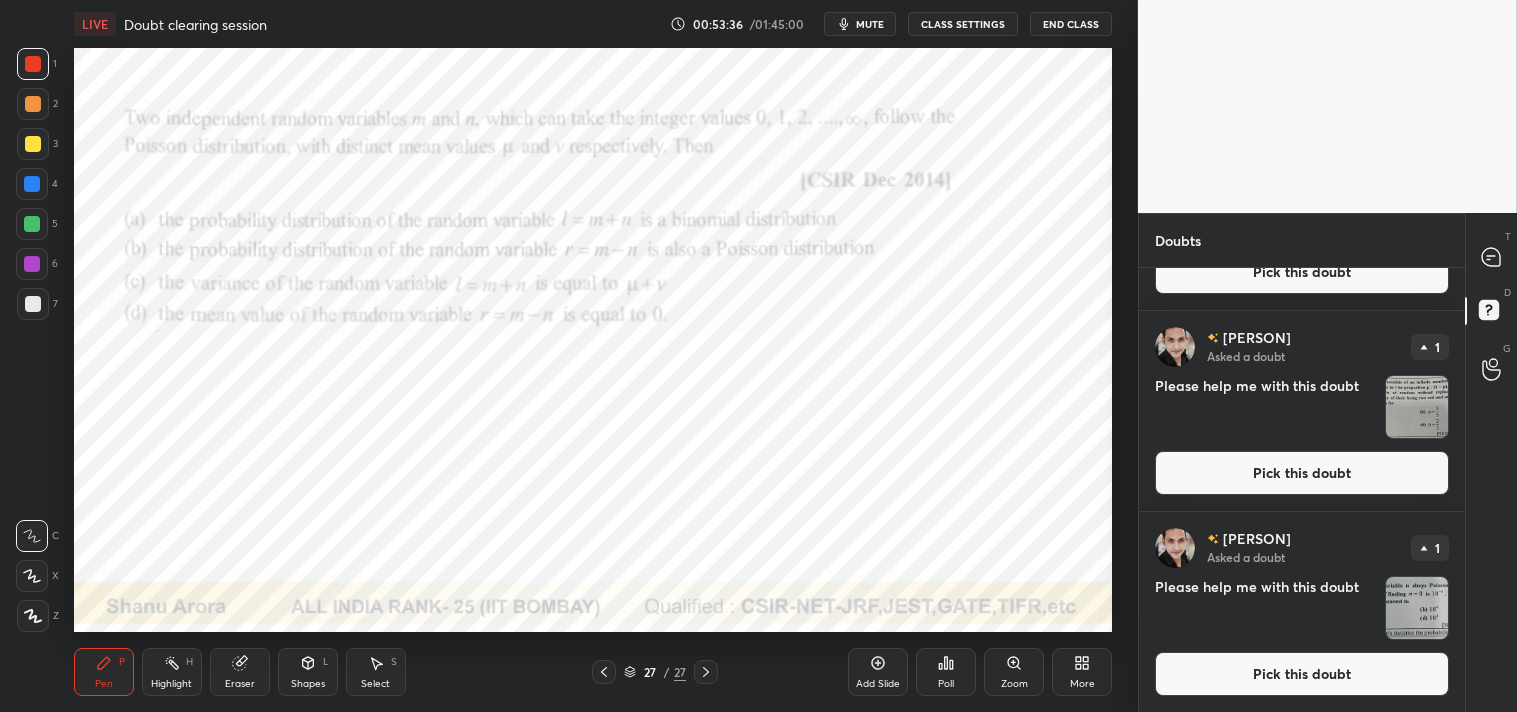 scroll, scrollTop: 0, scrollLeft: 0, axis: both 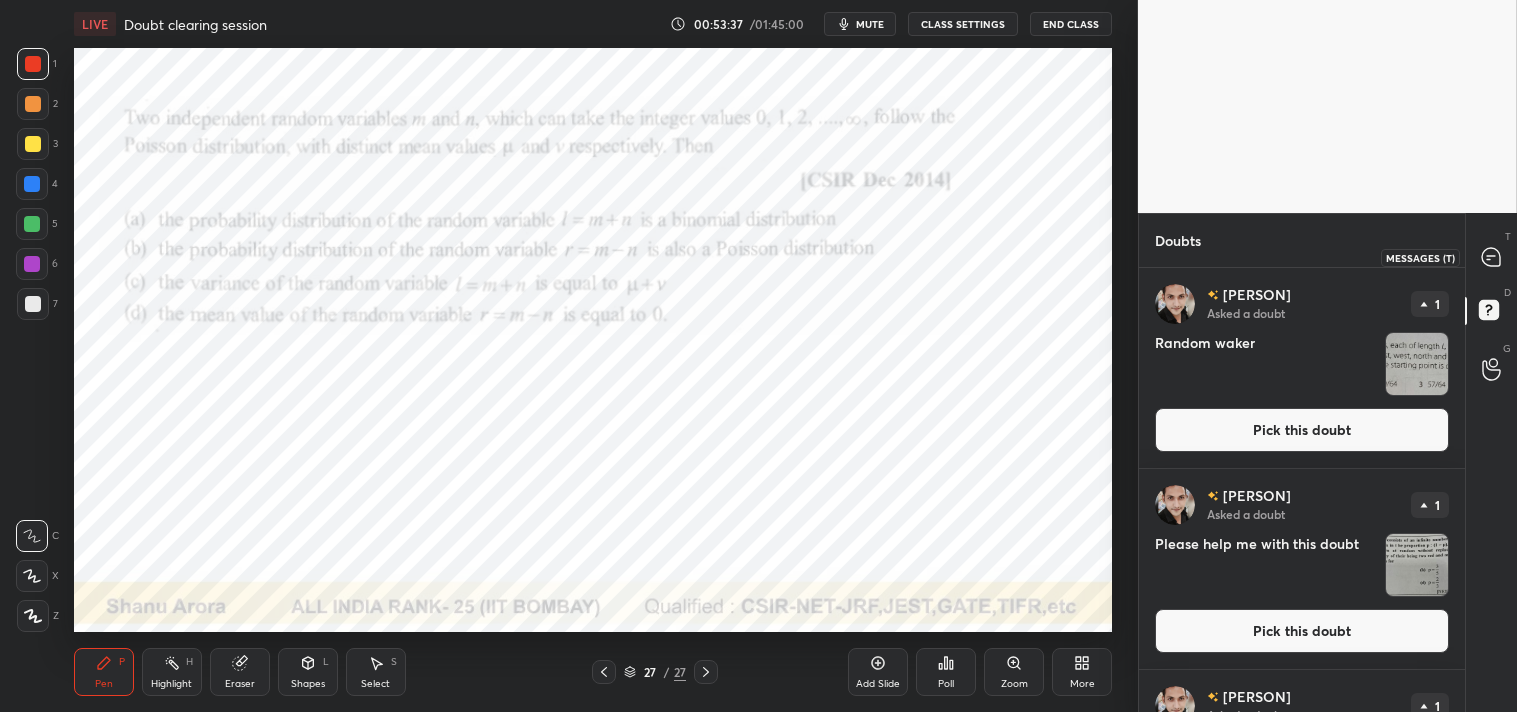 click at bounding box center (1492, 257) 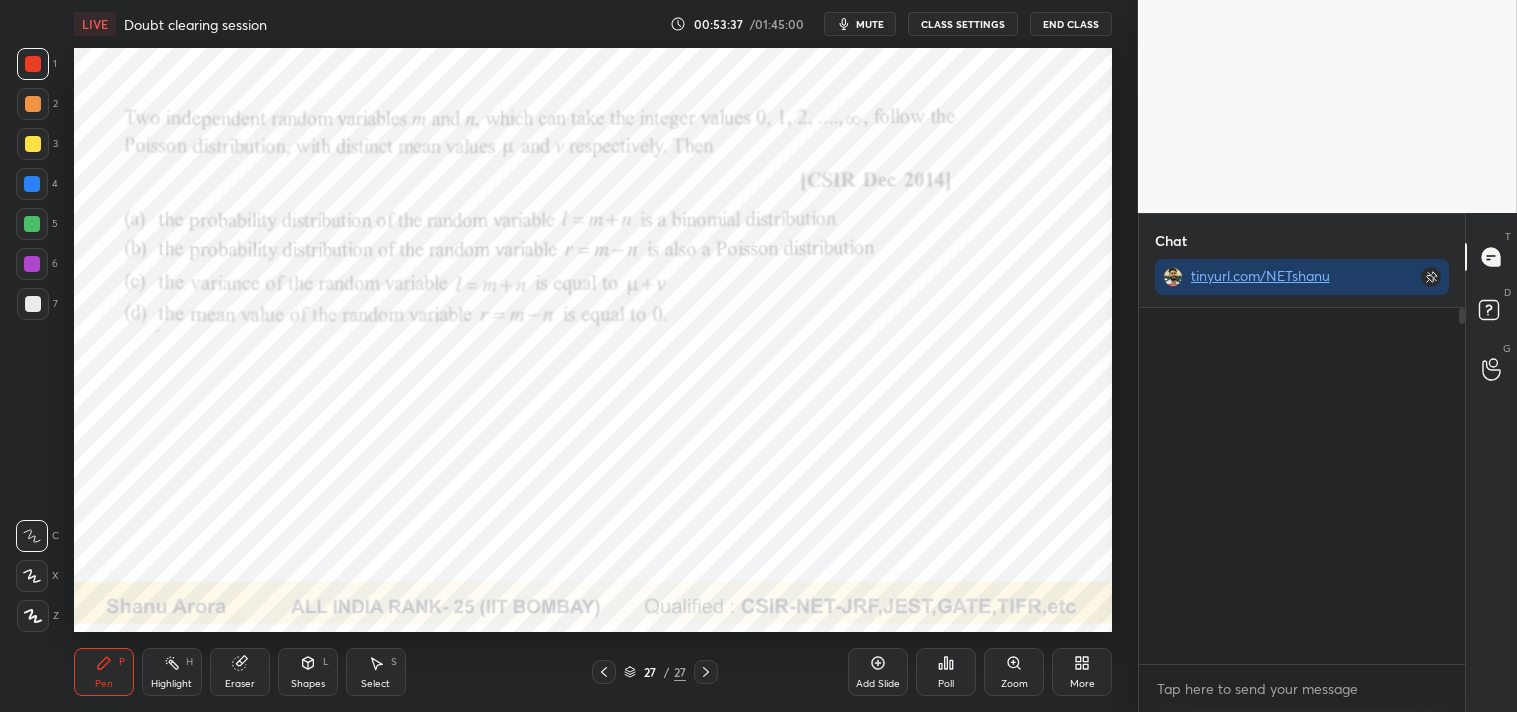scroll, scrollTop: 398, scrollLeft: 320, axis: both 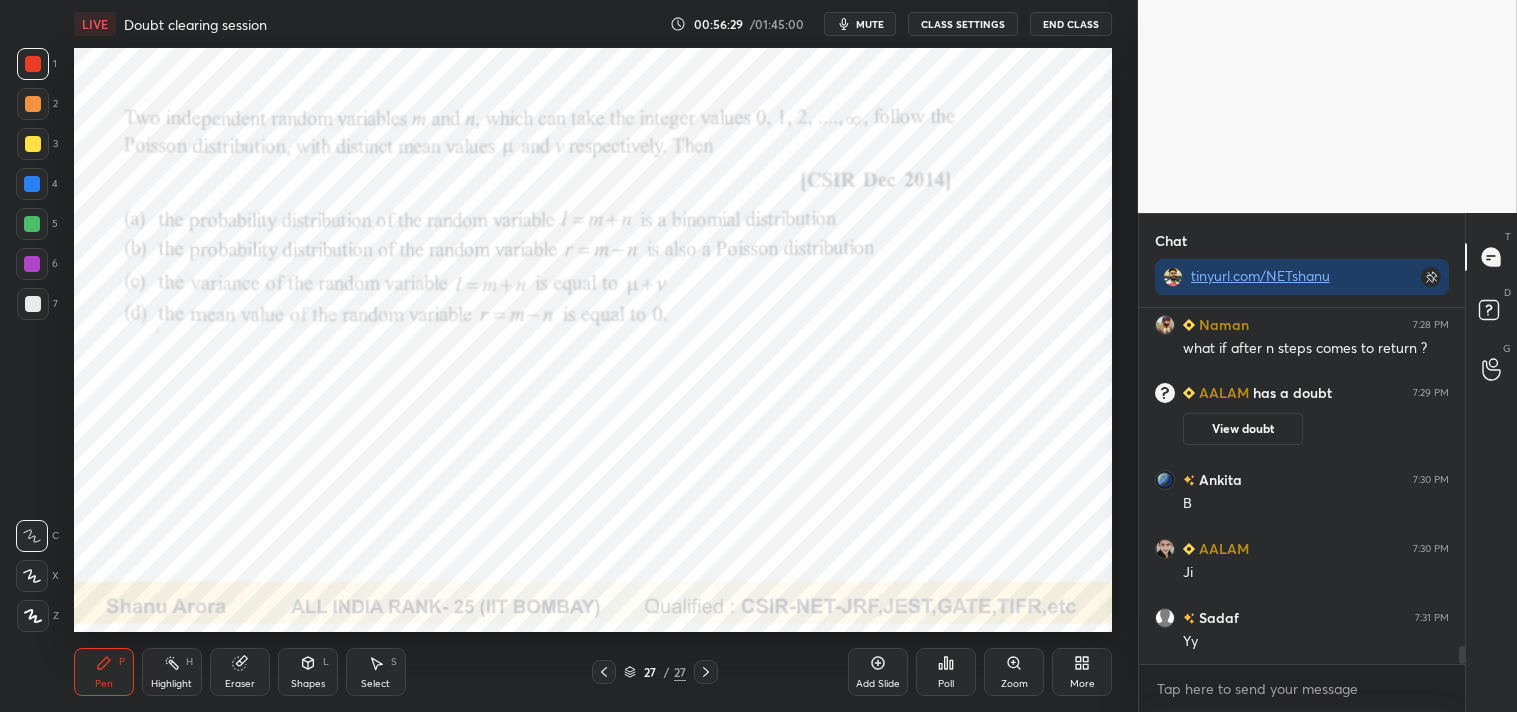 click on "Eraser" at bounding box center [240, 672] 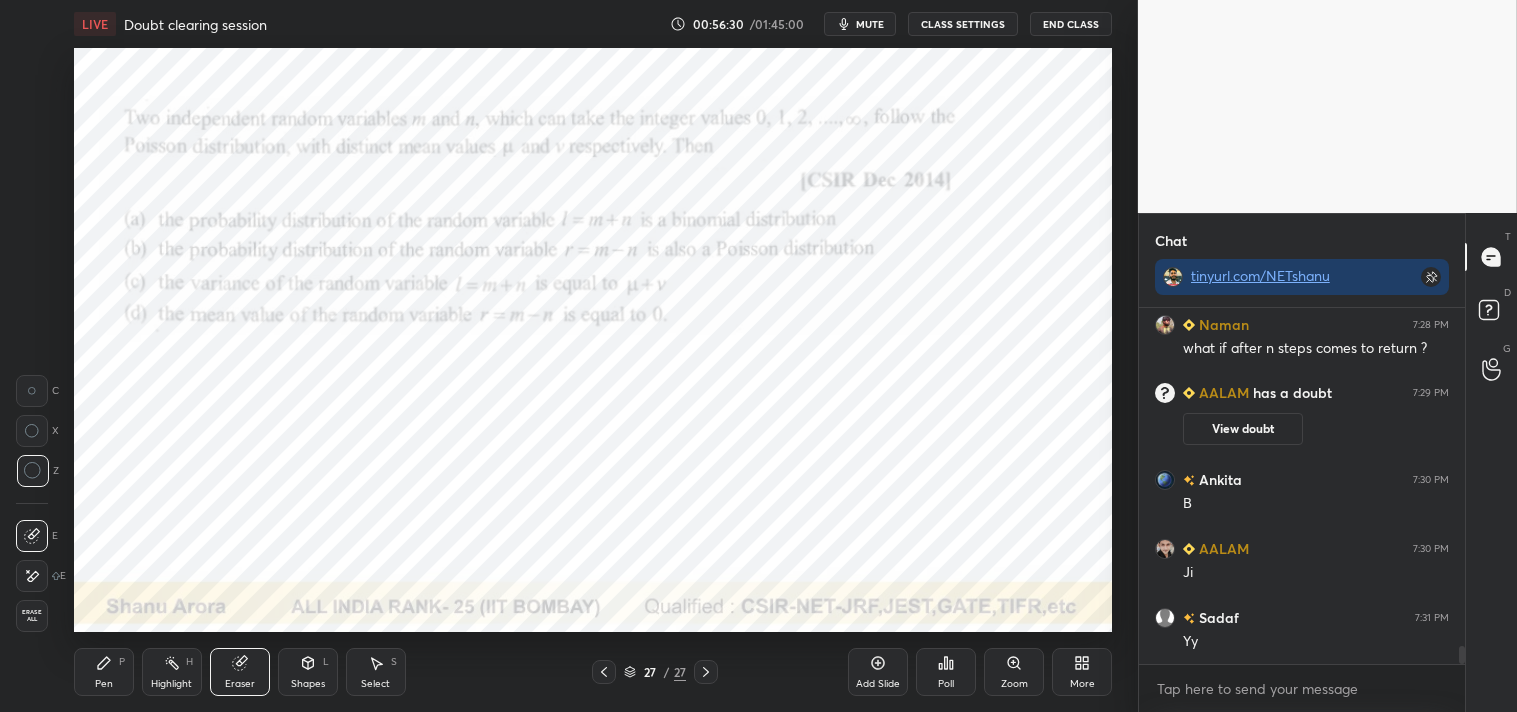 click on "Eraser" at bounding box center (240, 672) 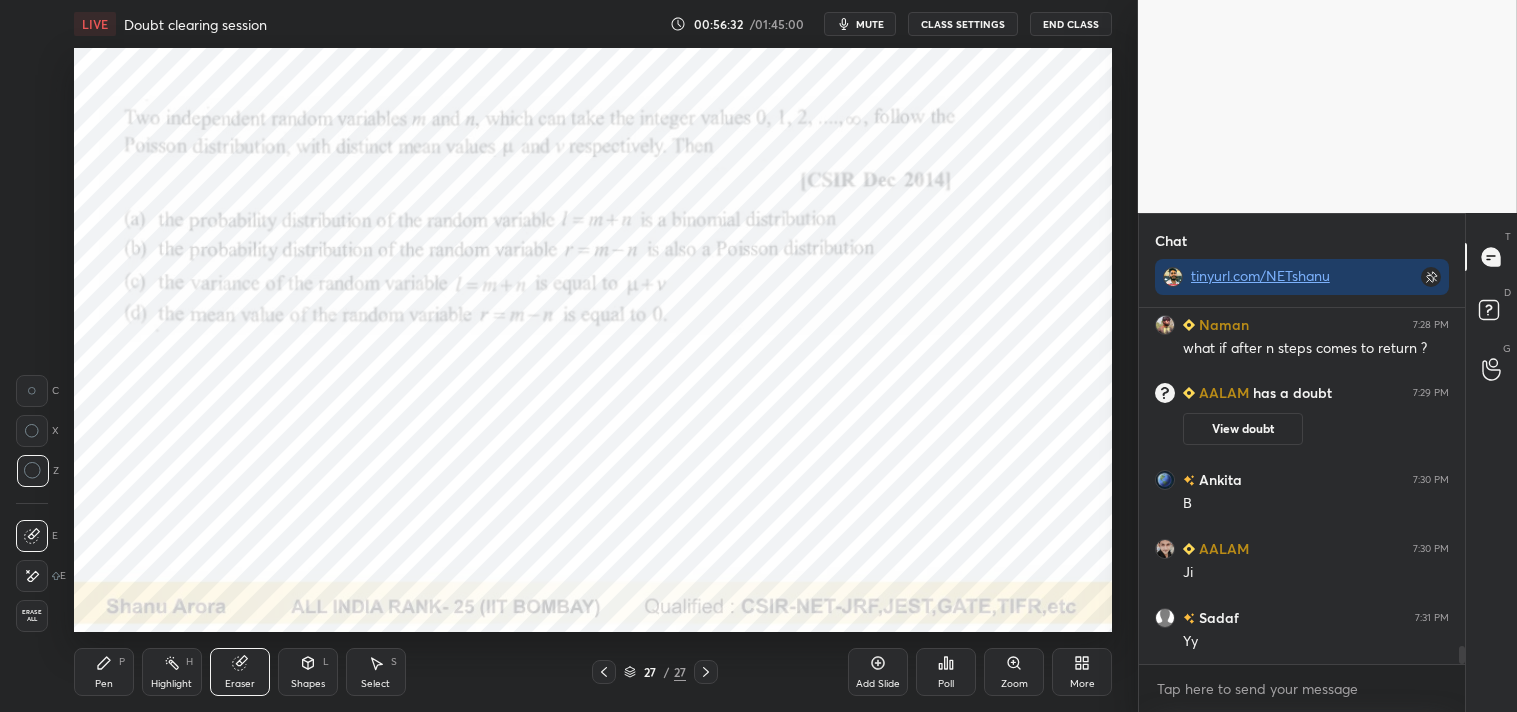 click on "LIVE Doubt clearing session 00:56:32 /  01:45:00 mute CLASS SETTINGS End Class Setting up your live class Poll for   secs No correct answer Start poll Back Doubt clearing session • L5 of Detail Complete course on Mathematical Physics - CSIR NET, GATE, TIFR, JEST, etc [NAME] Pen P Highlight H Eraser Shapes L Select S 27 / 27 Add Slide Poll Zoom More" at bounding box center (593, 356) 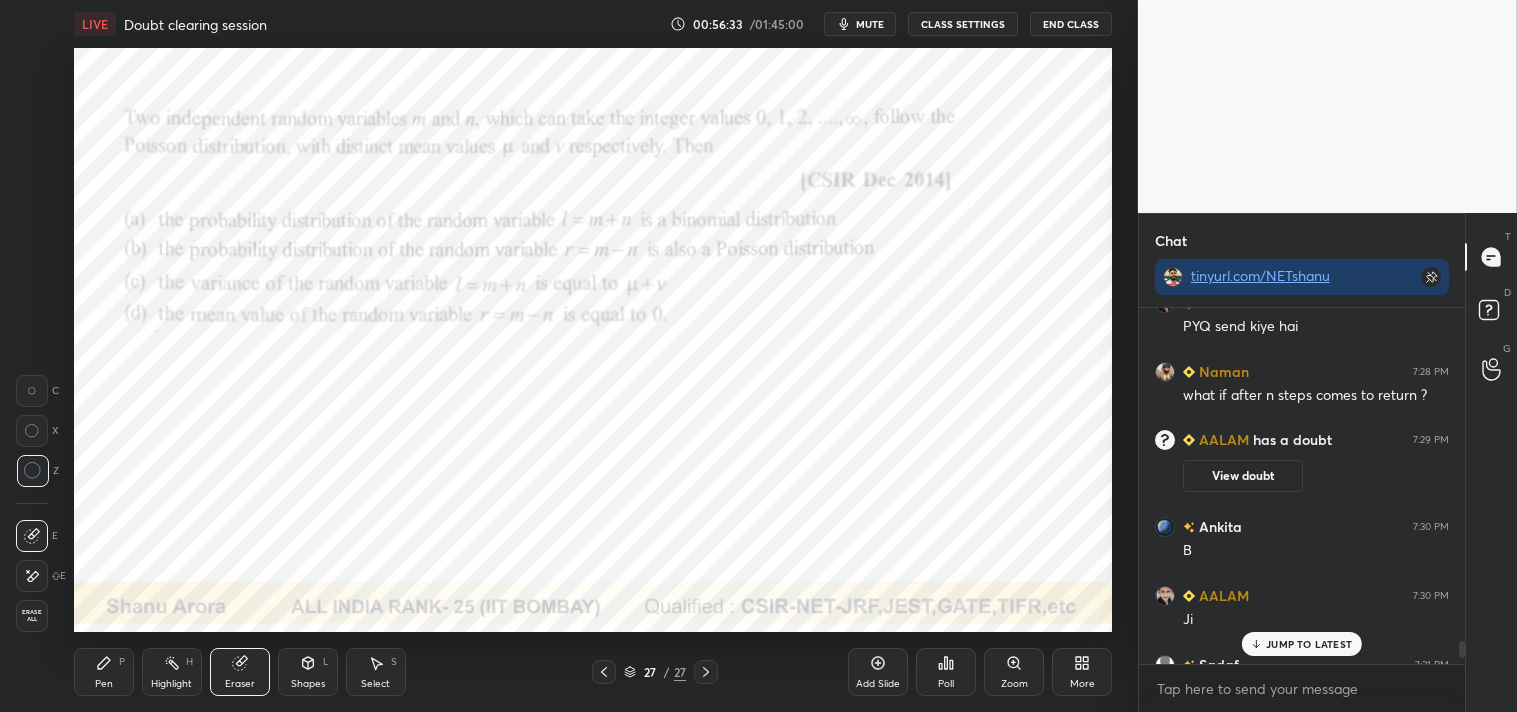 click on "P" at bounding box center [122, 662] 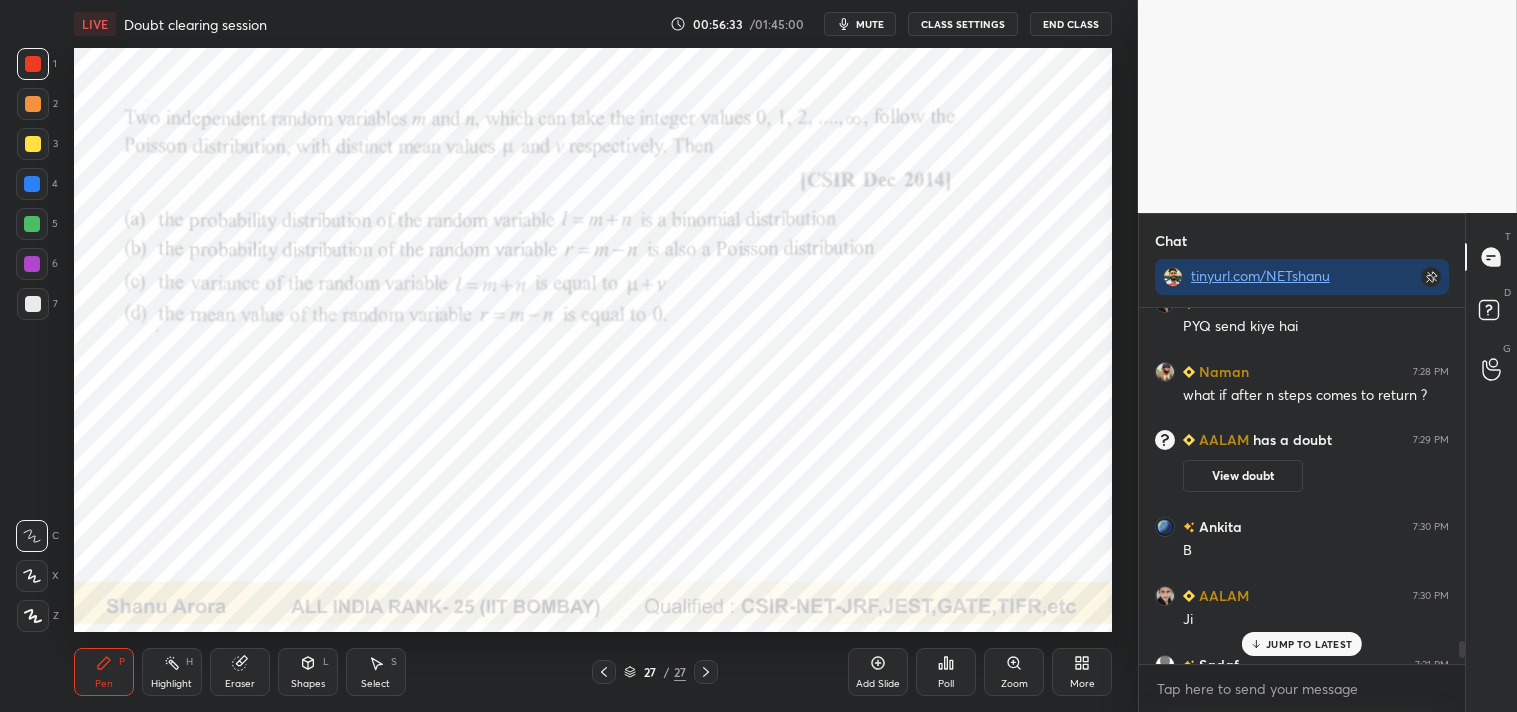 click on "Pen P" at bounding box center [104, 672] 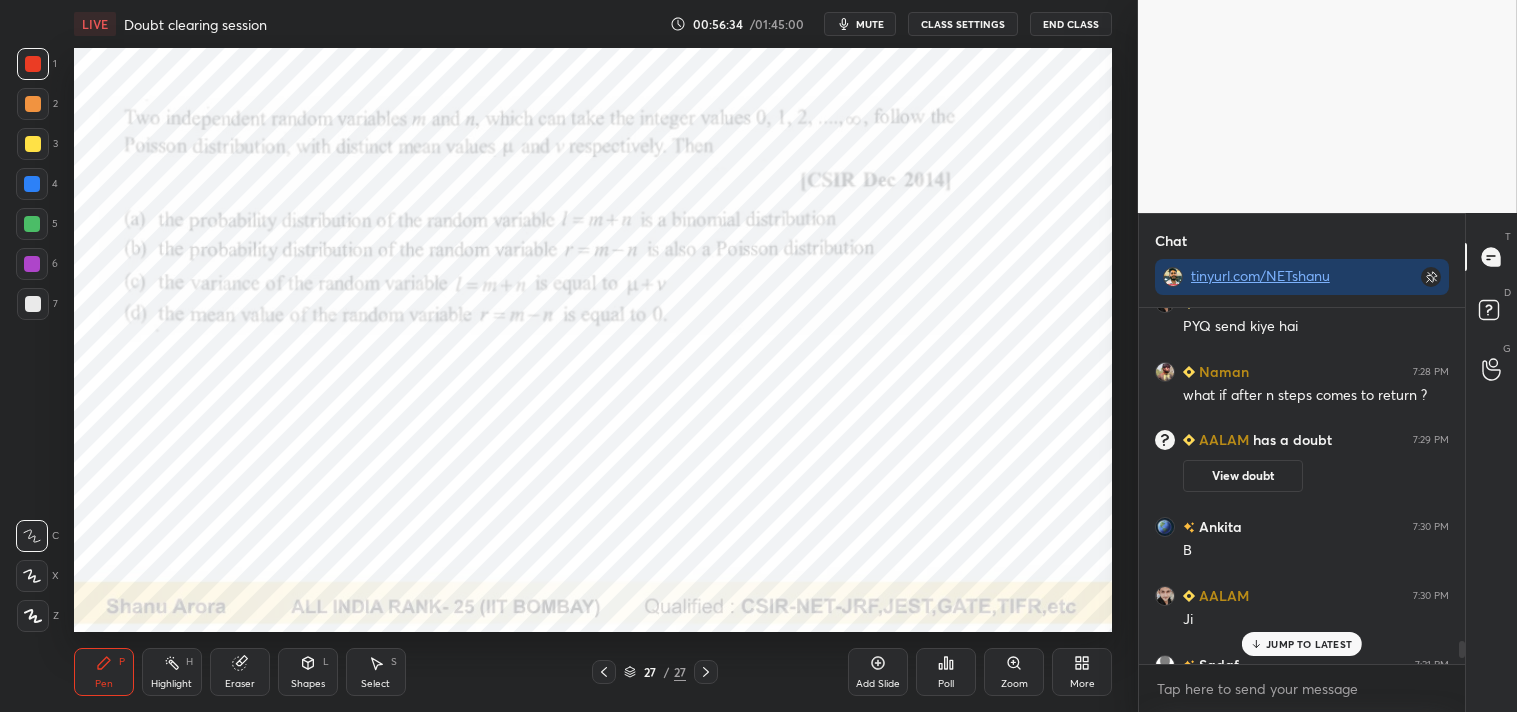click on "JUMP TO LATEST" at bounding box center [1309, 644] 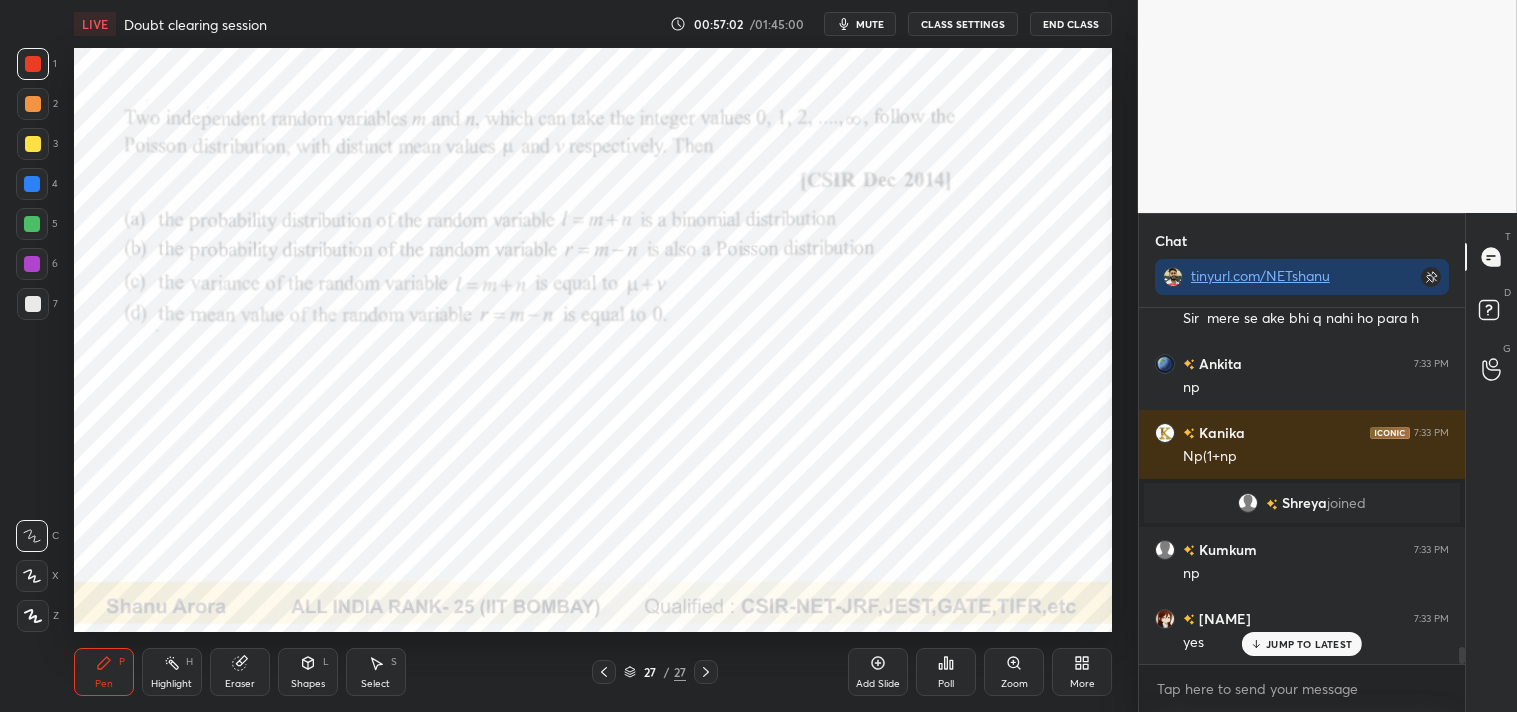 scroll, scrollTop: 7196, scrollLeft: 0, axis: vertical 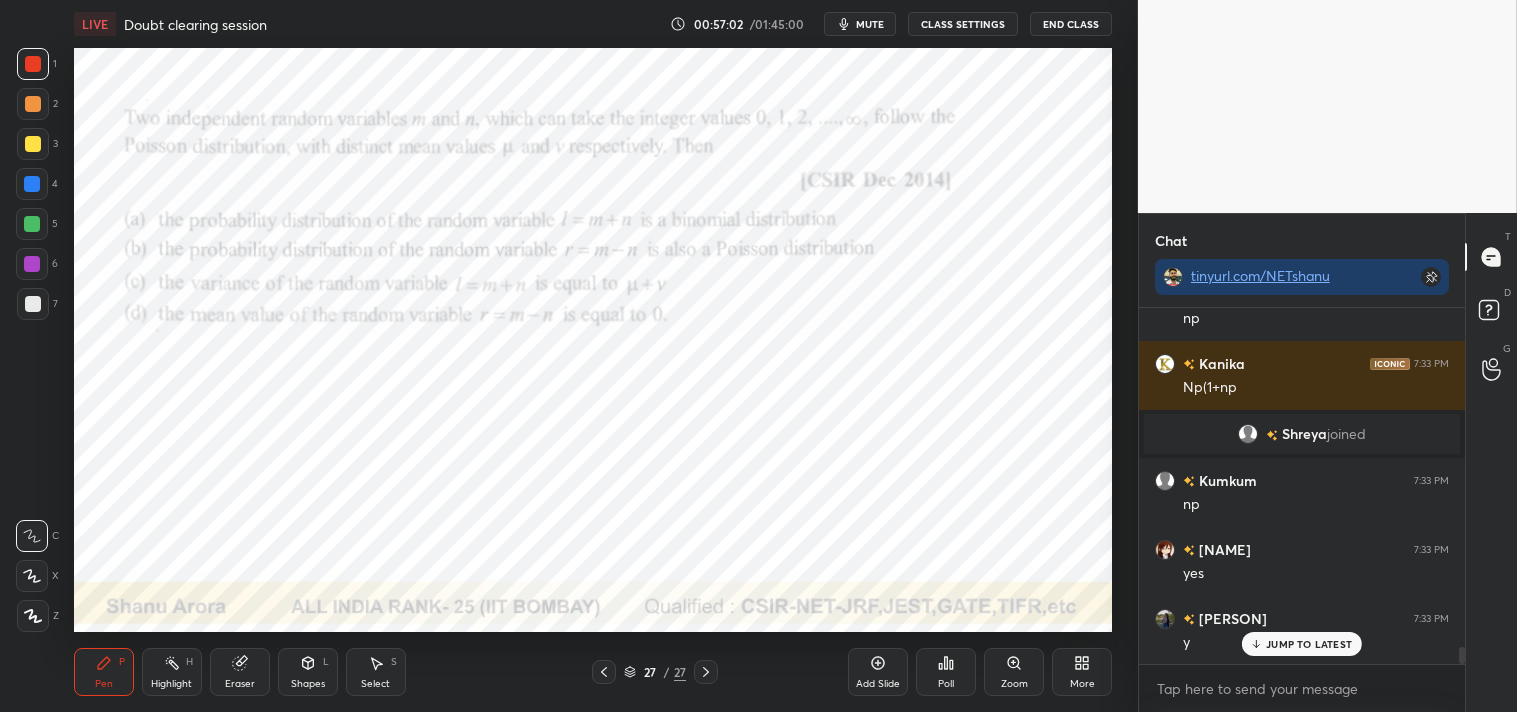 click on "JUMP TO LATEST" at bounding box center (1309, 644) 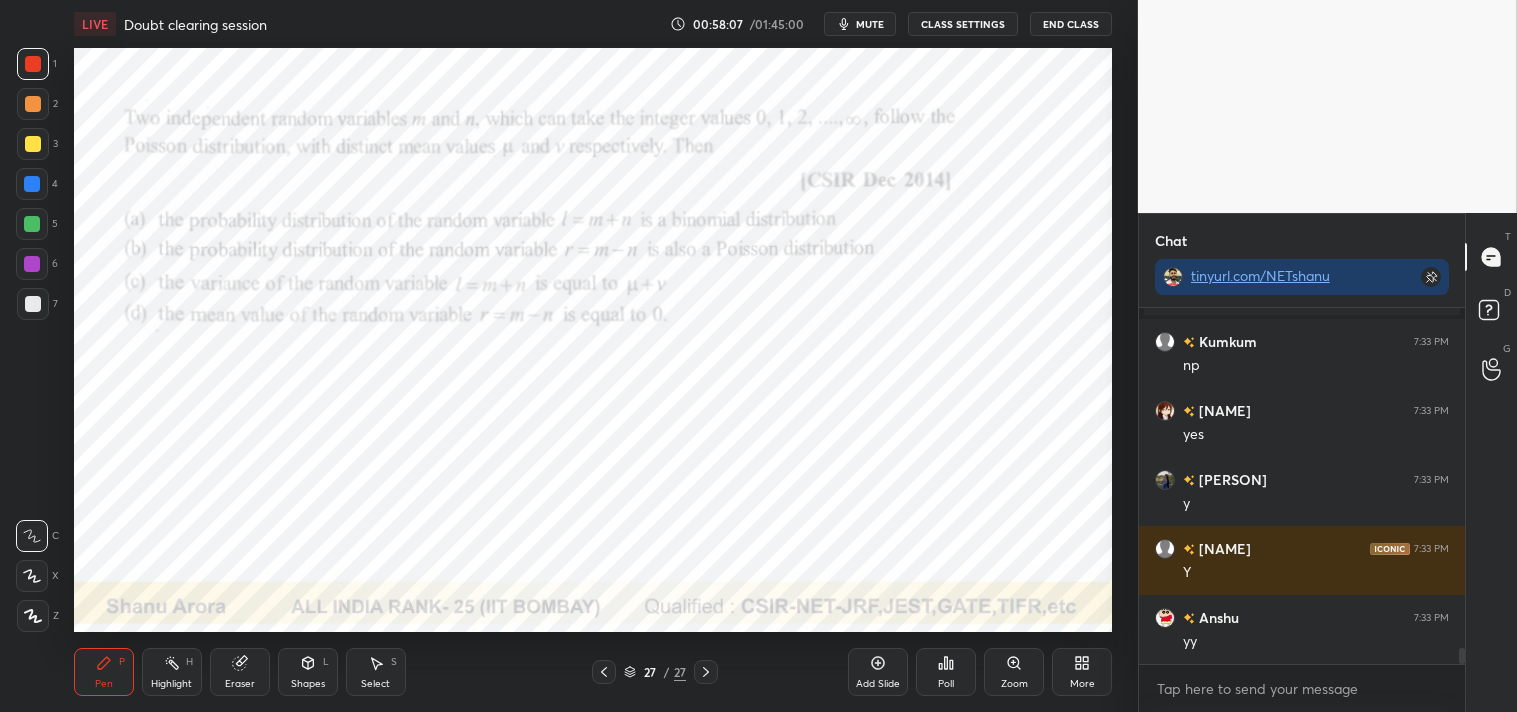 scroll, scrollTop: 7404, scrollLeft: 0, axis: vertical 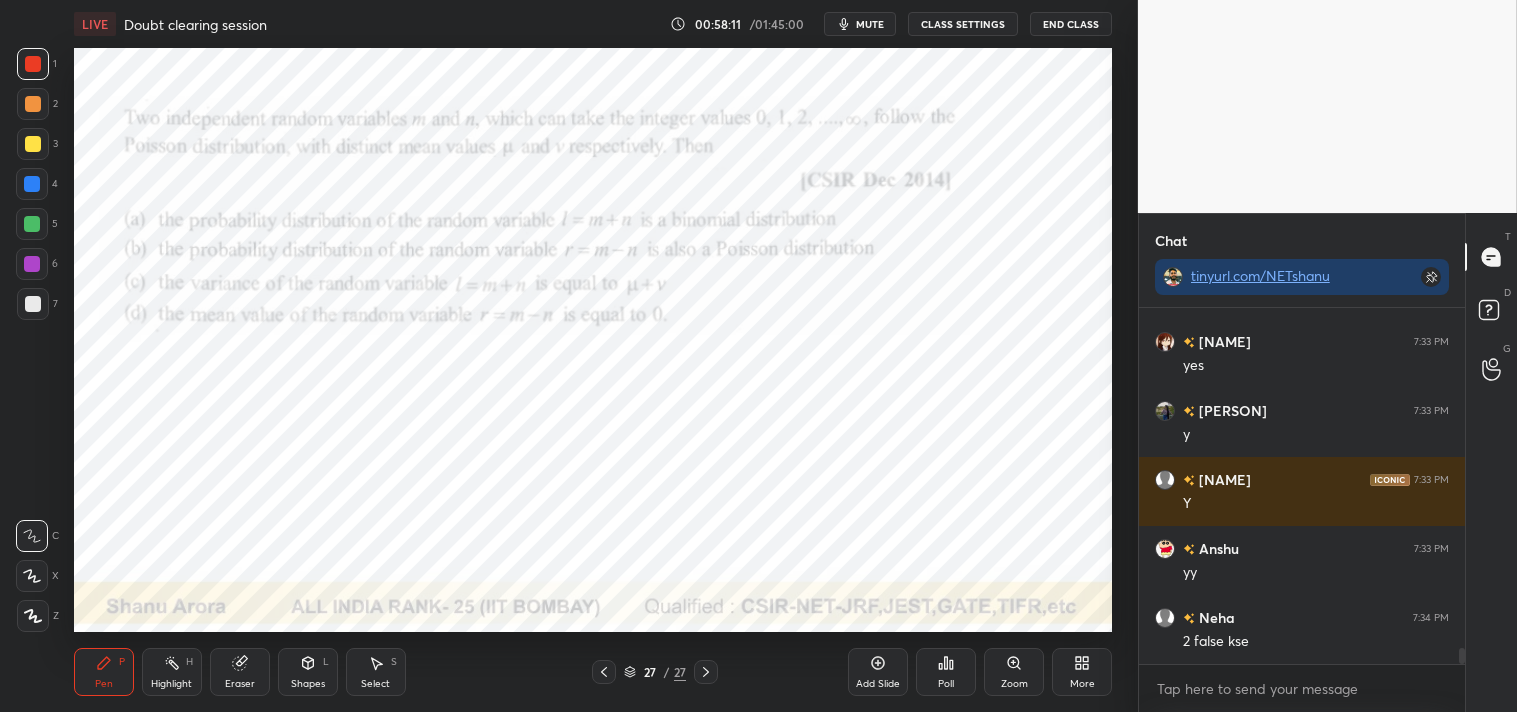 click on "Add Slide" at bounding box center [878, 672] 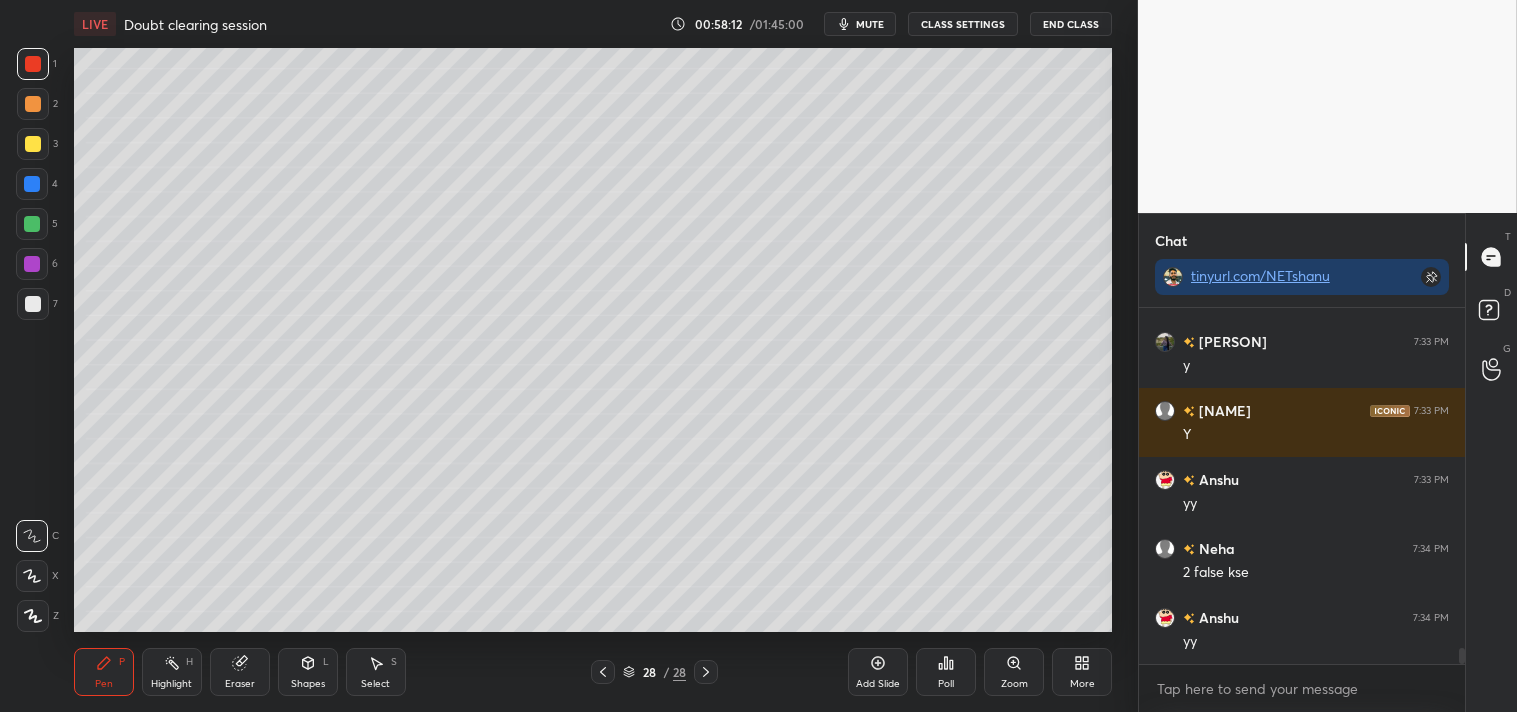 click at bounding box center (33, 304) 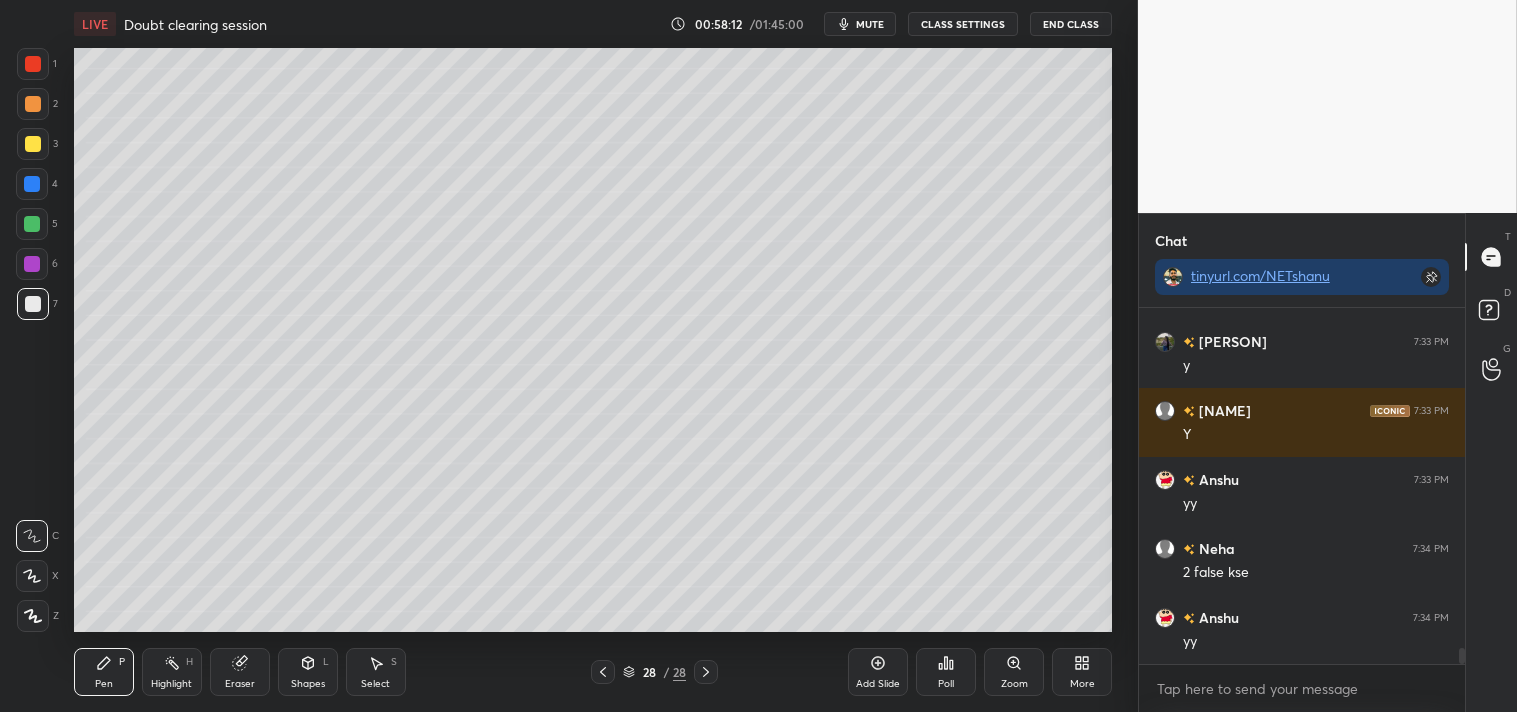 click at bounding box center (33, 304) 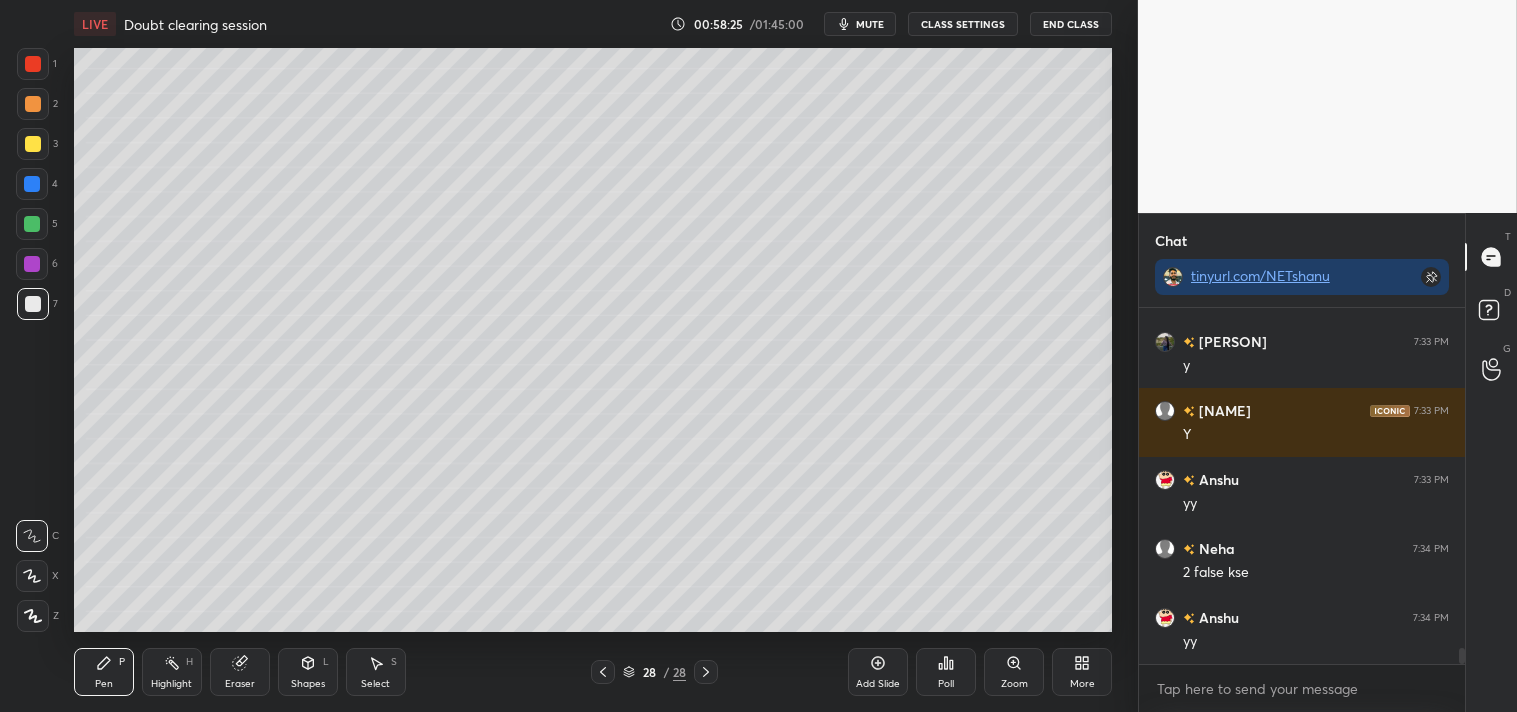 scroll, scrollTop: 7558, scrollLeft: 0, axis: vertical 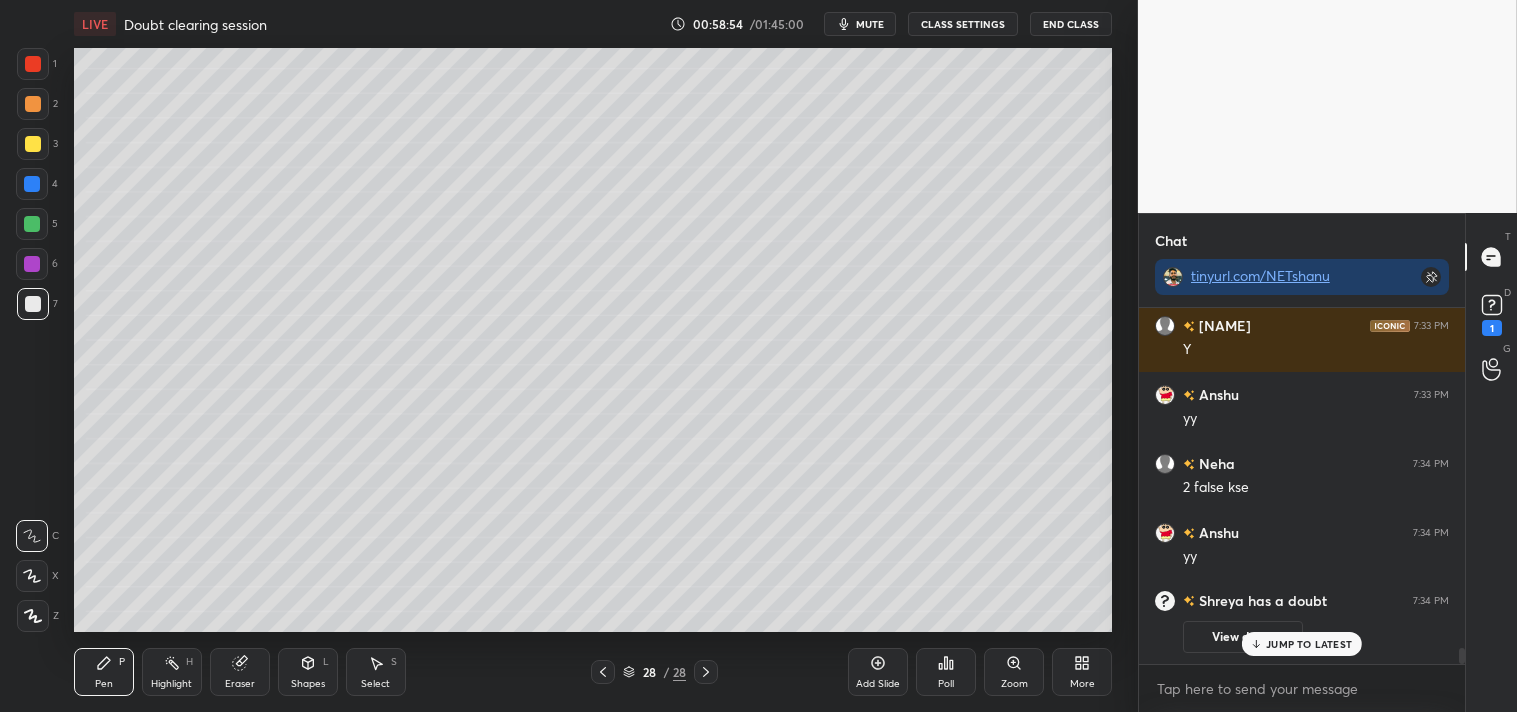 click on "Eraser" at bounding box center [240, 672] 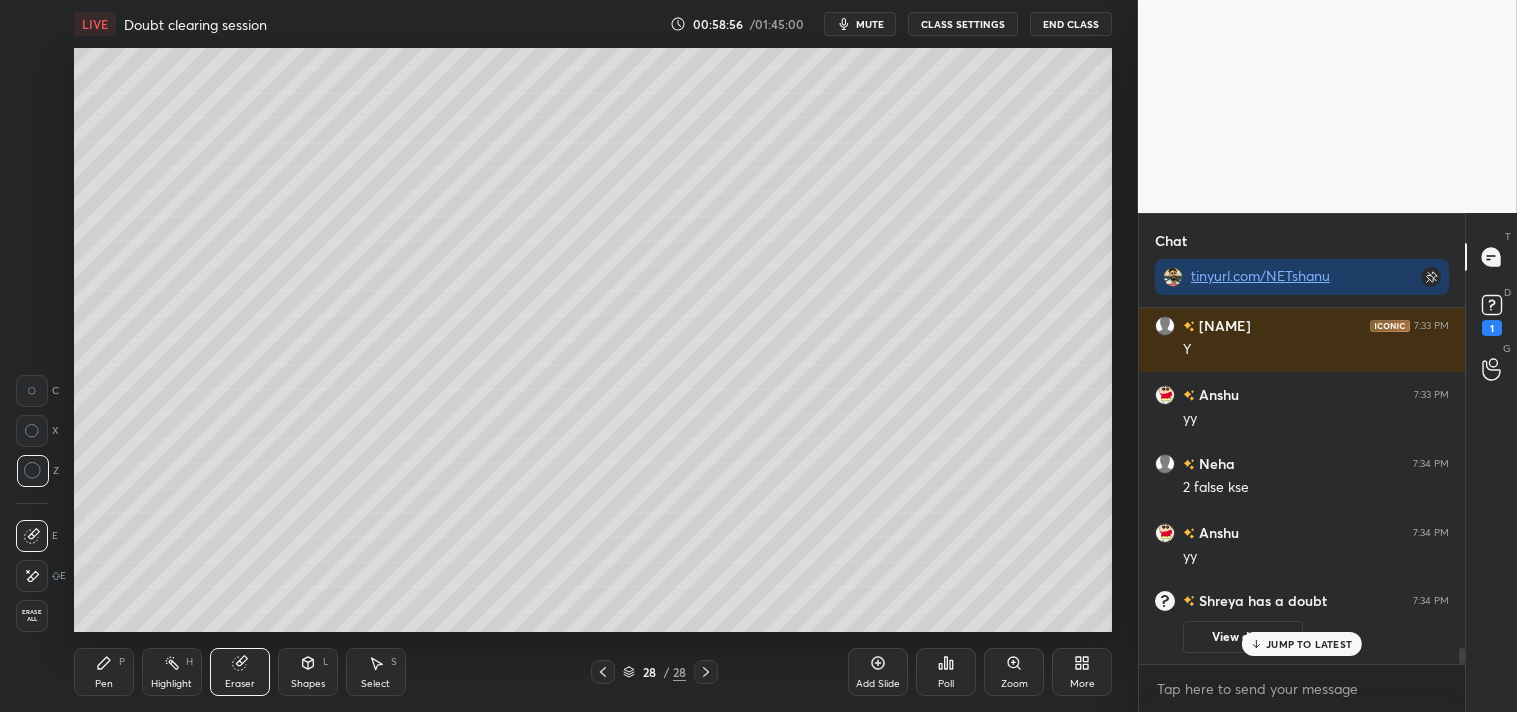 click 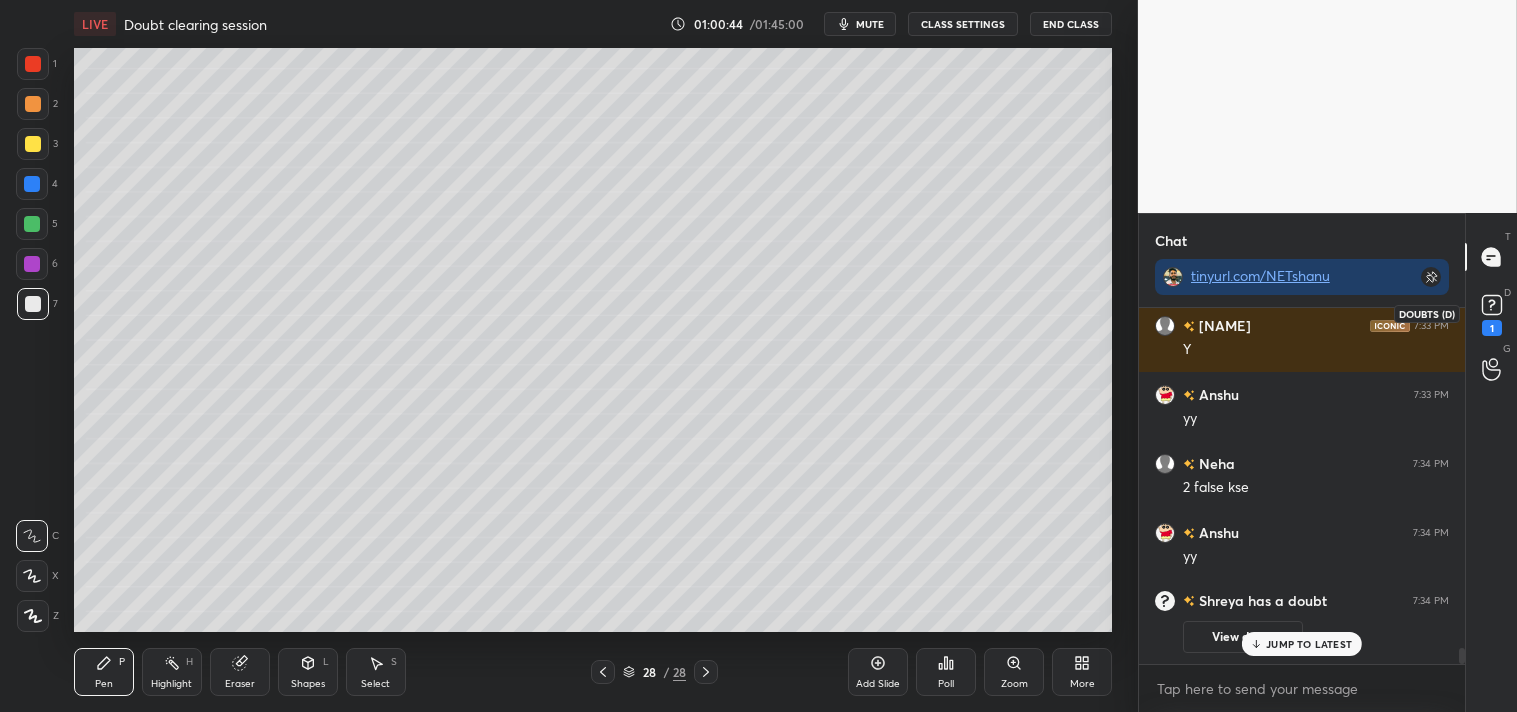 click on "1" at bounding box center [1492, 313] 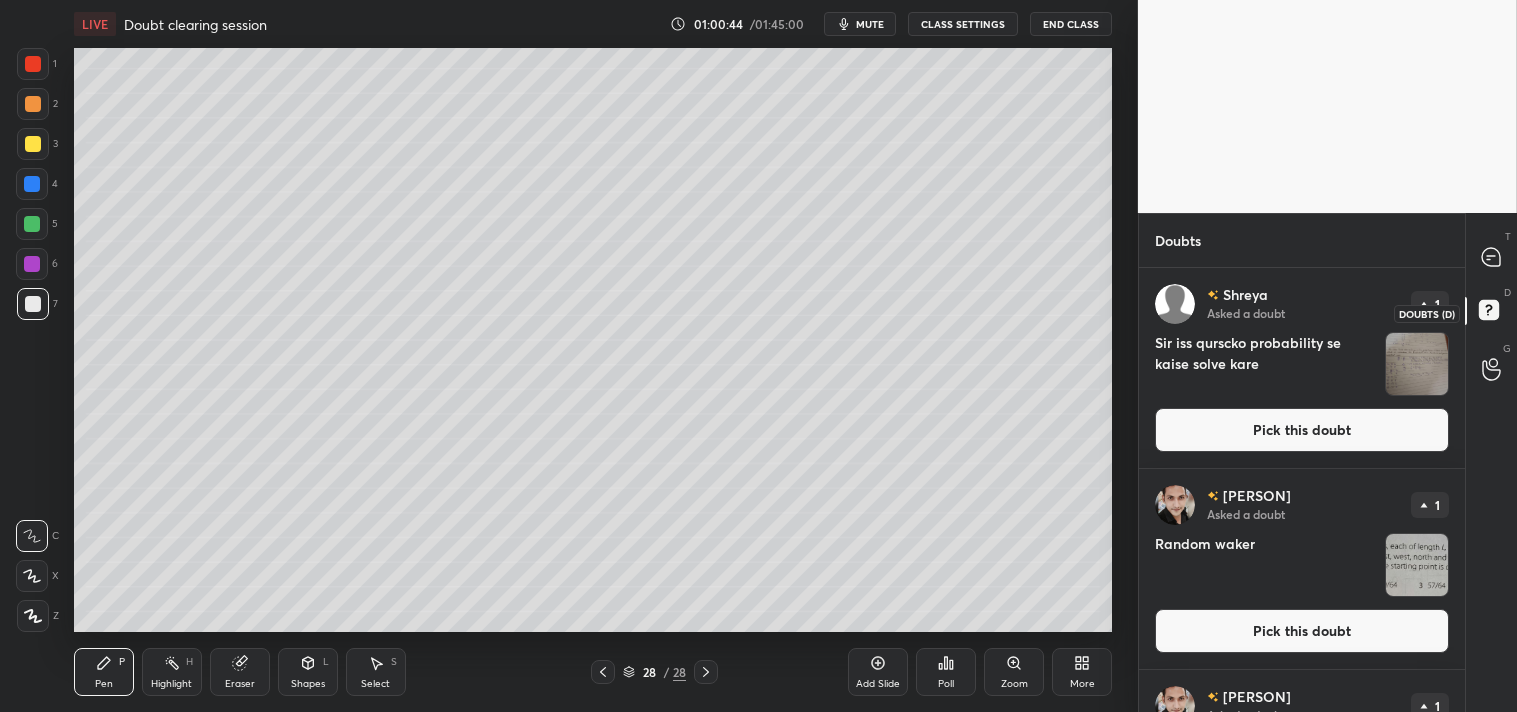 scroll, scrollTop: 7, scrollLeft: 5, axis: both 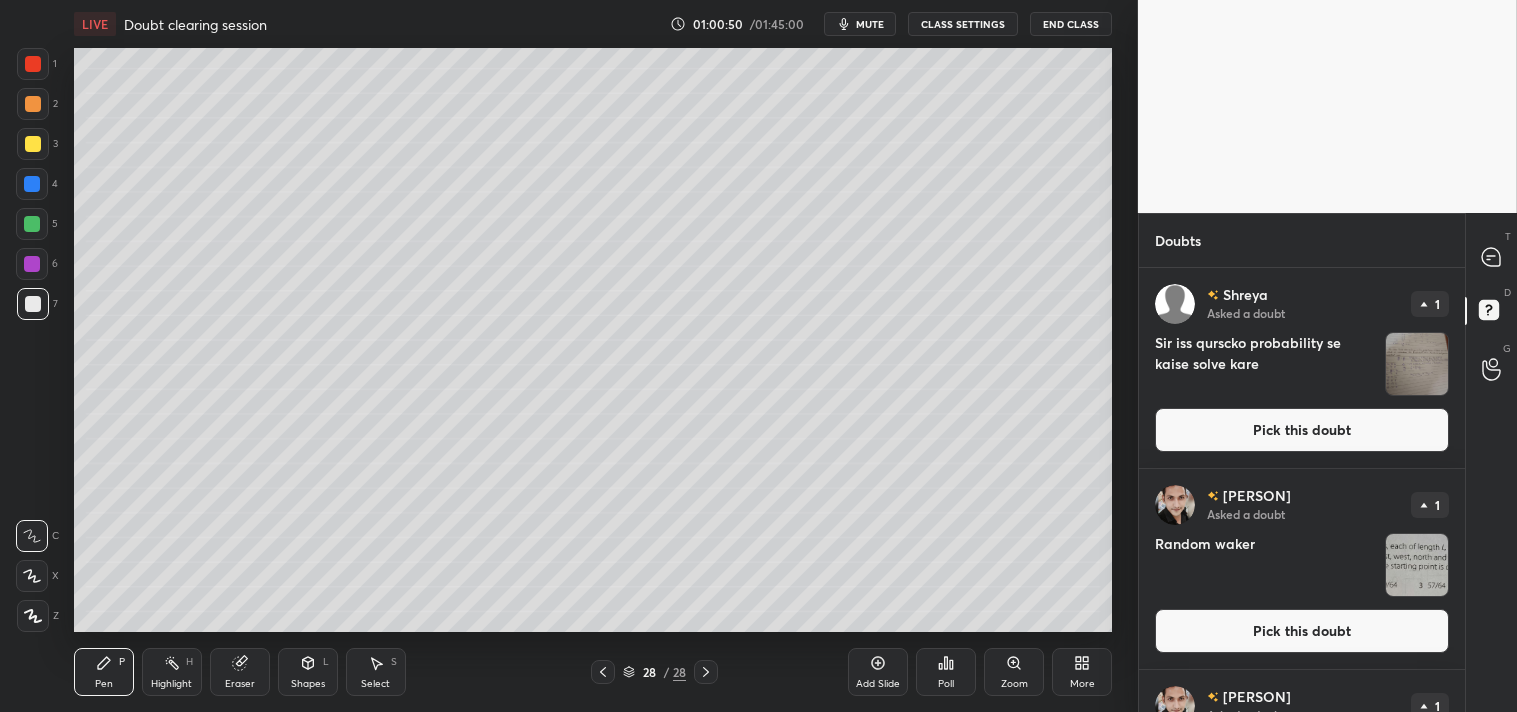 click on "Pick this doubt" at bounding box center (1302, 430) 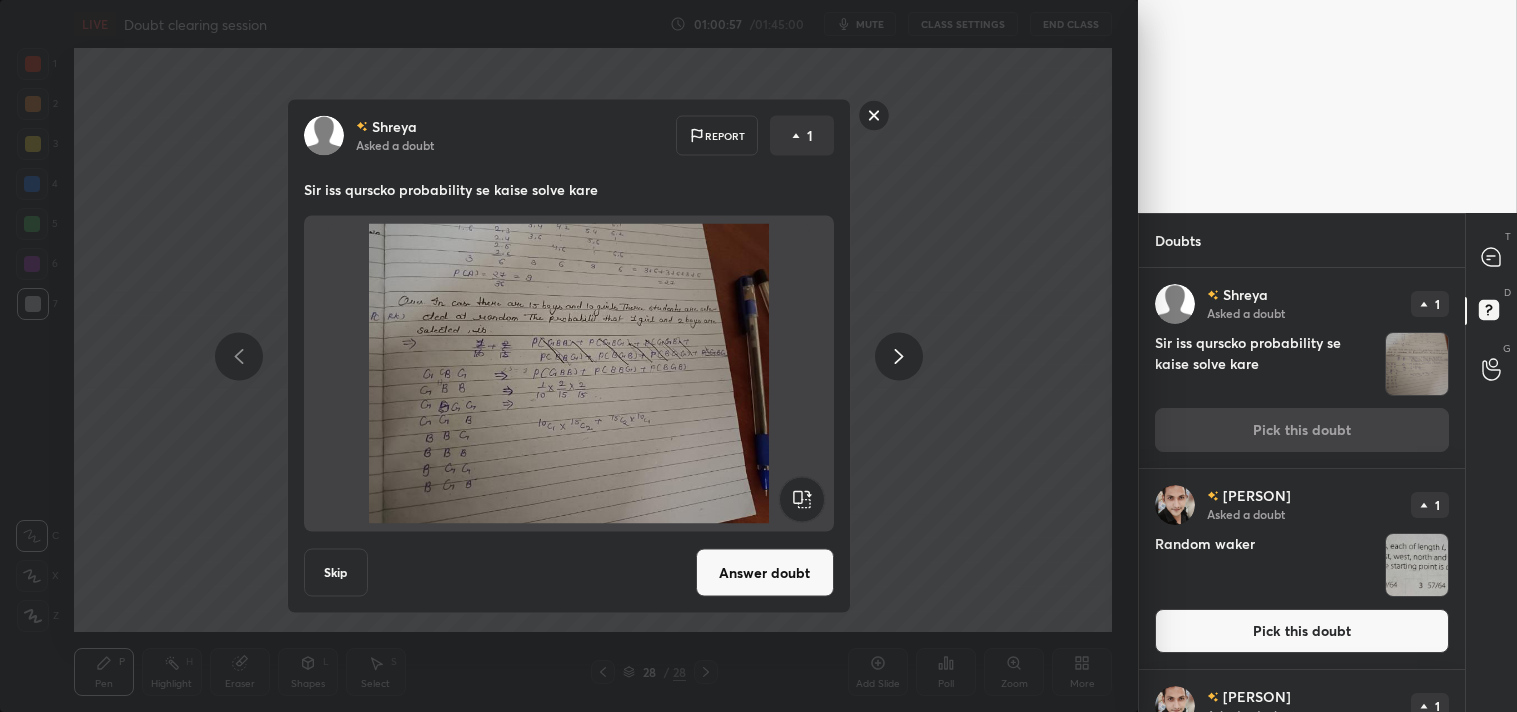 click on "[NAME] Asked a doubt Report 1 Sir iss qurscko probability se kaise solve kare Skip Answer doubt" at bounding box center [569, 356] 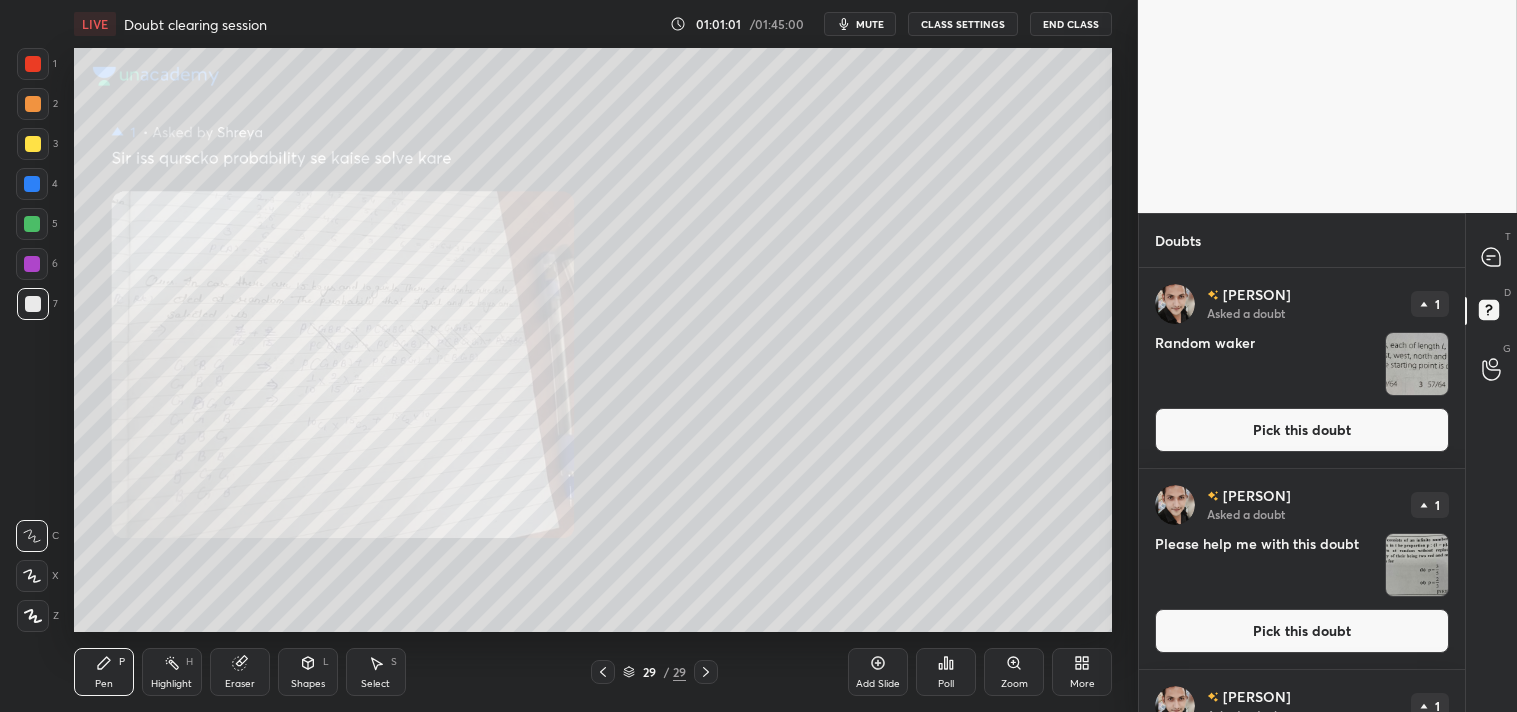 click 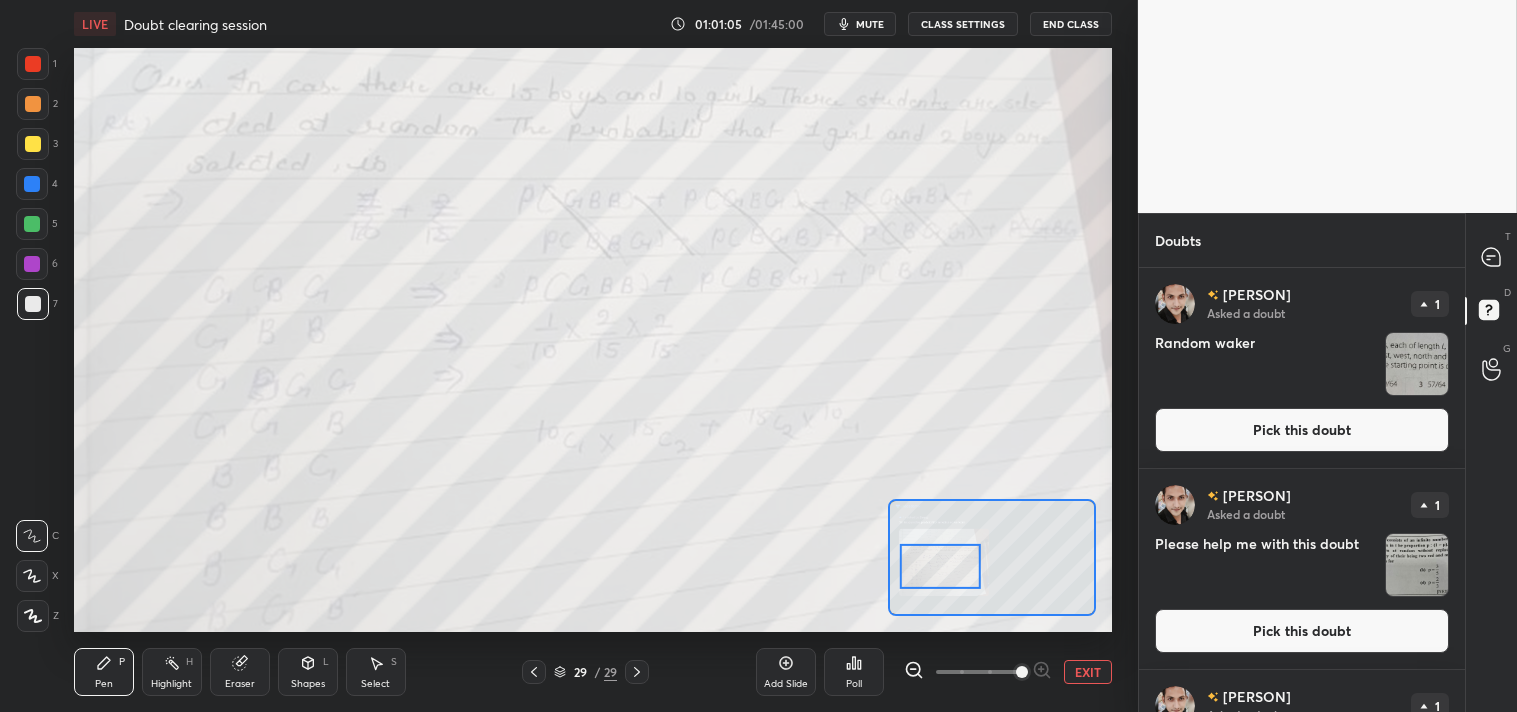 click on "EXIT" at bounding box center [1088, 672] 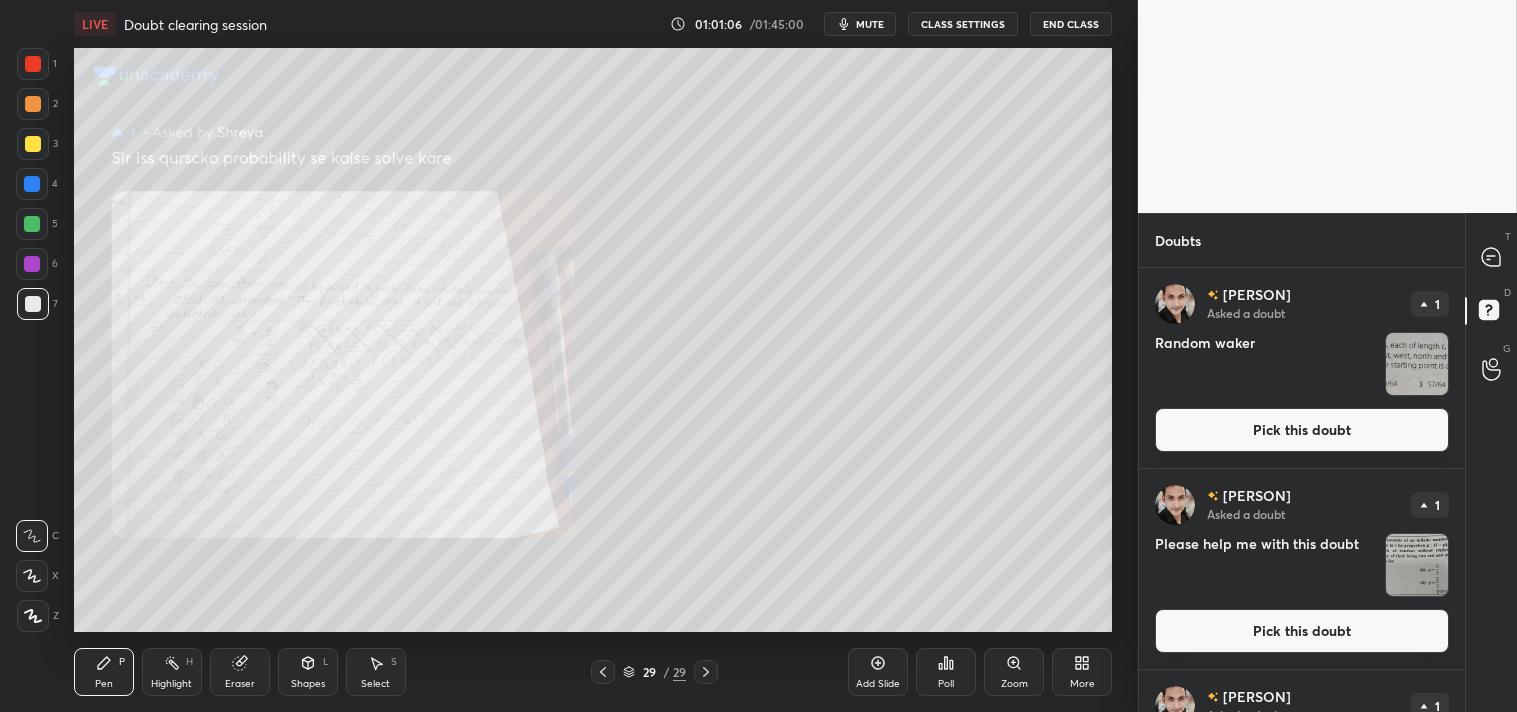 click 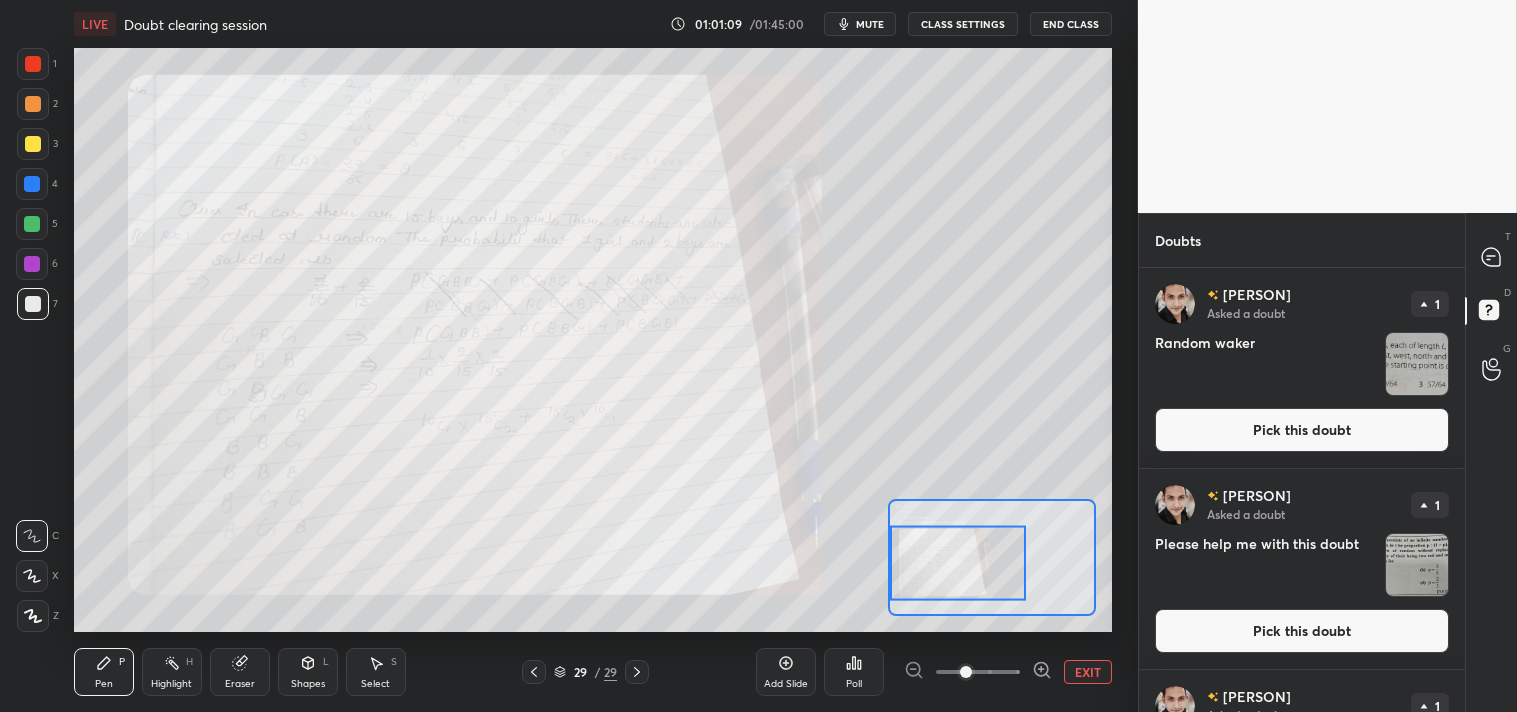 click on "EXIT" at bounding box center [1088, 672] 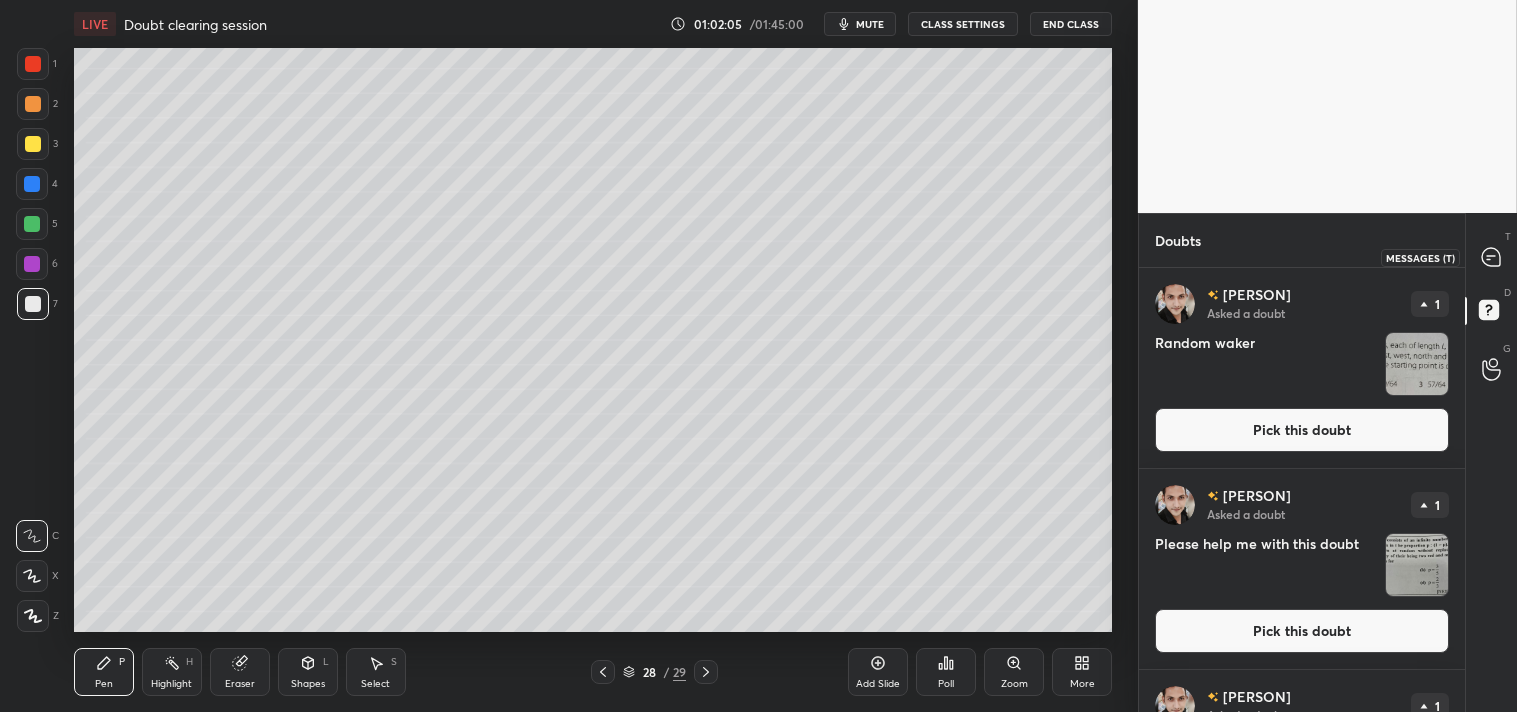 click 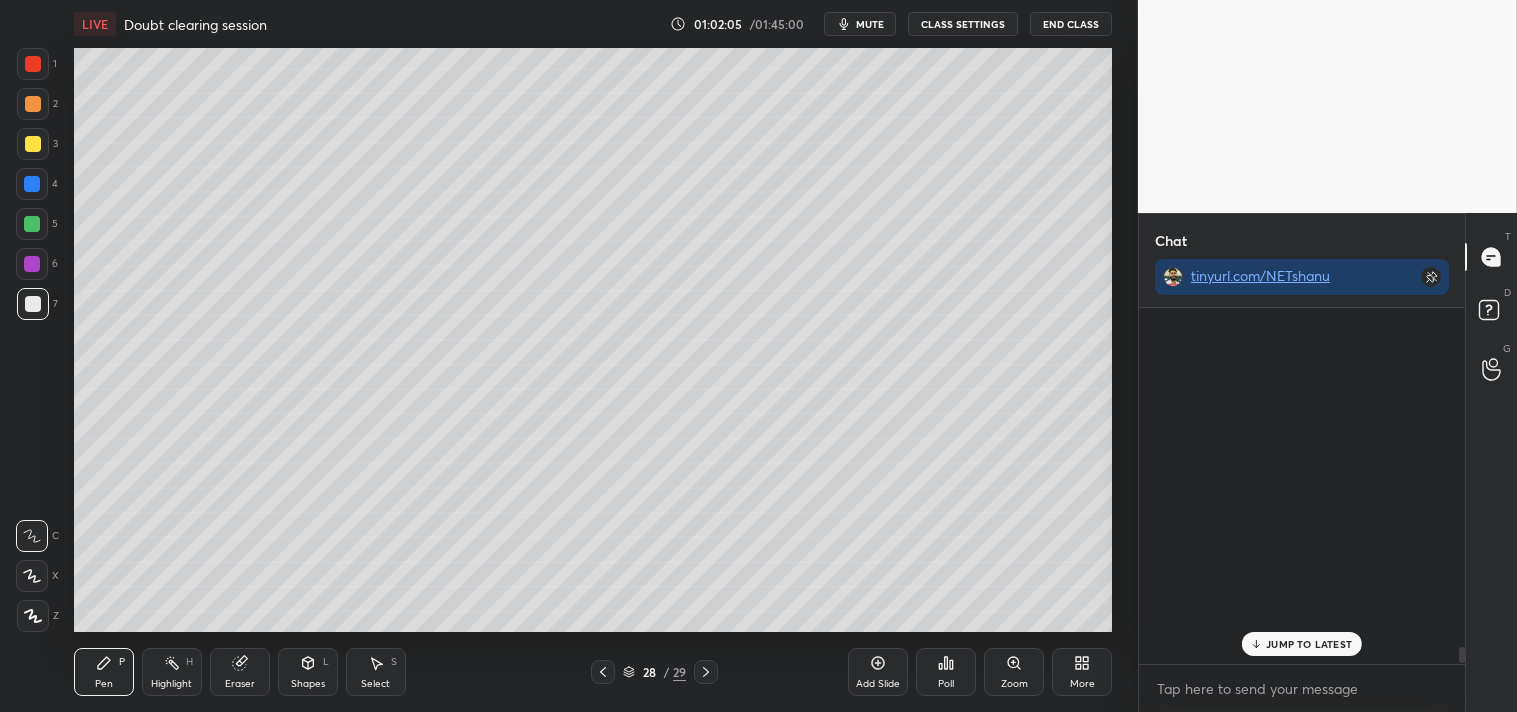 scroll, scrollTop: 7344, scrollLeft: 0, axis: vertical 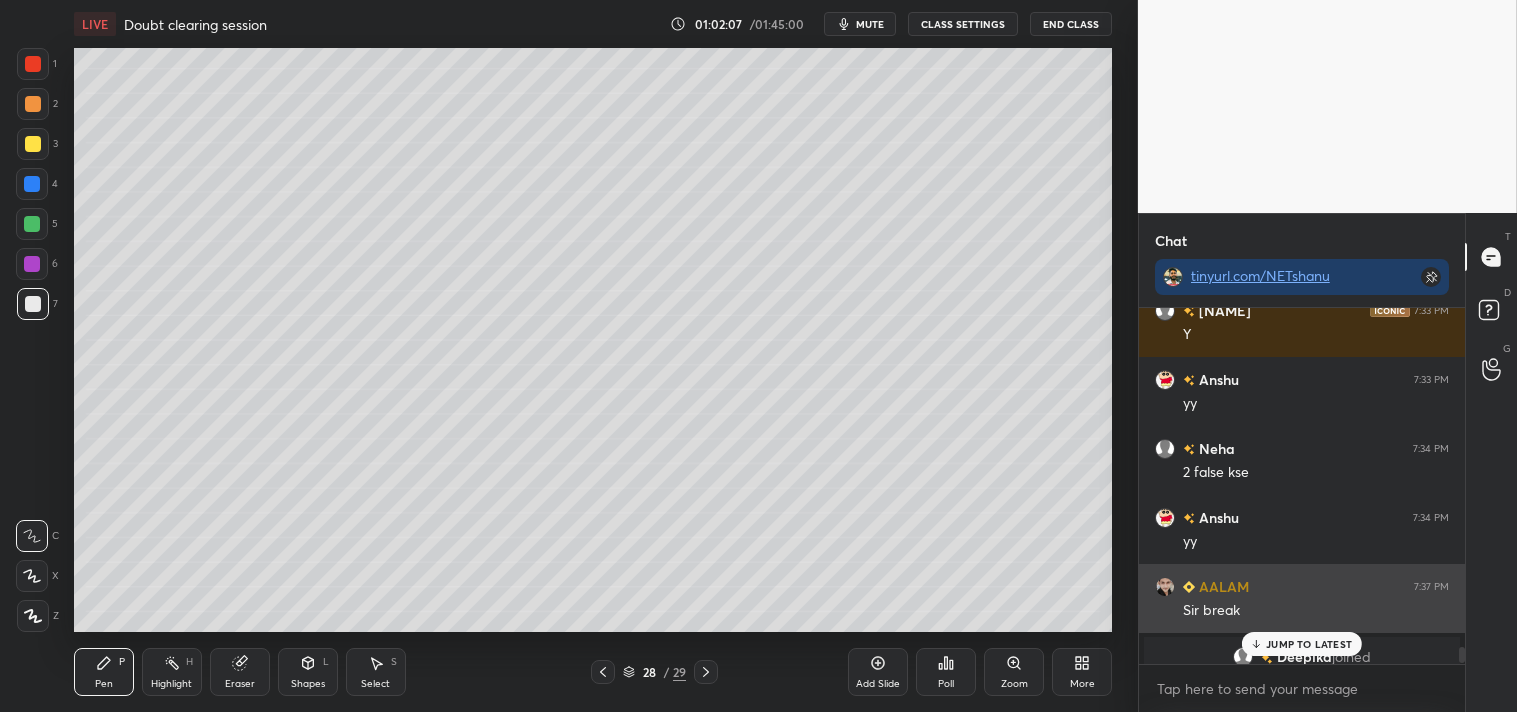 click on "[PERSON] 7:37 PM Sir break" at bounding box center (1302, 598) 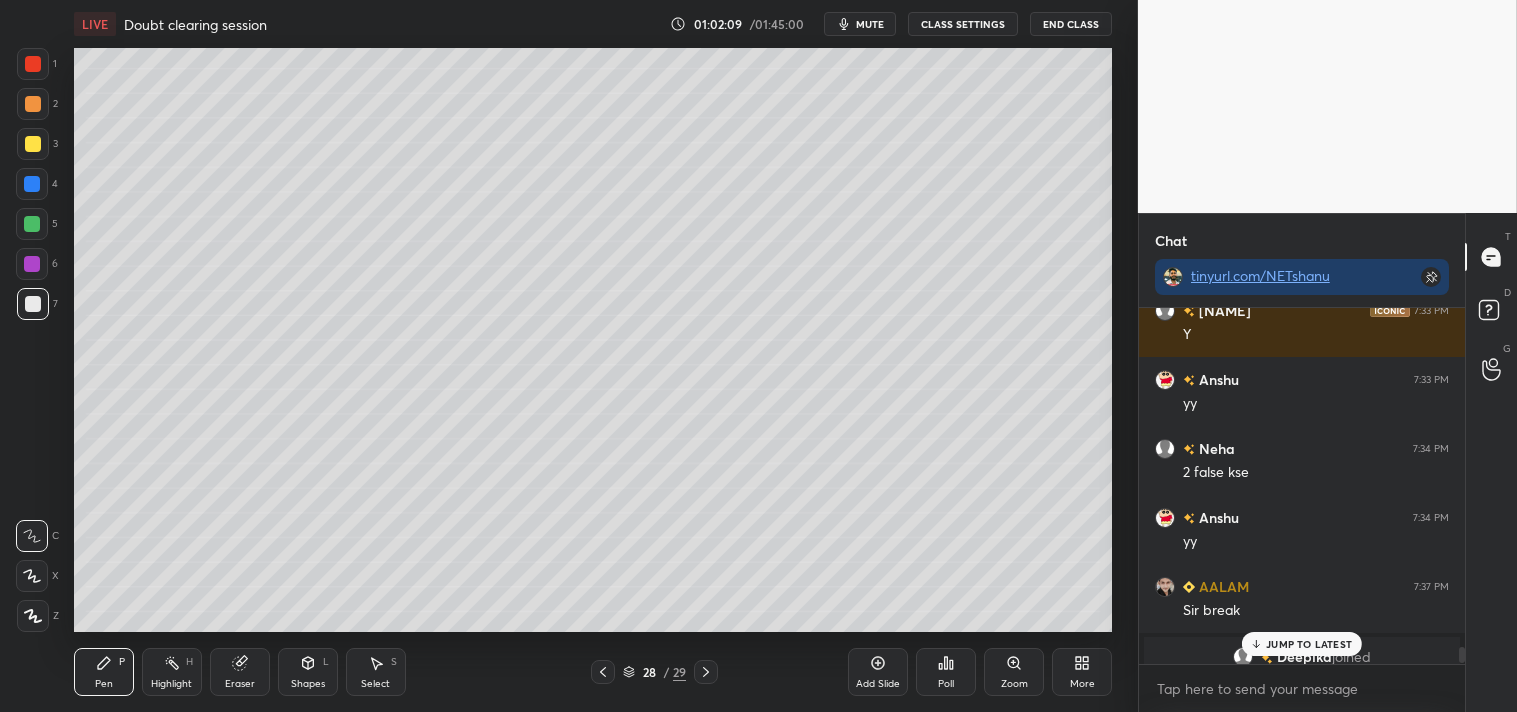 click on "JUMP TO LATEST" at bounding box center [1309, 644] 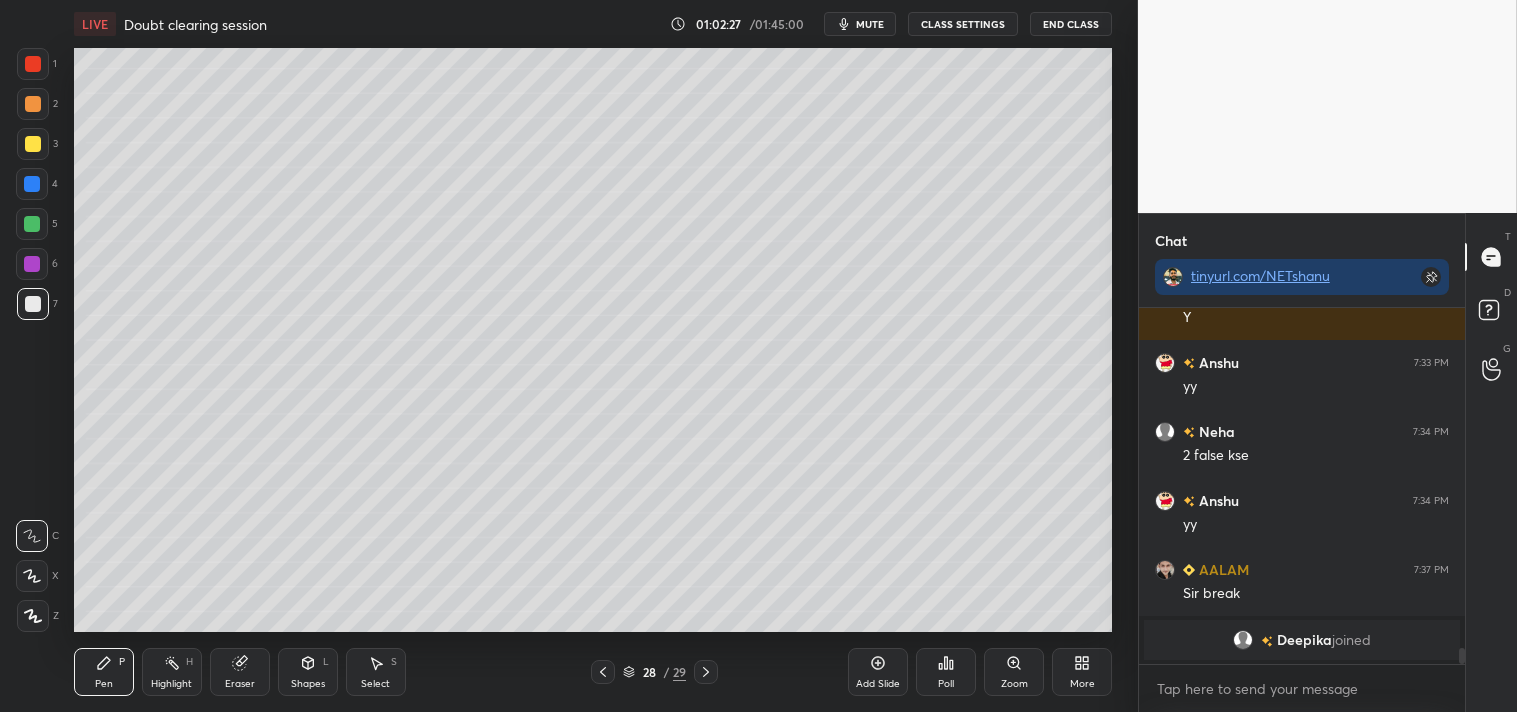 click on "Add Slide" at bounding box center (878, 672) 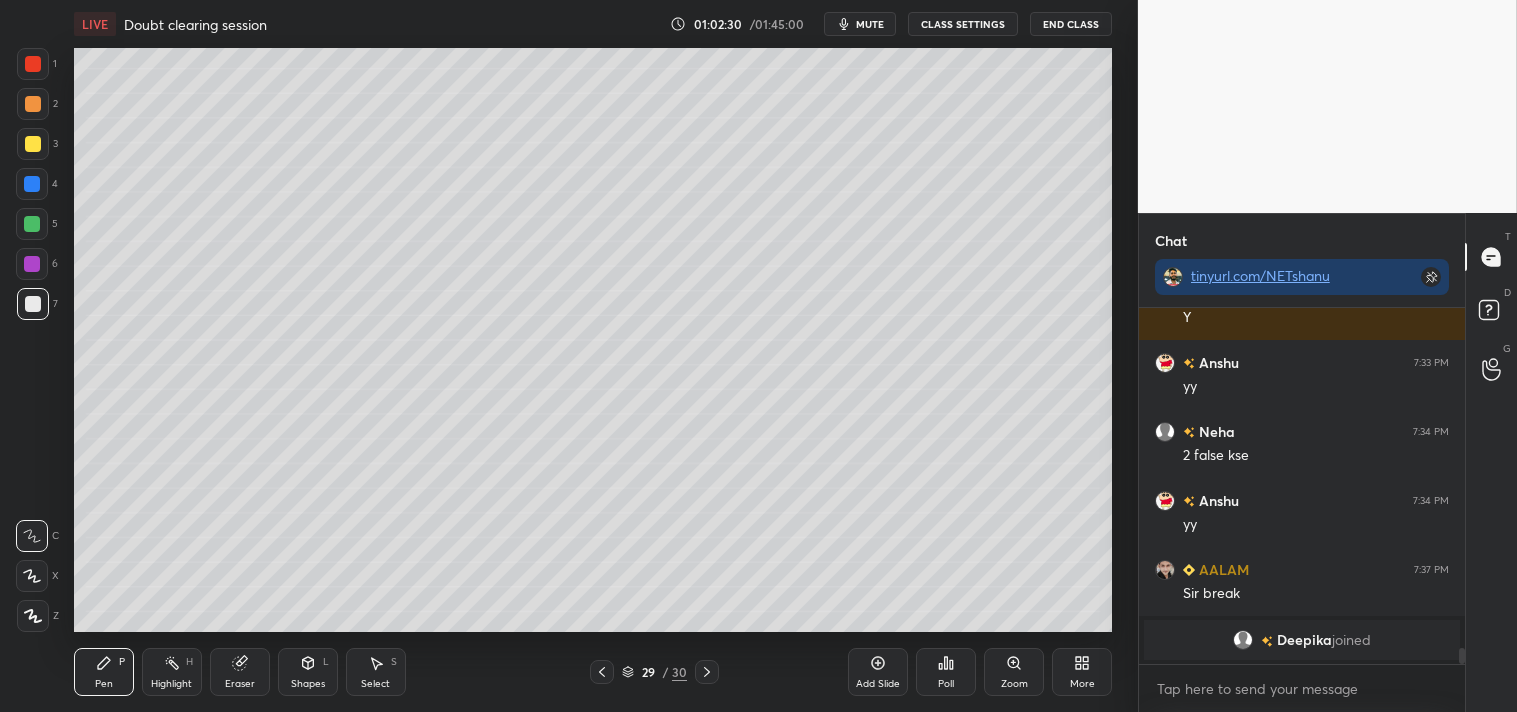 click on "Shapes L" at bounding box center [308, 672] 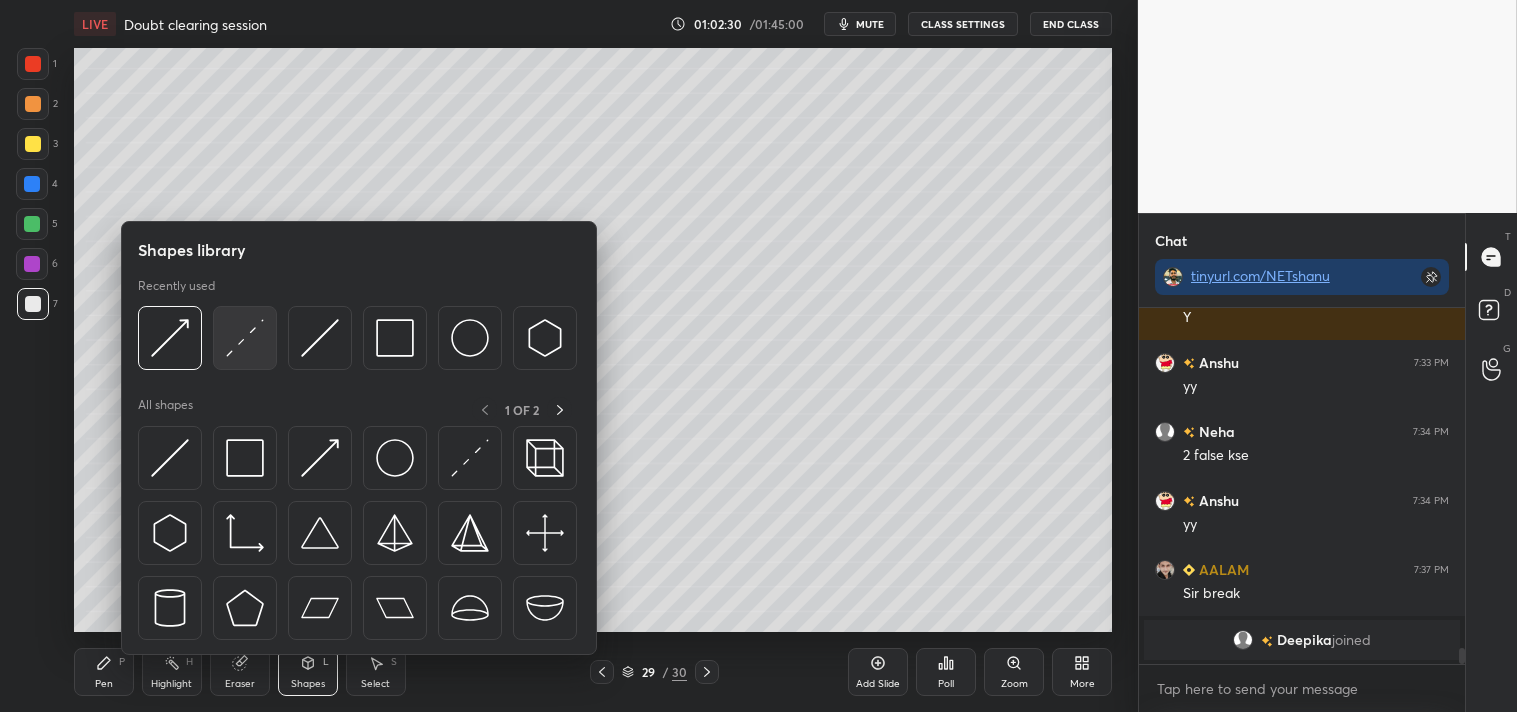 click at bounding box center (245, 338) 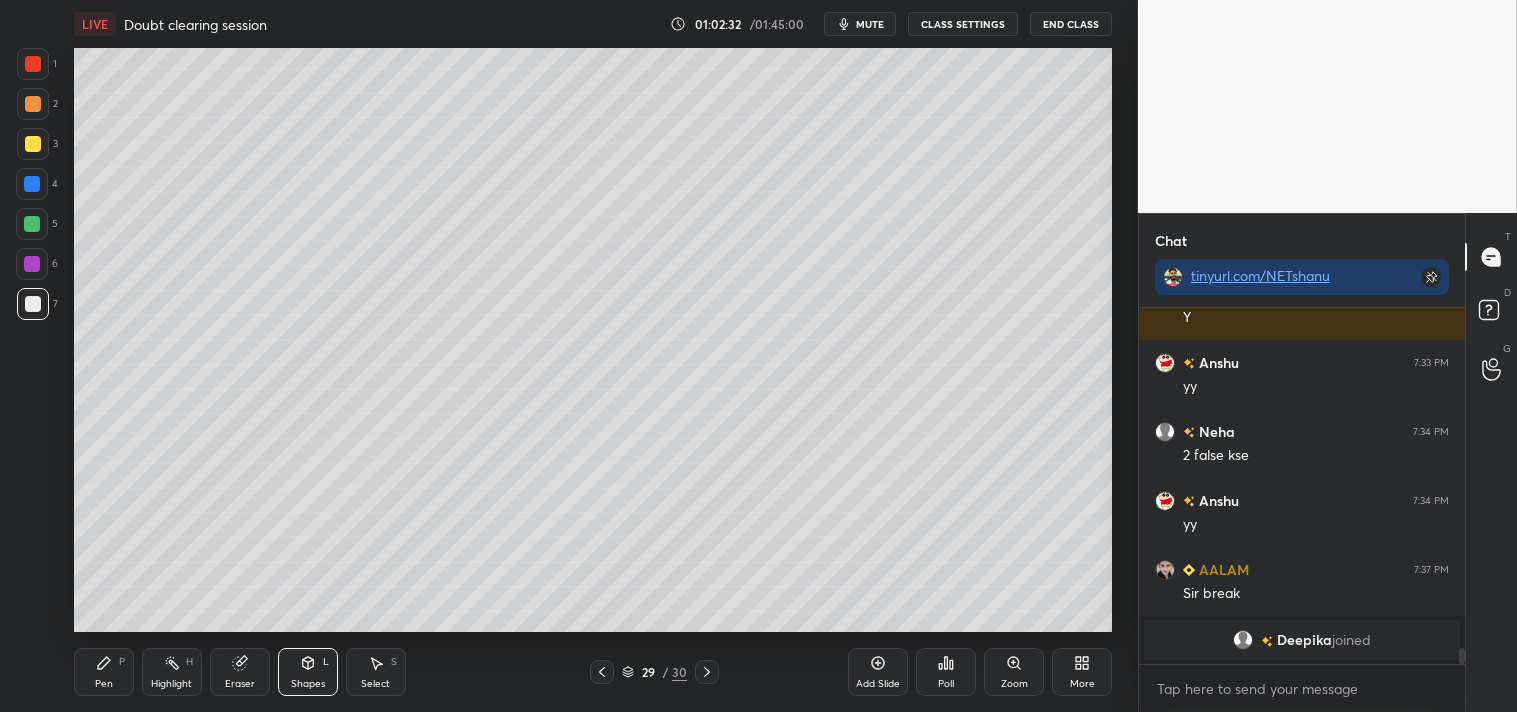 click on "Zoom" at bounding box center [1014, 684] 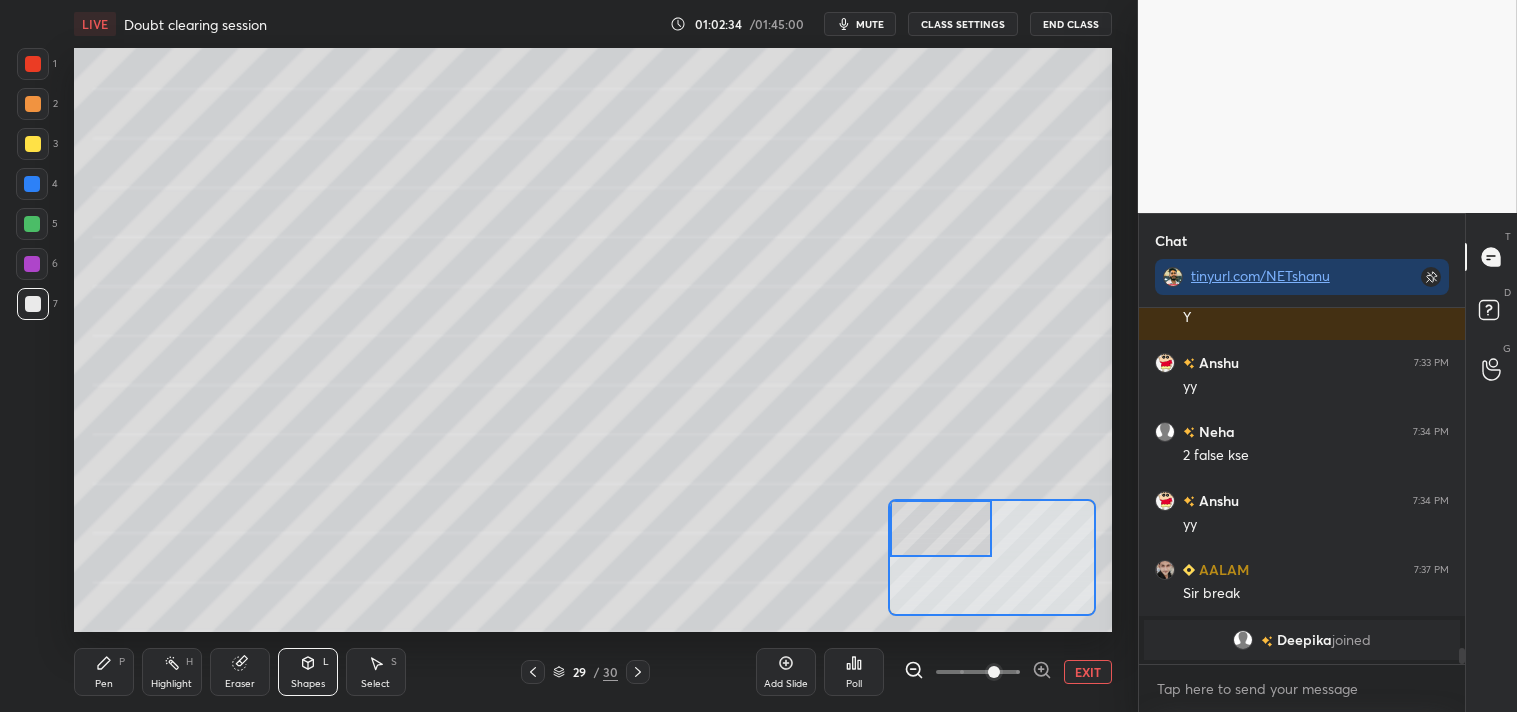 click on "Pen P" at bounding box center (104, 672) 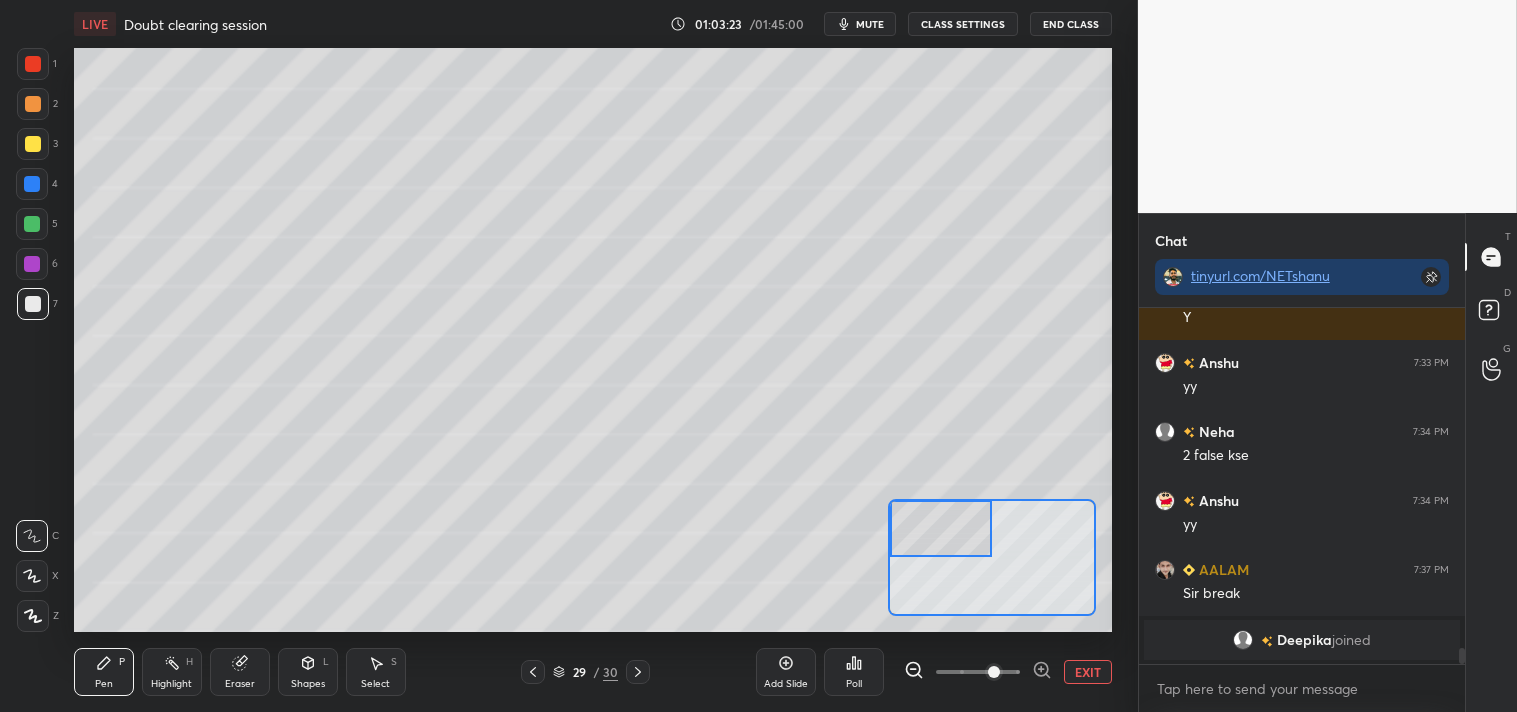 scroll, scrollTop: 7430, scrollLeft: 0, axis: vertical 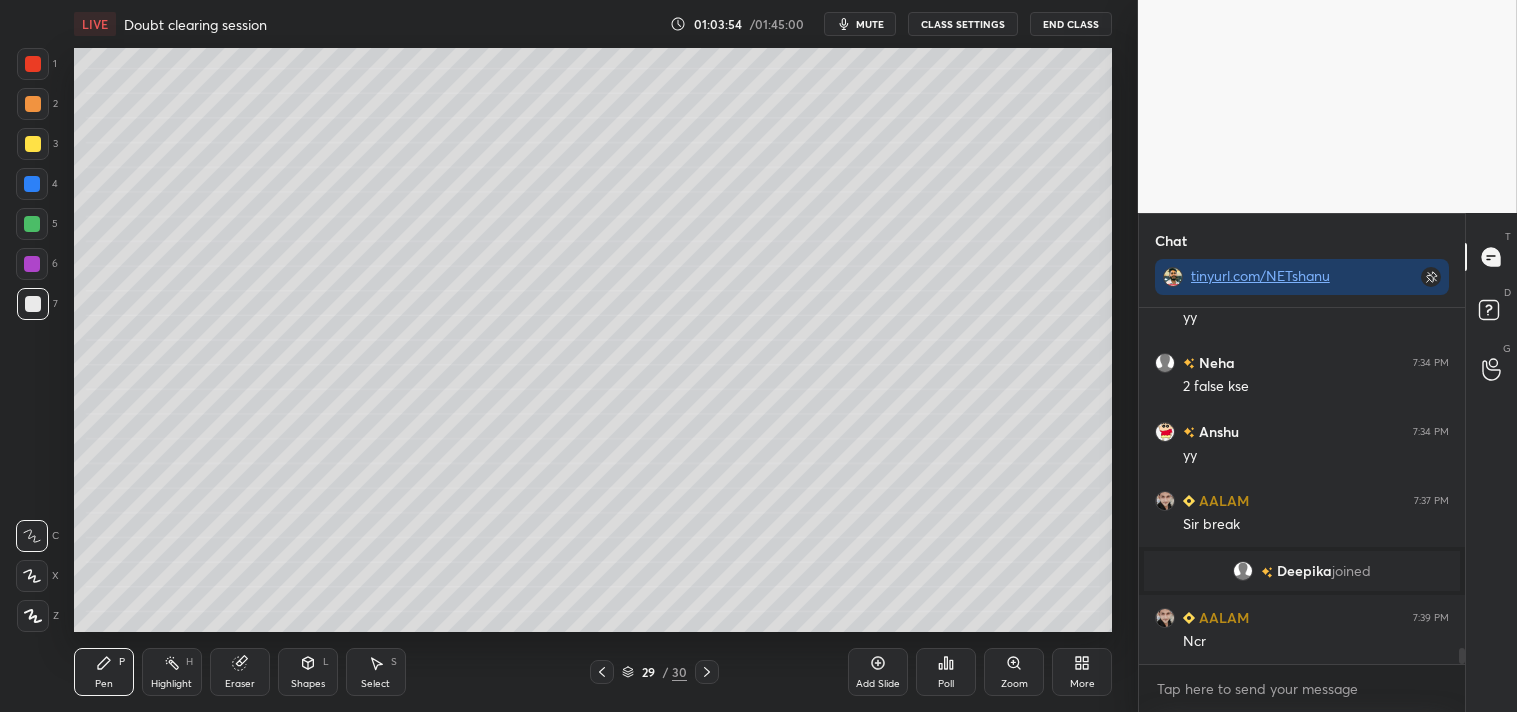 click on "Zoom" at bounding box center [1014, 684] 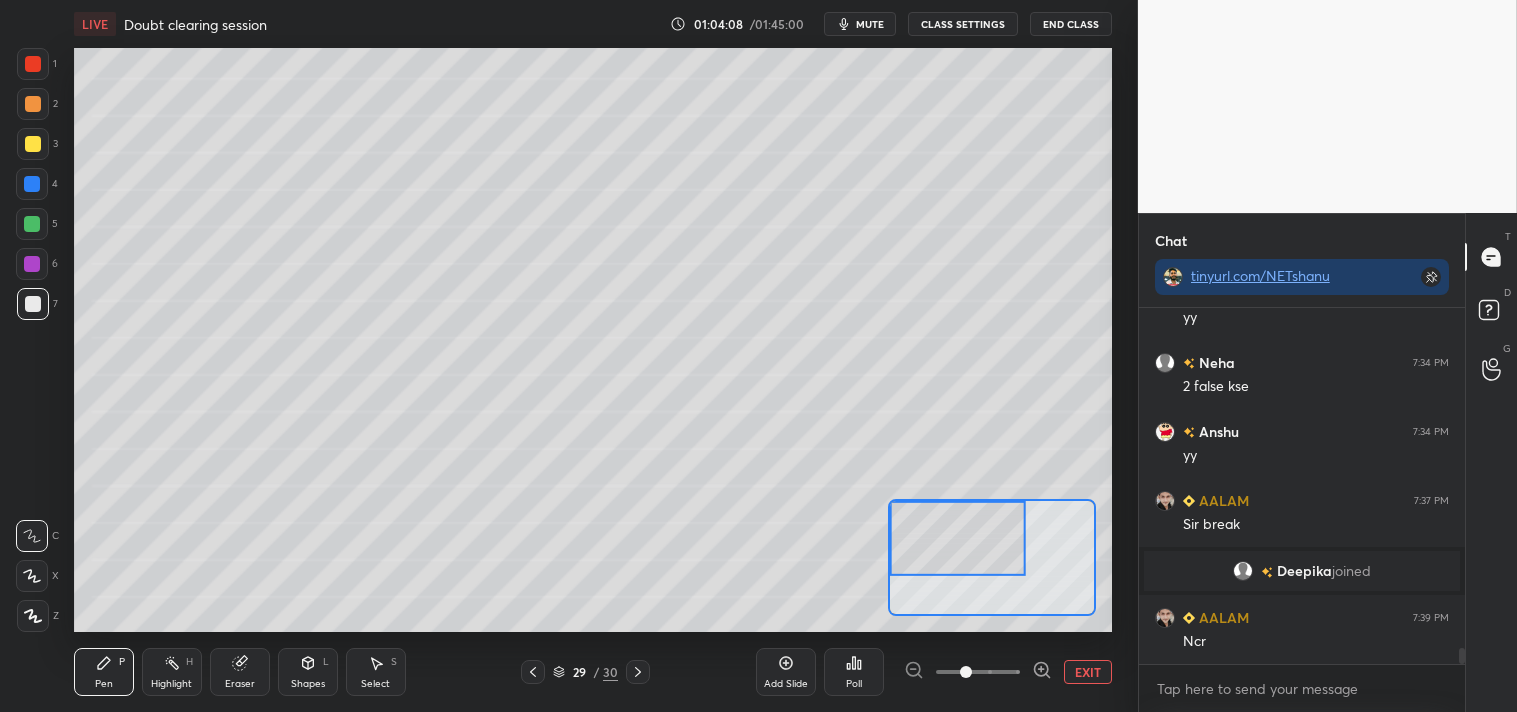 click on "Eraser" at bounding box center [240, 684] 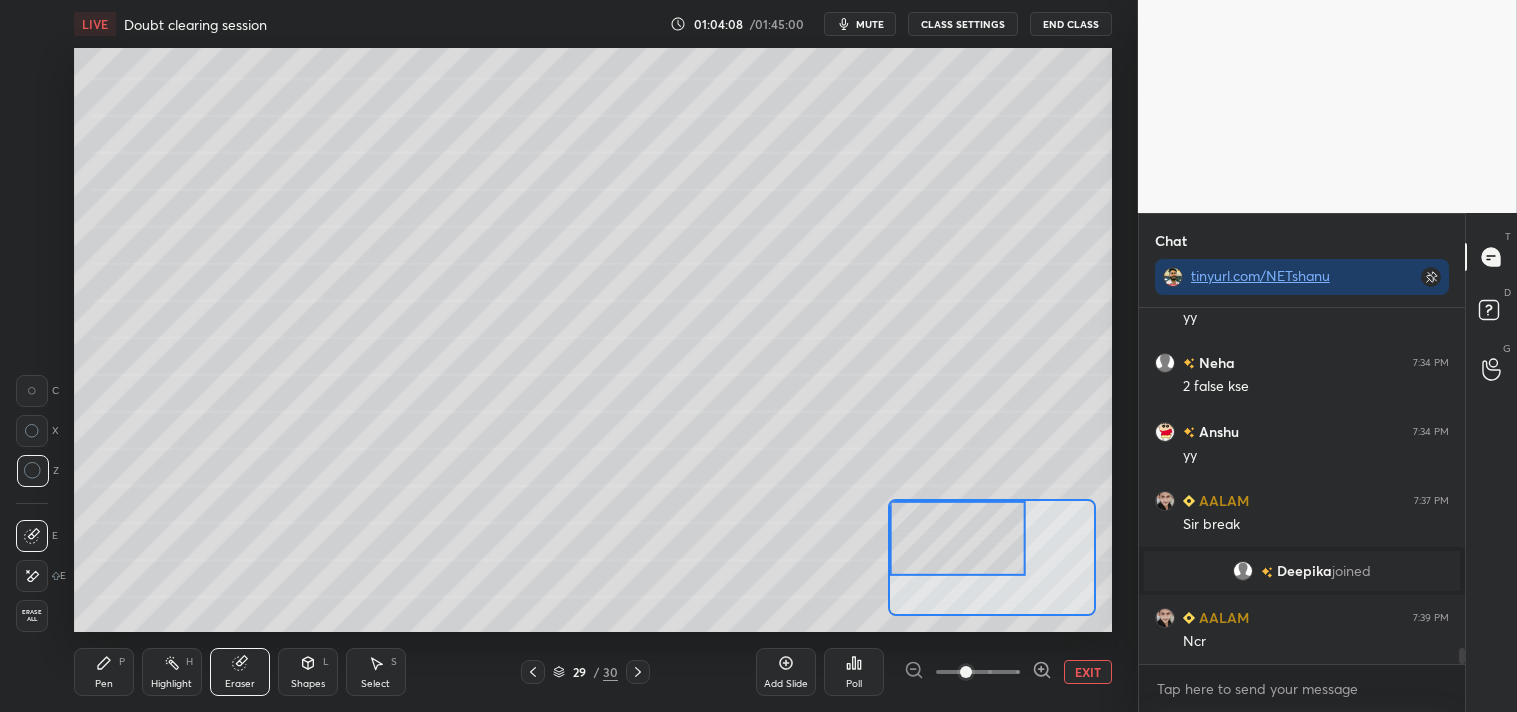 click on "Eraser" at bounding box center (240, 672) 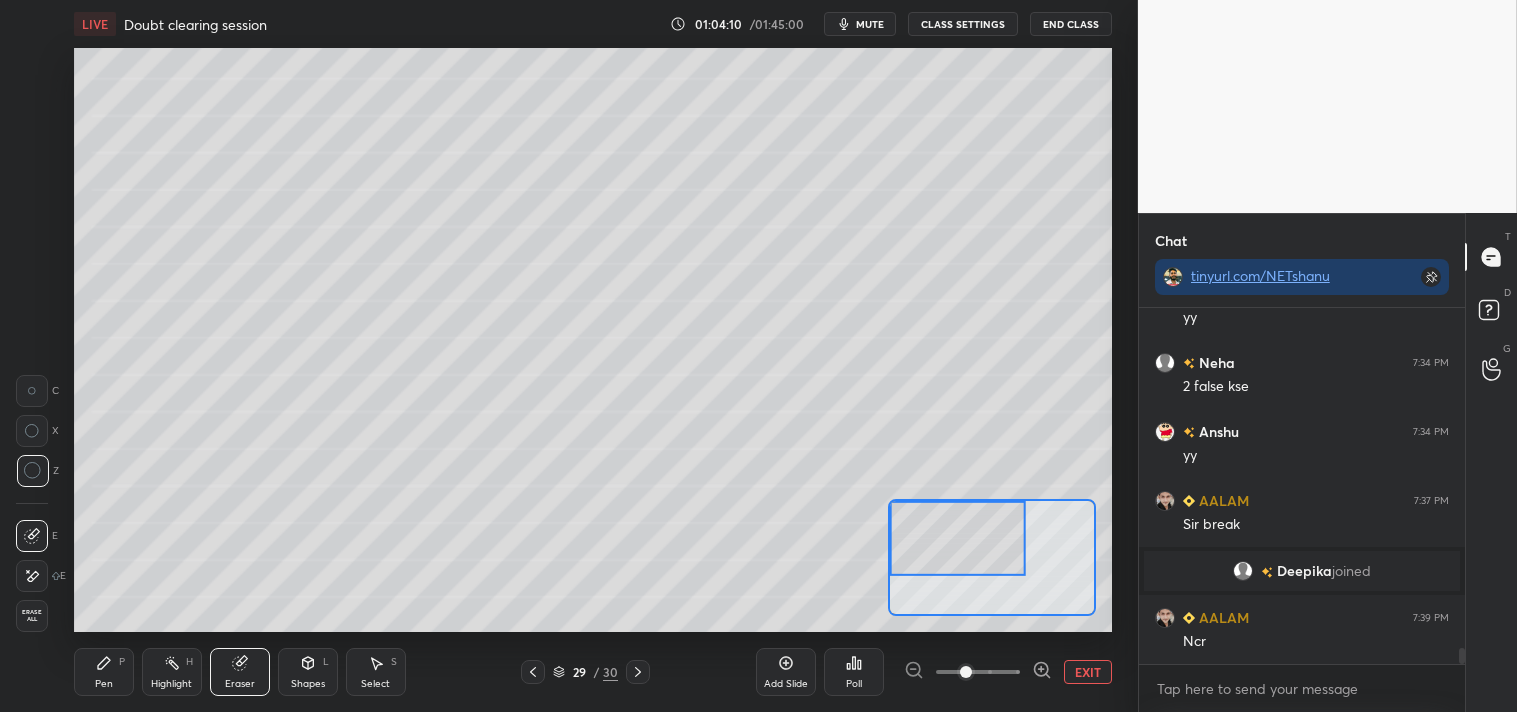 click on "Pen P" at bounding box center [104, 672] 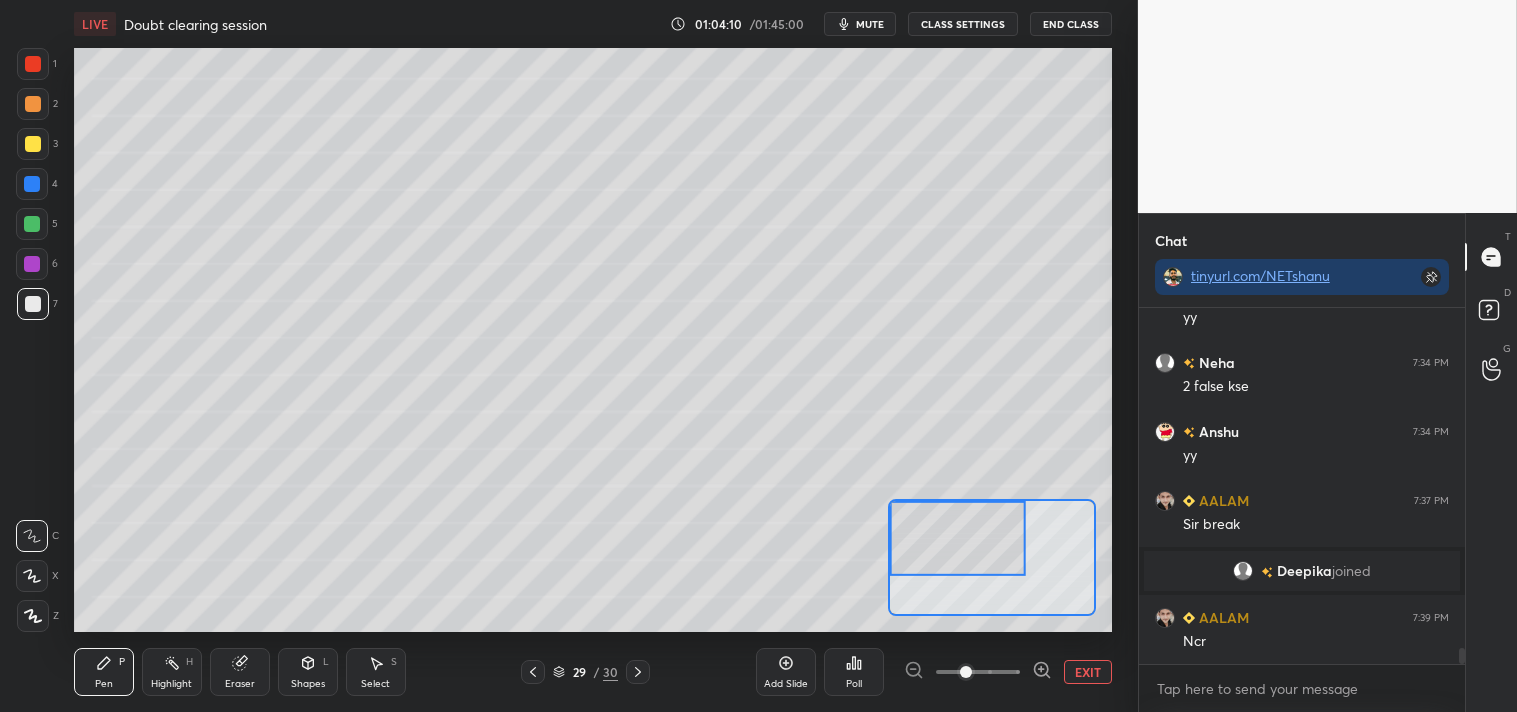 click 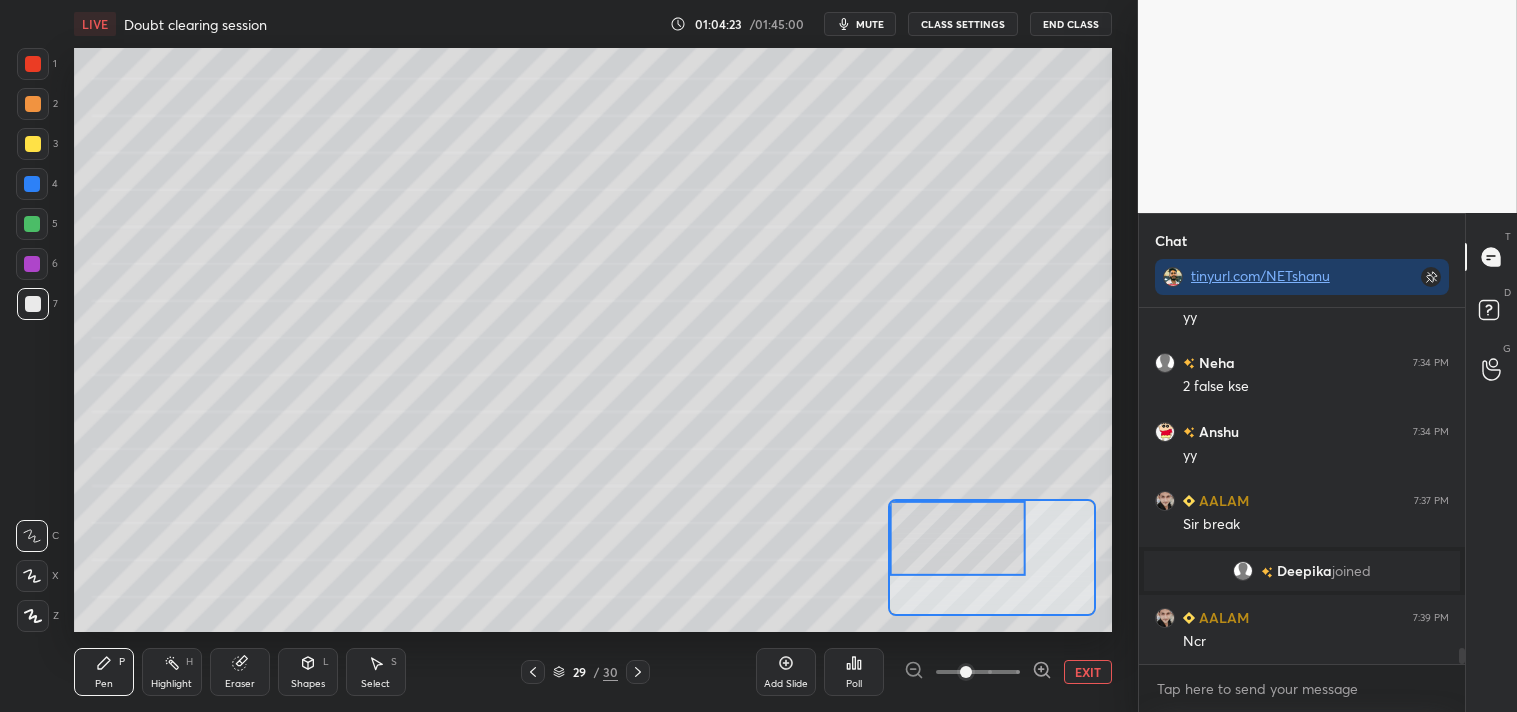 scroll, scrollTop: 7498, scrollLeft: 0, axis: vertical 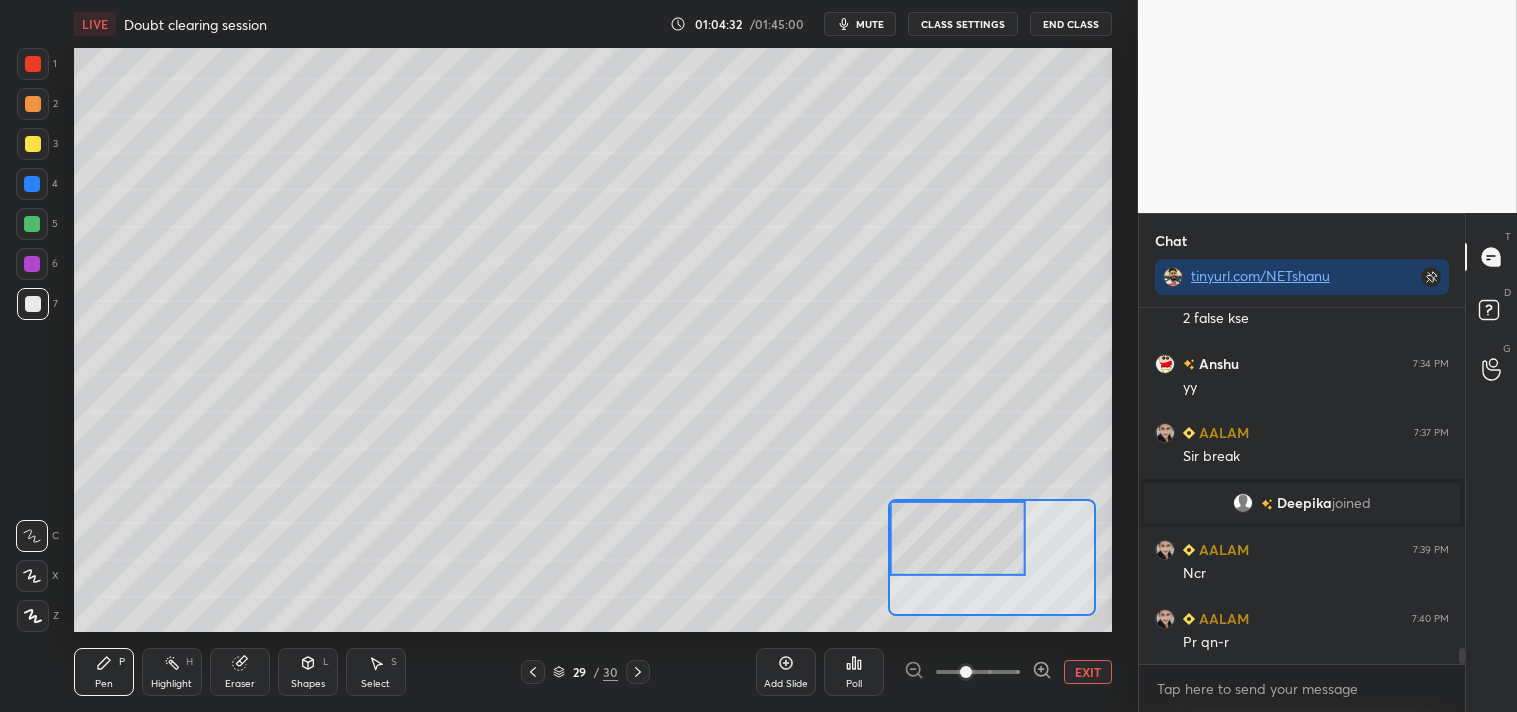 click on "EXIT" at bounding box center (1088, 672) 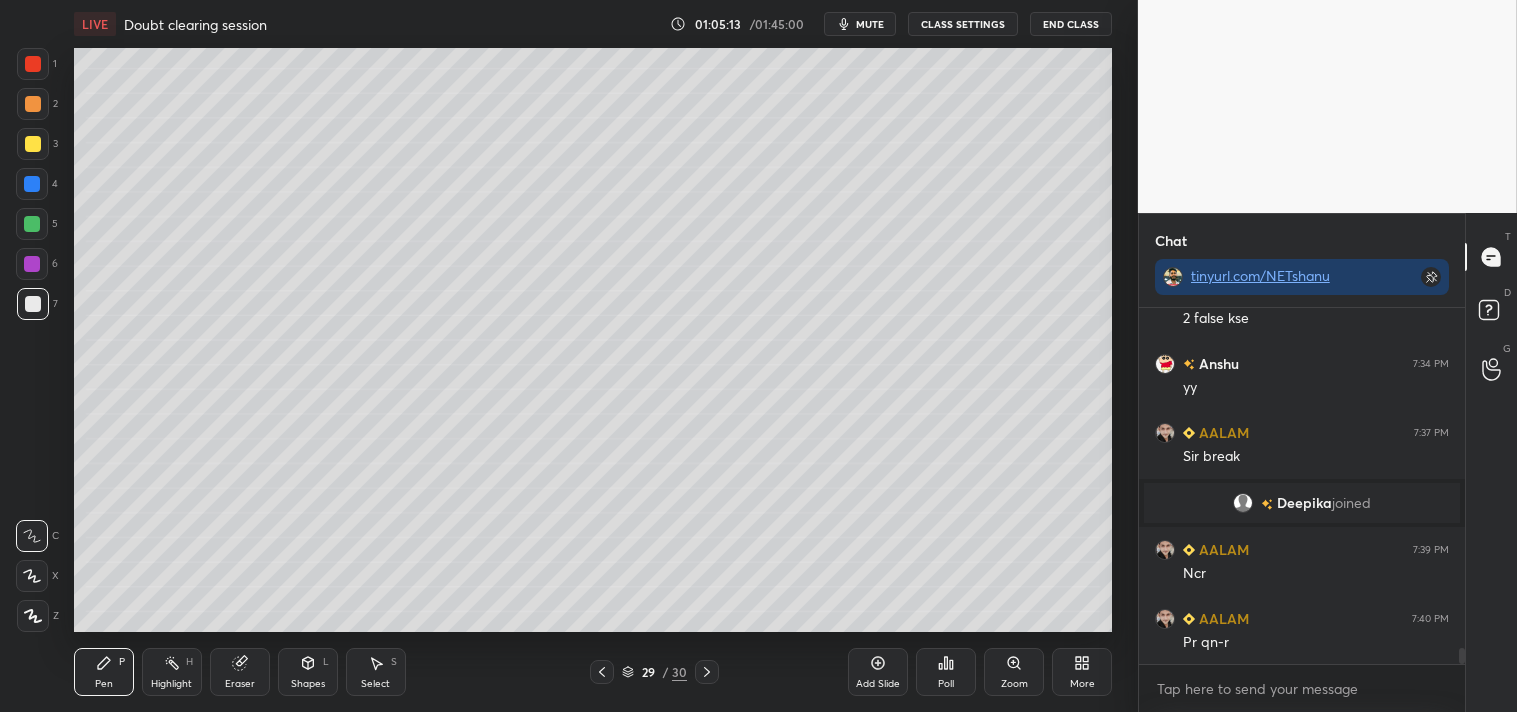 click 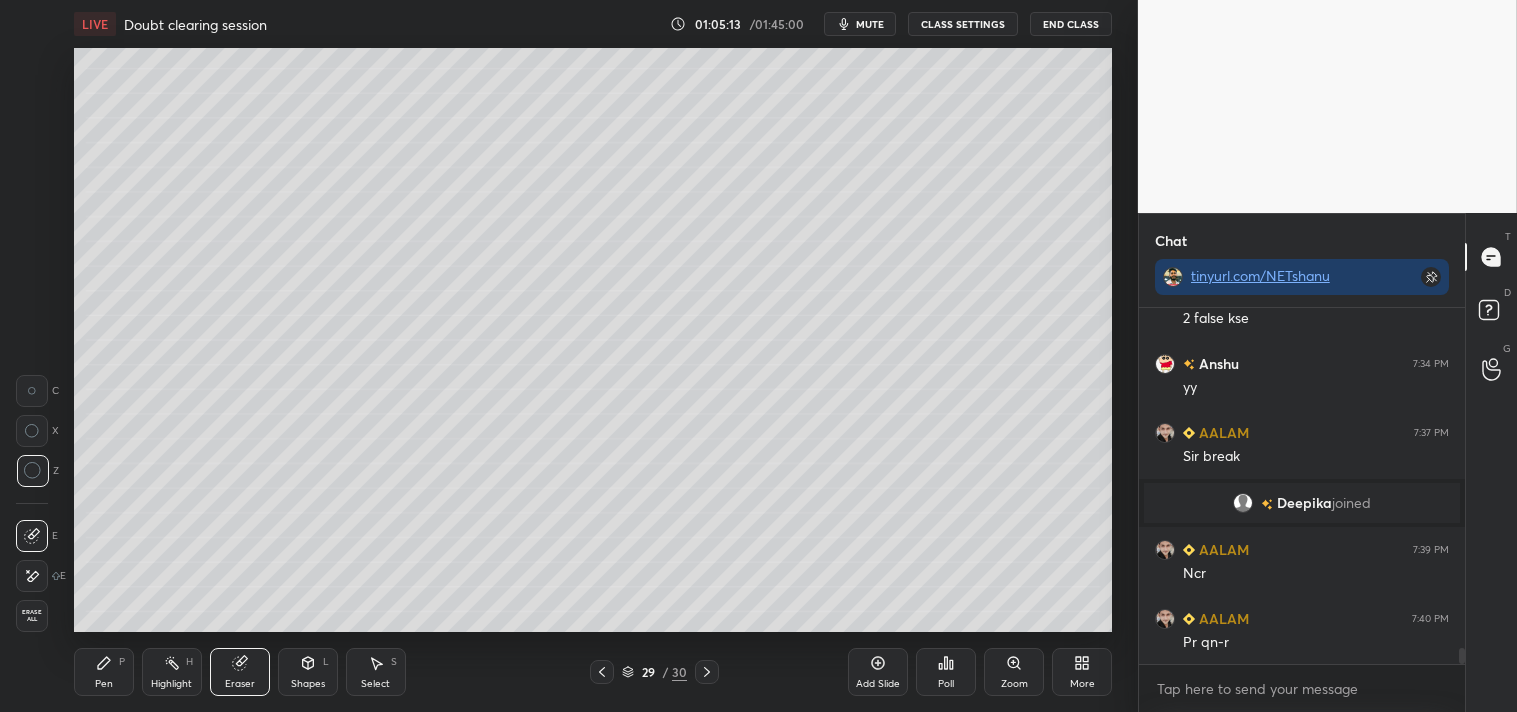 click on "Eraser" at bounding box center [240, 672] 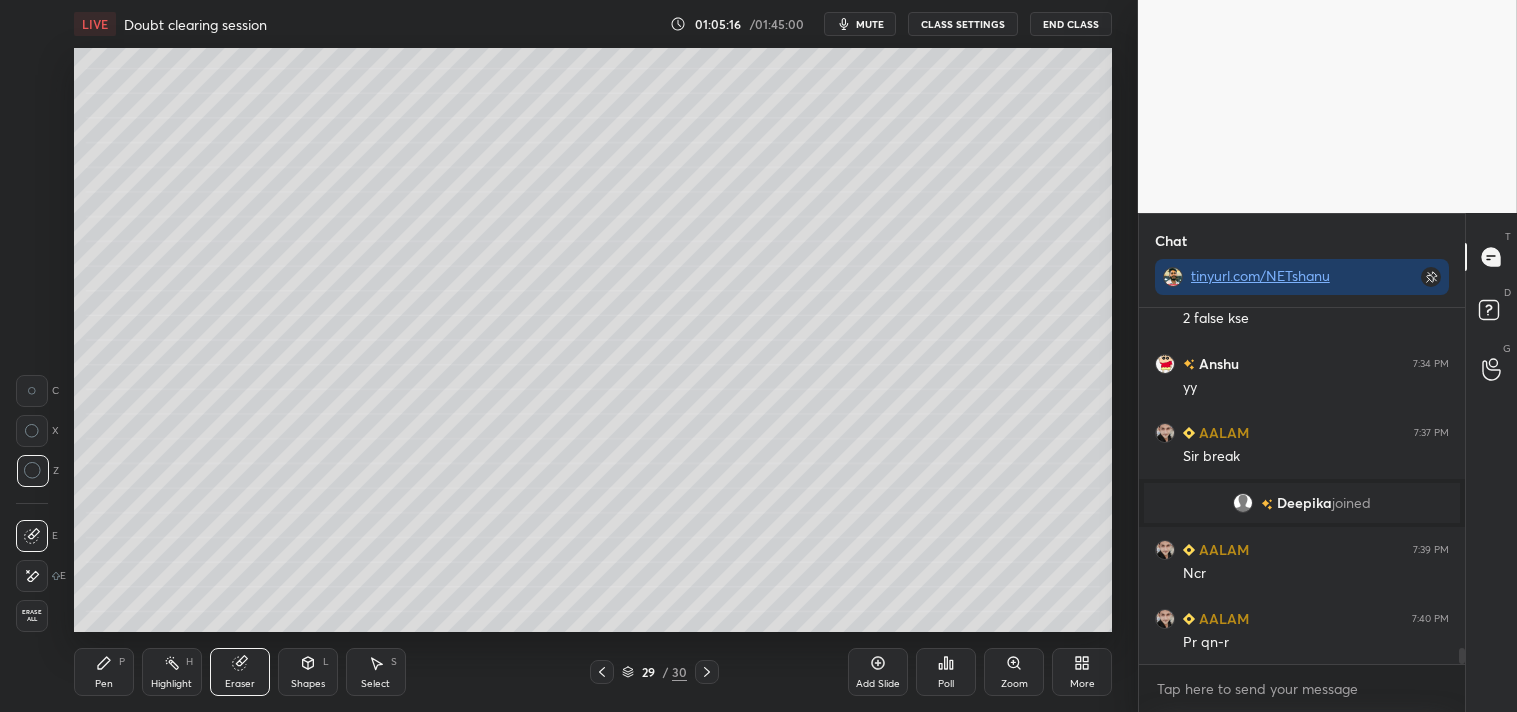 click 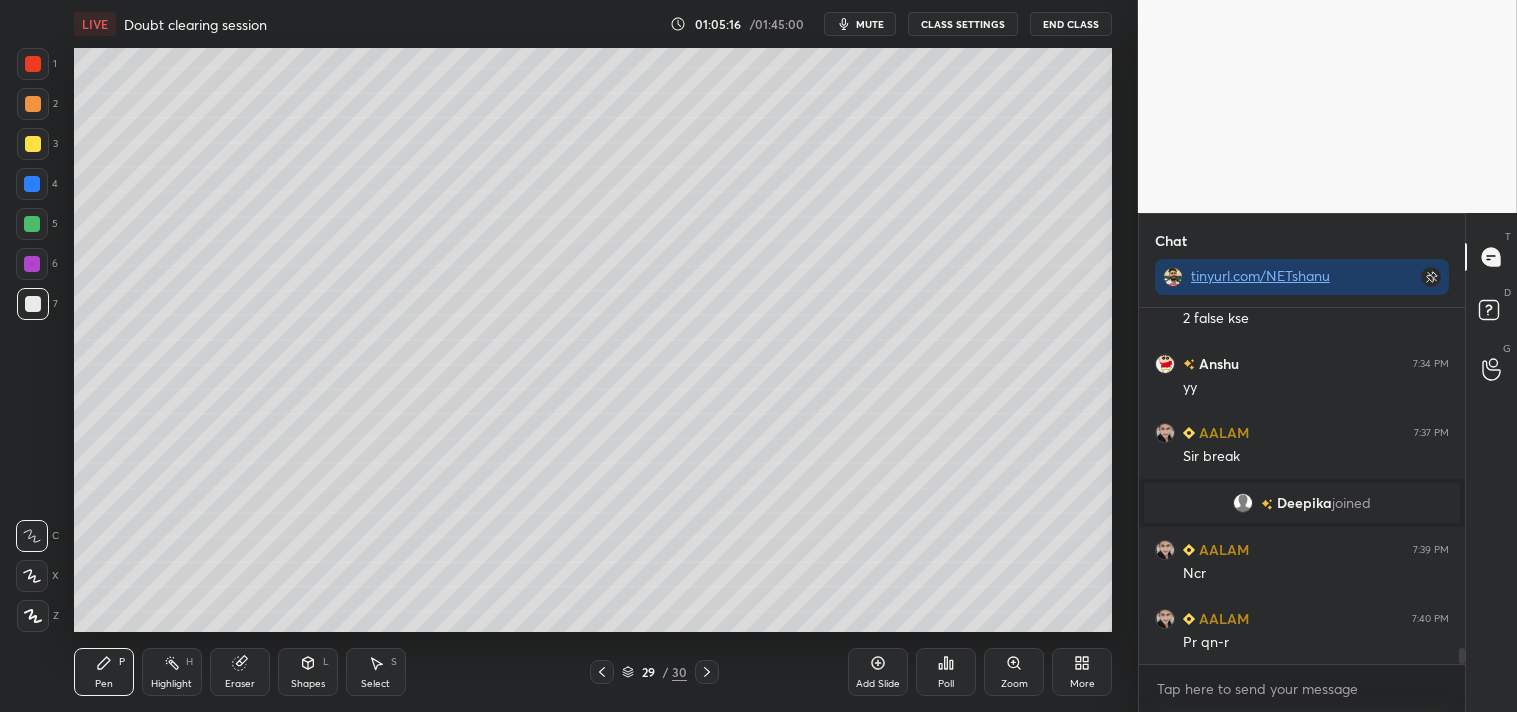 click 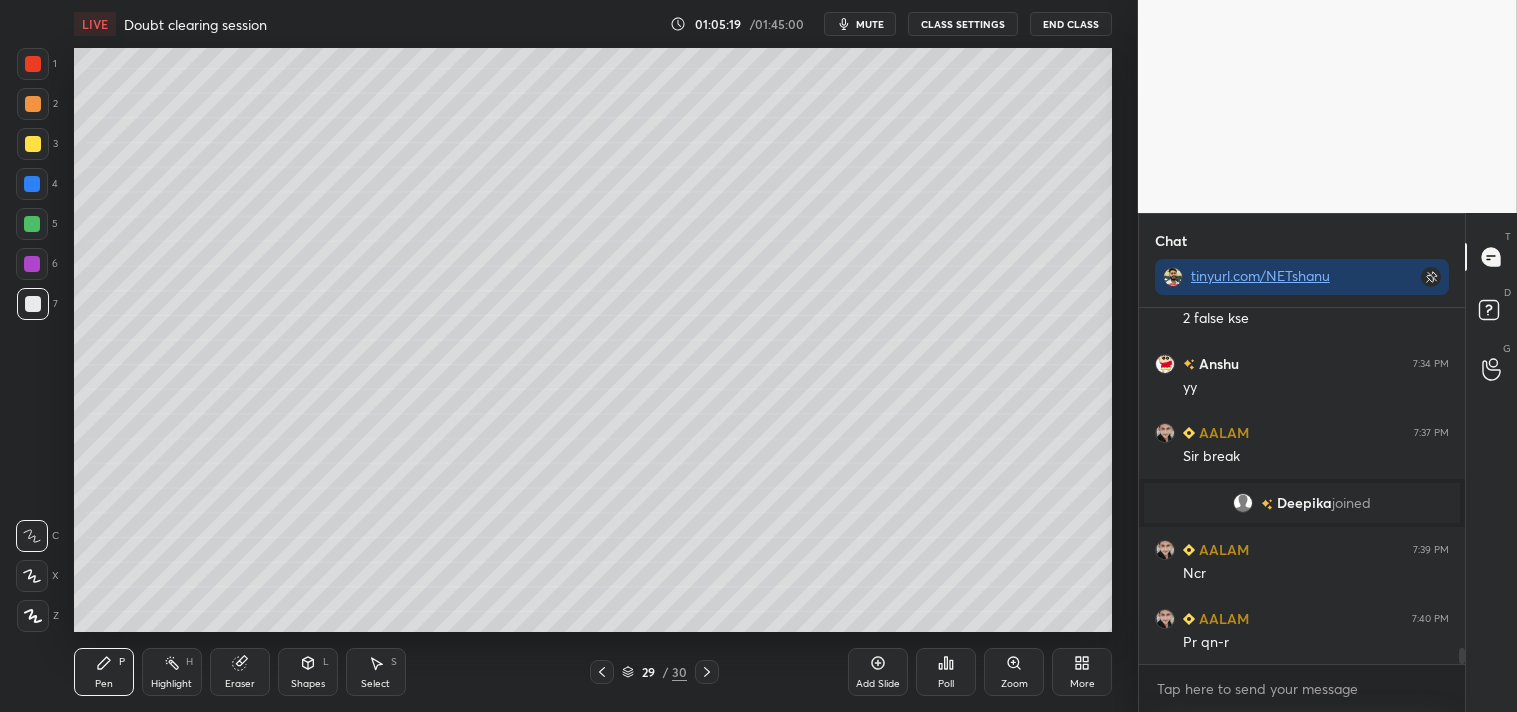 click on "Eraser" at bounding box center [240, 684] 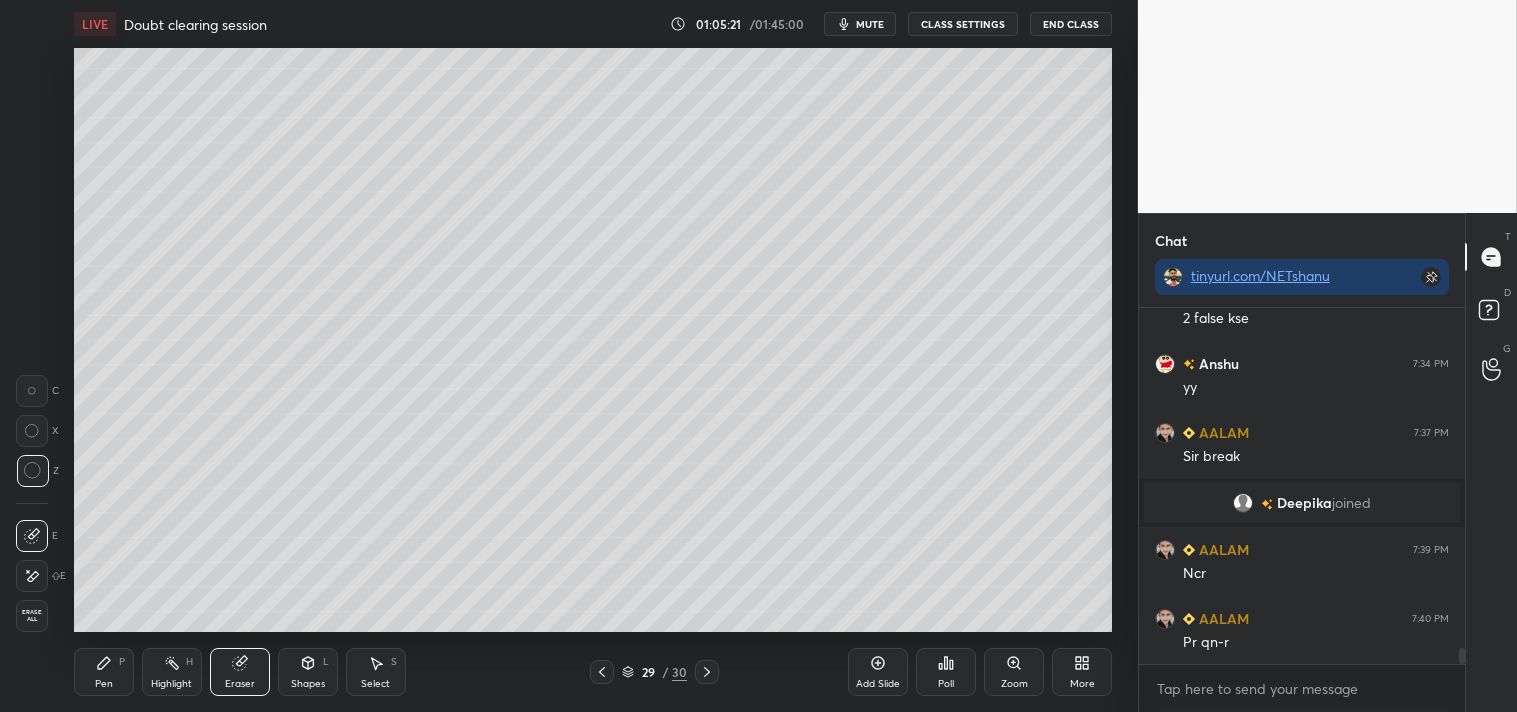 click on "LIVE Doubt clearing session 01:05:21 /  01:45:00 mute CLASS SETTINGS End Class Setting up your live class Poll for   secs No correct answer Start poll Back Doubt clearing session • L5 of Detail Complete course on Mathematical Physics - CSIR NET, GATE, TIFR, JEST, etc [NAME] Pen P Highlight H Eraser Shapes L Select S 29 / 30 Add Slide Poll Zoom More" at bounding box center (593, 356) 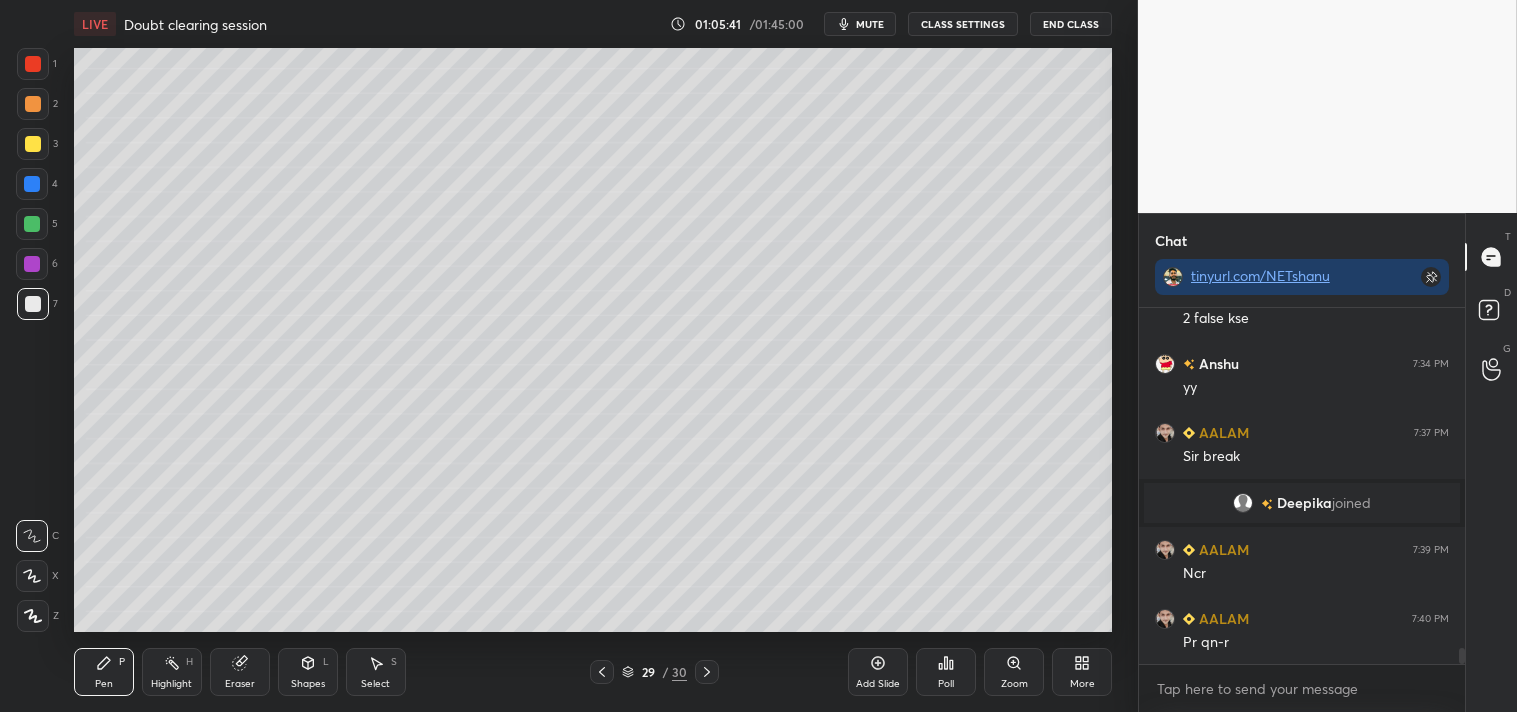 scroll, scrollTop: 7567, scrollLeft: 0, axis: vertical 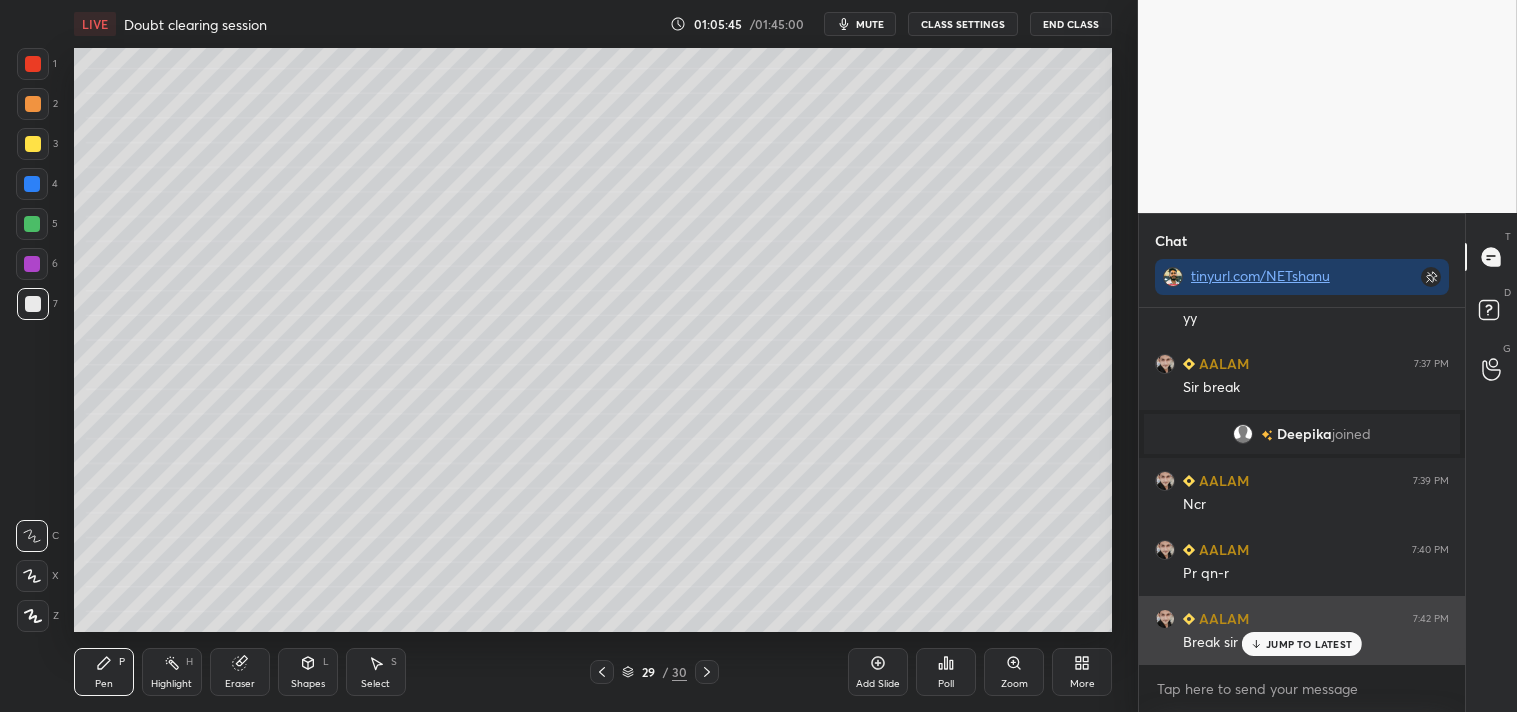 click on "JUMP TO LATEST" at bounding box center [1309, 644] 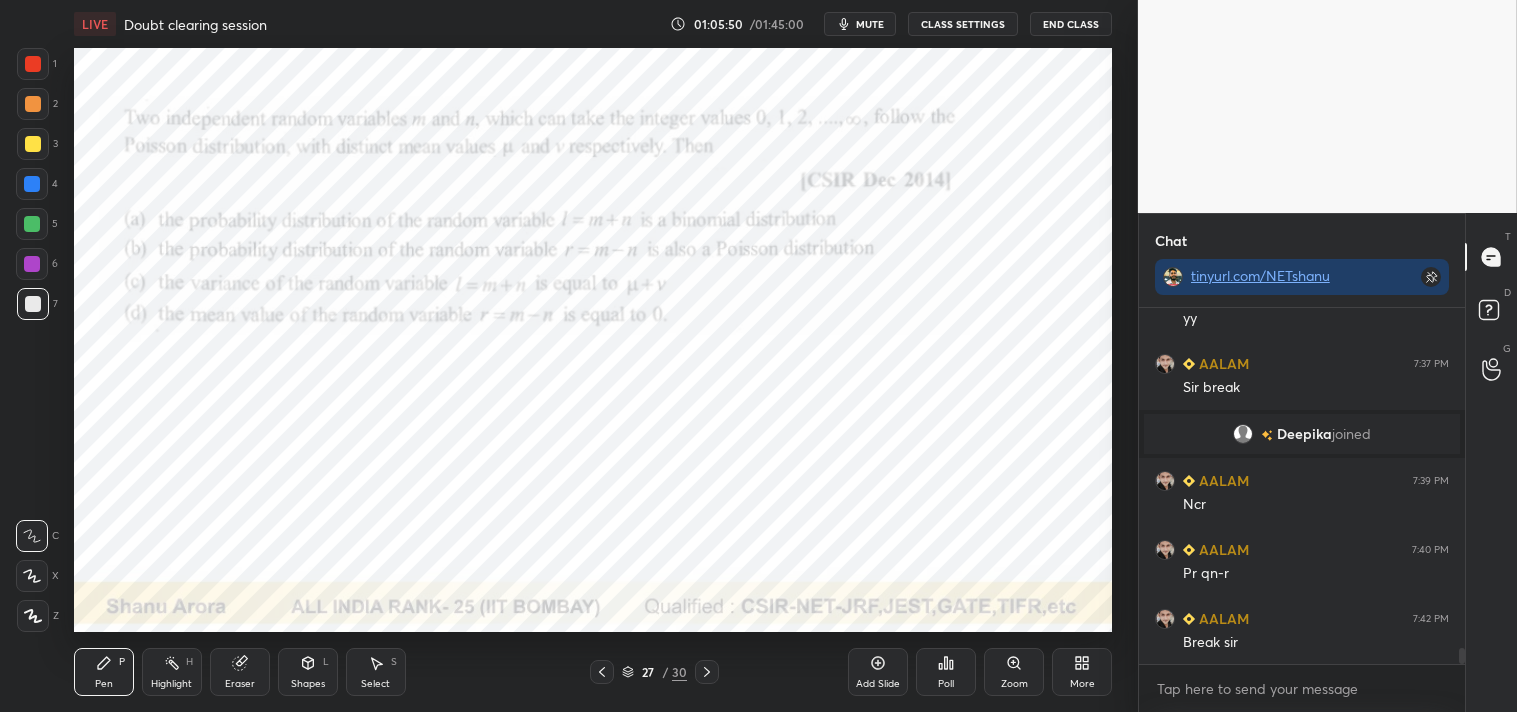 click at bounding box center [33, 64] 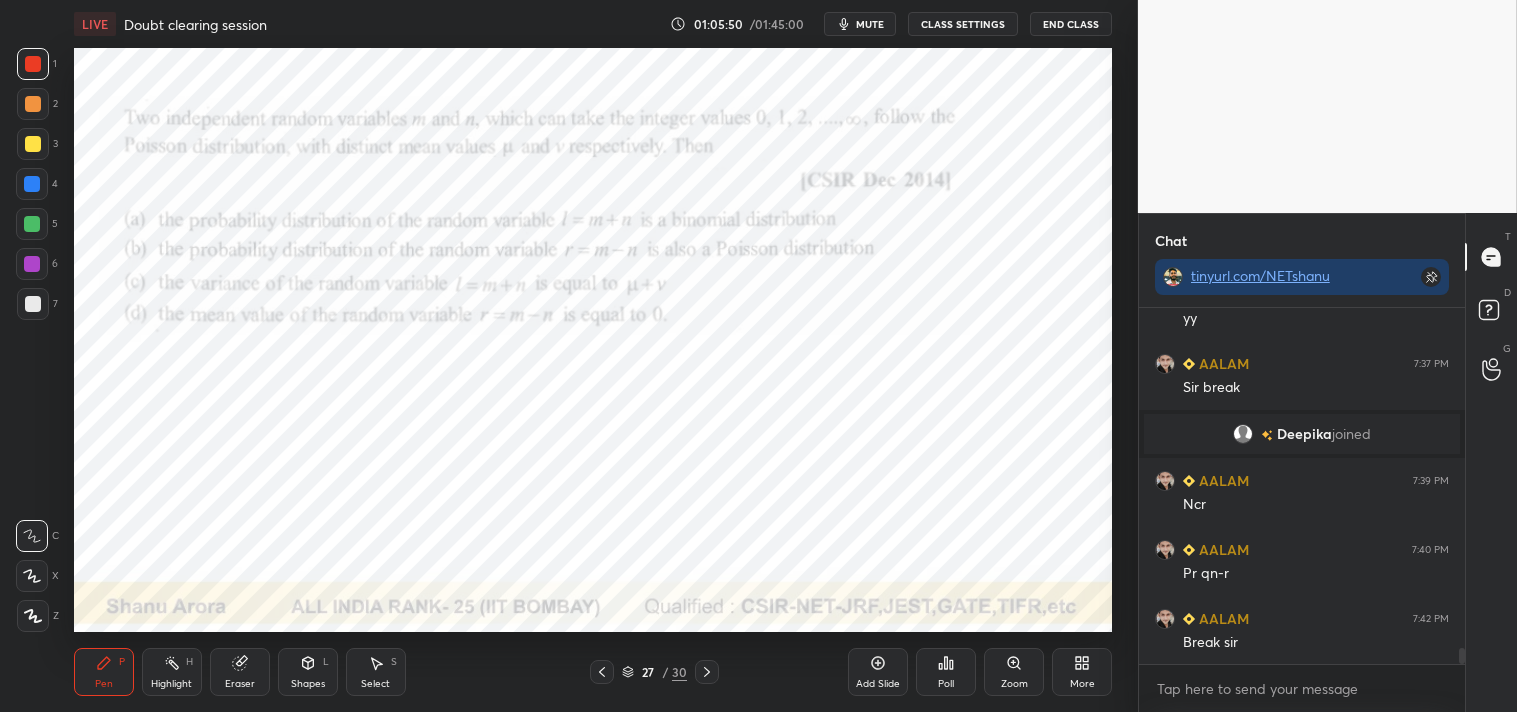 click at bounding box center [33, 64] 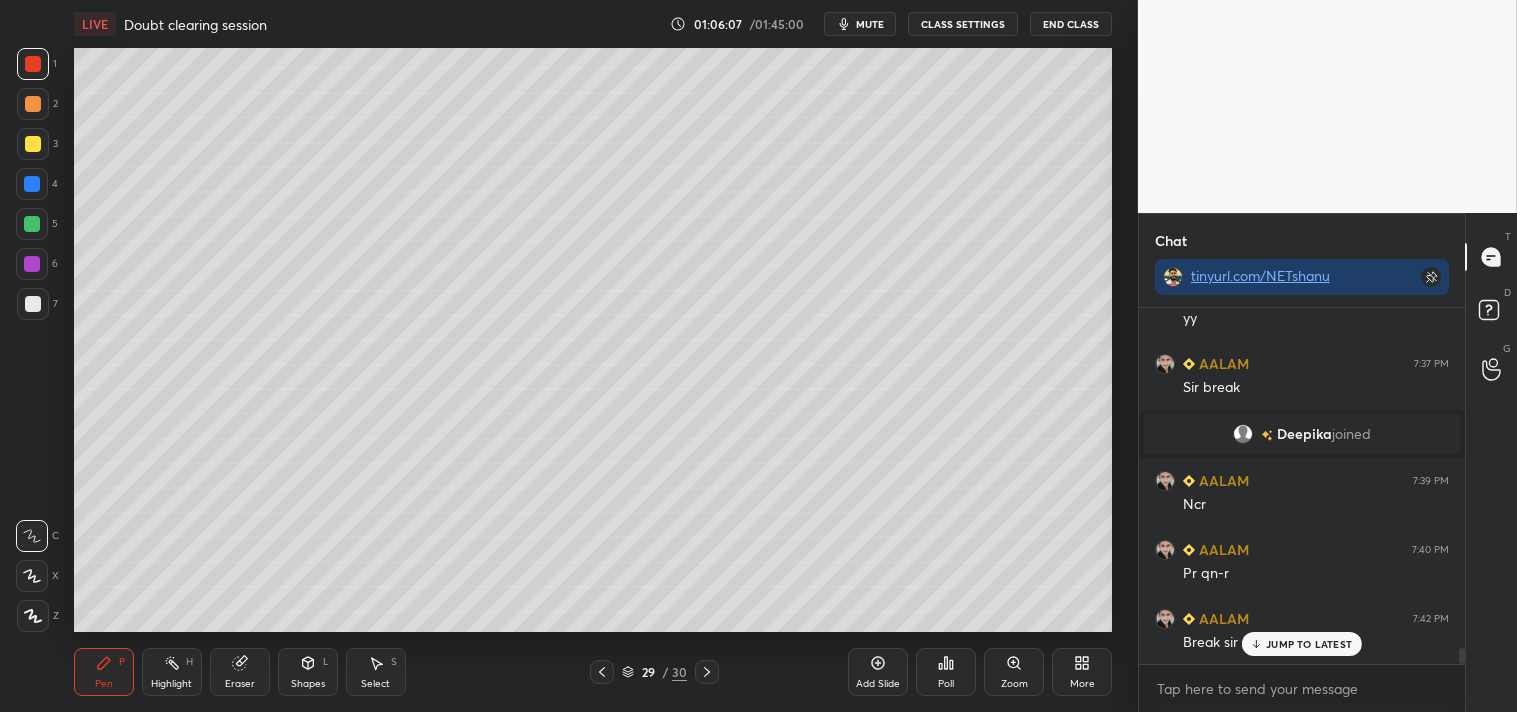 scroll, scrollTop: 7636, scrollLeft: 0, axis: vertical 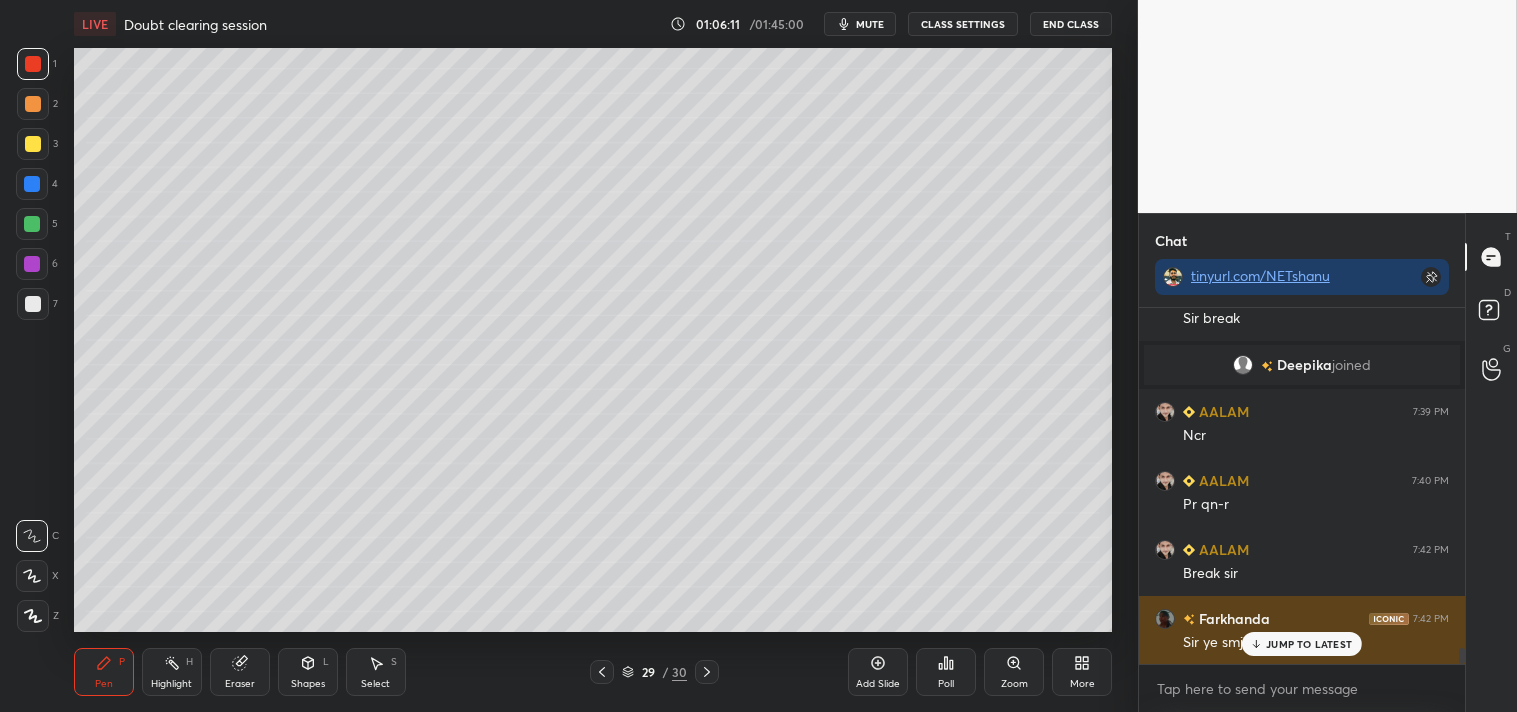 click on "JUMP TO LATEST" at bounding box center (1309, 644) 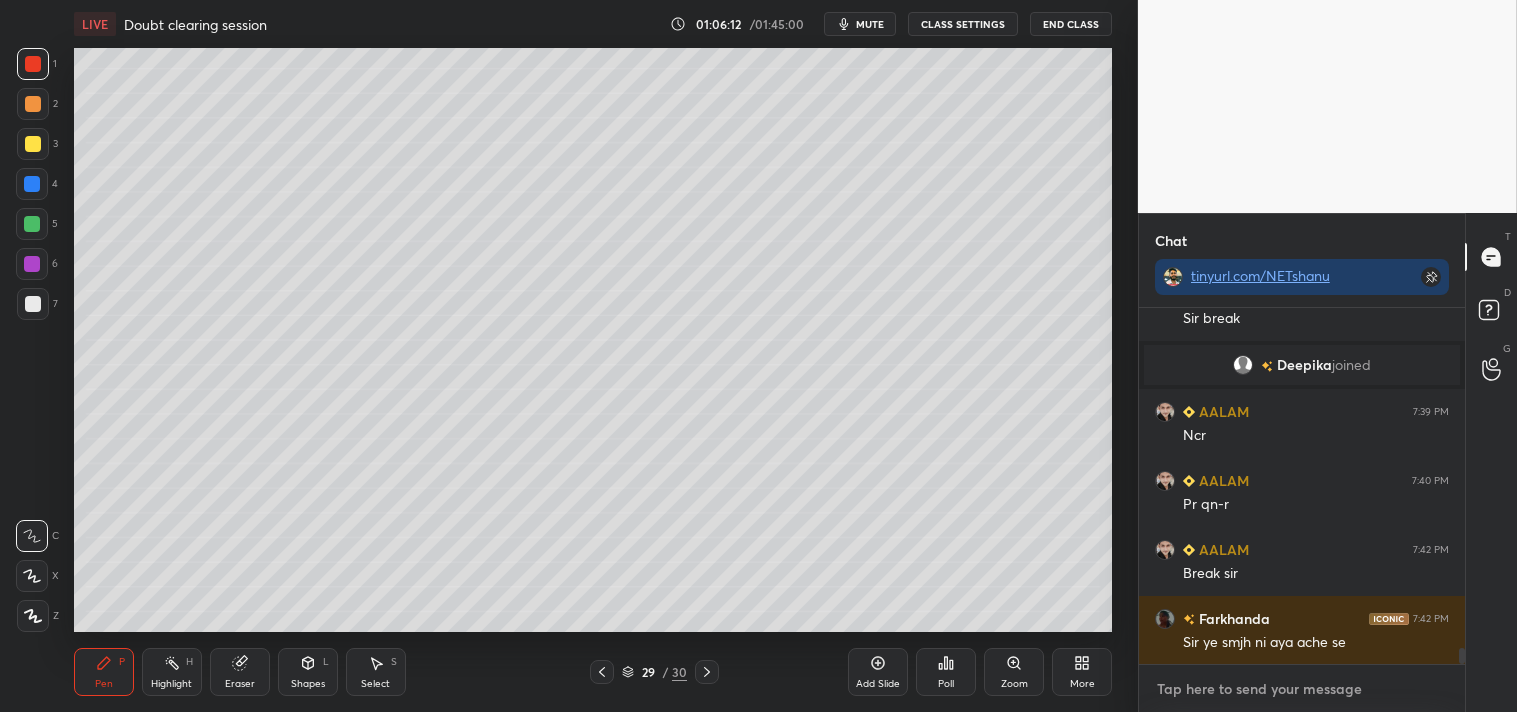 click at bounding box center (1302, 689) 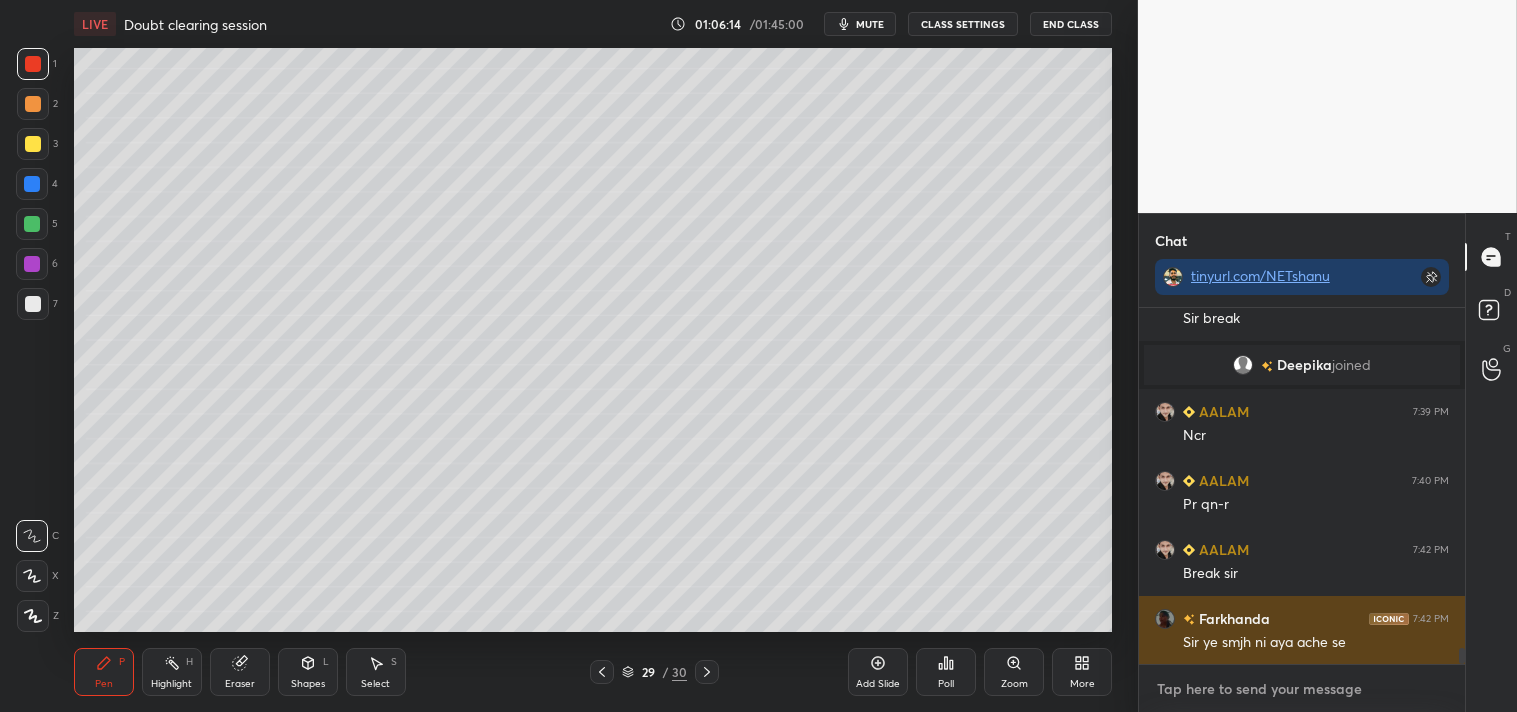 type on "e" 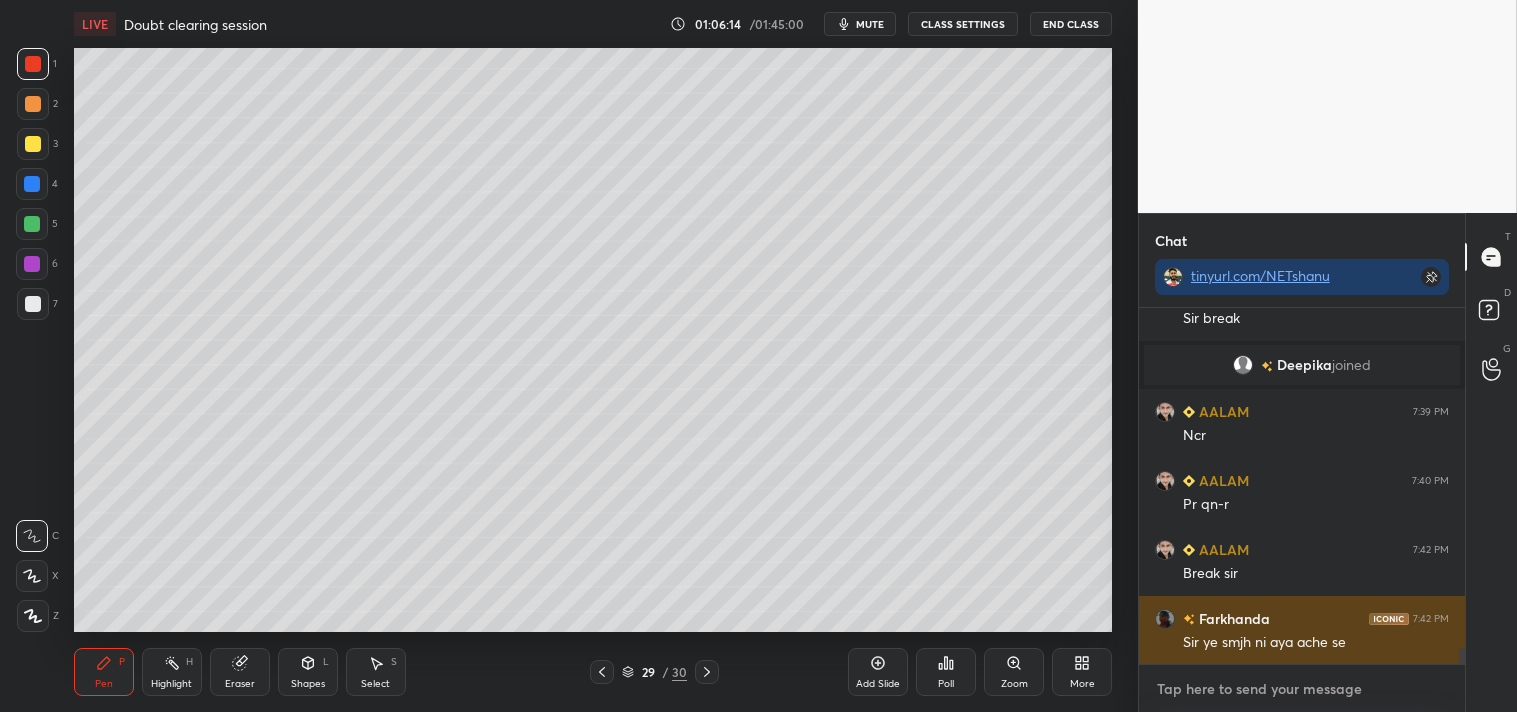 type on "x" 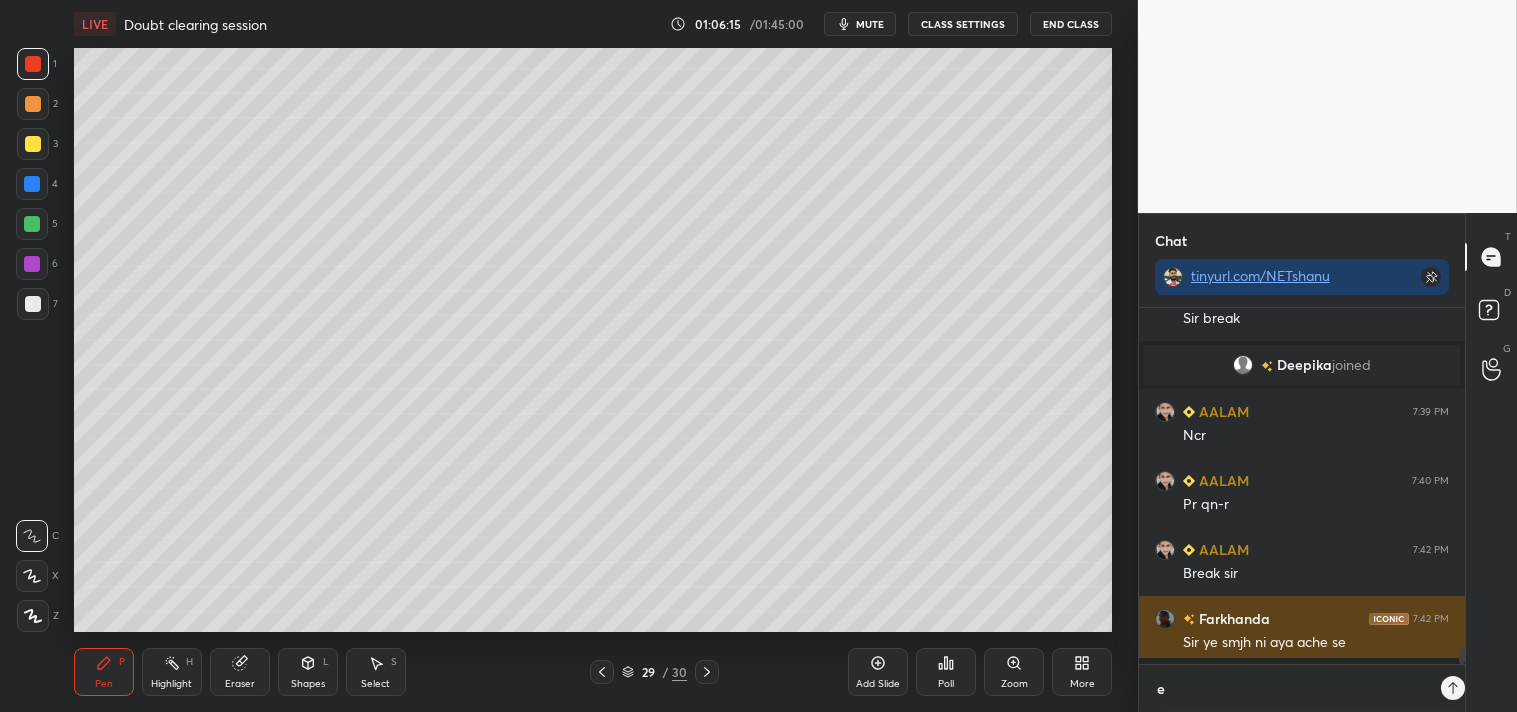 type on "ey" 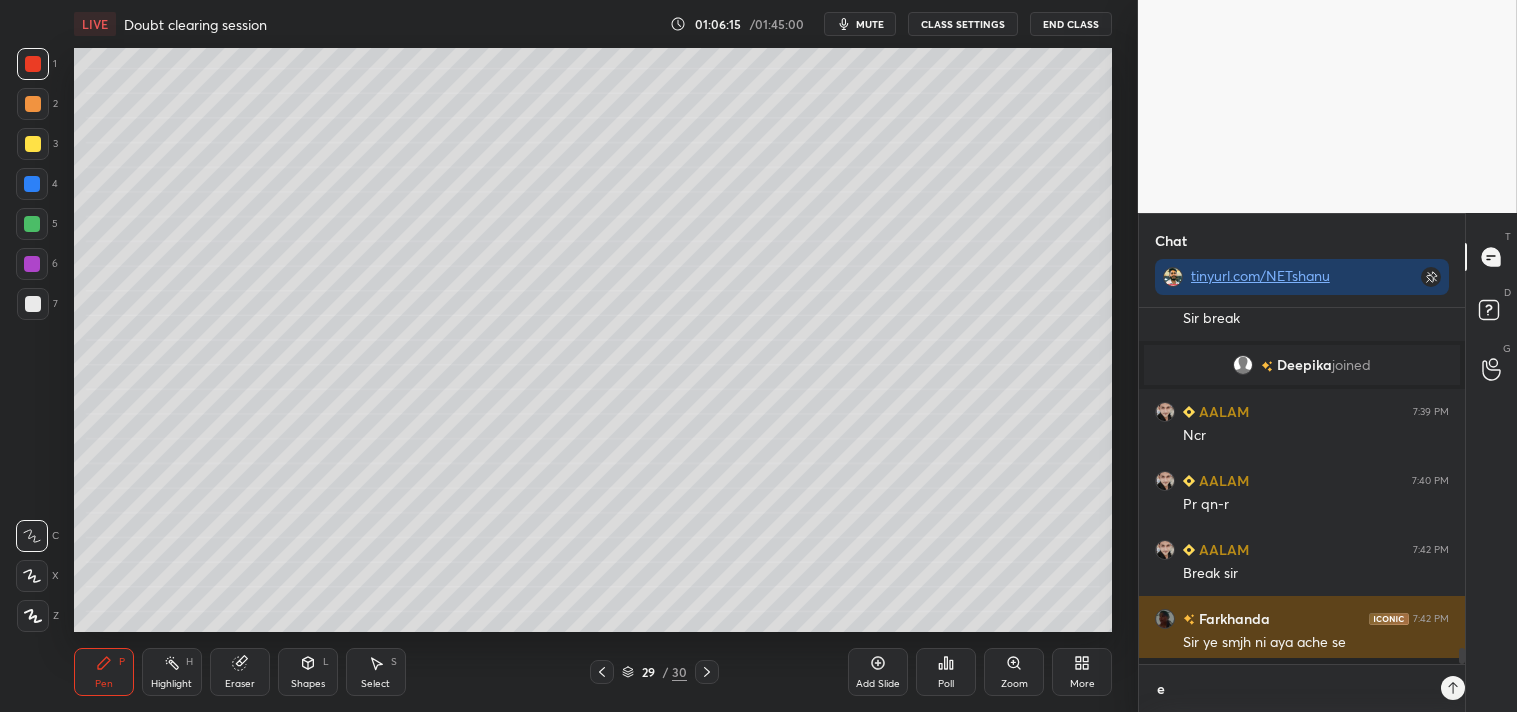 type on "x" 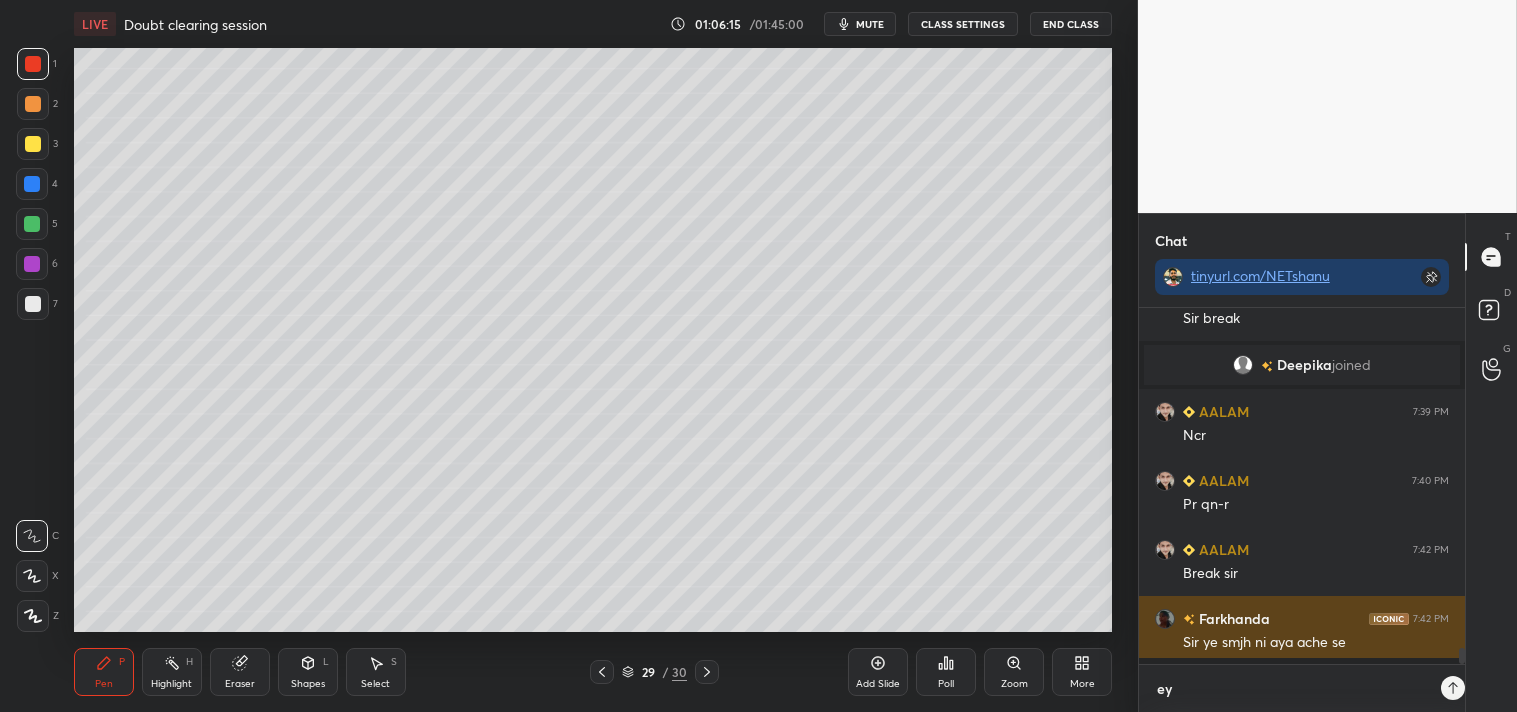 scroll, scrollTop: 344, scrollLeft: 320, axis: both 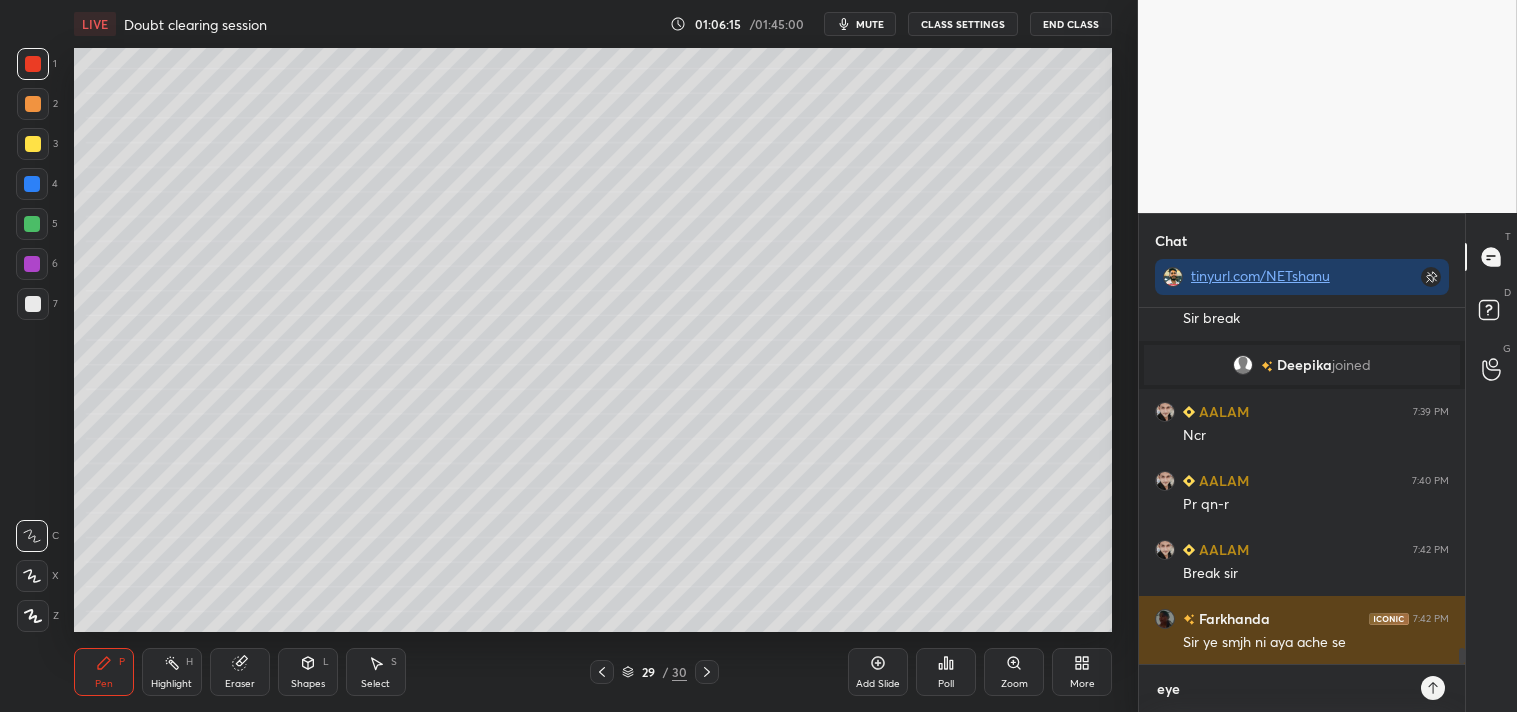 type on "eyes" 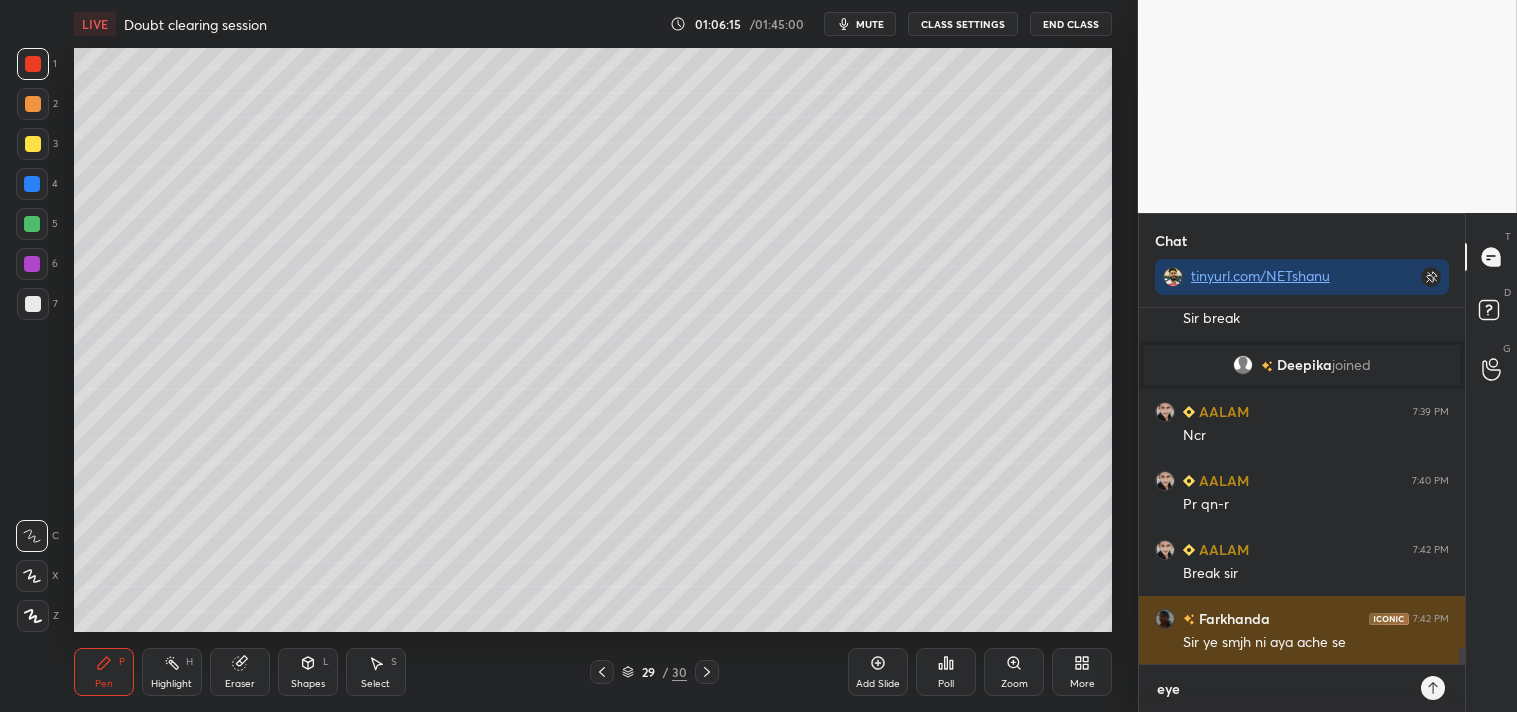 type on "x" 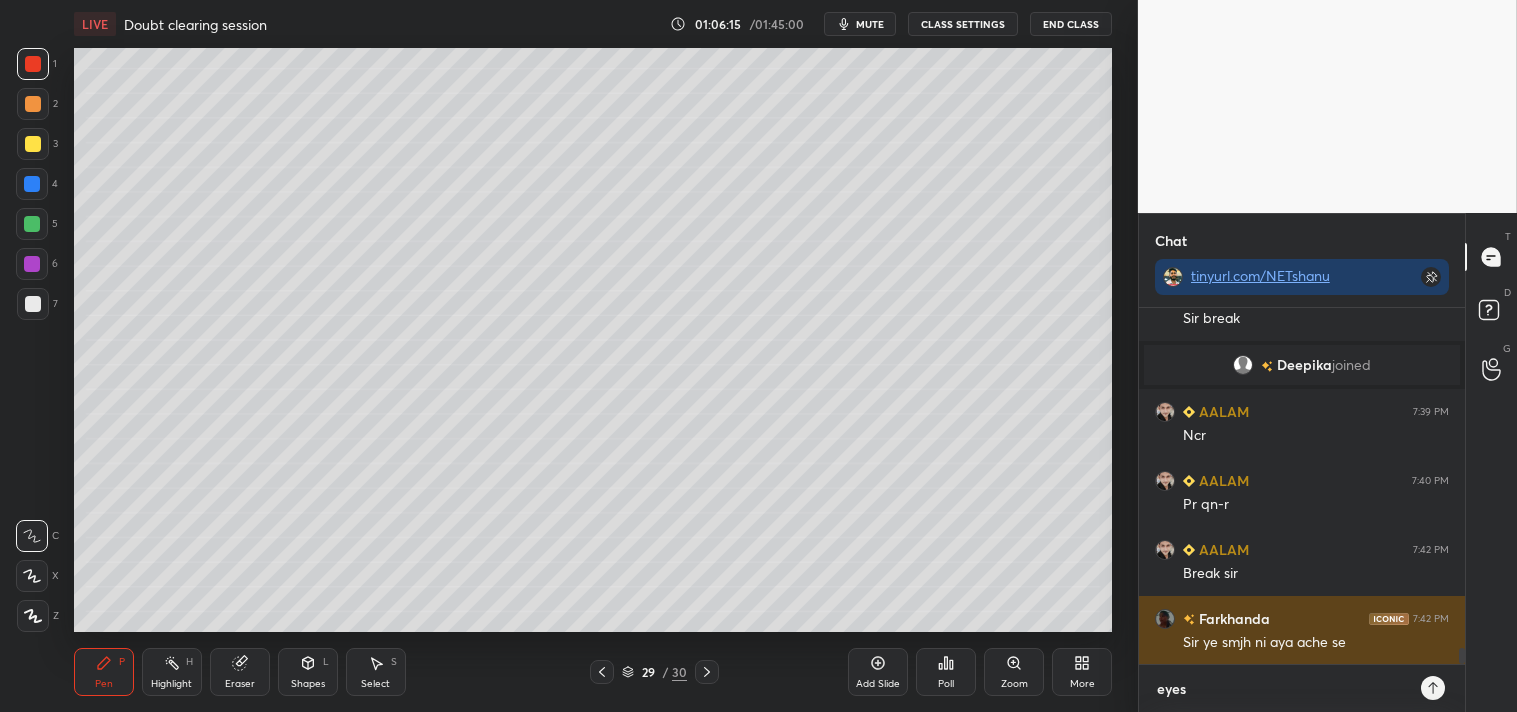 type on "eyes" 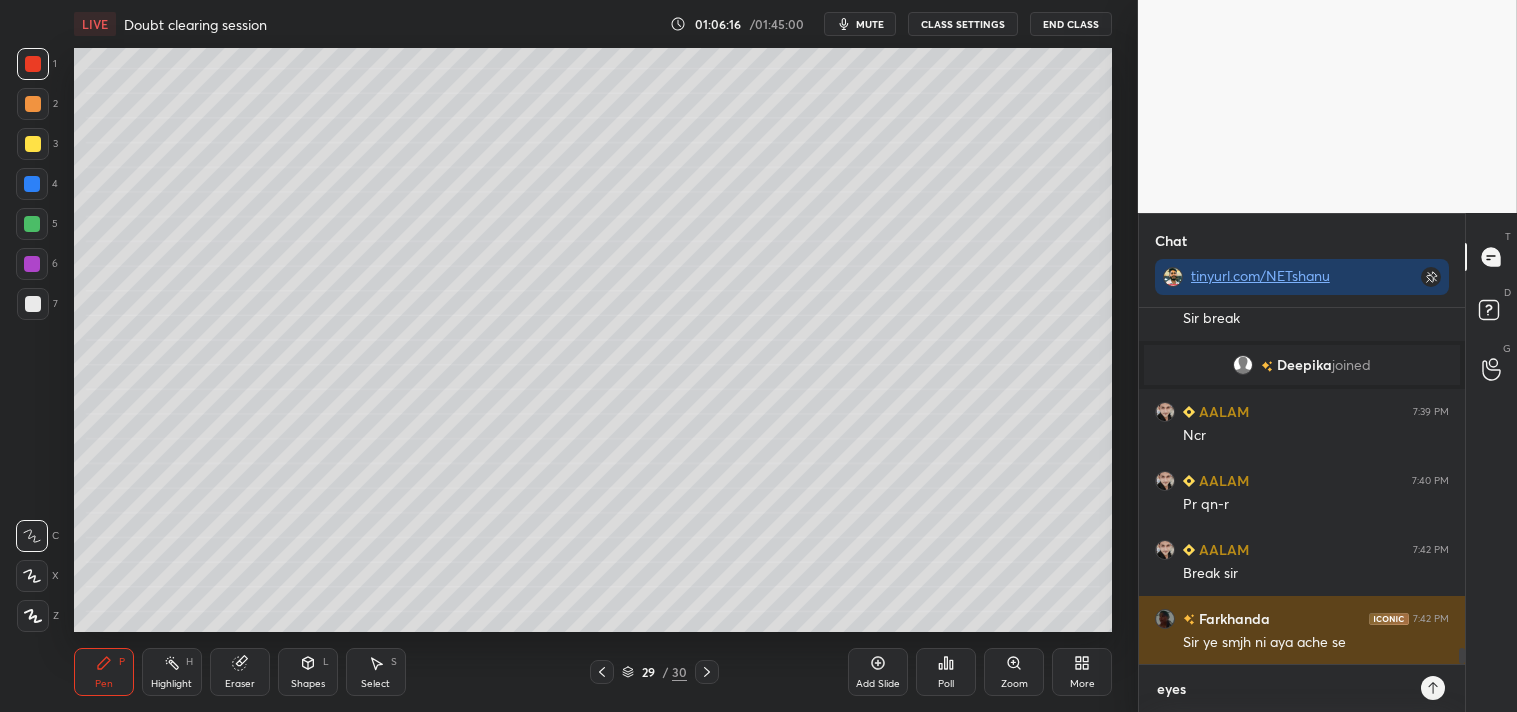 type on "eyes b" 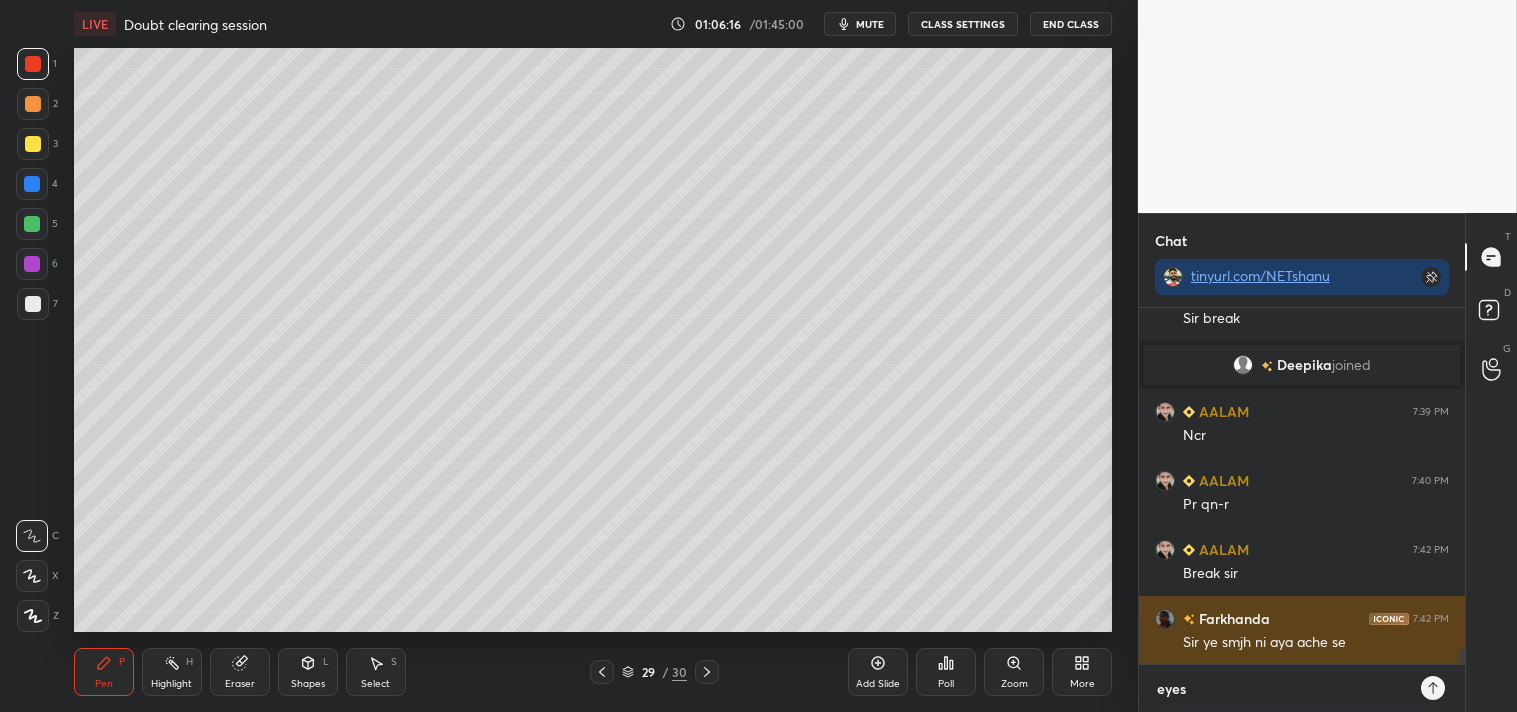 type on "x" 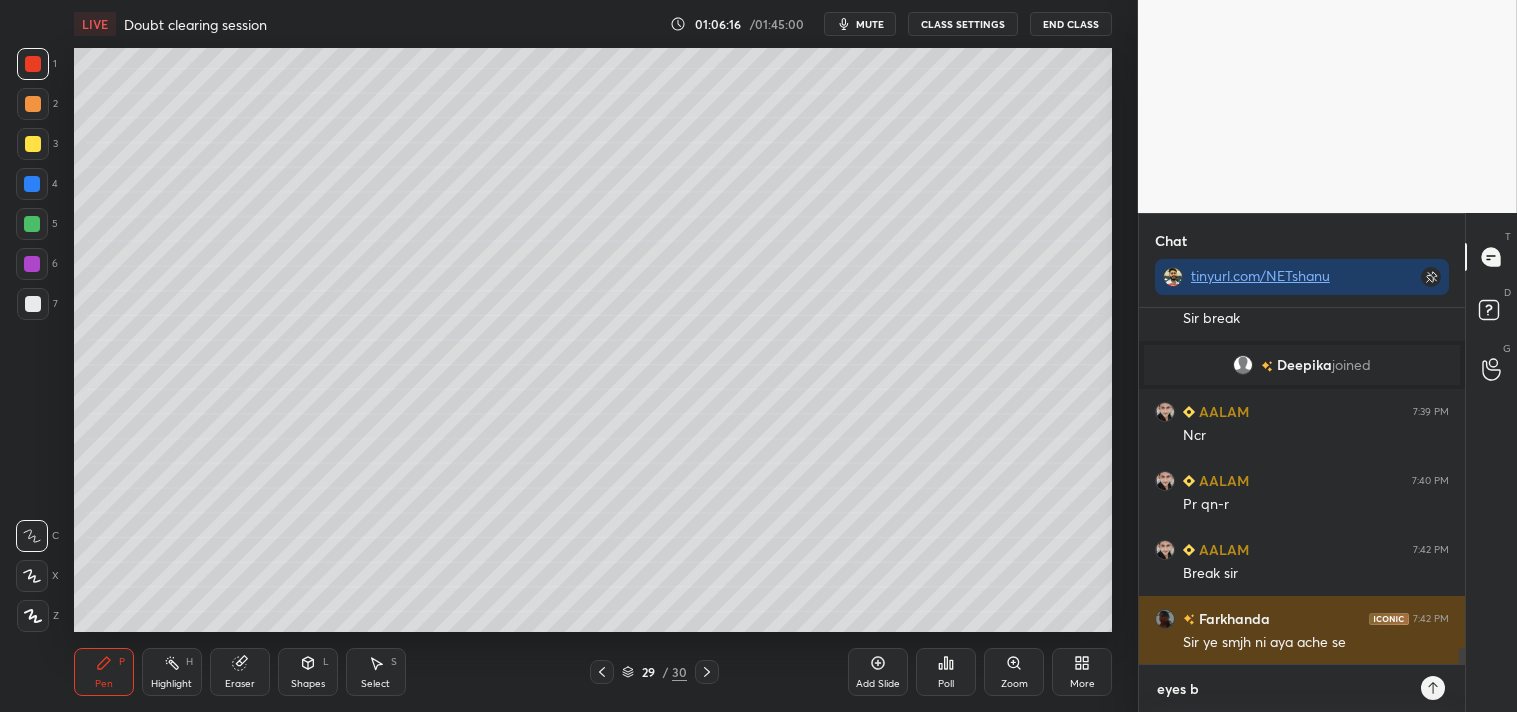 type on "eyes br" 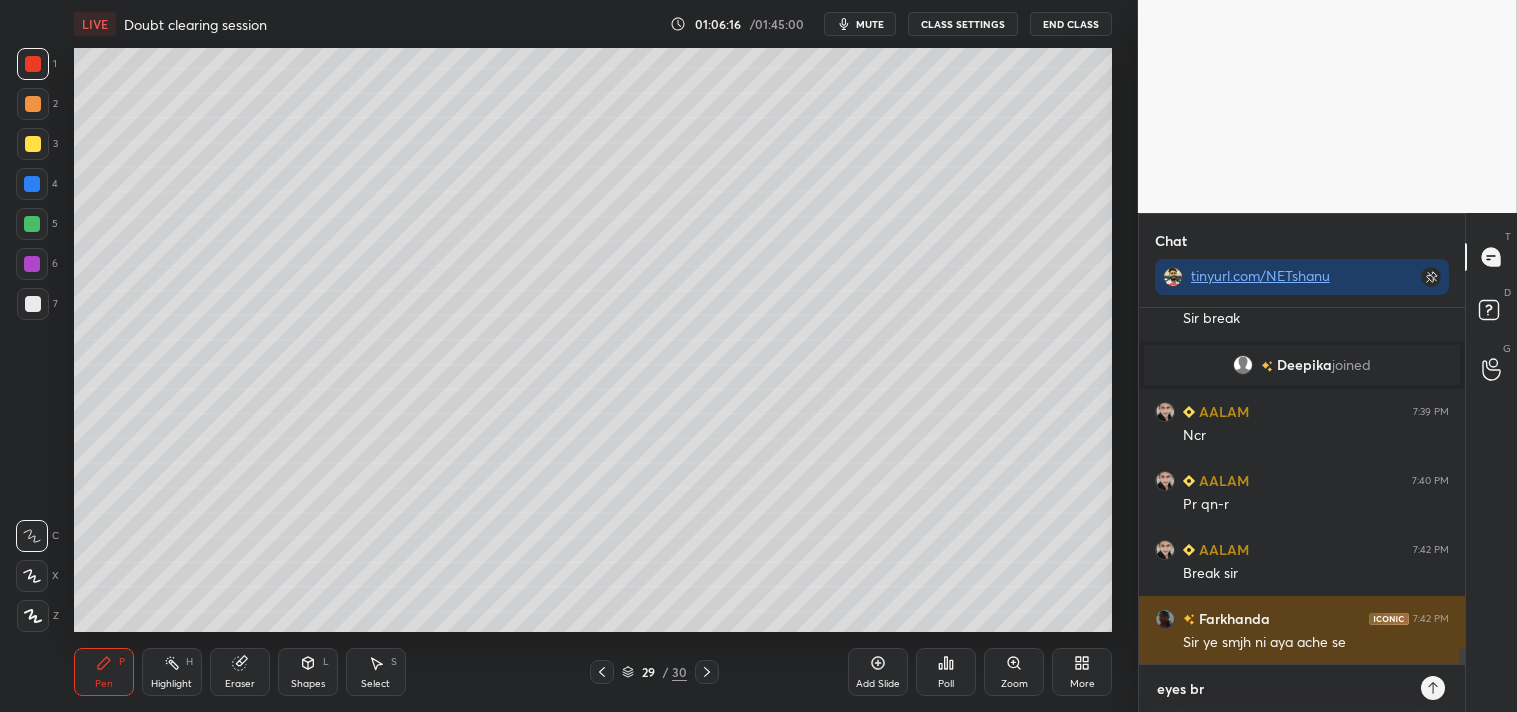 type on "eyes brk" 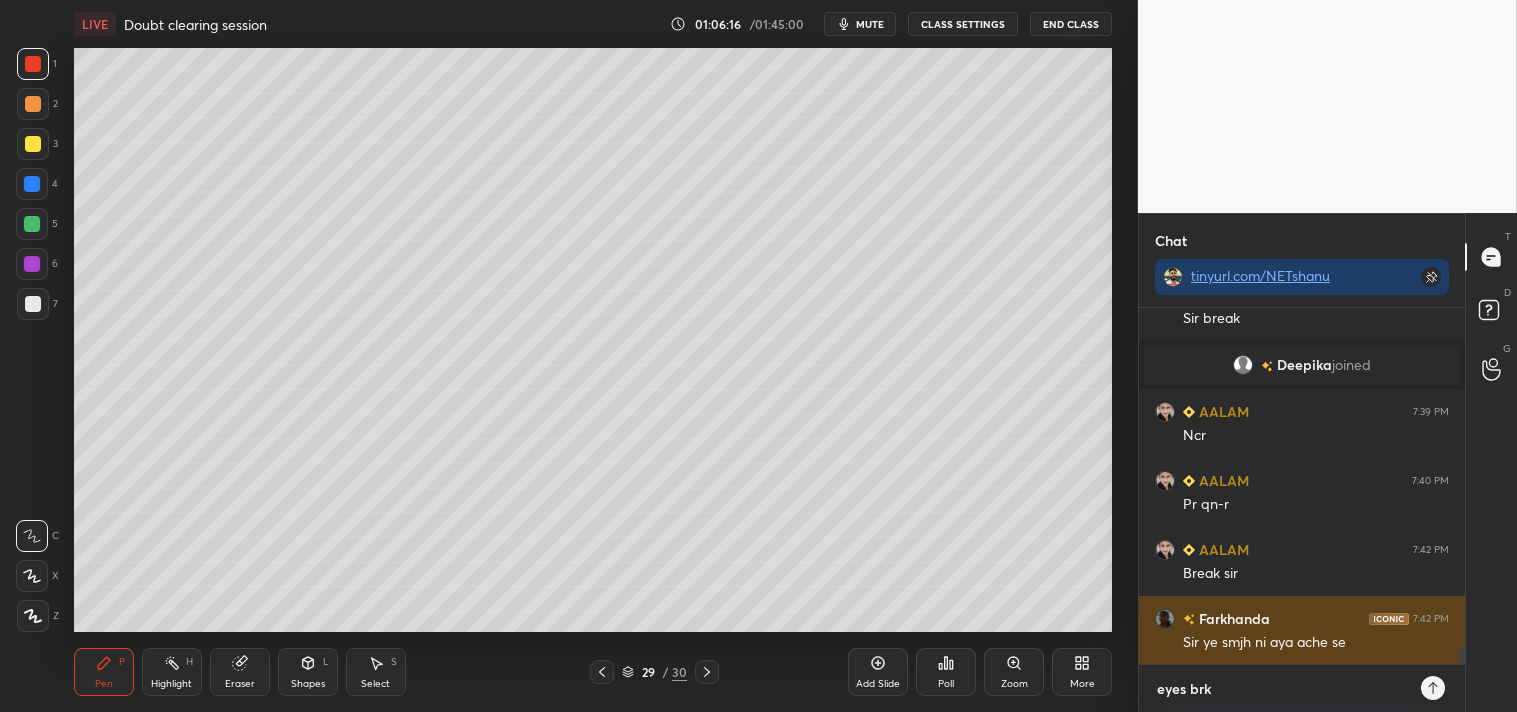 type on "eyes brk" 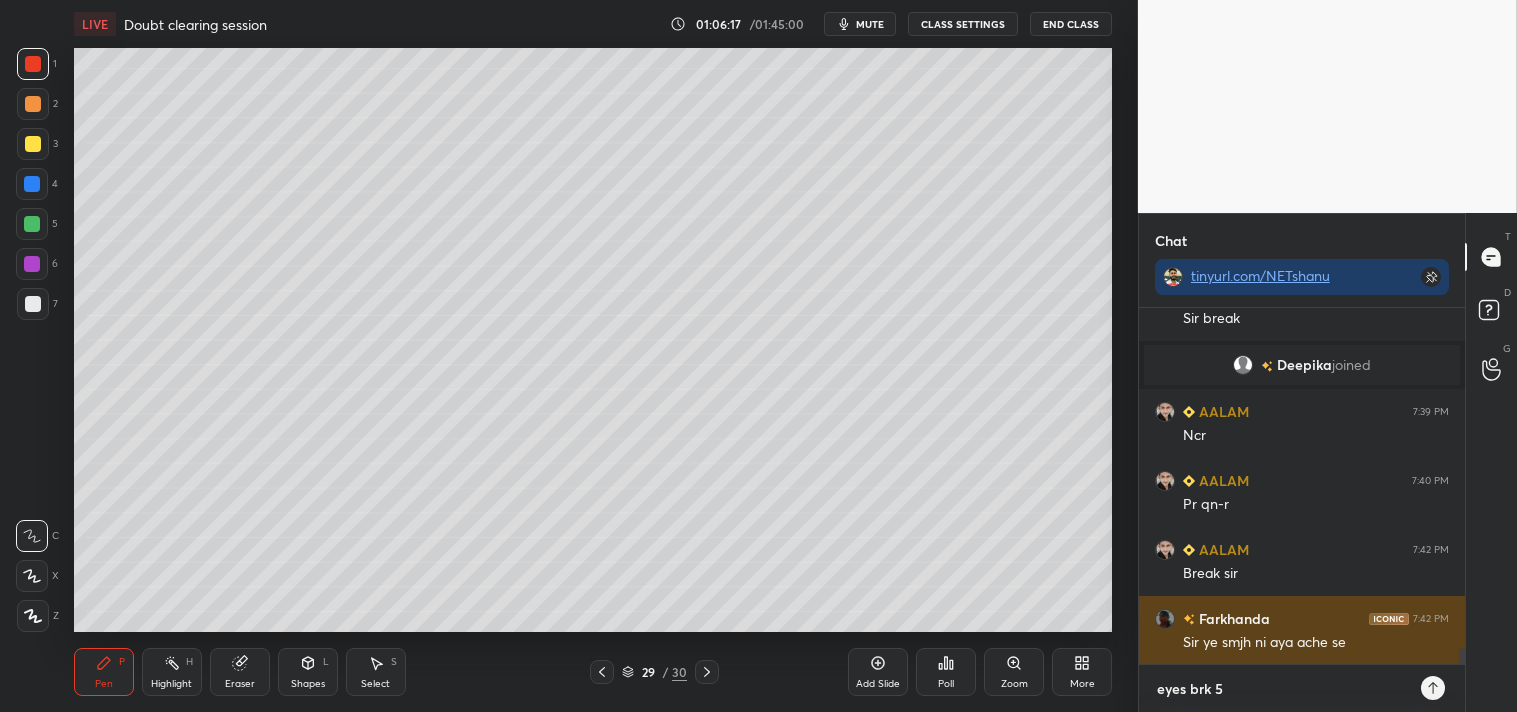 type on "eyes brk 5m" 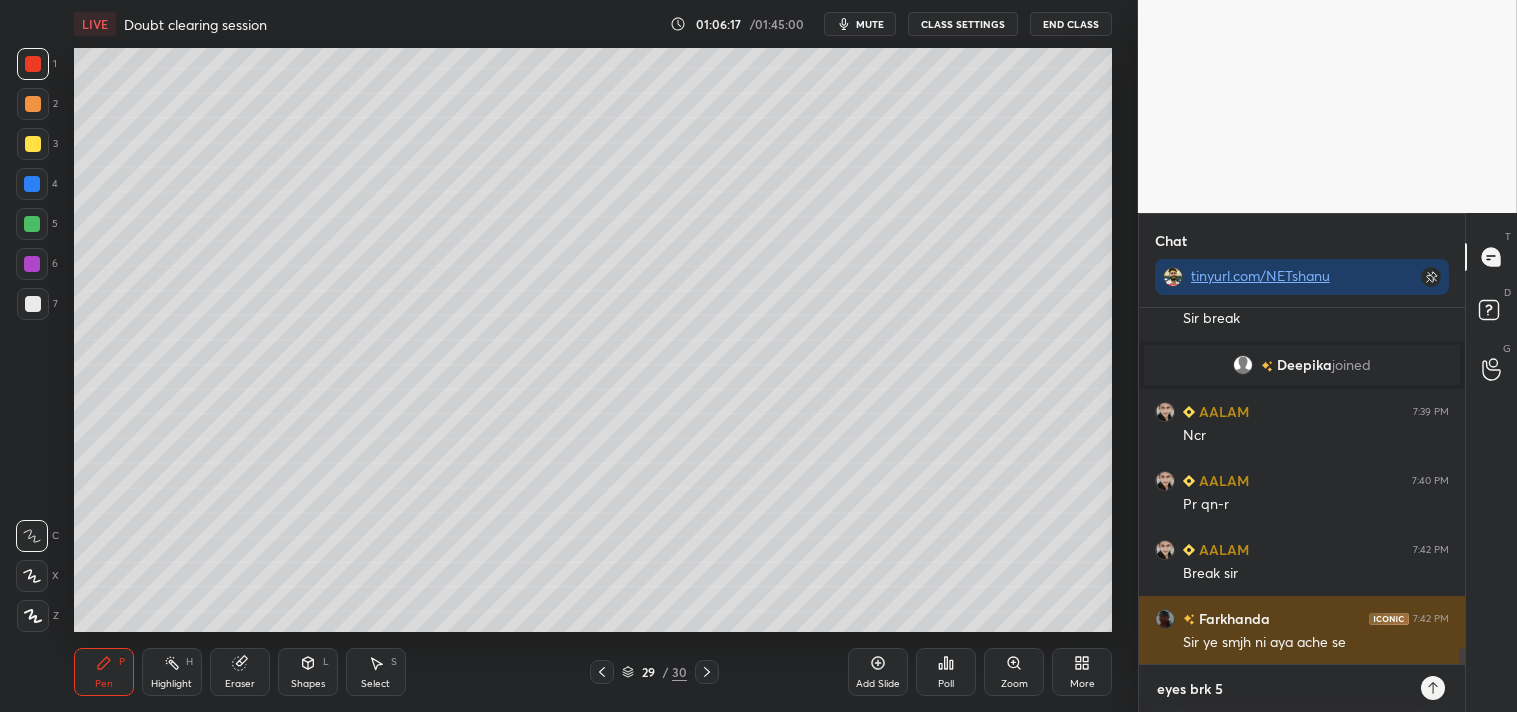 type on "x" 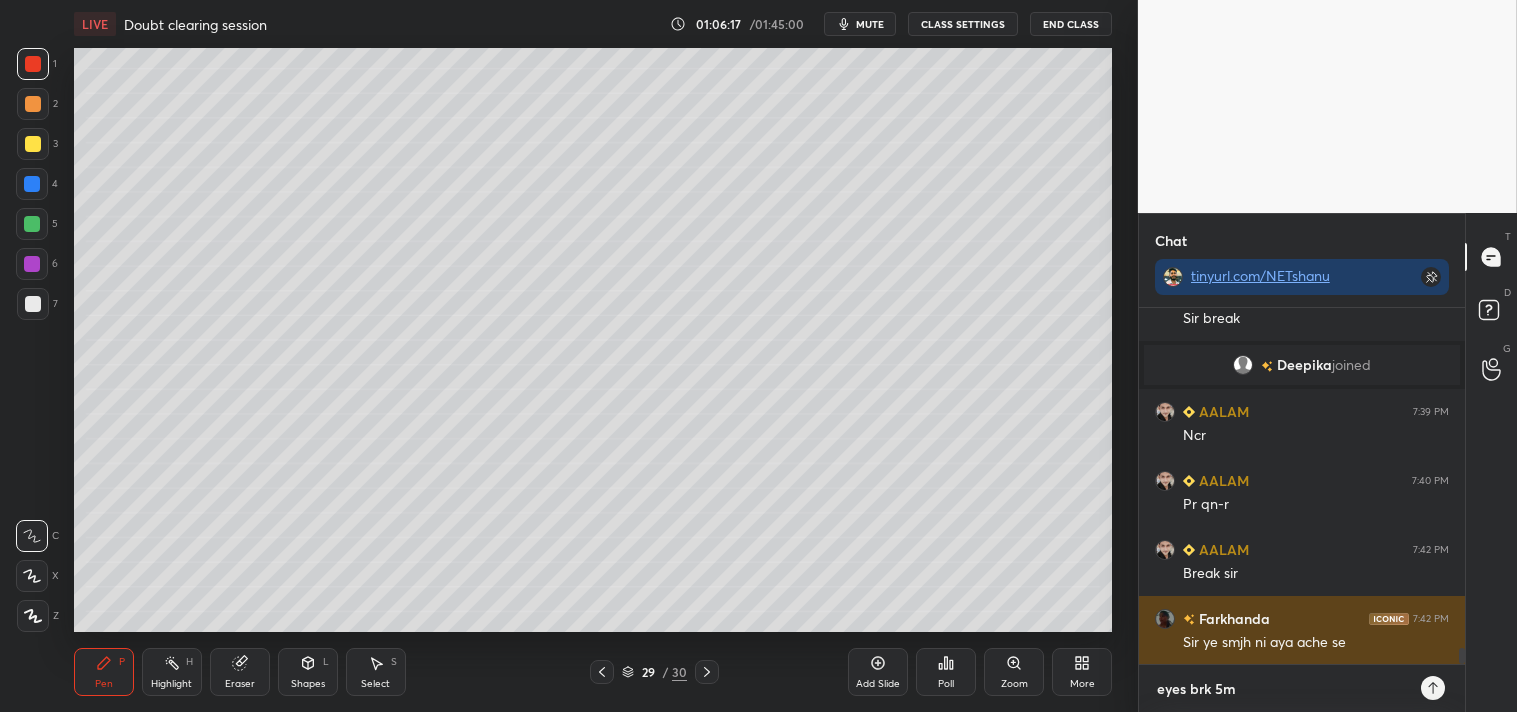 type on "eyes brk 5mi" 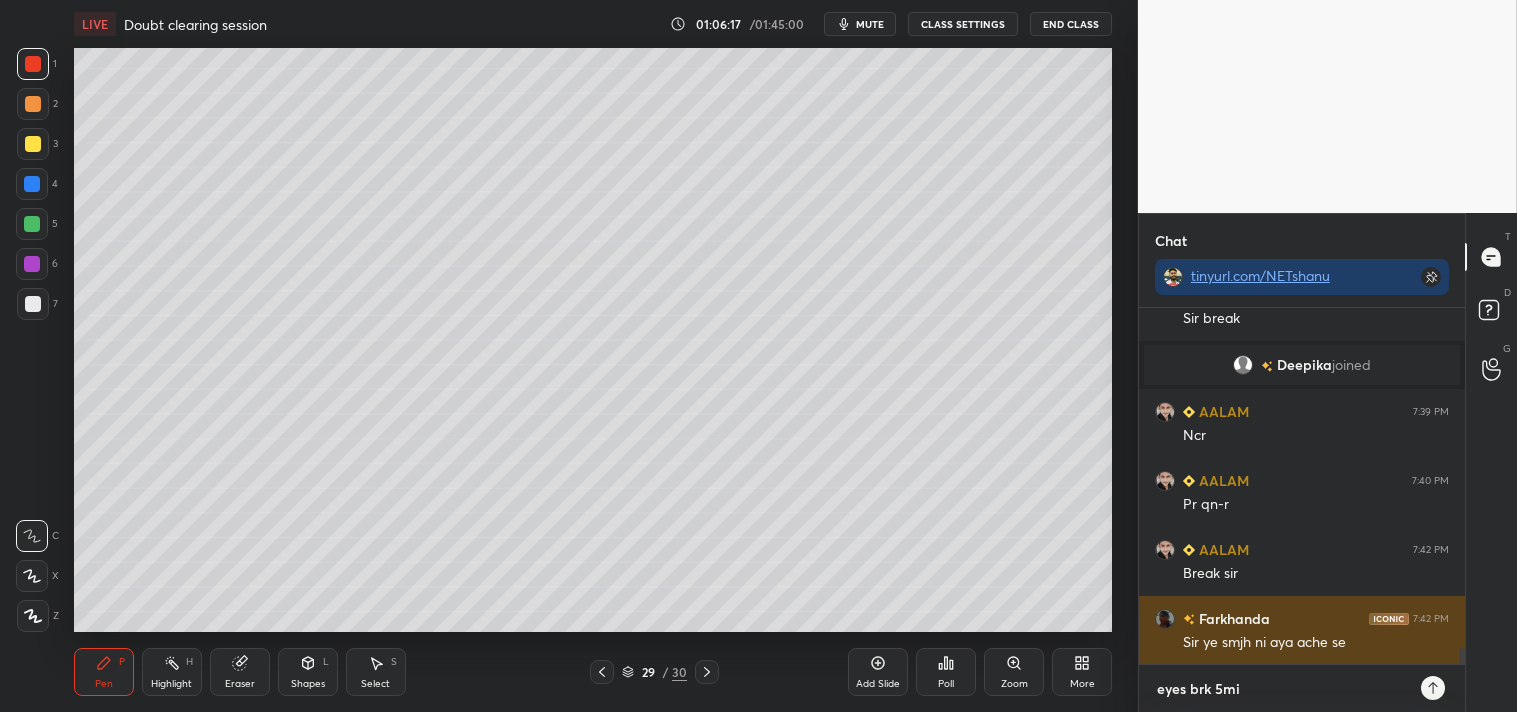 type on "eyes brk 5min" 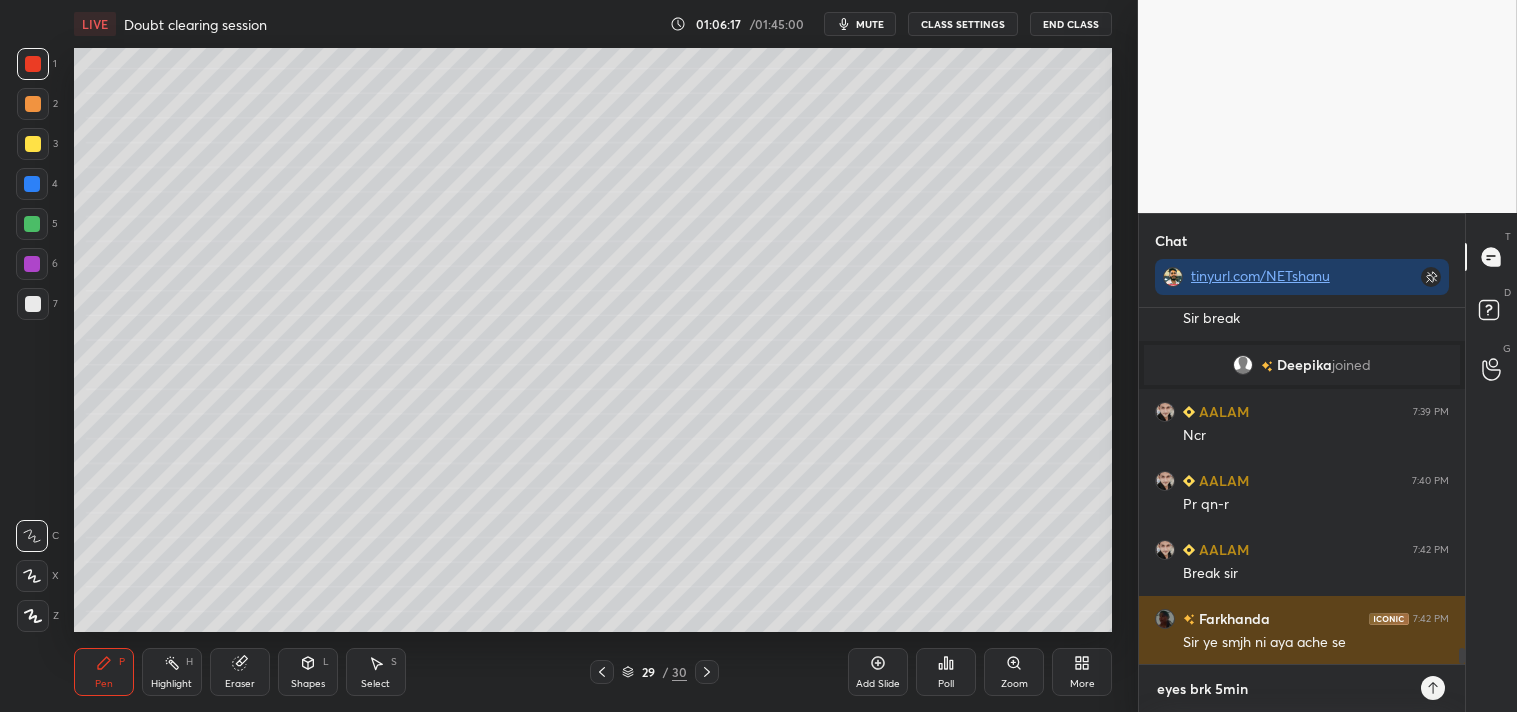 type 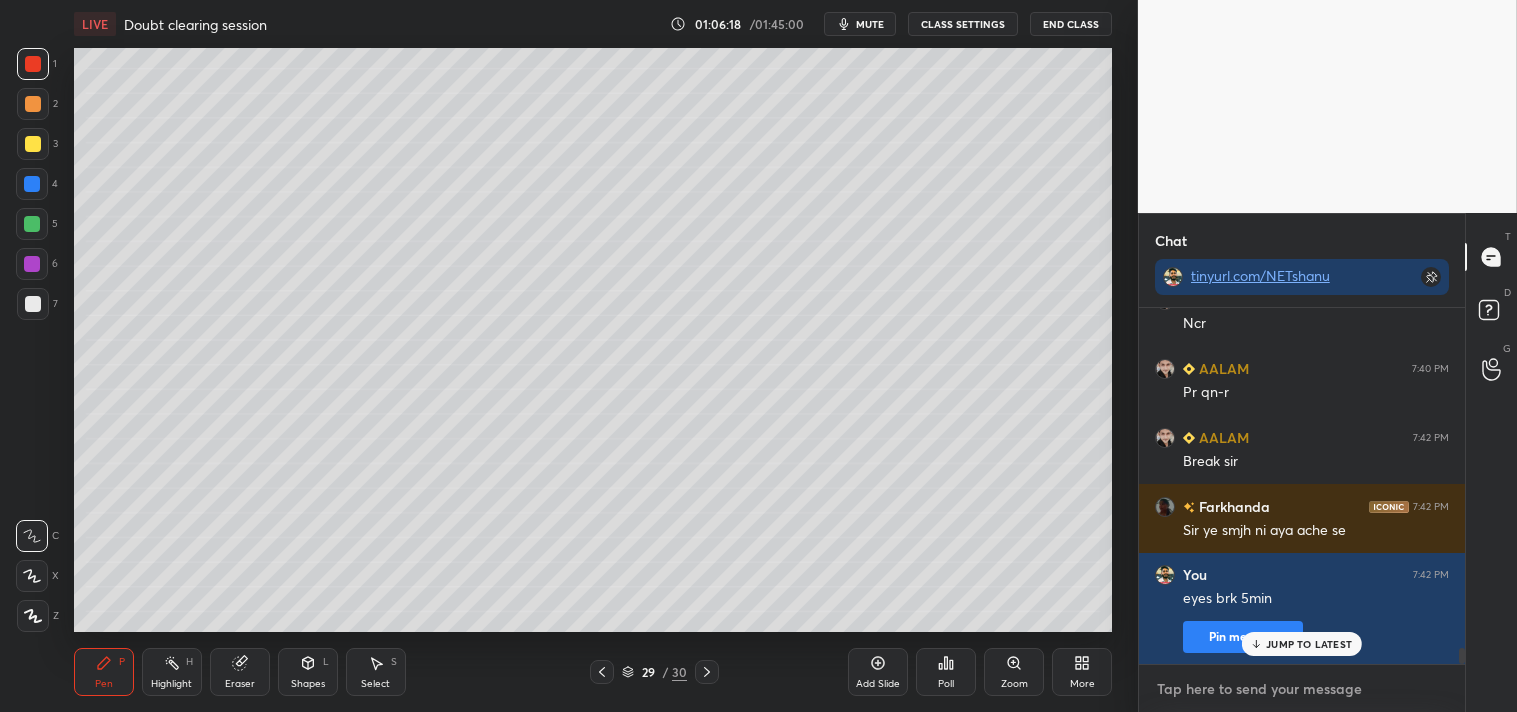 scroll, scrollTop: 7817, scrollLeft: 0, axis: vertical 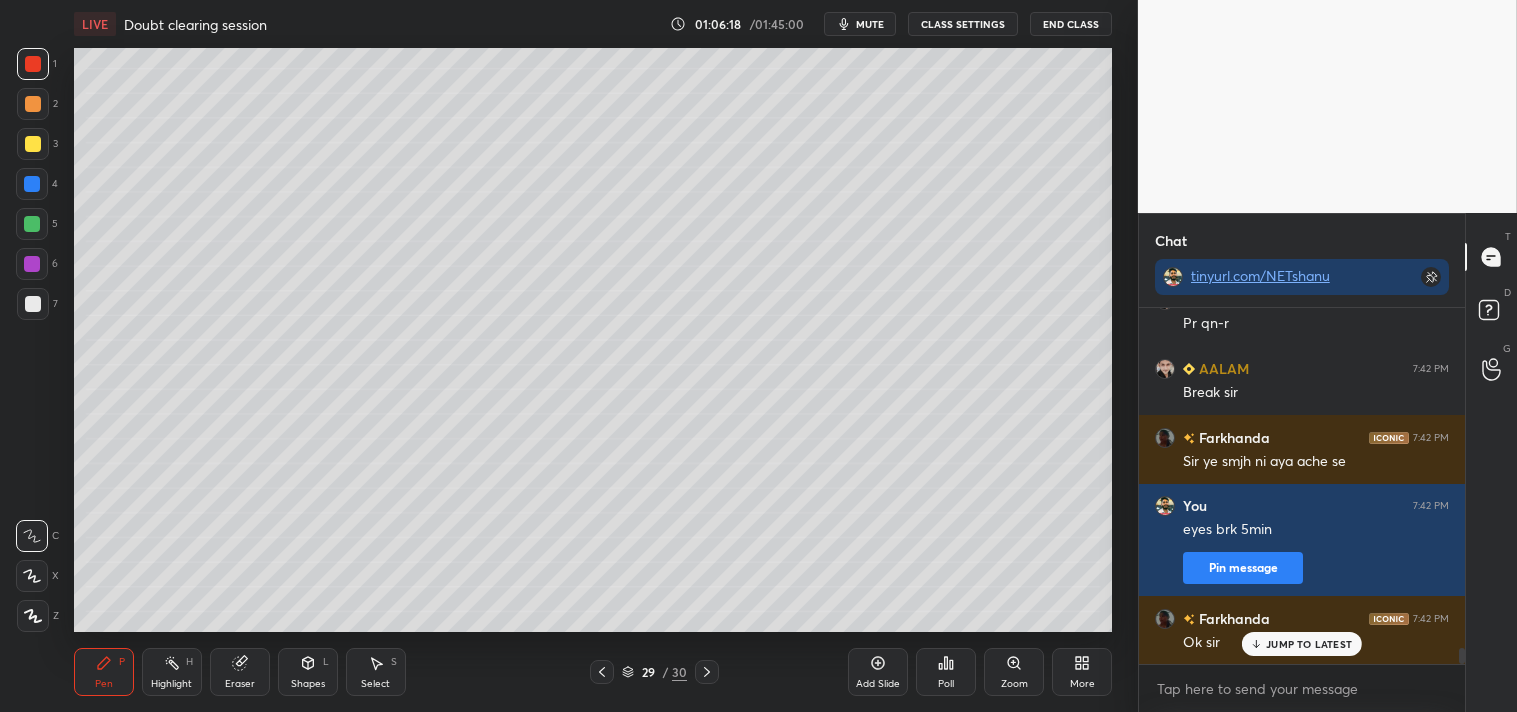 click on "mute" at bounding box center (860, 24) 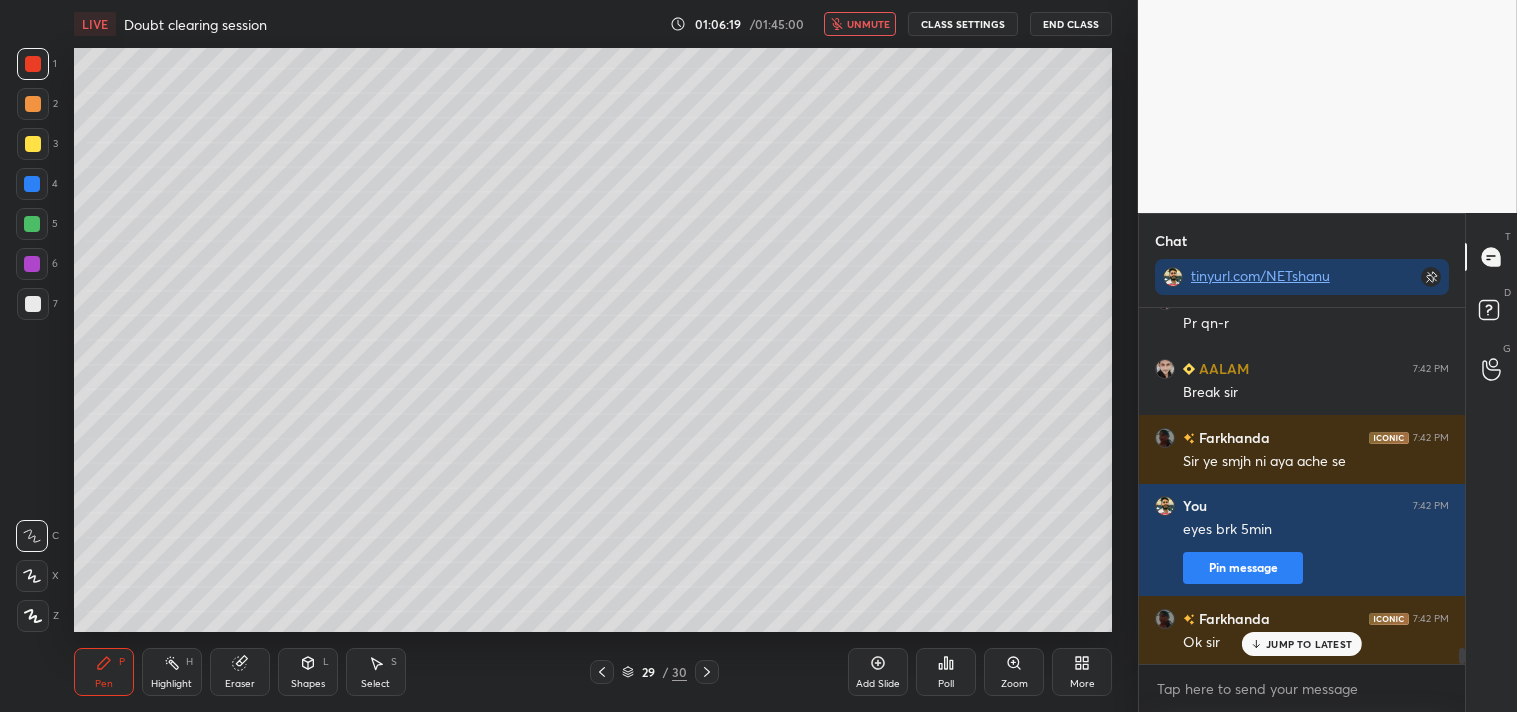 click on "CLASS SETTINGS" at bounding box center [963, 24] 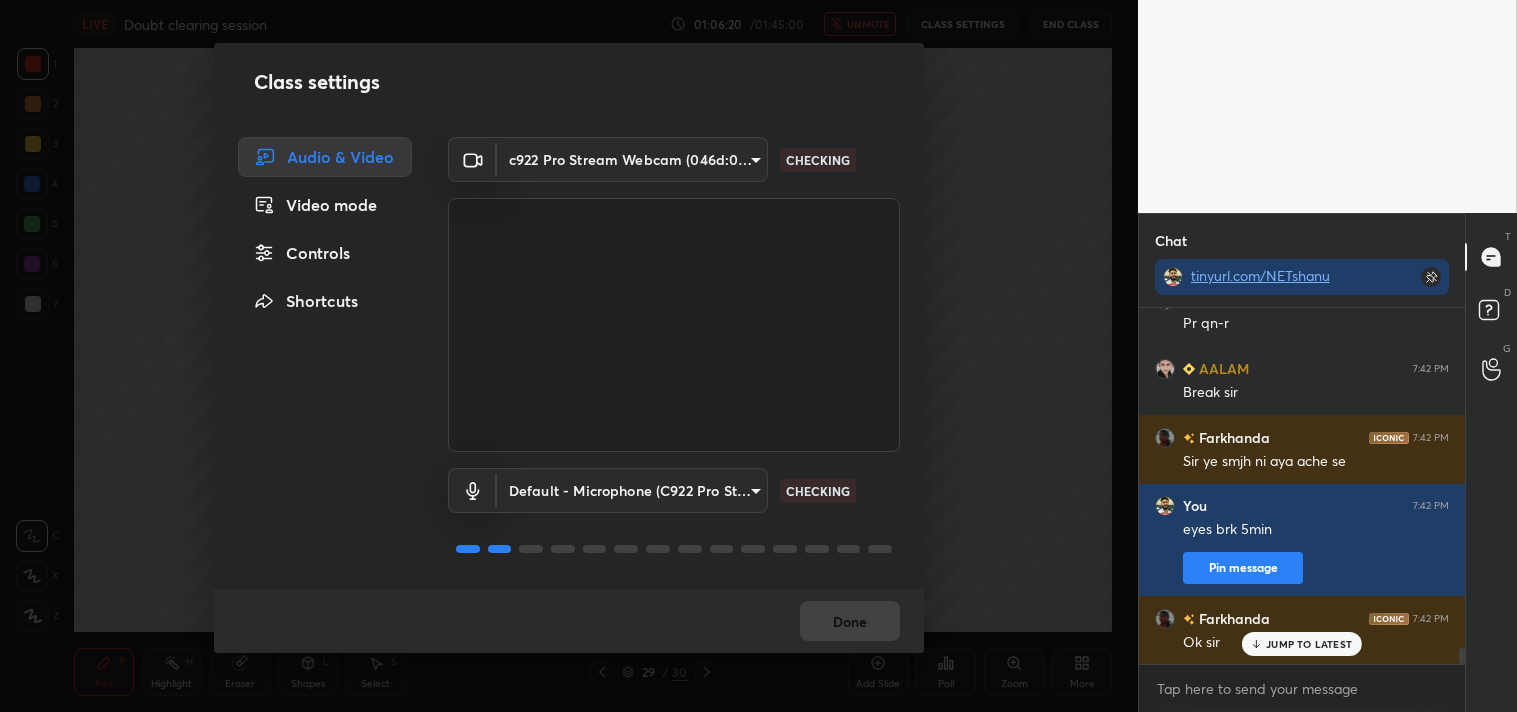 click on "1 2 3 4 5 6 7 C X Z C X Z E E Erase all   H H LIVE Doubt clearing session 01:06:20 /  01:45:00 unmute CLASS SETTINGS End Class Setting up your live class Poll for   secs No correct answer Start poll Back Doubt clearing session • L5 of Detail Complete course on Mathematical Physics - CSIR NET, GATE, TIFR, JEST, etc [PERSON] Pen P Highlight H Eraser Shapes L Select S 29 / 30 Add Slide Poll Zoom More Chat tinyurl.com/NETshanu [PERSON] 7:33 PM np [PERSON] 7:33 PM yes [PERSON] 7:33 PM y [PERSON] 7:33 PM Y [PERSON] 7:33 PM yy [PERSON] 7:34 PM 2 false kse [PERSON] 7:34 PM yy [PERSON] 7:37 PM Sir break [PERSON]  joined [PERSON] 7:39 PM Ncr [PERSON] 7:40 PM Pr qn-r [PERSON] 7:42 PM Break sir [PERSON] 7:42 PM Sir ye smjh ni aya ache se You 7:42 PM eyes brk 5min Pin message [PERSON] 7:42 PM Ok sir JUMP TO LATEST Enable hand raising Enable raise hand to speak to learners. Once enabled, chat will be turned off temporarily. Enable x   [PERSON] Asked a doubt 1 Random waker Pick this doubt [PERSON] Asked a doubt 1 Please help me with this doubt [PERSON] 1" at bounding box center (758, 356) 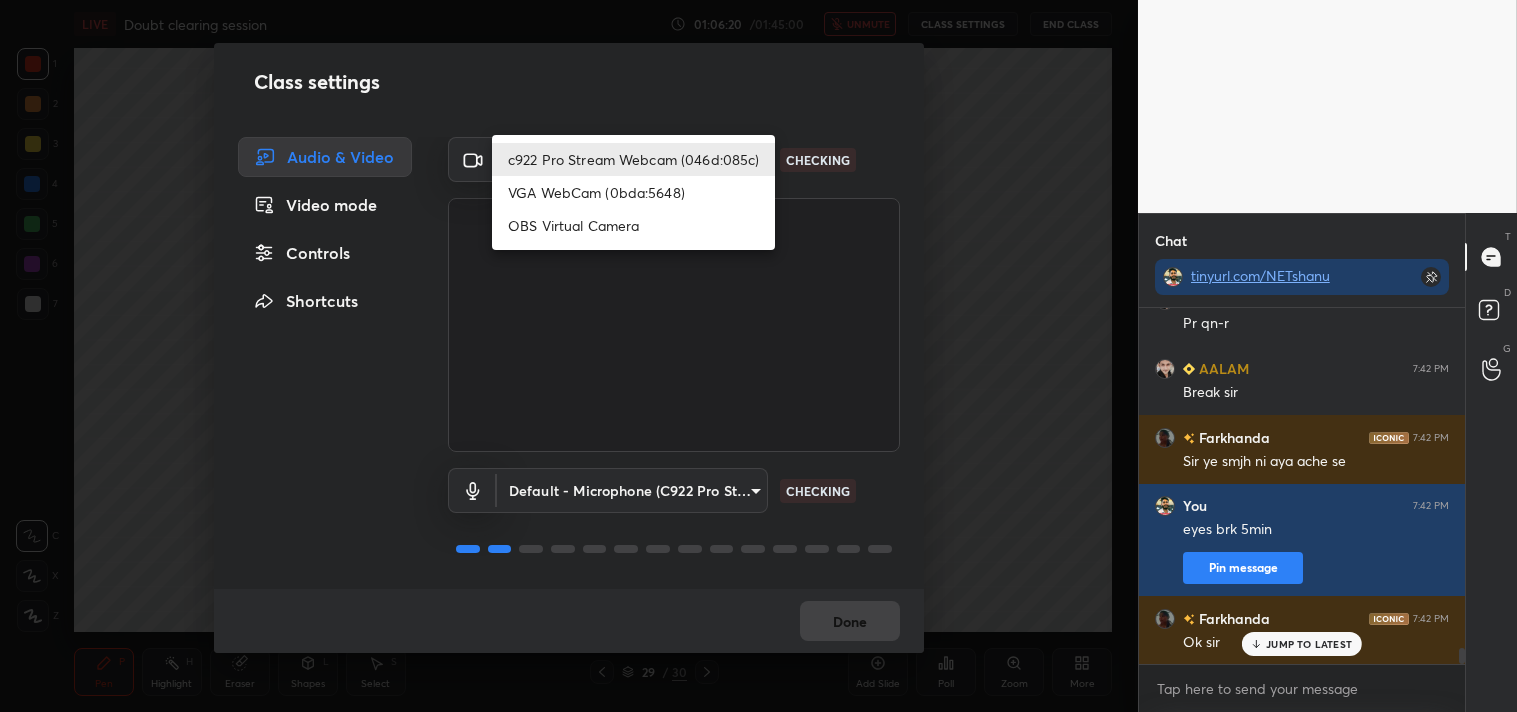click on "OBS Virtual Camera" at bounding box center (633, 225) 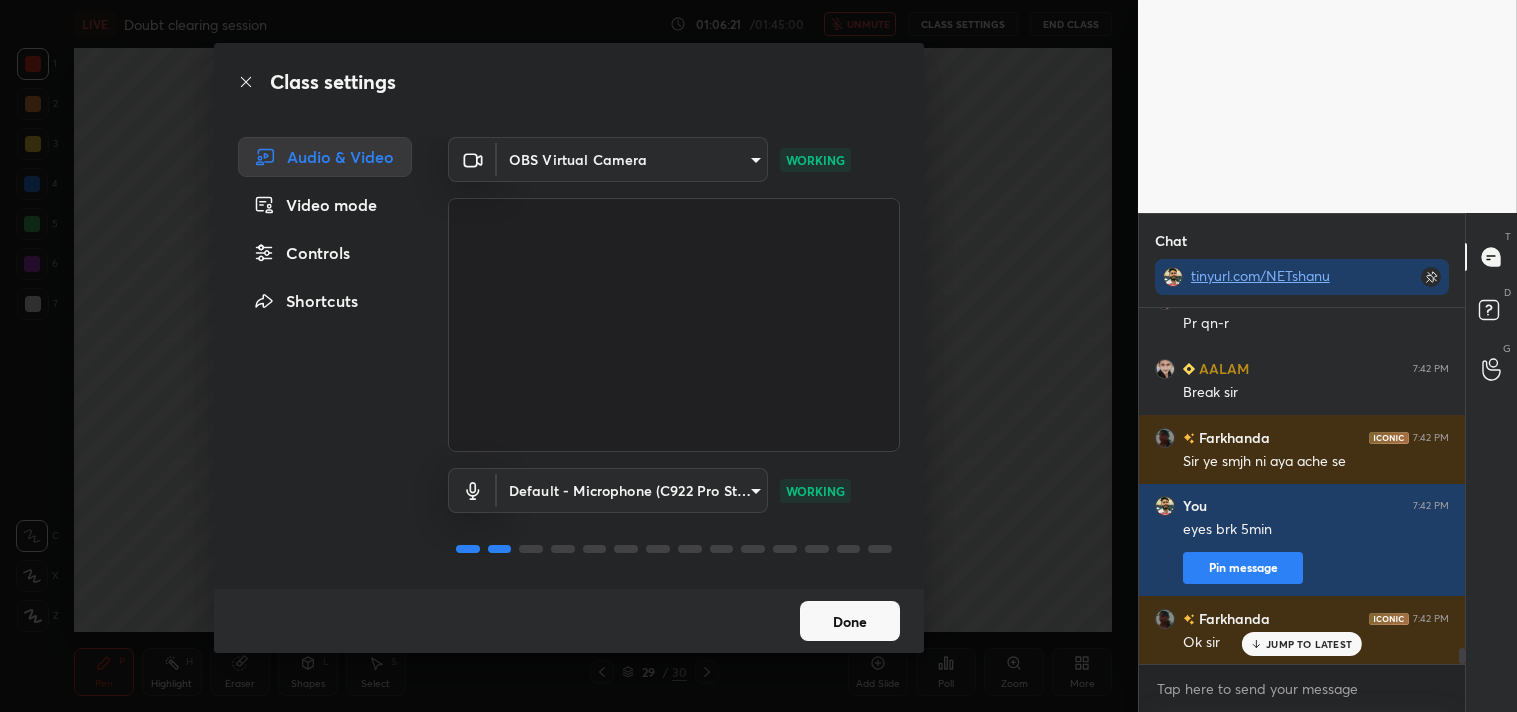 click on "Done" at bounding box center [850, 621] 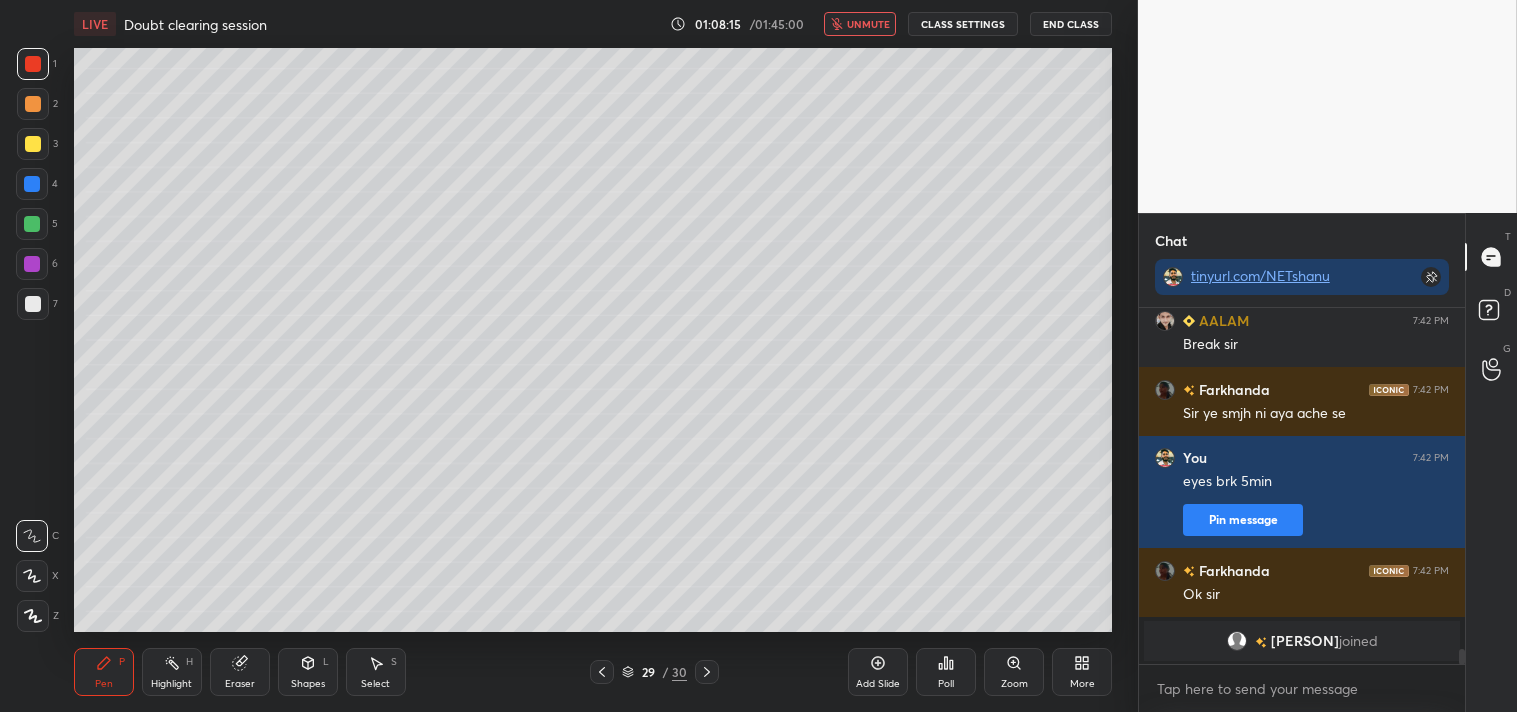 scroll, scrollTop: 7866, scrollLeft: 0, axis: vertical 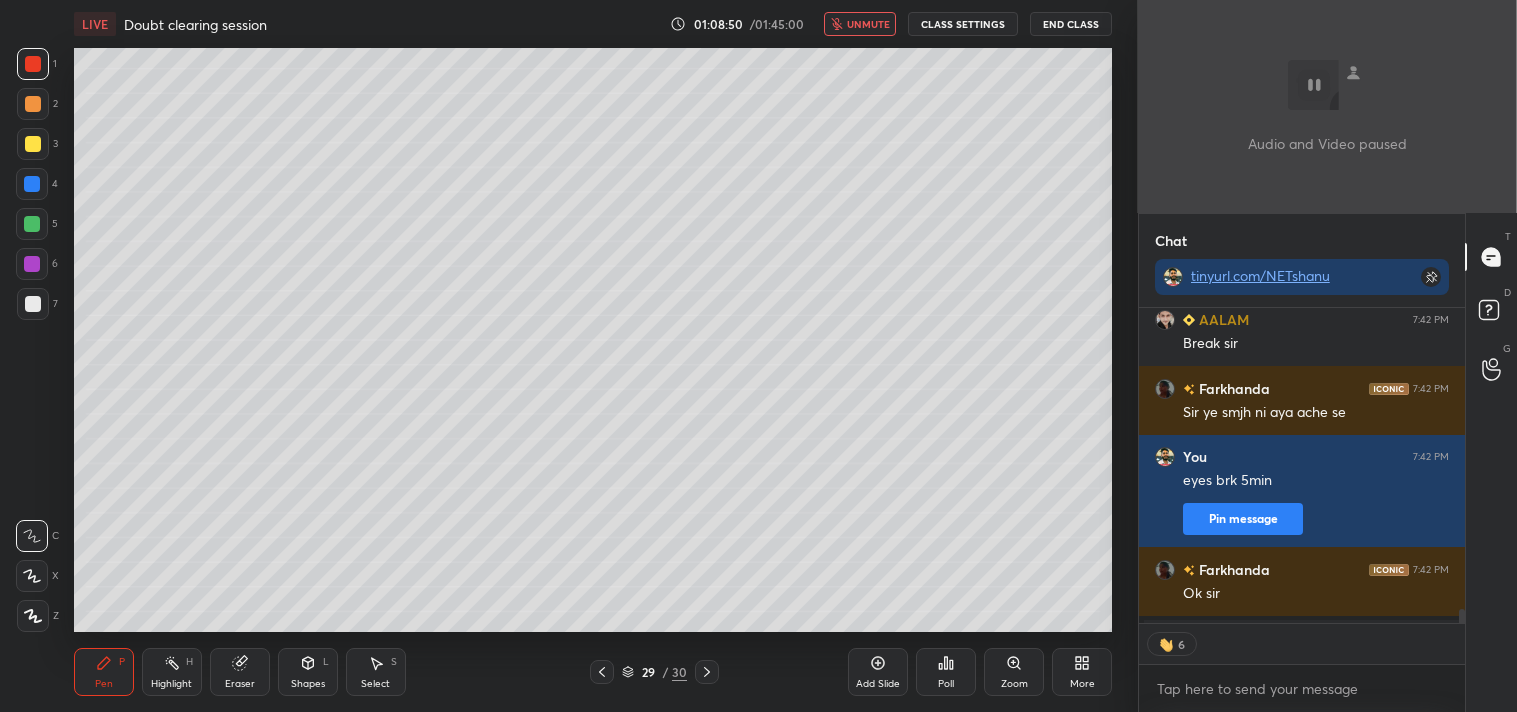 type on "x" 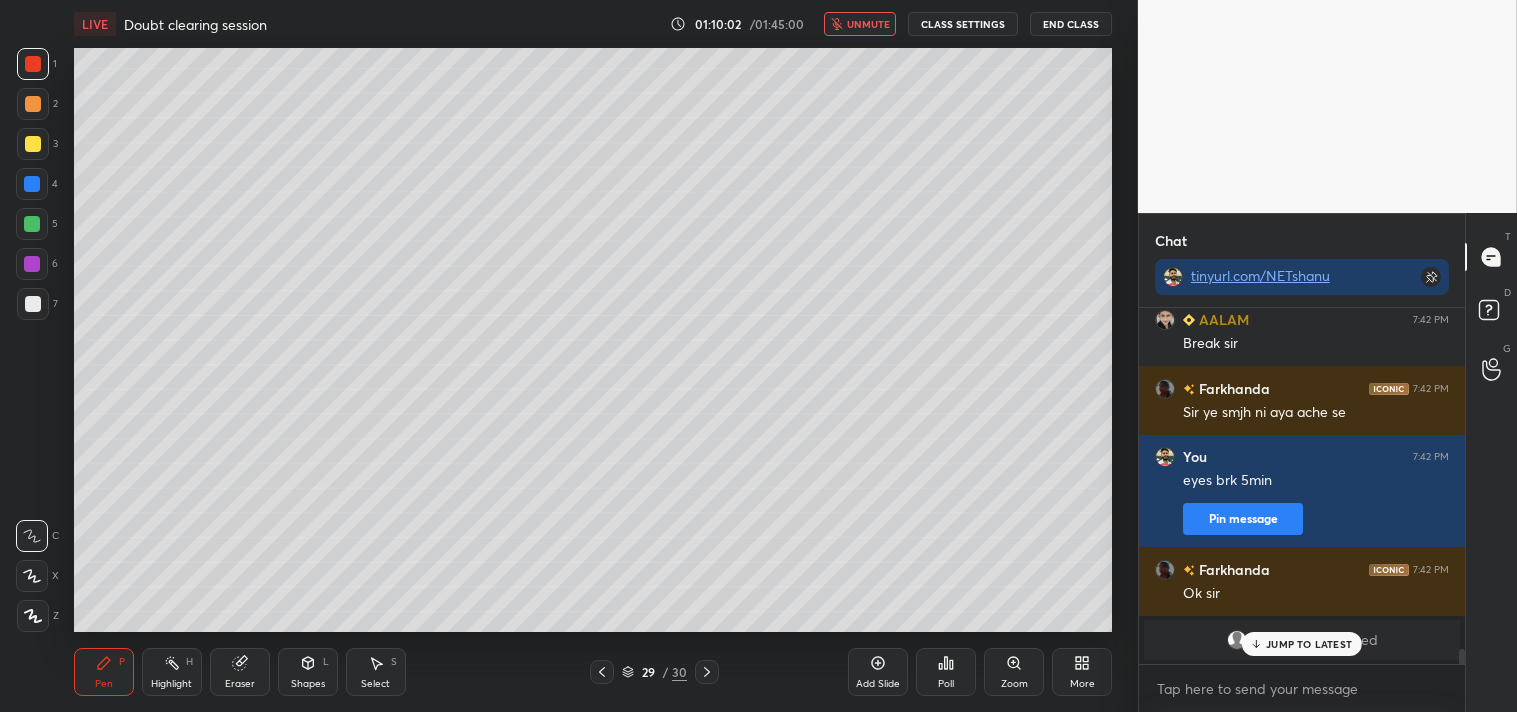 scroll, scrollTop: 7865, scrollLeft: 0, axis: vertical 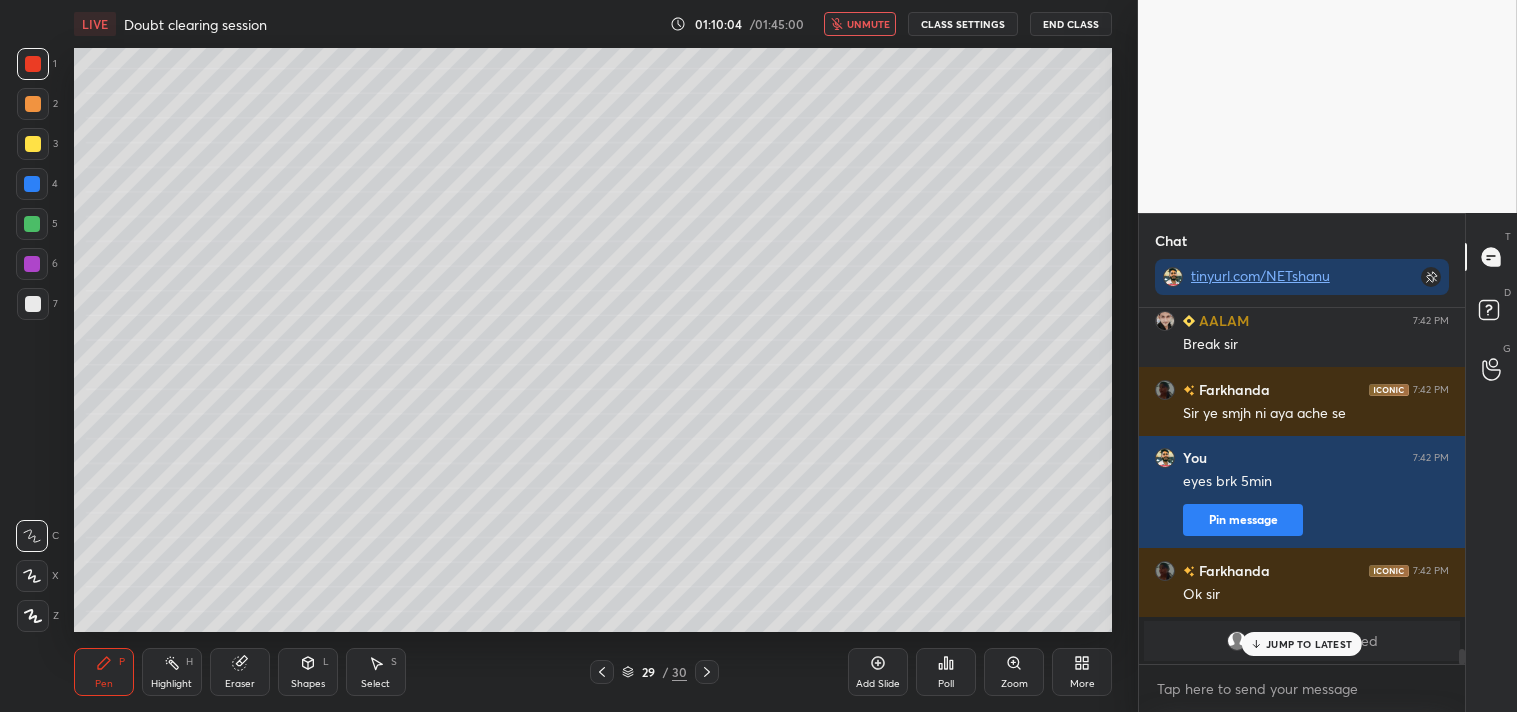 drag, startPoint x: 1283, startPoint y: 643, endPoint x: 1338, endPoint y: 620, distance: 59.615433 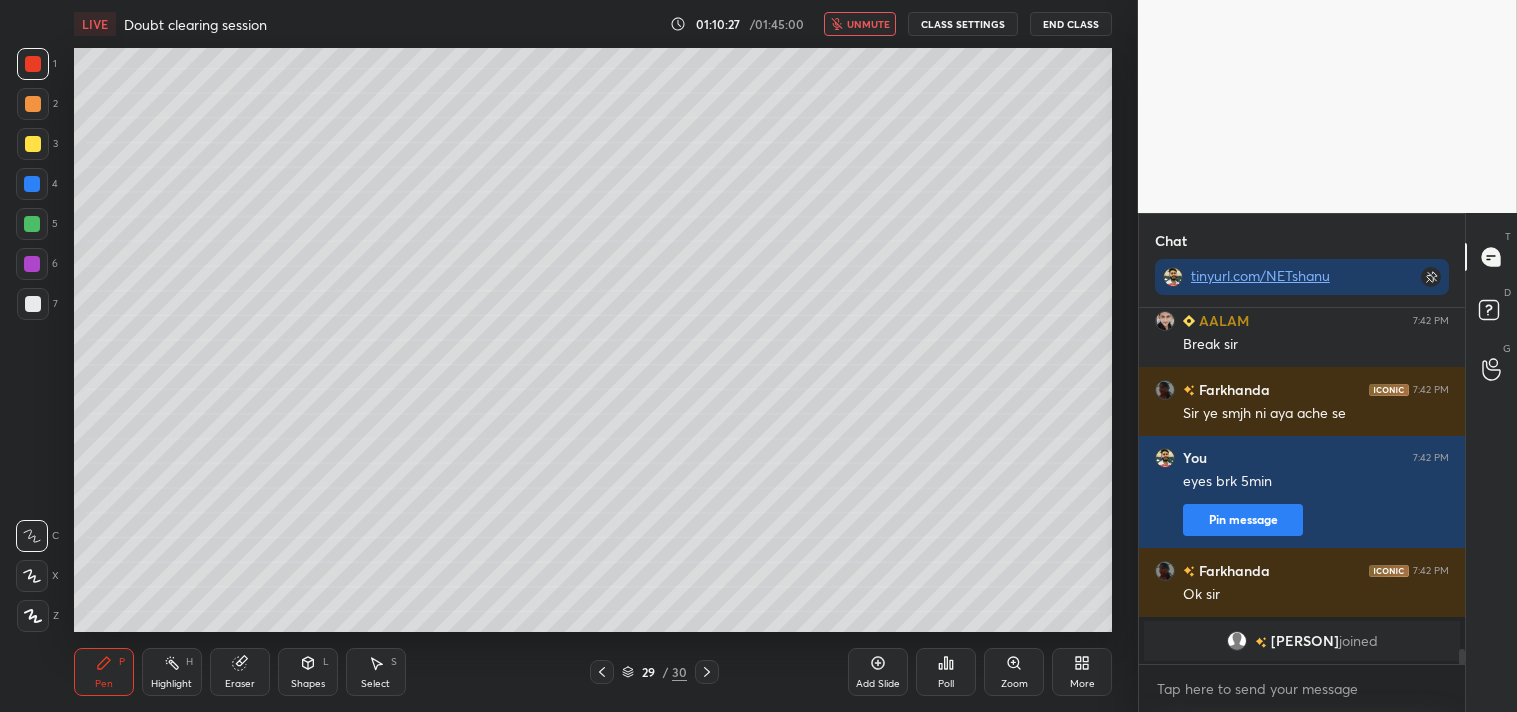 click on "unmute" at bounding box center [868, 24] 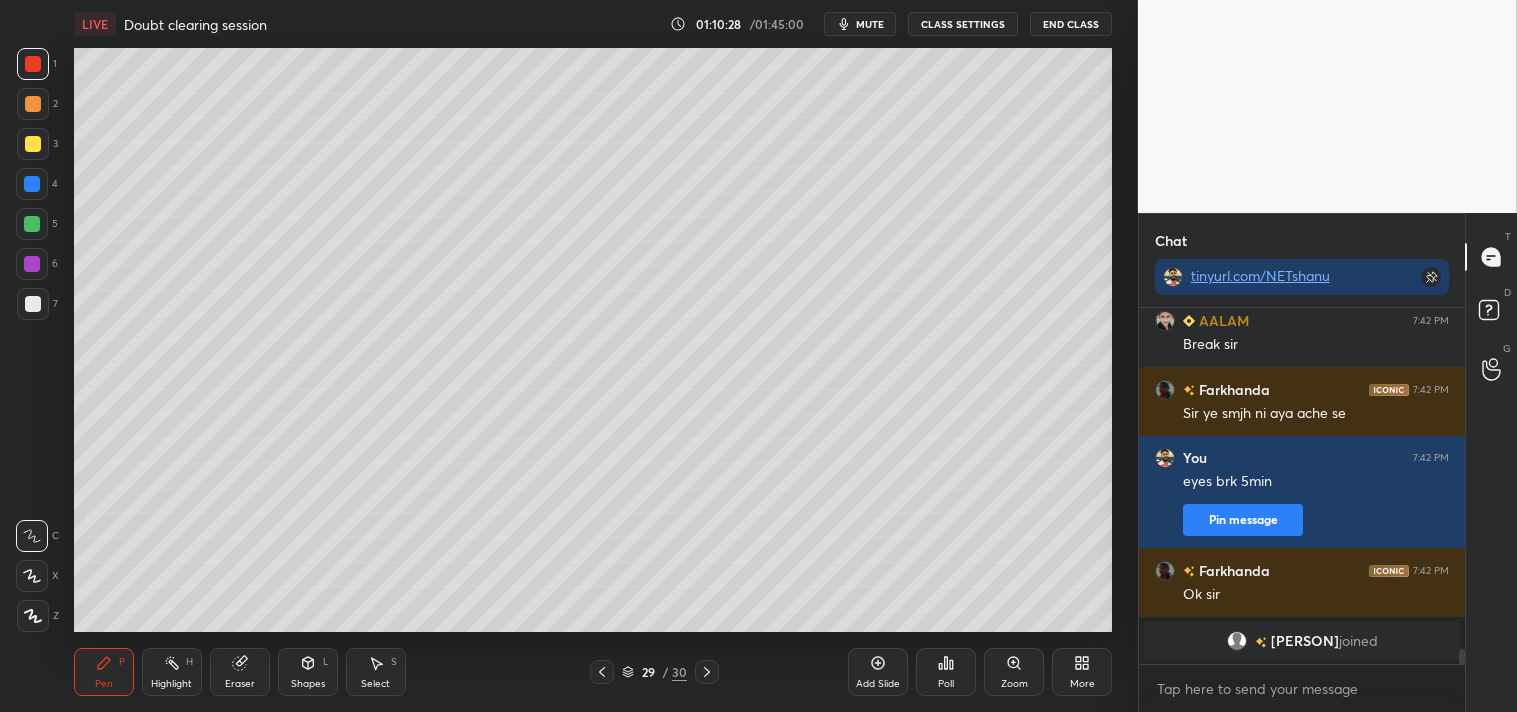 click on "CLASS SETTINGS" at bounding box center [963, 24] 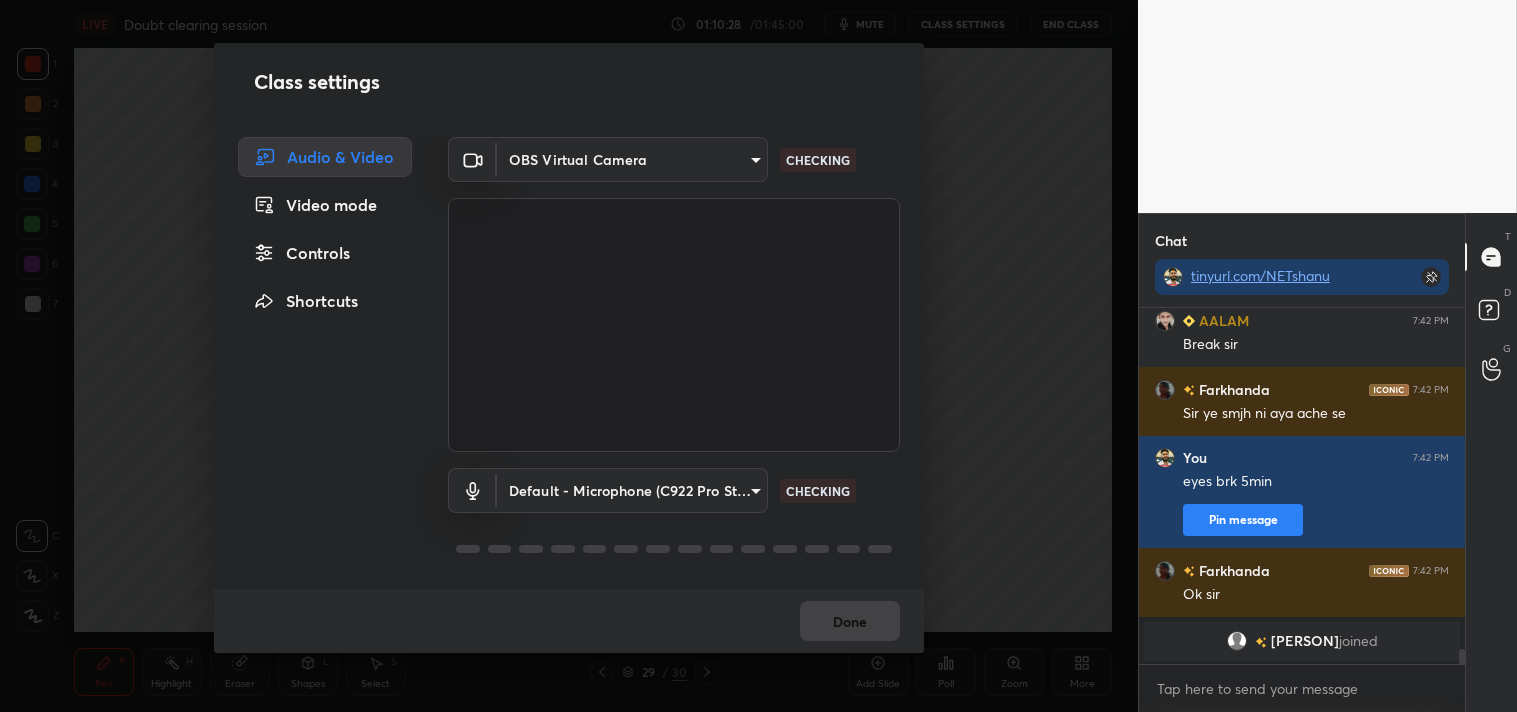 click on "1 2 3 4 5 6 7 C X Z C X Z E E Erase all   H H LIVE Doubt clearing session 01:10:28 /  01:45:00 mute CLASS SETTINGS End Class Setting up your live class Poll for   secs No correct answer Start poll Back Doubt clearing session • L5 of Detail Complete course on Mathematical Physics - CSIR NET, GATE, TIFR, JEST, etc [NAME] Pen P Highlight H Eraser Shapes L Select S 29 / 30 Add Slide Poll Zoom More Chat tinyurl.com/NETshanu [NAME] 7:40 PM Pr qn-r [NAME] 7:42 PM Break sir [NAME] 7:42 PM Sir ye smjh ni aya ache se You 7:42 PM eyes brk 5min Pin message [NAME] 7:42 PM Ok sir [NAME]  joined JUMP TO LATEST Enable hand raising Enable raise hand to speak to learners. Once enabled, chat will be turned off temporarily. Enable x   [NAME] Asked a doubt 1 Random waker Pick this doubt [NAME] Asked a doubt 1 Please help me with this doubt Pick this doubt [NAME] Asked a doubt 1 Please help me with this doubt Pick this doubt NEW DOUBTS ASKED No one has raised a hand yet Can't raise hand Got it T Messages (T) D Doubts (D) G" at bounding box center [758, 356] 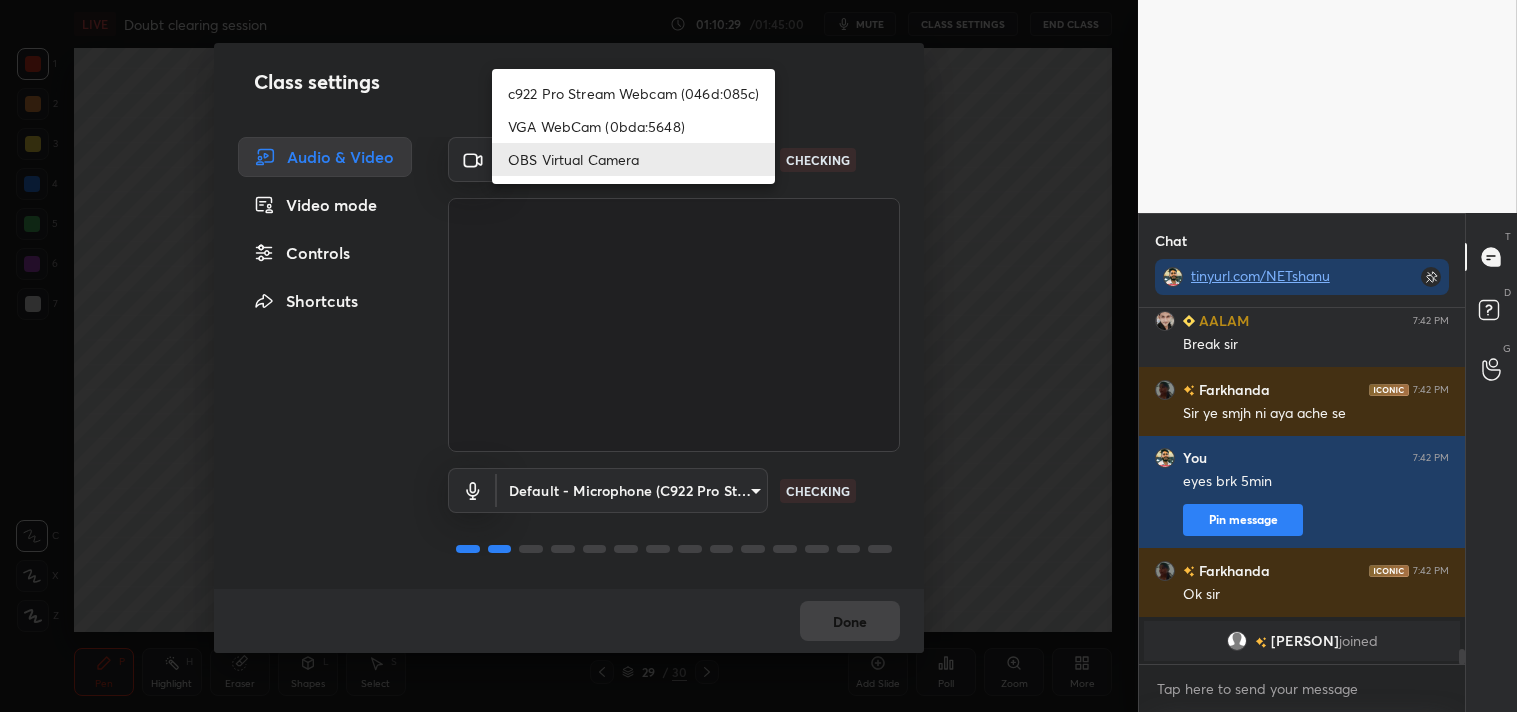 click on "c922 Pro Stream Webcam (046d:085c) VGA WebCam (0bda:5648) OBS Virtual Camera" at bounding box center [633, 126] 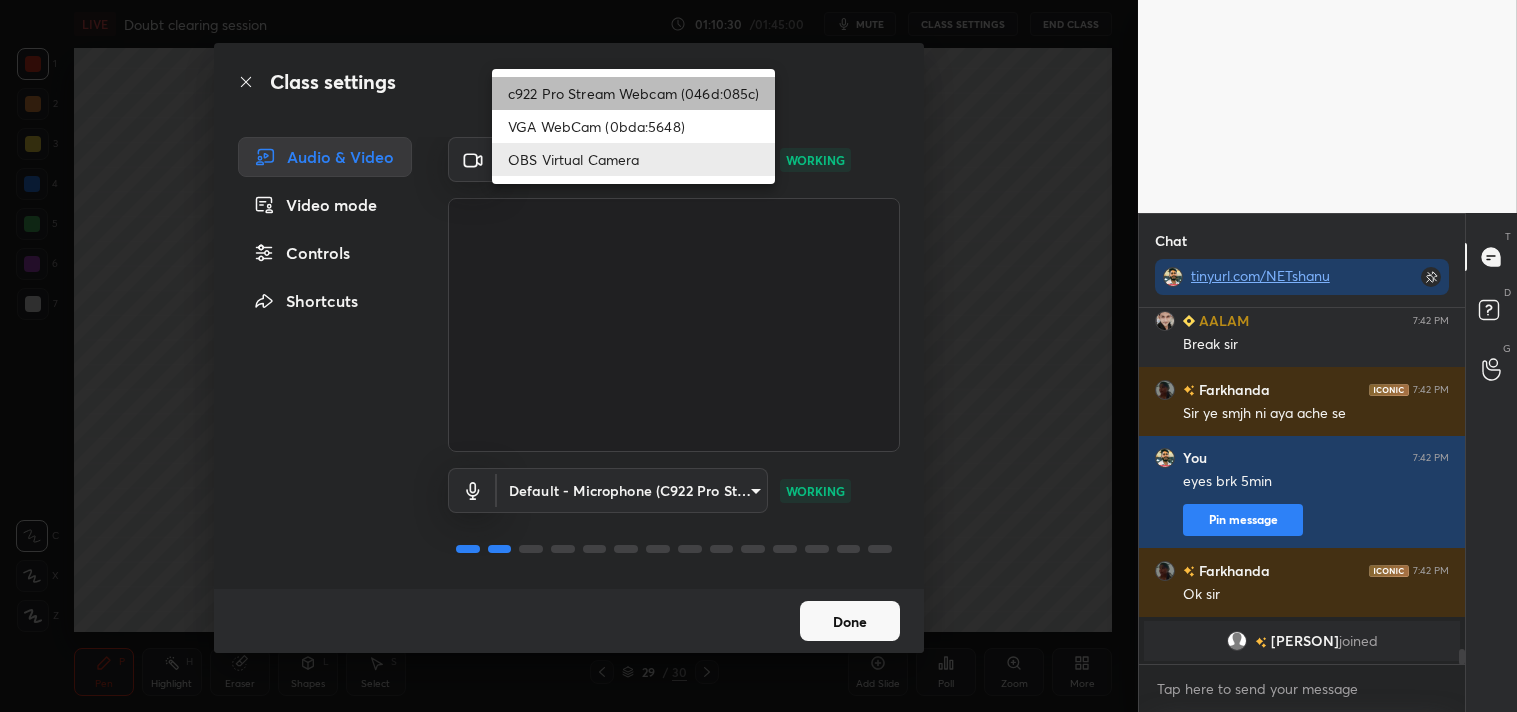 click on "c922 Pro Stream Webcam (046d:085c)" at bounding box center [633, 93] 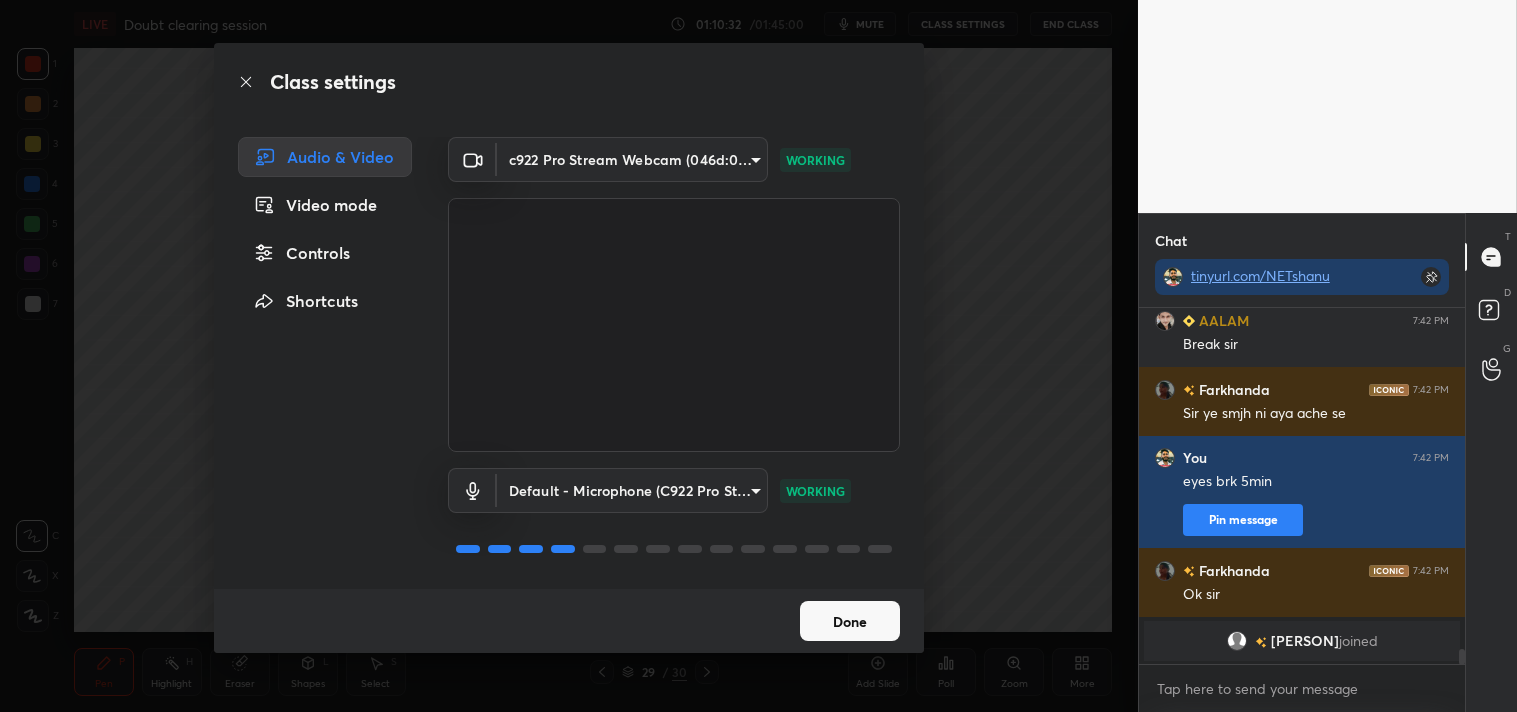 click on "Done" at bounding box center [850, 621] 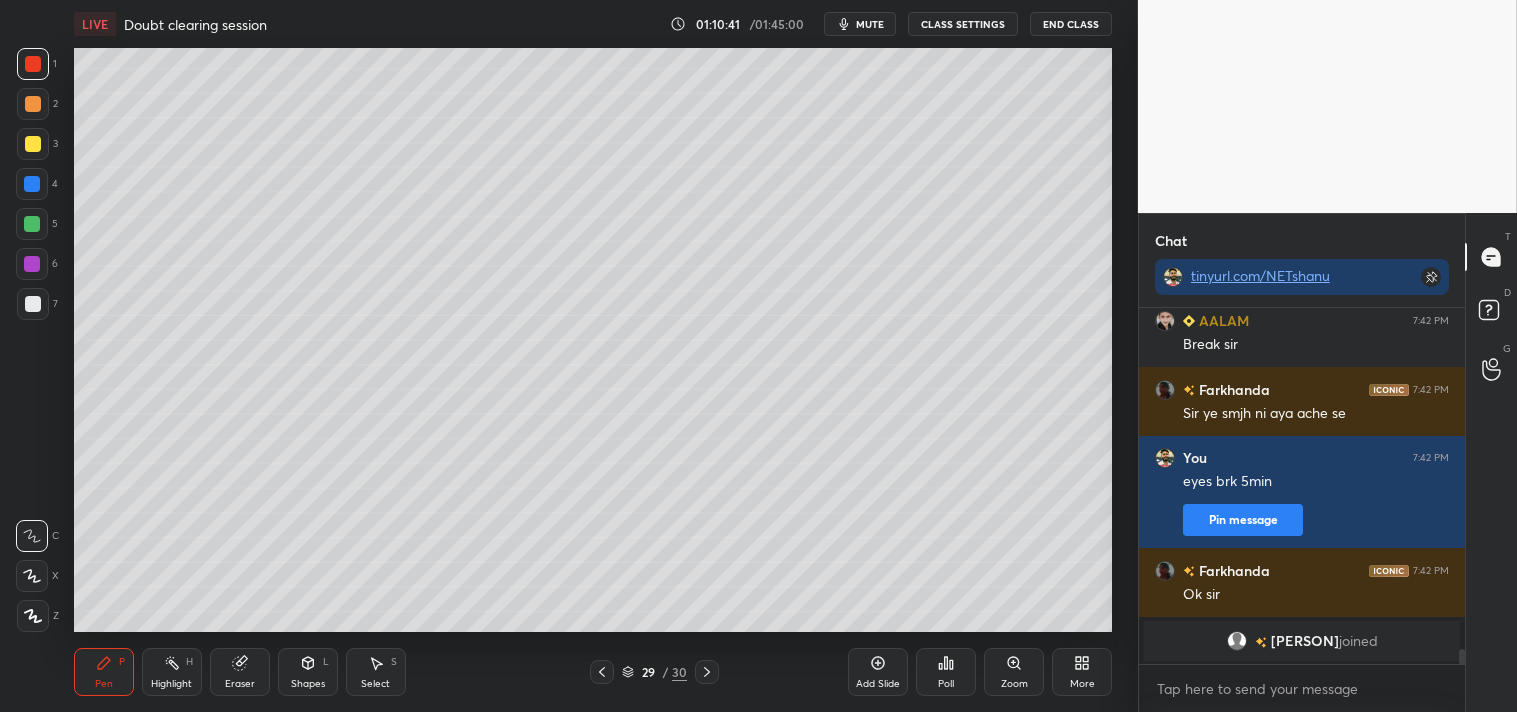 scroll, scrollTop: 7935, scrollLeft: 0, axis: vertical 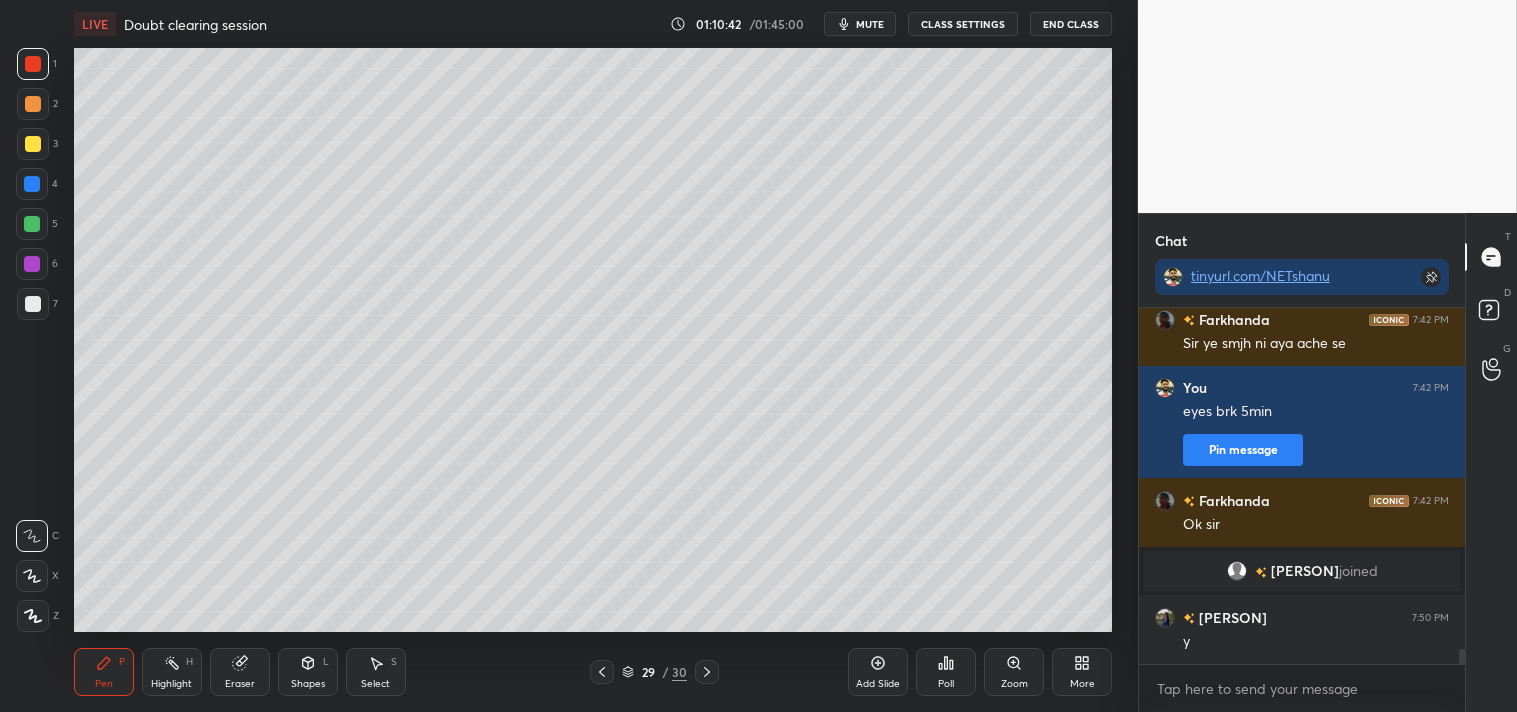 type 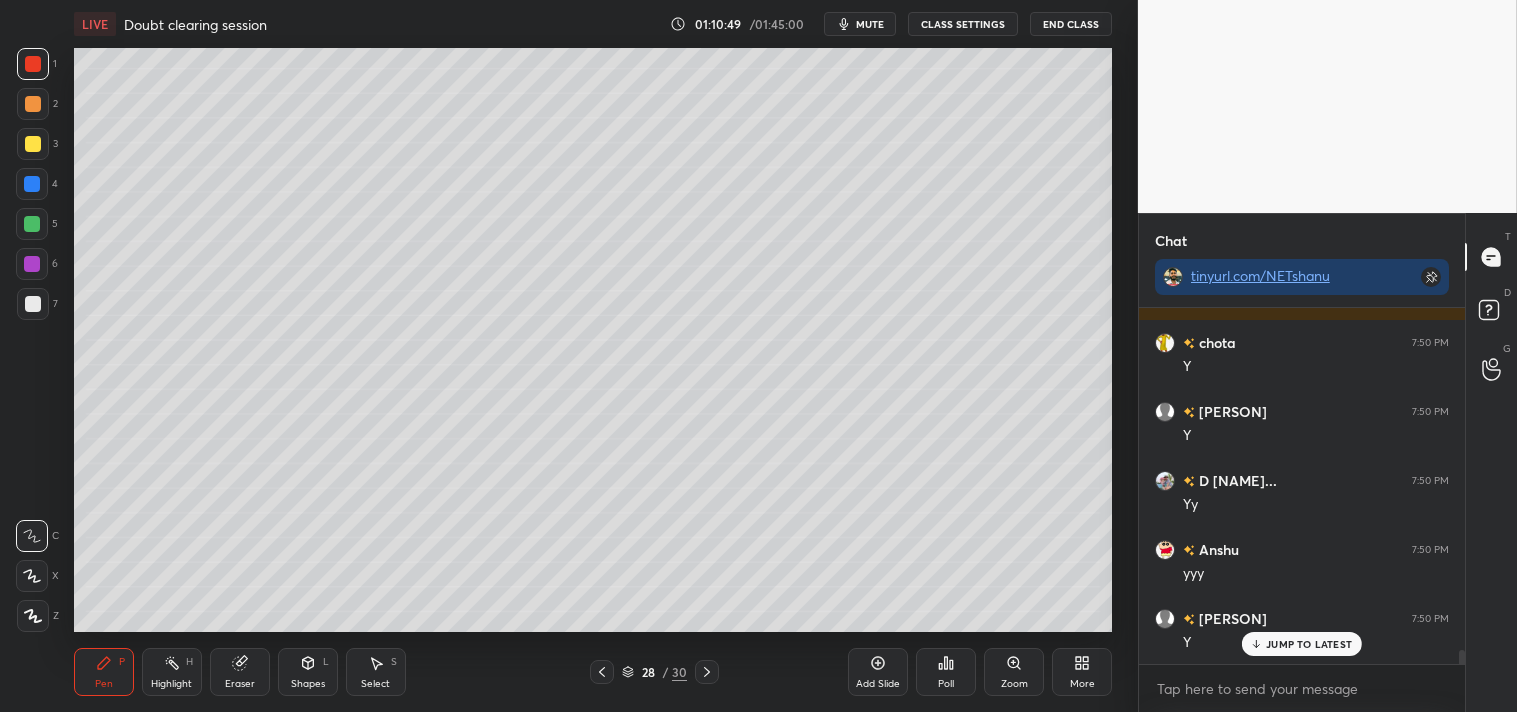 scroll, scrollTop: 8555, scrollLeft: 0, axis: vertical 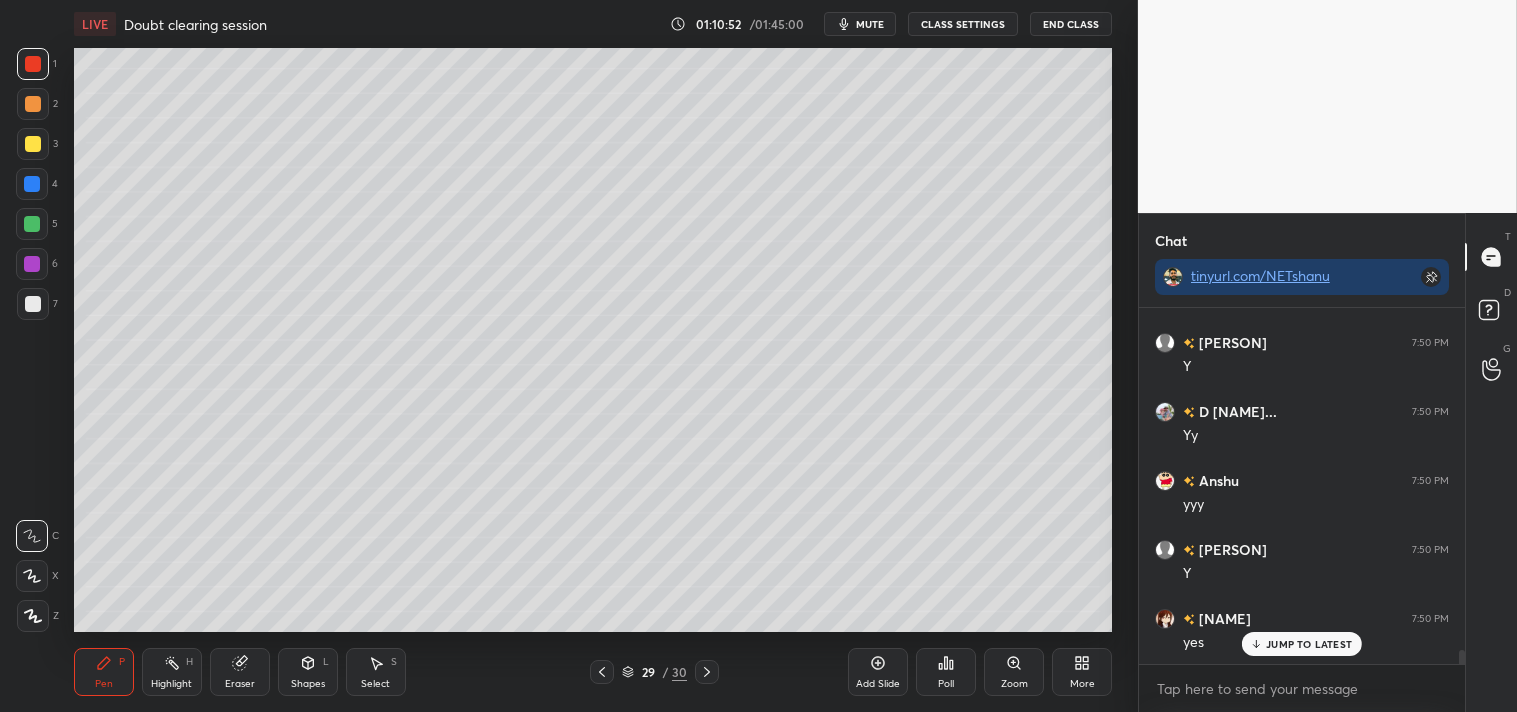 click on "Add Slide" at bounding box center (878, 684) 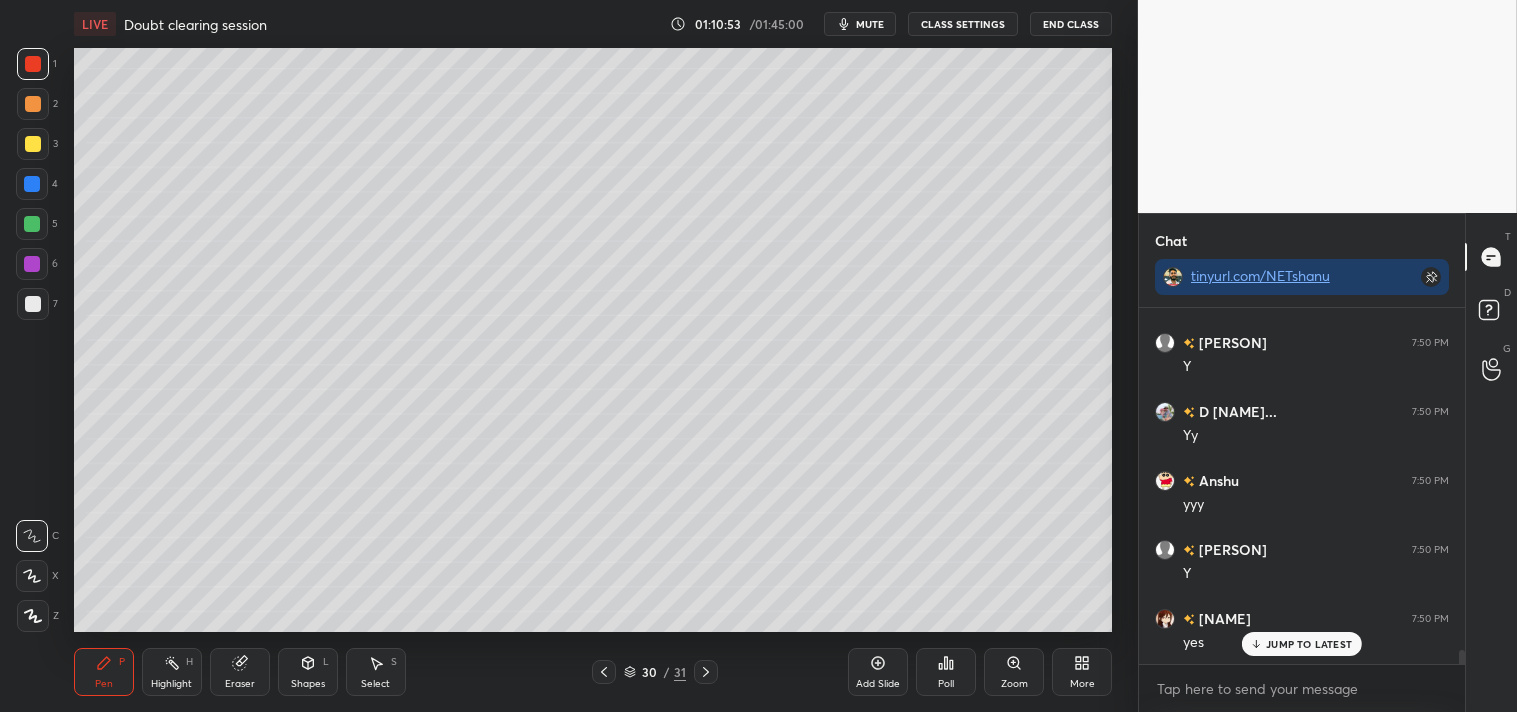 click on "Shapes" at bounding box center (308, 684) 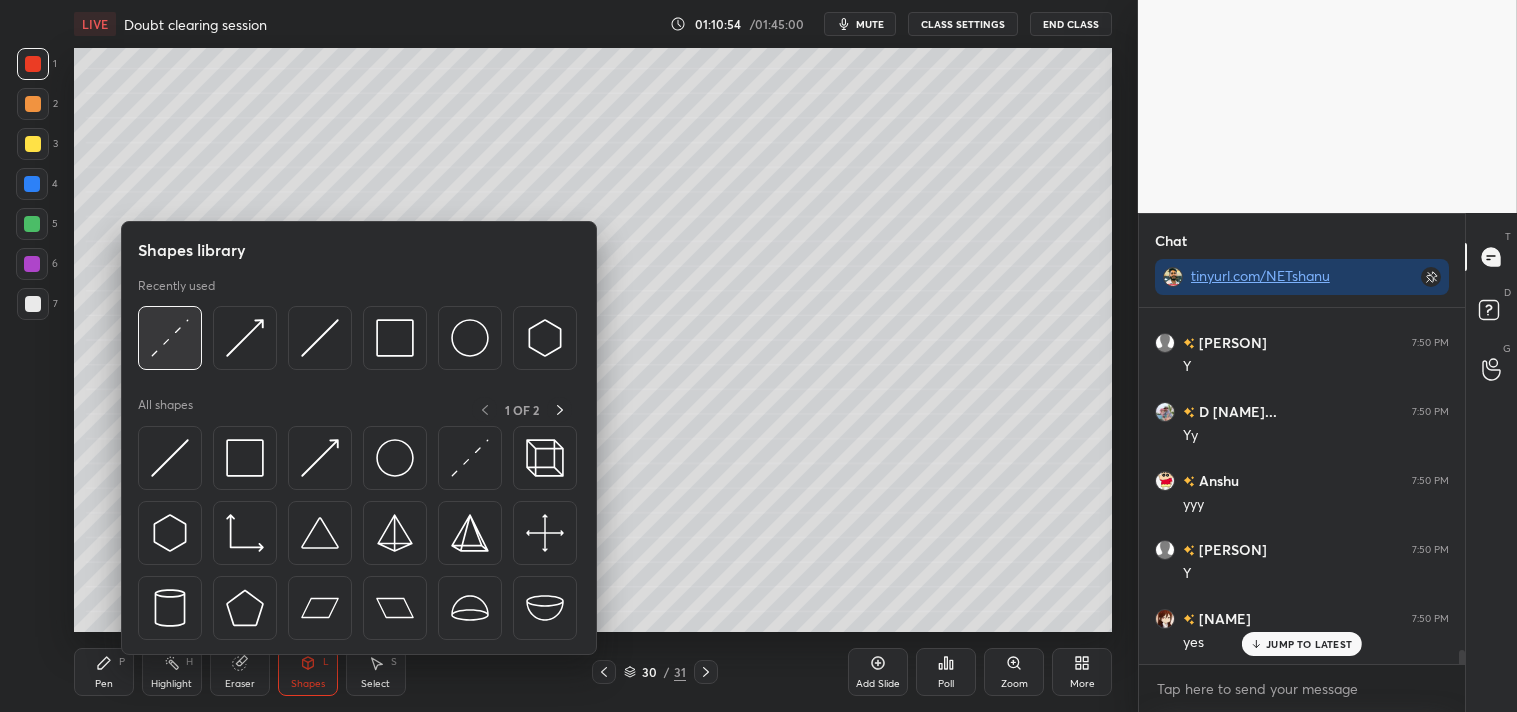 click at bounding box center (170, 338) 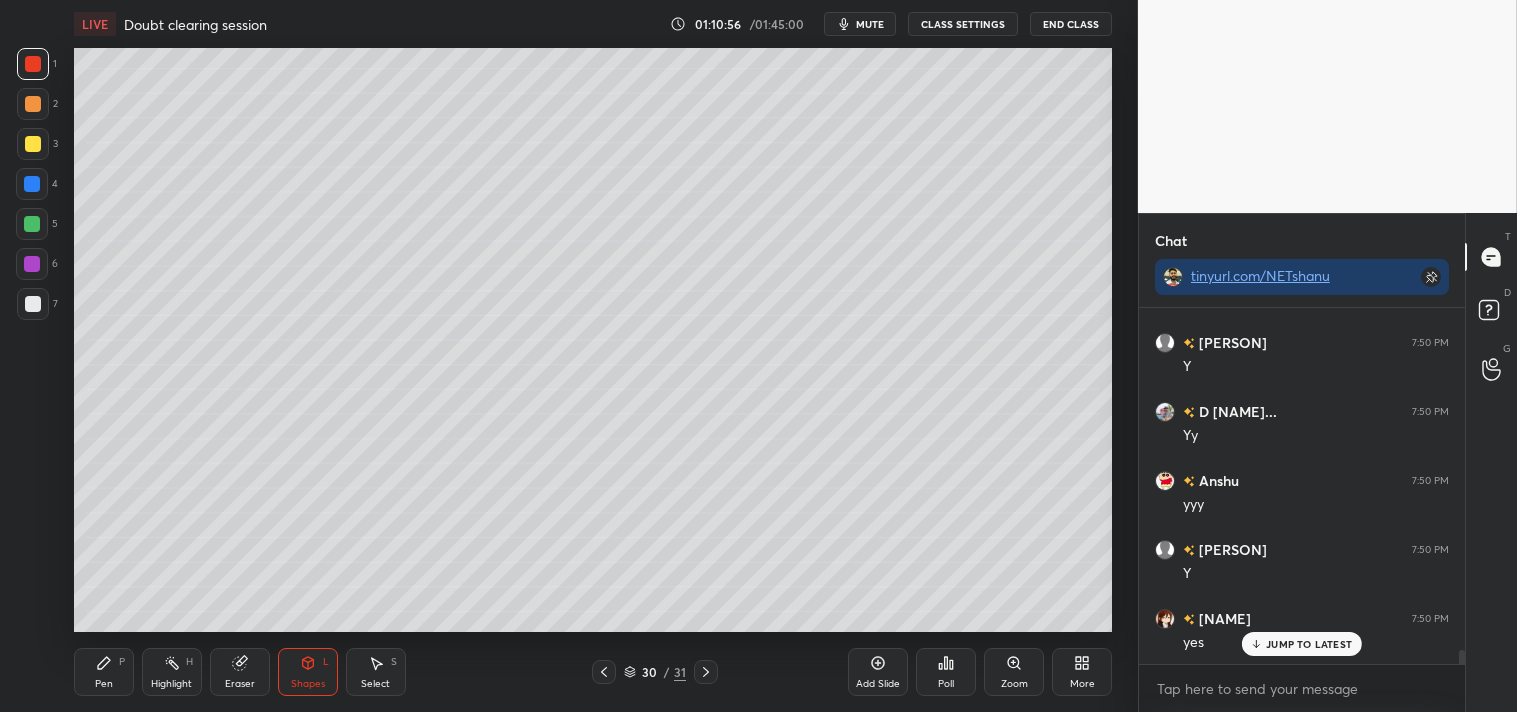 click at bounding box center (33, 304) 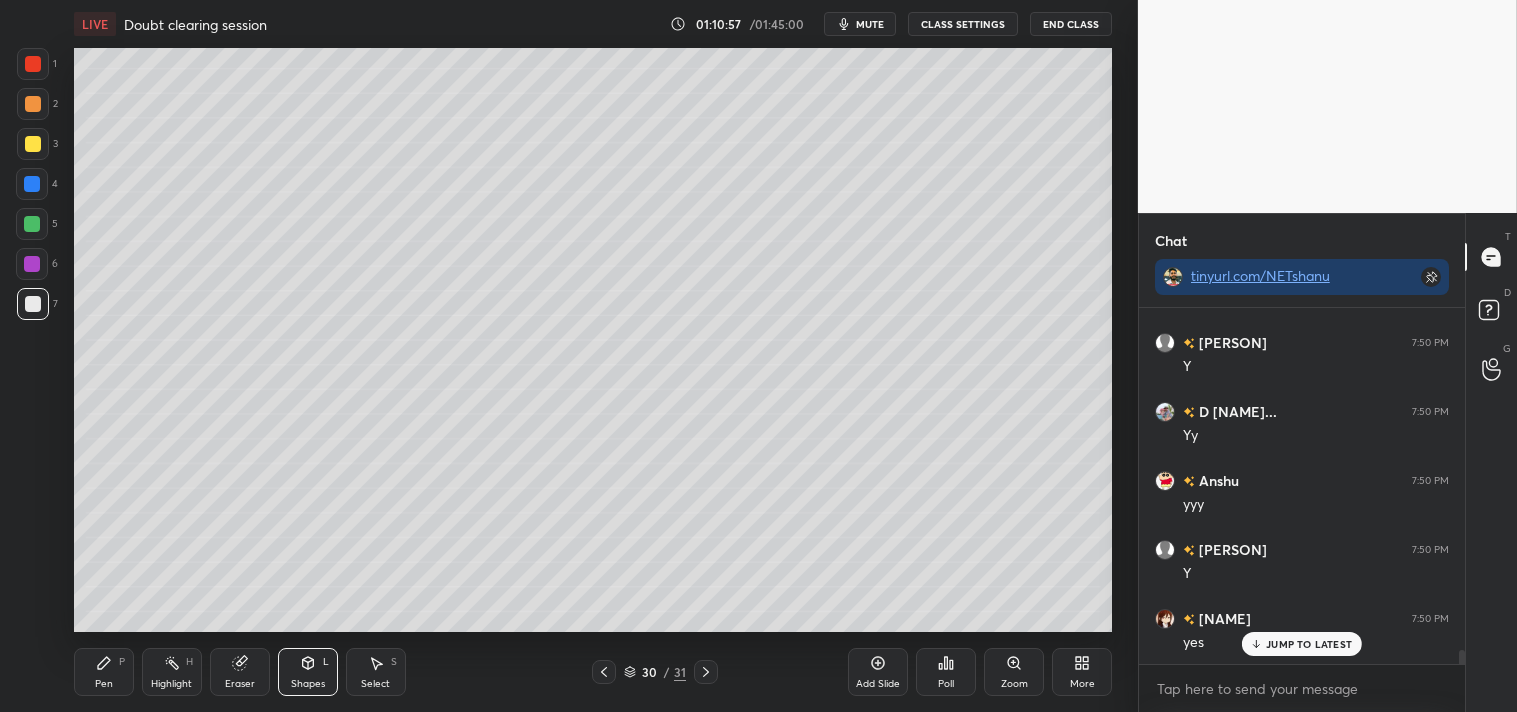 click 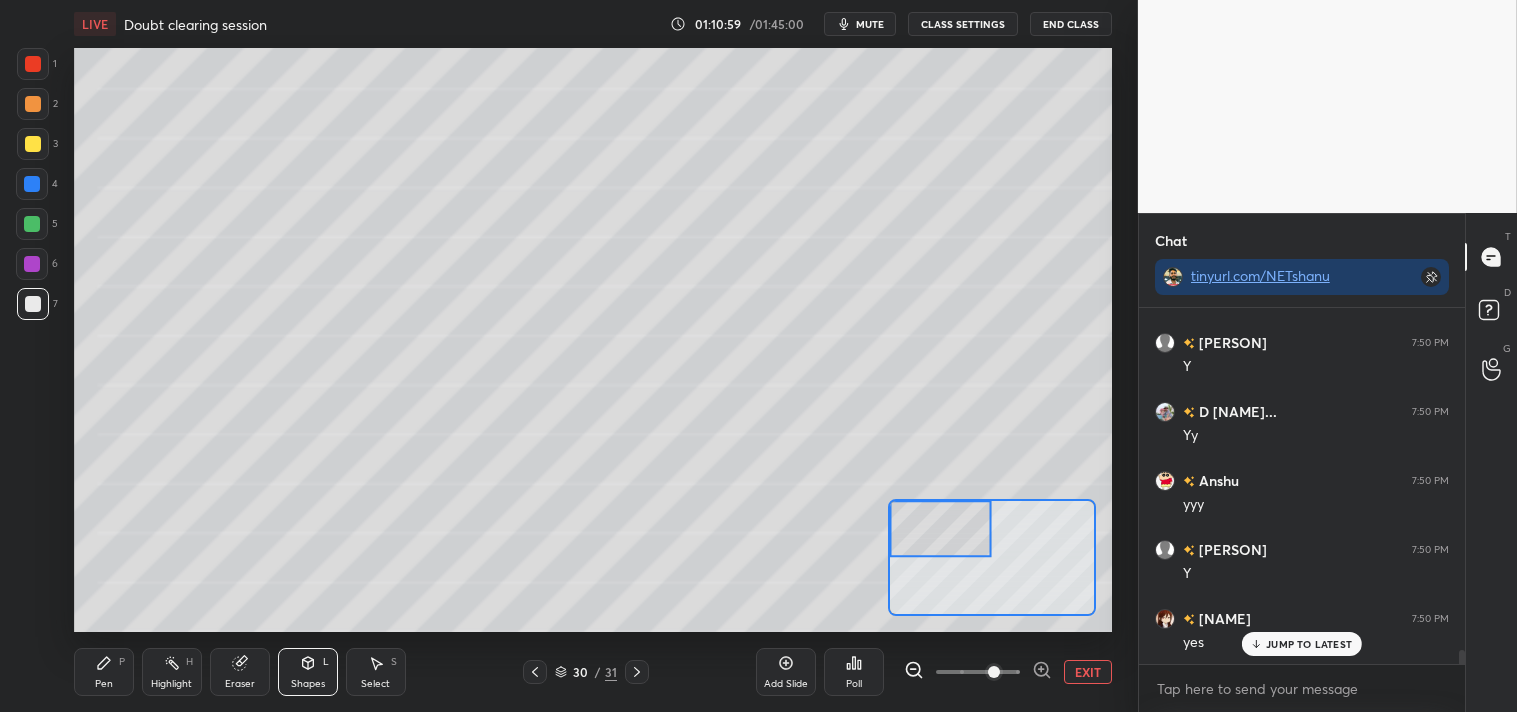 click on "Pen P" at bounding box center (104, 672) 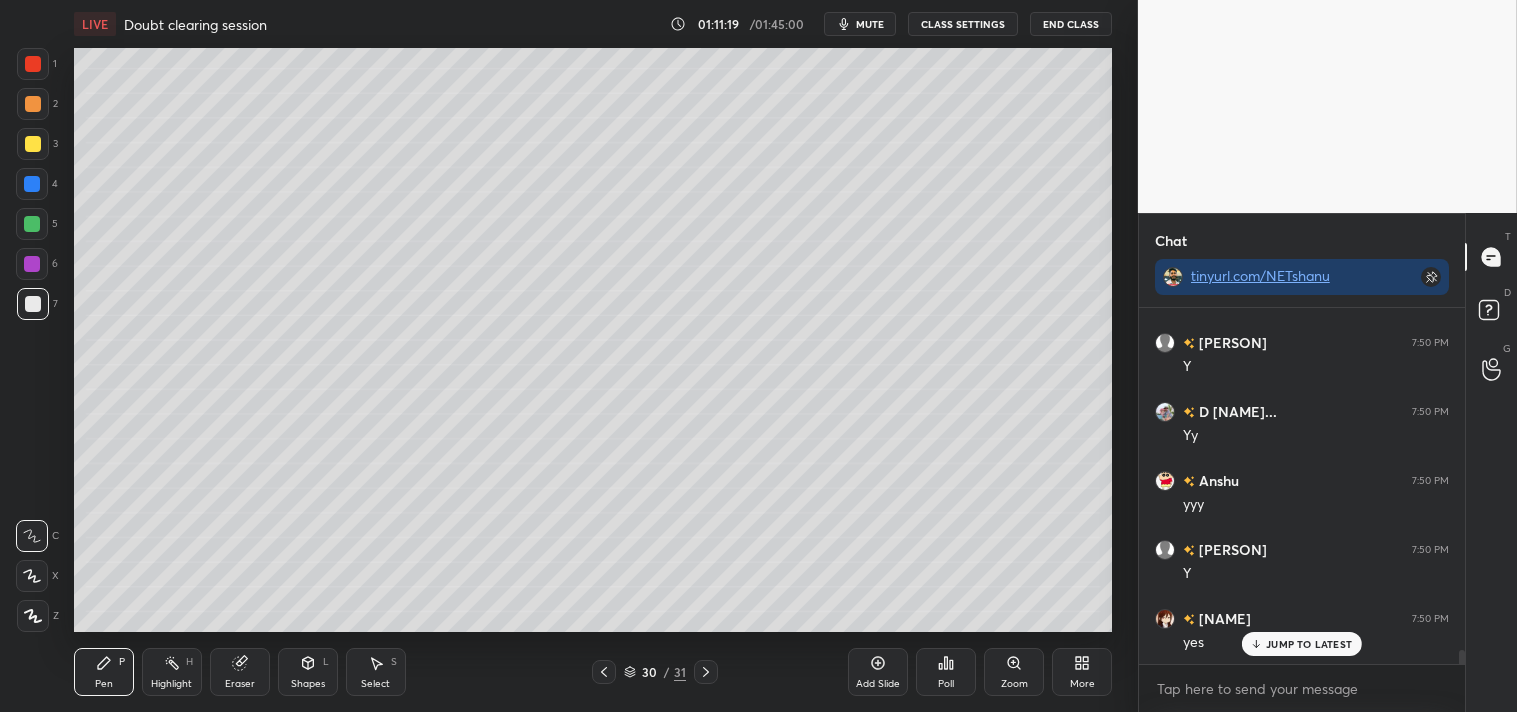 click on "Zoom" at bounding box center (1014, 672) 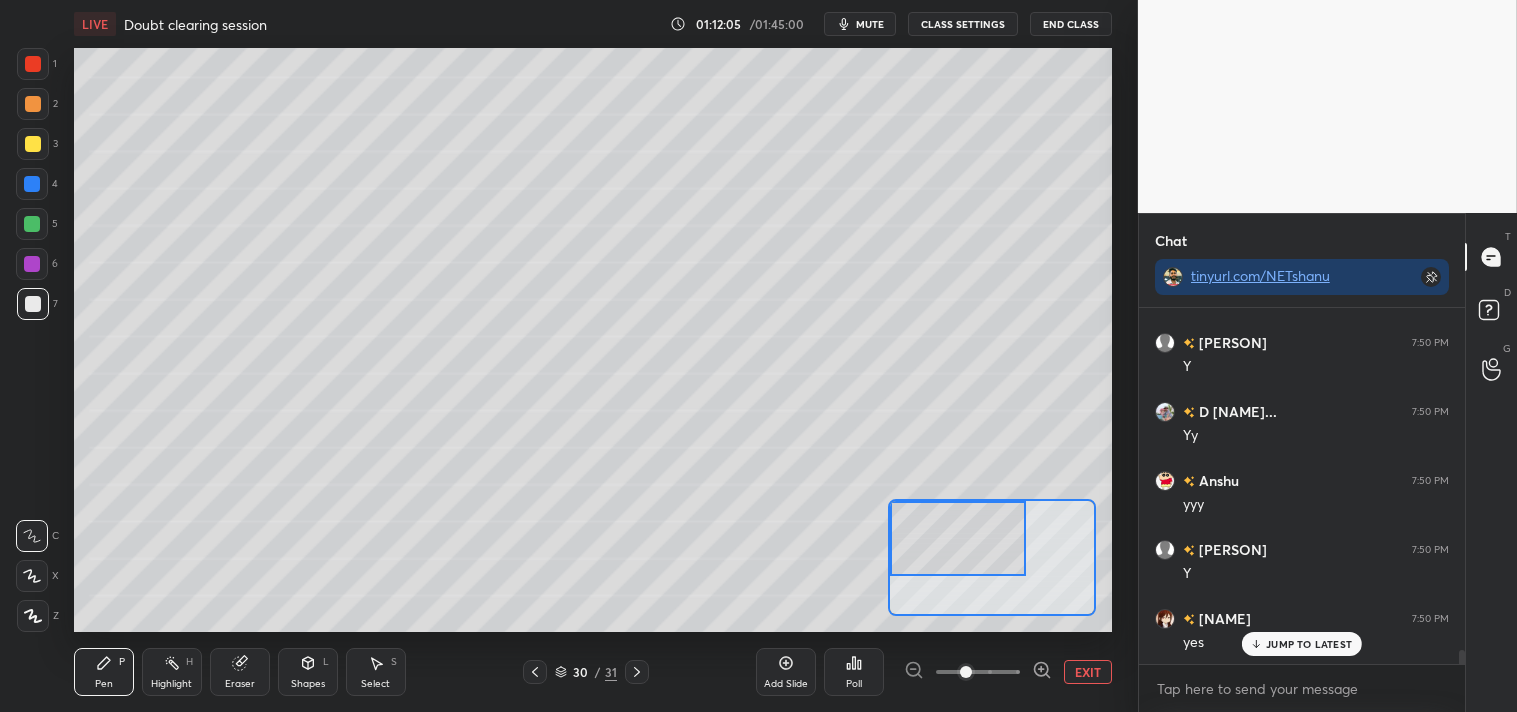 click on "Eraser" at bounding box center (240, 672) 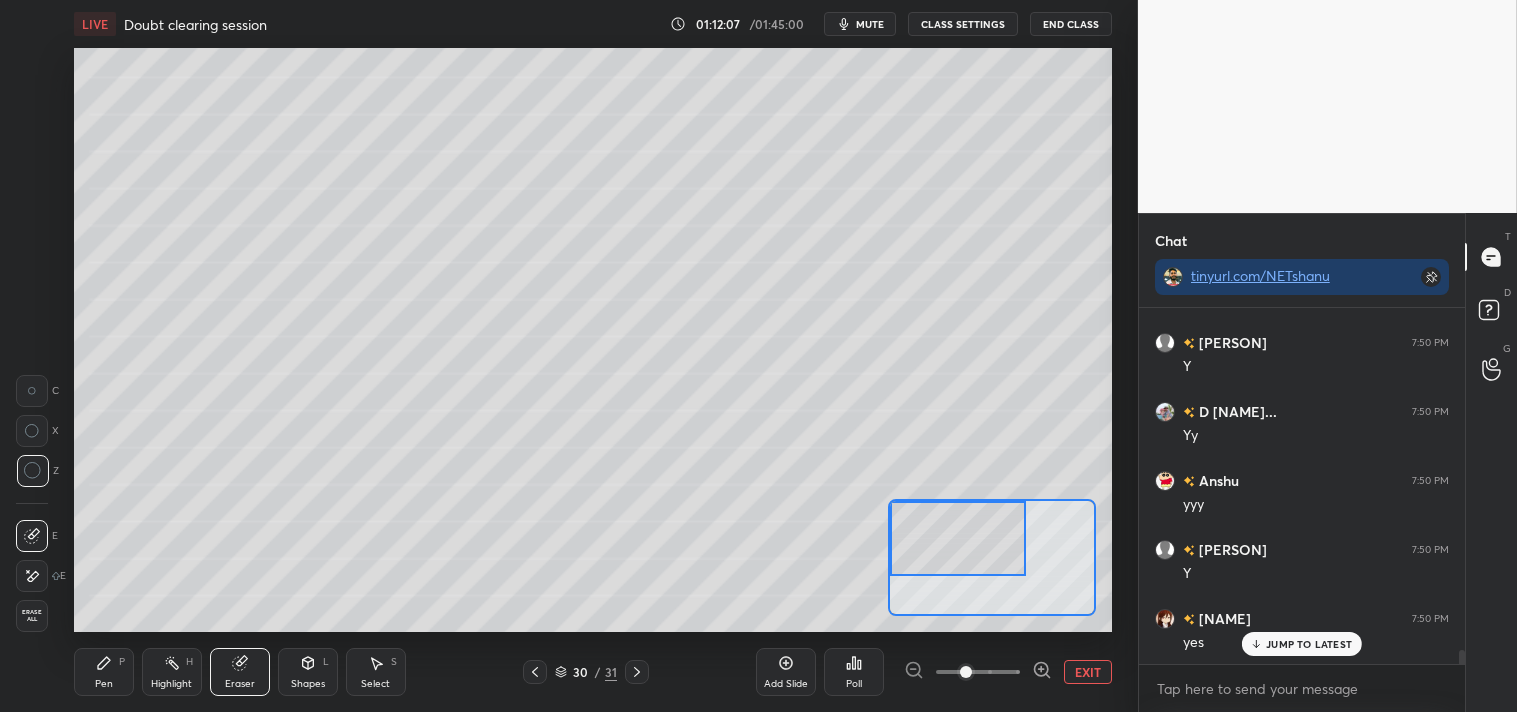 click 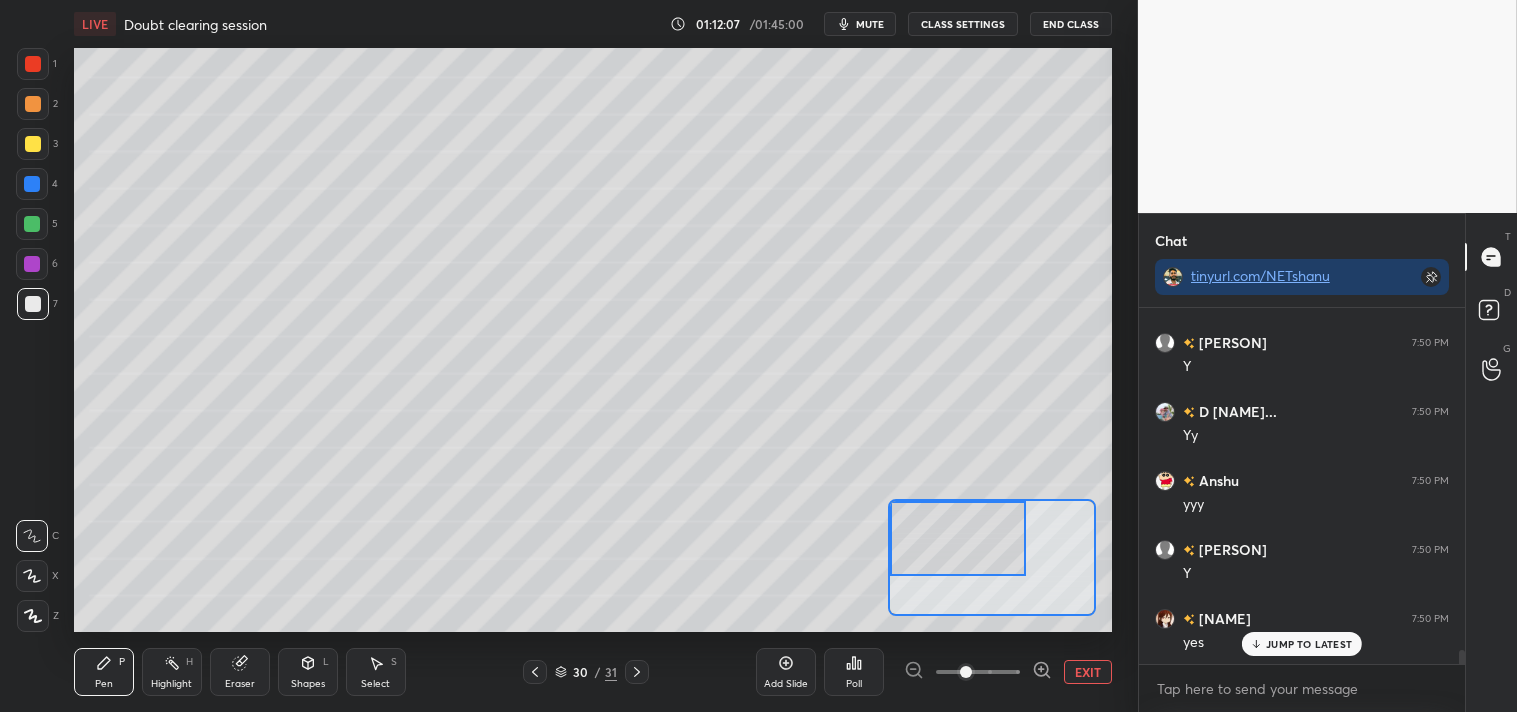 click on "Pen P" at bounding box center (104, 672) 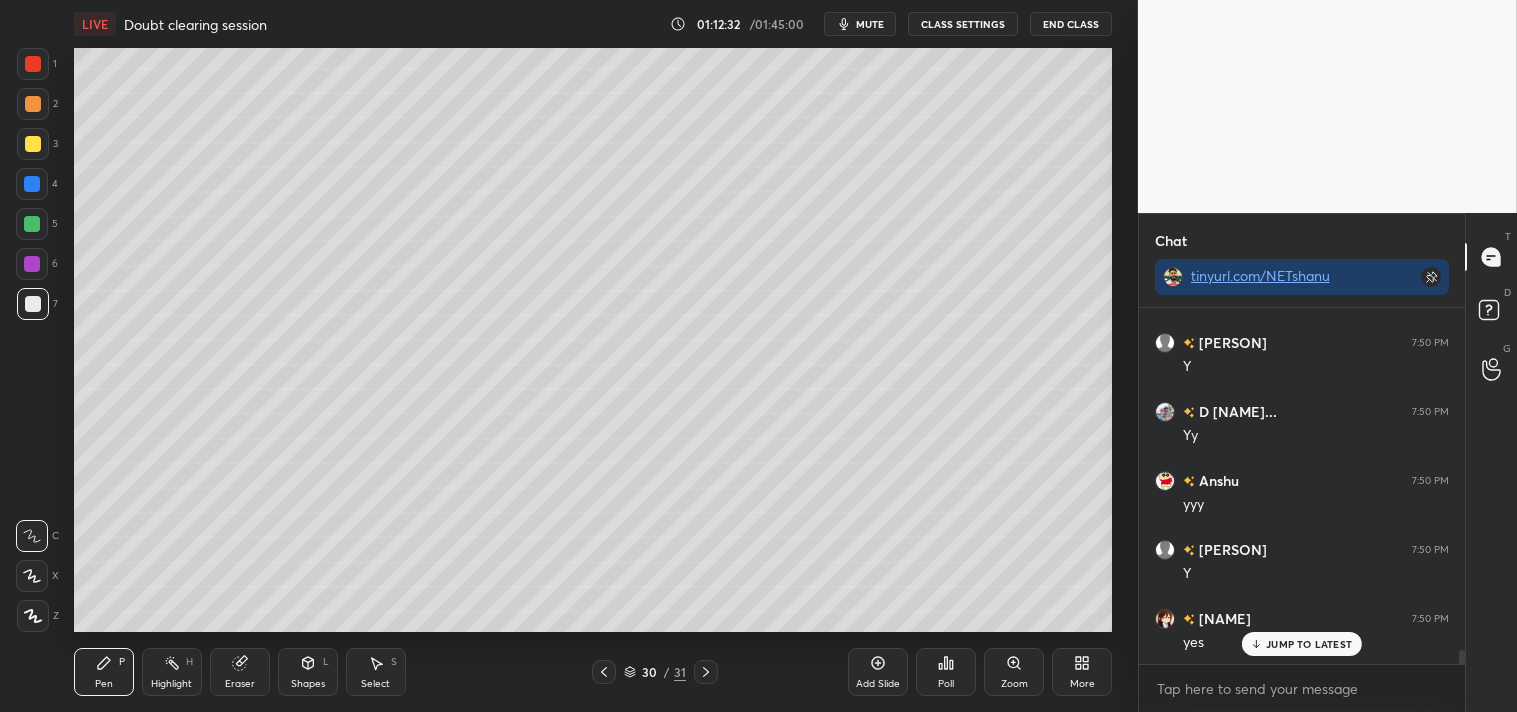 click on "Eraser" at bounding box center [240, 672] 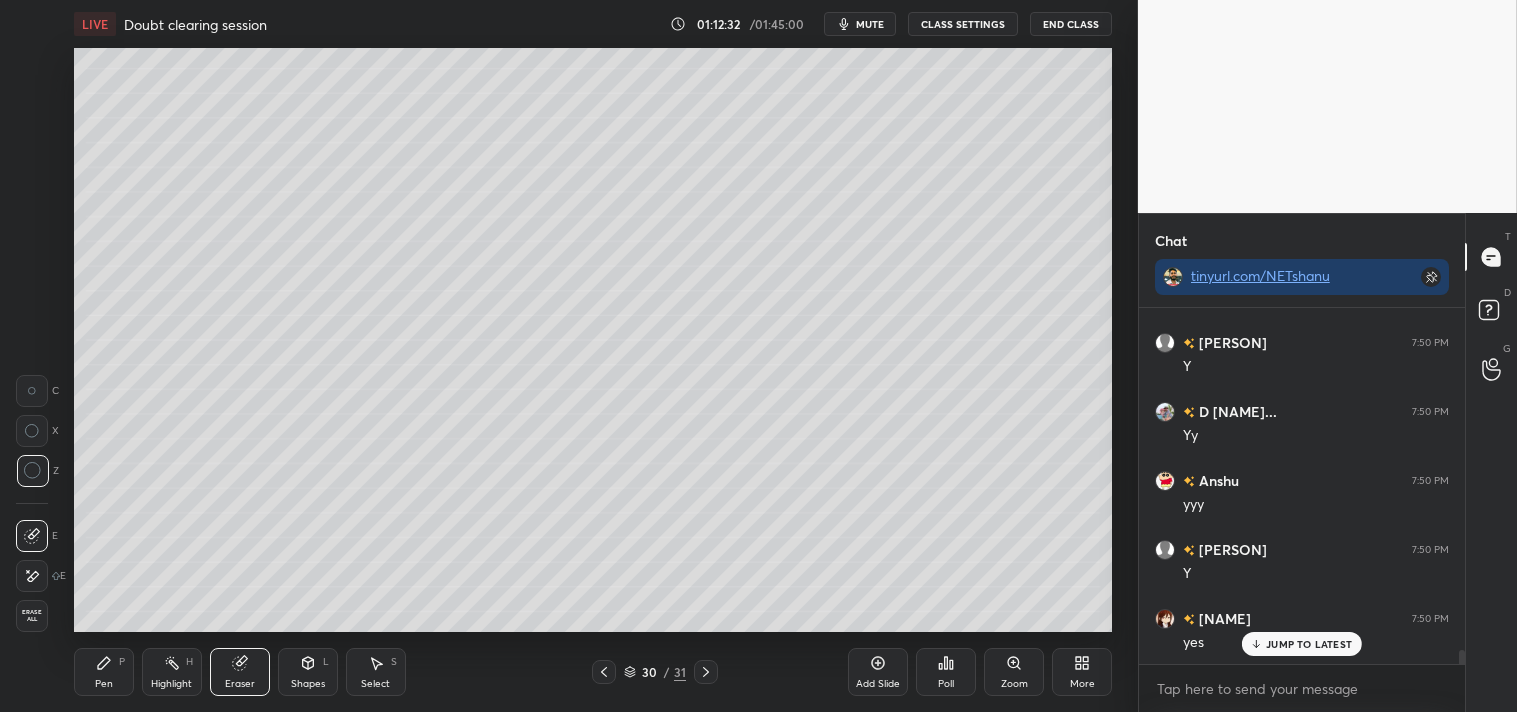 click on "Eraser" at bounding box center [240, 672] 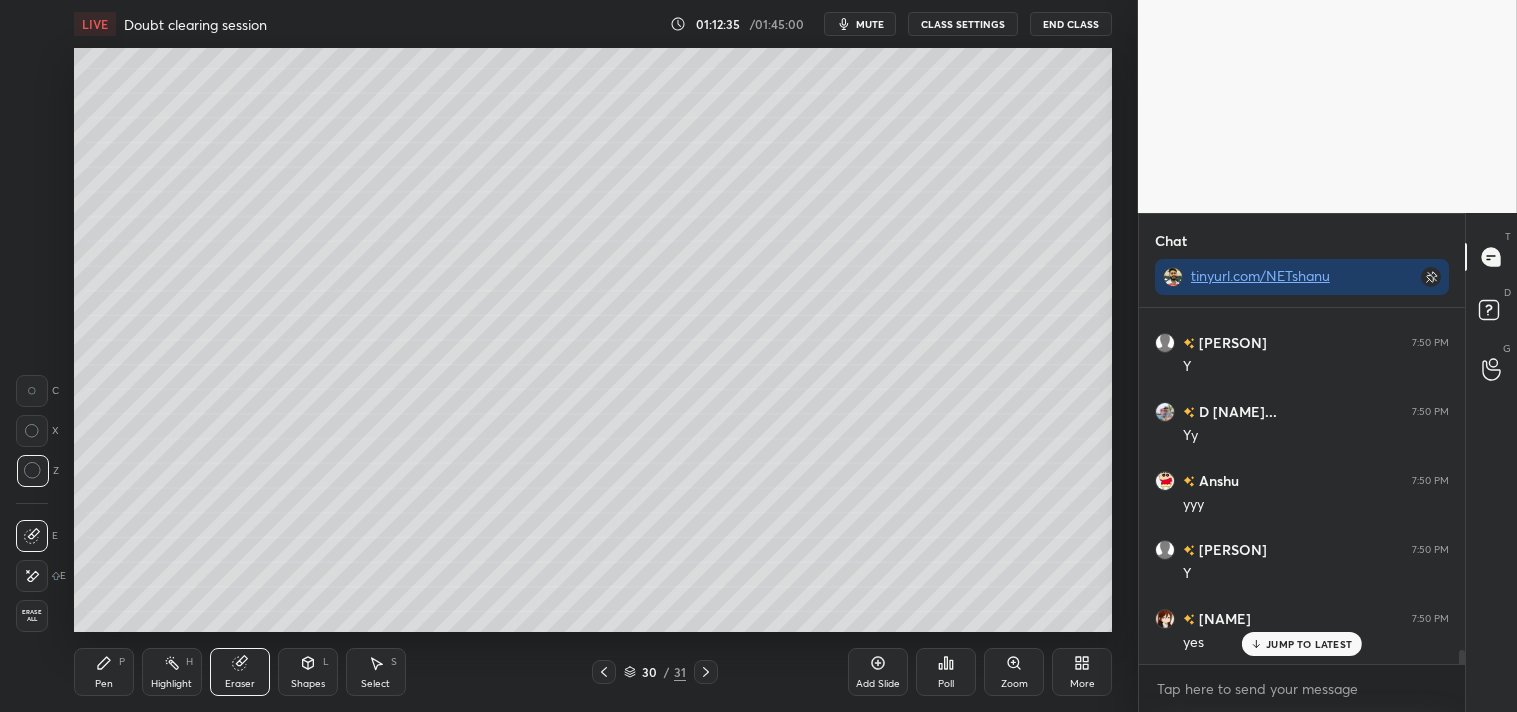 click on "Pen P" at bounding box center [104, 672] 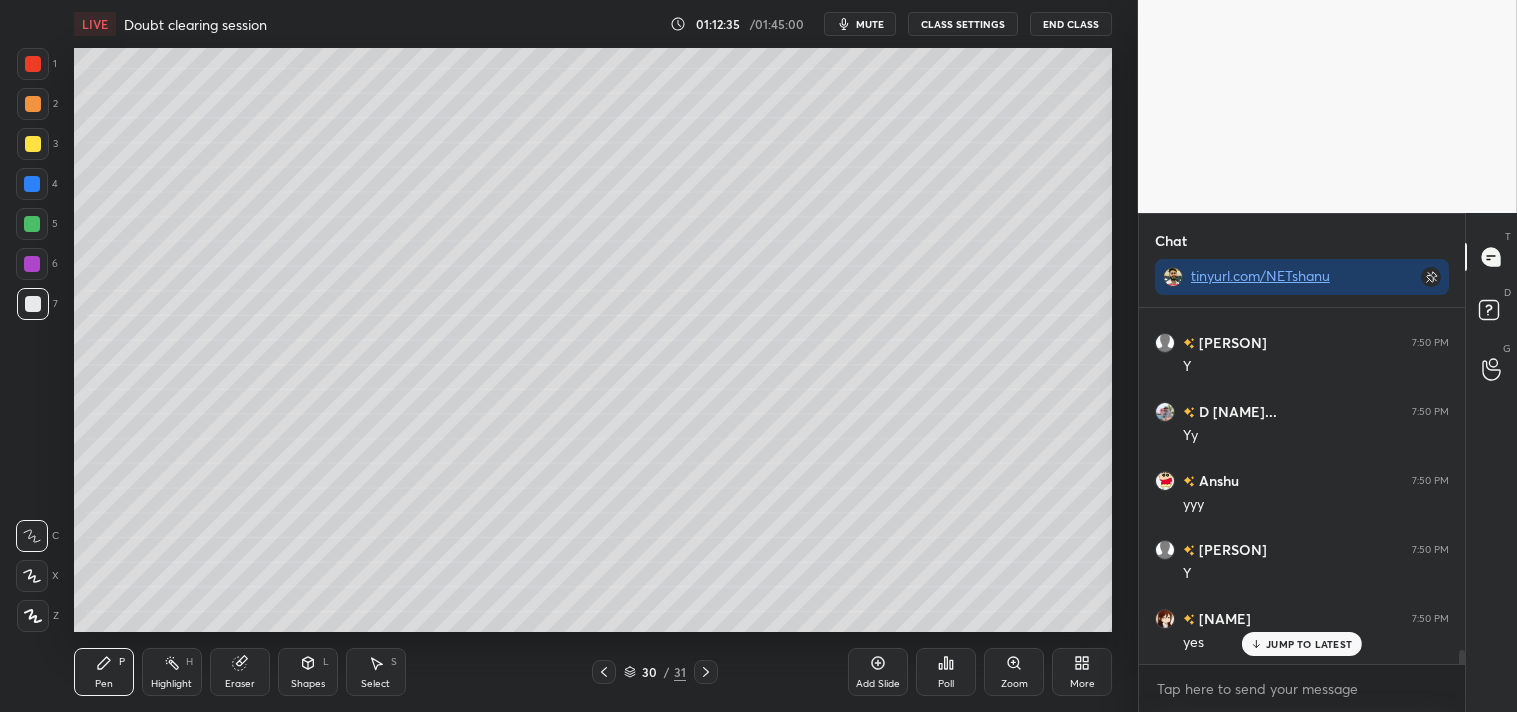 click on "Pen P" at bounding box center [104, 672] 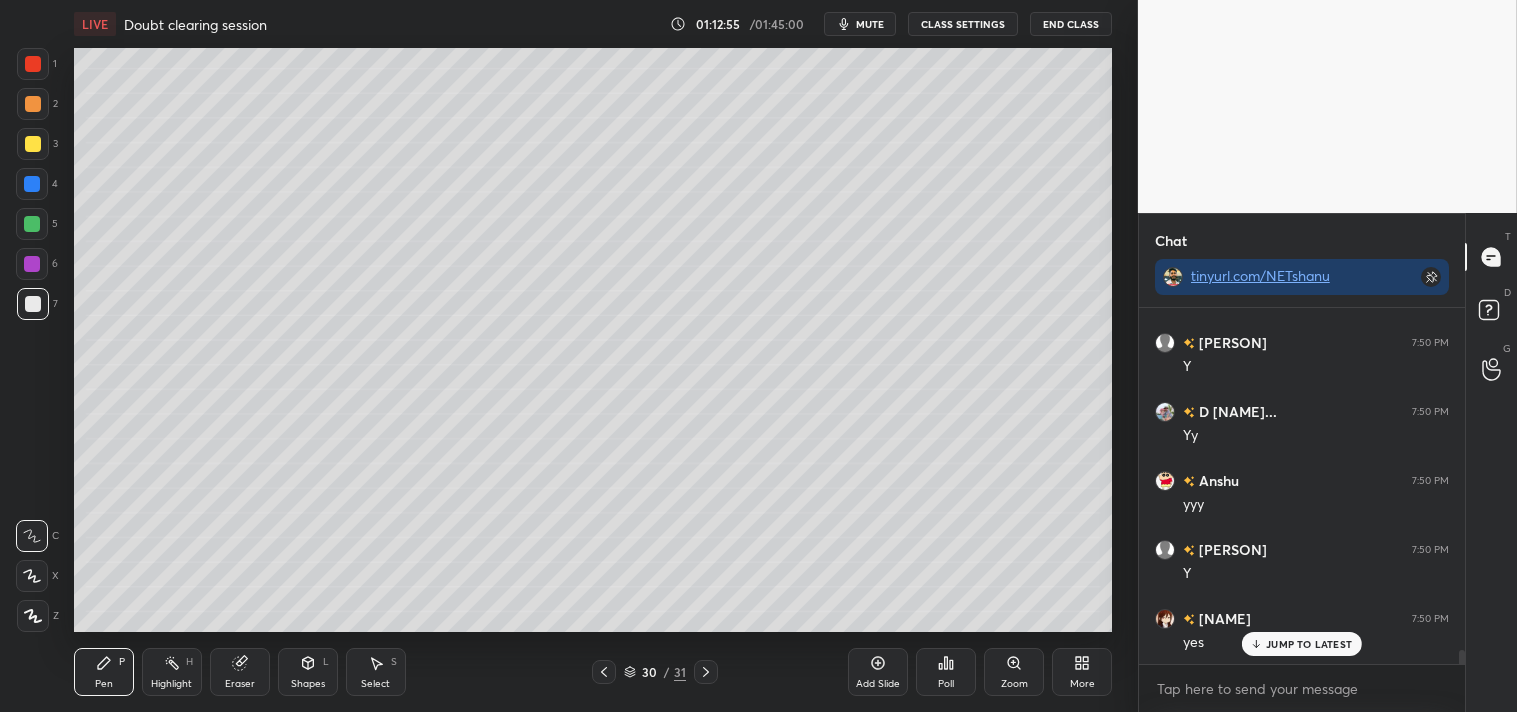 scroll, scrollTop: 8625, scrollLeft: 0, axis: vertical 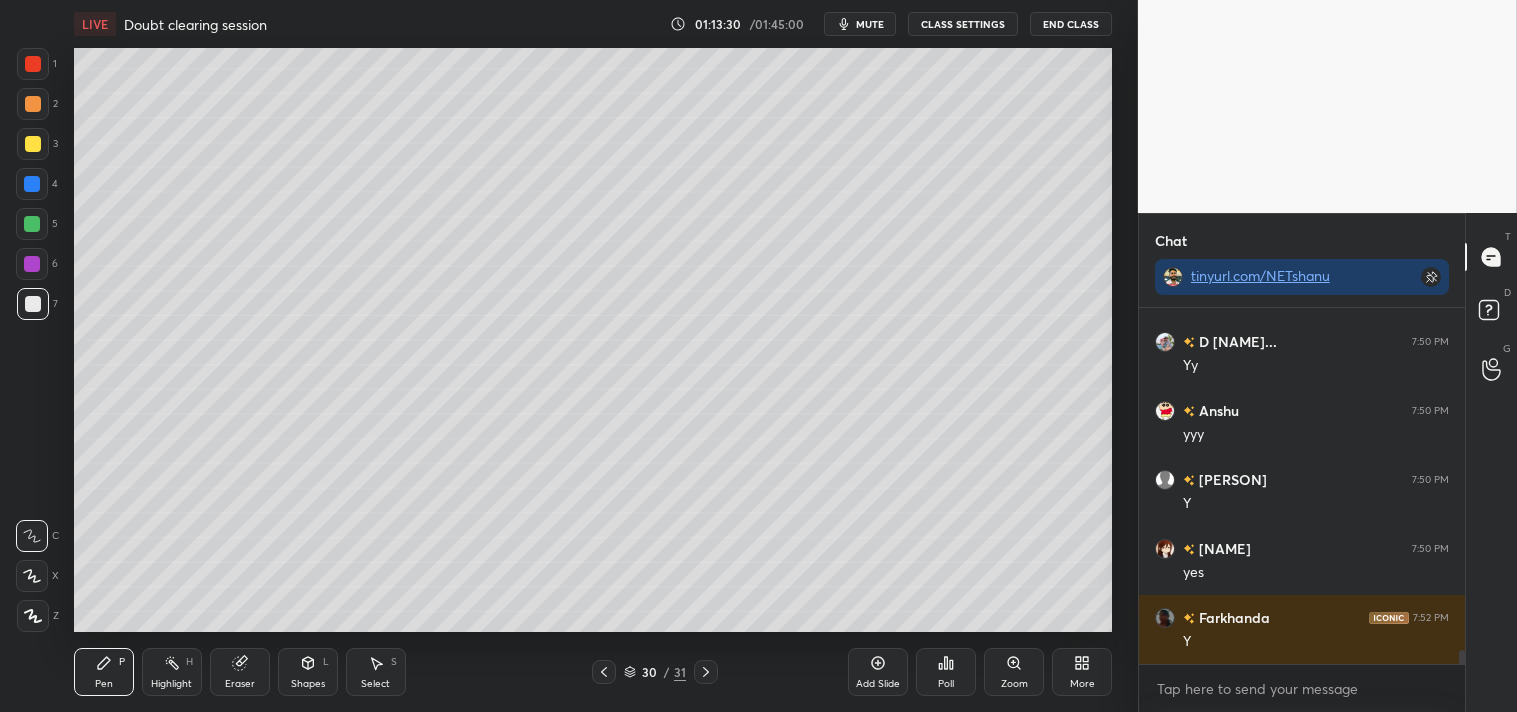 click on "Eraser" at bounding box center [240, 672] 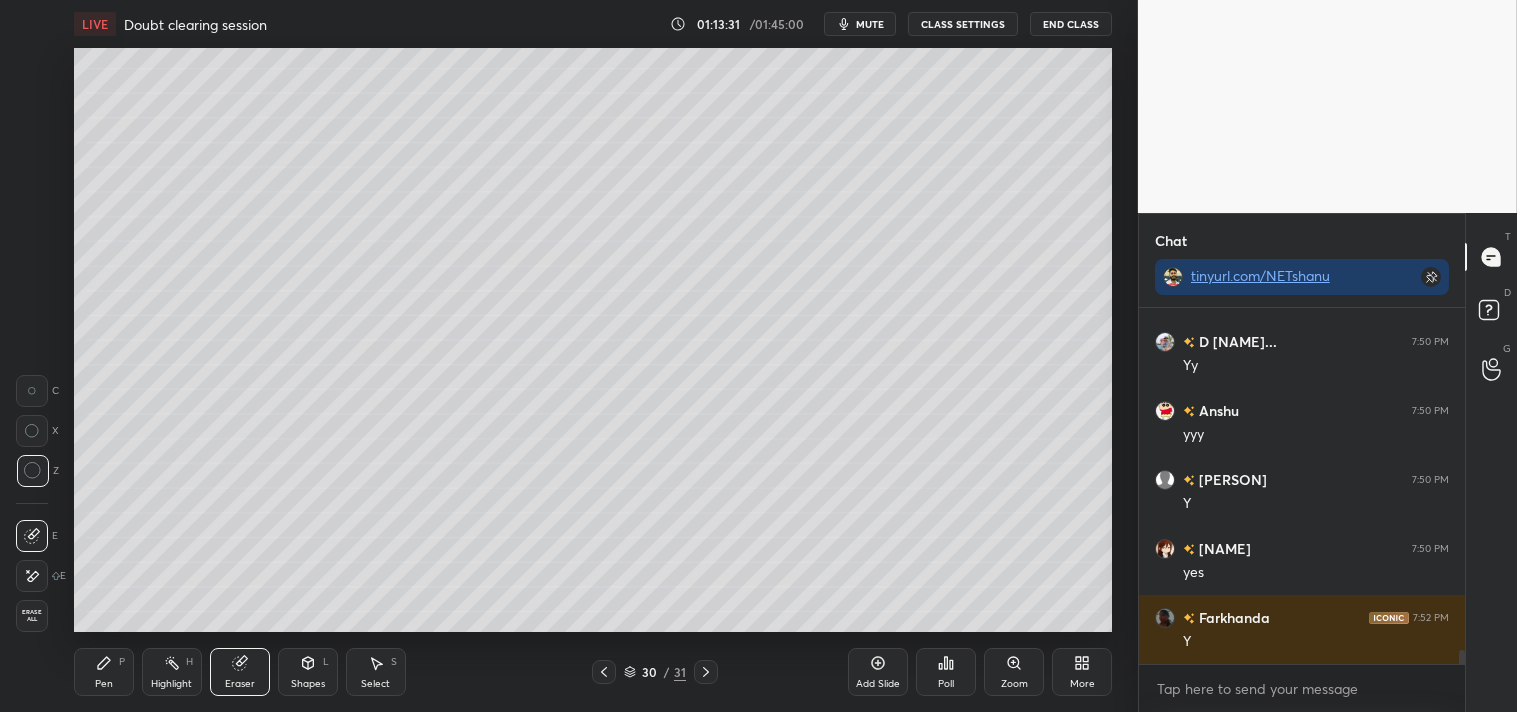 click 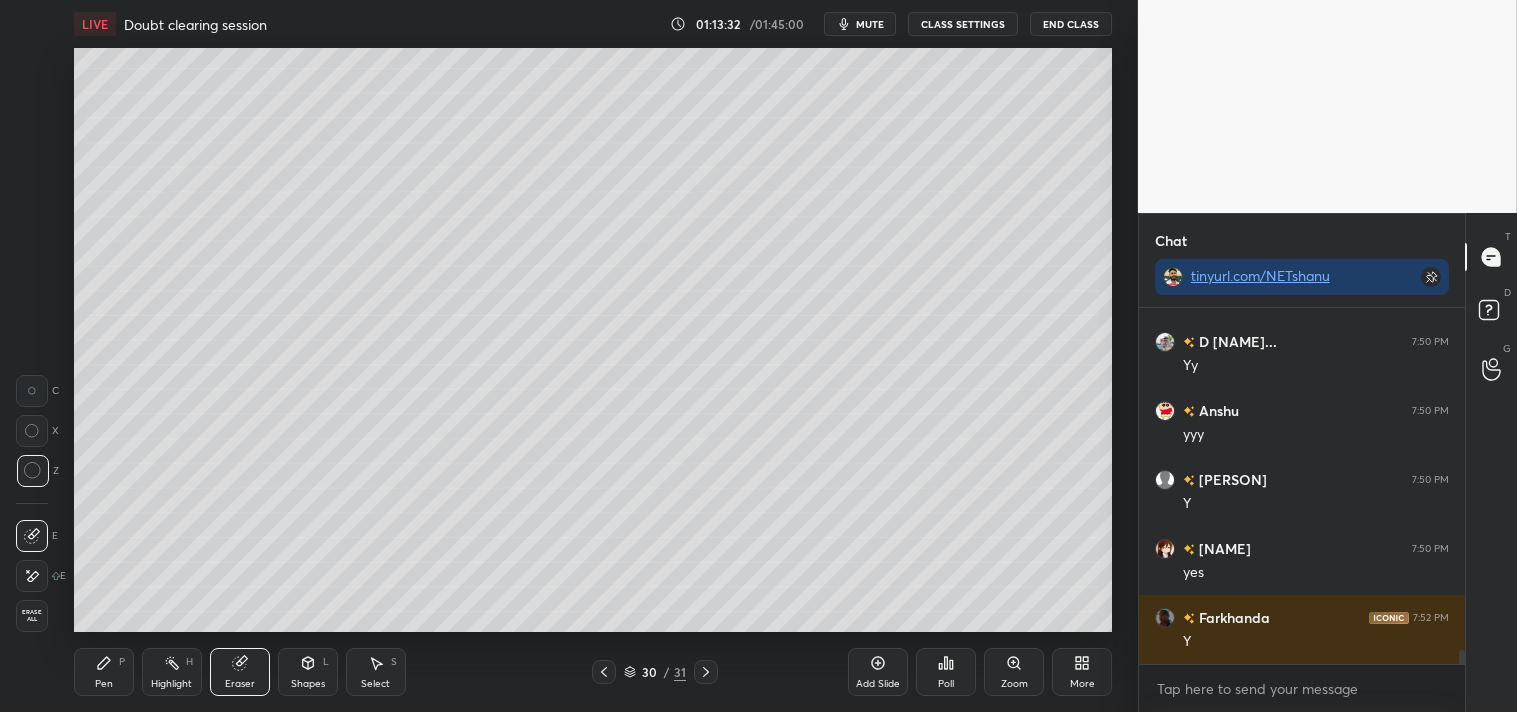 click on "Pen P" at bounding box center [104, 672] 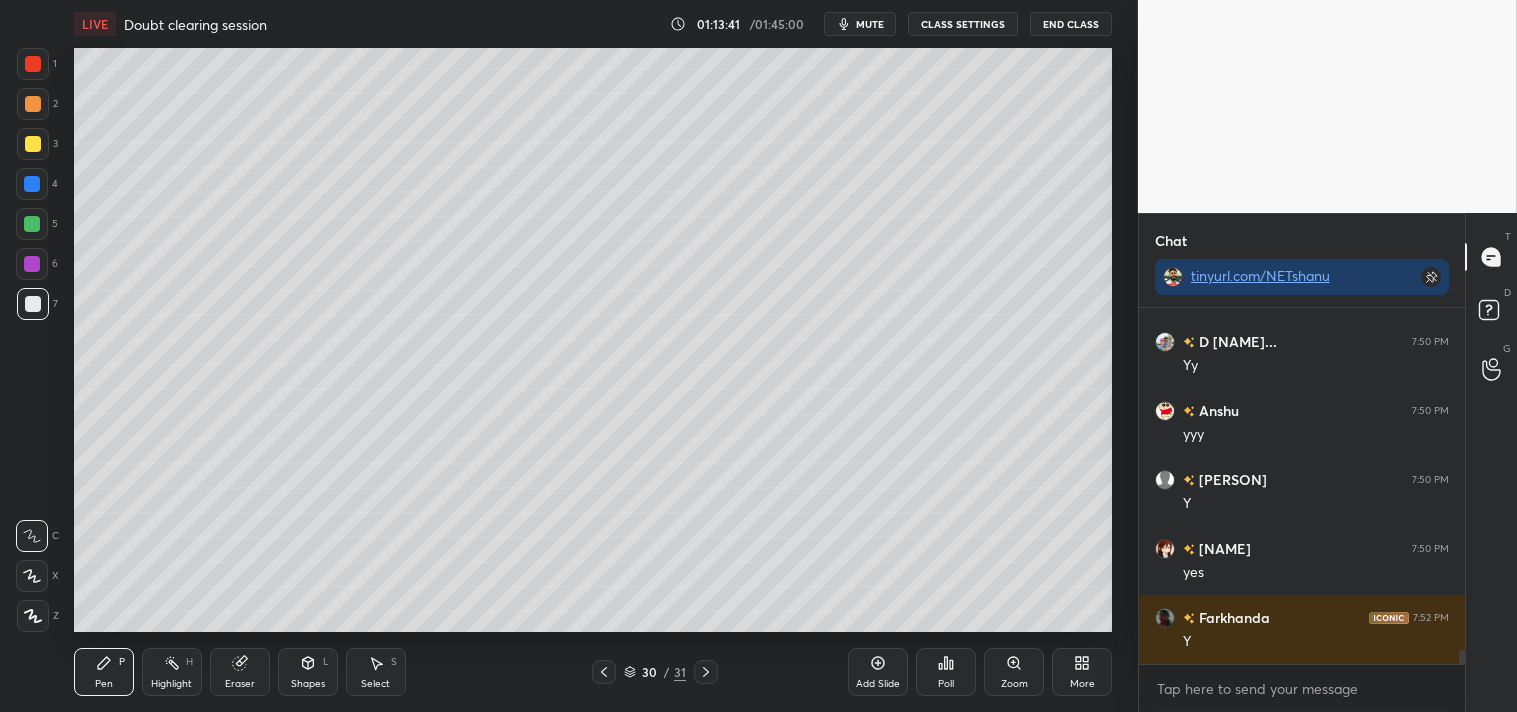 click 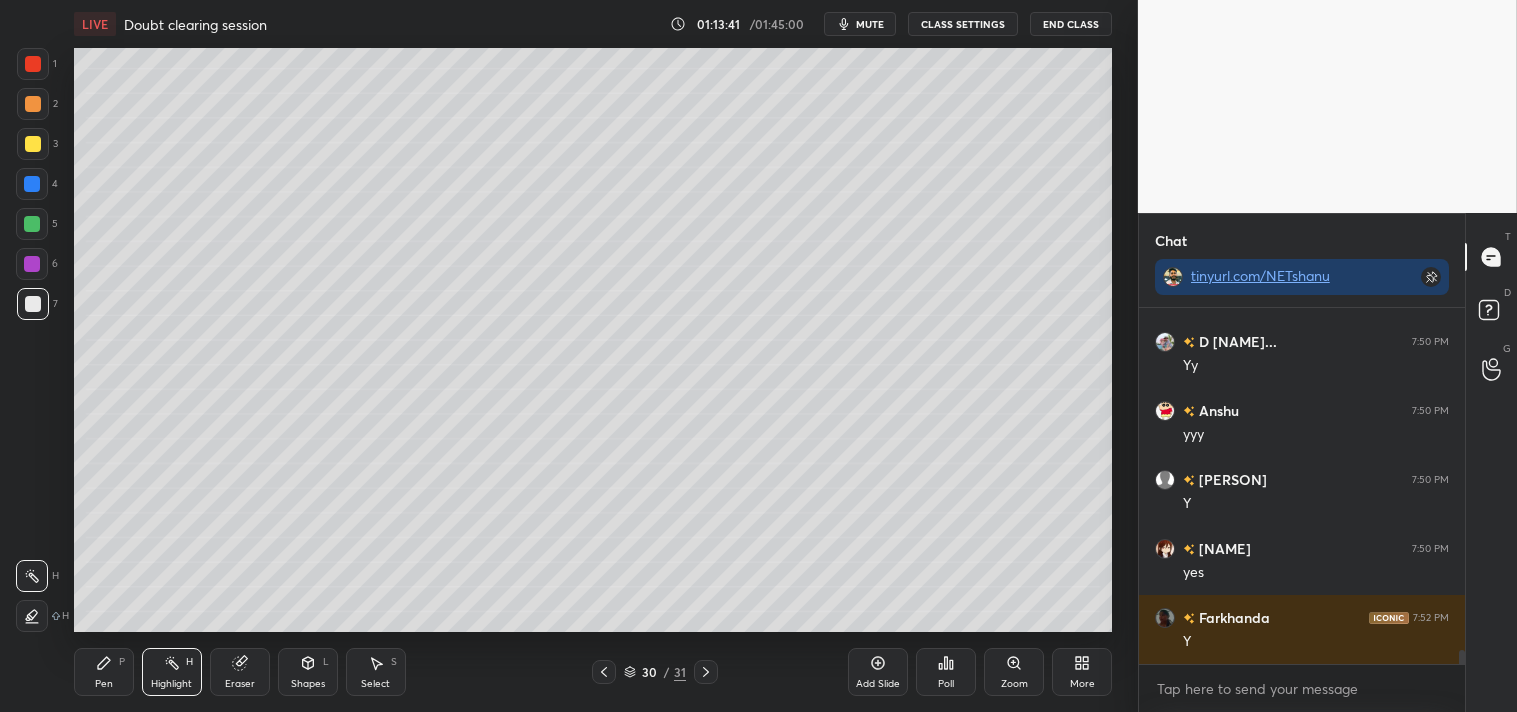 click 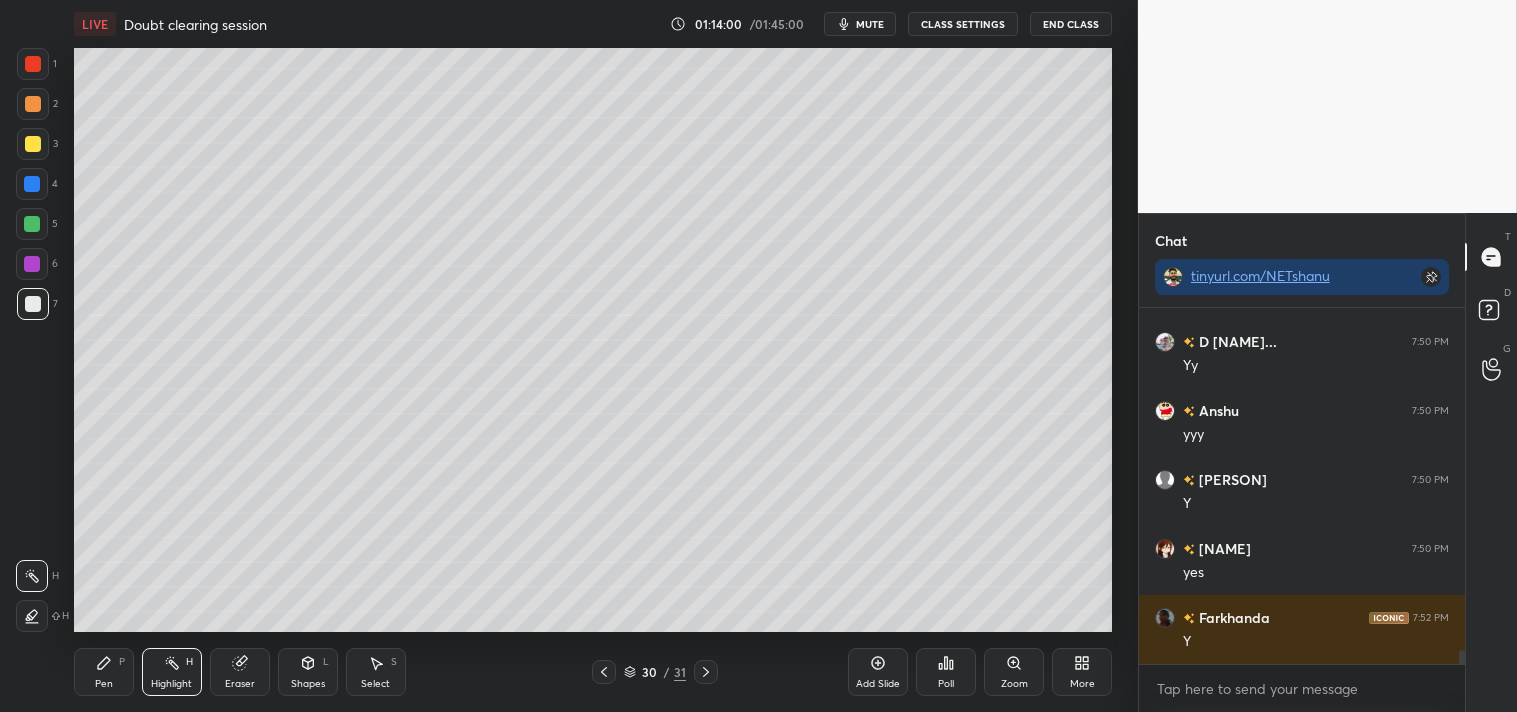 click on "Pen" at bounding box center (104, 684) 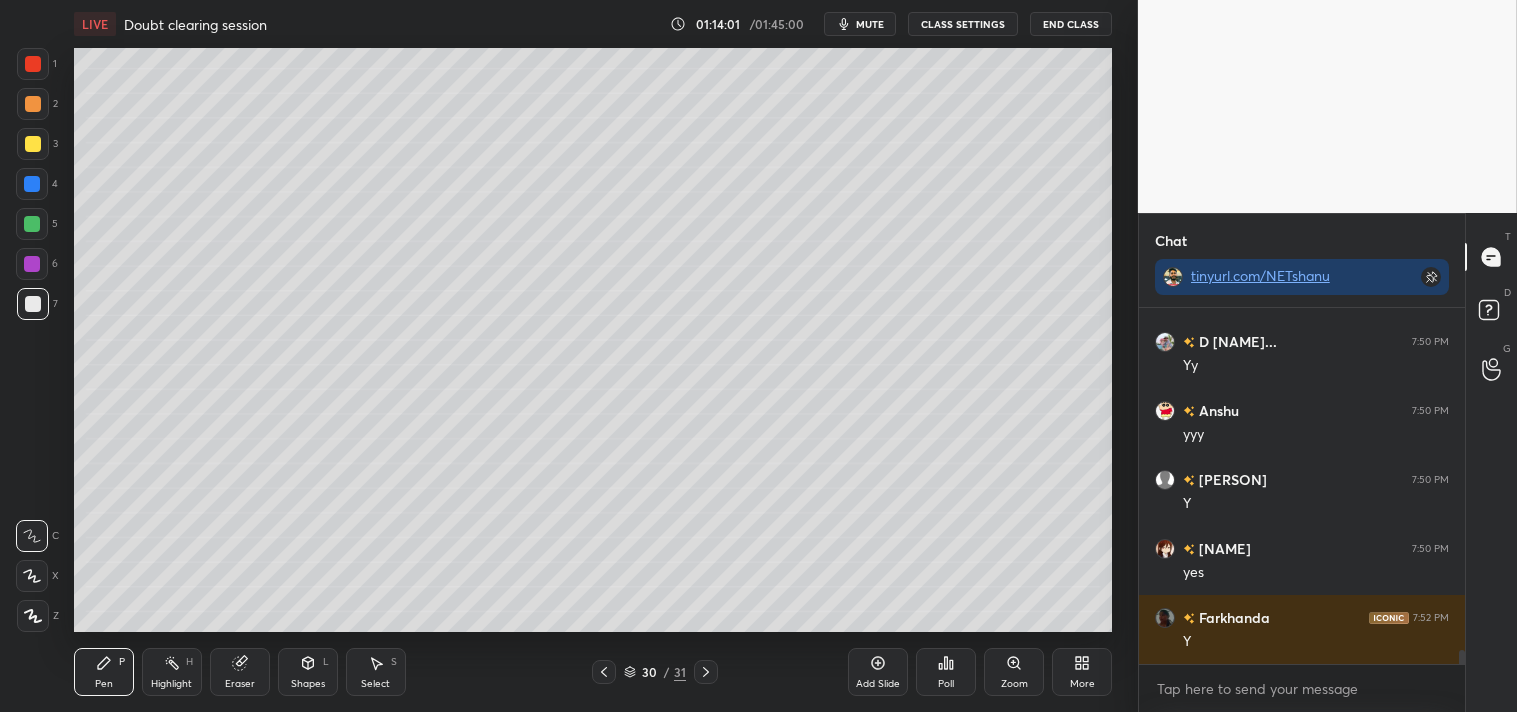 click on "Pen P" at bounding box center [104, 672] 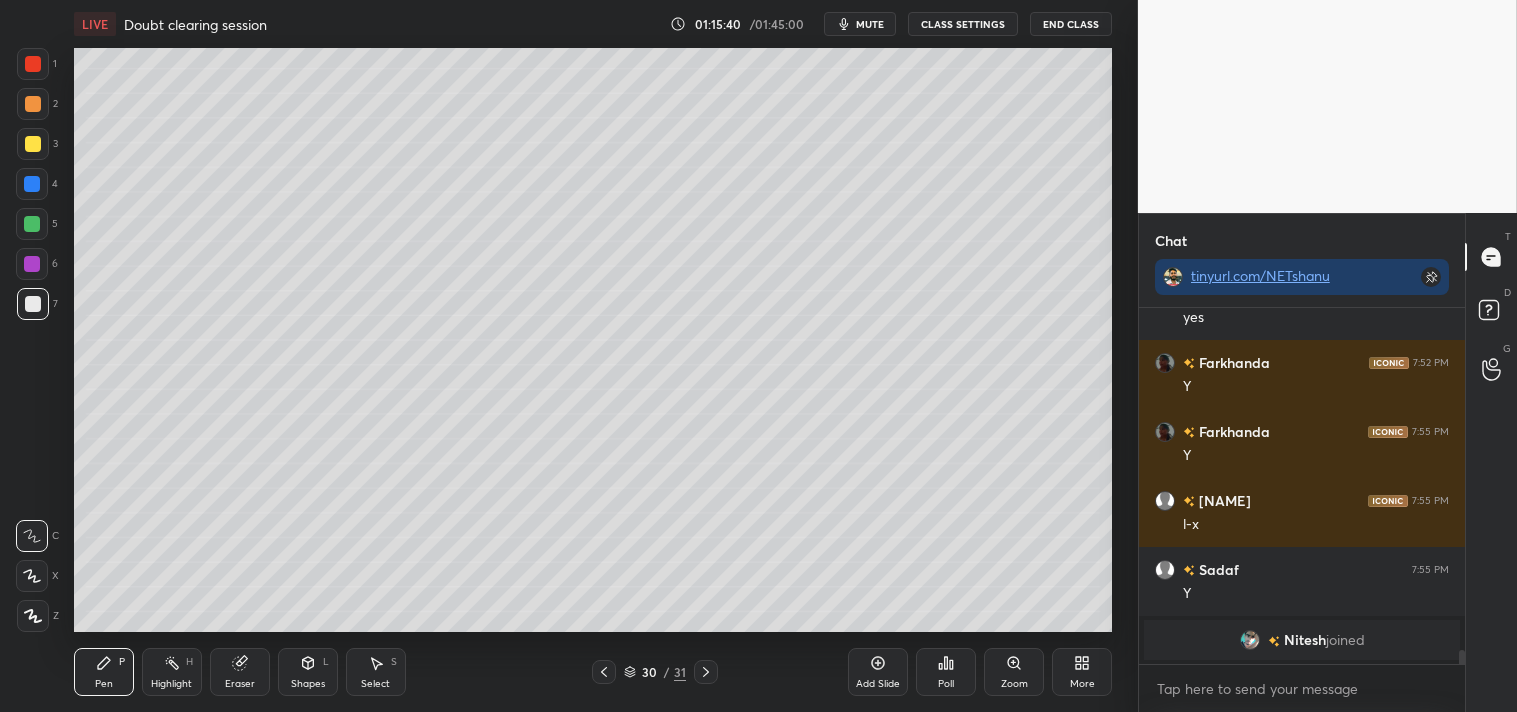 scroll, scrollTop: 8194, scrollLeft: 0, axis: vertical 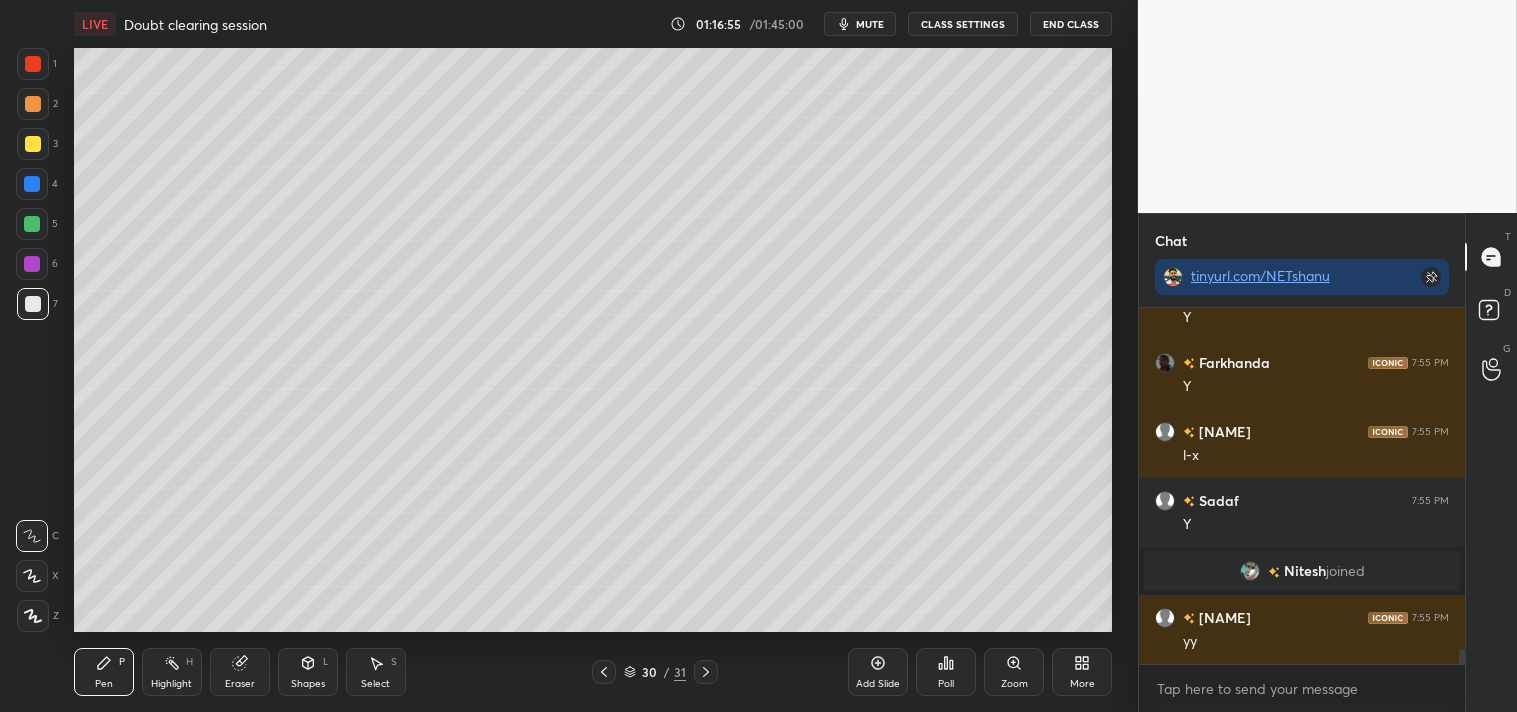 click on "Highlight" at bounding box center (171, 684) 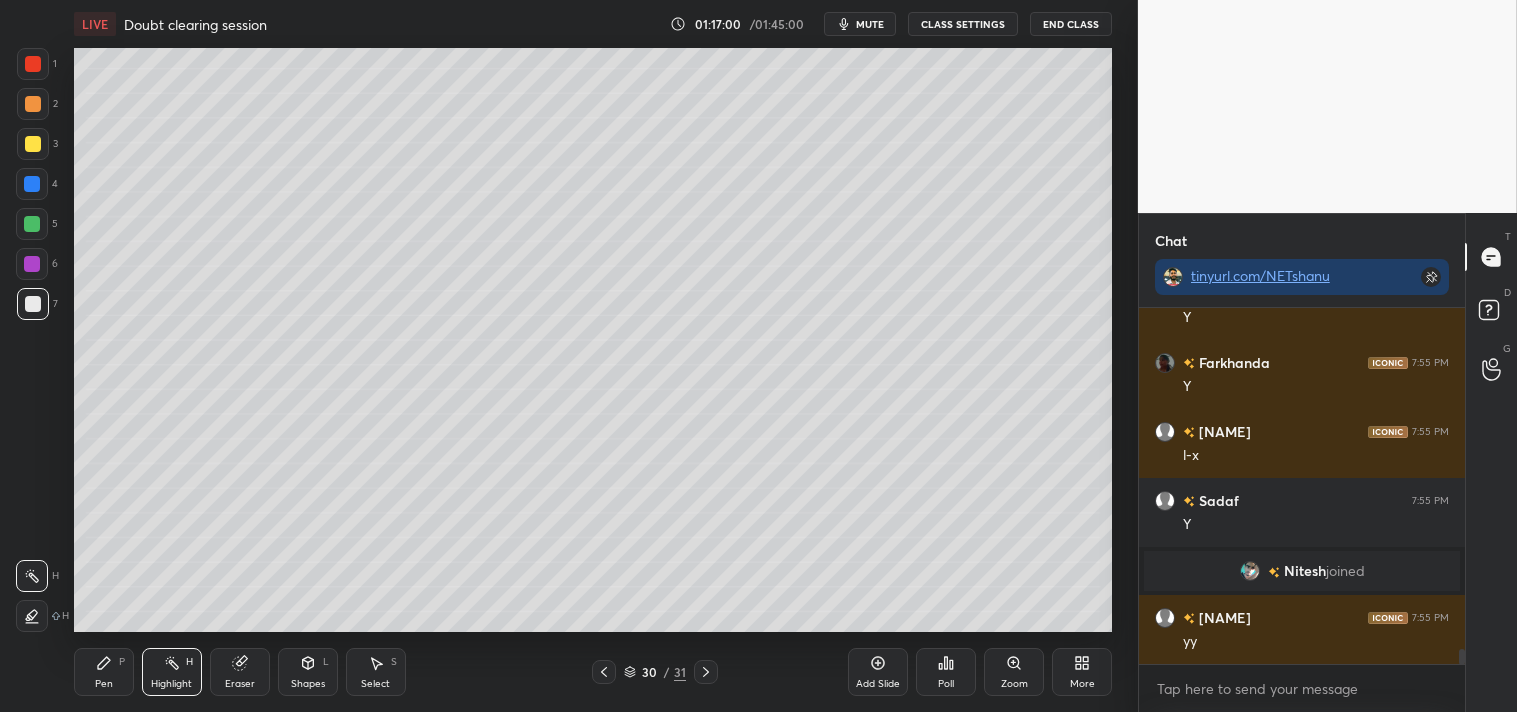 click on "Pen P" at bounding box center (104, 672) 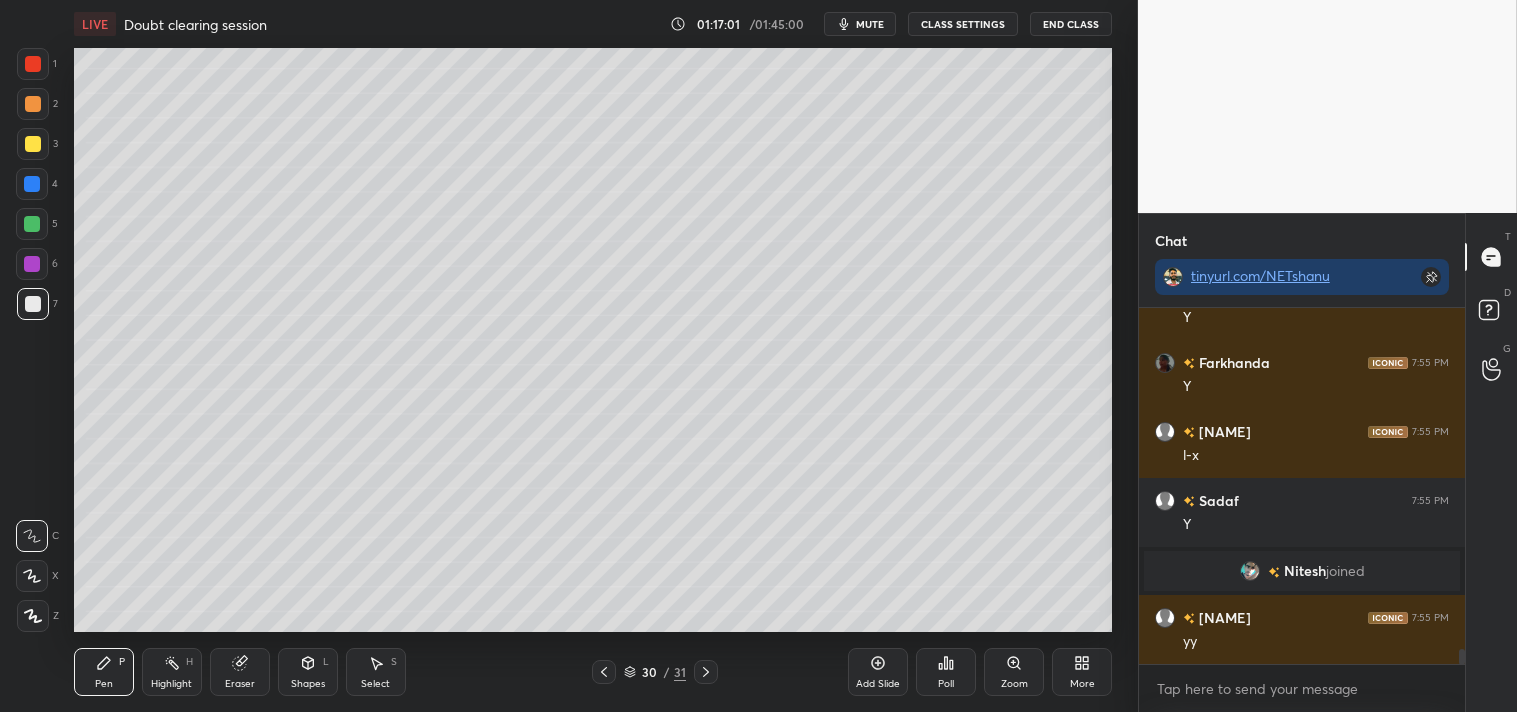 click on "Pen" at bounding box center [104, 684] 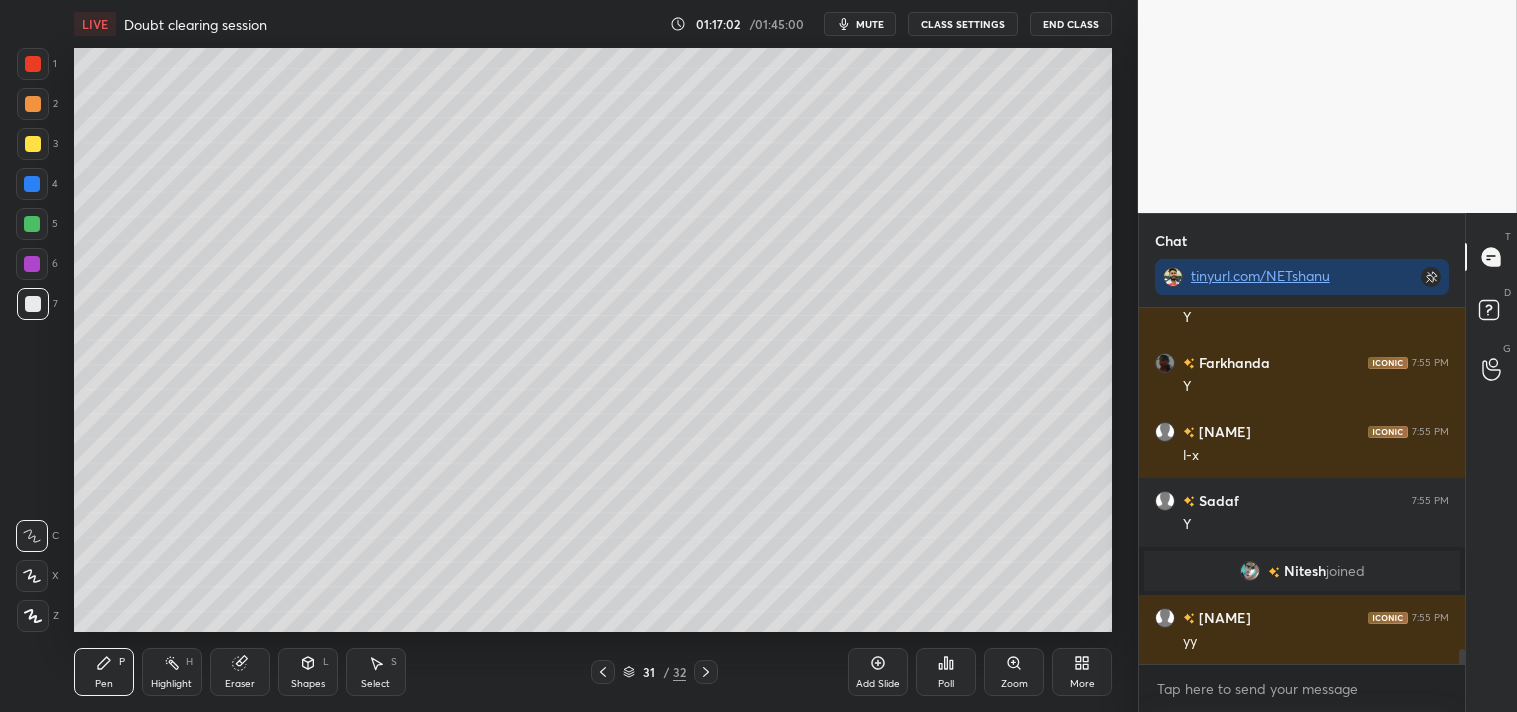 scroll, scrollTop: 8263, scrollLeft: 0, axis: vertical 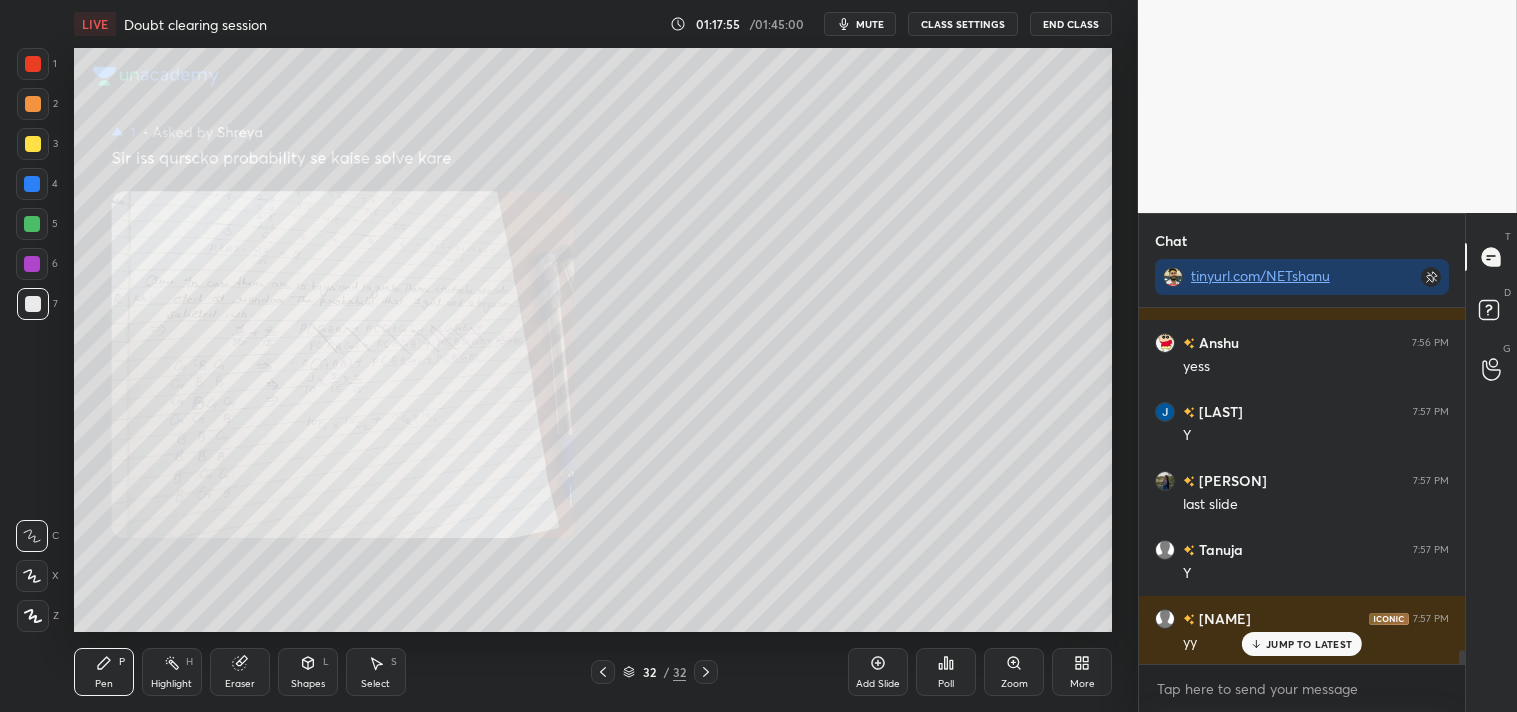 click on "Add Slide" at bounding box center (878, 684) 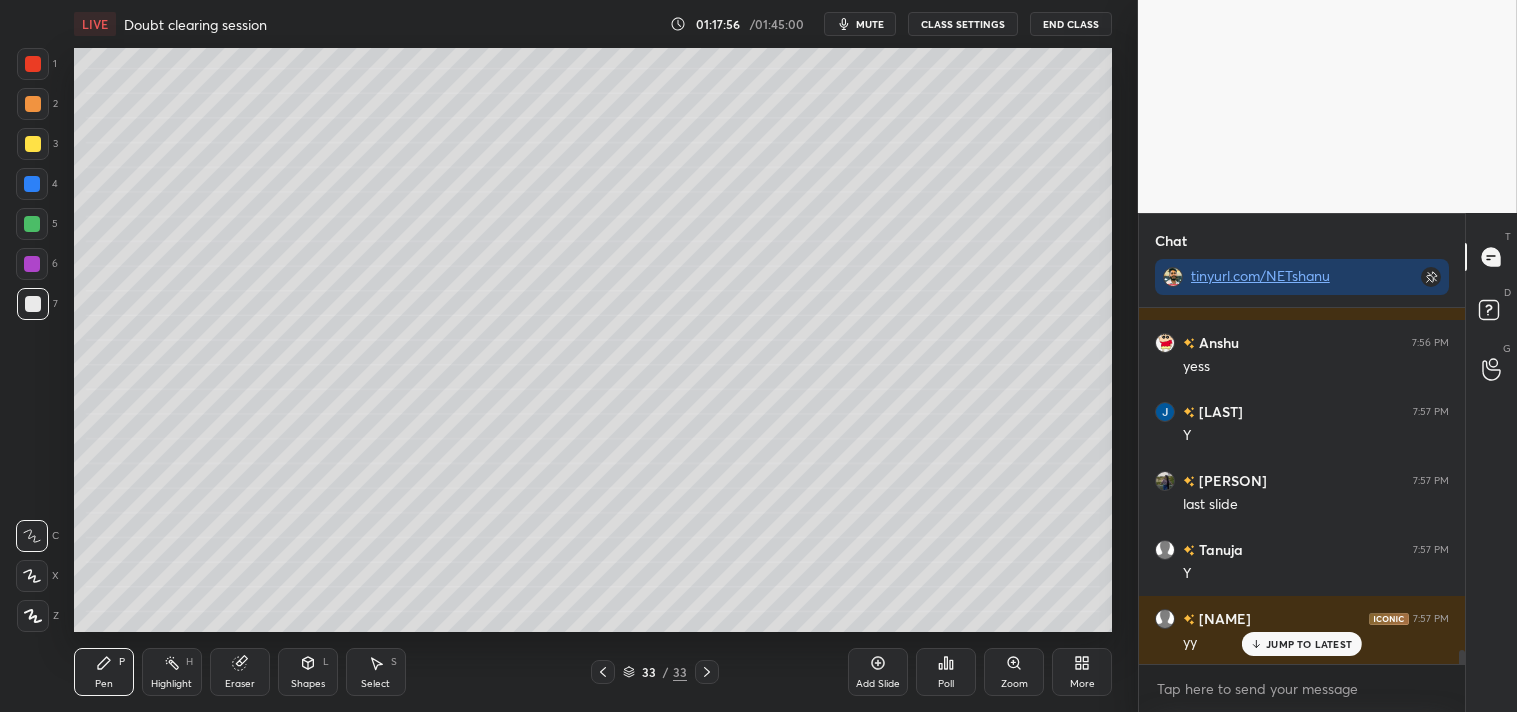 click on "Shapes" at bounding box center (308, 684) 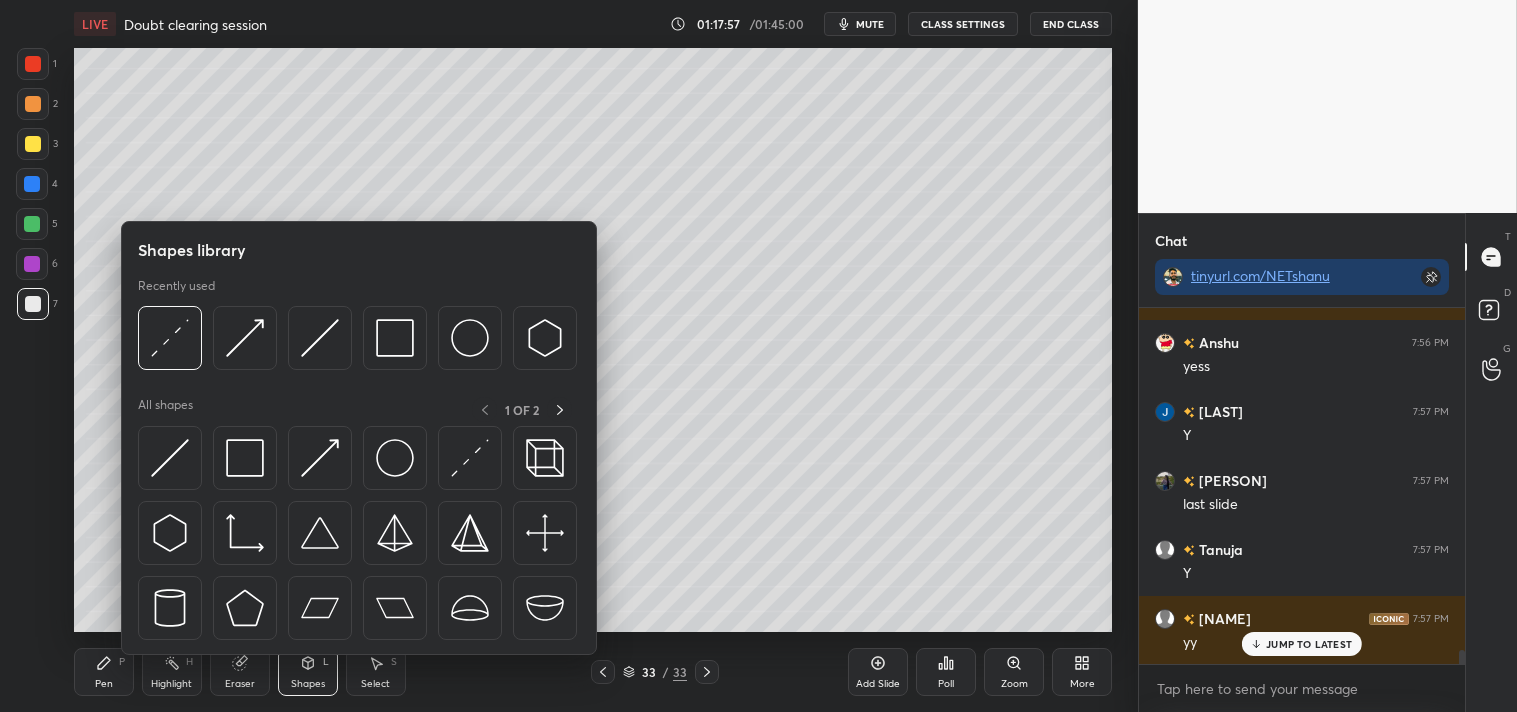 scroll, scrollTop: 8607, scrollLeft: 0, axis: vertical 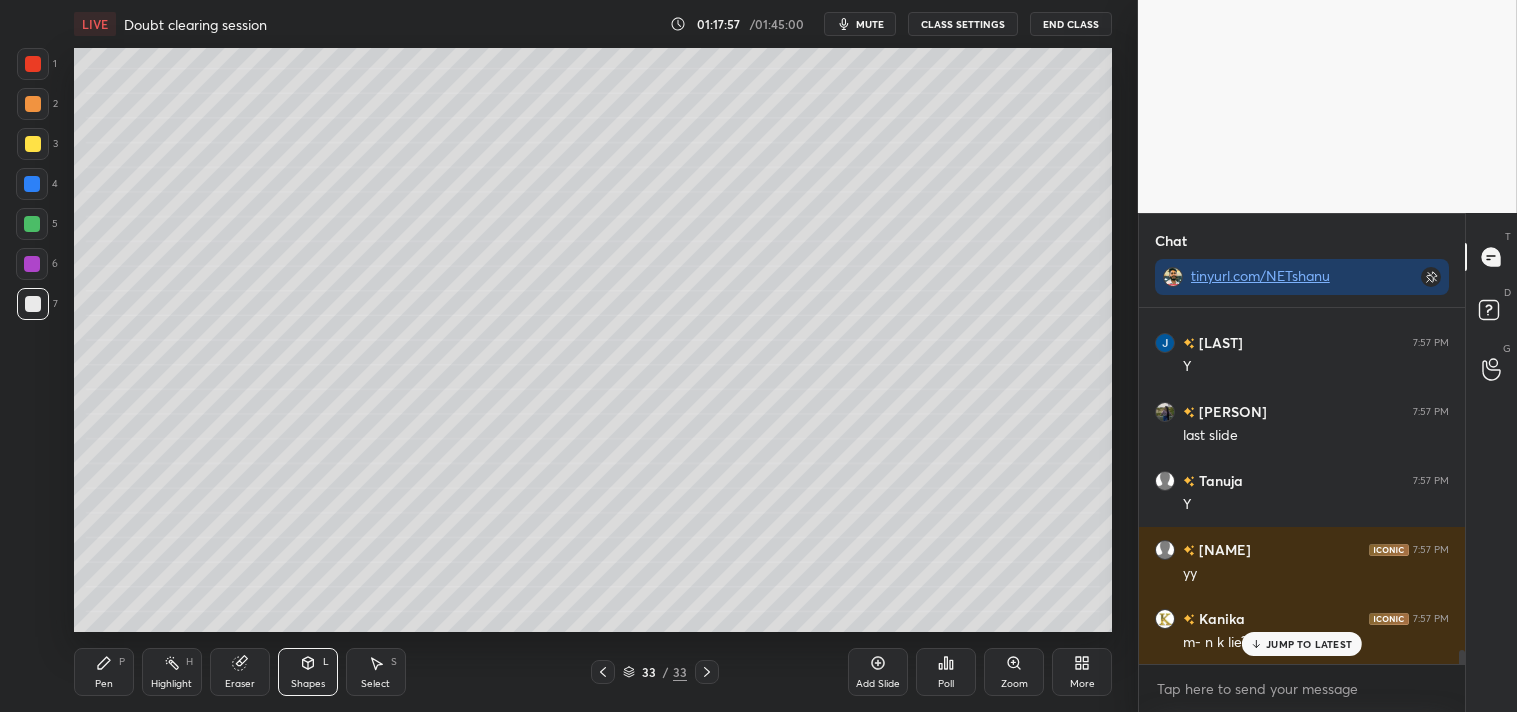 click on "More" at bounding box center [1082, 672] 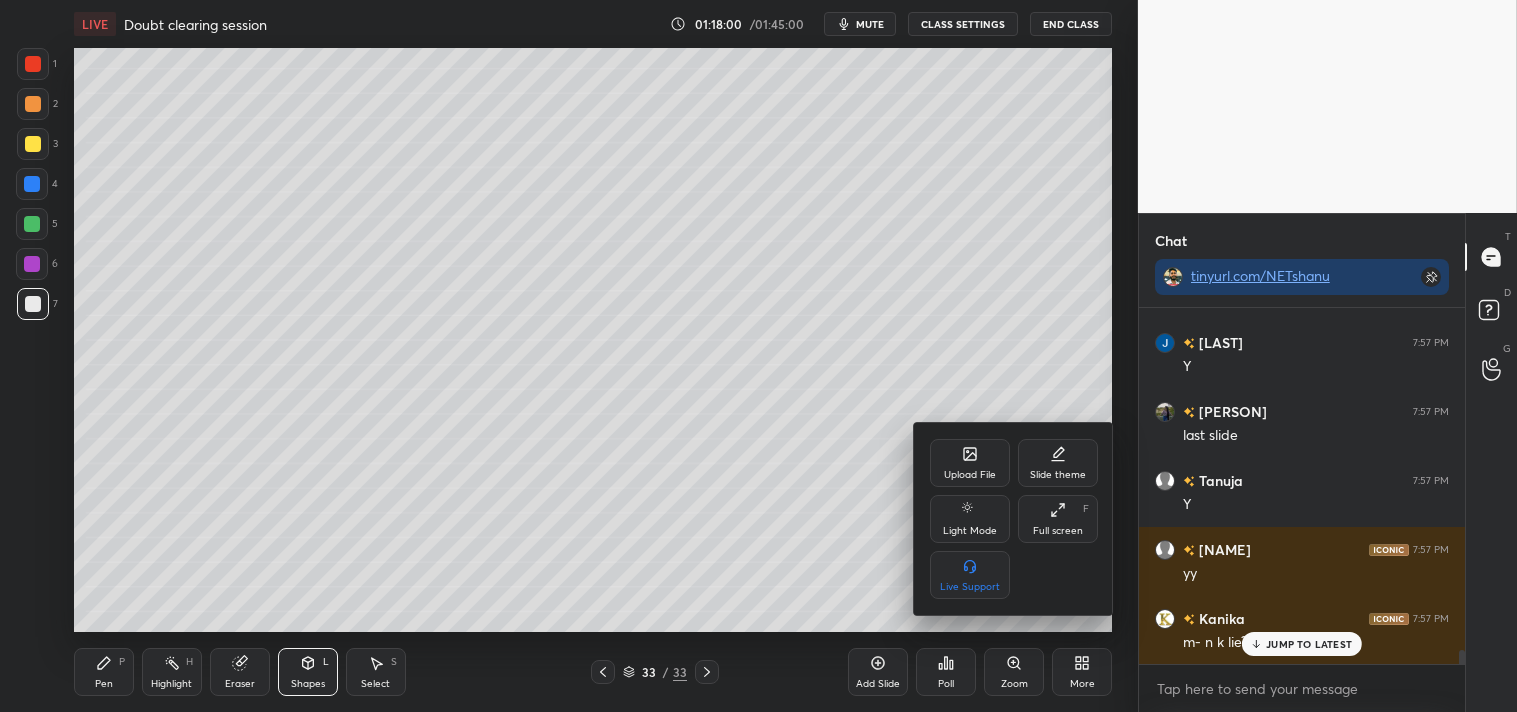 click at bounding box center (758, 356) 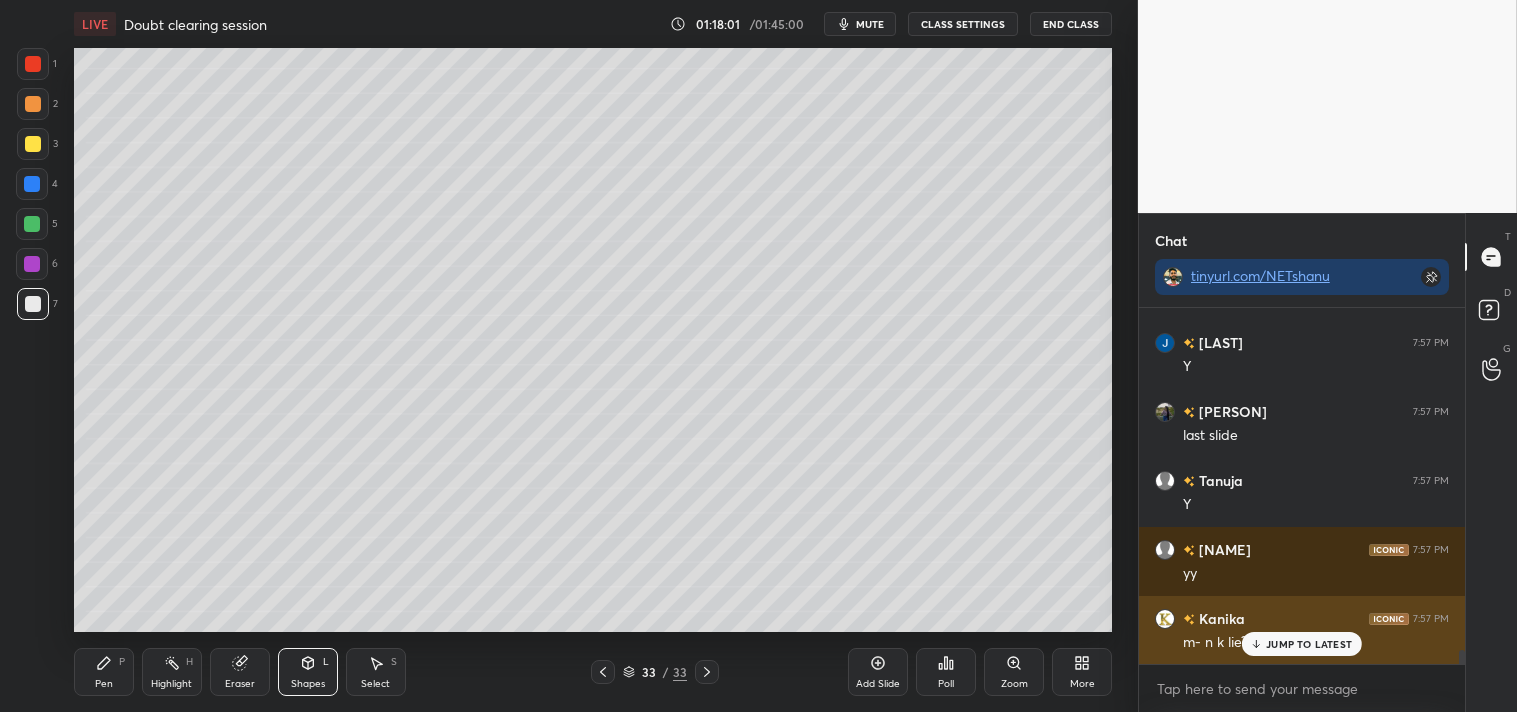 click on "m- n k lie?" at bounding box center [1316, 641] 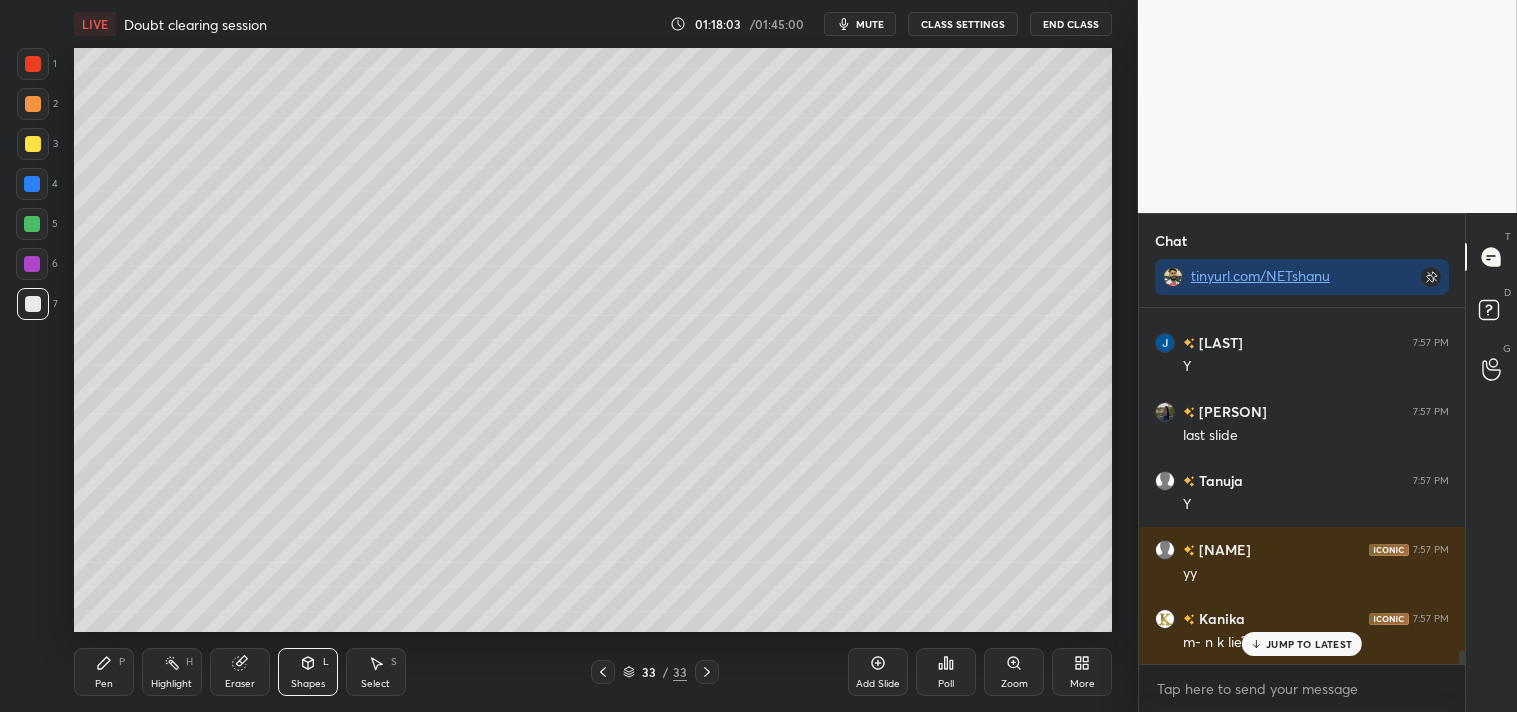 click on "JUMP TO LATEST" at bounding box center (1309, 644) 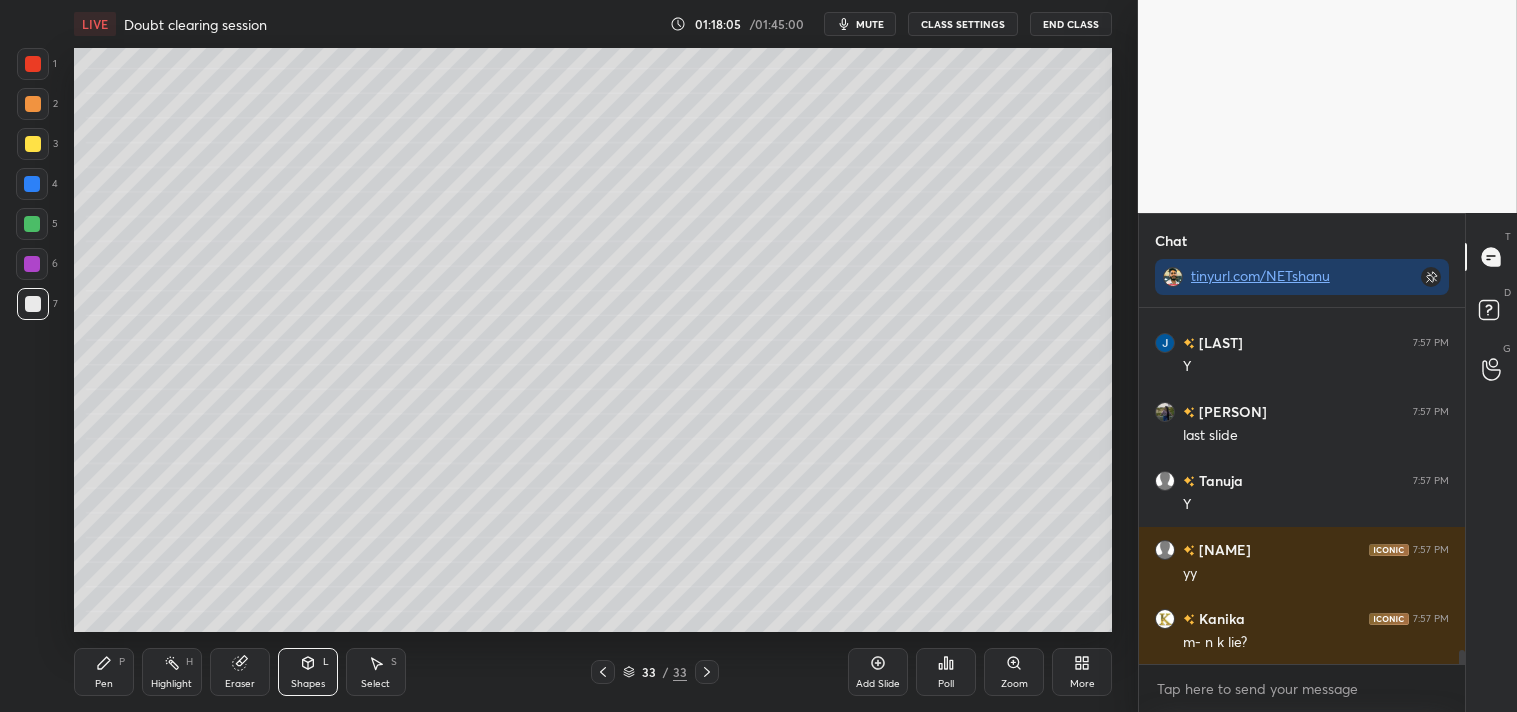 click on "Pen P Highlight H Eraser Shapes L Select S 33 / 33 Add Slide Poll Zoom More" at bounding box center (593, 672) 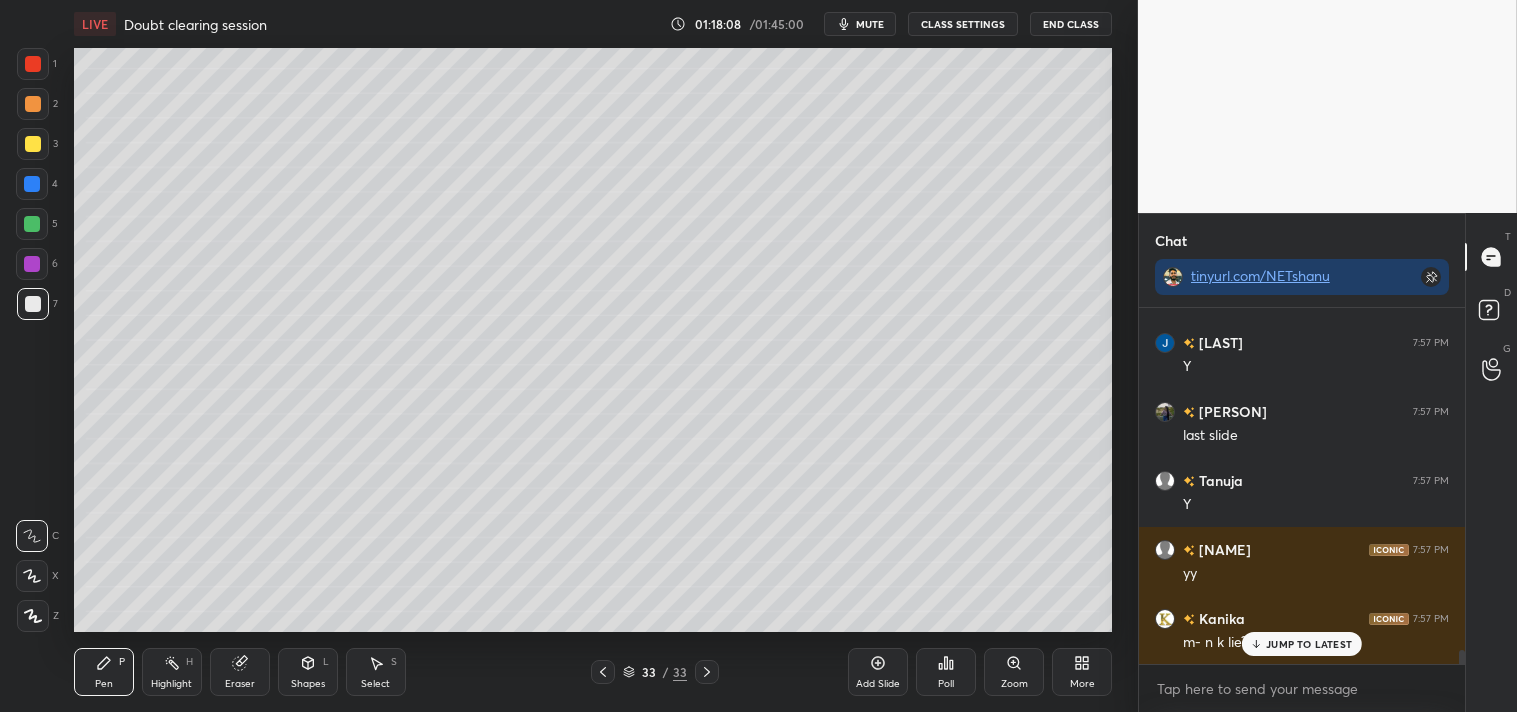 scroll, scrollTop: 8676, scrollLeft: 0, axis: vertical 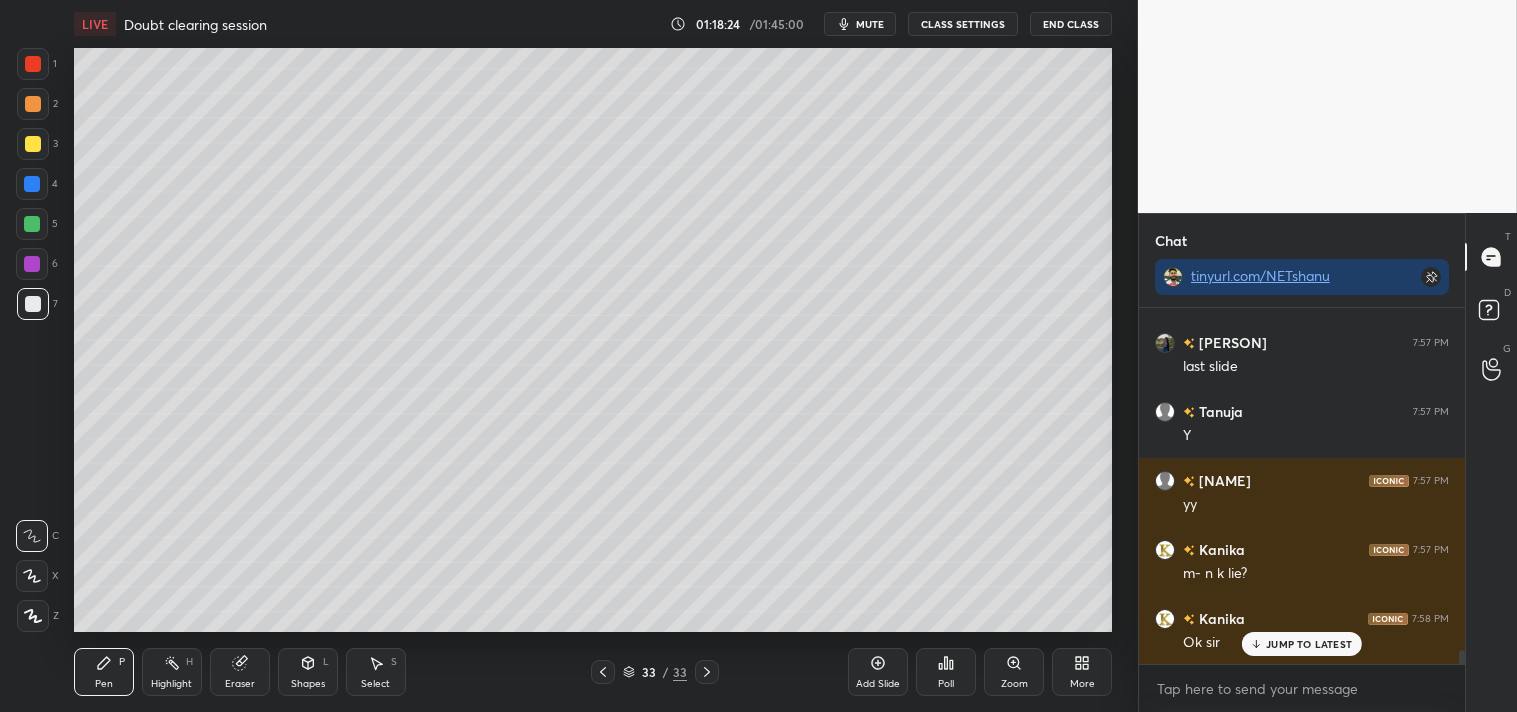 click 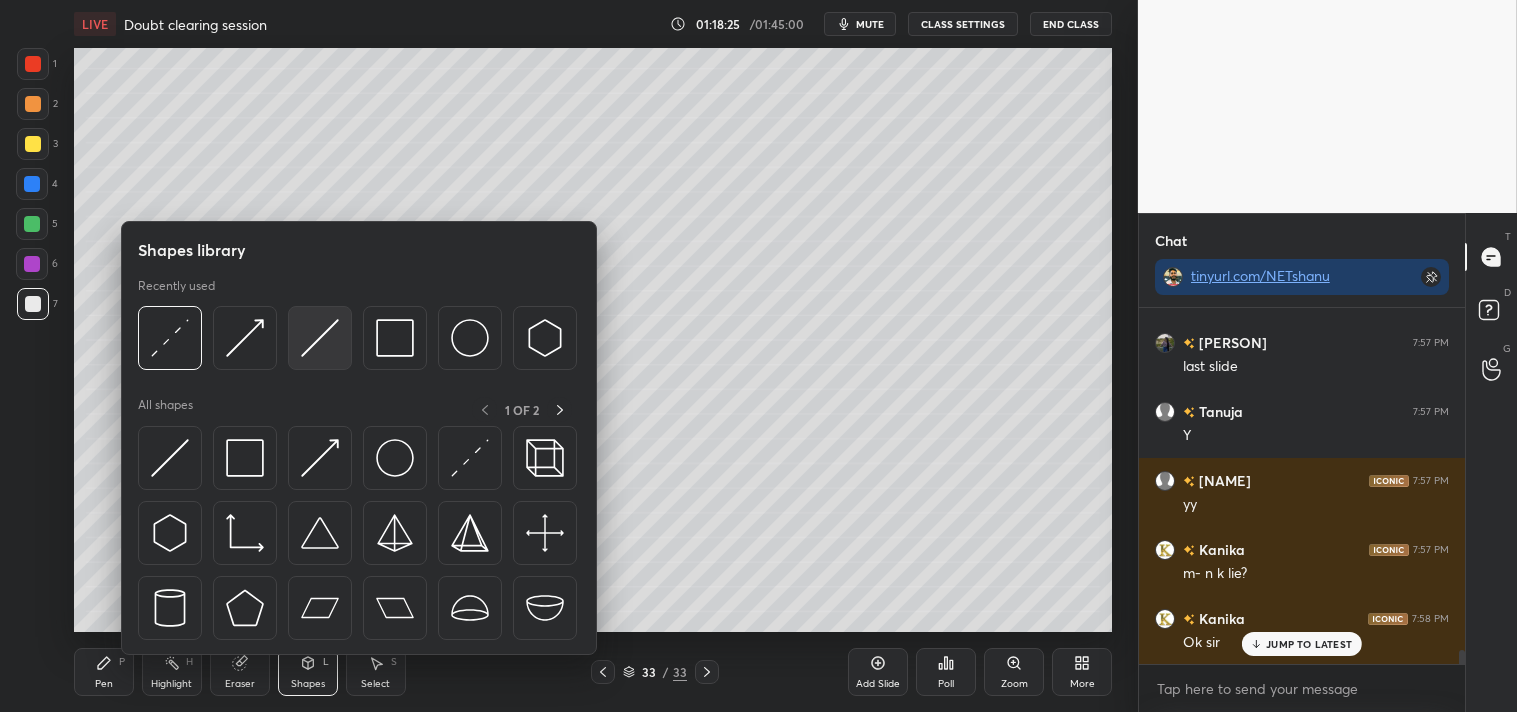 click at bounding box center (320, 338) 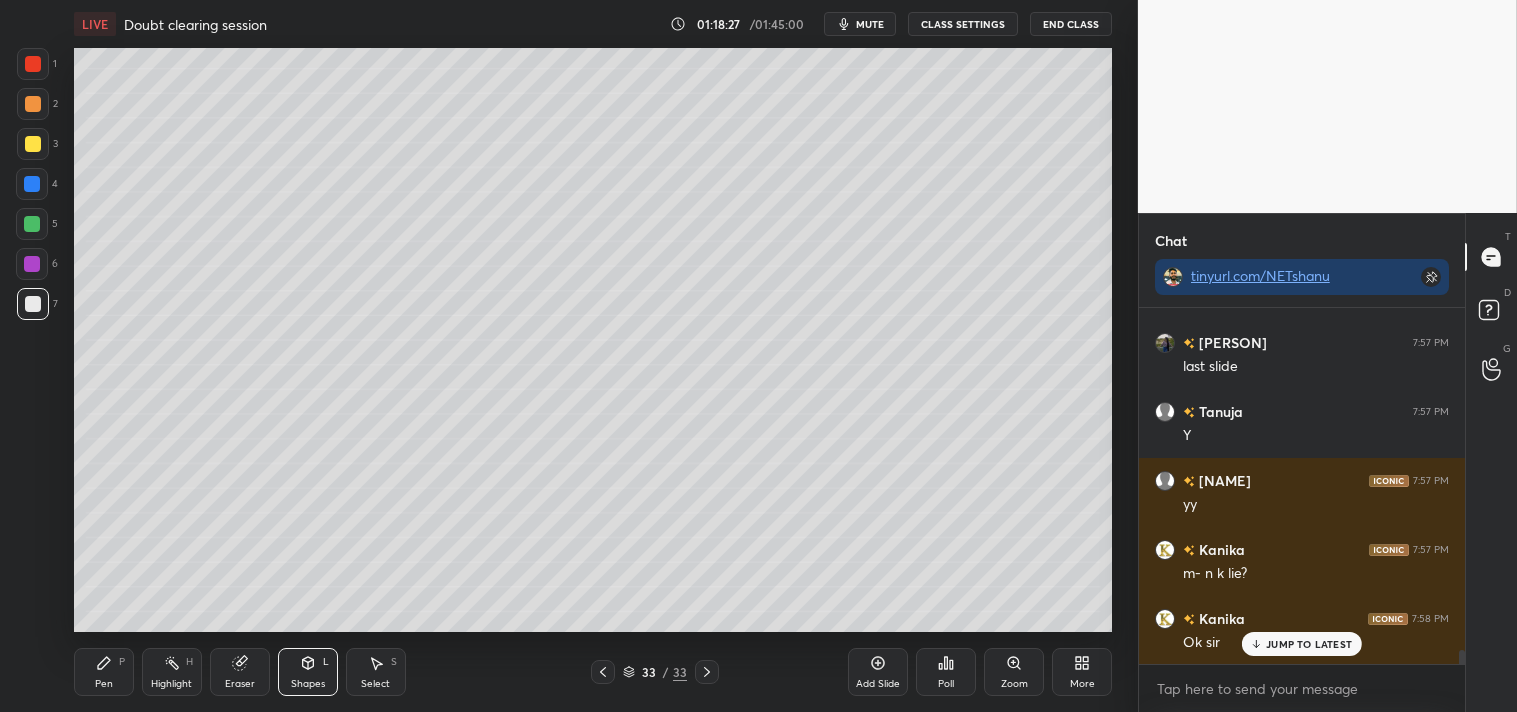 click on "Pen P" at bounding box center (104, 672) 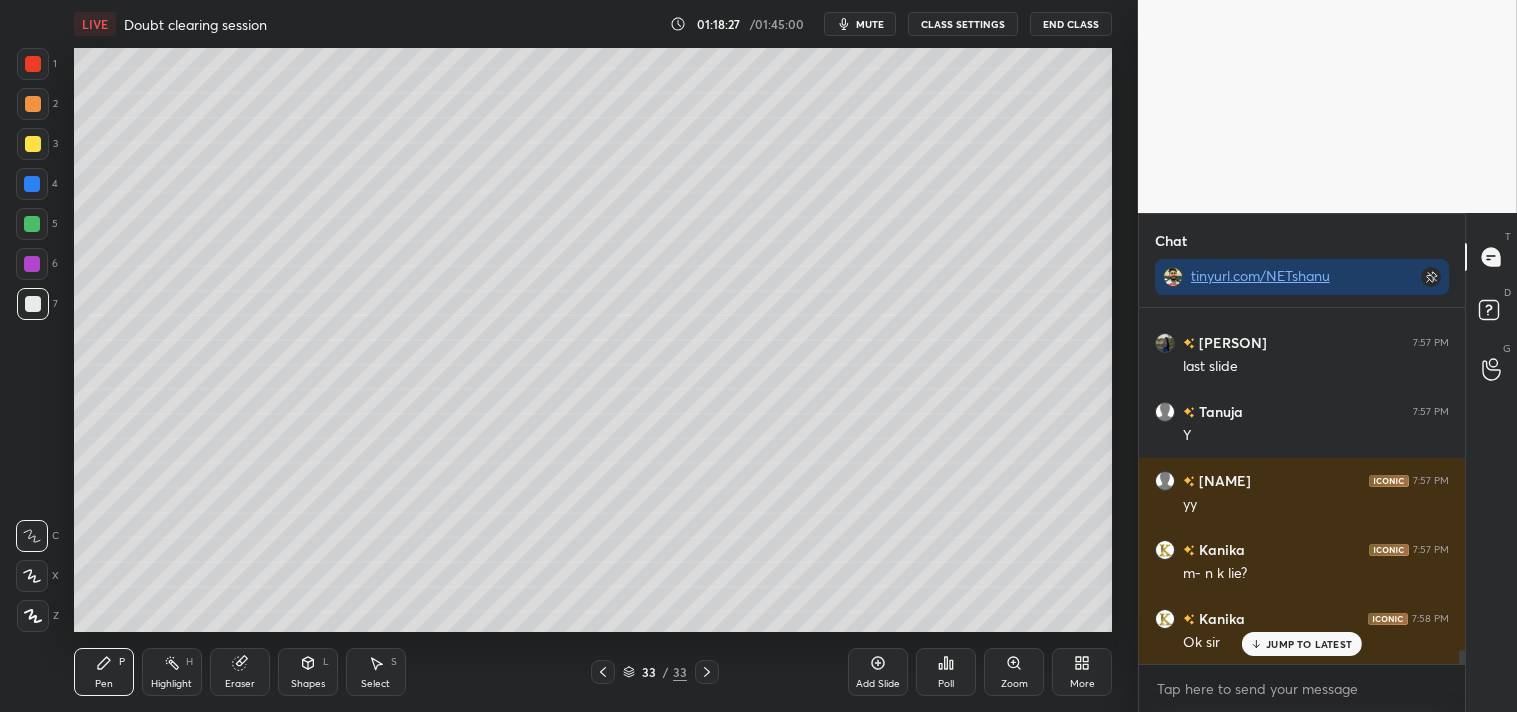 click on "Pen P" at bounding box center (104, 672) 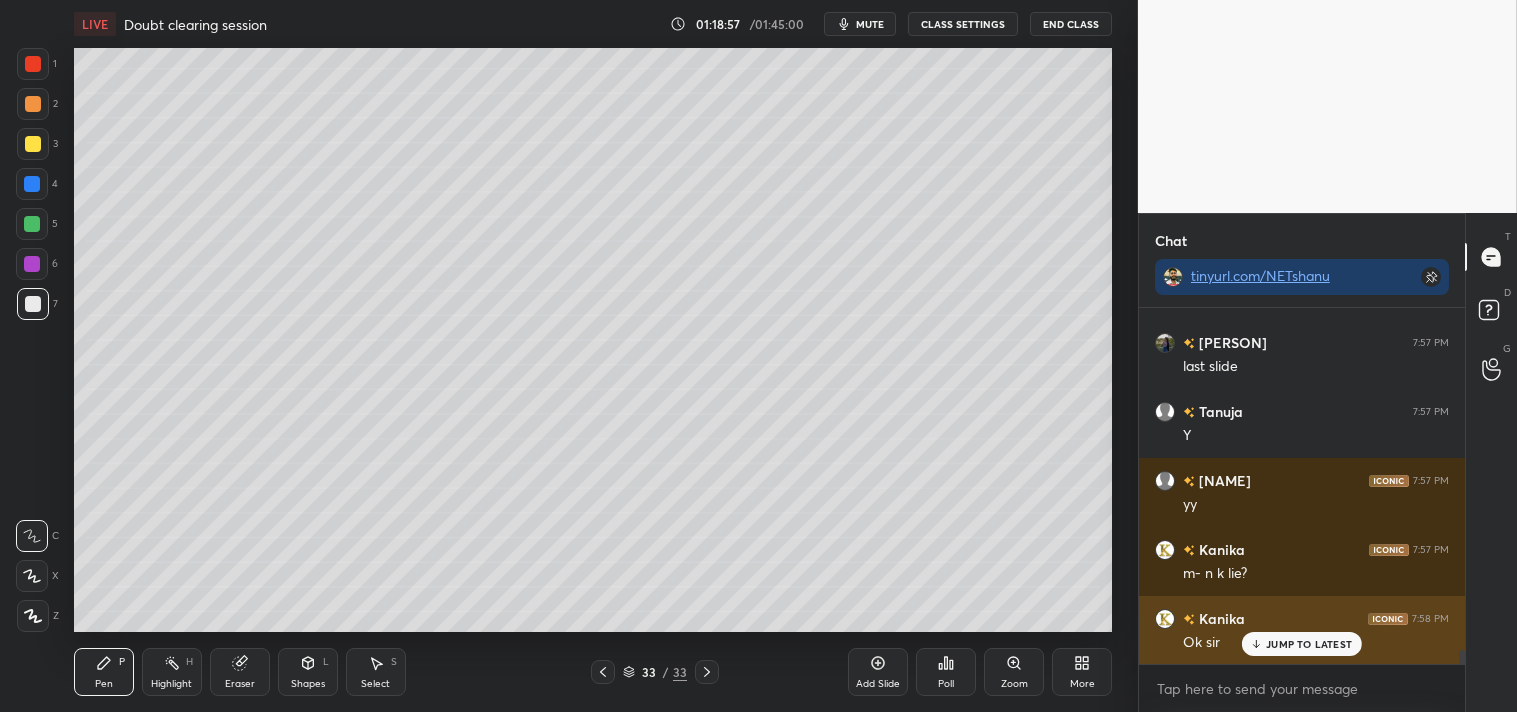 click on "JUMP TO LATEST" at bounding box center [1309, 644] 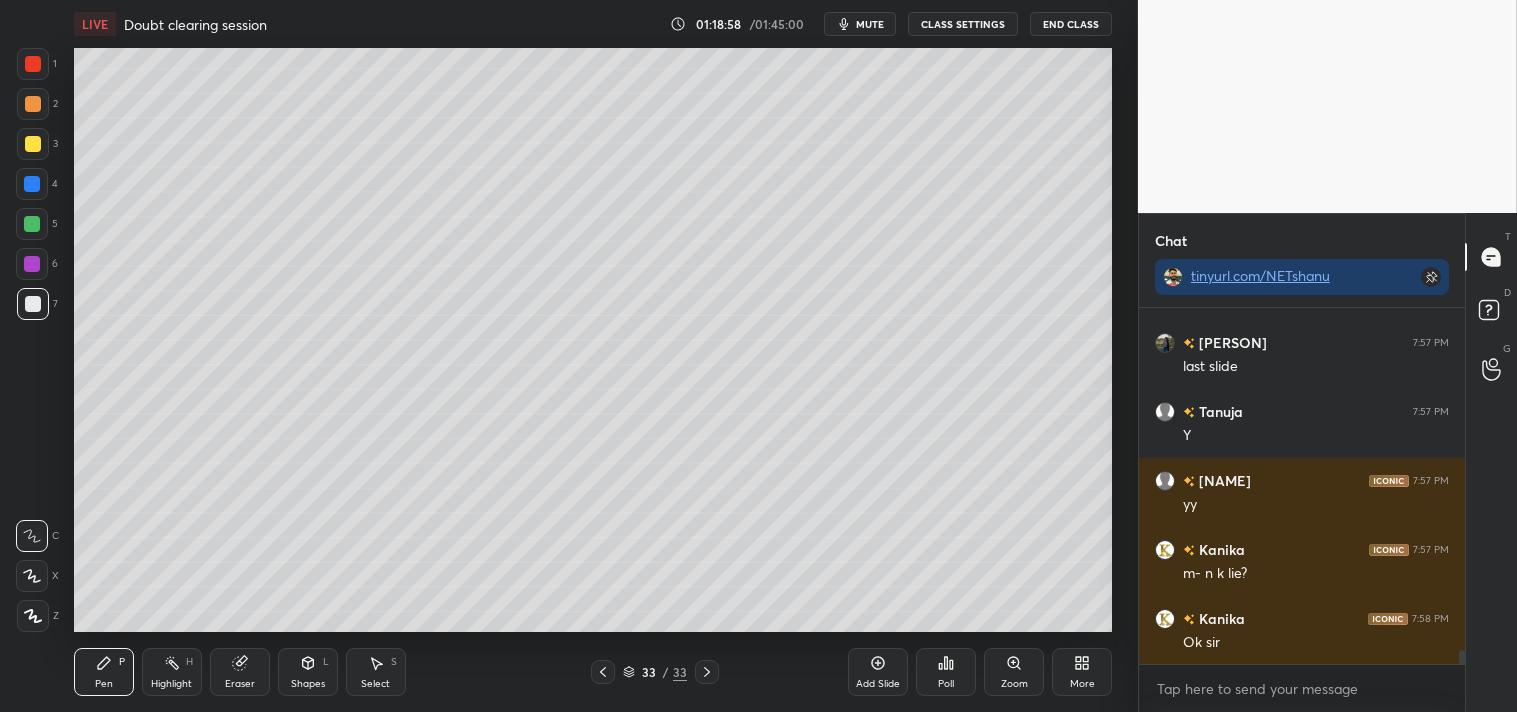 click on "Zoom" at bounding box center [1014, 672] 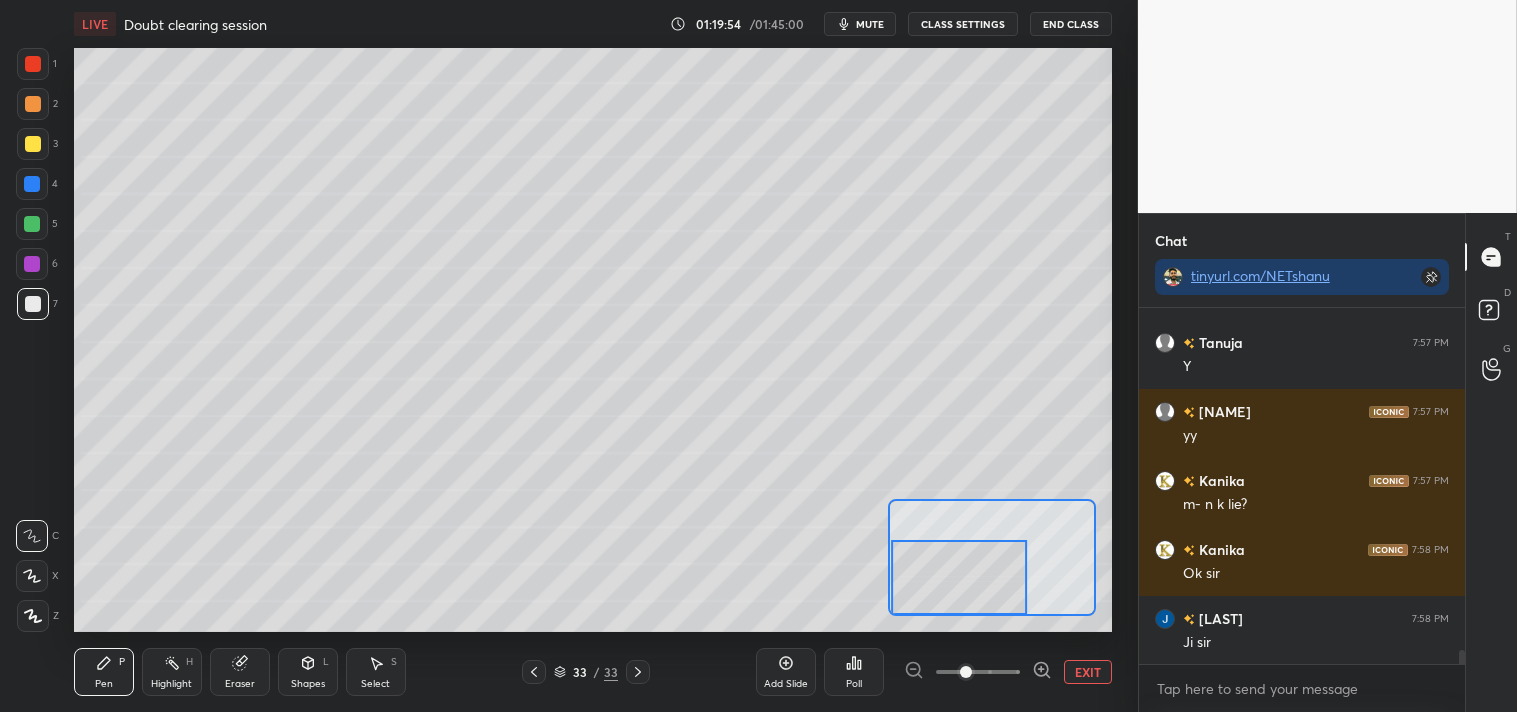 scroll, scrollTop: 8815, scrollLeft: 0, axis: vertical 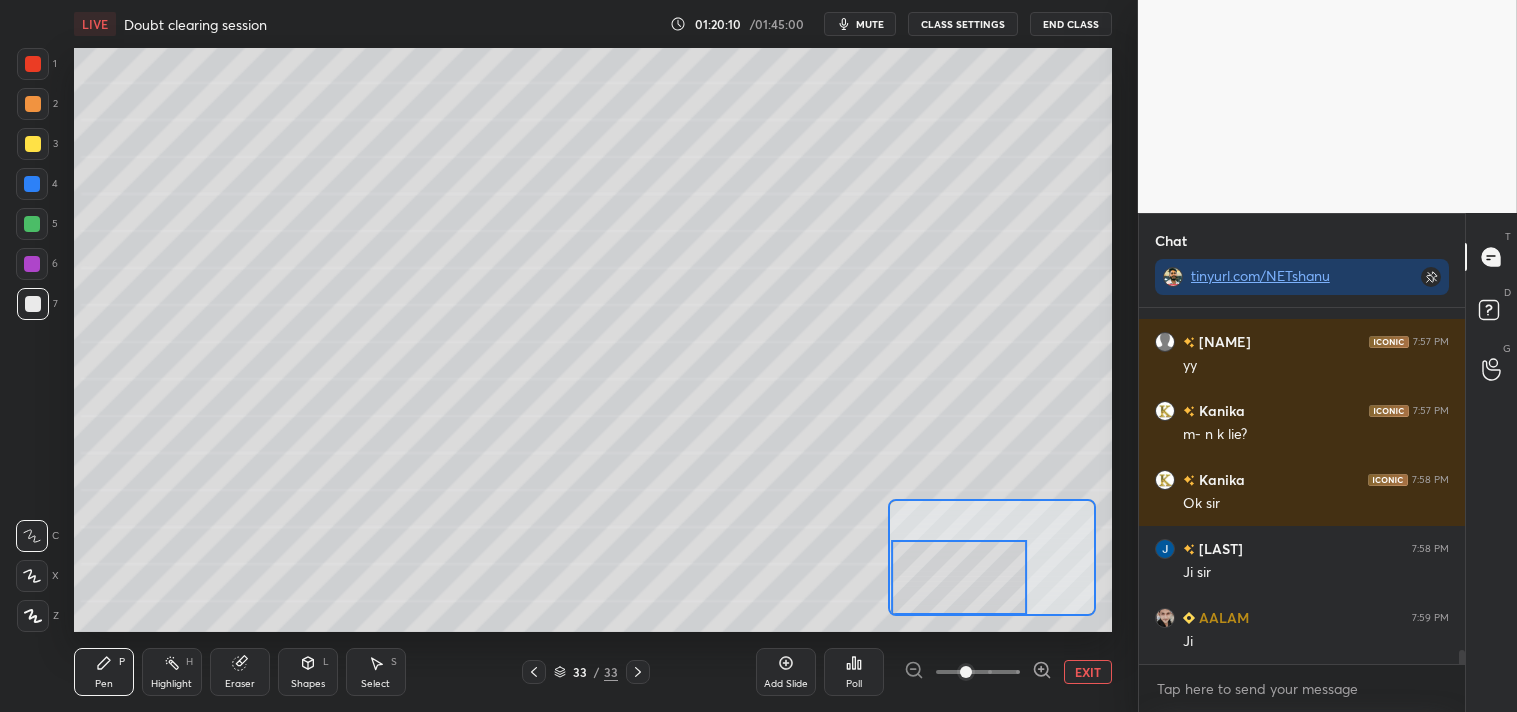 click at bounding box center (33, 144) 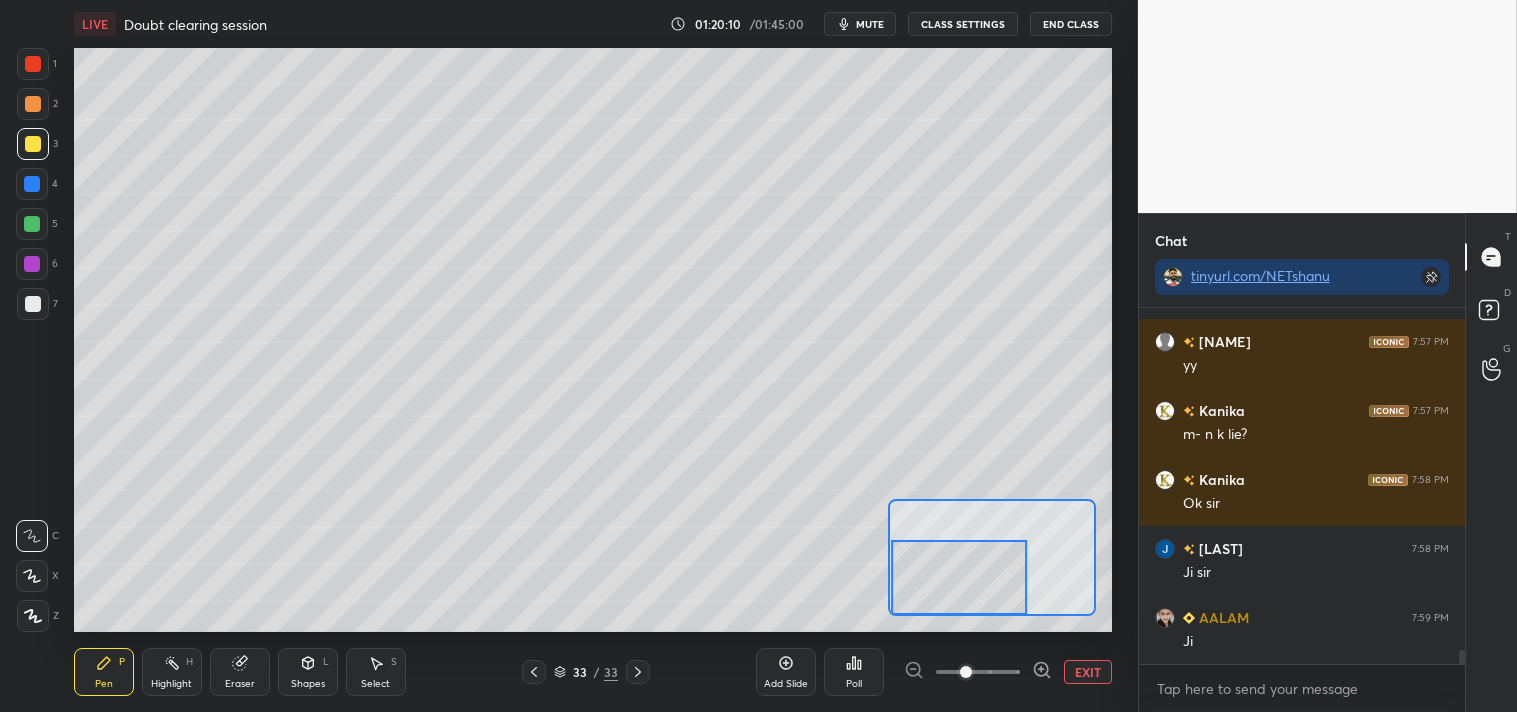click at bounding box center [33, 144] 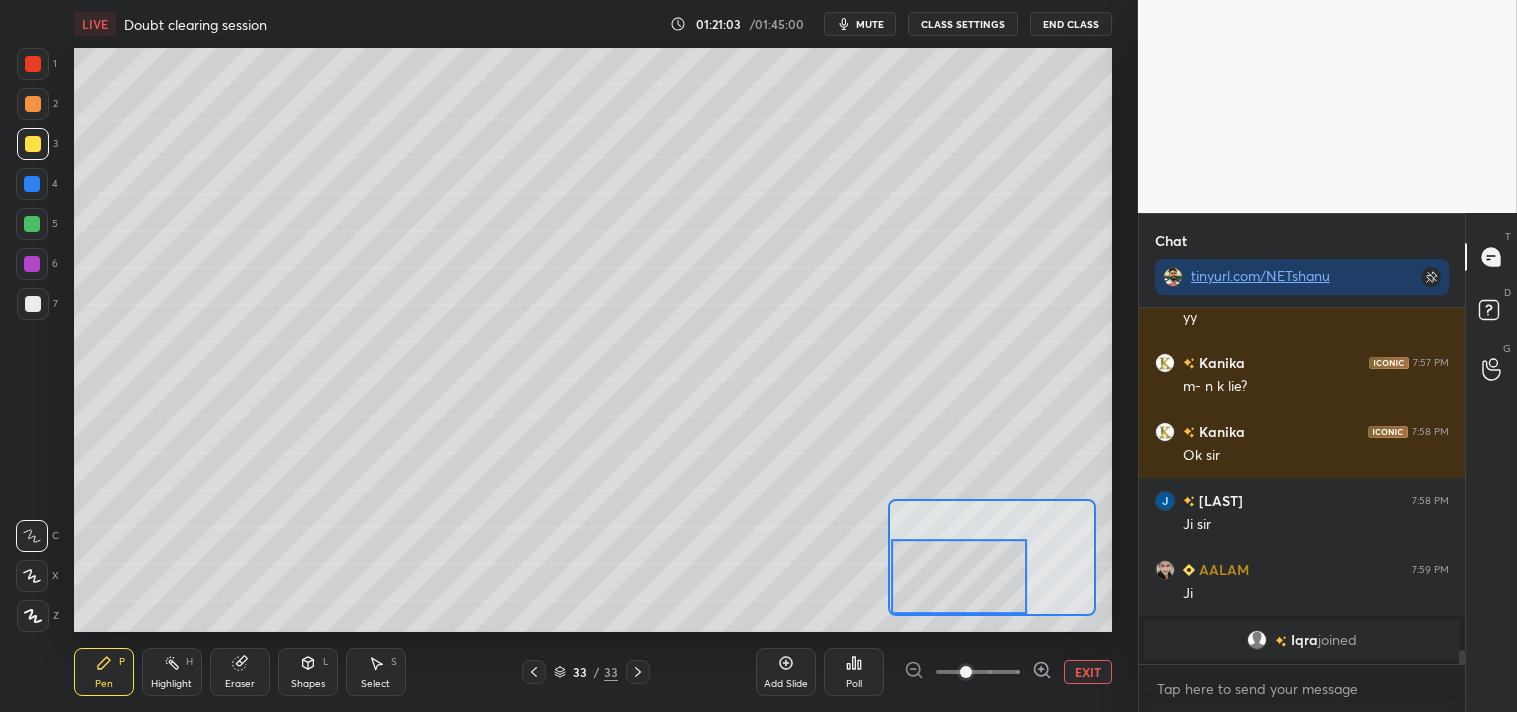 click on "EXIT" at bounding box center (1088, 672) 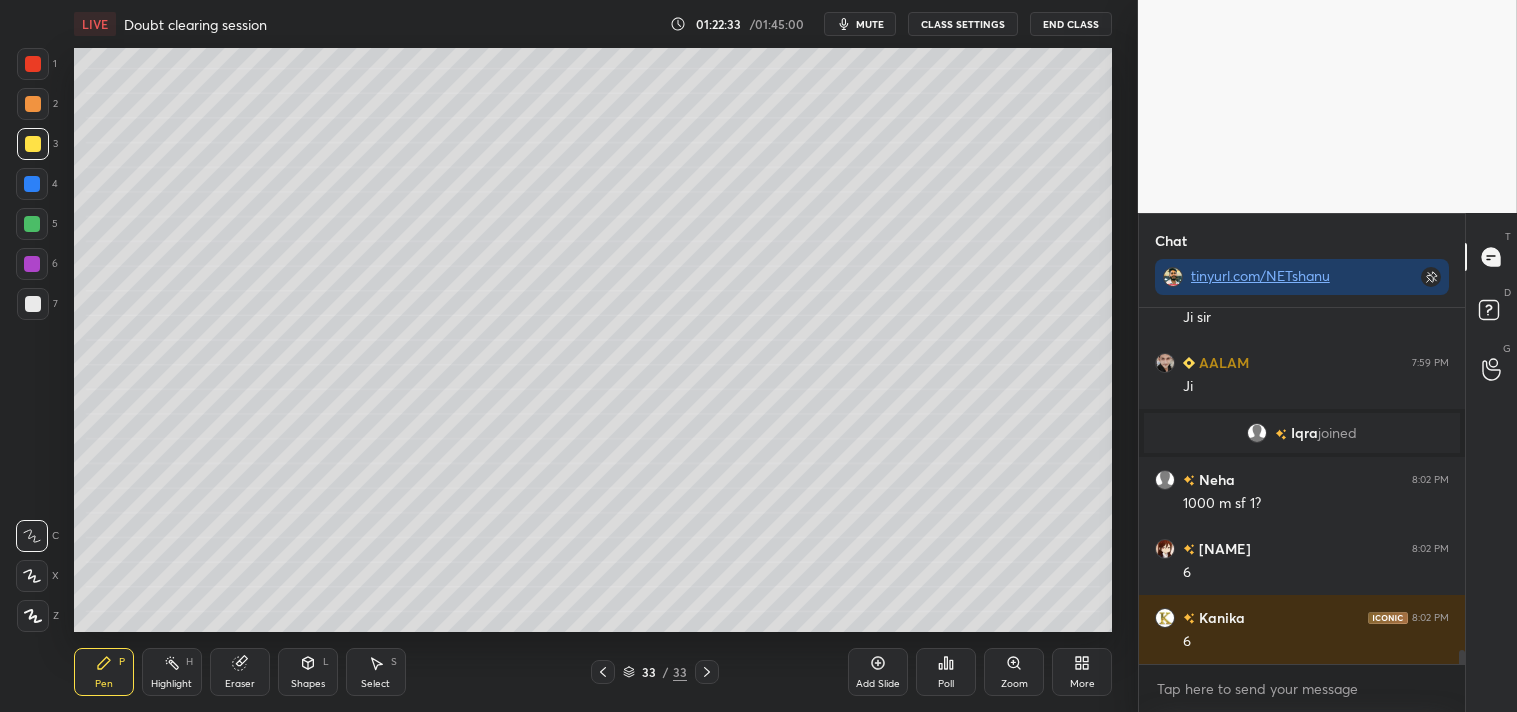 scroll, scrollTop: 8951, scrollLeft: 0, axis: vertical 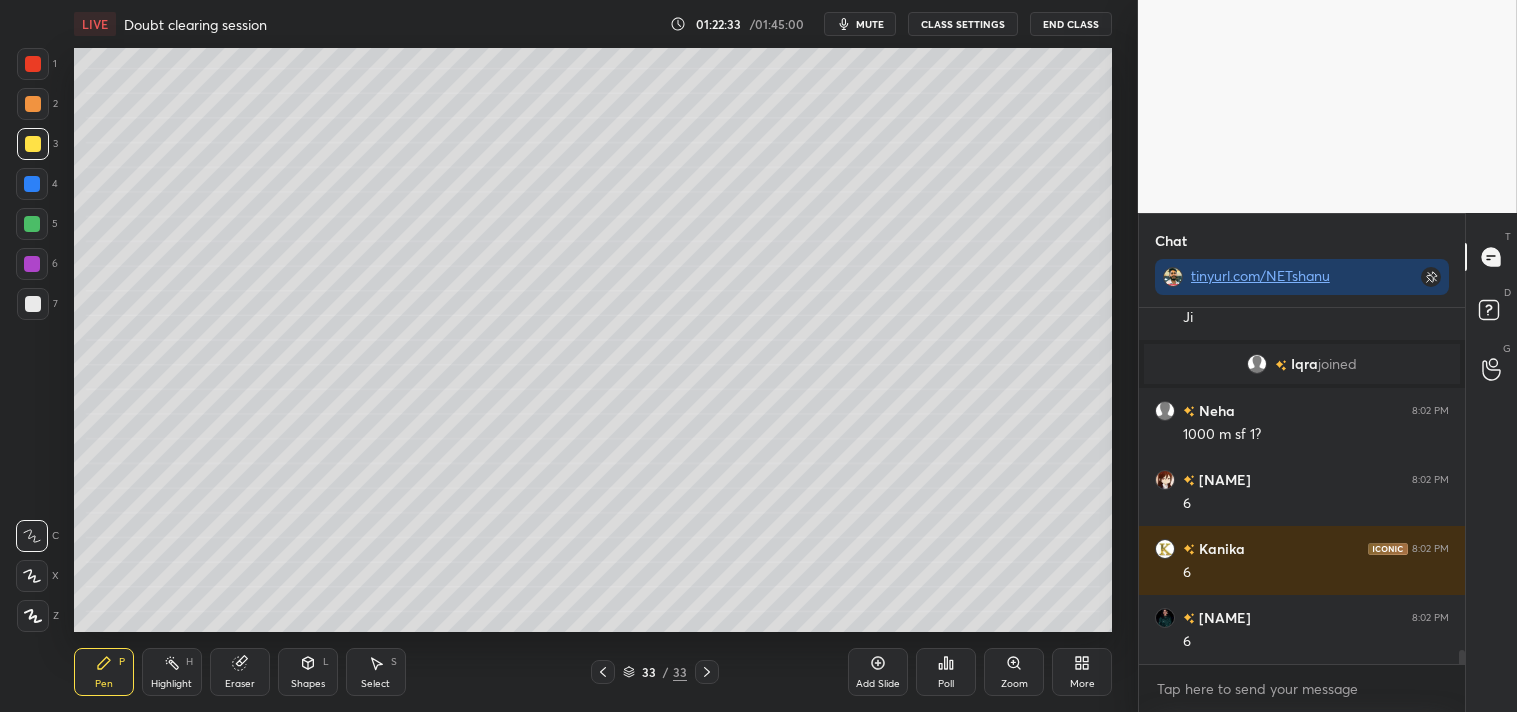 click at bounding box center [33, 104] 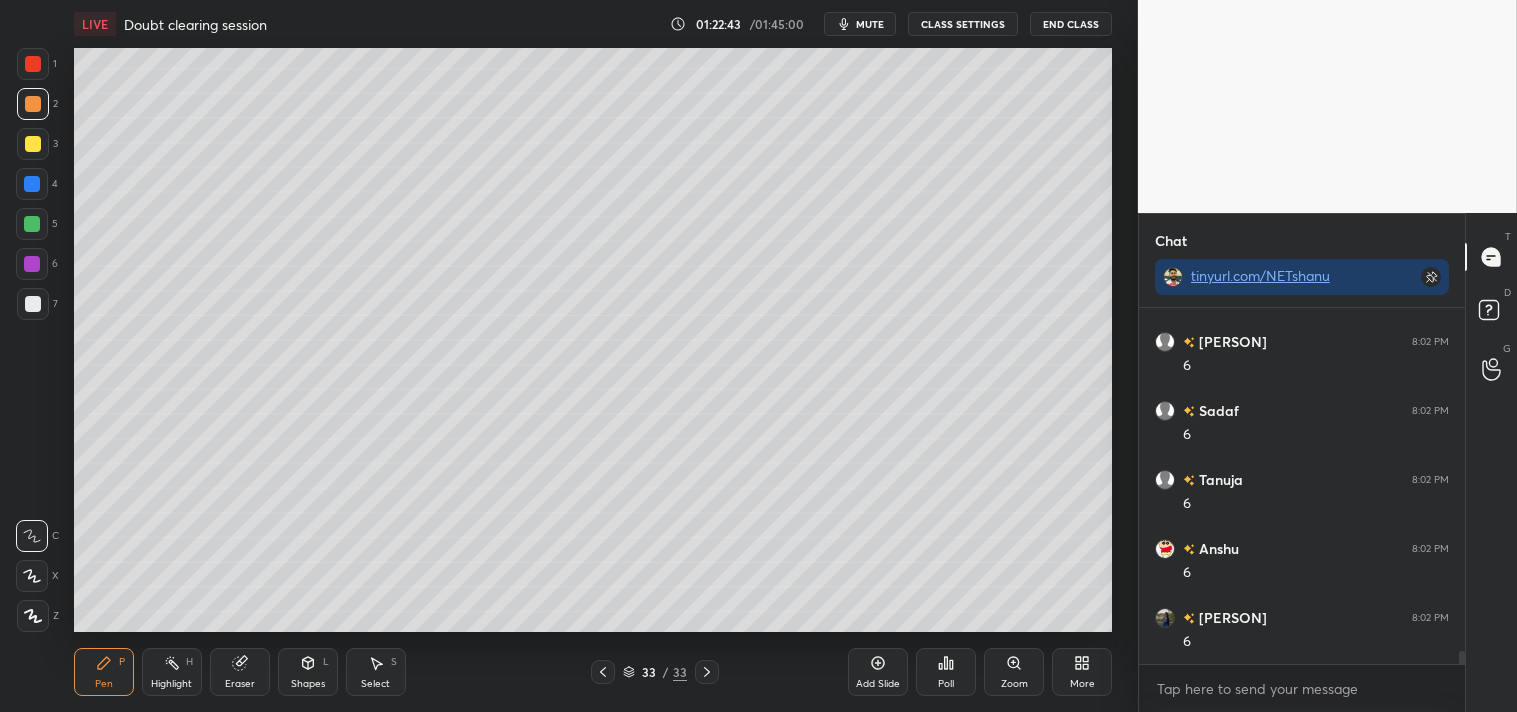 scroll, scrollTop: 9503, scrollLeft: 0, axis: vertical 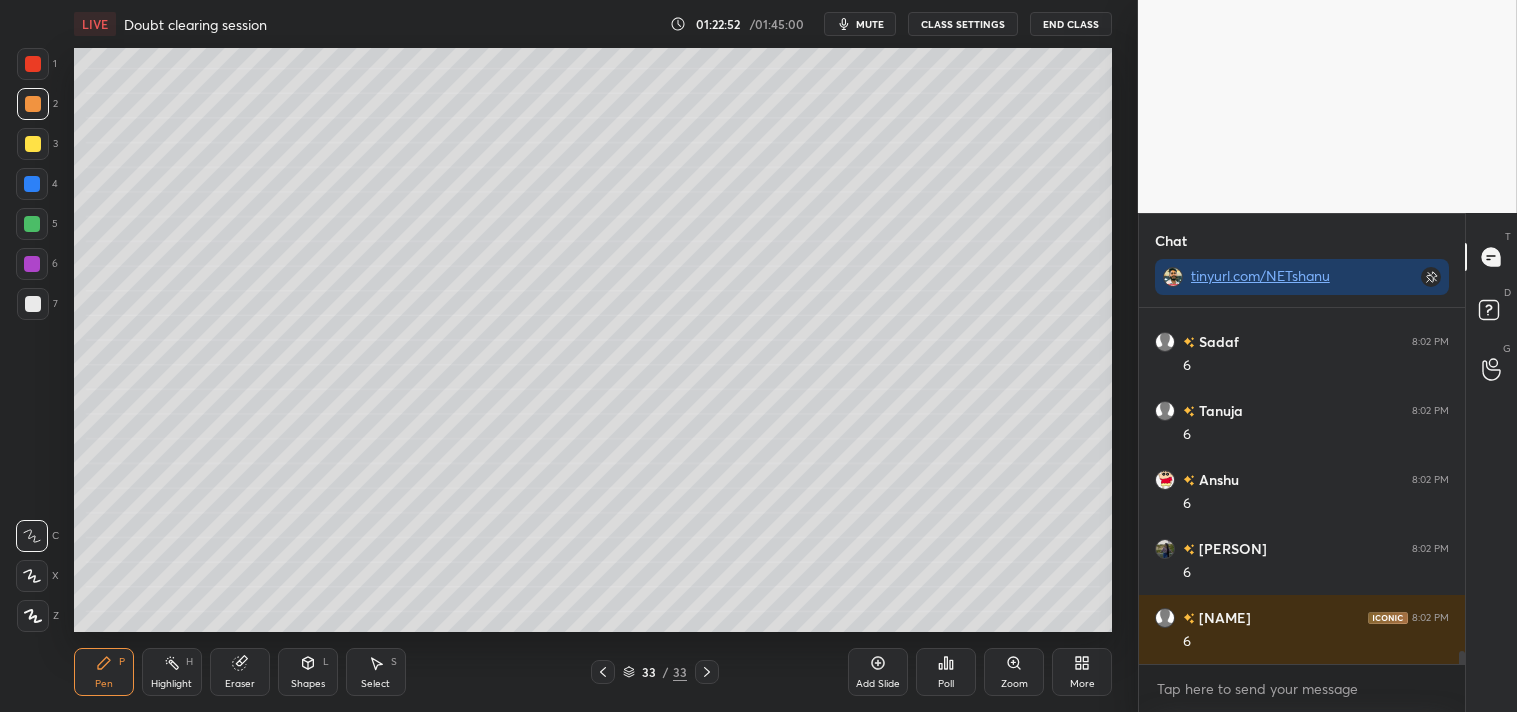 click on "Highlight" at bounding box center [171, 684] 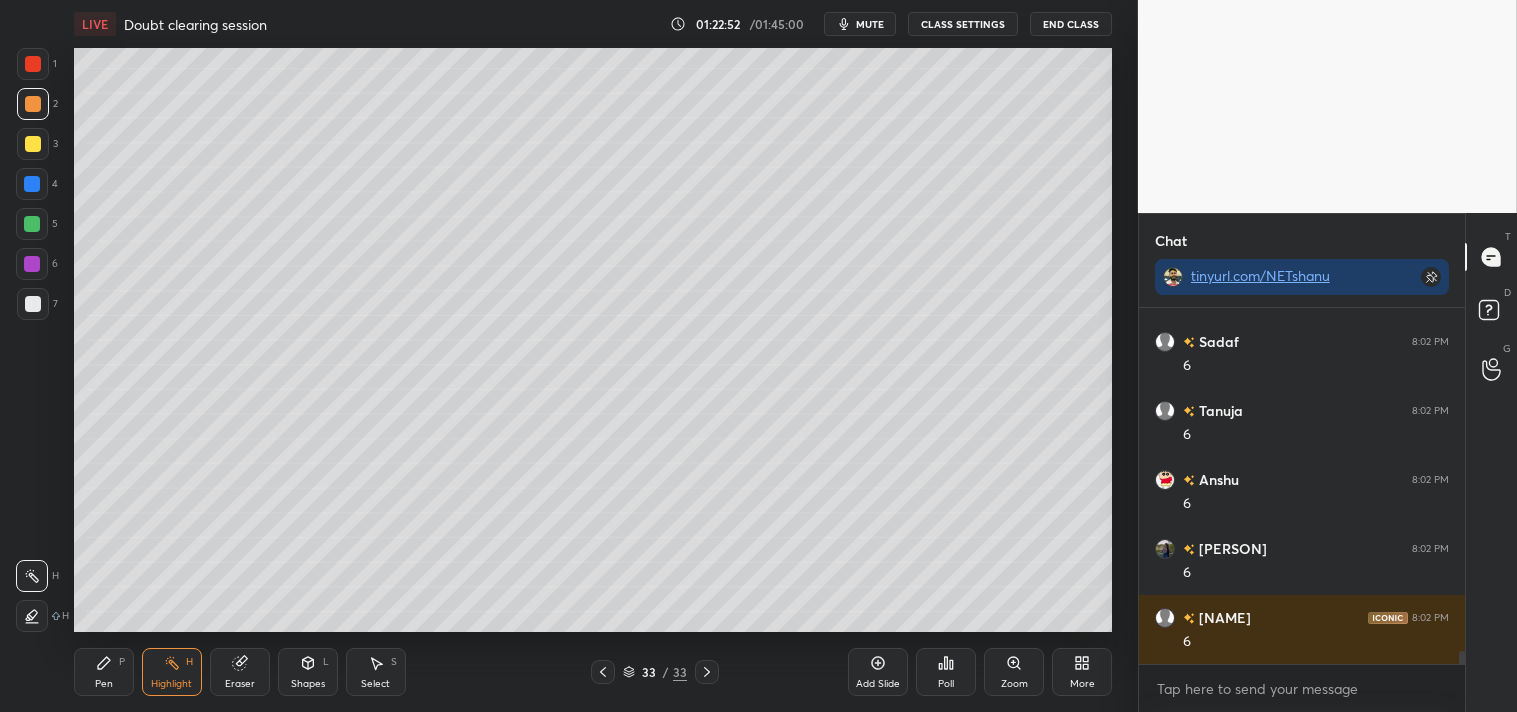 click on "Highlight" at bounding box center (171, 684) 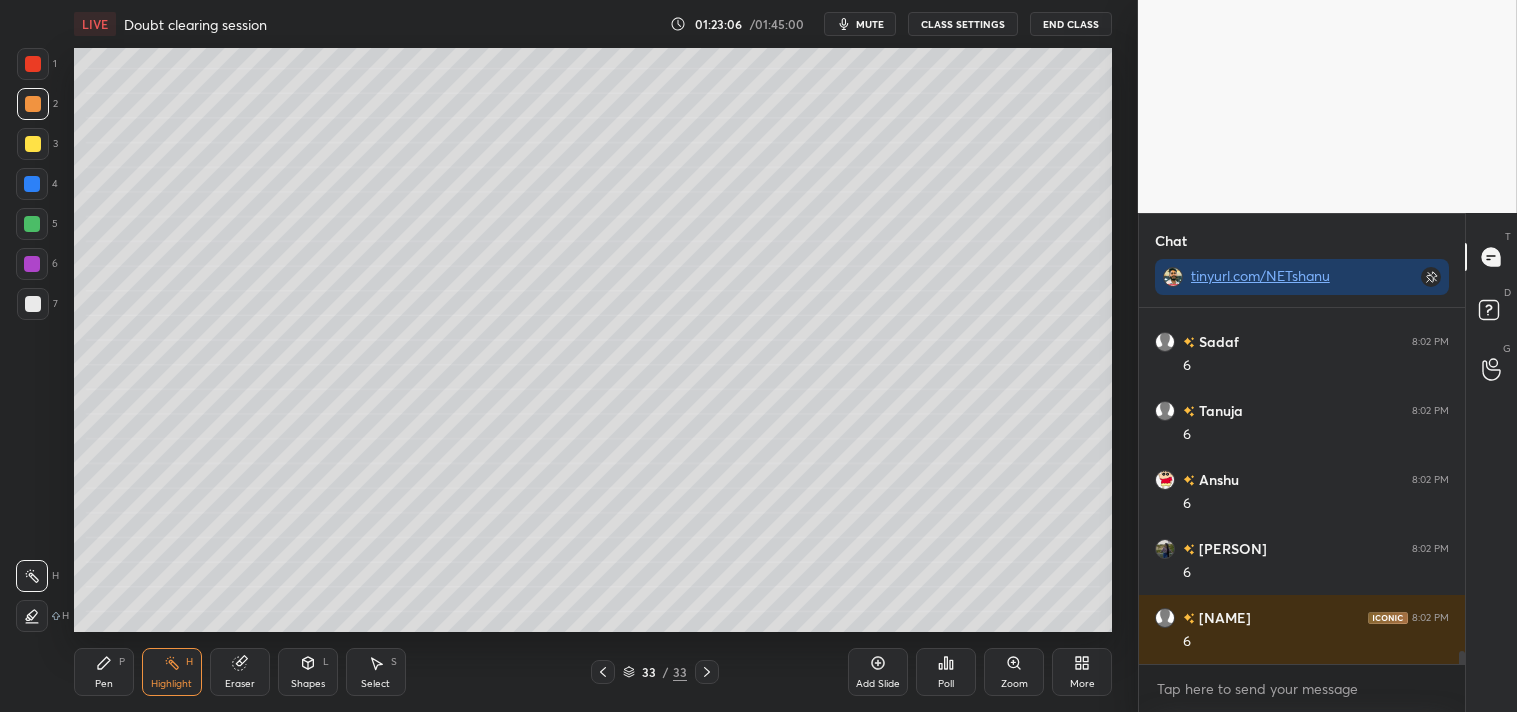 click on "Pen" at bounding box center [104, 684] 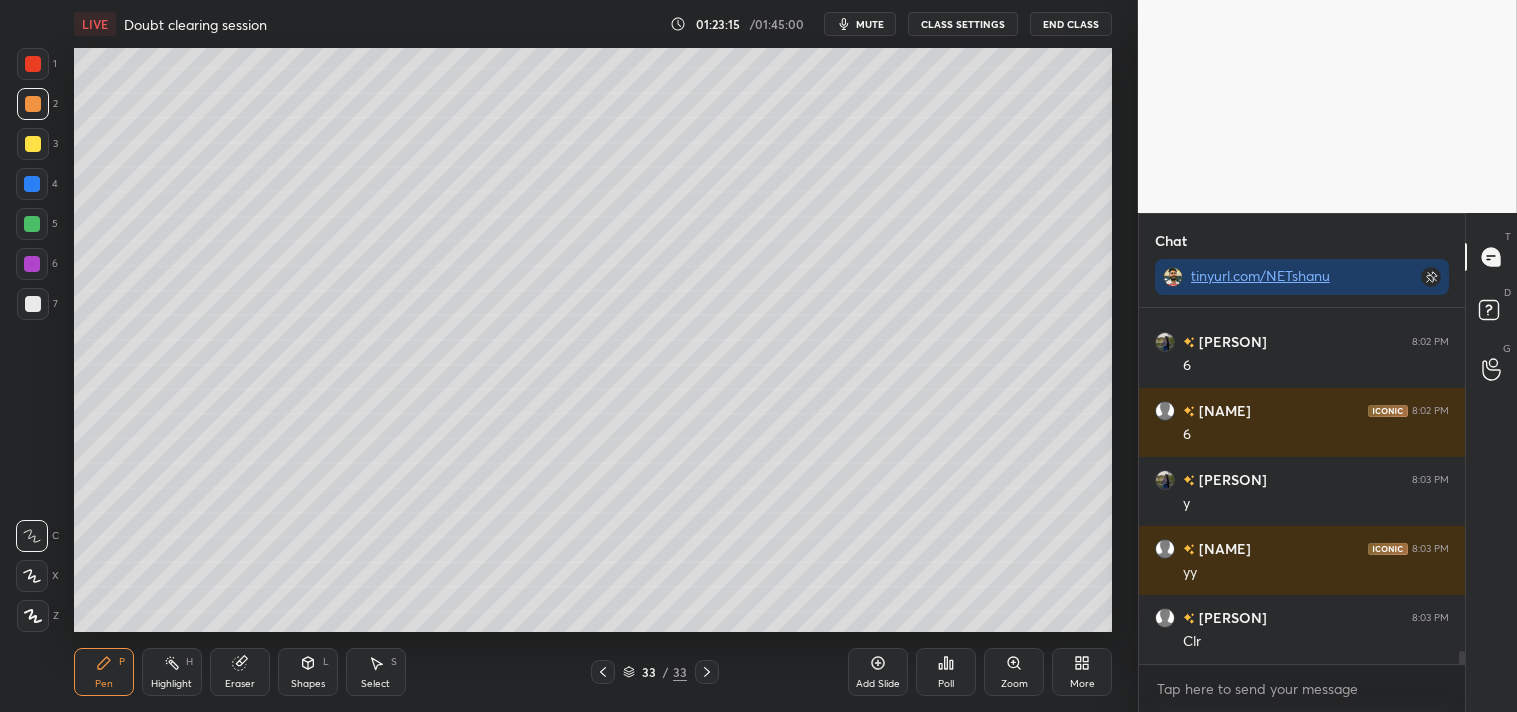 scroll, scrollTop: 9778, scrollLeft: 0, axis: vertical 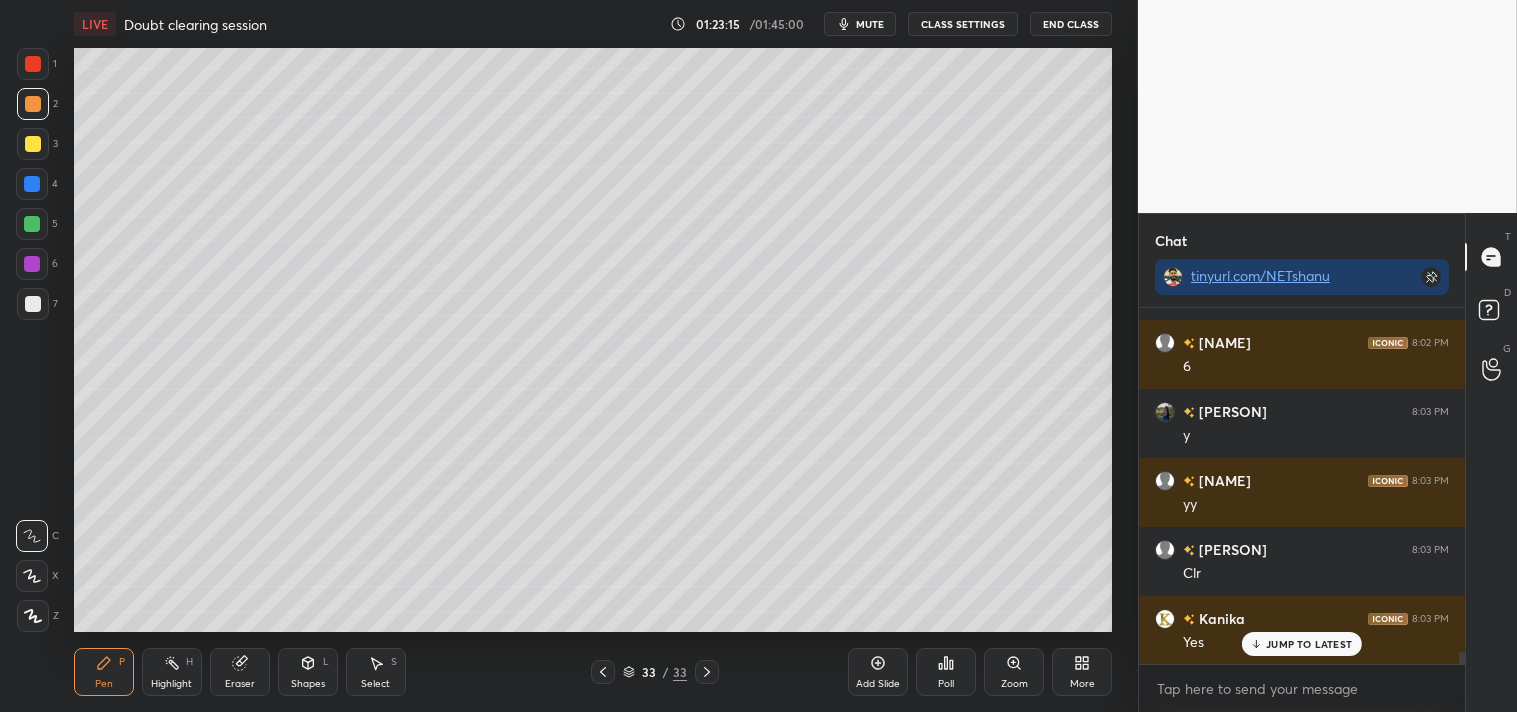click on "Add Slide" at bounding box center [878, 672] 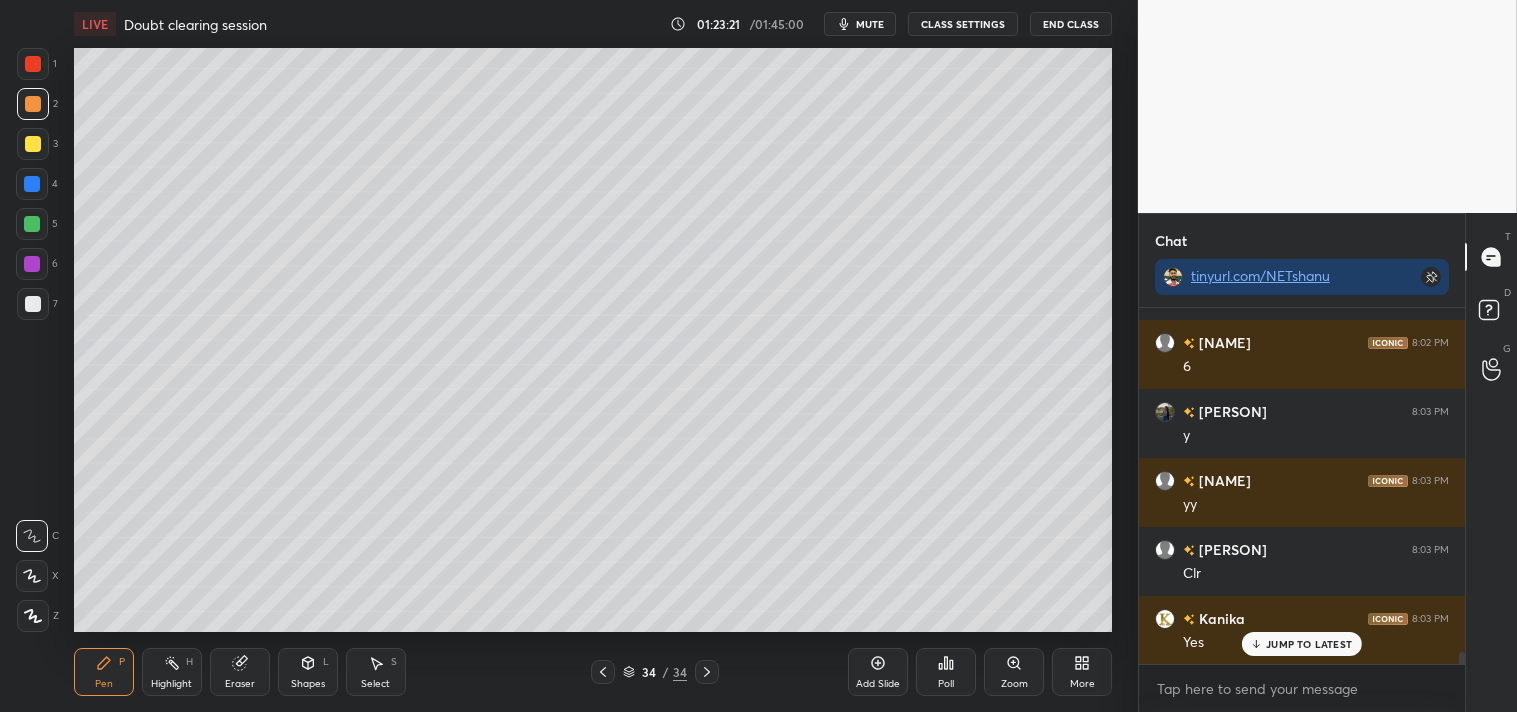 click on "Shapes L" at bounding box center [308, 672] 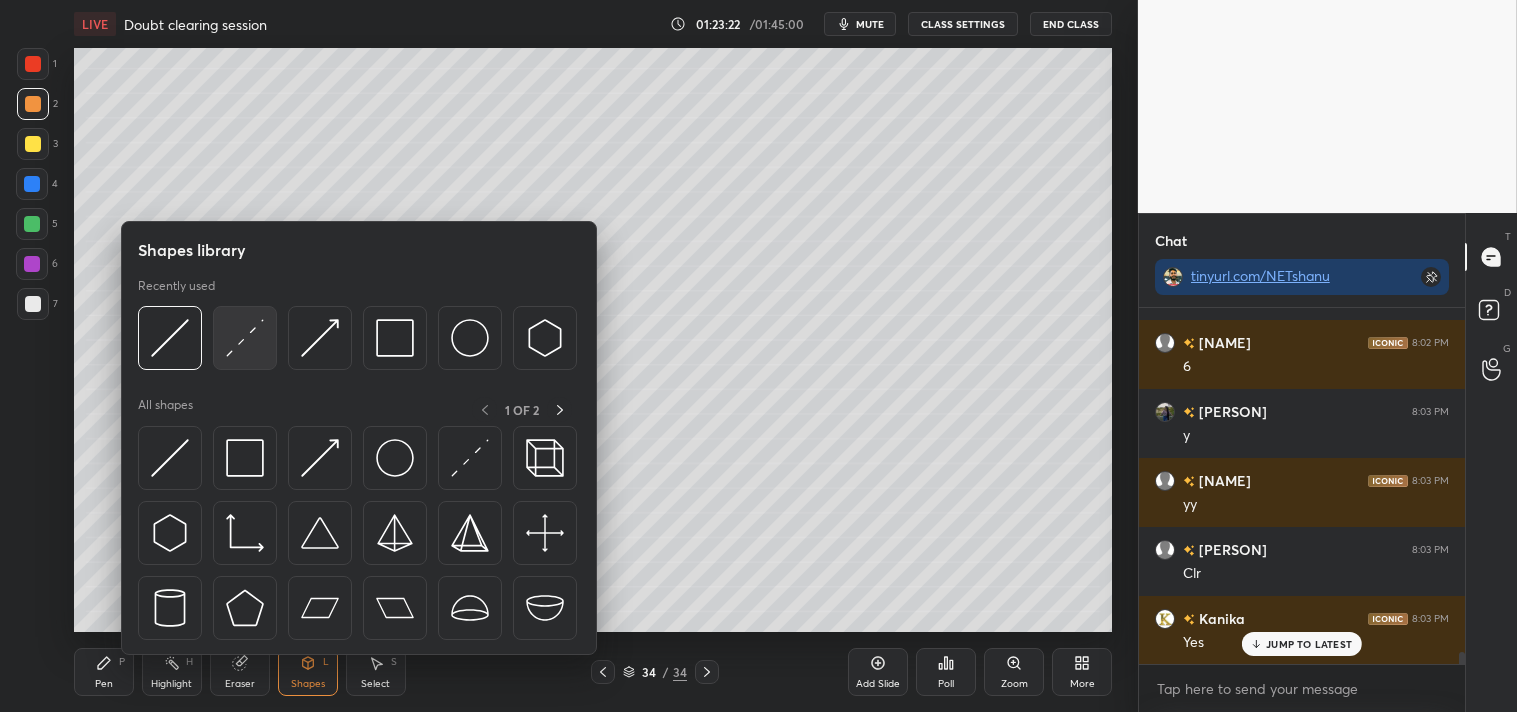 click at bounding box center [245, 338] 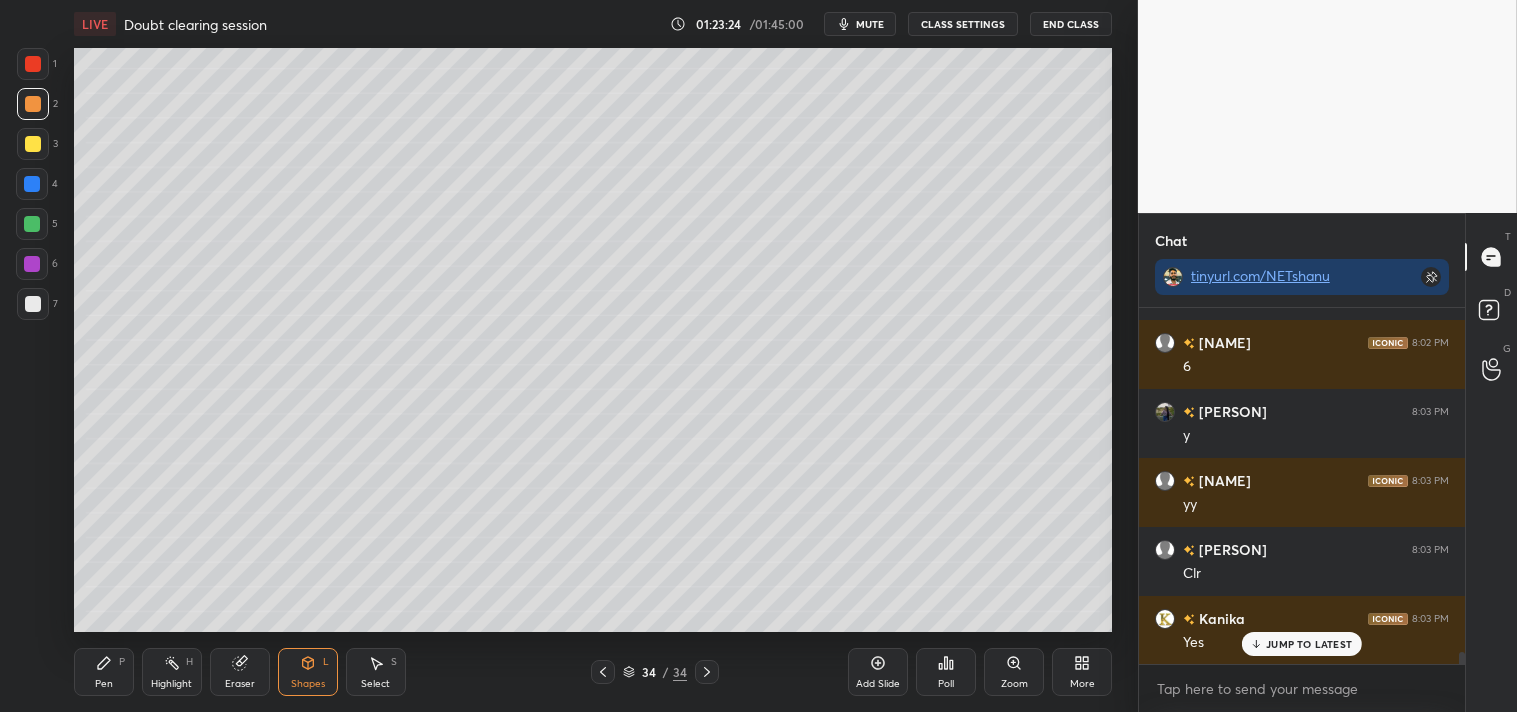 click on "Zoom" at bounding box center [1014, 684] 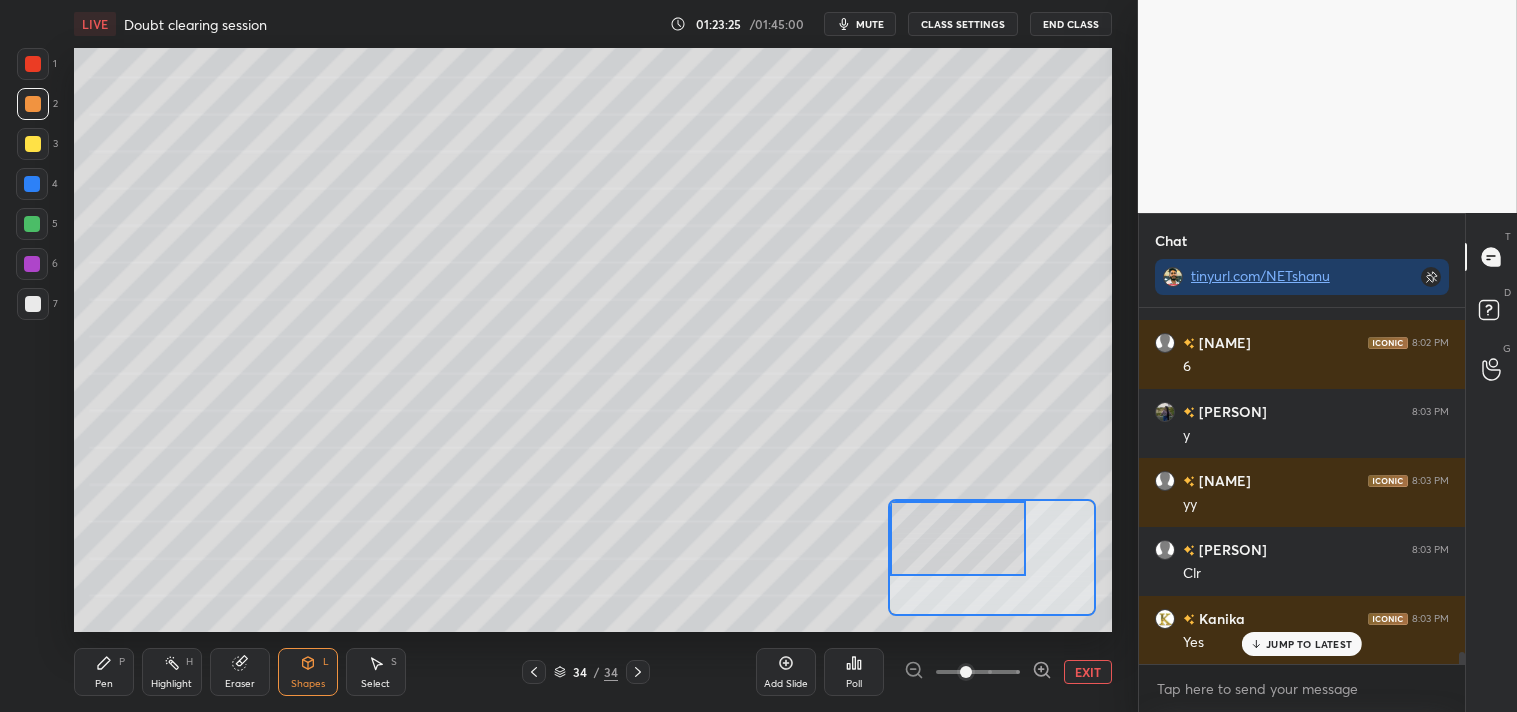 click 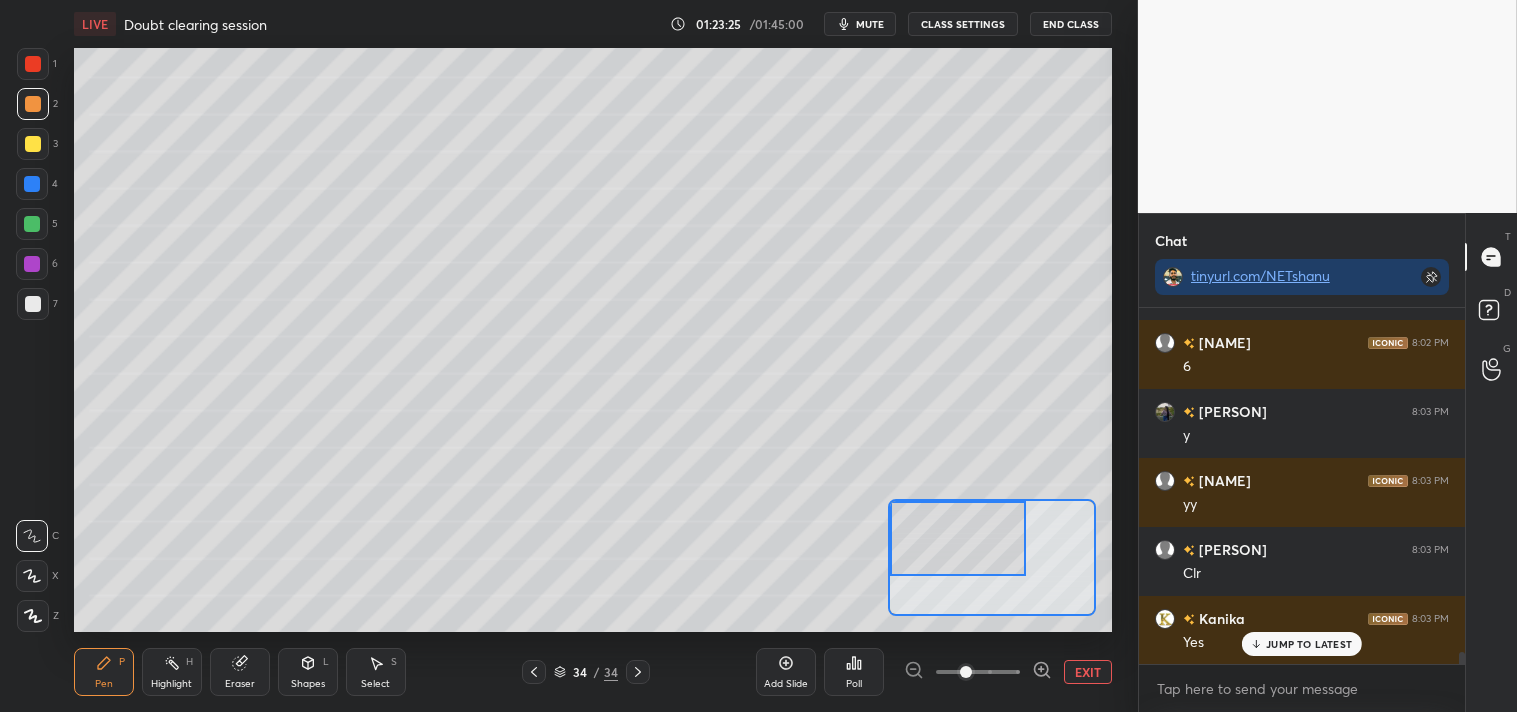 click on "Pen P" at bounding box center [104, 672] 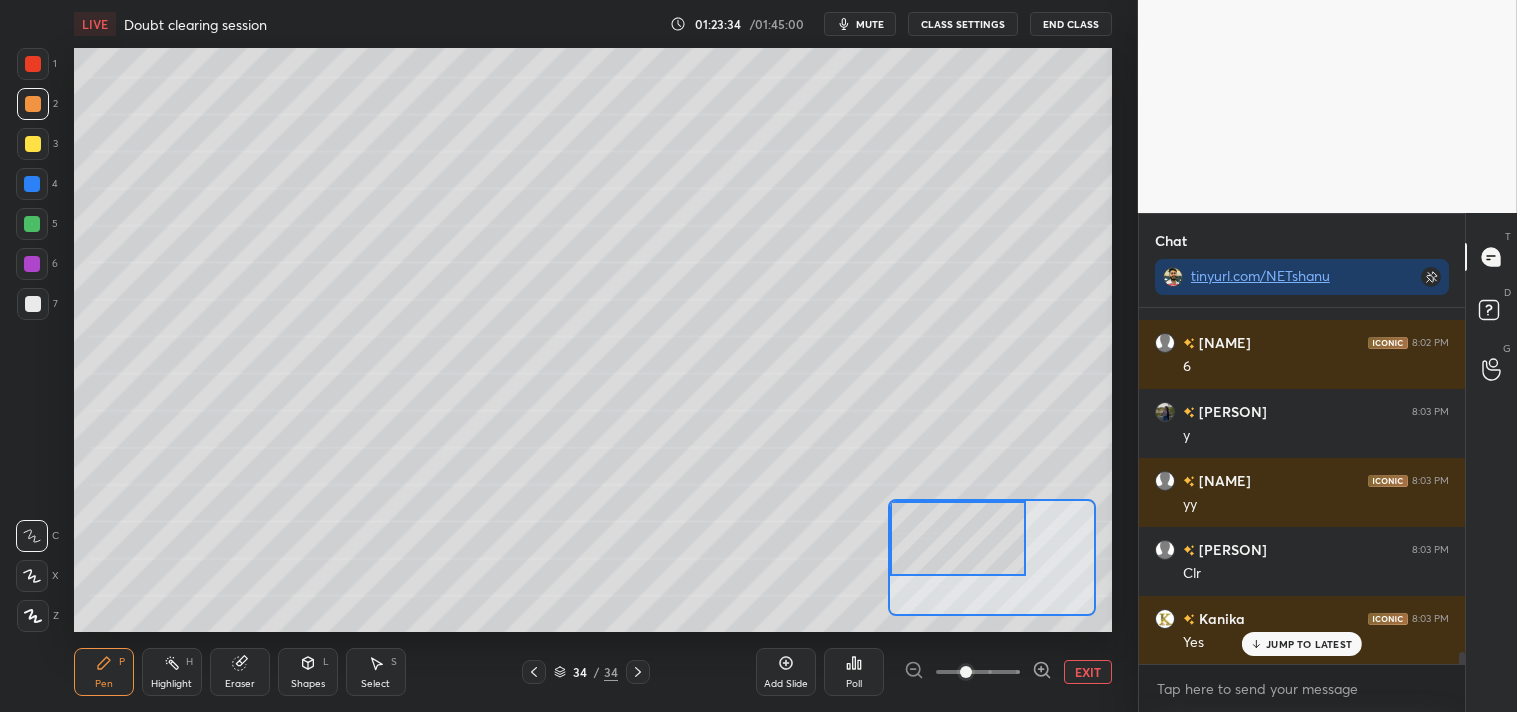 scroll, scrollTop: 9847, scrollLeft: 0, axis: vertical 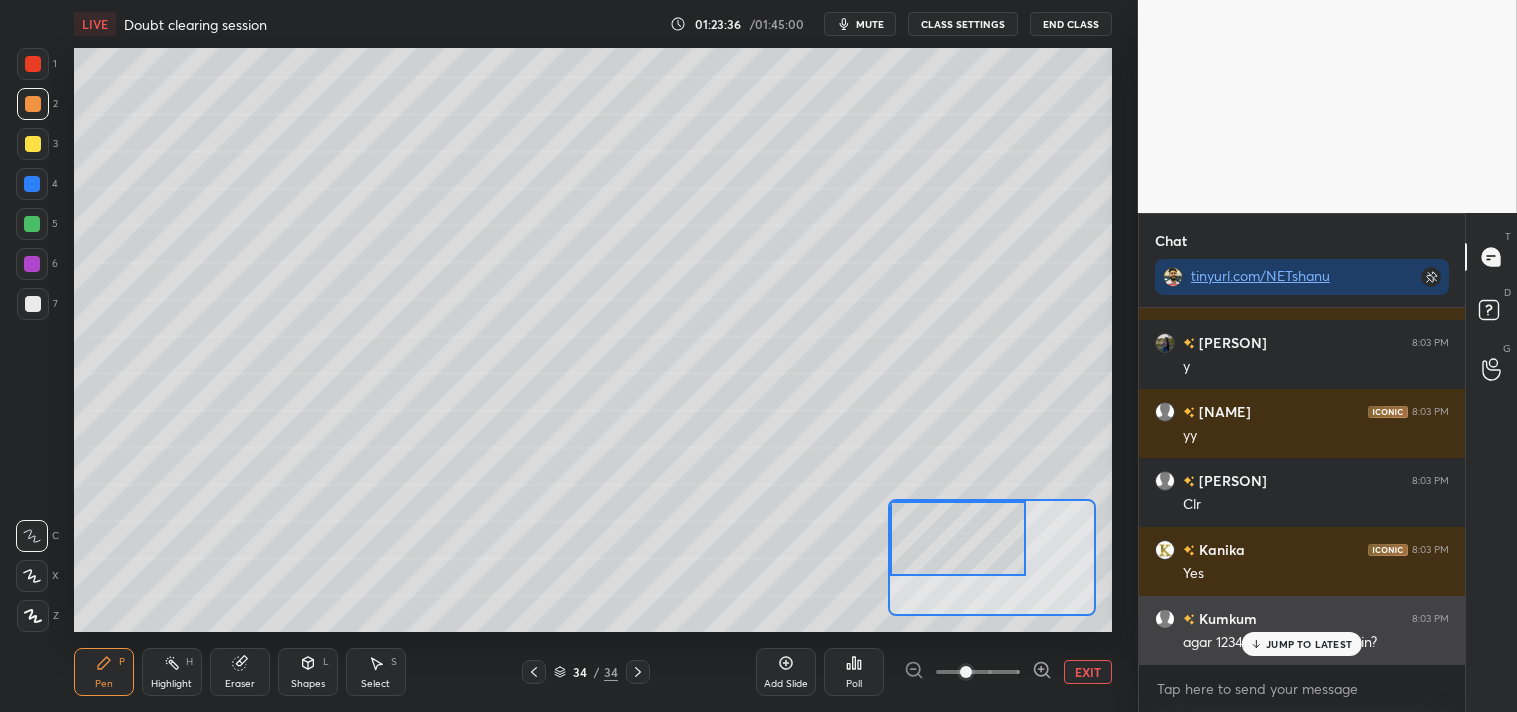 click on "JUMP TO LATEST" at bounding box center (1309, 644) 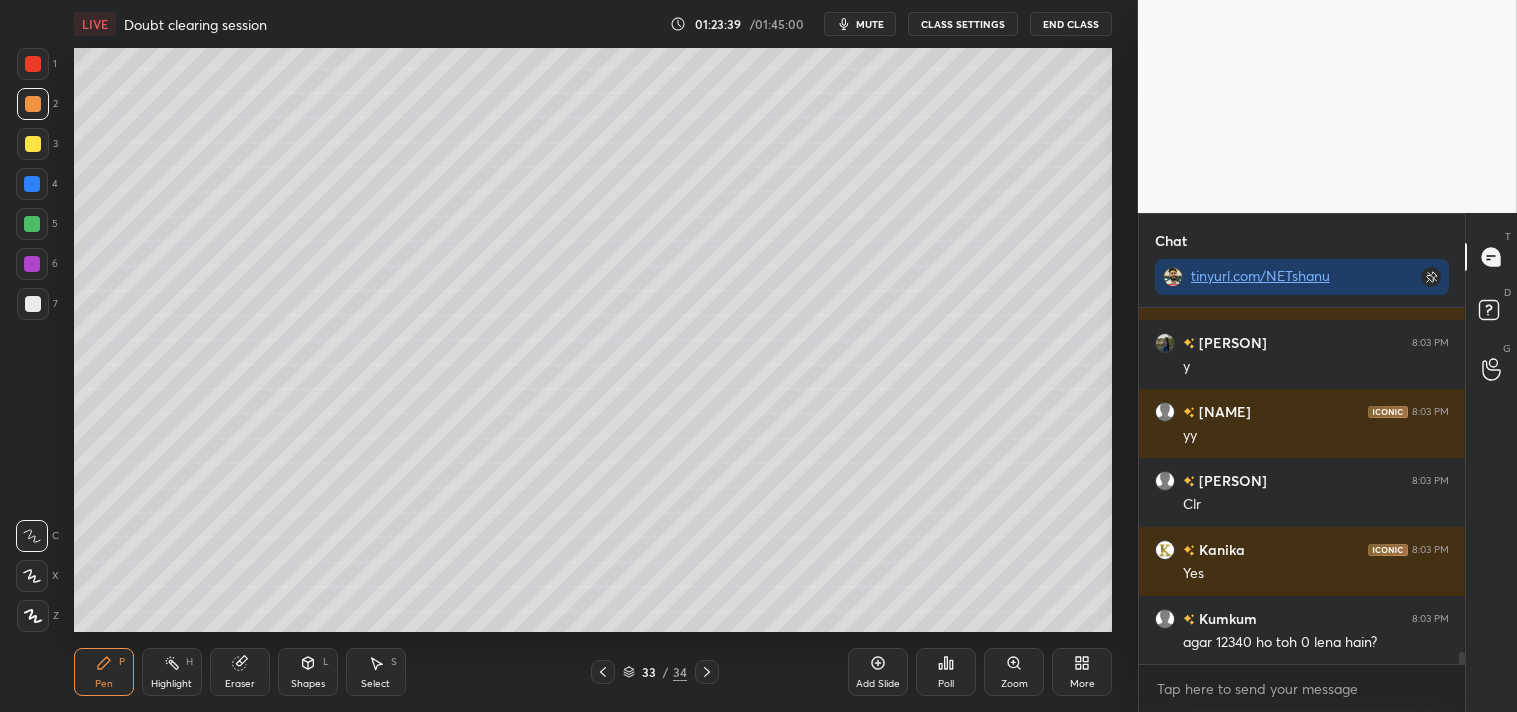 click on "Add Slide" at bounding box center (878, 672) 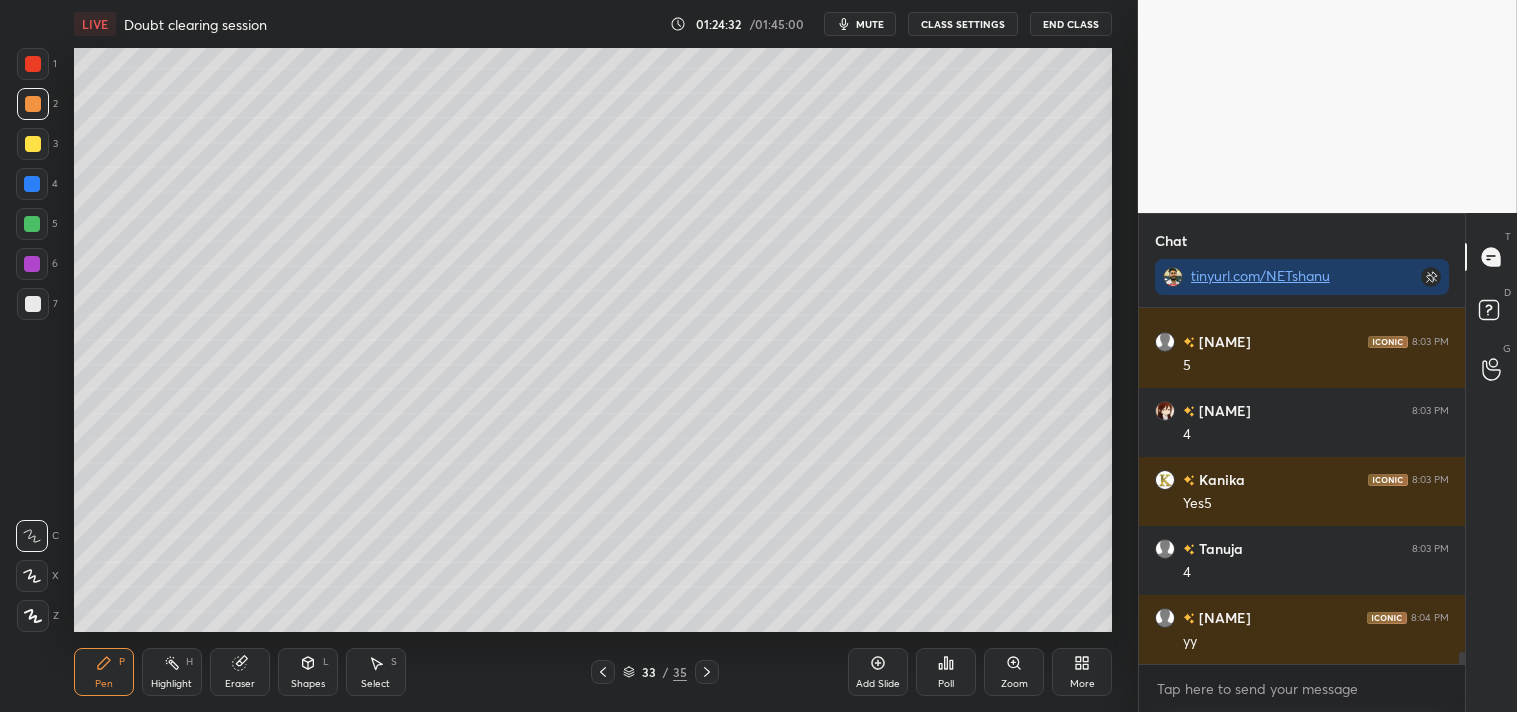 scroll, scrollTop: 10331, scrollLeft: 0, axis: vertical 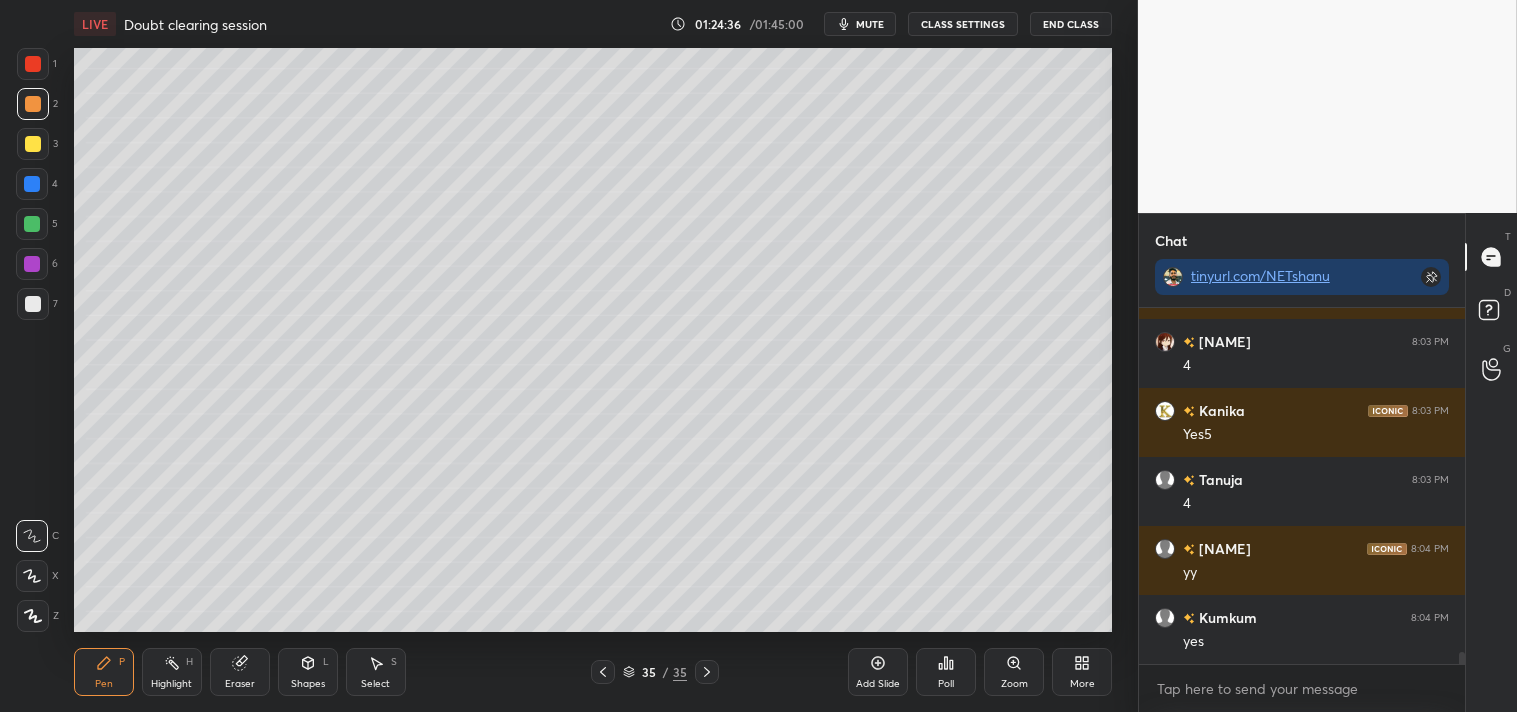 click on "Zoom" at bounding box center (1014, 684) 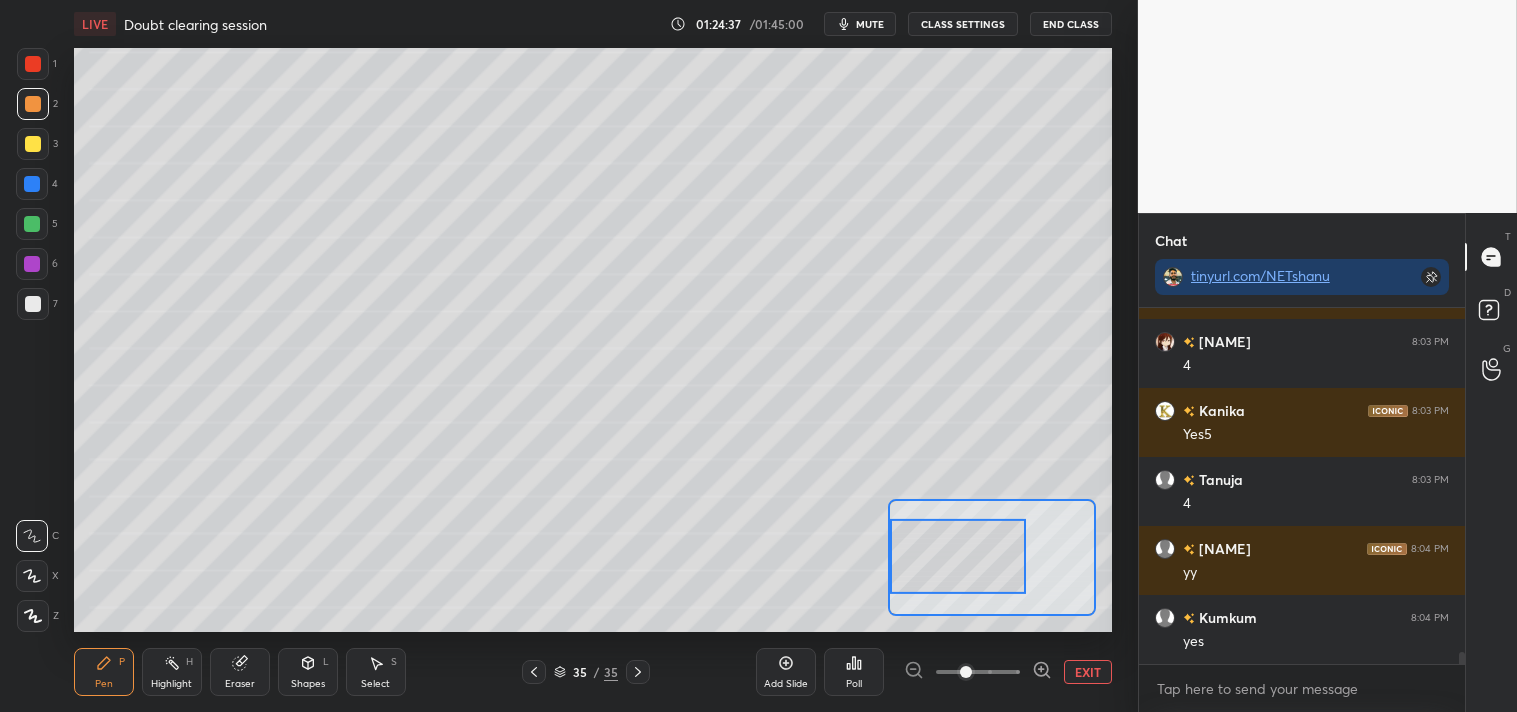 click on "EXIT" at bounding box center [1088, 672] 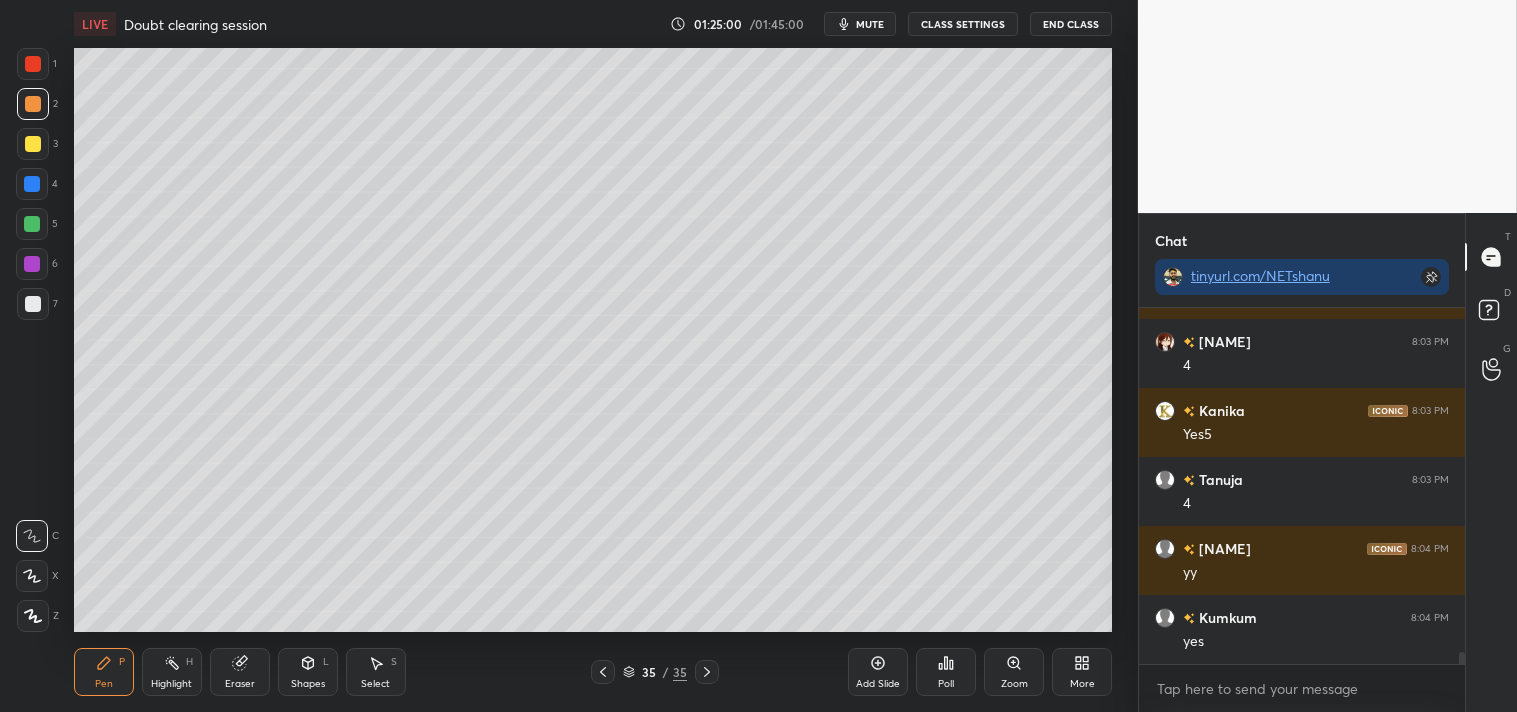 click on "Zoom" at bounding box center [1014, 672] 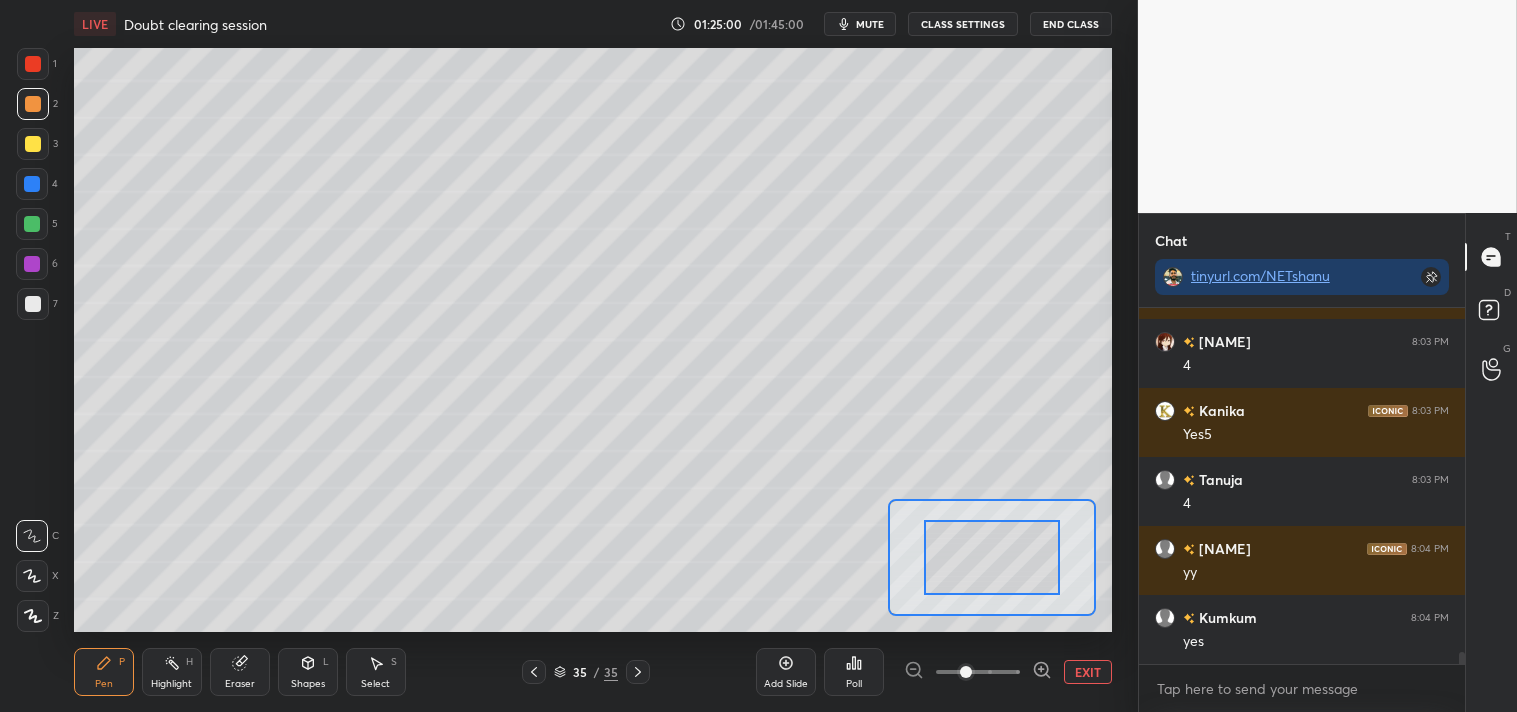 scroll, scrollTop: 10400, scrollLeft: 0, axis: vertical 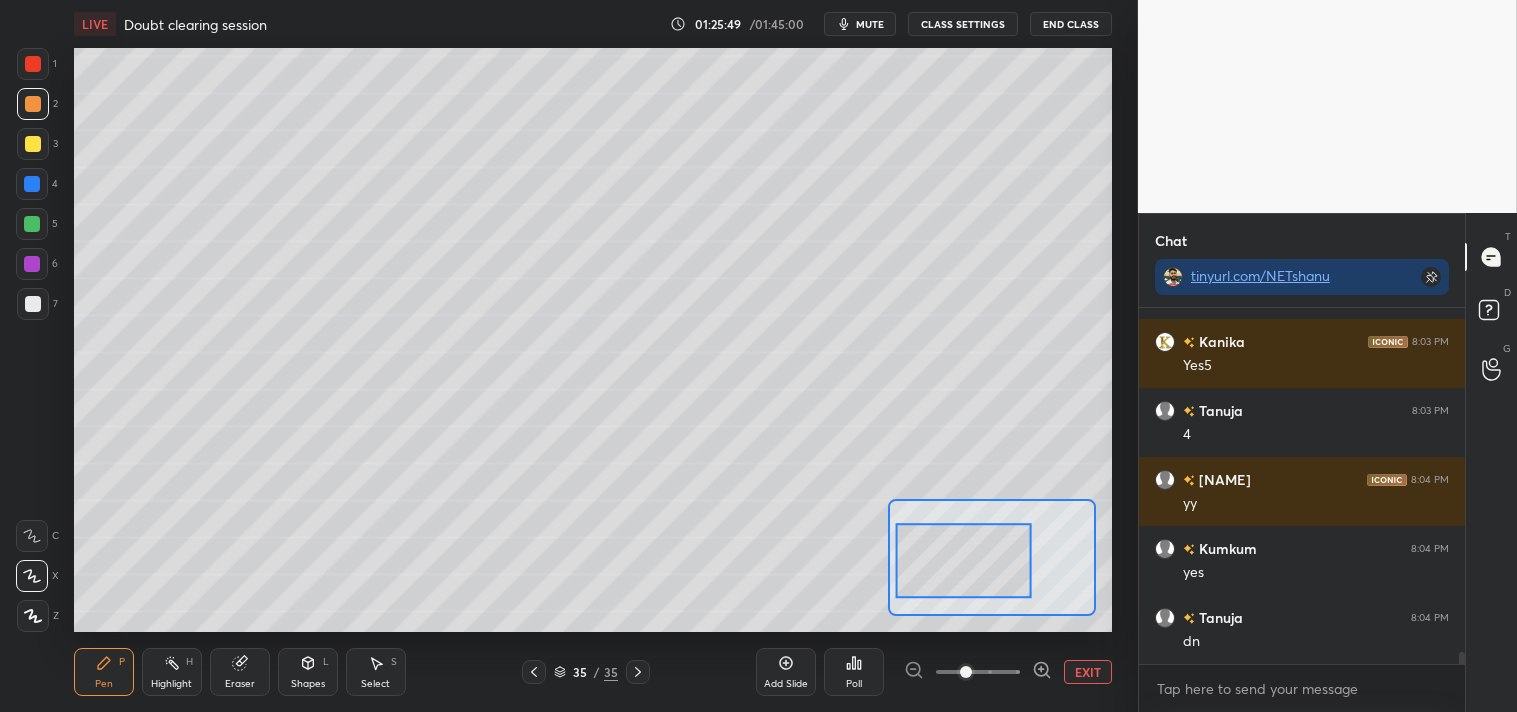 click at bounding box center (32, 536) 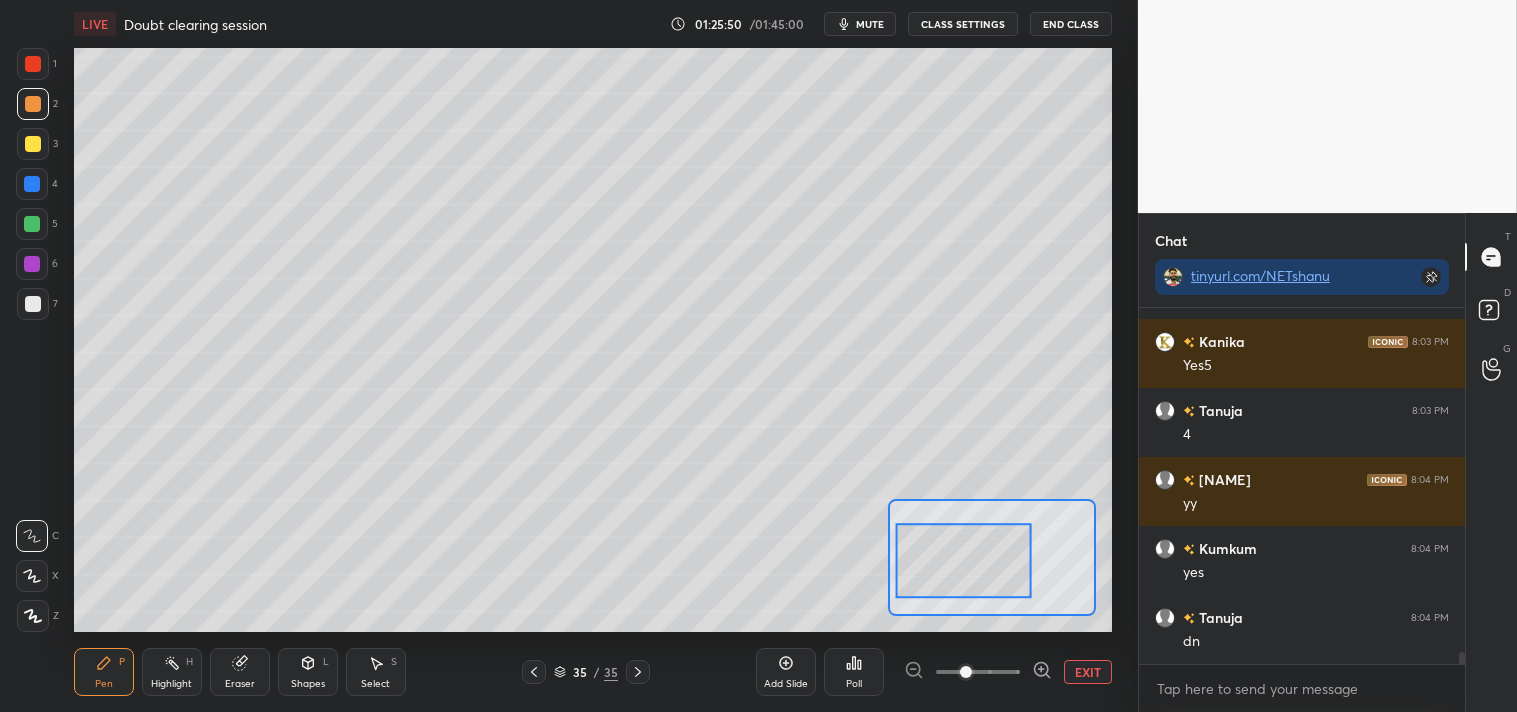click at bounding box center (32, 536) 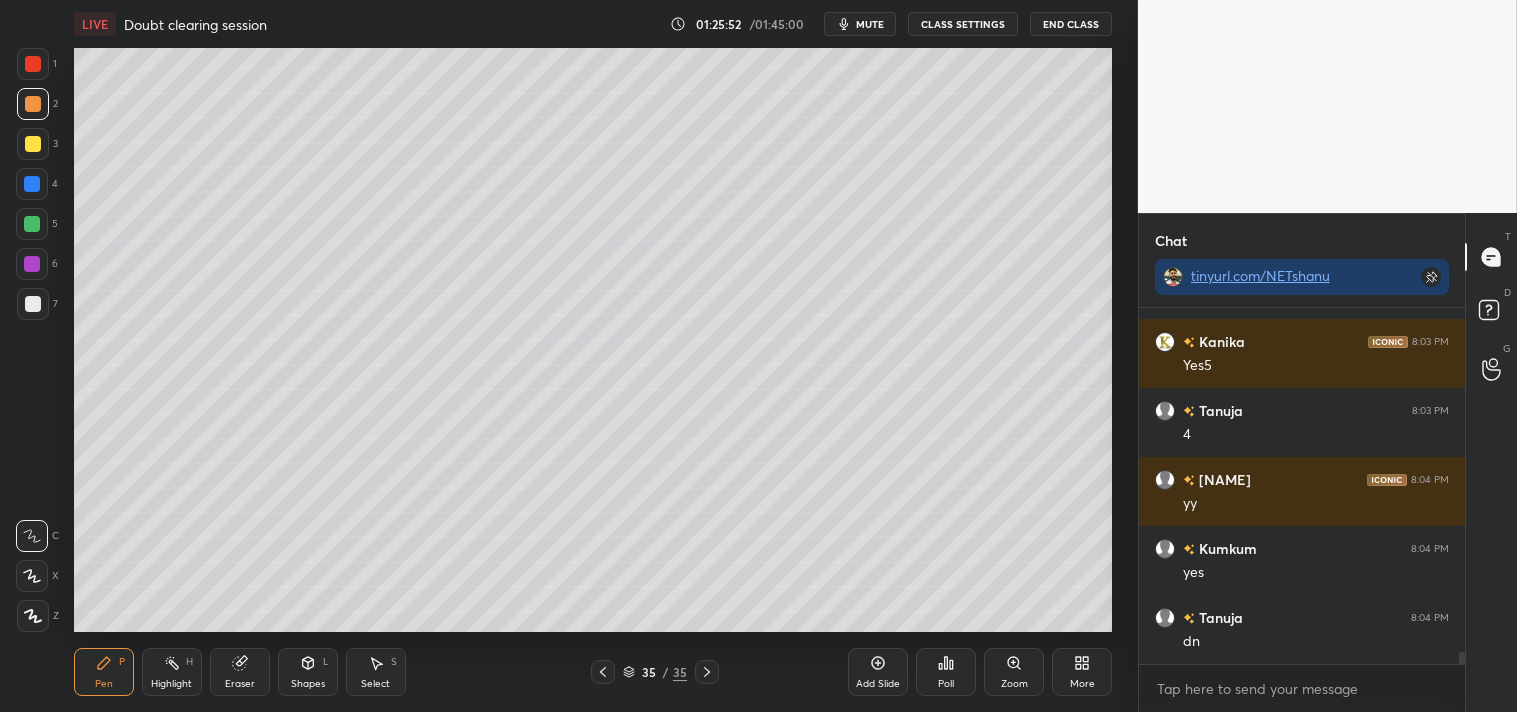 click at bounding box center [33, 304] 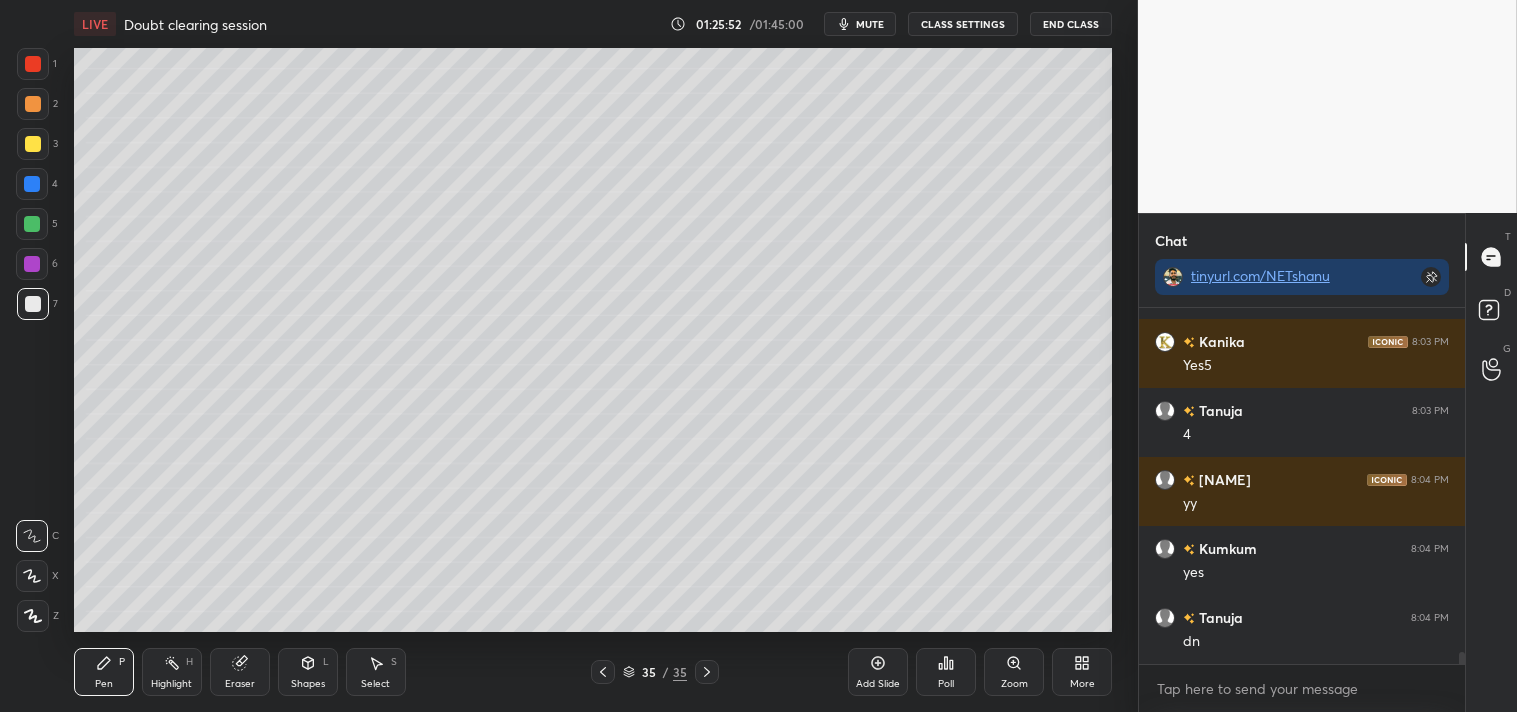 click on "7" at bounding box center (37, 308) 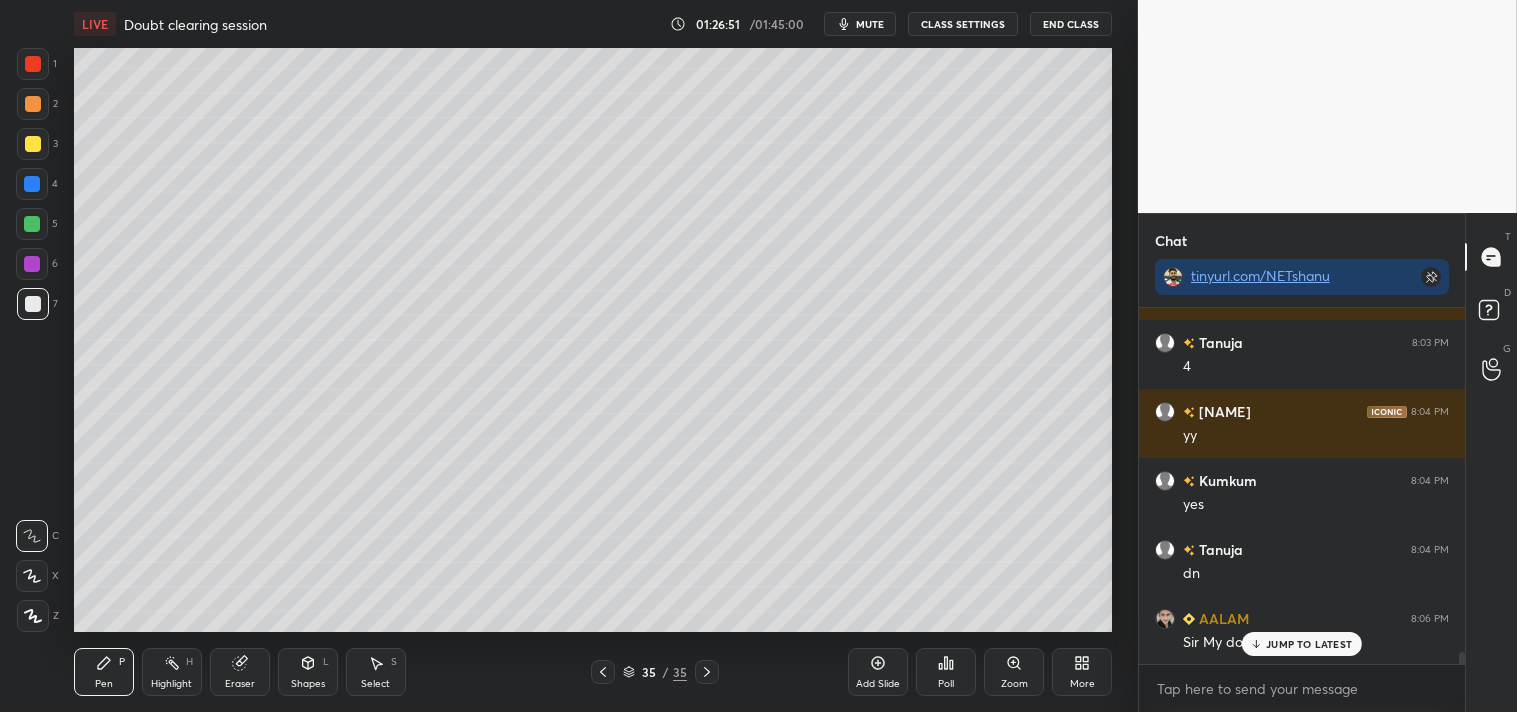 scroll, scrollTop: 10537, scrollLeft: 0, axis: vertical 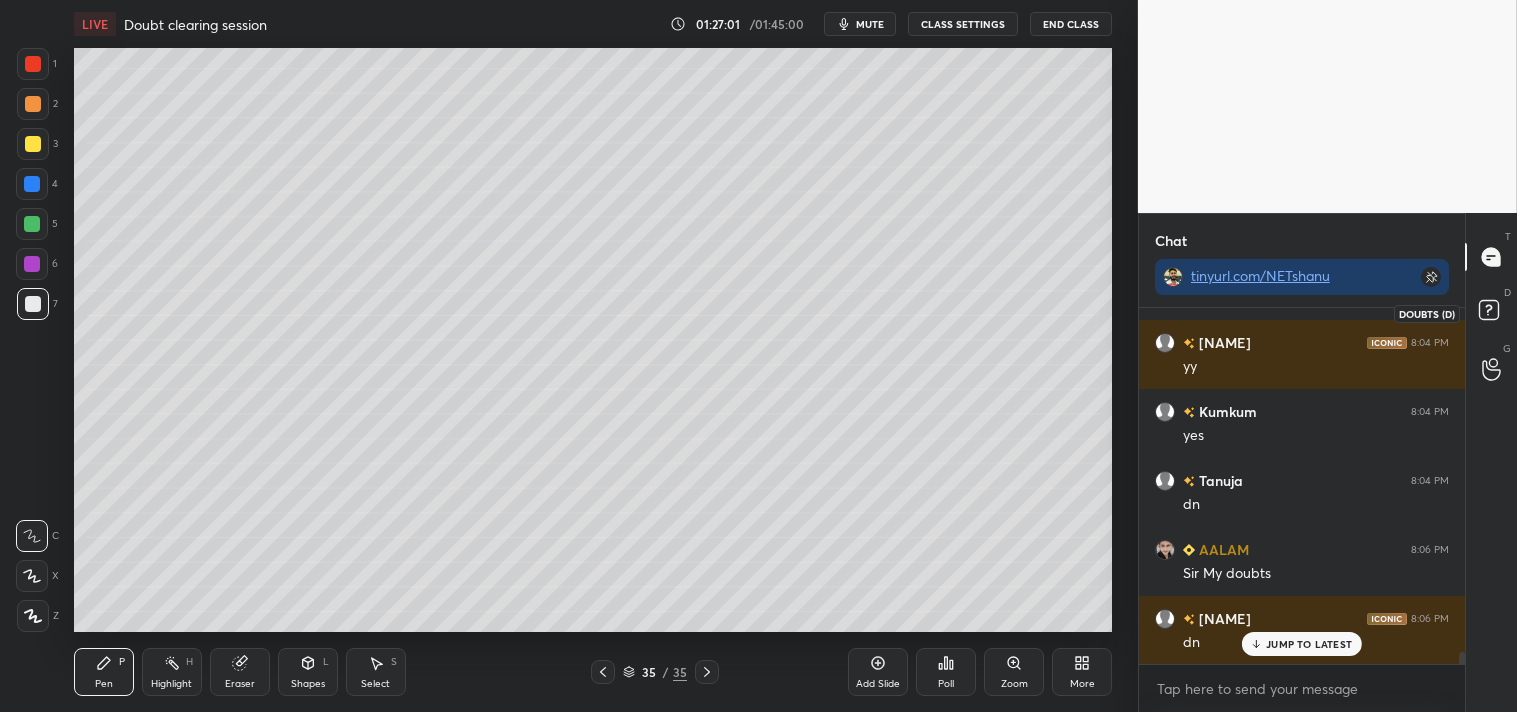 click 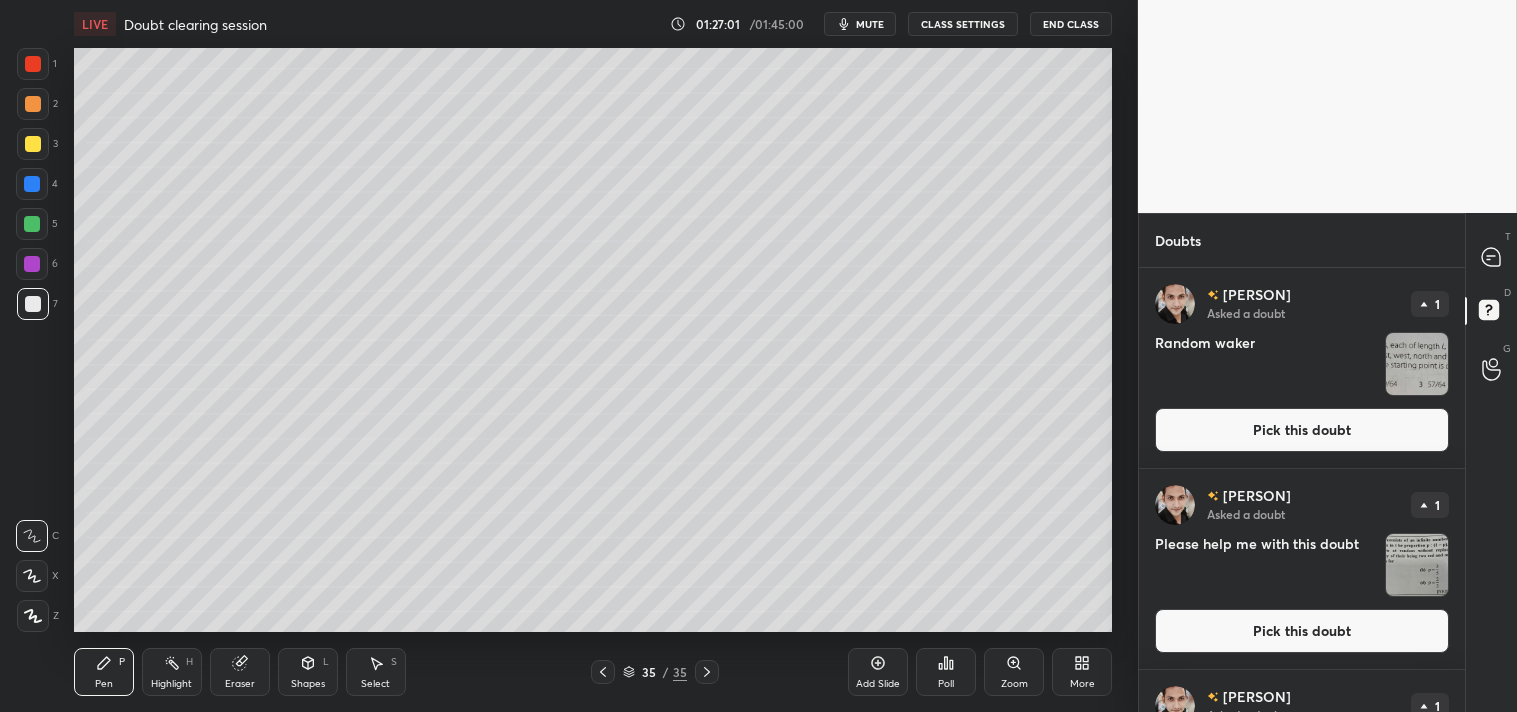 scroll, scrollTop: 7, scrollLeft: 5, axis: both 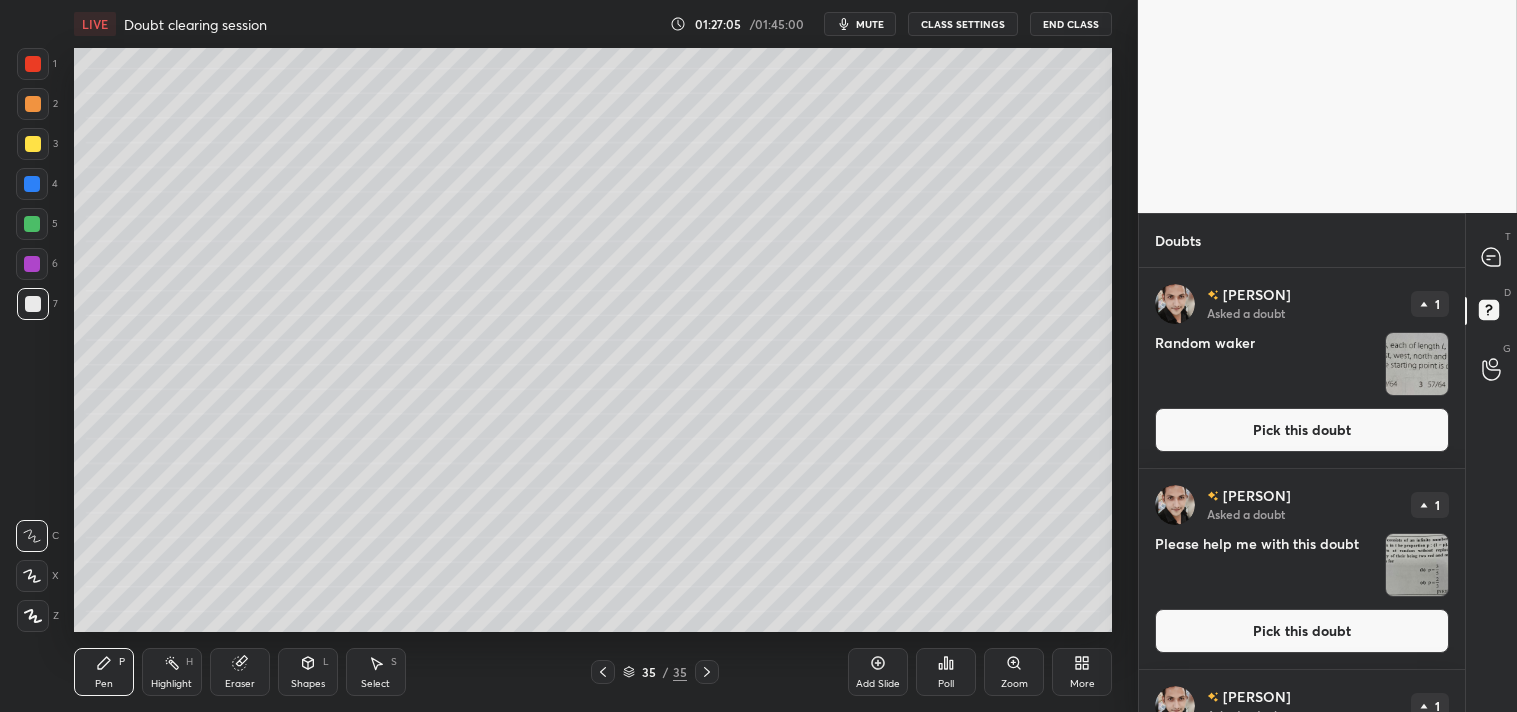 click at bounding box center [1492, 257] 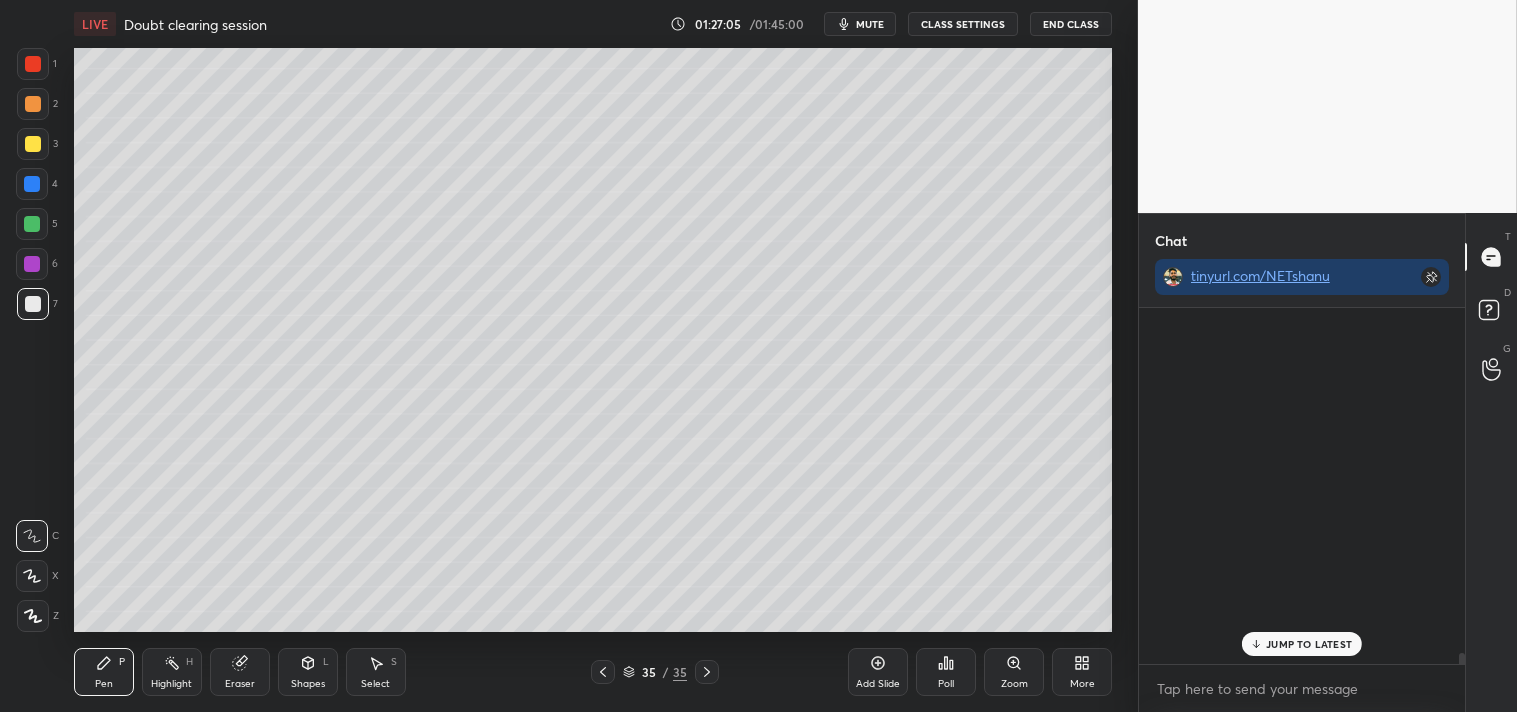 scroll, scrollTop: 398, scrollLeft: 320, axis: both 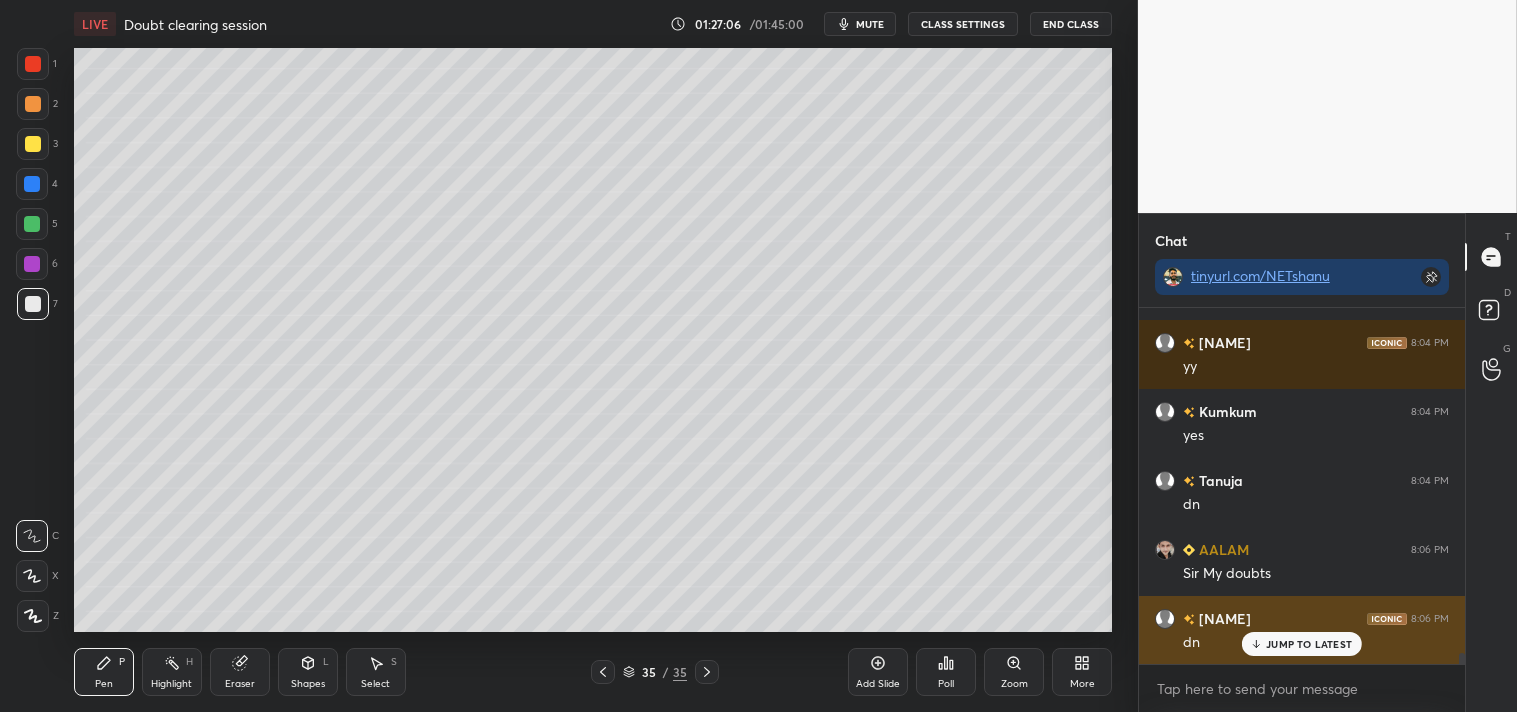 click on "JUMP TO LATEST" at bounding box center (1309, 644) 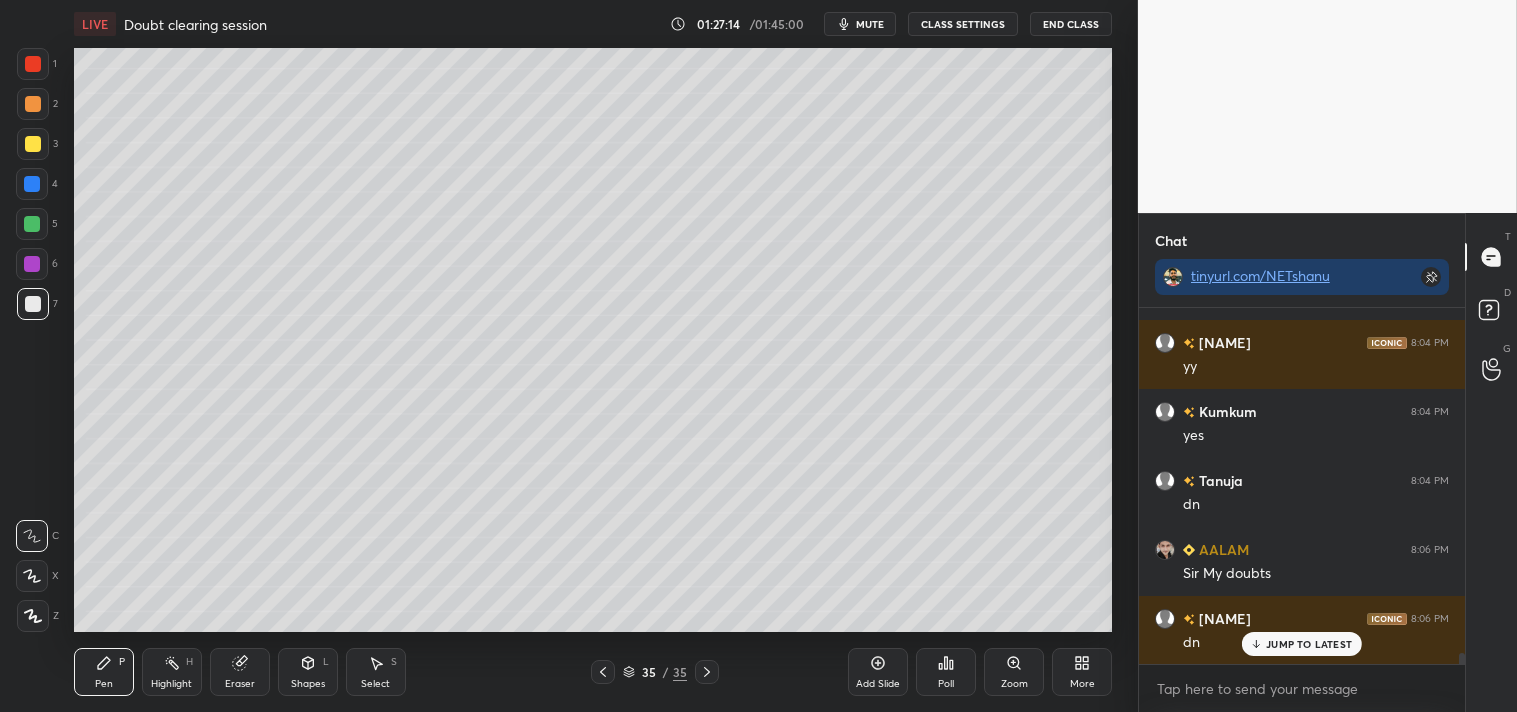scroll, scrollTop: 10906, scrollLeft: 0, axis: vertical 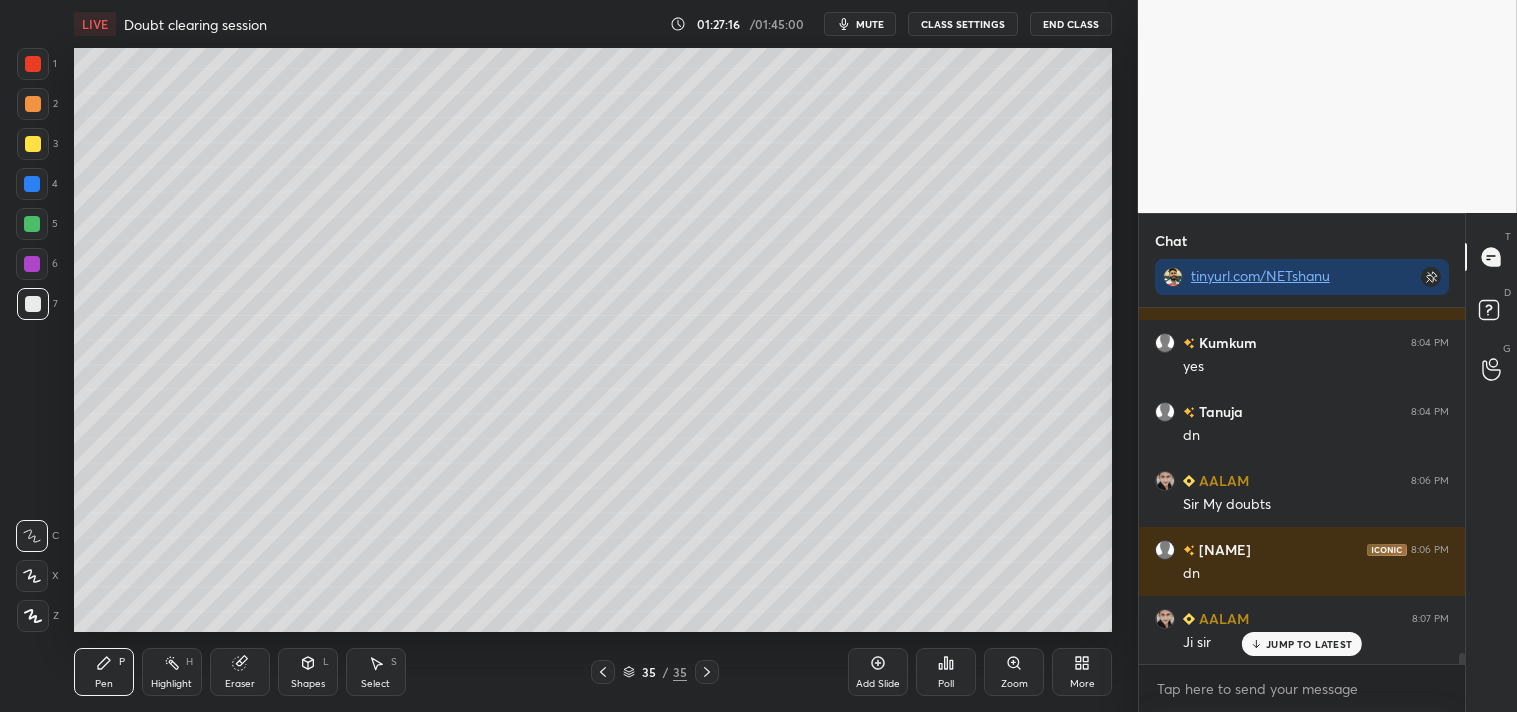 click on "Add Slide Poll Zoom More" at bounding box center [980, 672] 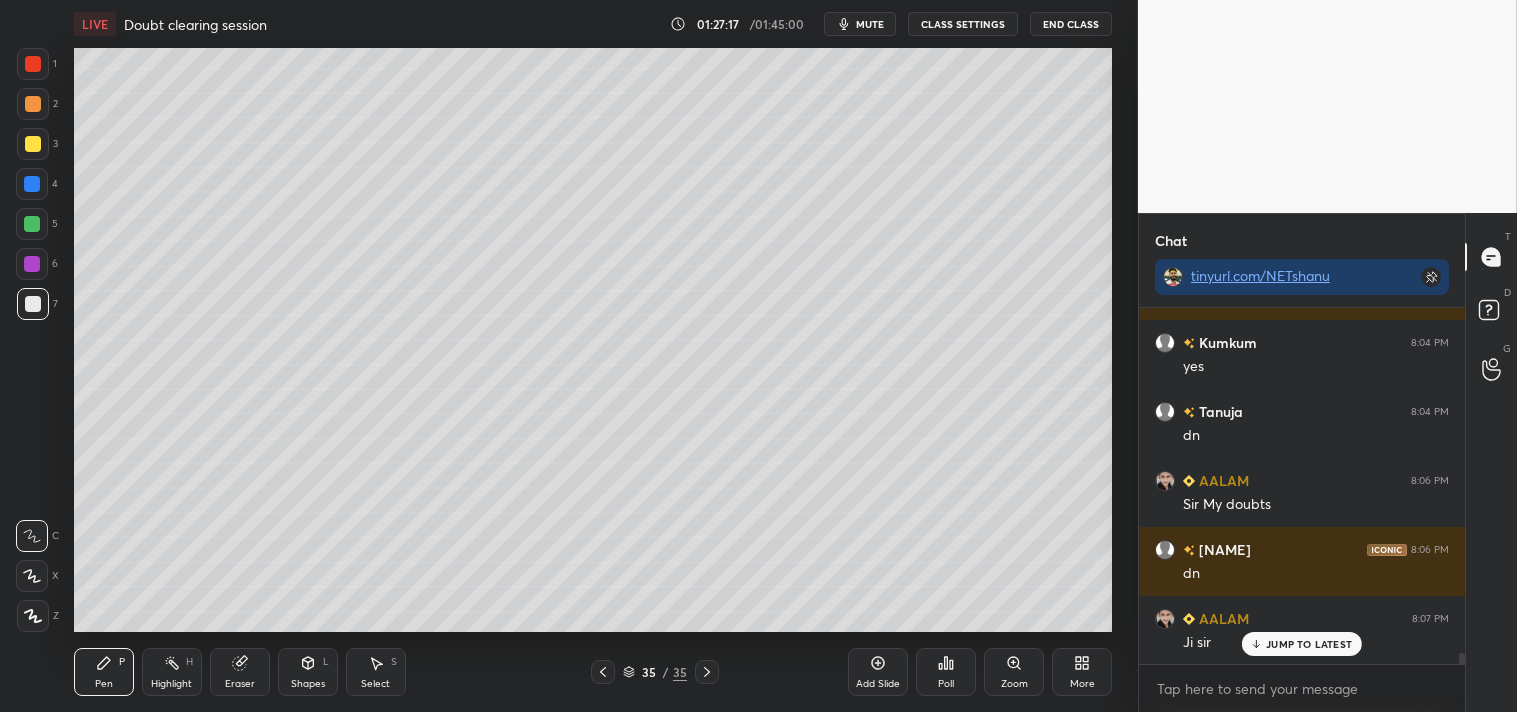 click on "Zoom" at bounding box center [1014, 672] 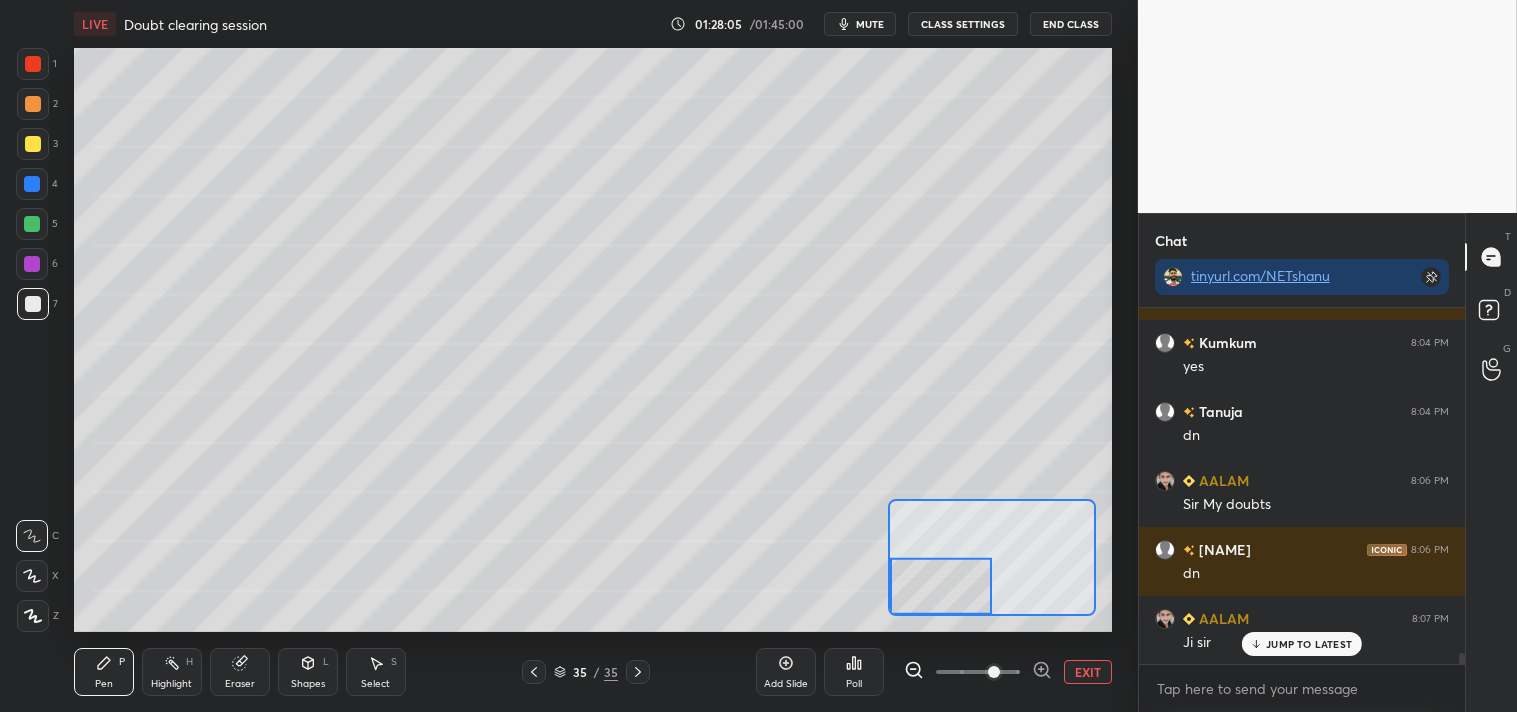 click on "Eraser" at bounding box center (240, 672) 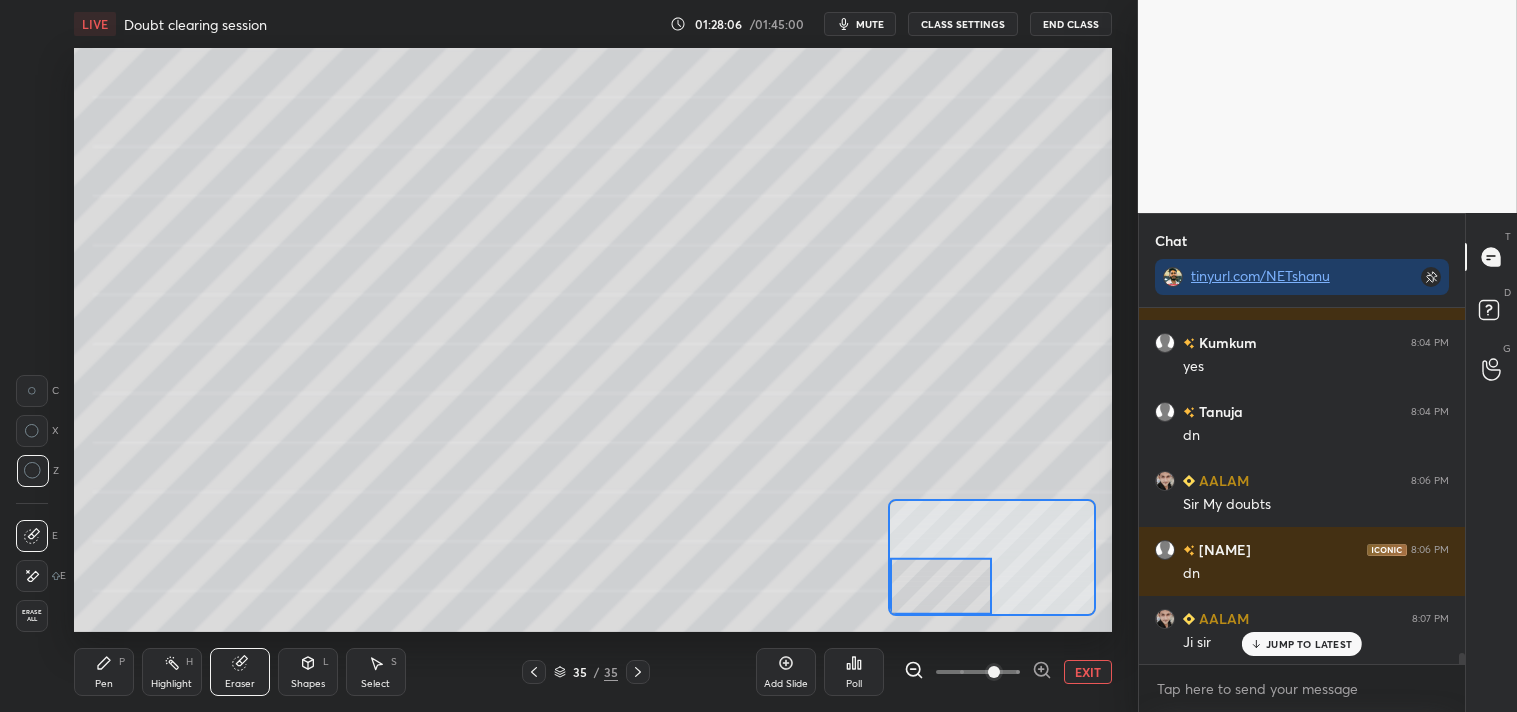 click on "Pen P" at bounding box center [104, 672] 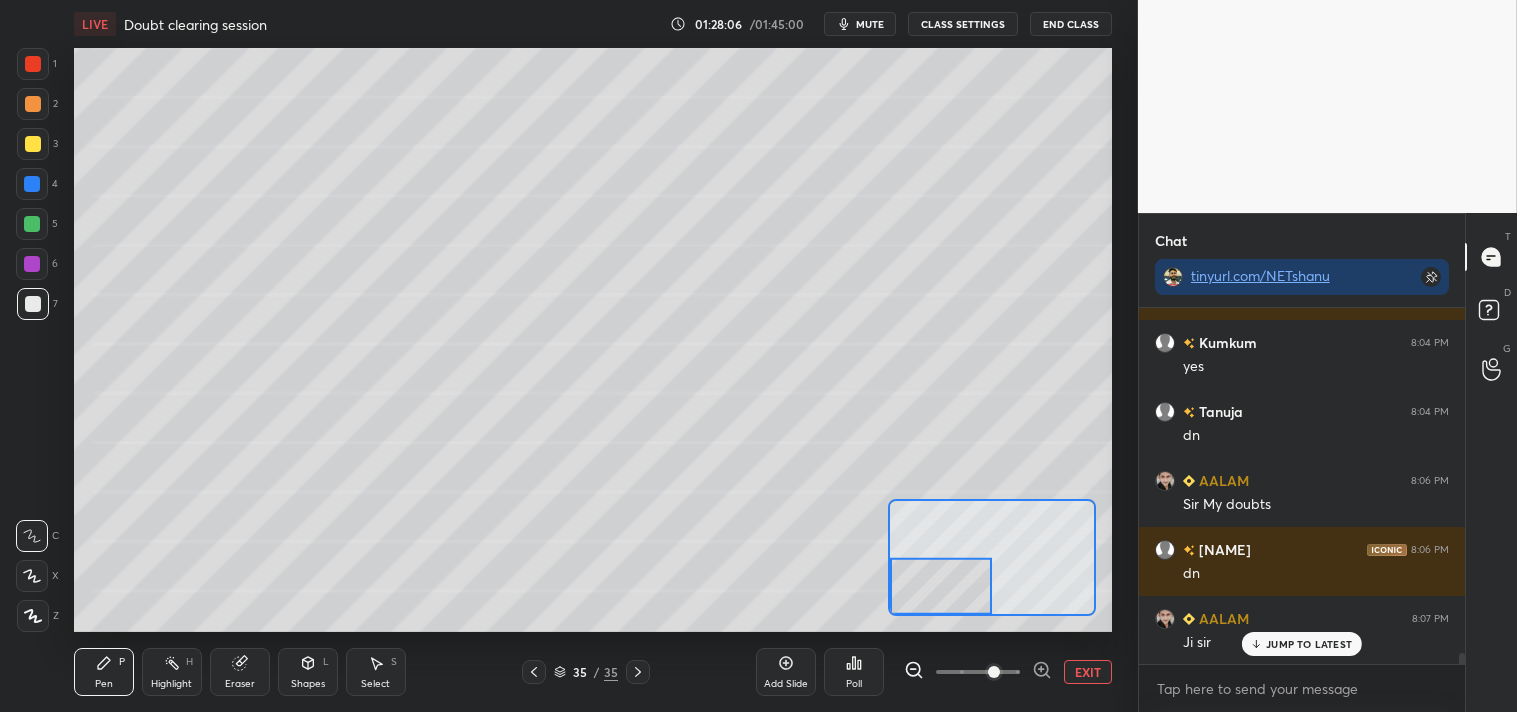 click on "Pen P" at bounding box center [104, 672] 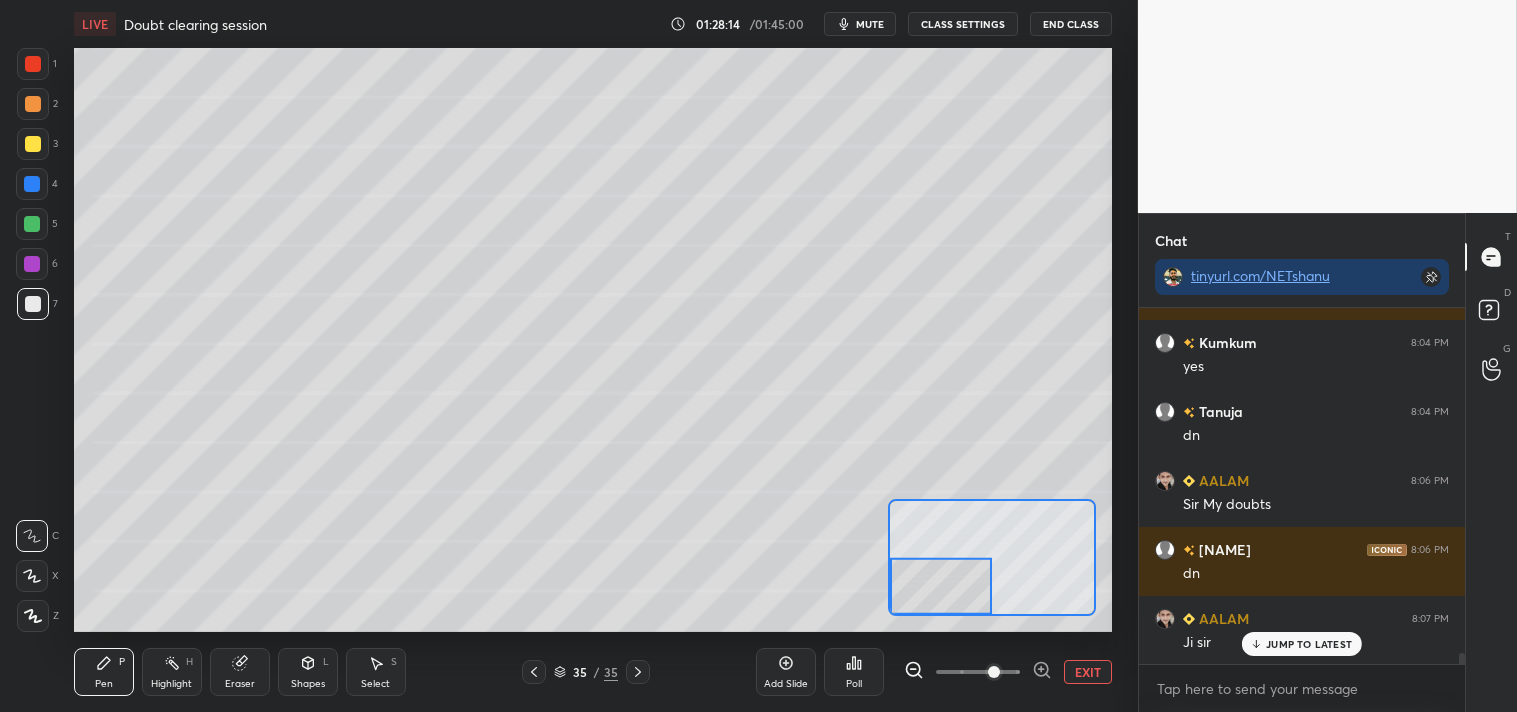 click on "Add Slide Poll EXIT" at bounding box center (934, 672) 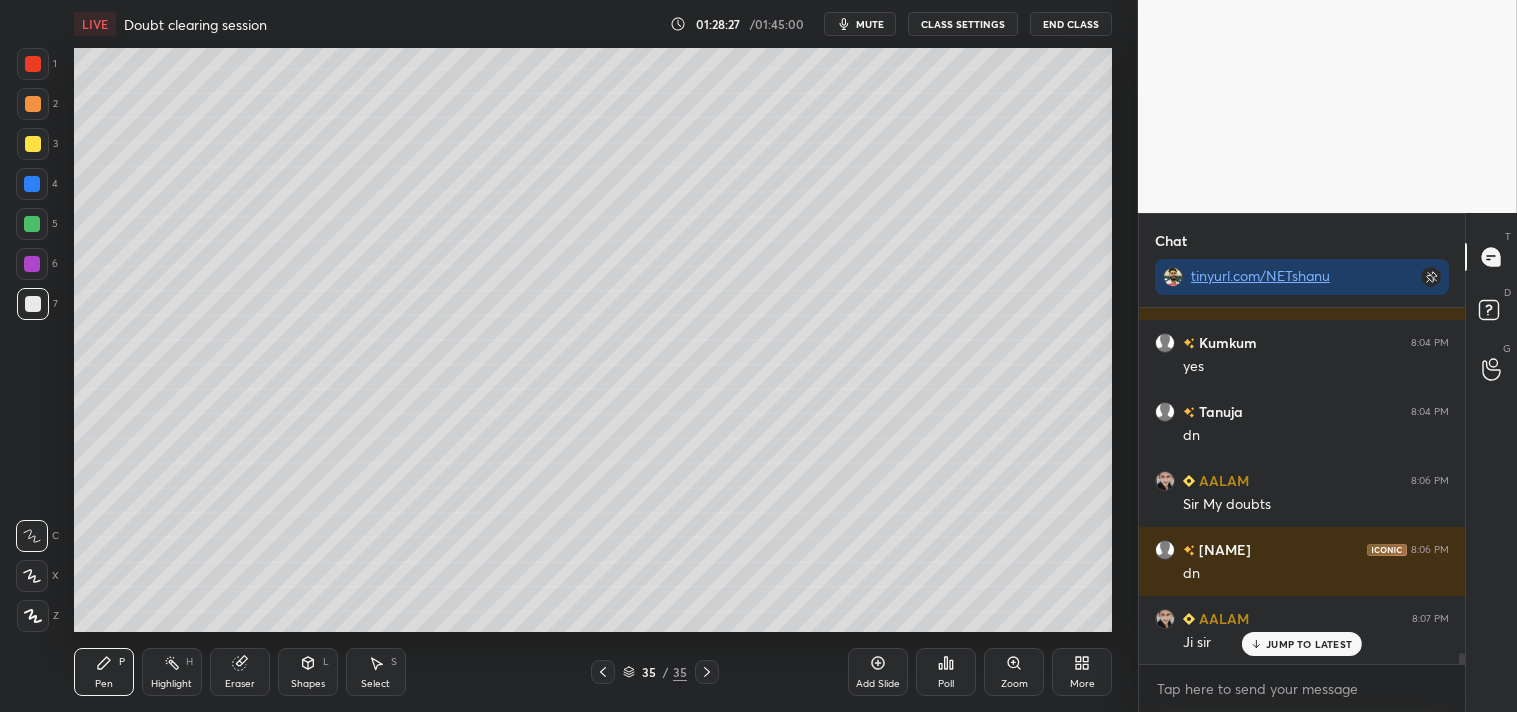 click on "Add Slide" at bounding box center (878, 672) 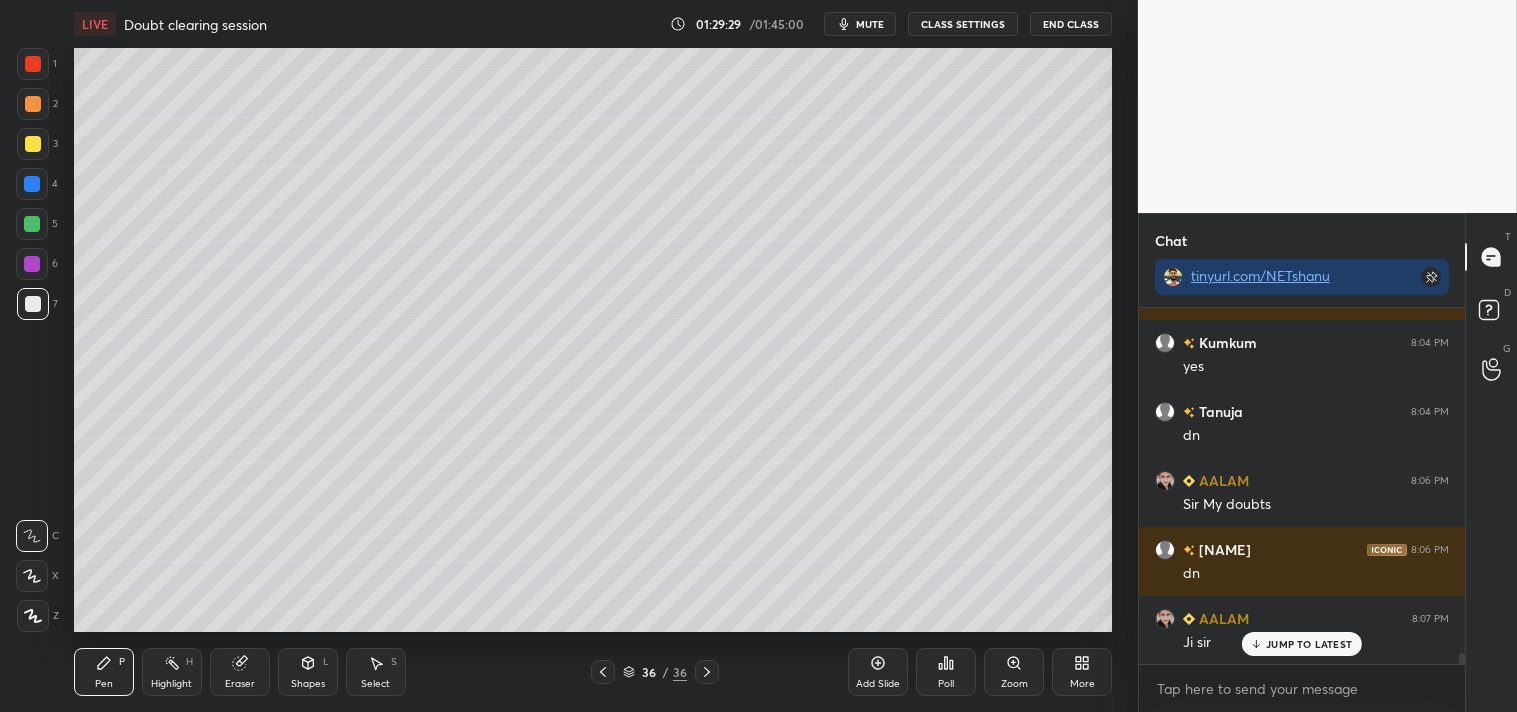 scroll, scrollTop: 10975, scrollLeft: 0, axis: vertical 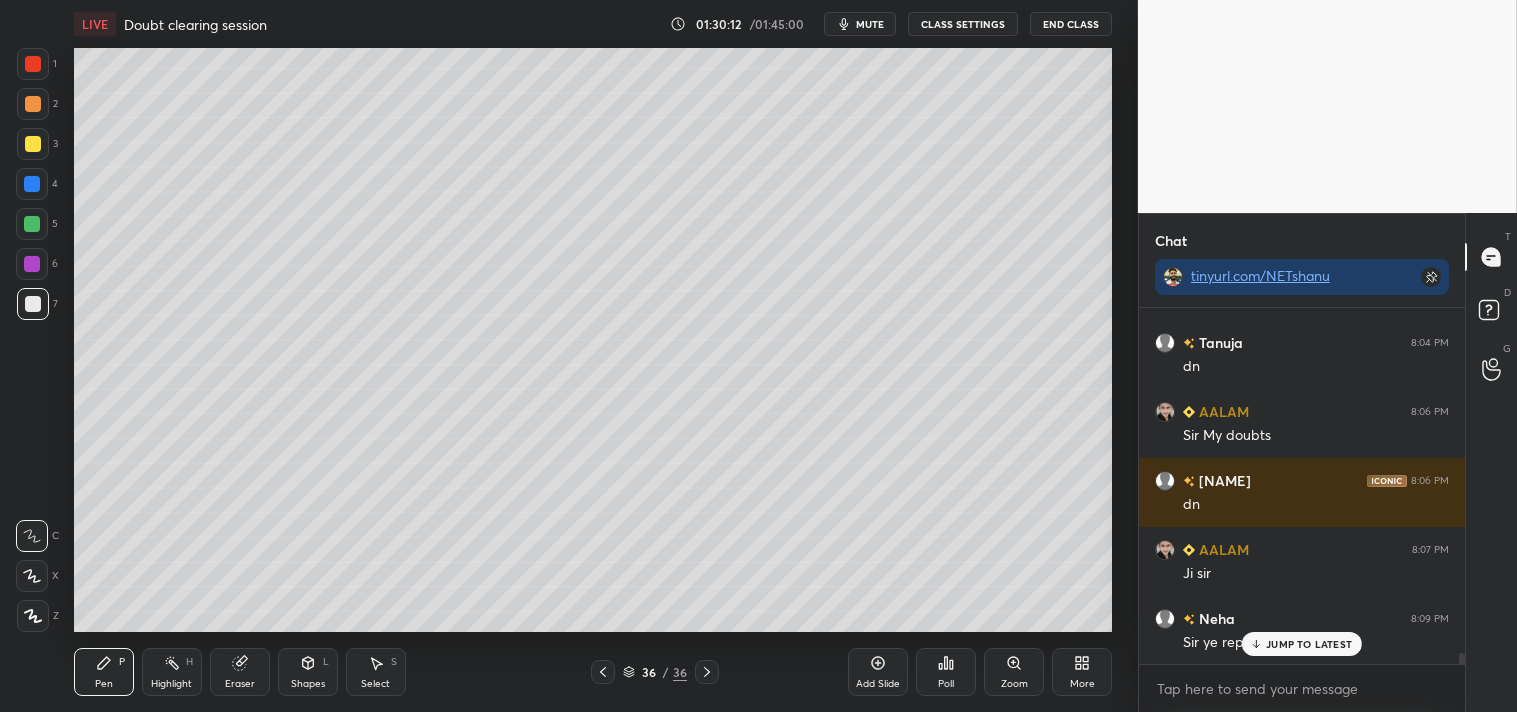 click on "JUMP TO LATEST" at bounding box center (1309, 644) 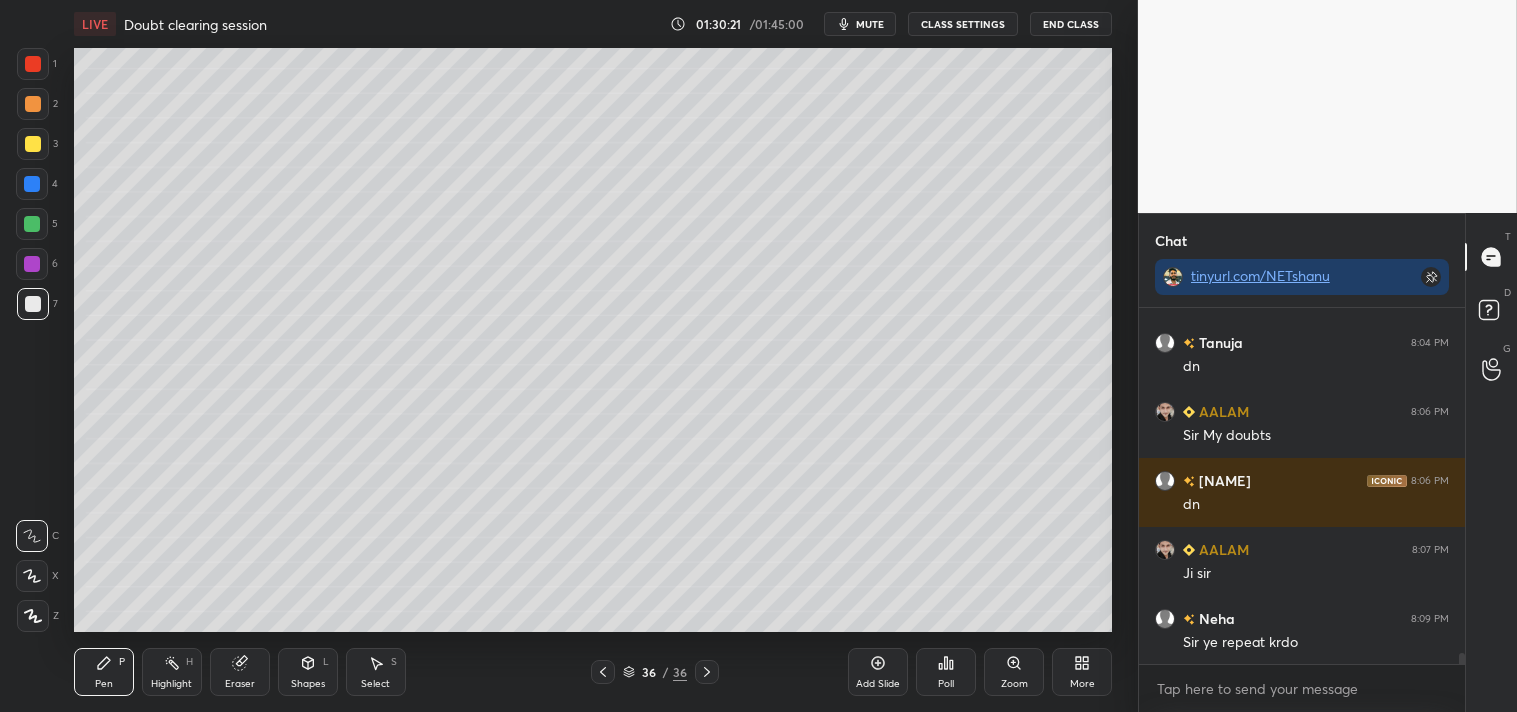 click at bounding box center (33, 104) 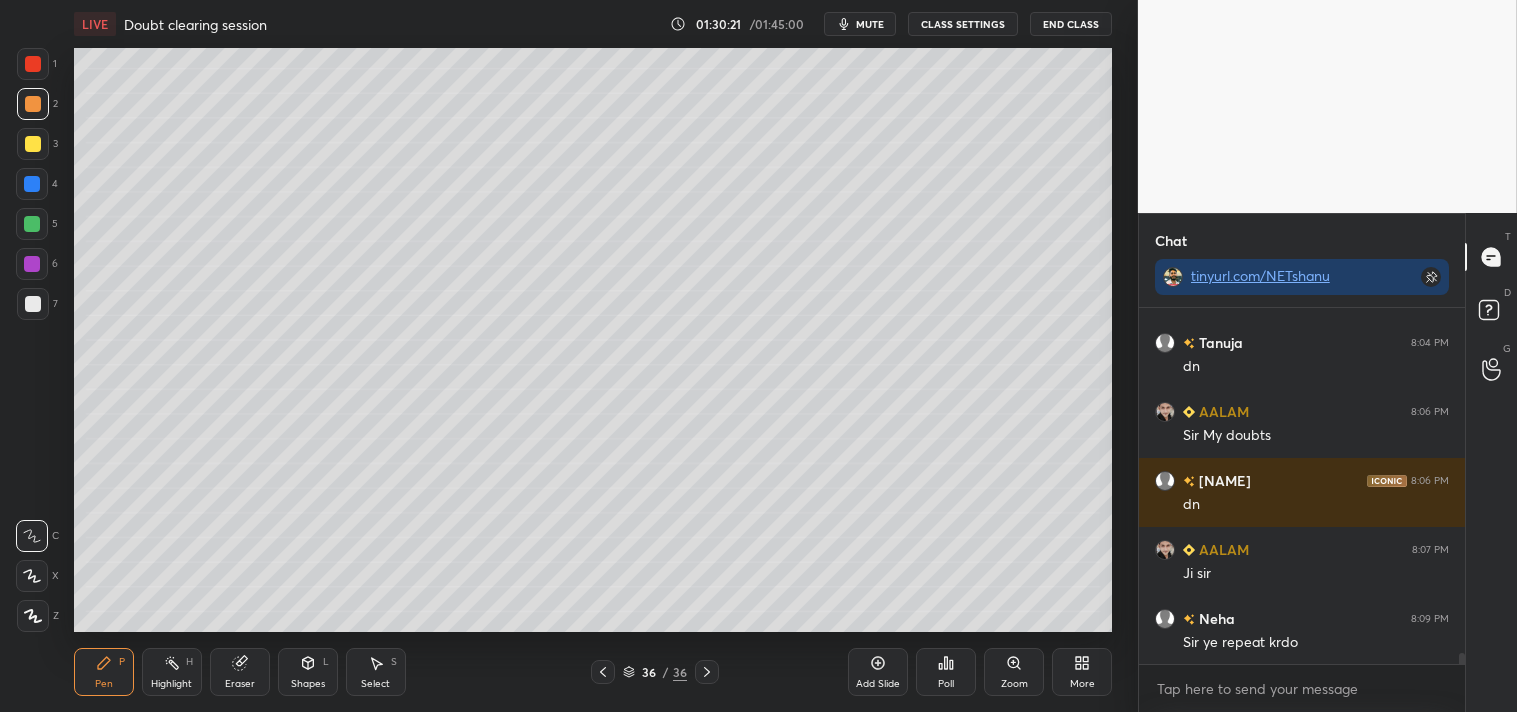 click at bounding box center (33, 104) 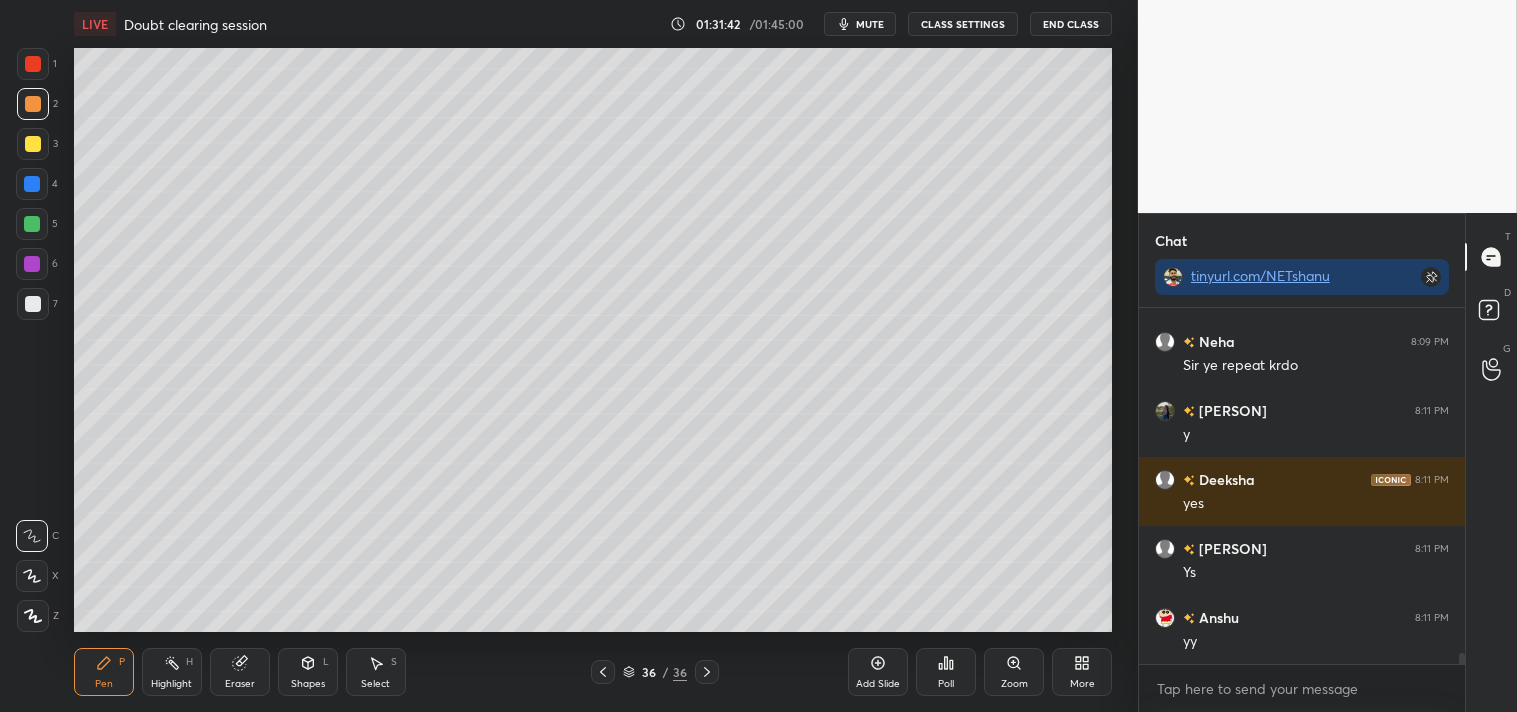 scroll, scrollTop: 11321, scrollLeft: 0, axis: vertical 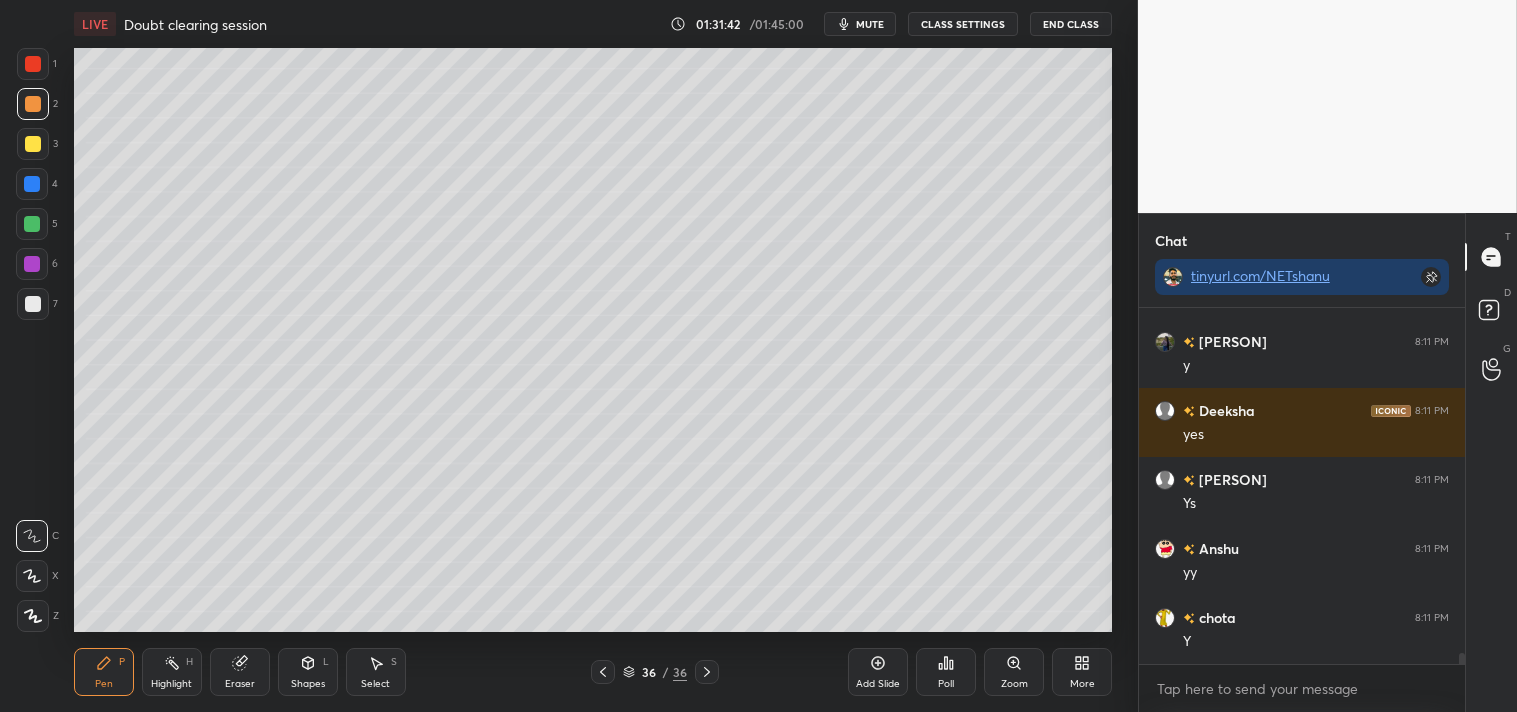 click on "Add Slide" at bounding box center [878, 672] 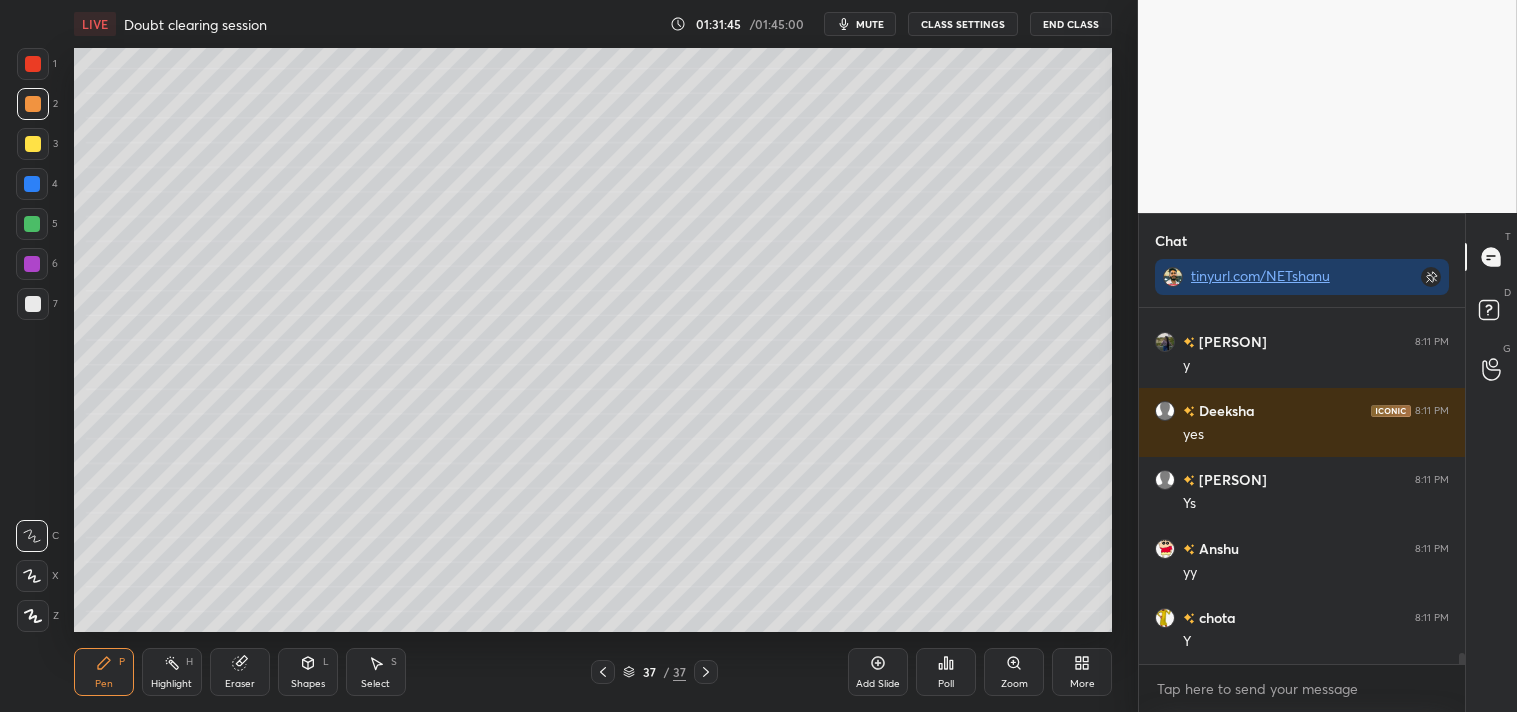 click at bounding box center (33, 304) 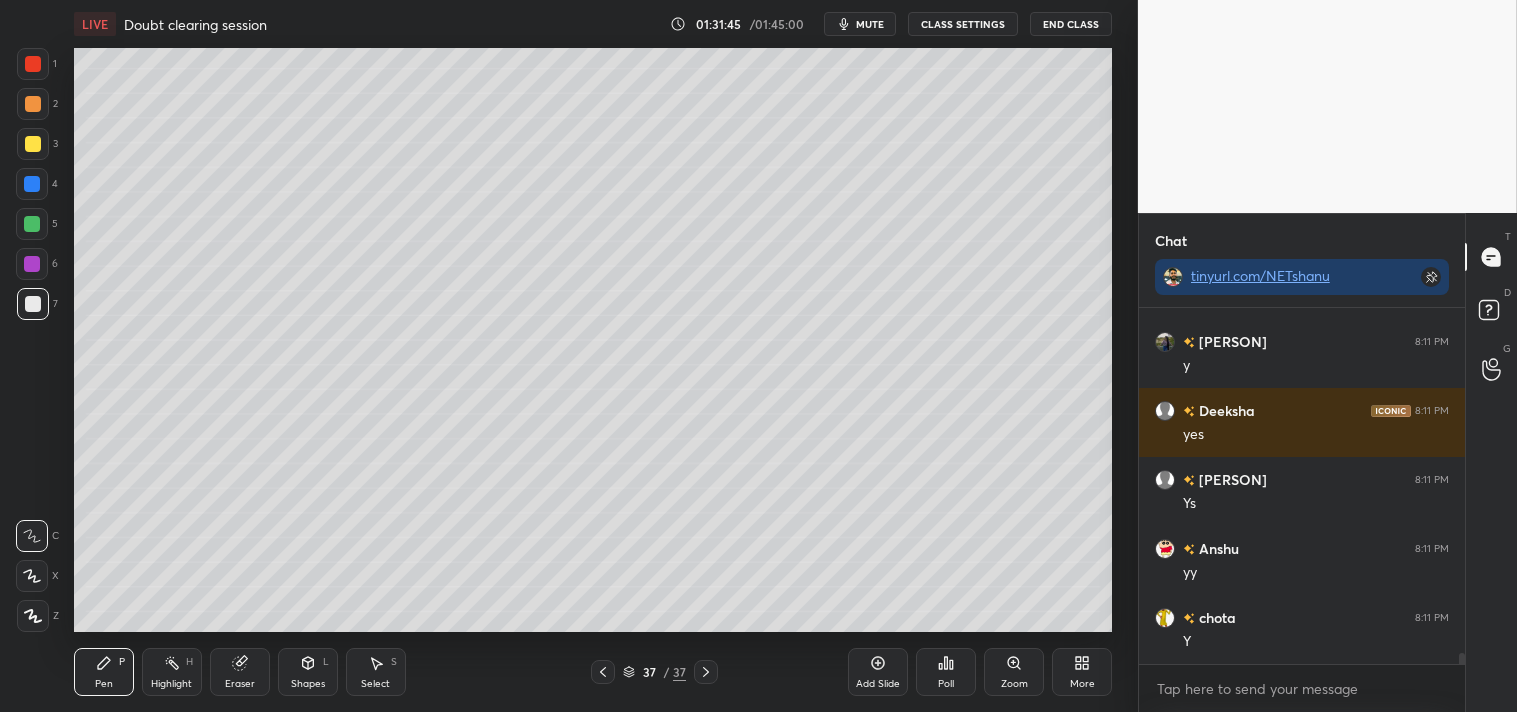 click at bounding box center (33, 304) 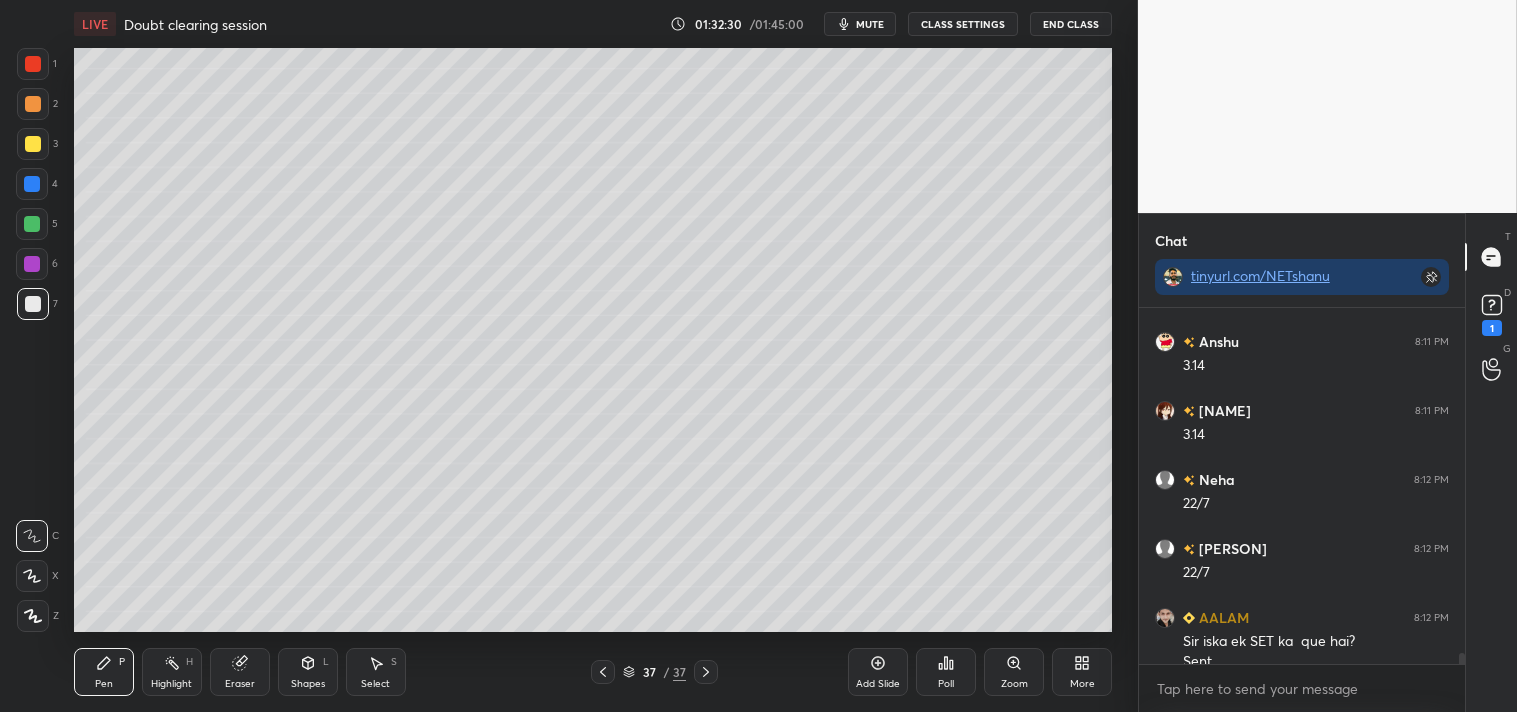 scroll, scrollTop: 10880, scrollLeft: 0, axis: vertical 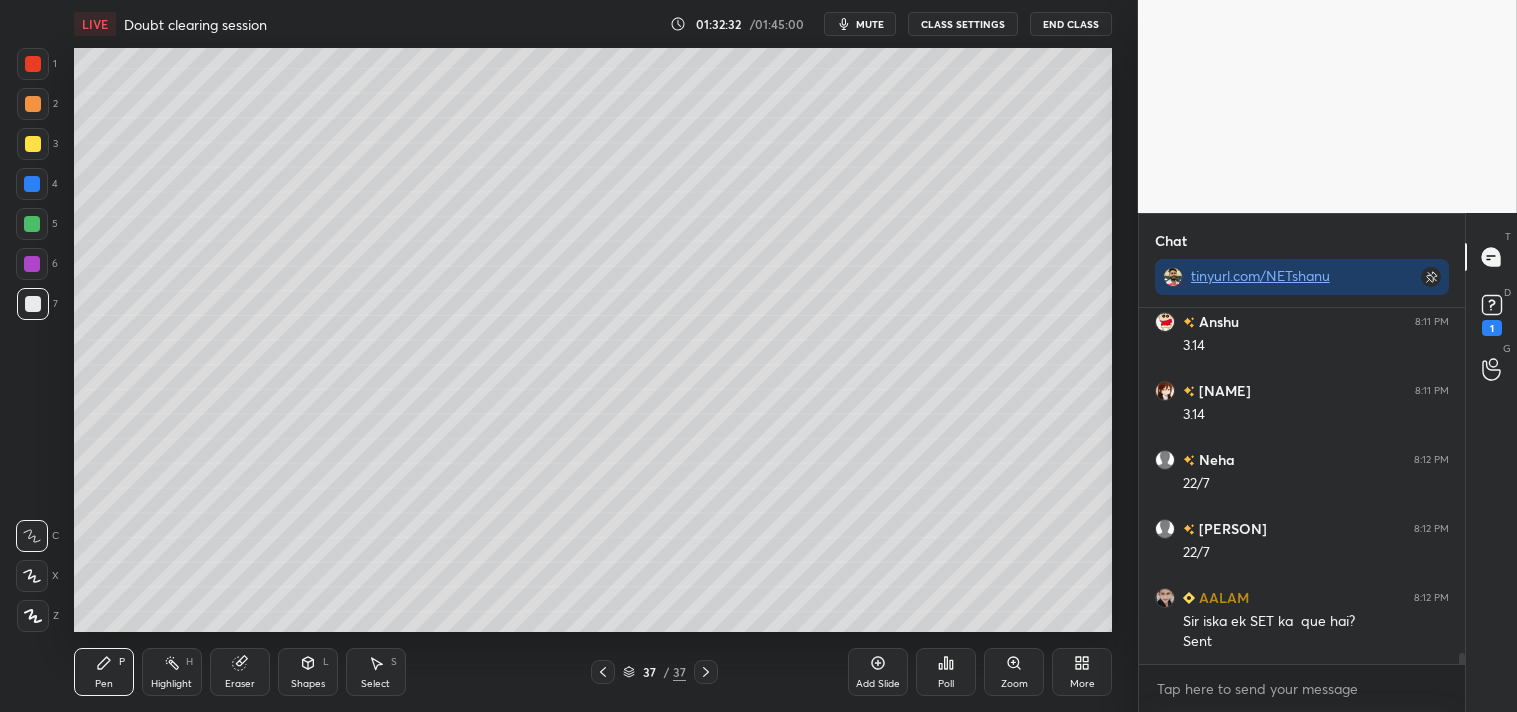 click 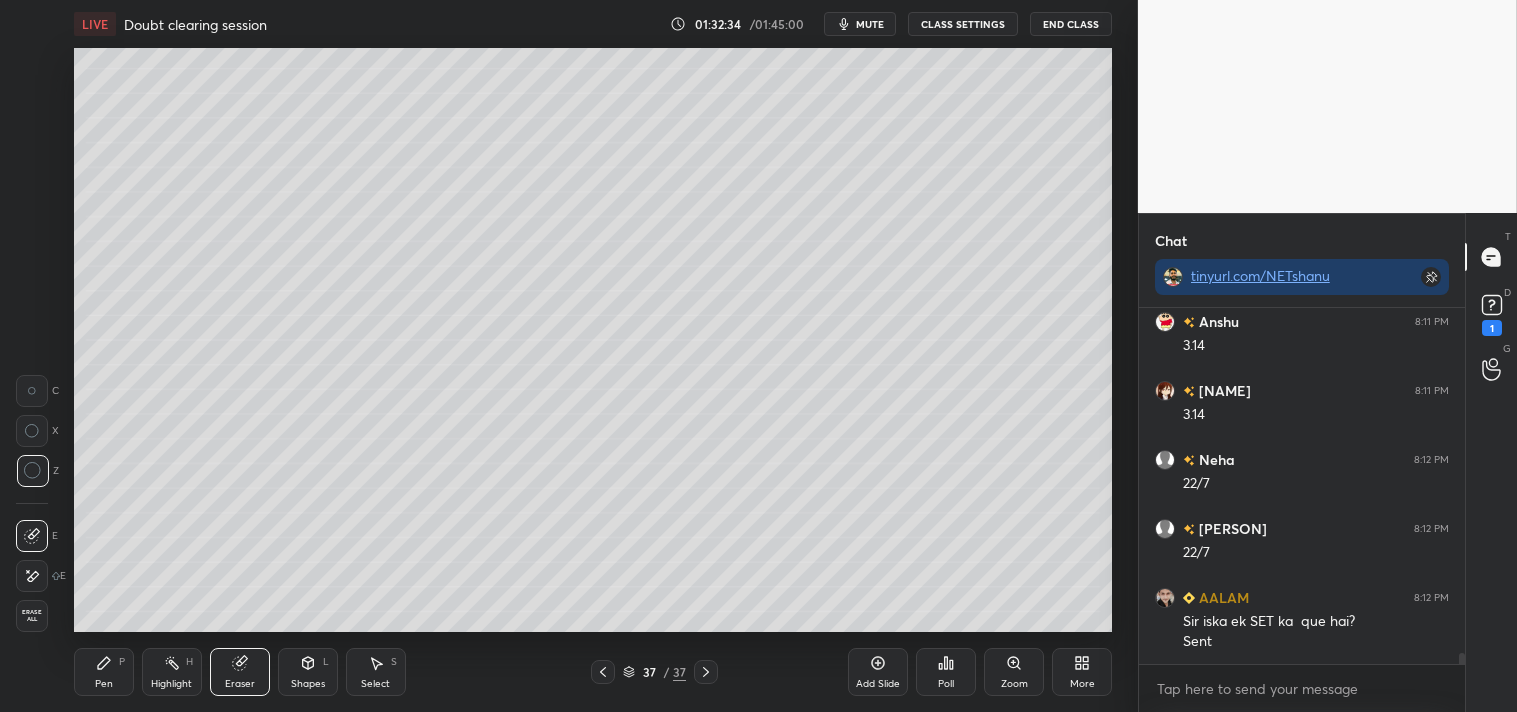 click on "Pen P" at bounding box center [104, 672] 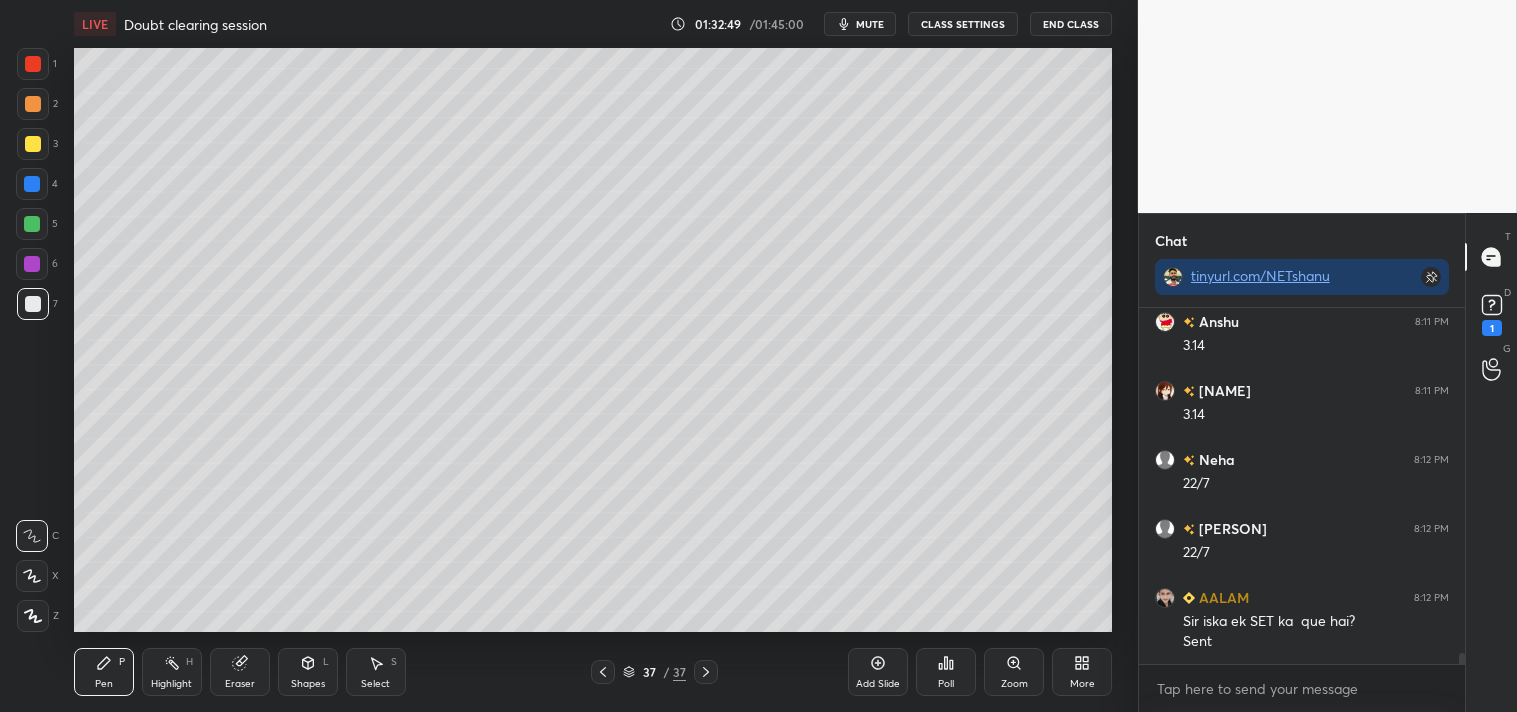 click at bounding box center (33, 104) 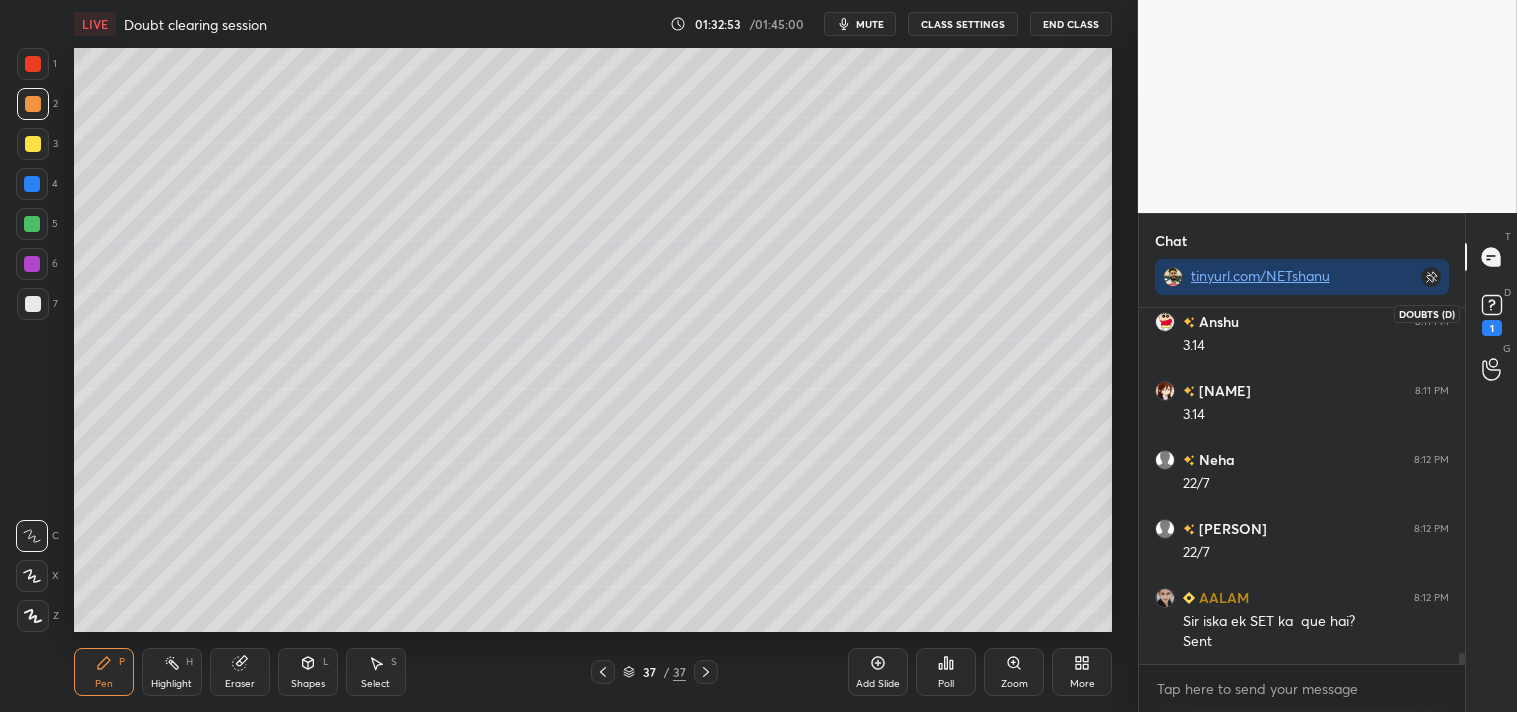 click 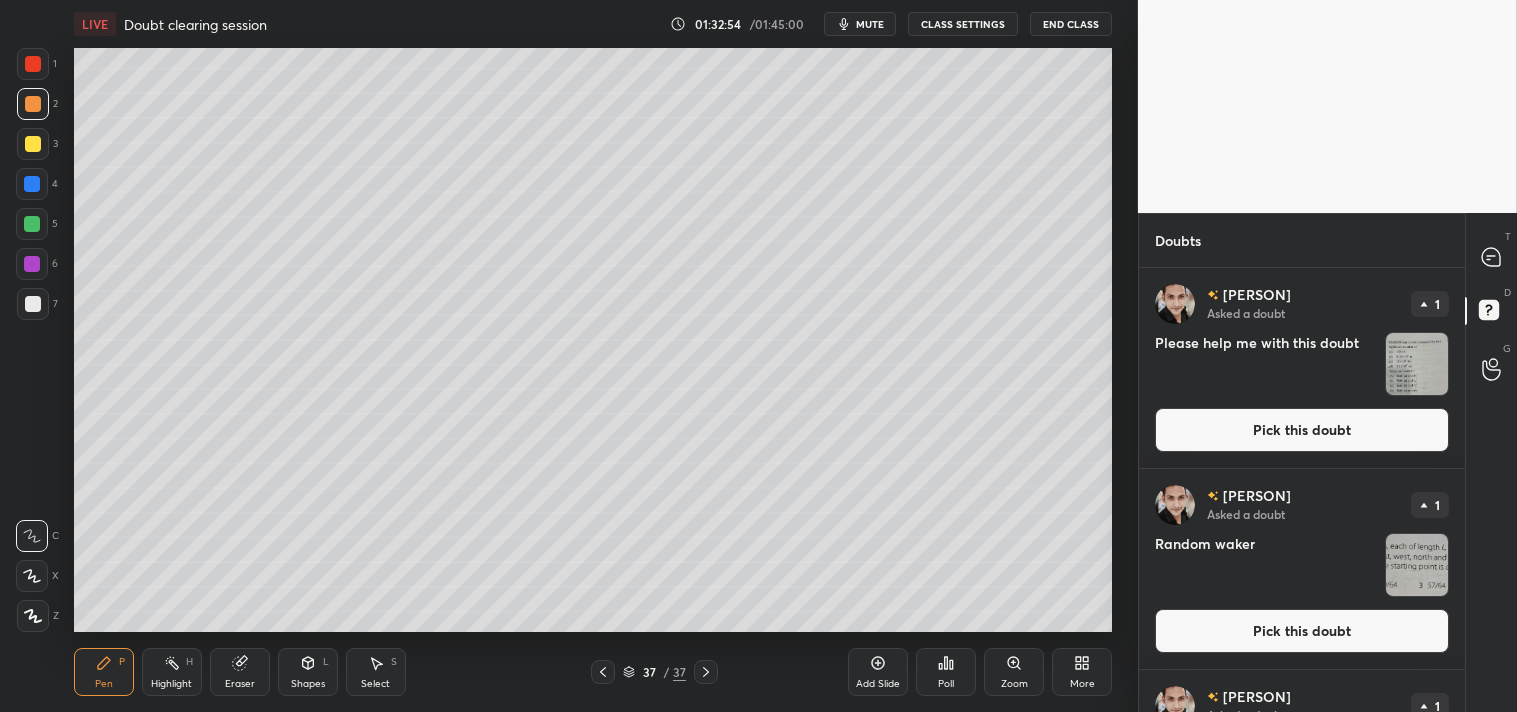 scroll, scrollTop: 7, scrollLeft: 5, axis: both 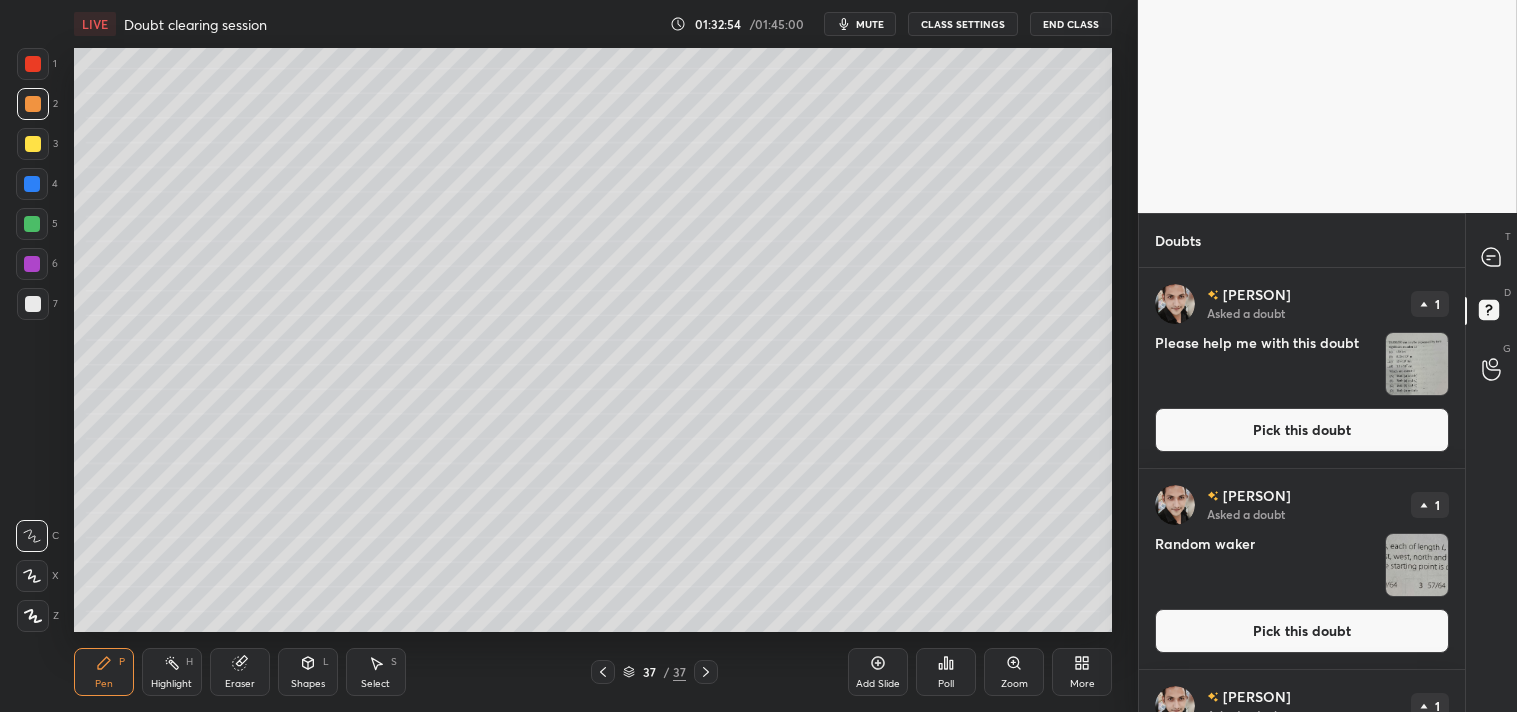 click on "Pick this doubt" at bounding box center [1302, 430] 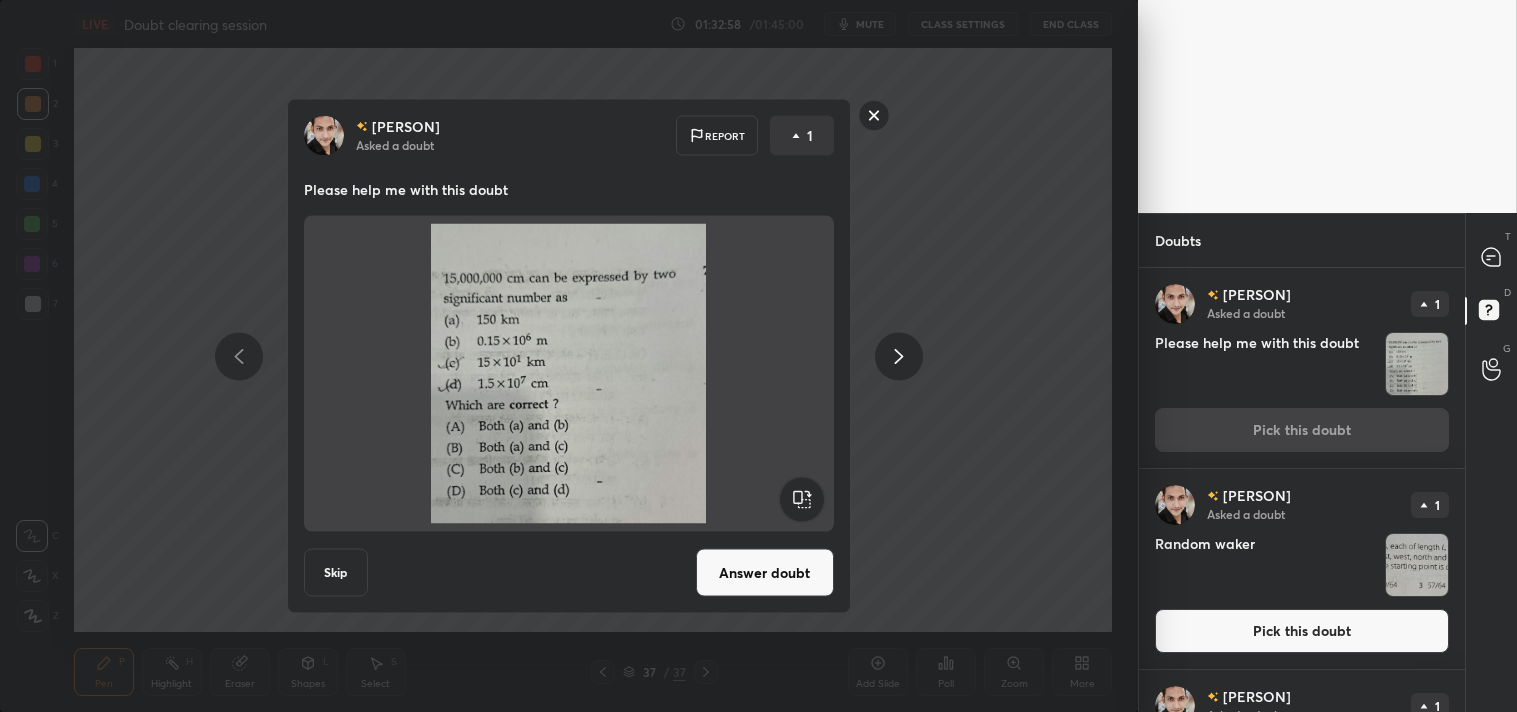 click on "Answer doubt" at bounding box center (765, 573) 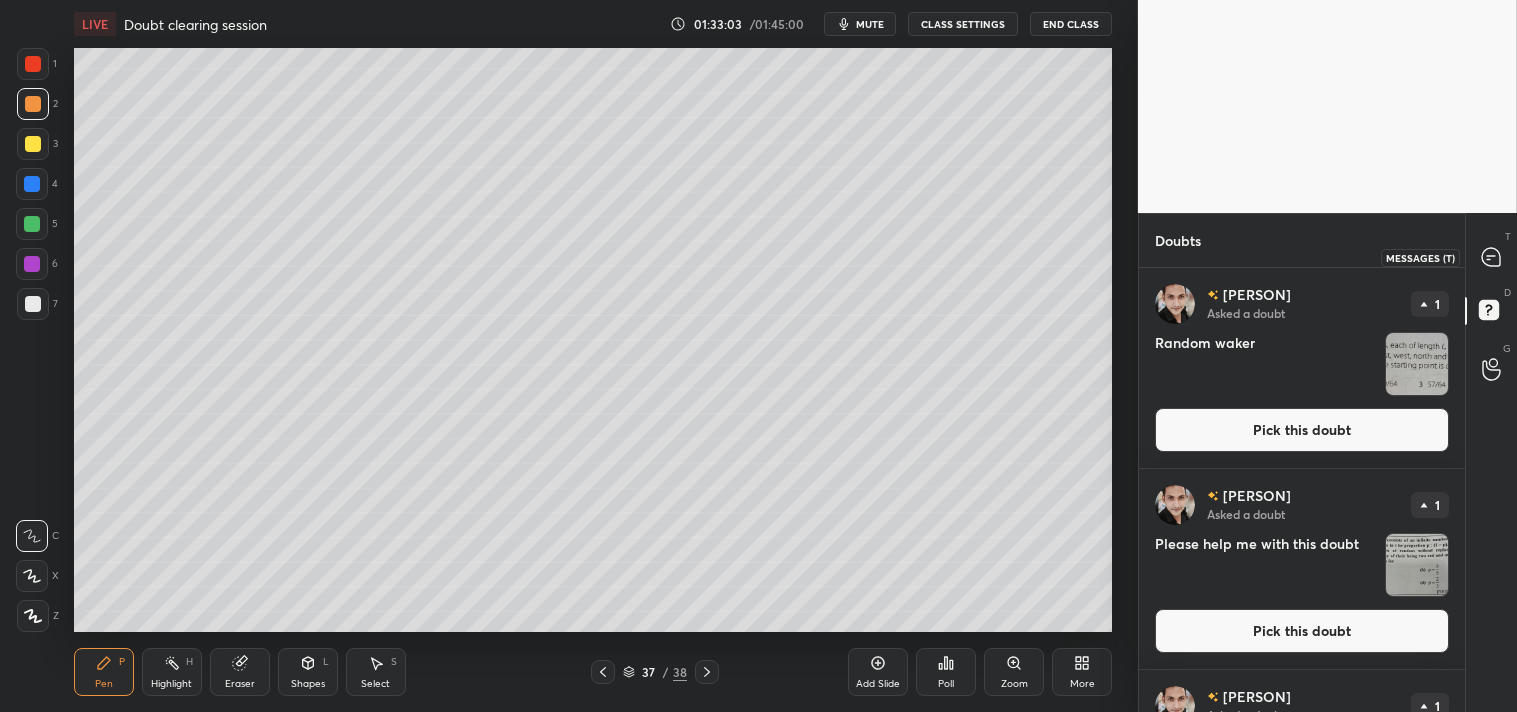 click 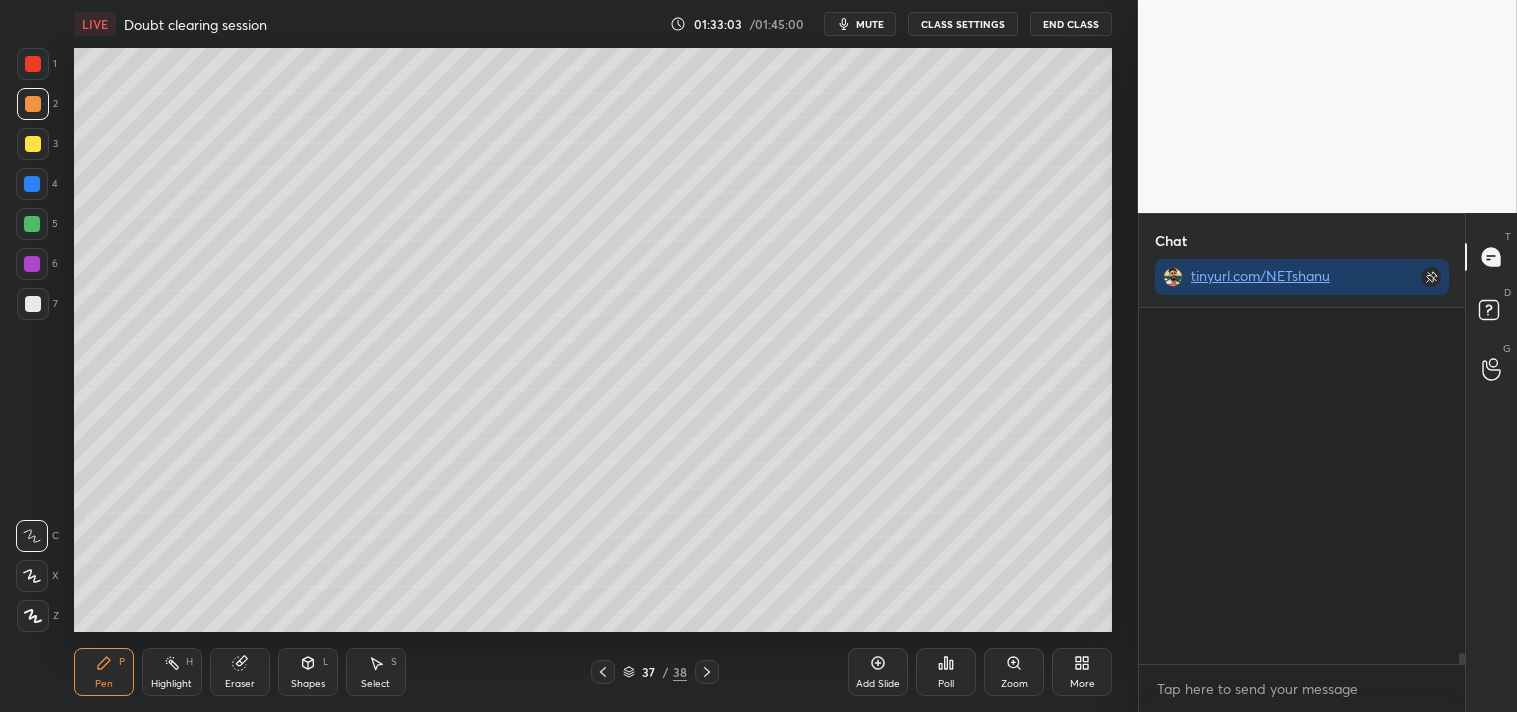 scroll, scrollTop: 11094, scrollLeft: 0, axis: vertical 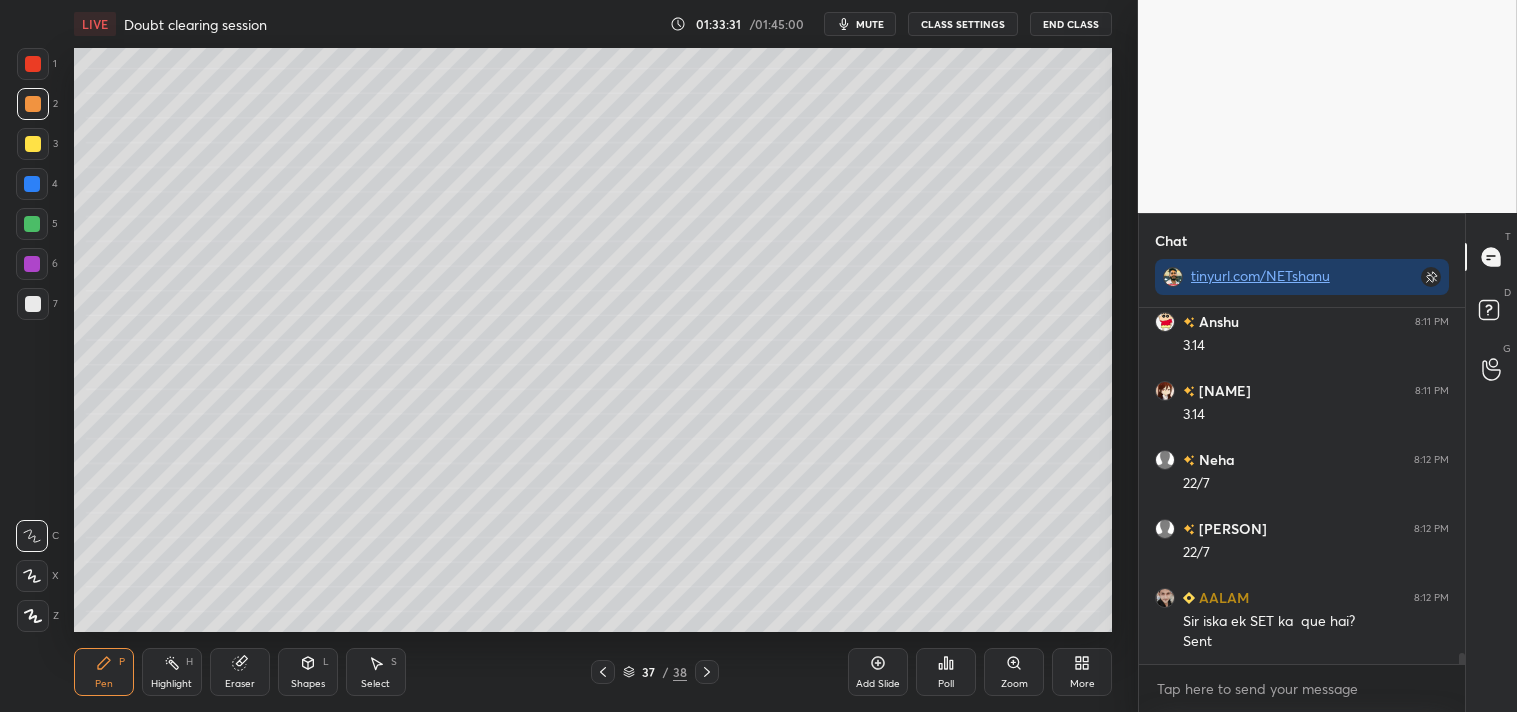 click at bounding box center (33, 304) 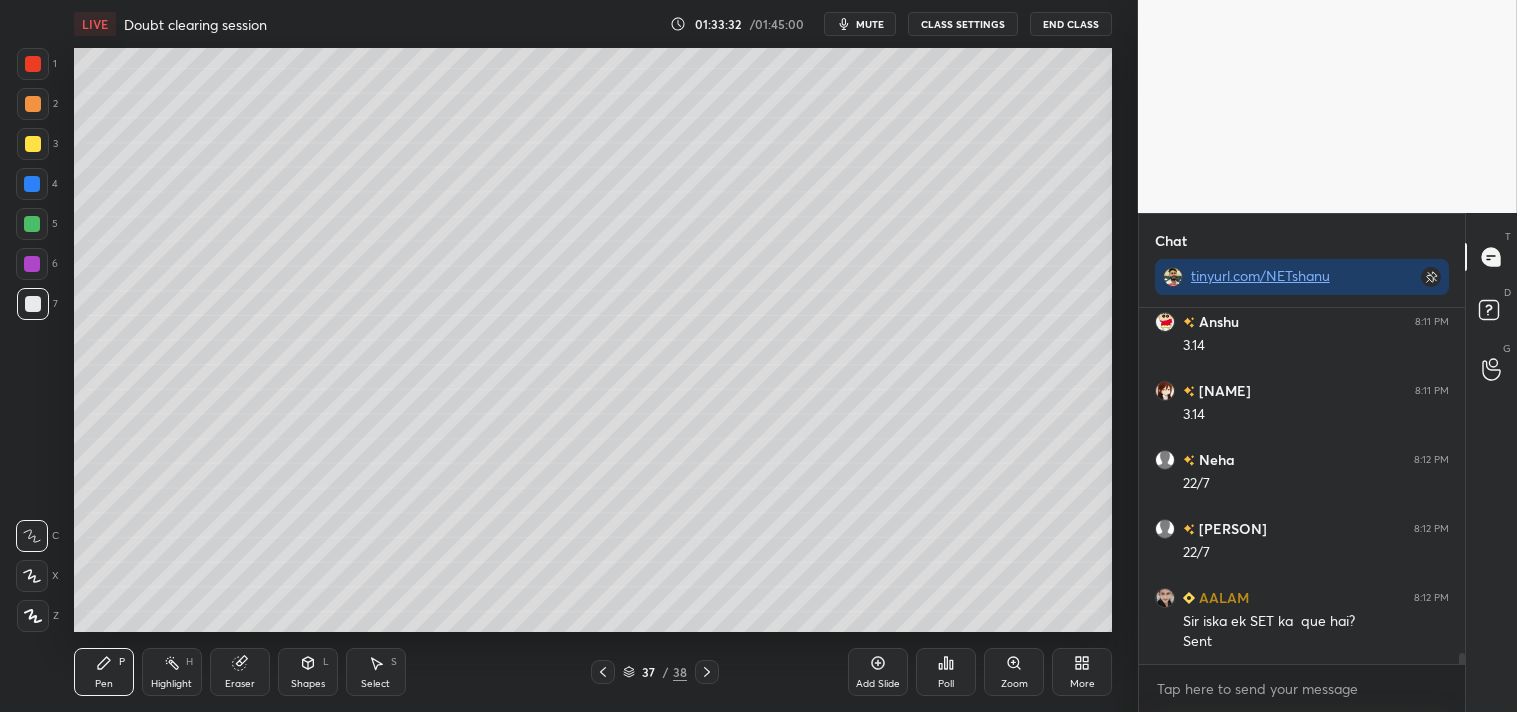 click at bounding box center [33, 304] 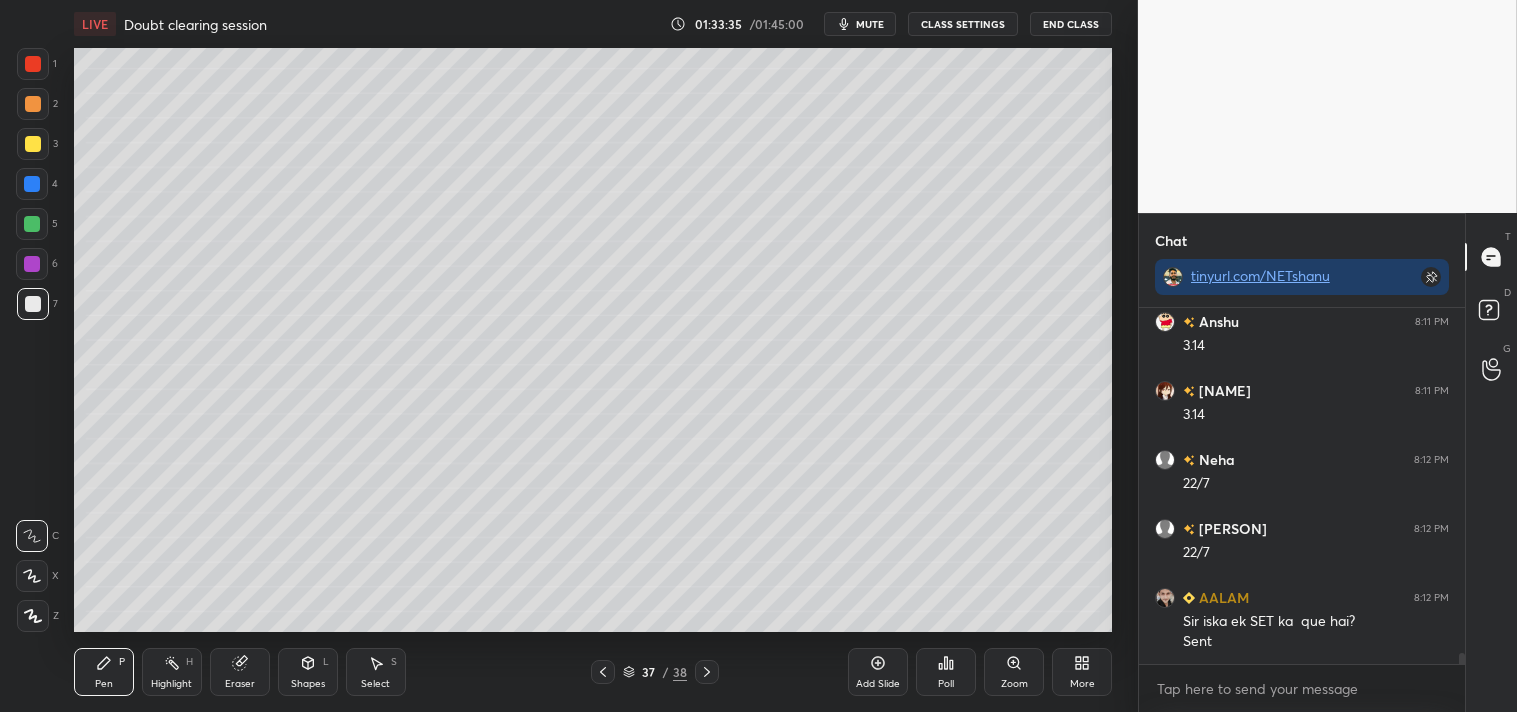 click at bounding box center (33, 144) 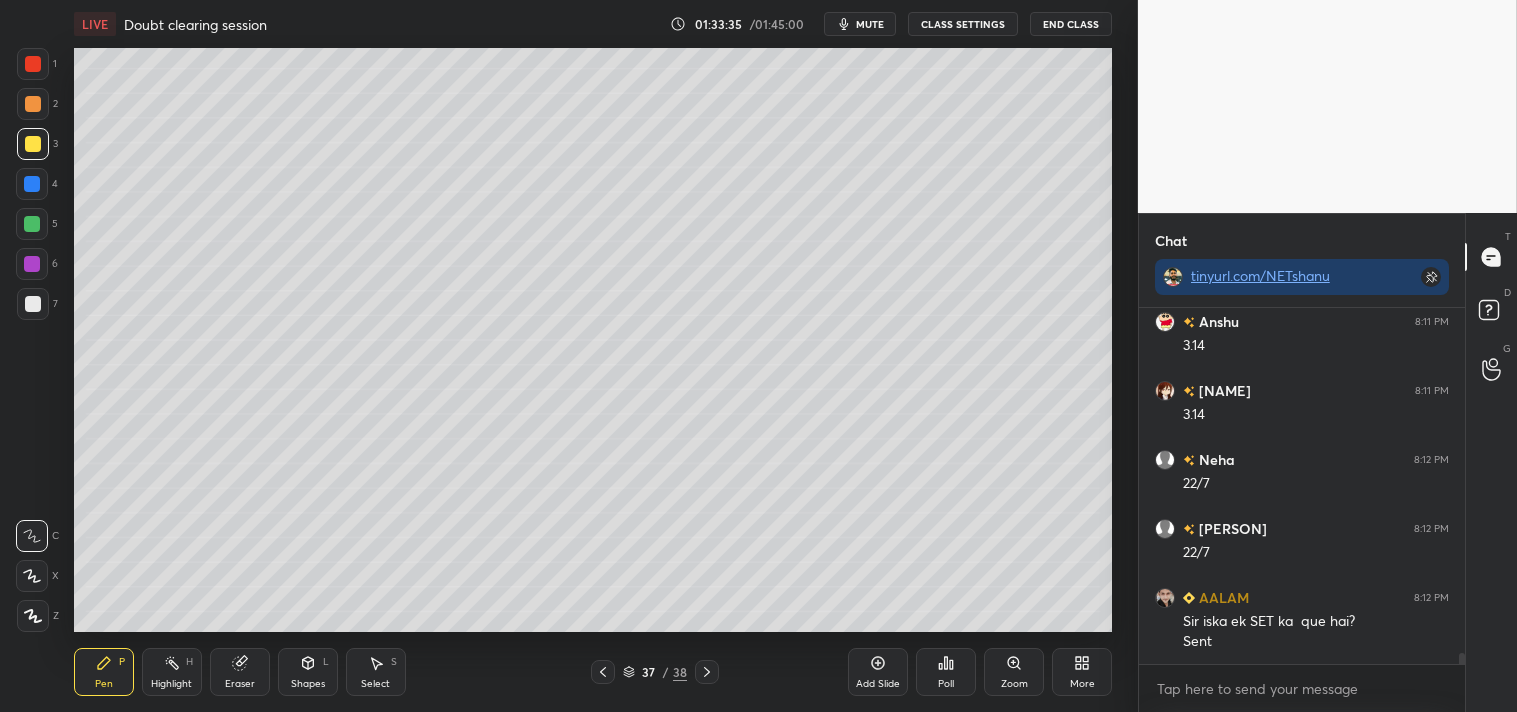 click at bounding box center [33, 144] 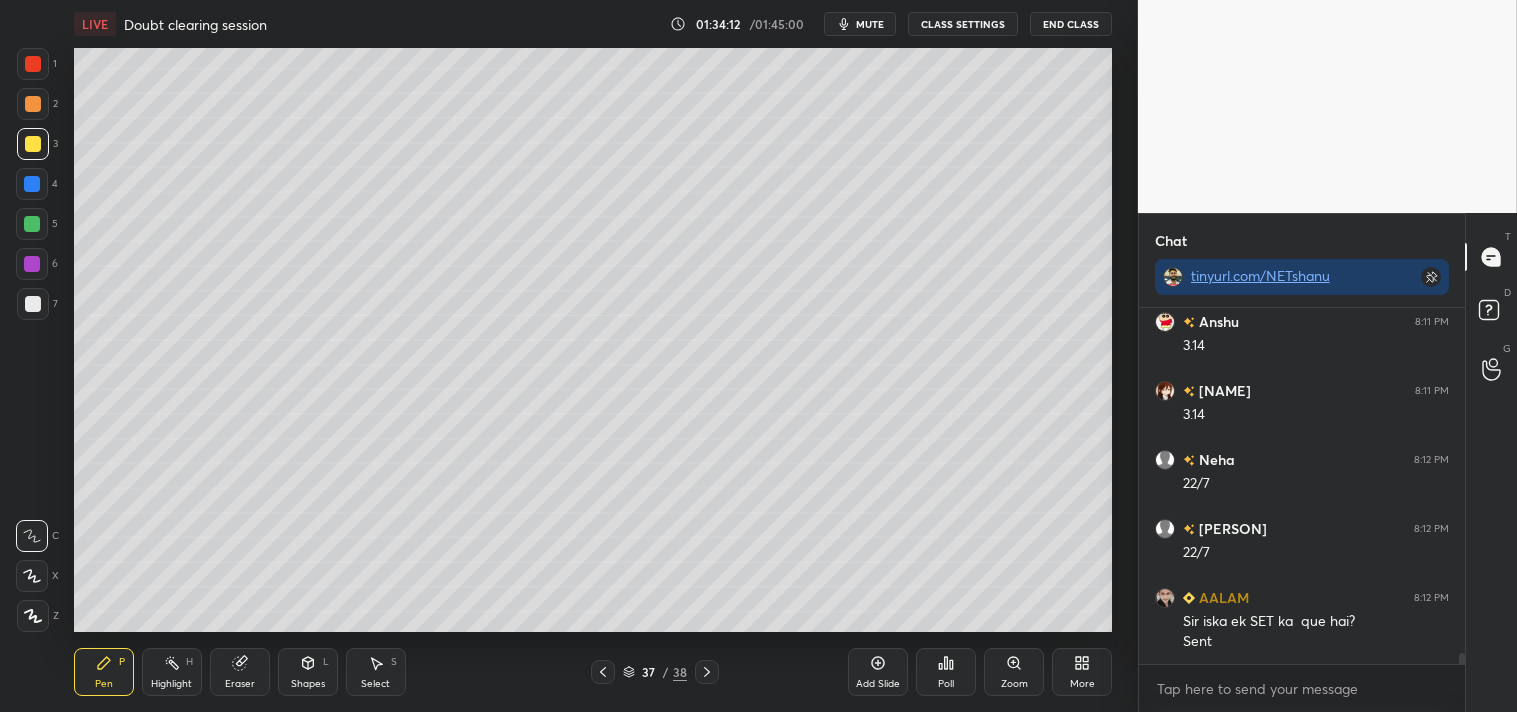 scroll, scrollTop: 11163, scrollLeft: 0, axis: vertical 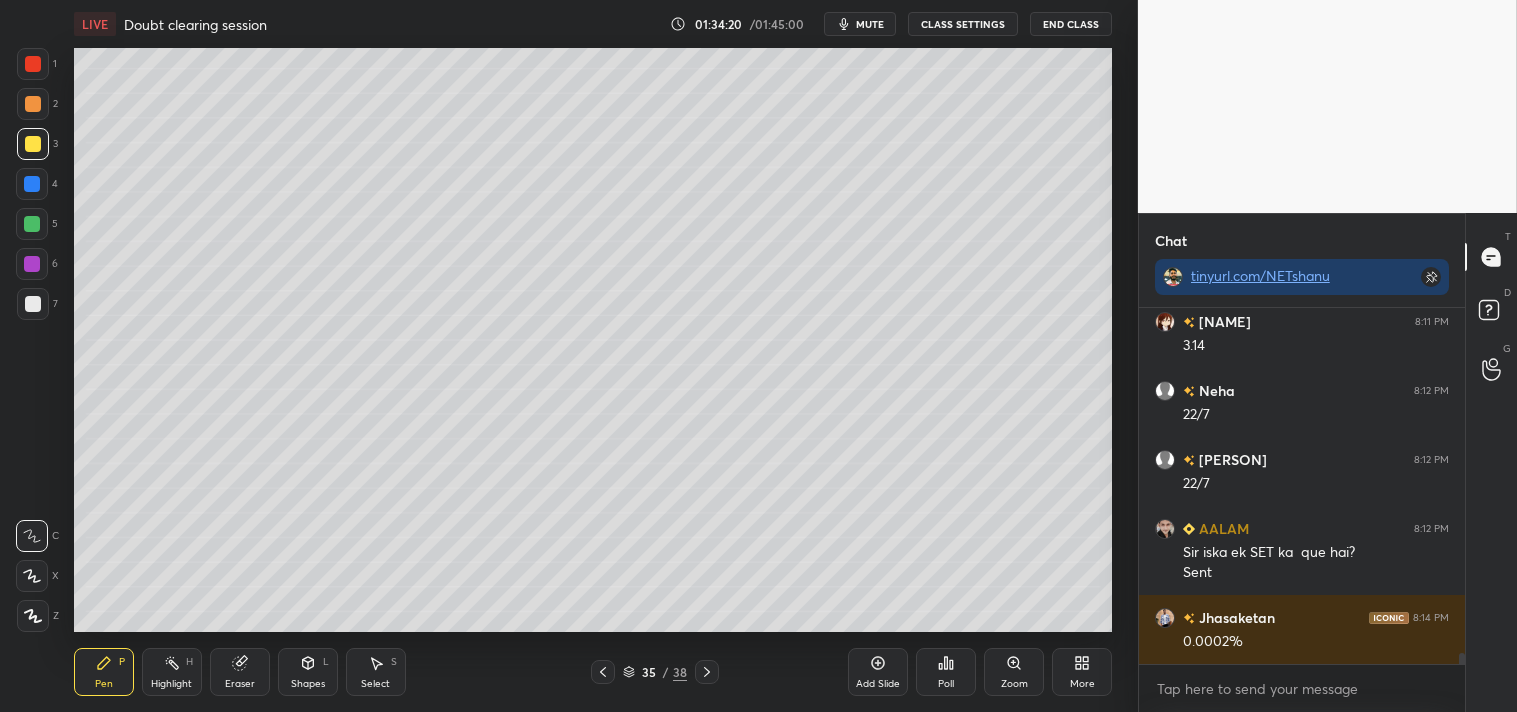 click on "Eraser" at bounding box center (240, 684) 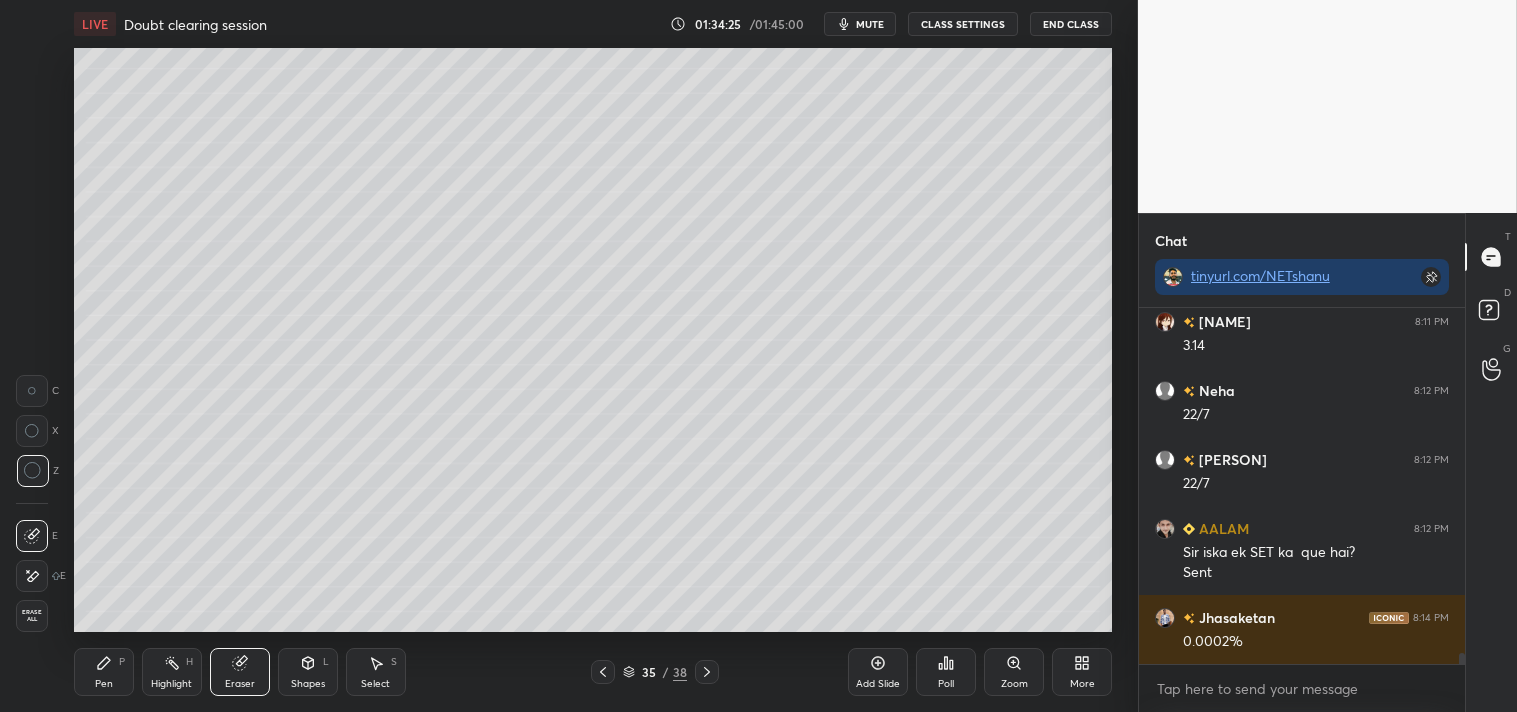 click on "Pen P" at bounding box center [104, 672] 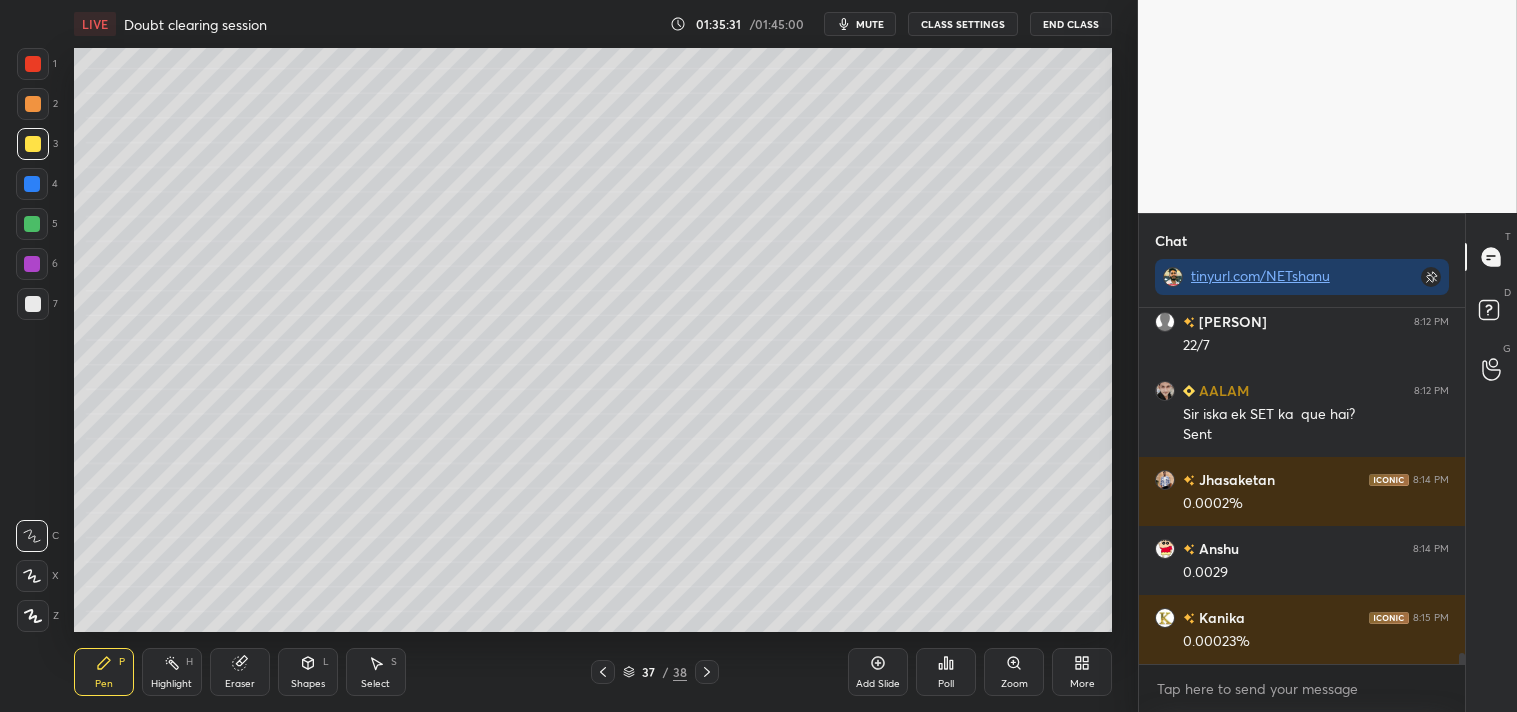 scroll, scrollTop: 11370, scrollLeft: 0, axis: vertical 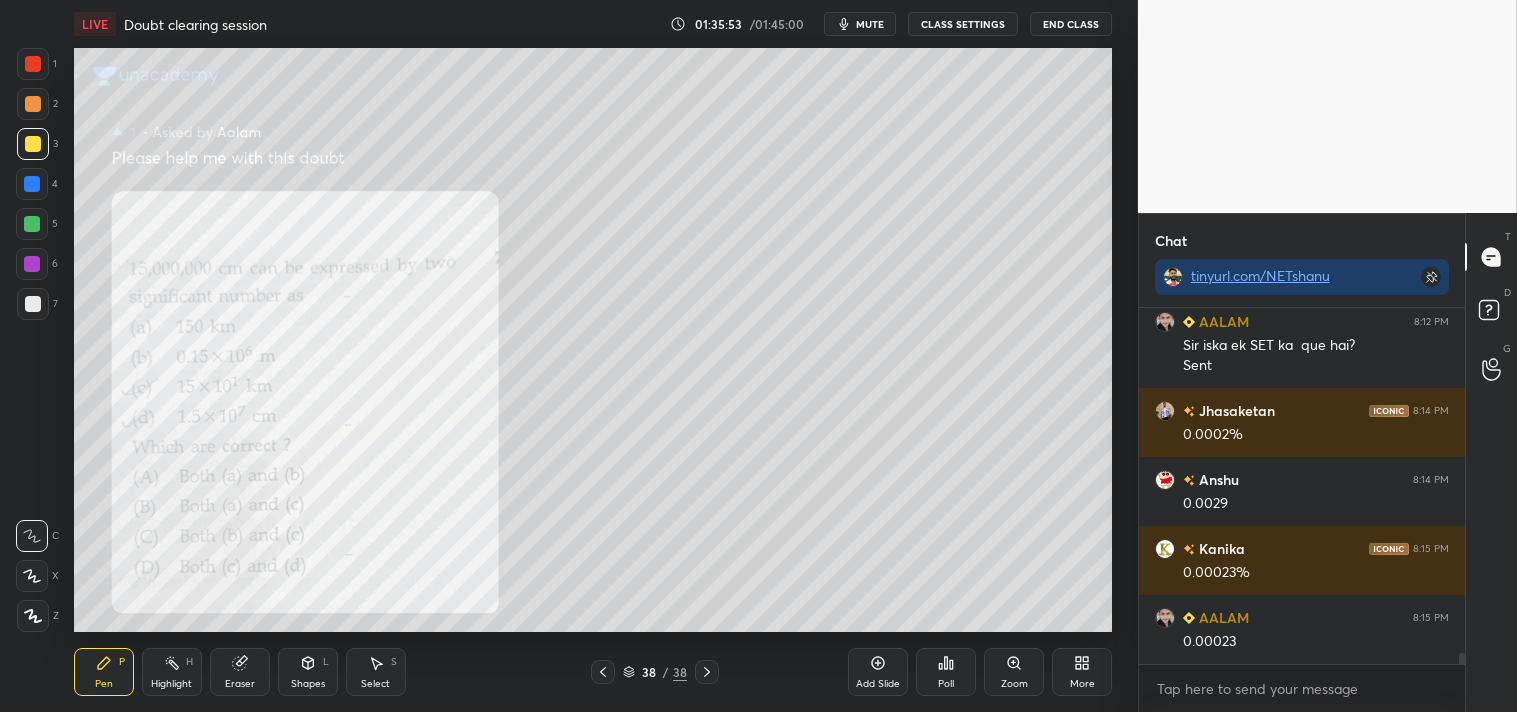 click 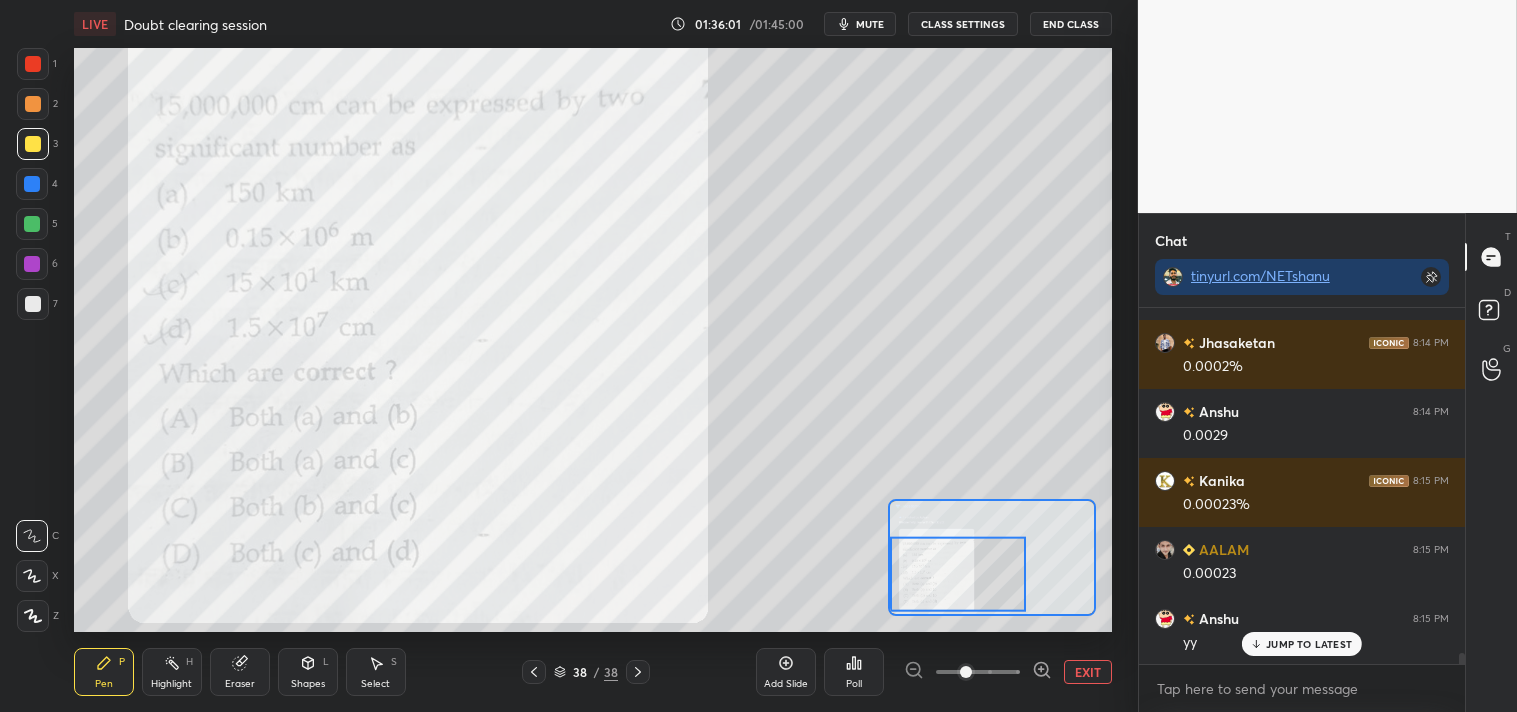 scroll, scrollTop: 11507, scrollLeft: 0, axis: vertical 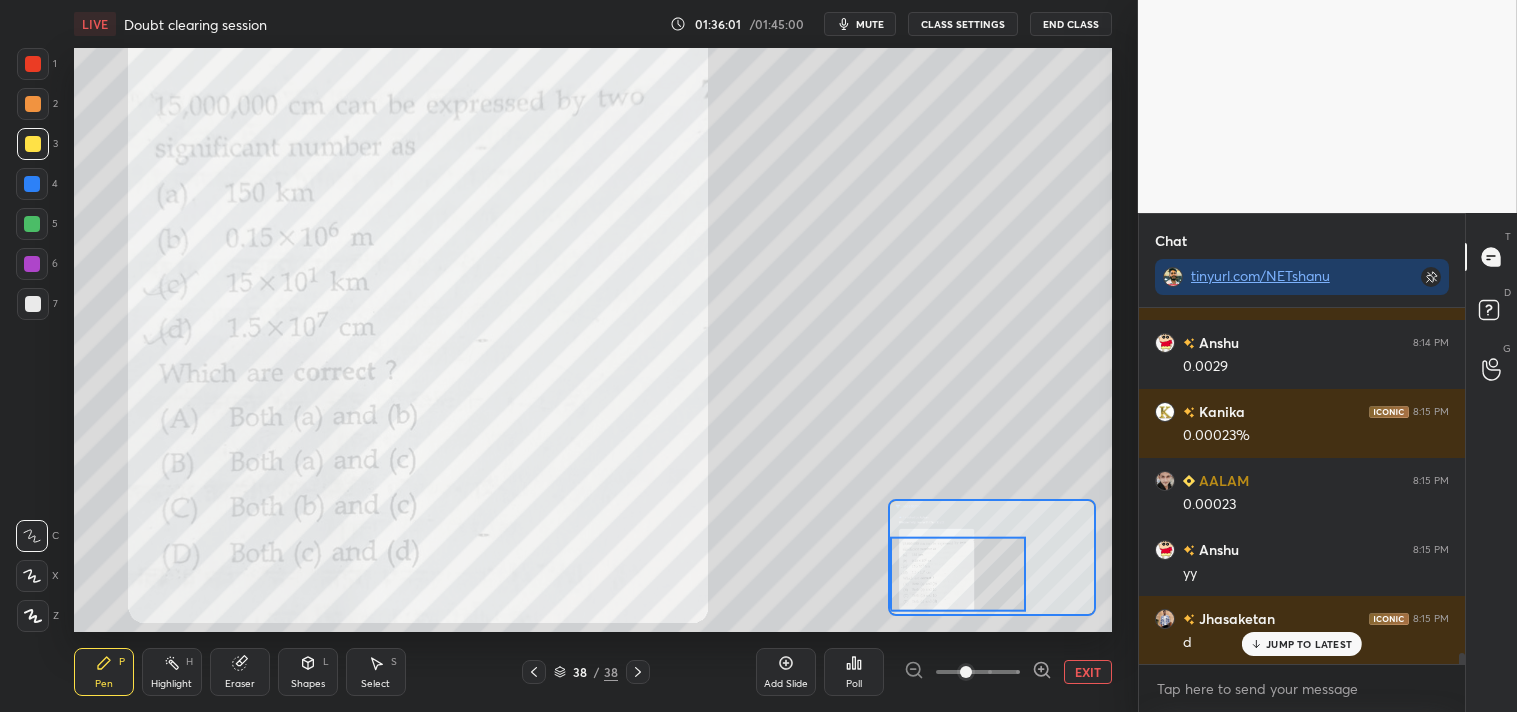 click at bounding box center [33, 64] 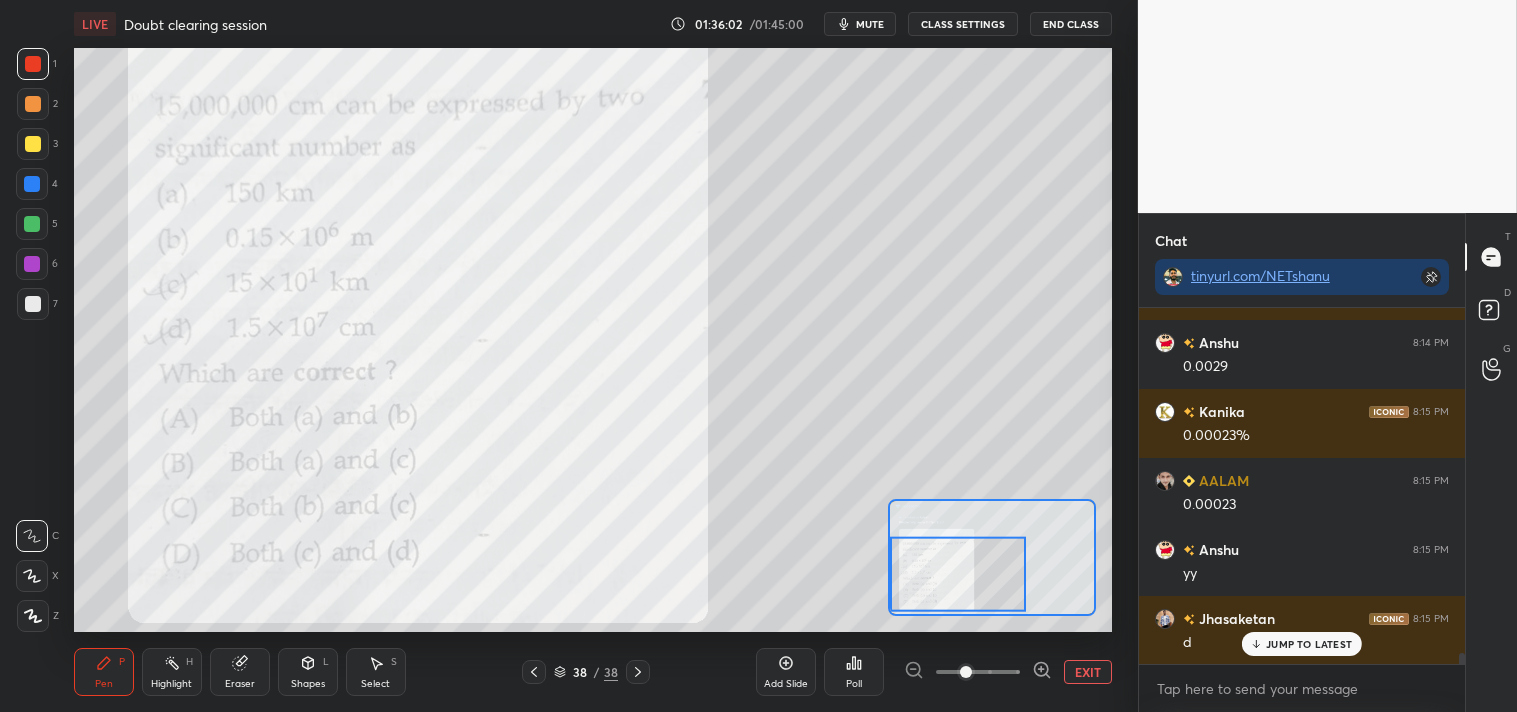 click at bounding box center (33, 64) 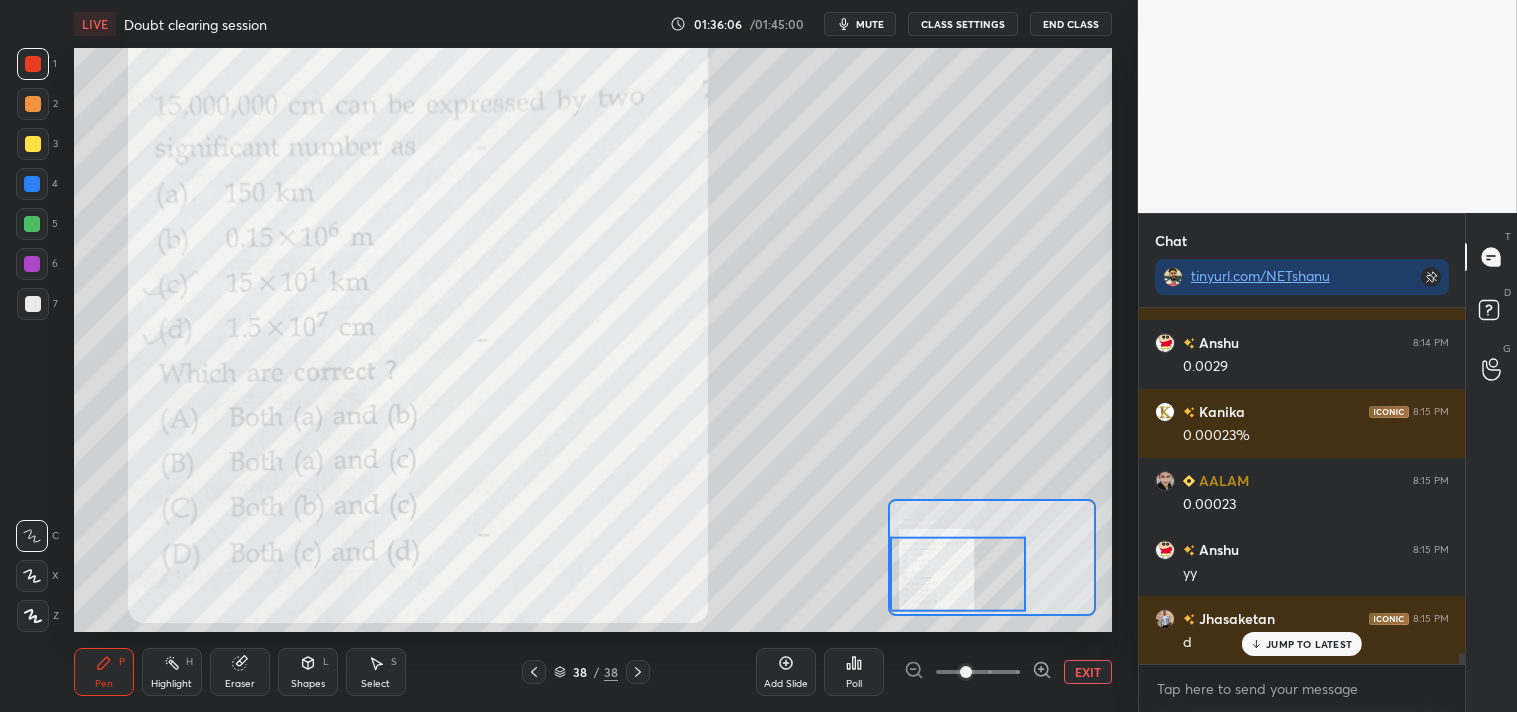 click at bounding box center [33, 144] 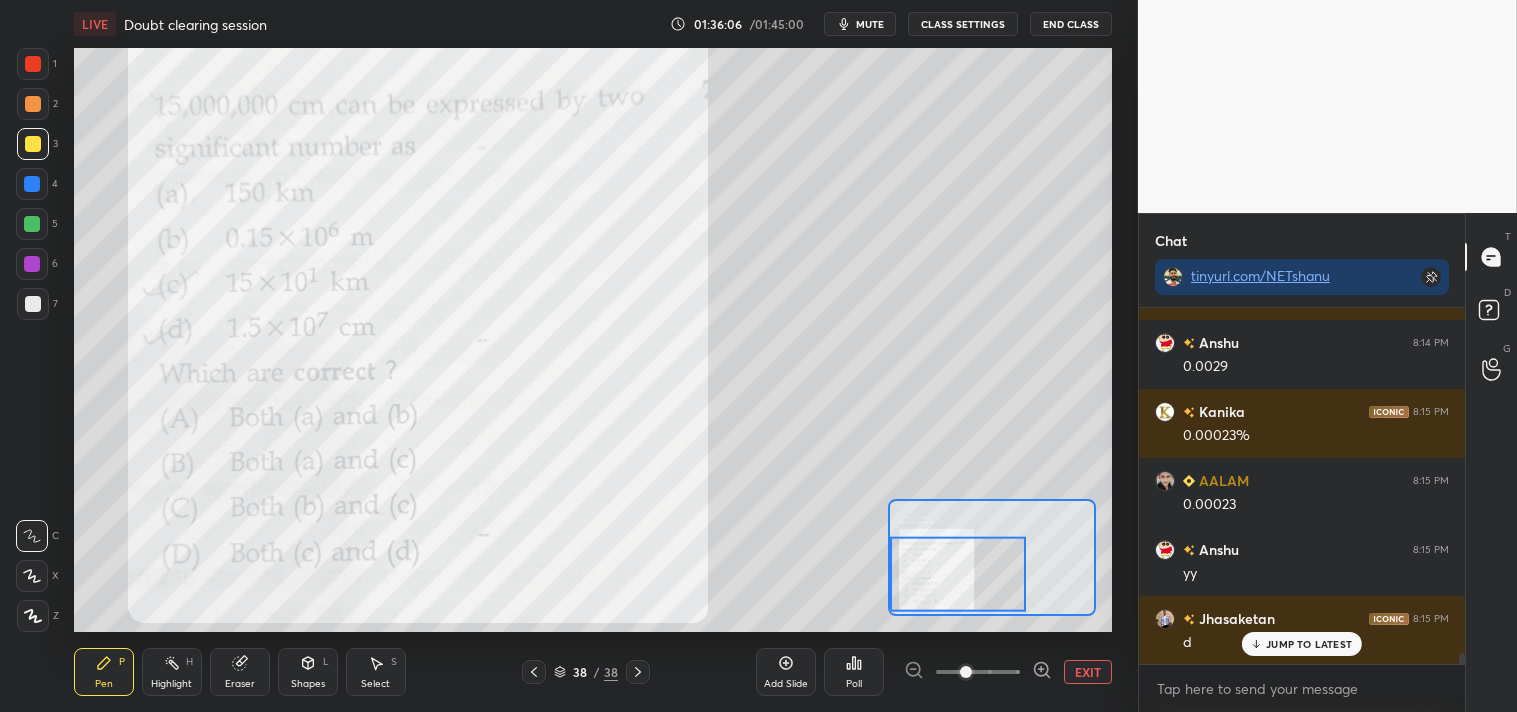click at bounding box center (33, 144) 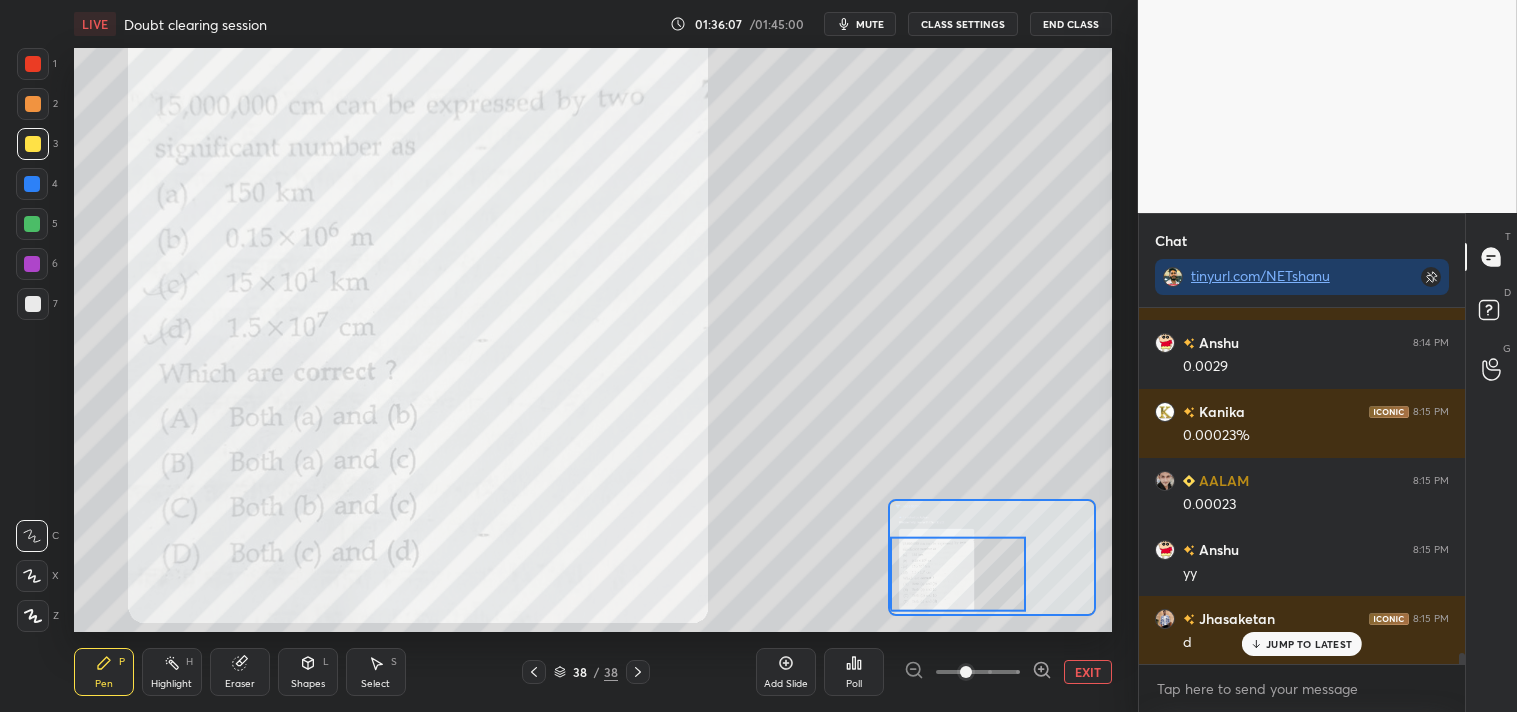 click at bounding box center [33, 64] 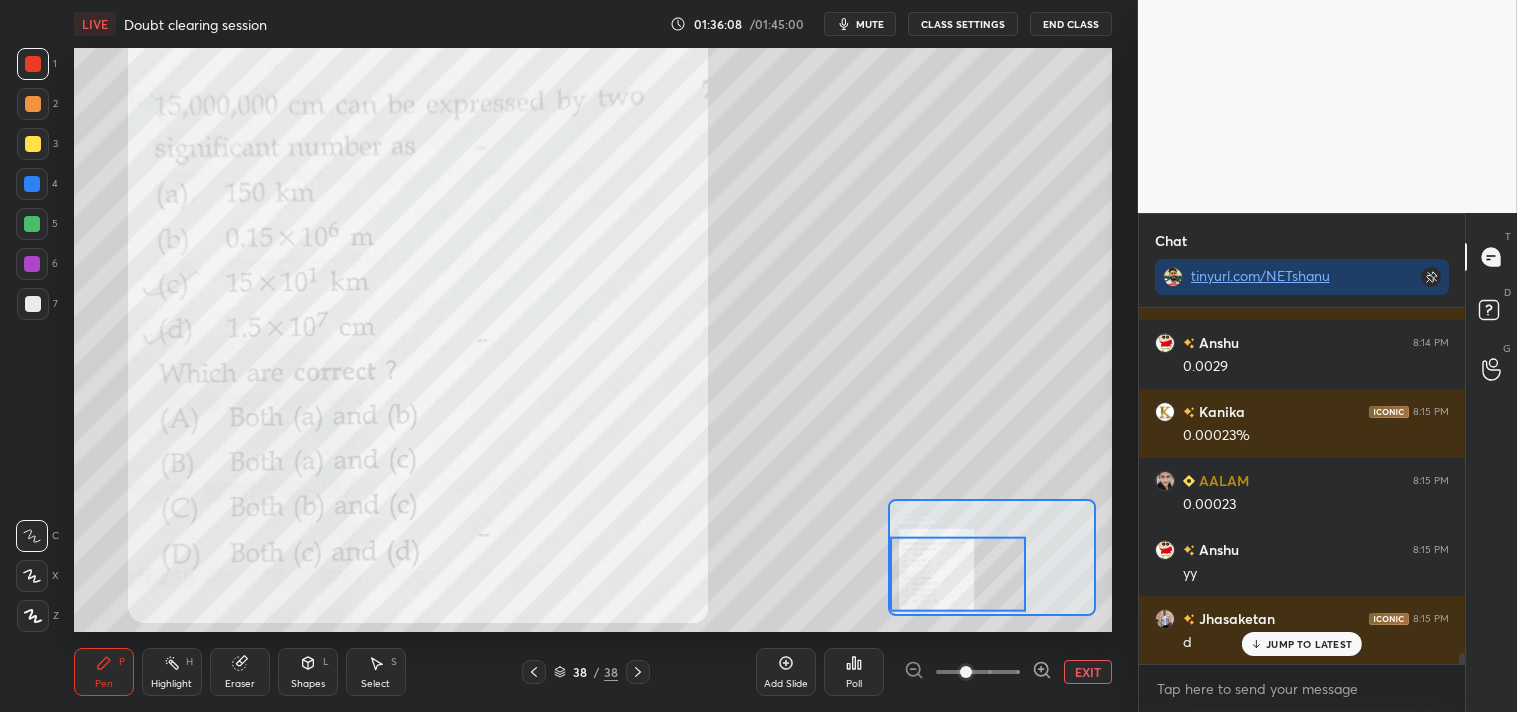 click 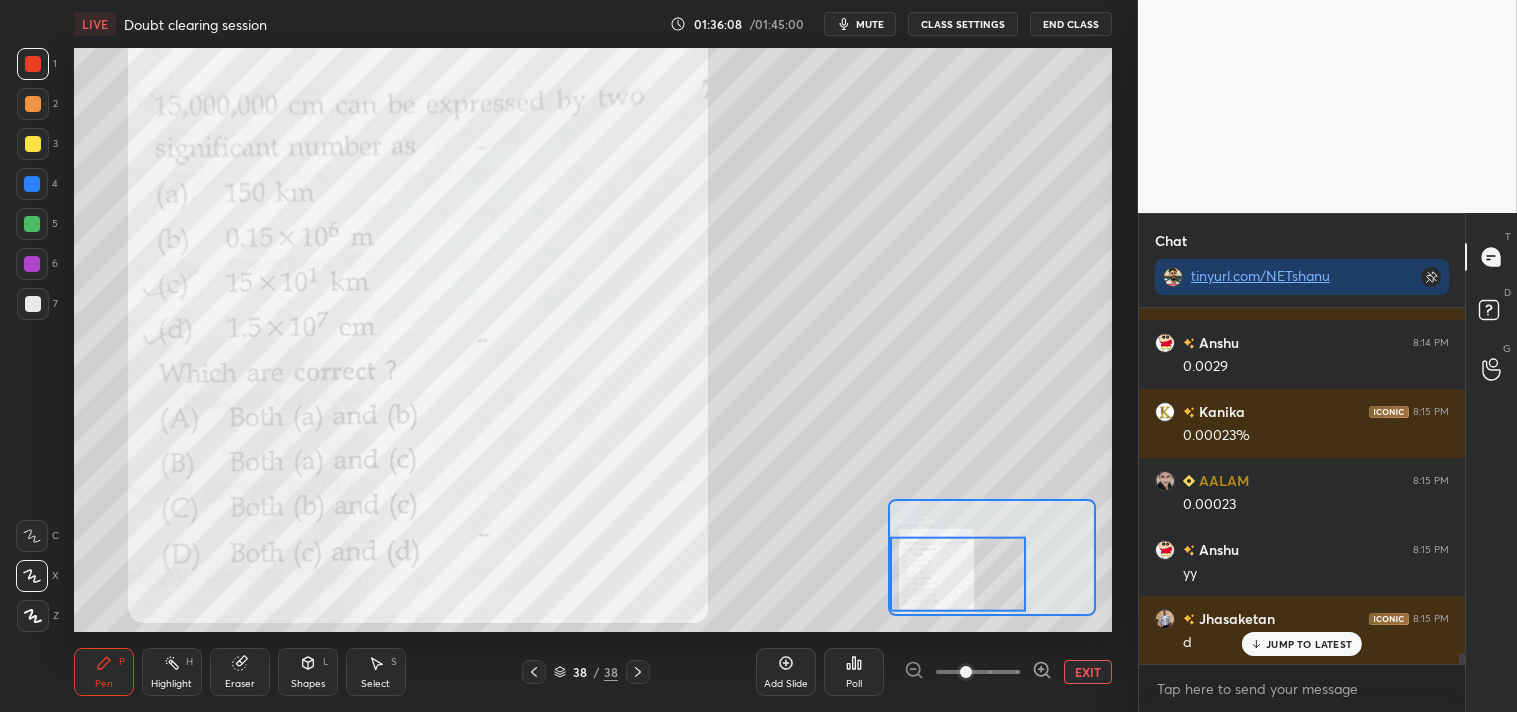 click 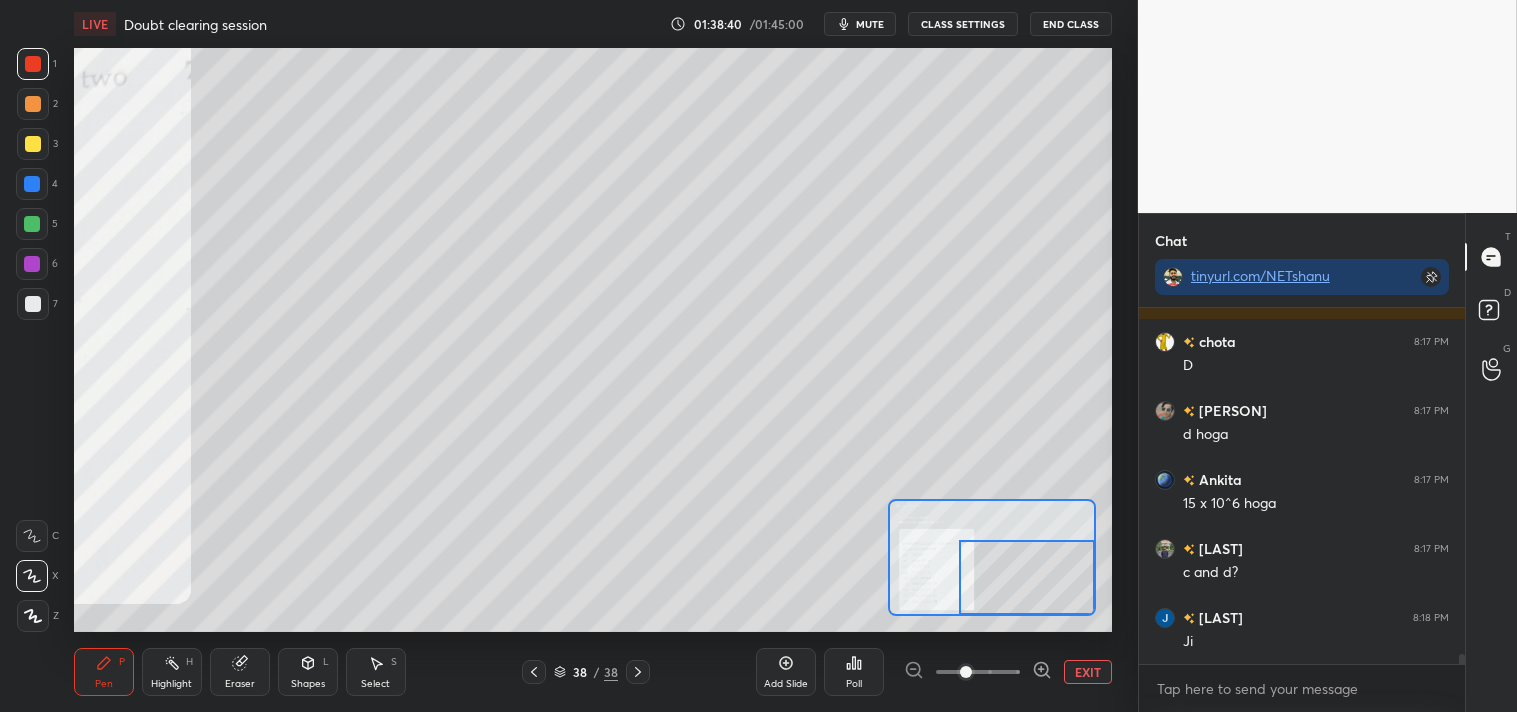 scroll, scrollTop: 12060, scrollLeft: 0, axis: vertical 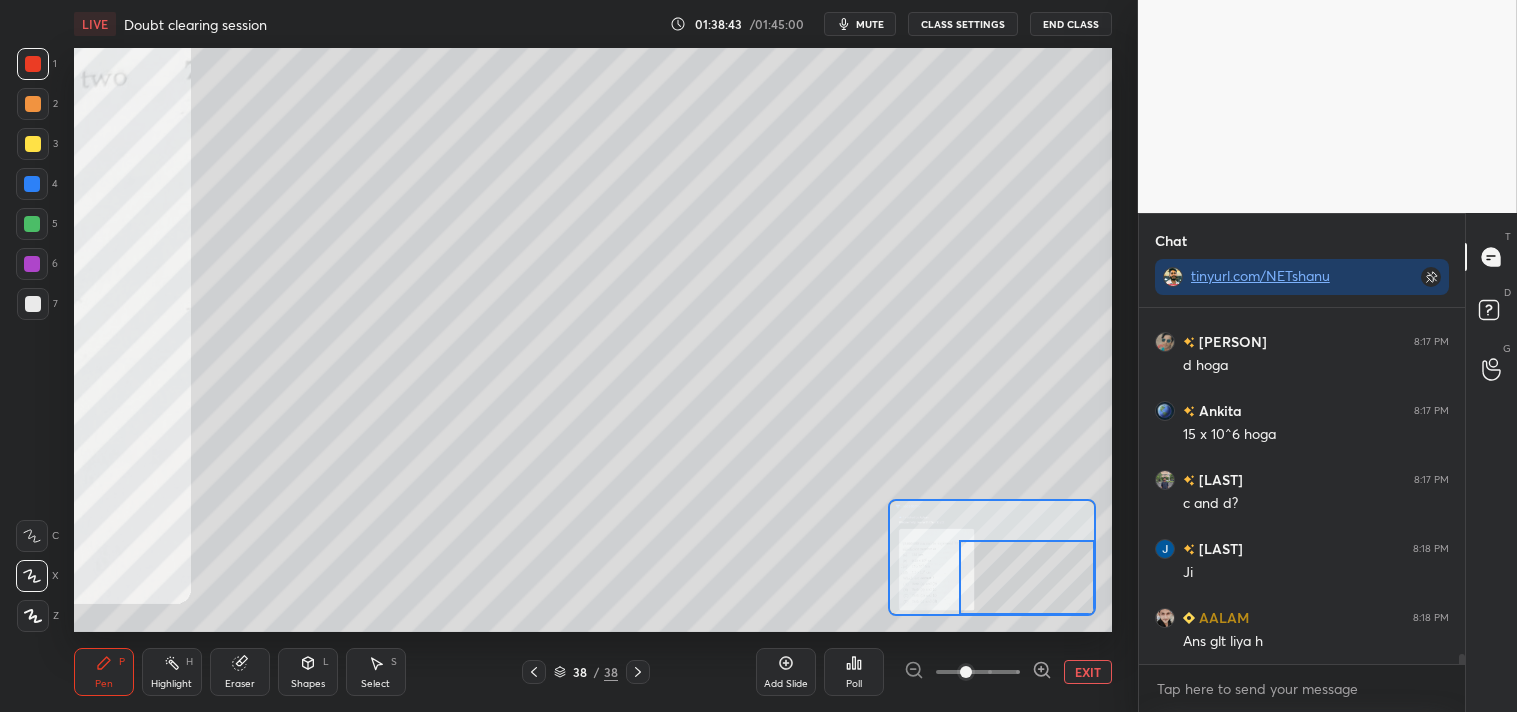 click on "Pen P" at bounding box center (104, 672) 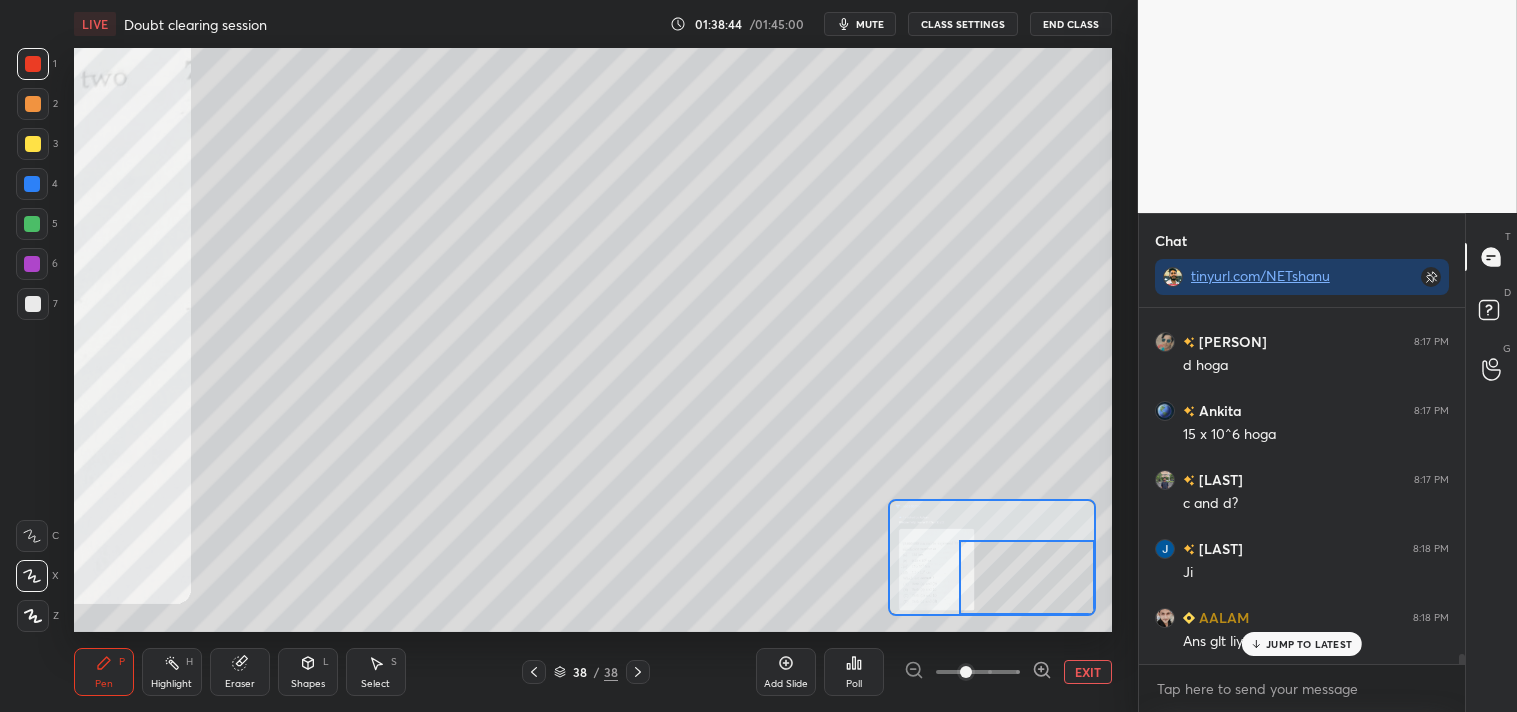 scroll, scrollTop: 12128, scrollLeft: 0, axis: vertical 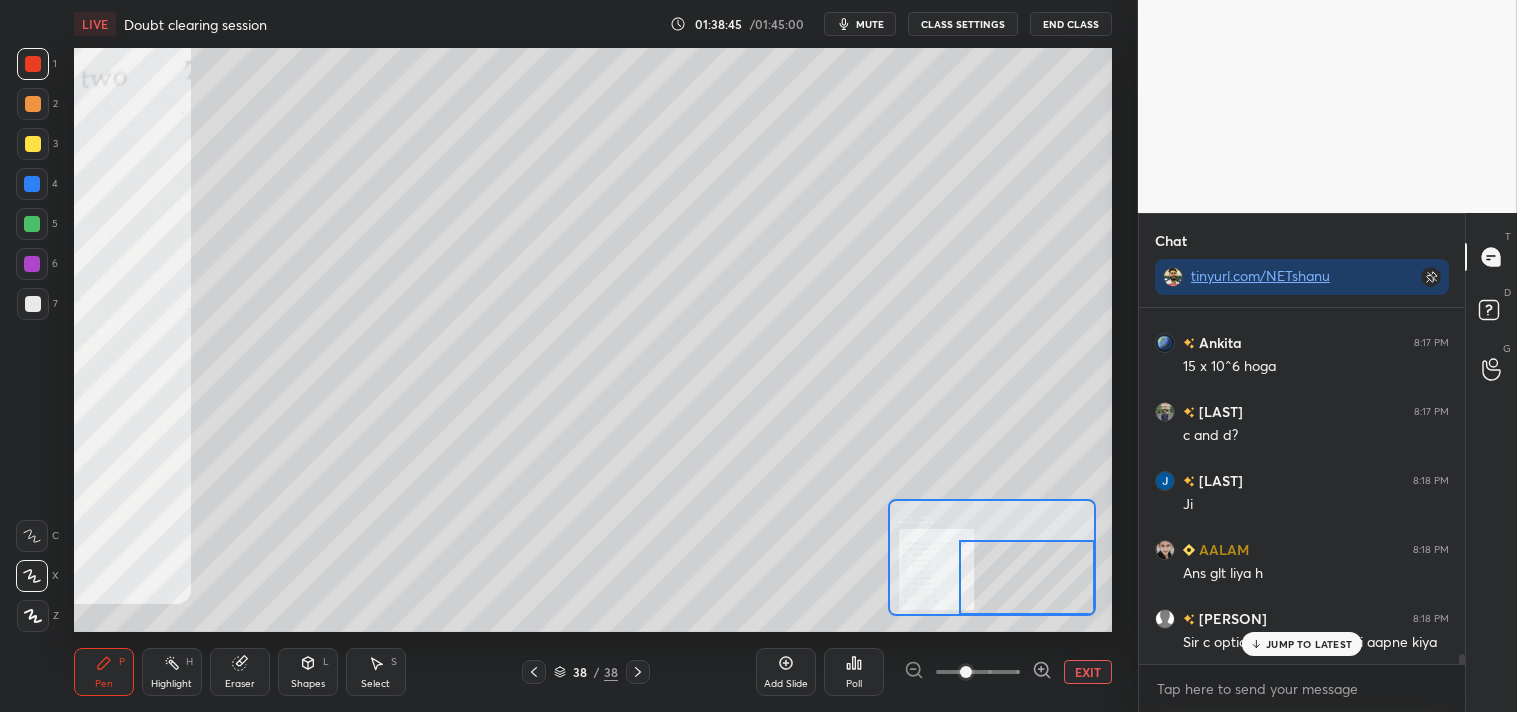 click at bounding box center (33, 144) 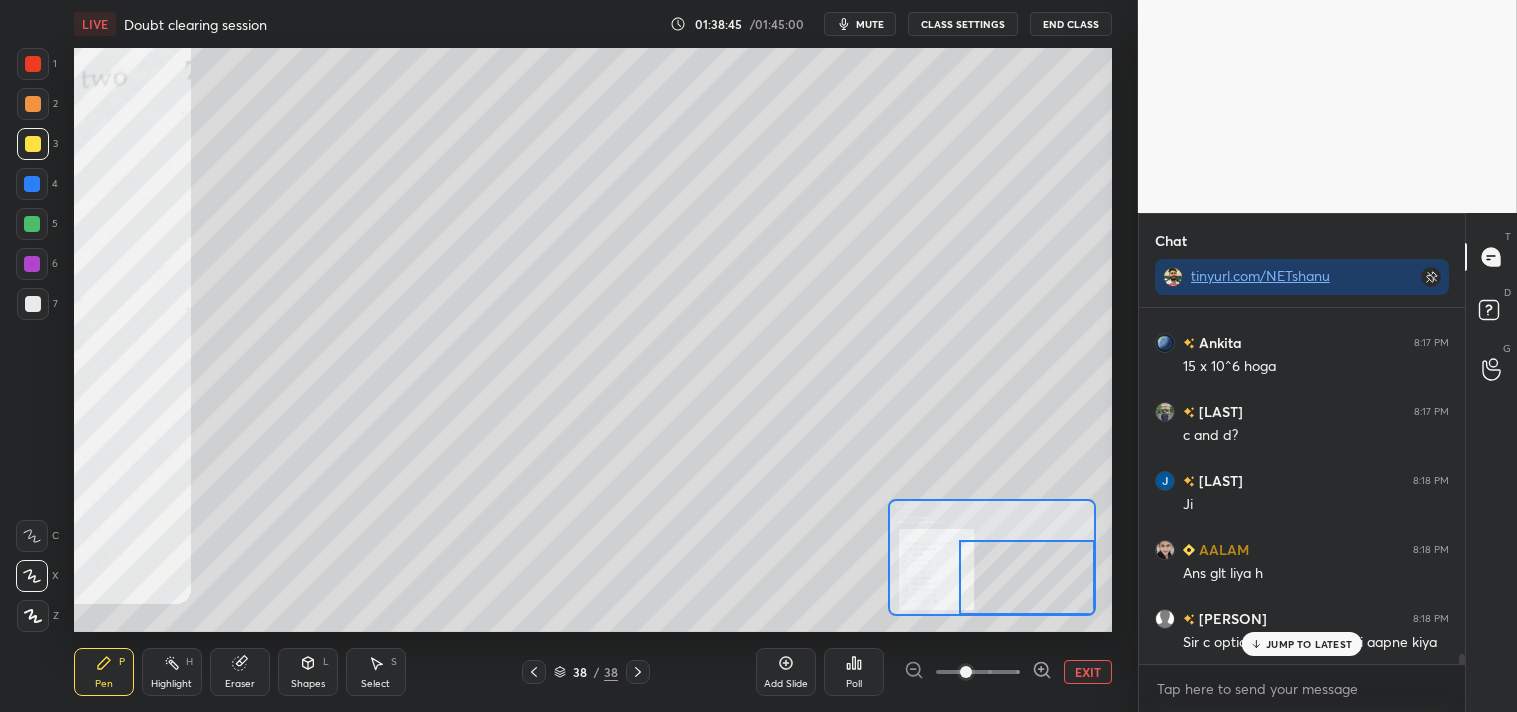 scroll, scrollTop: 12197, scrollLeft: 0, axis: vertical 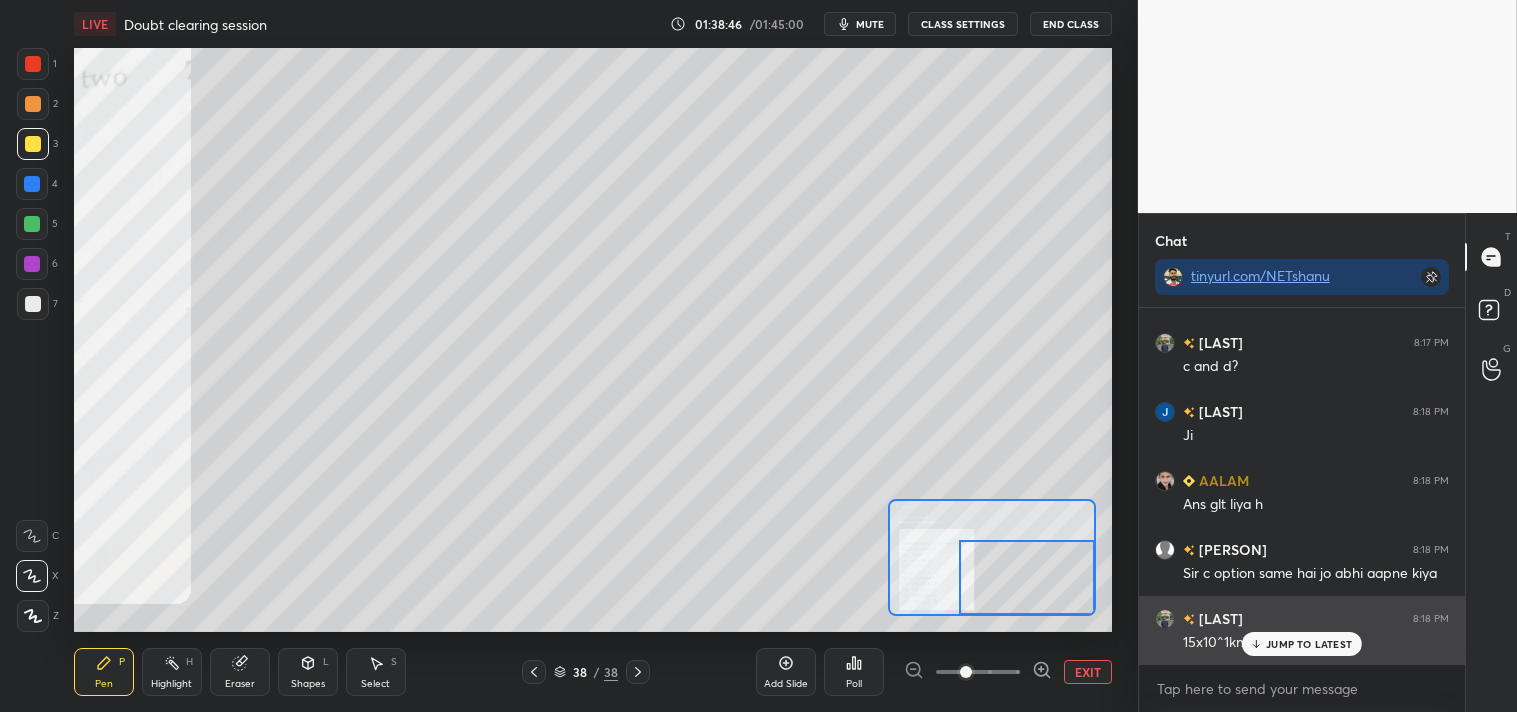 click on "JUMP TO LATEST" at bounding box center (1302, 644) 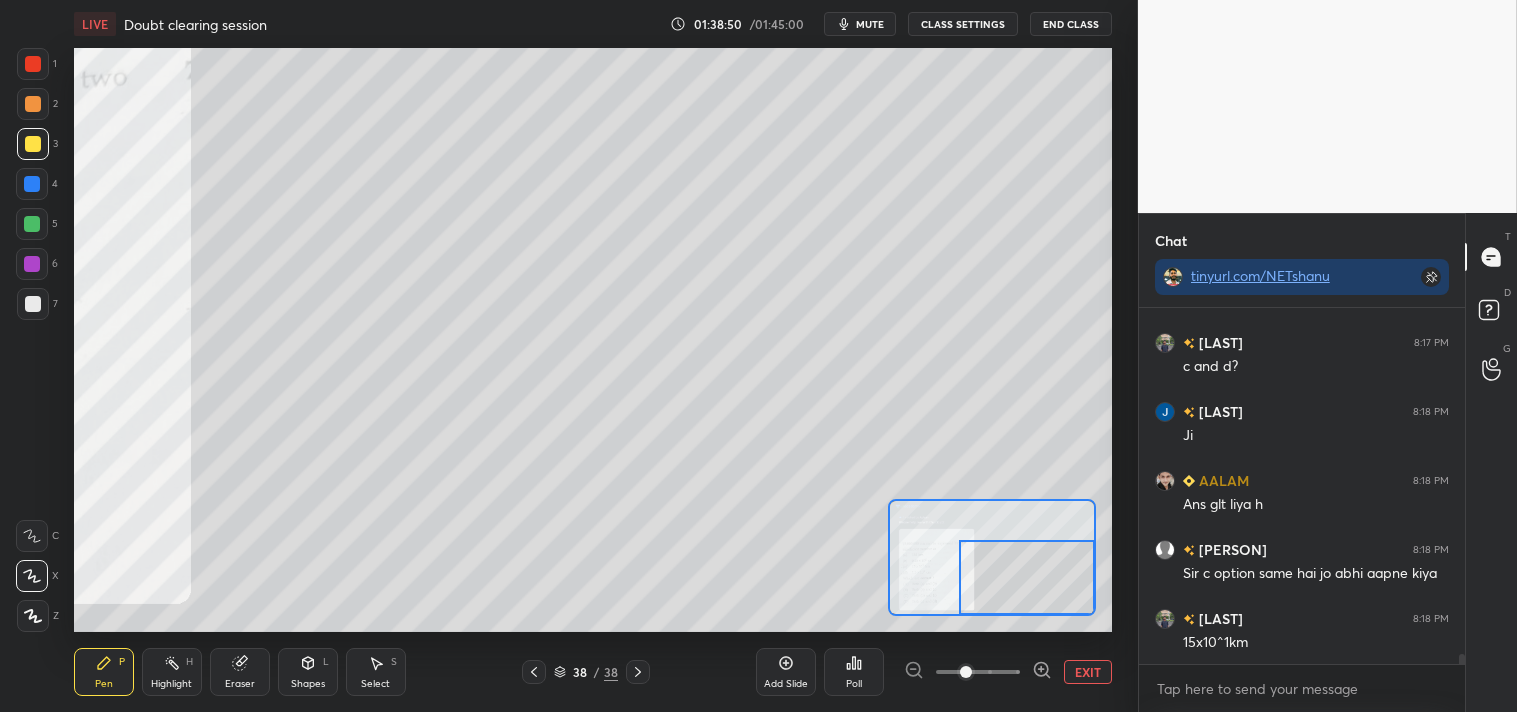 scroll, scrollTop: 12266, scrollLeft: 0, axis: vertical 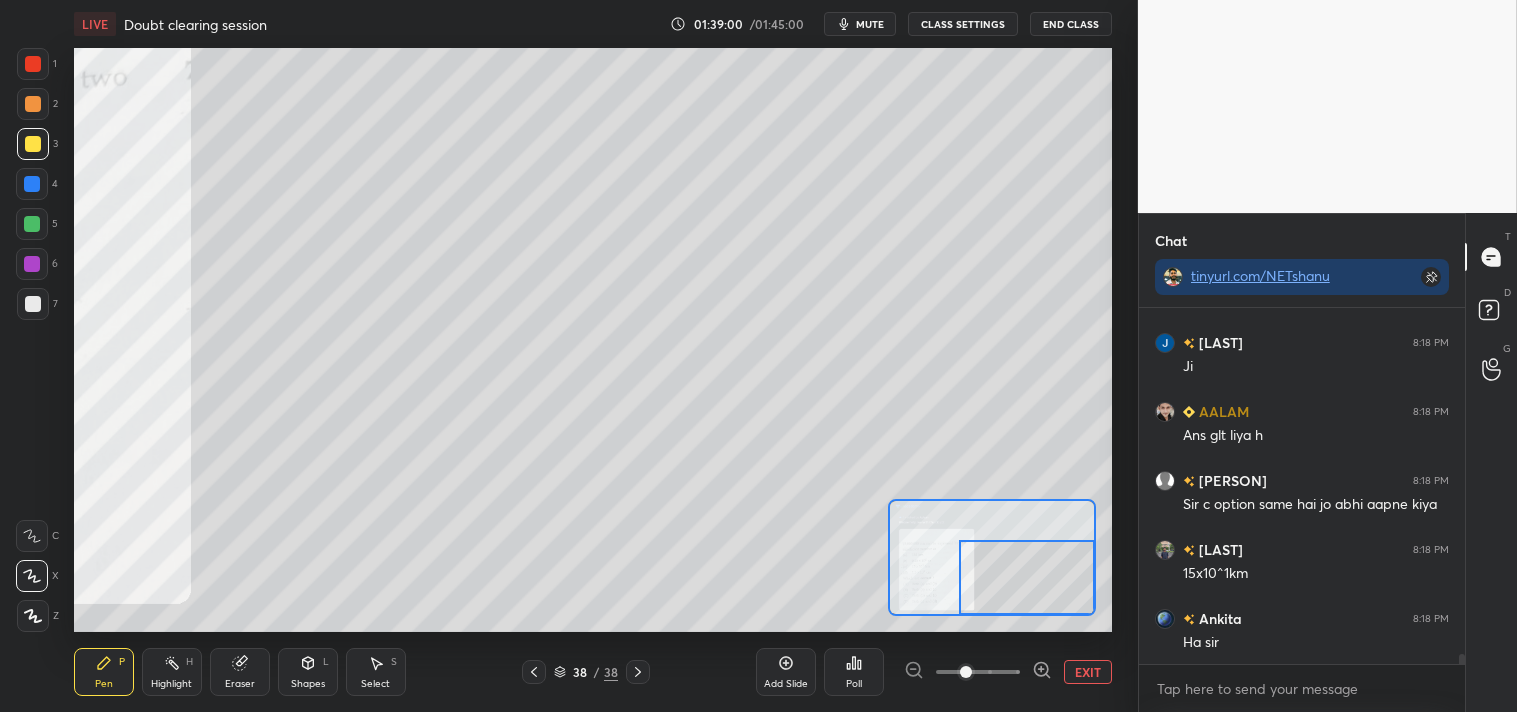 click on "EXIT" at bounding box center [1088, 672] 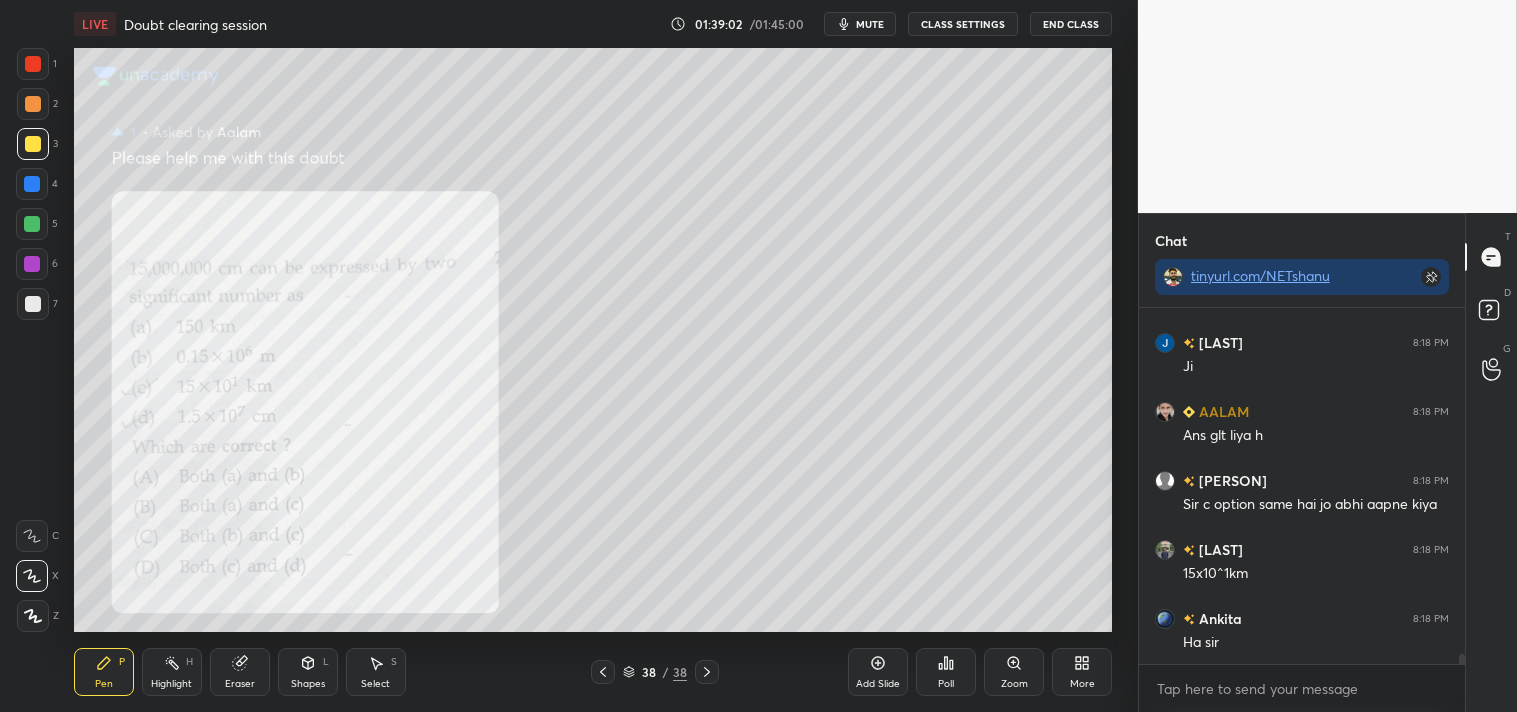 click 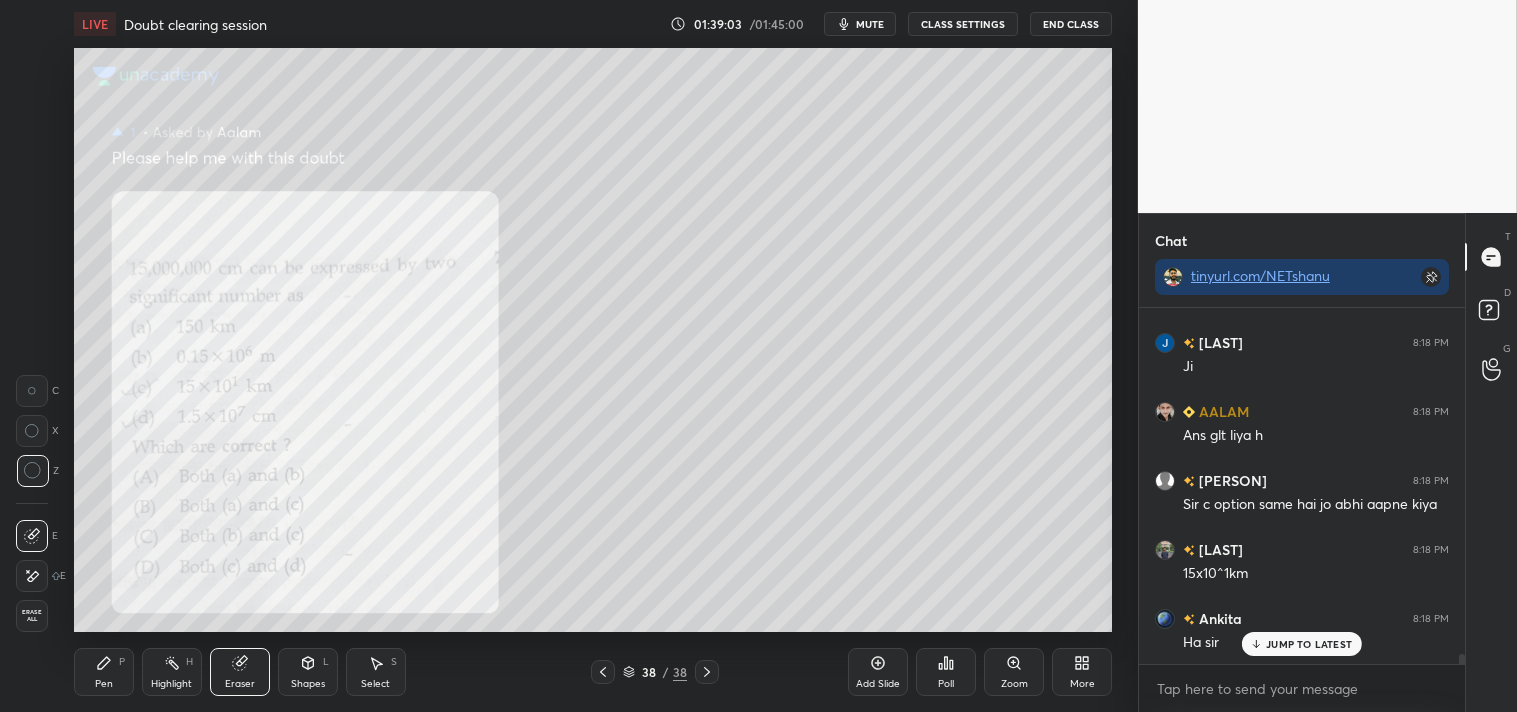 scroll, scrollTop: 12335, scrollLeft: 0, axis: vertical 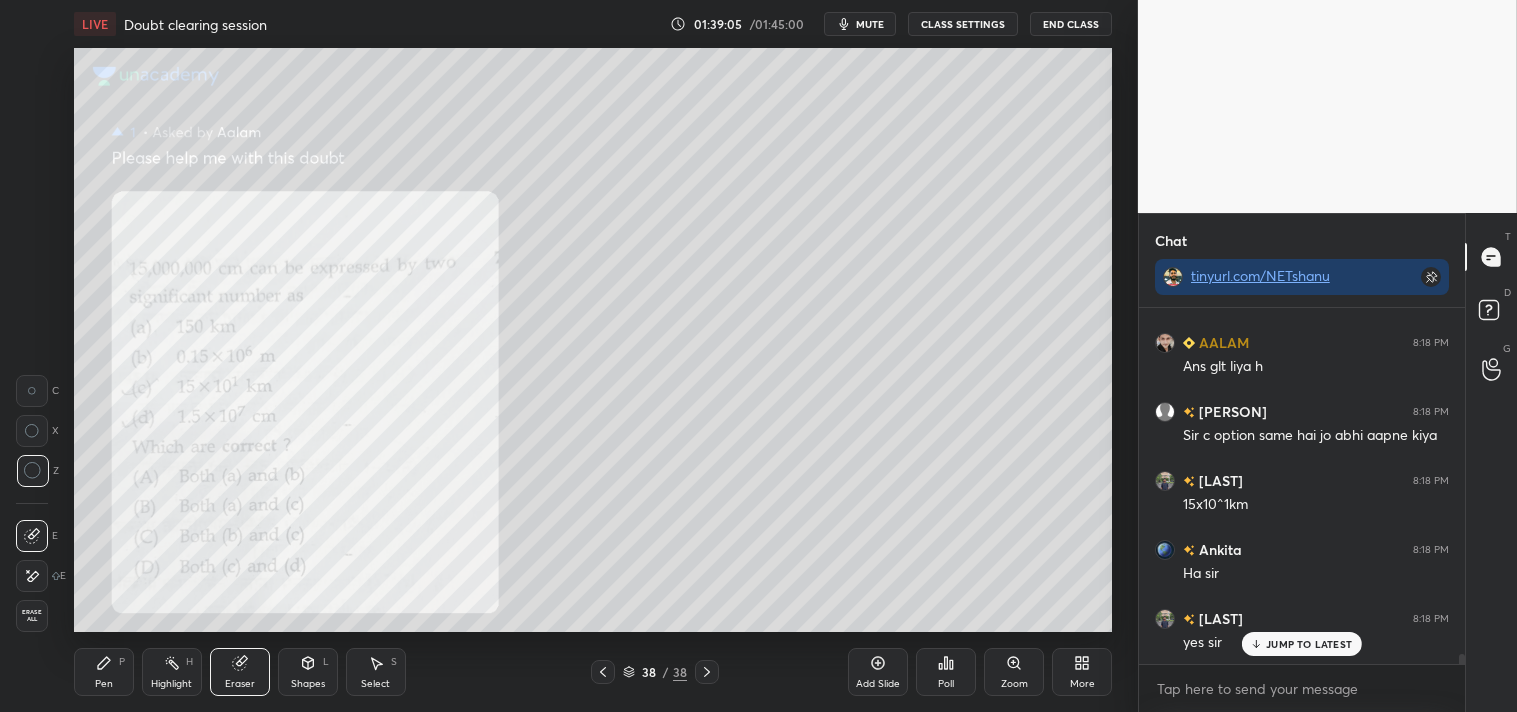 click on "Pen P" at bounding box center [104, 672] 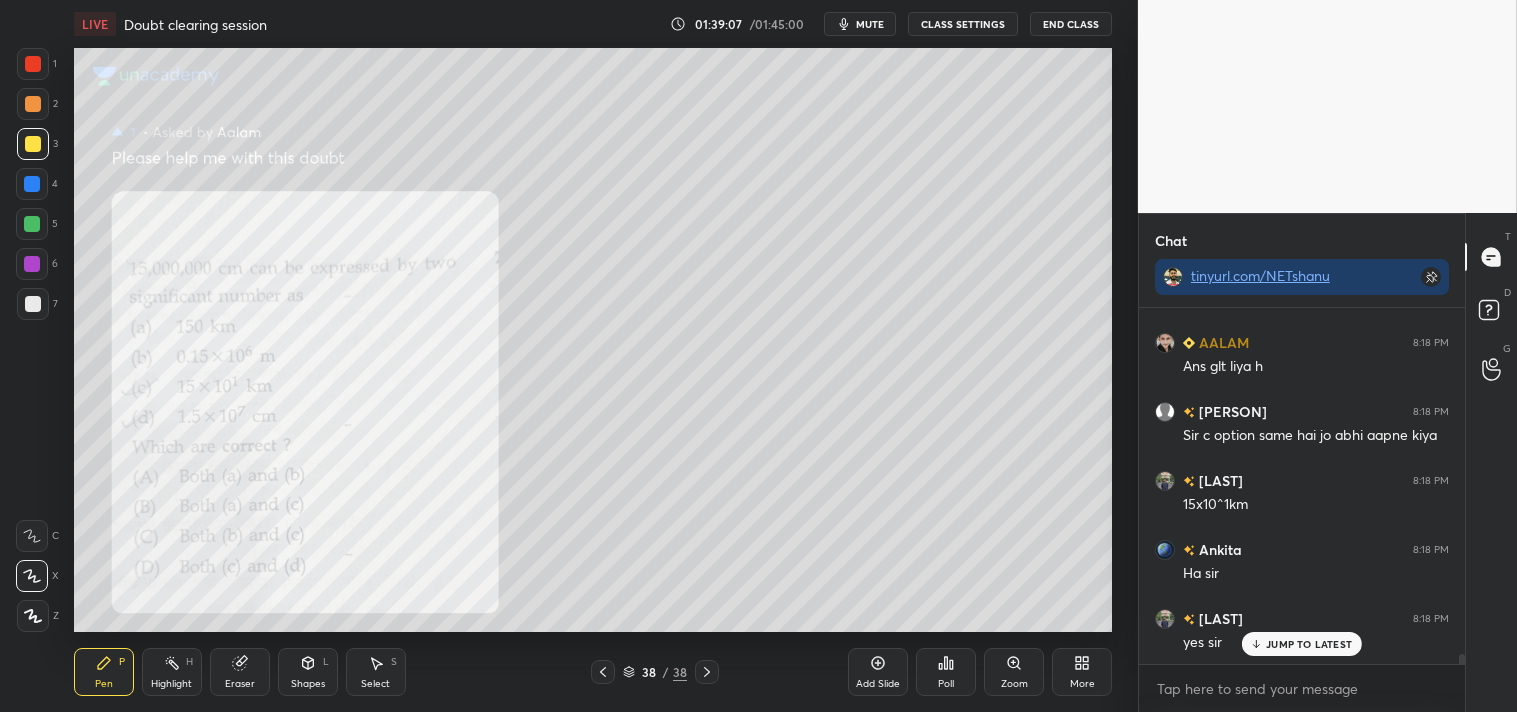 click at bounding box center [33, 64] 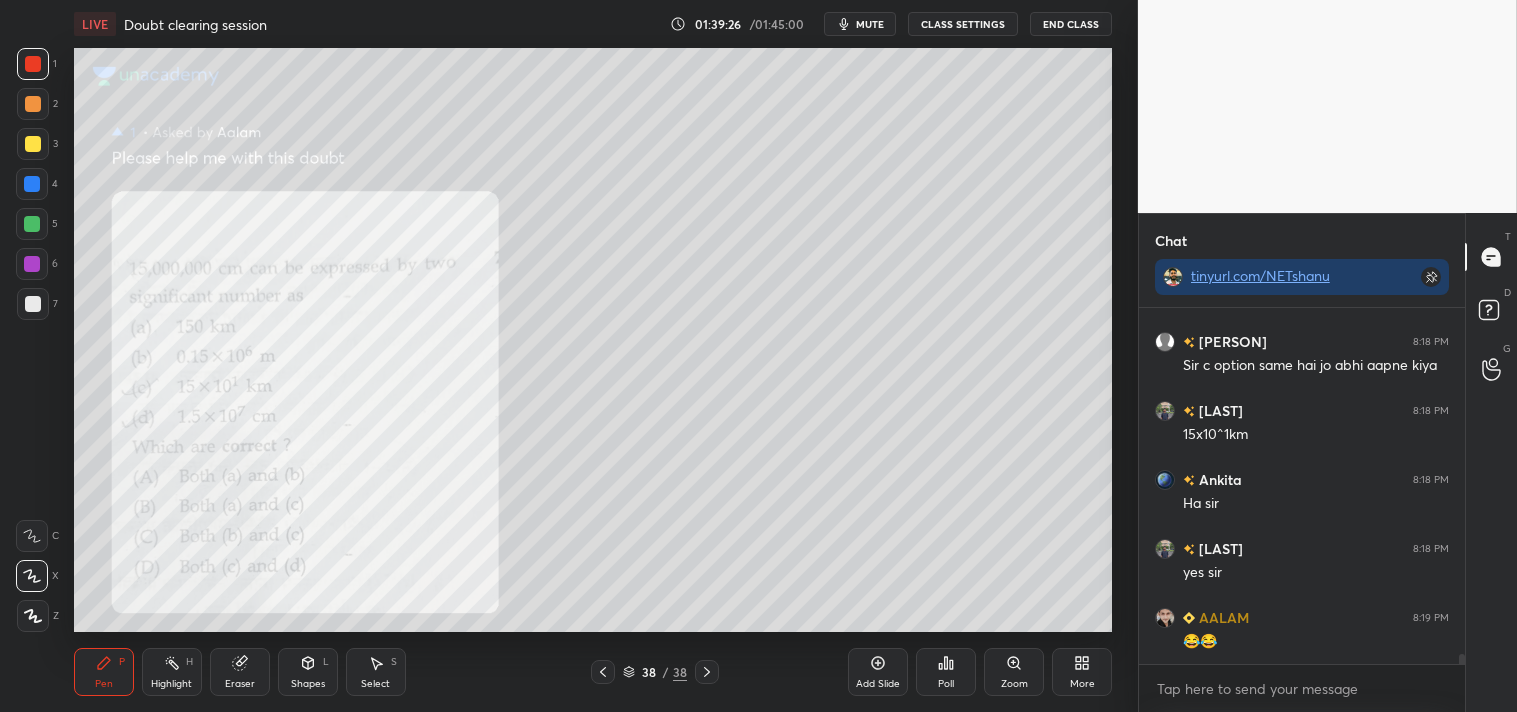 scroll, scrollTop: 12474, scrollLeft: 0, axis: vertical 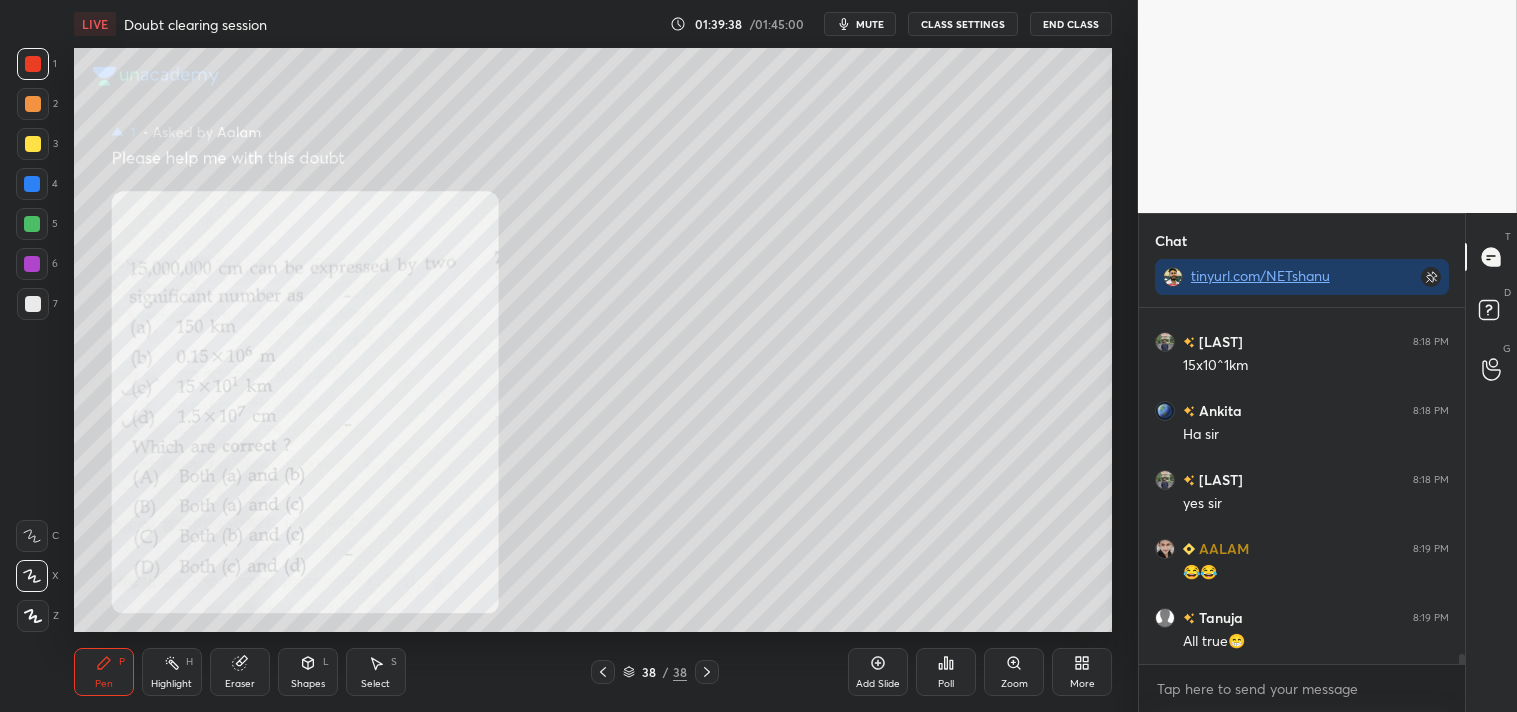 click on "Poll" at bounding box center [946, 672] 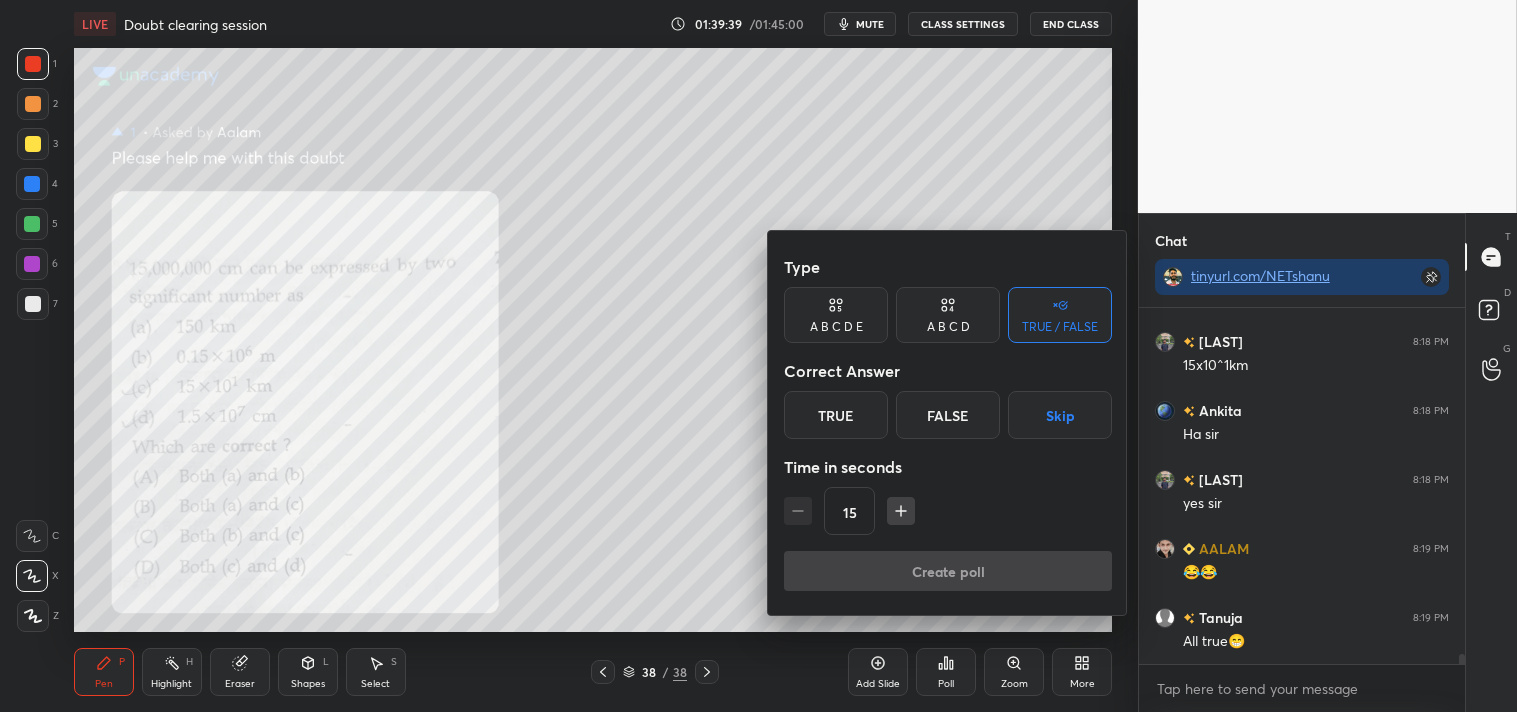 click on "True" at bounding box center [836, 415] 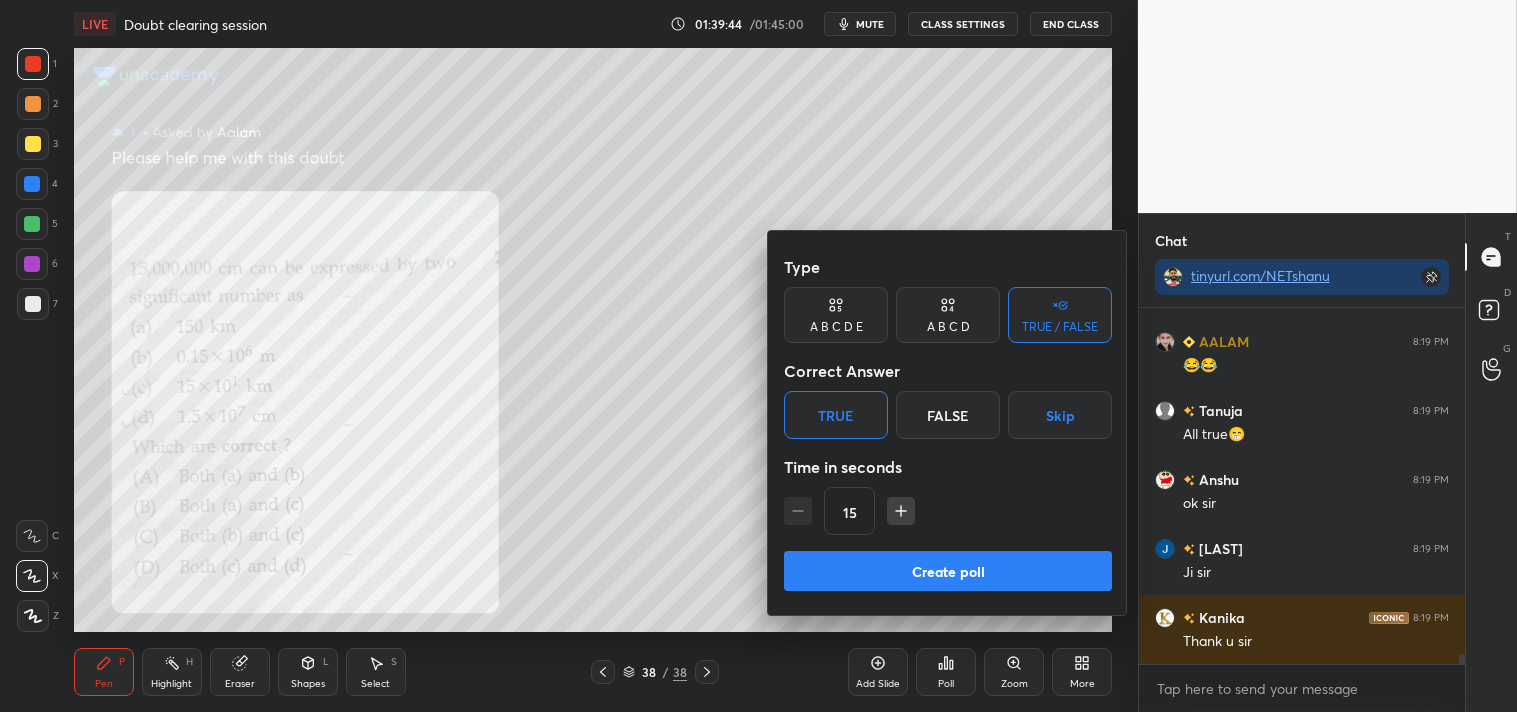scroll, scrollTop: 12750, scrollLeft: 0, axis: vertical 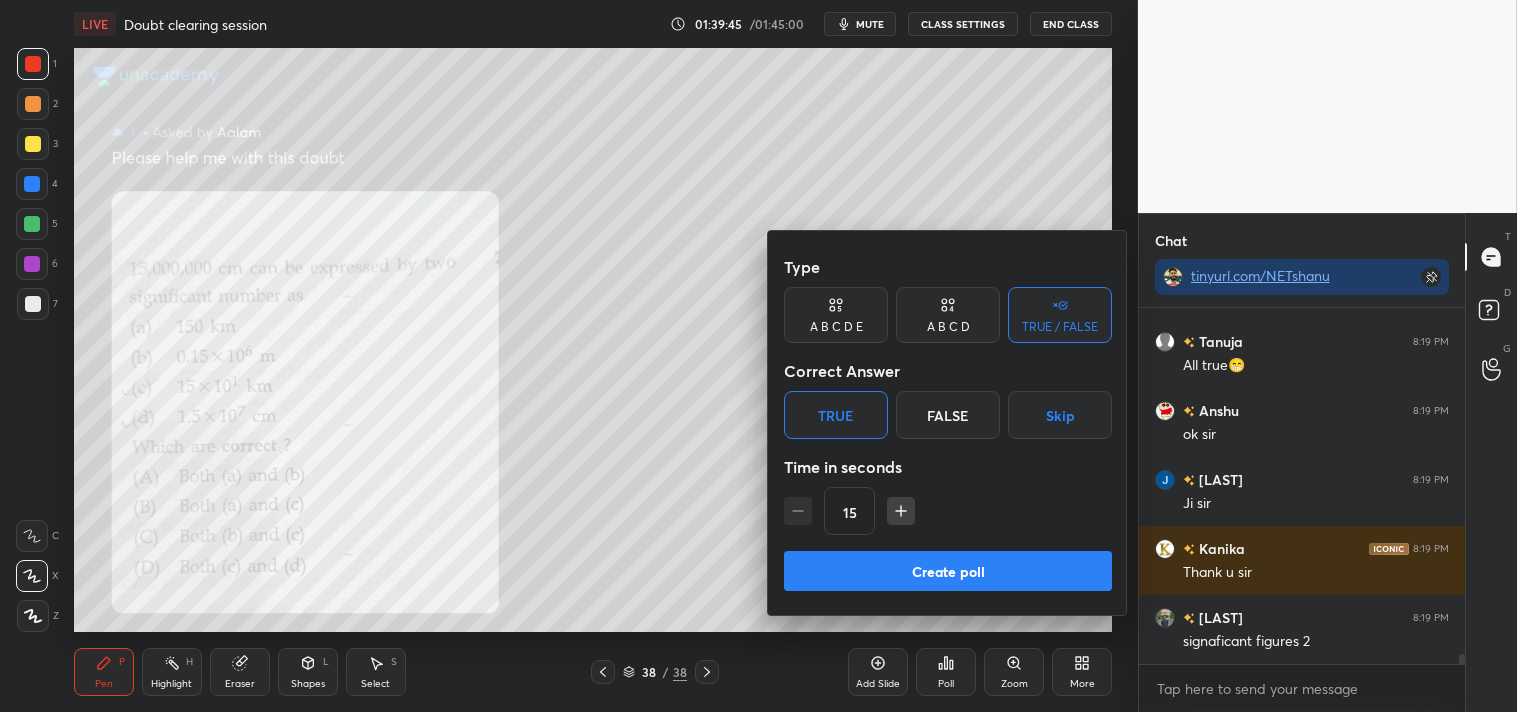 click 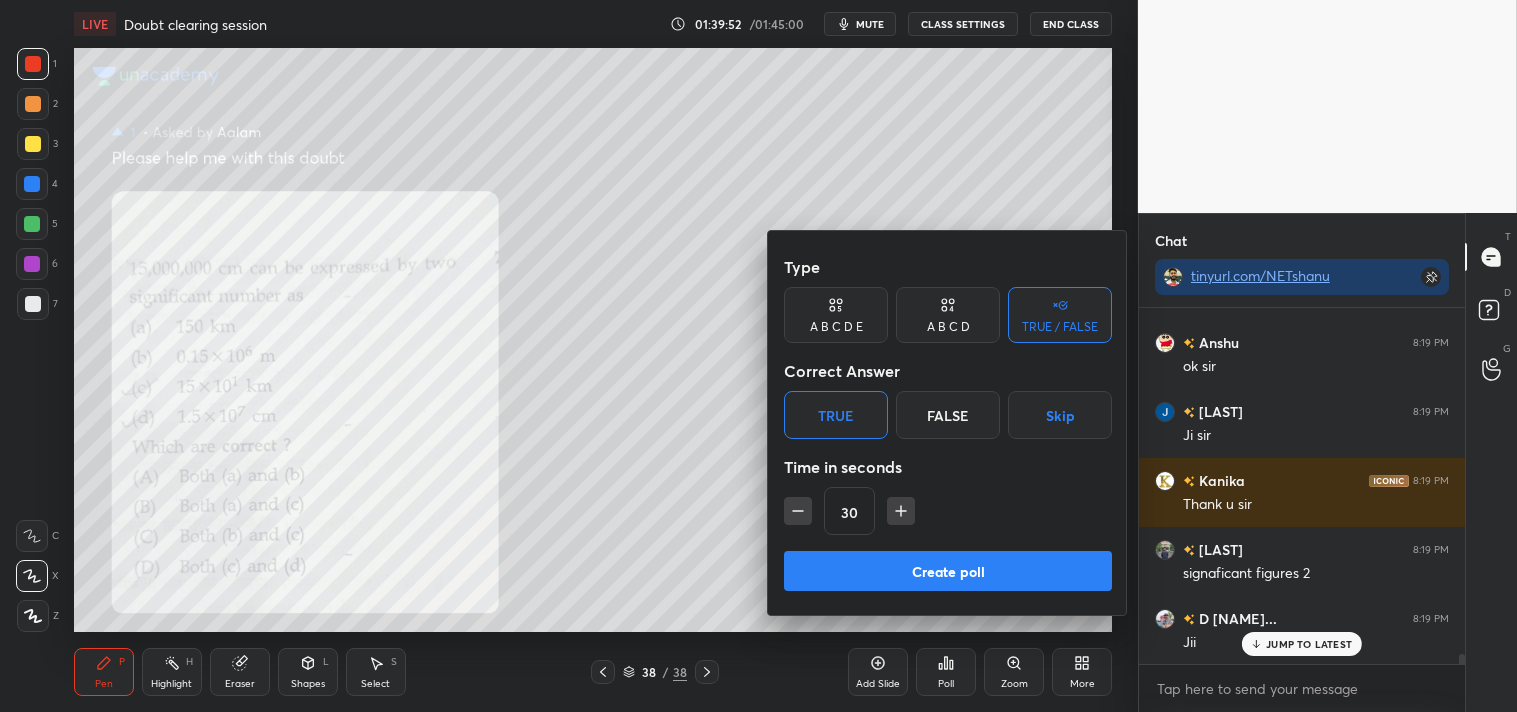 scroll, scrollTop: 12887, scrollLeft: 0, axis: vertical 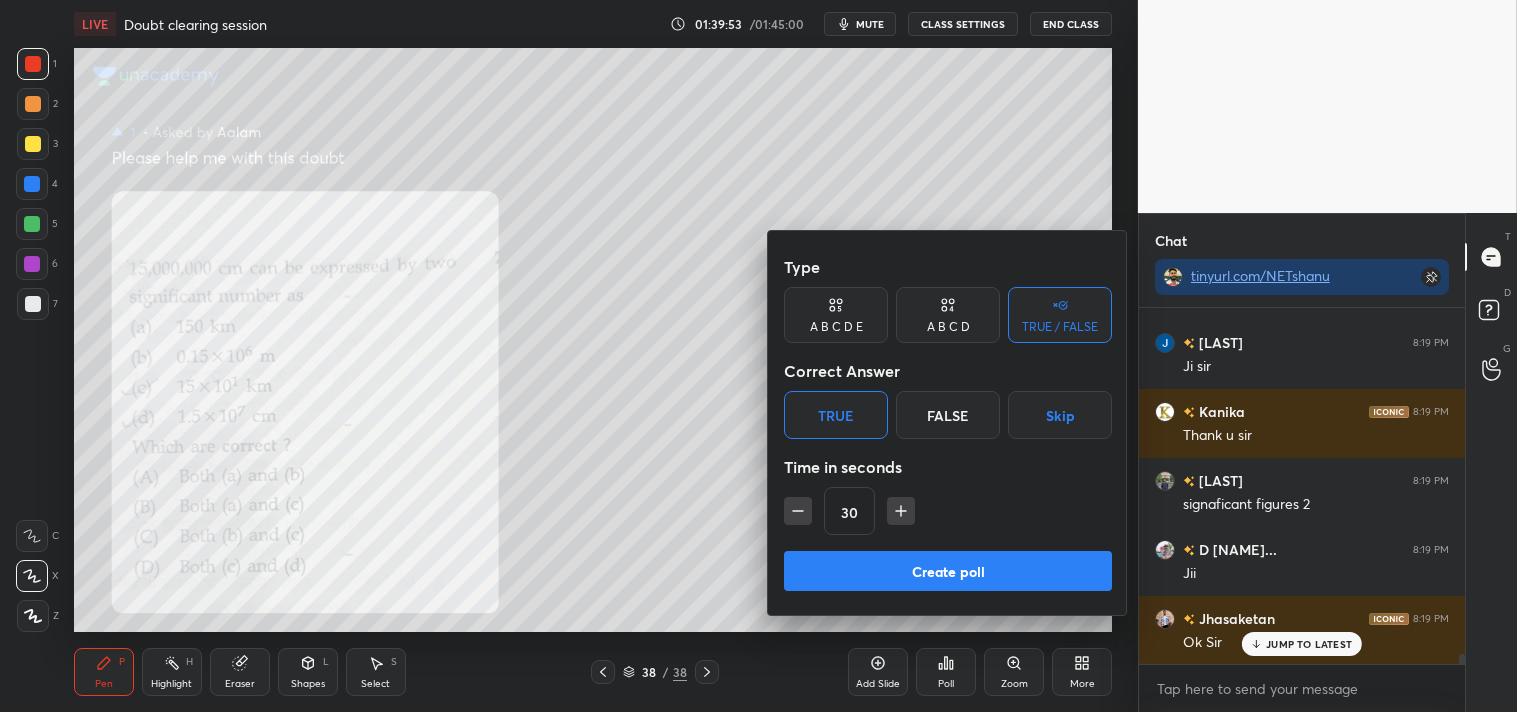 click at bounding box center [758, 356] 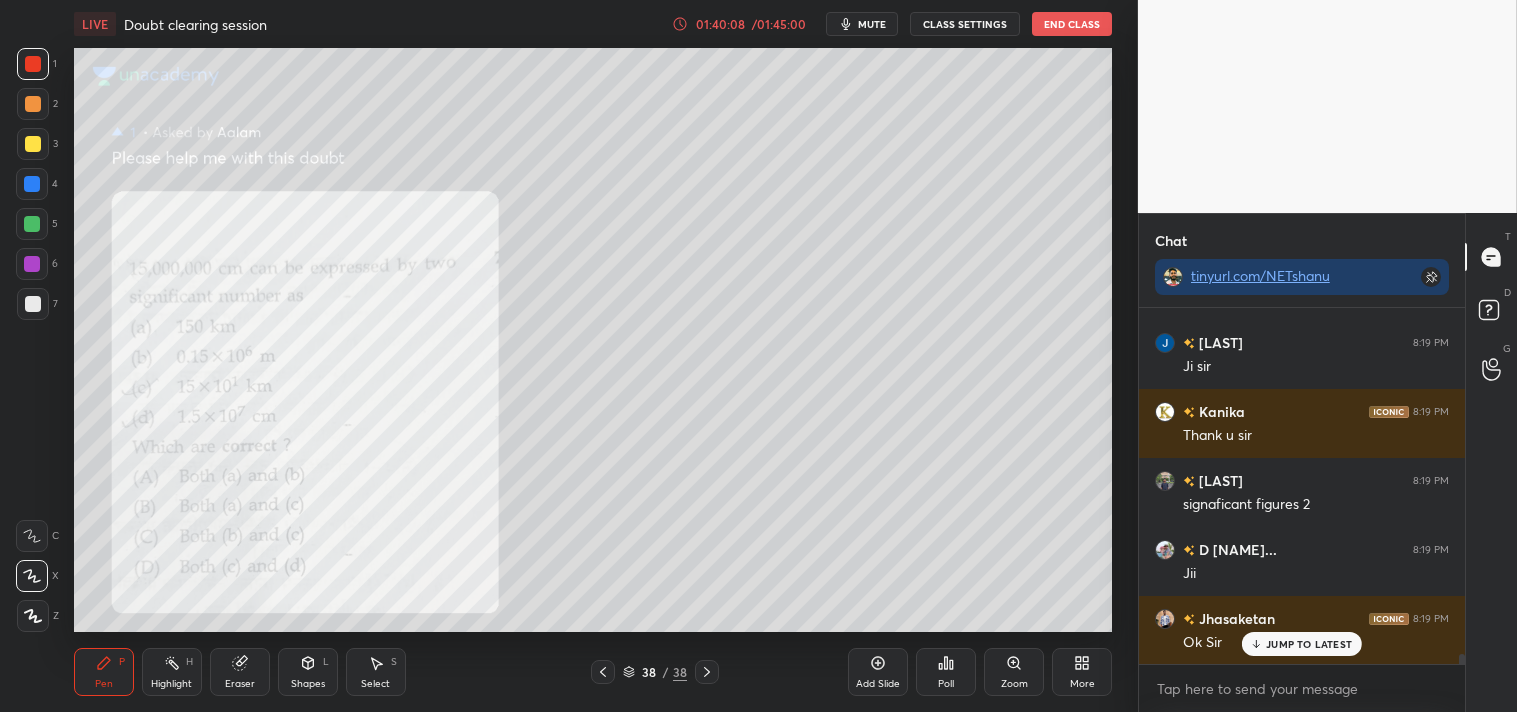 scroll, scrollTop: 12956, scrollLeft: 0, axis: vertical 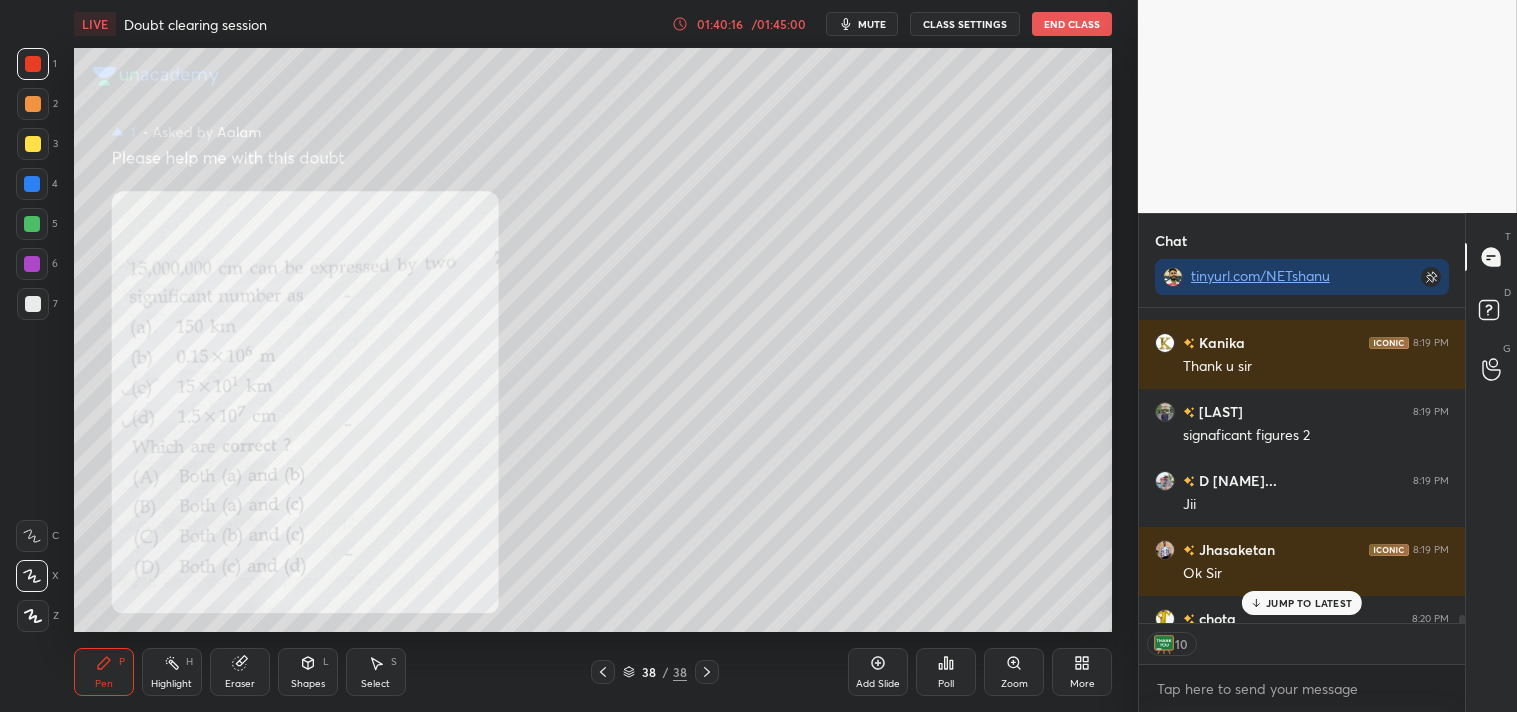 click on "Eraser" at bounding box center [240, 684] 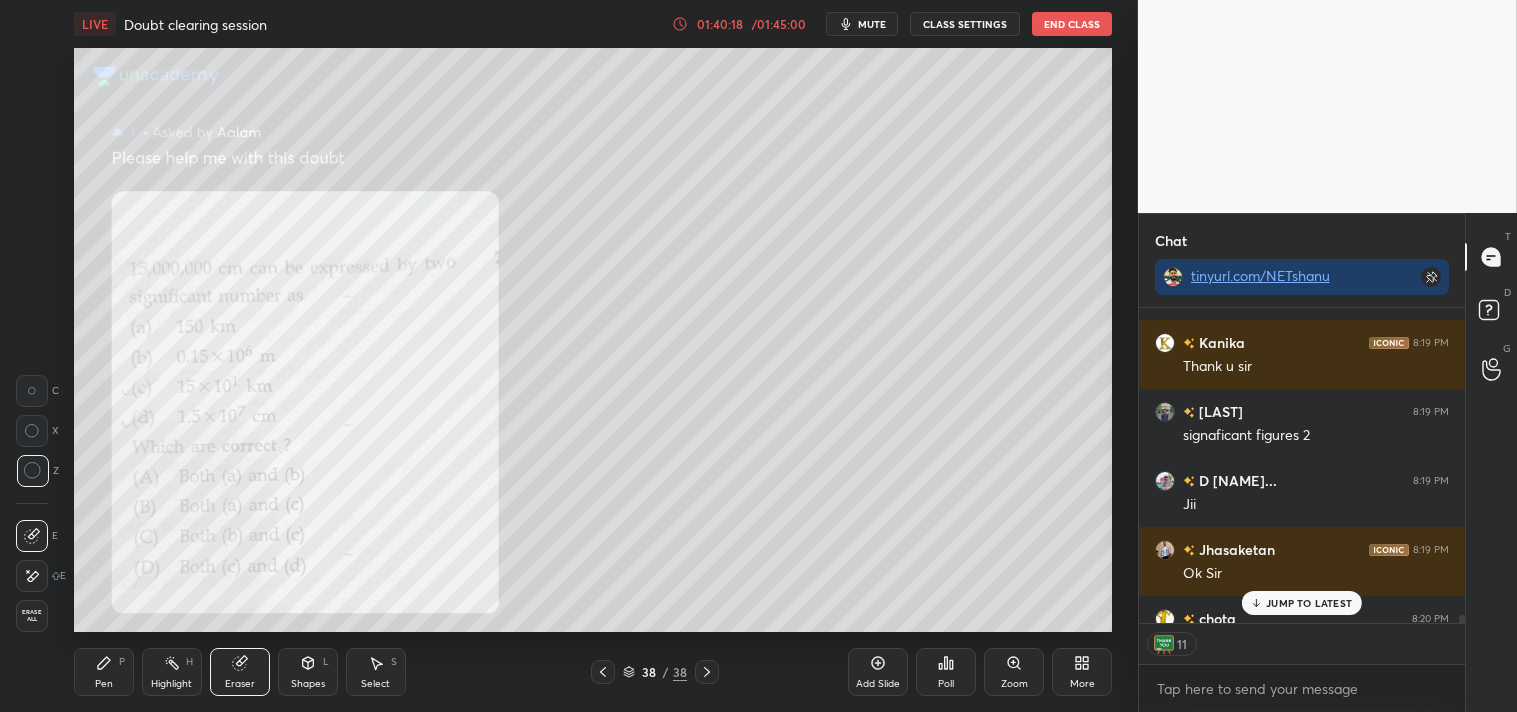 click 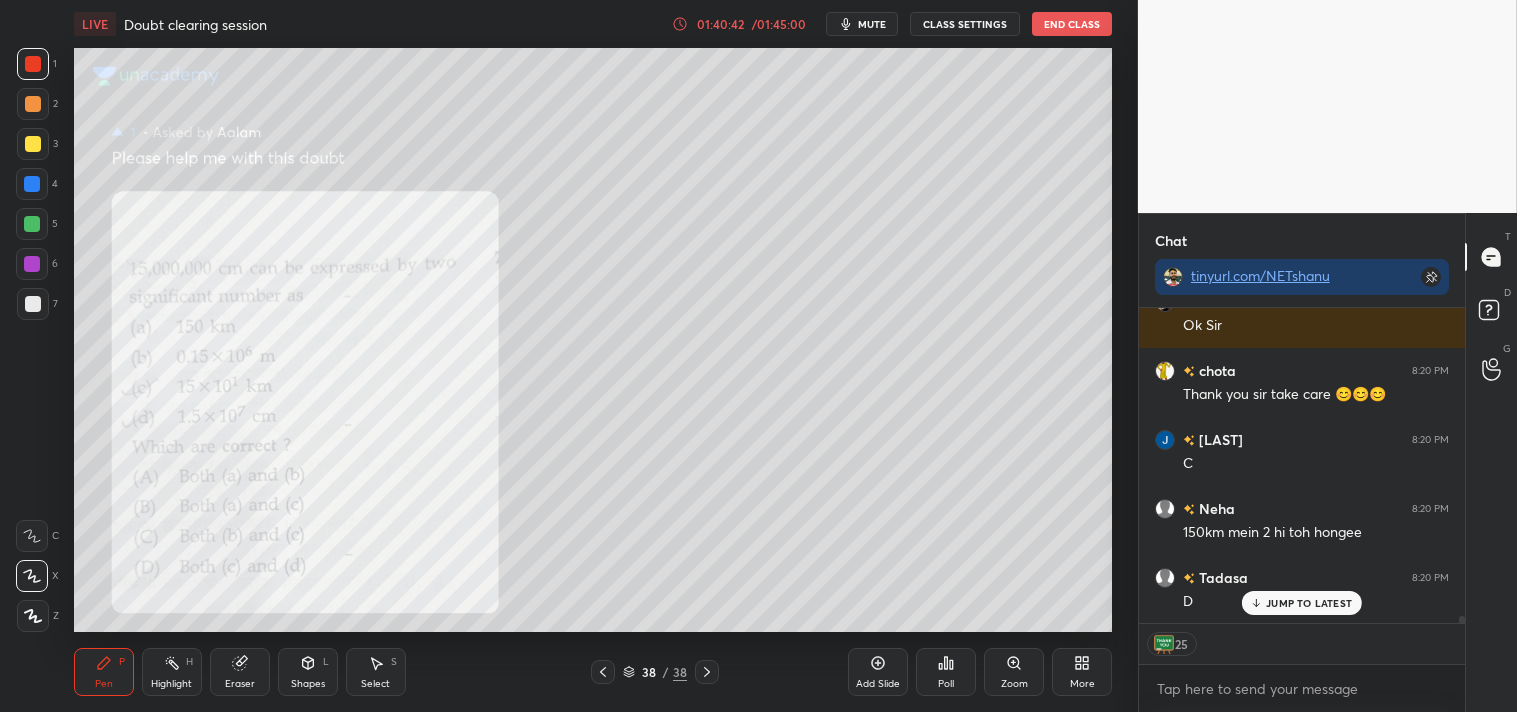 scroll, scrollTop: 13273, scrollLeft: 0, axis: vertical 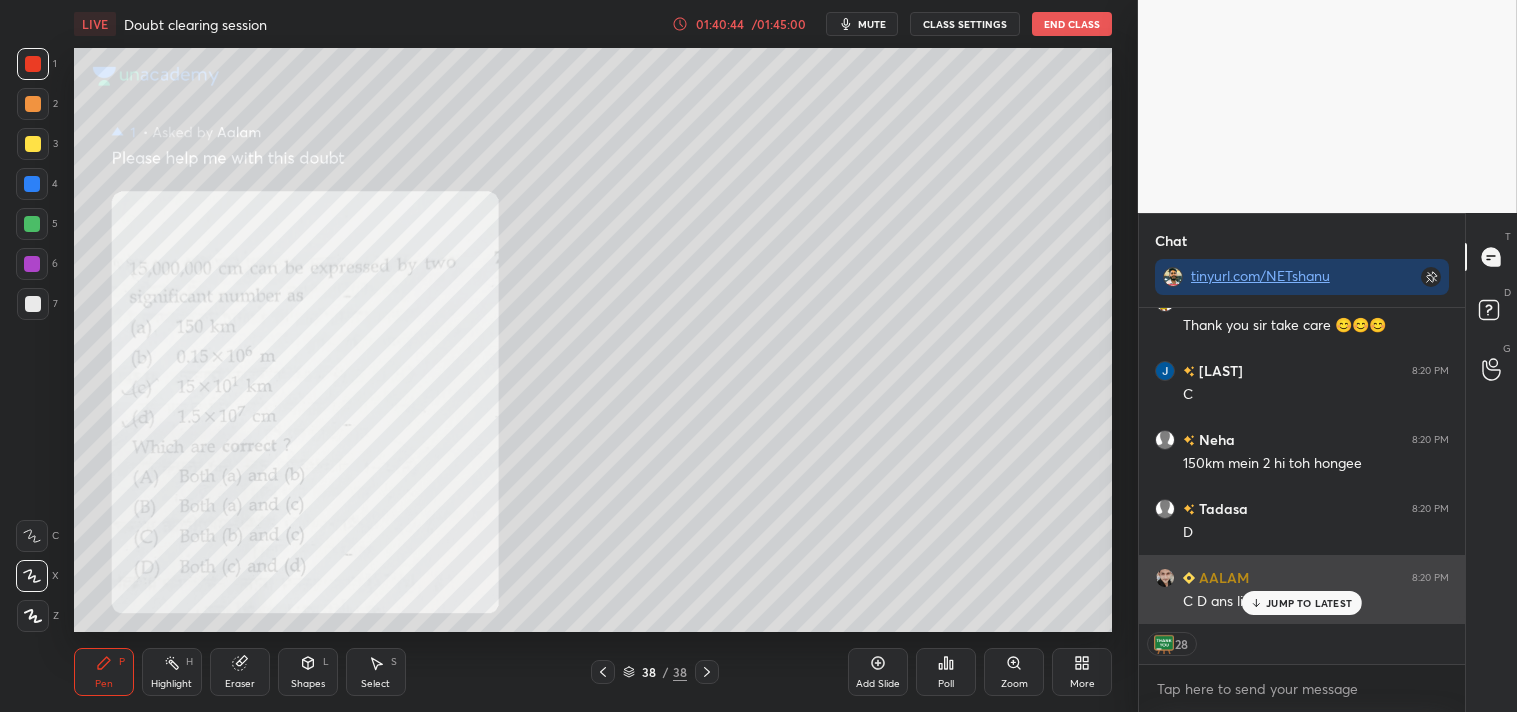 click on "JUMP TO LATEST" at bounding box center (1309, 603) 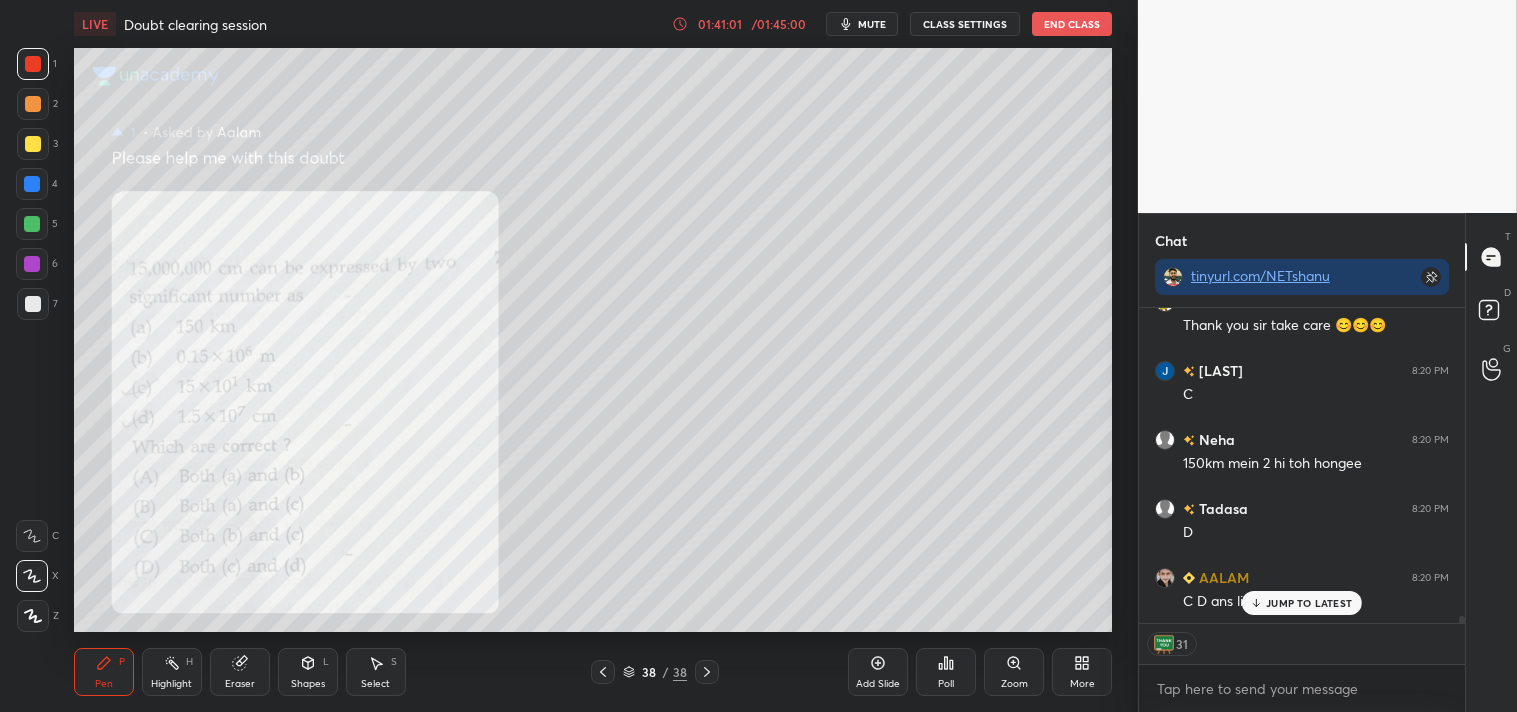 scroll, scrollTop: 13302, scrollLeft: 0, axis: vertical 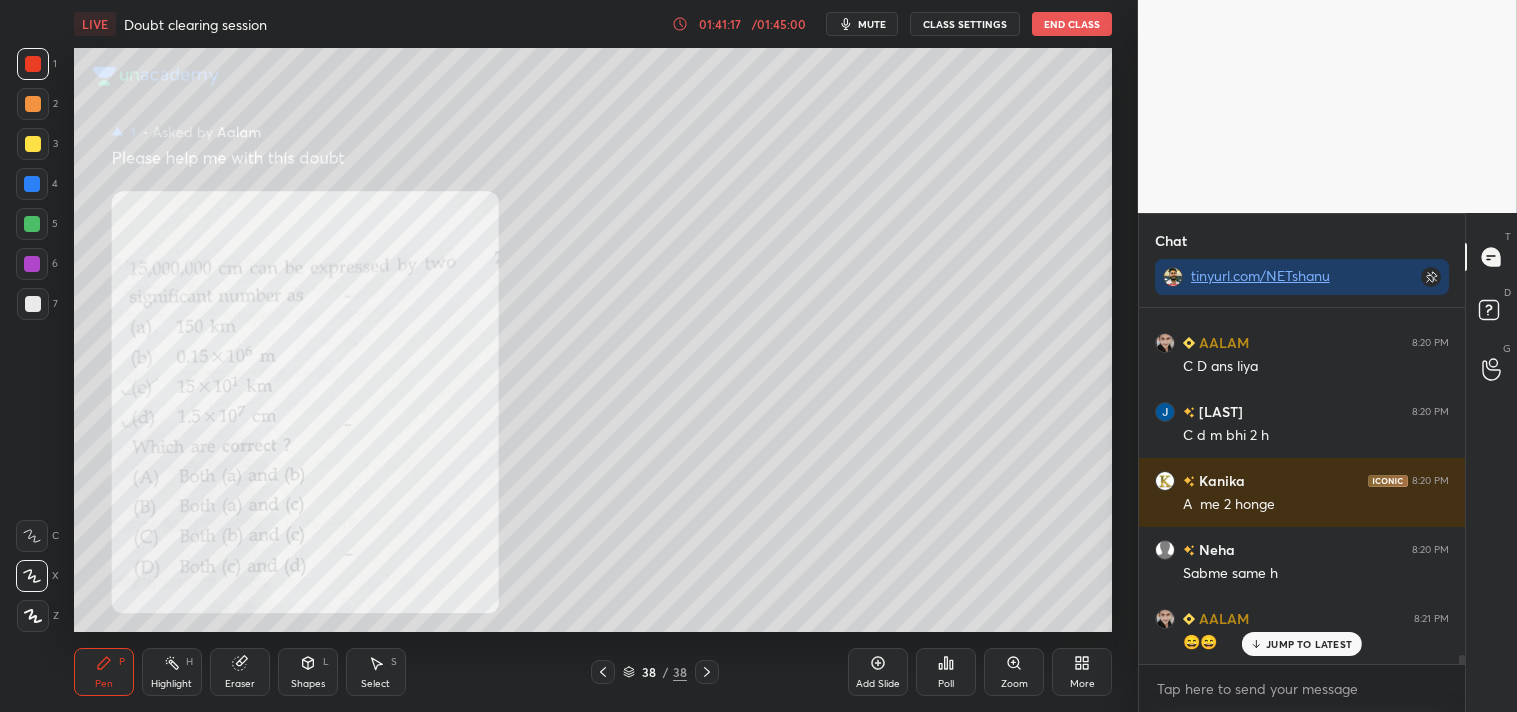 click on "JUMP TO LATEST" at bounding box center [1302, 644] 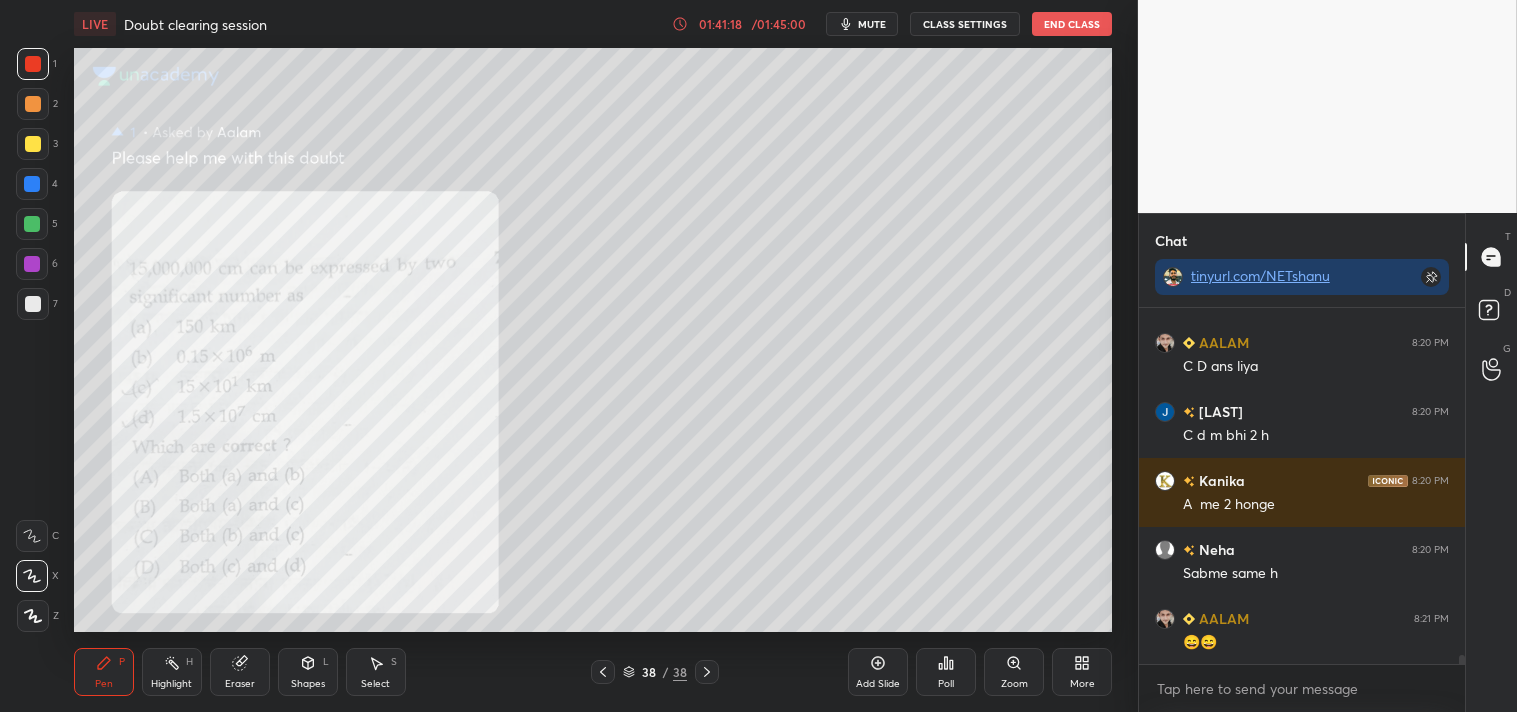 click on "Poll" at bounding box center [946, 672] 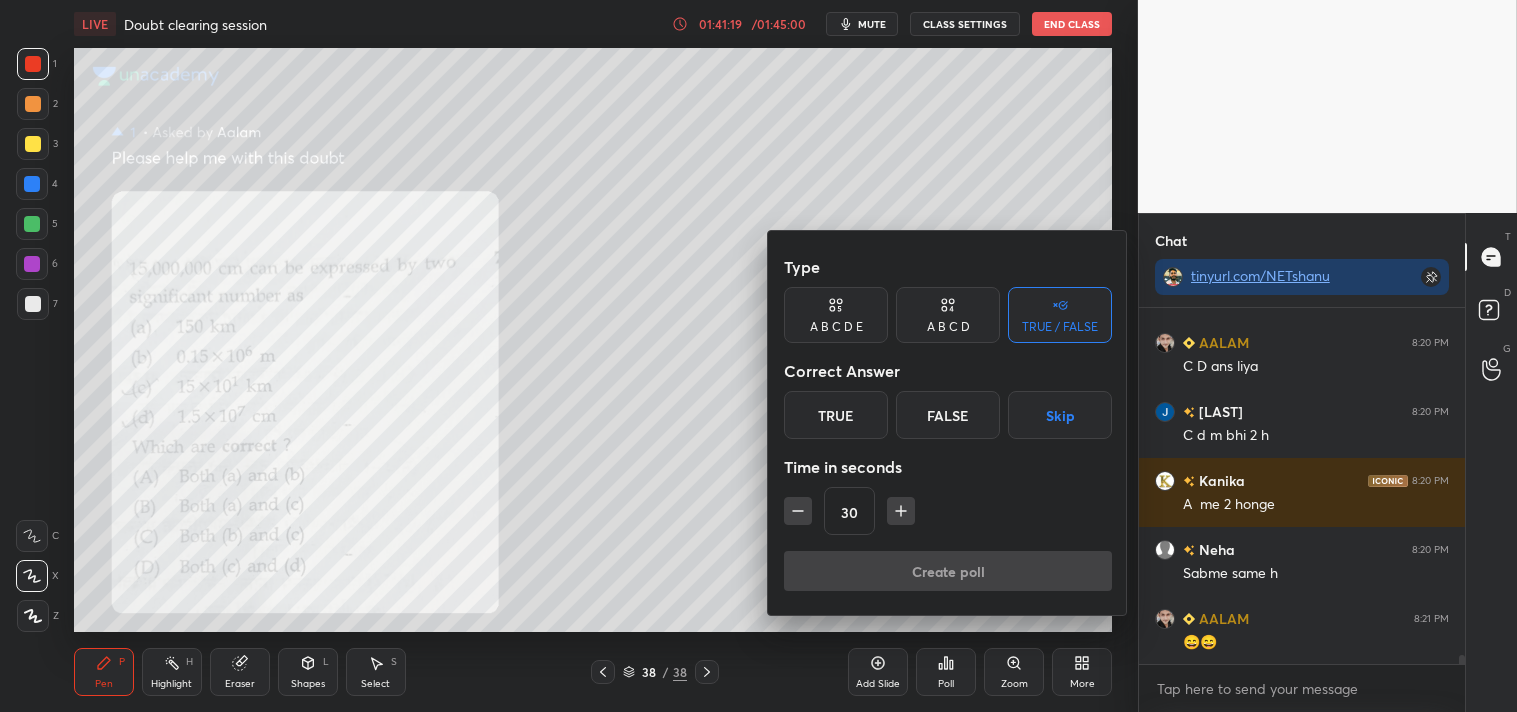 click on "True" at bounding box center [836, 415] 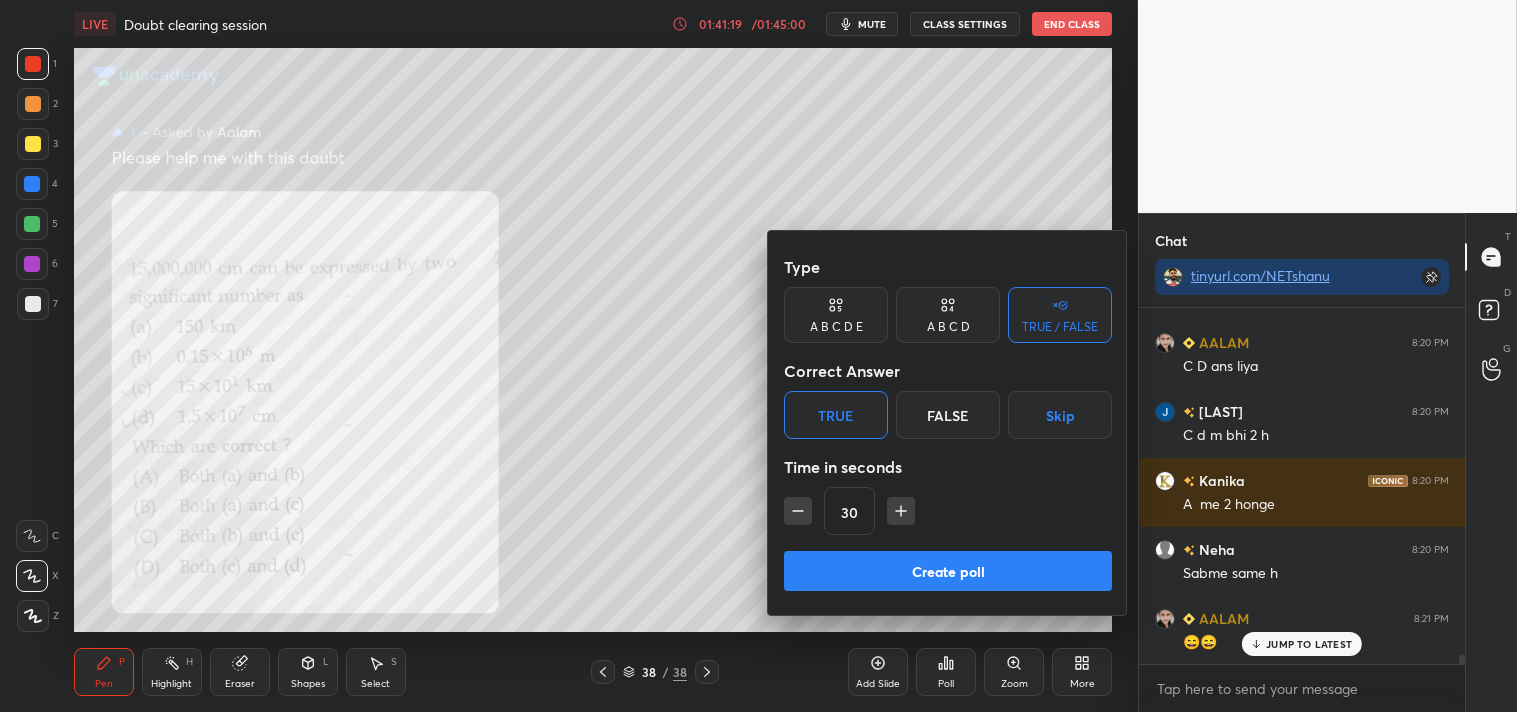 scroll, scrollTop: 13577, scrollLeft: 0, axis: vertical 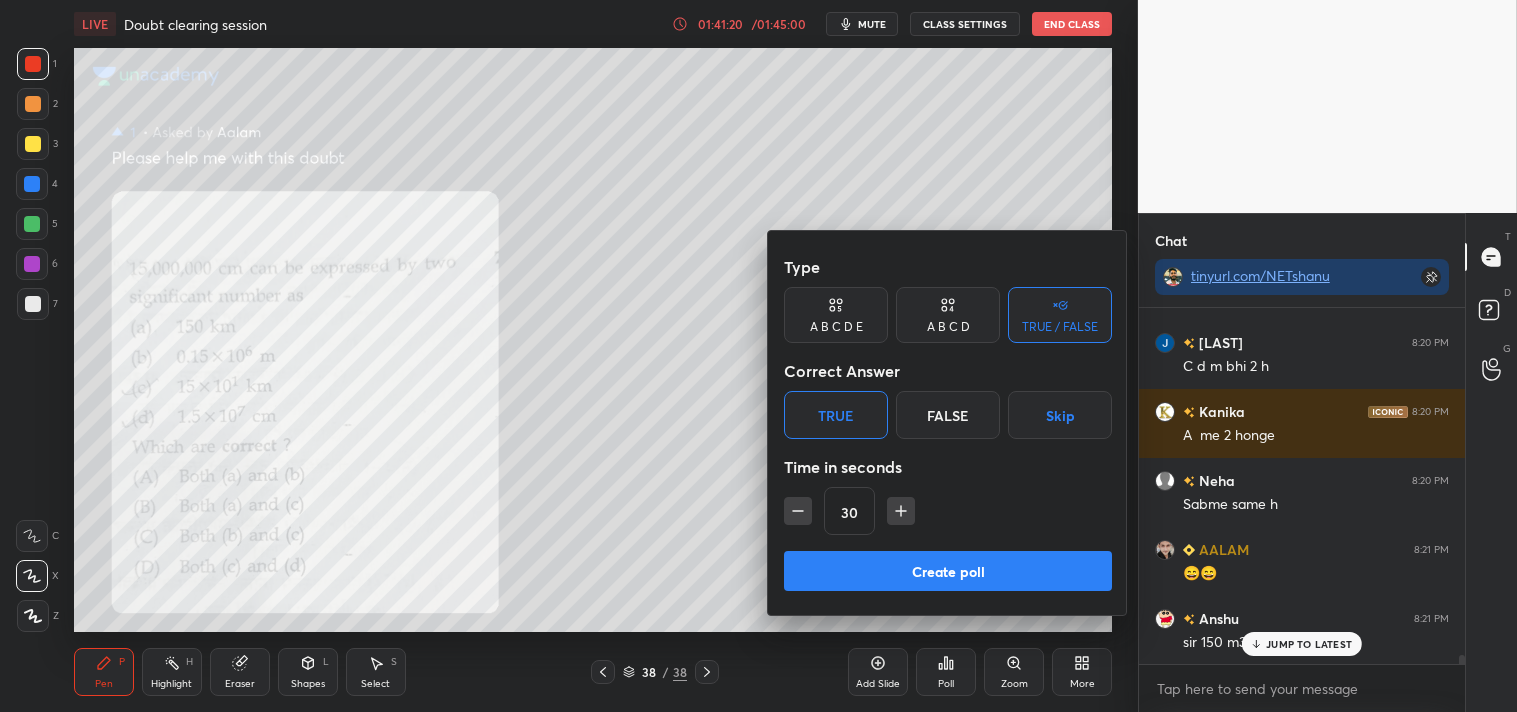 click on "Create poll" at bounding box center (948, 571) 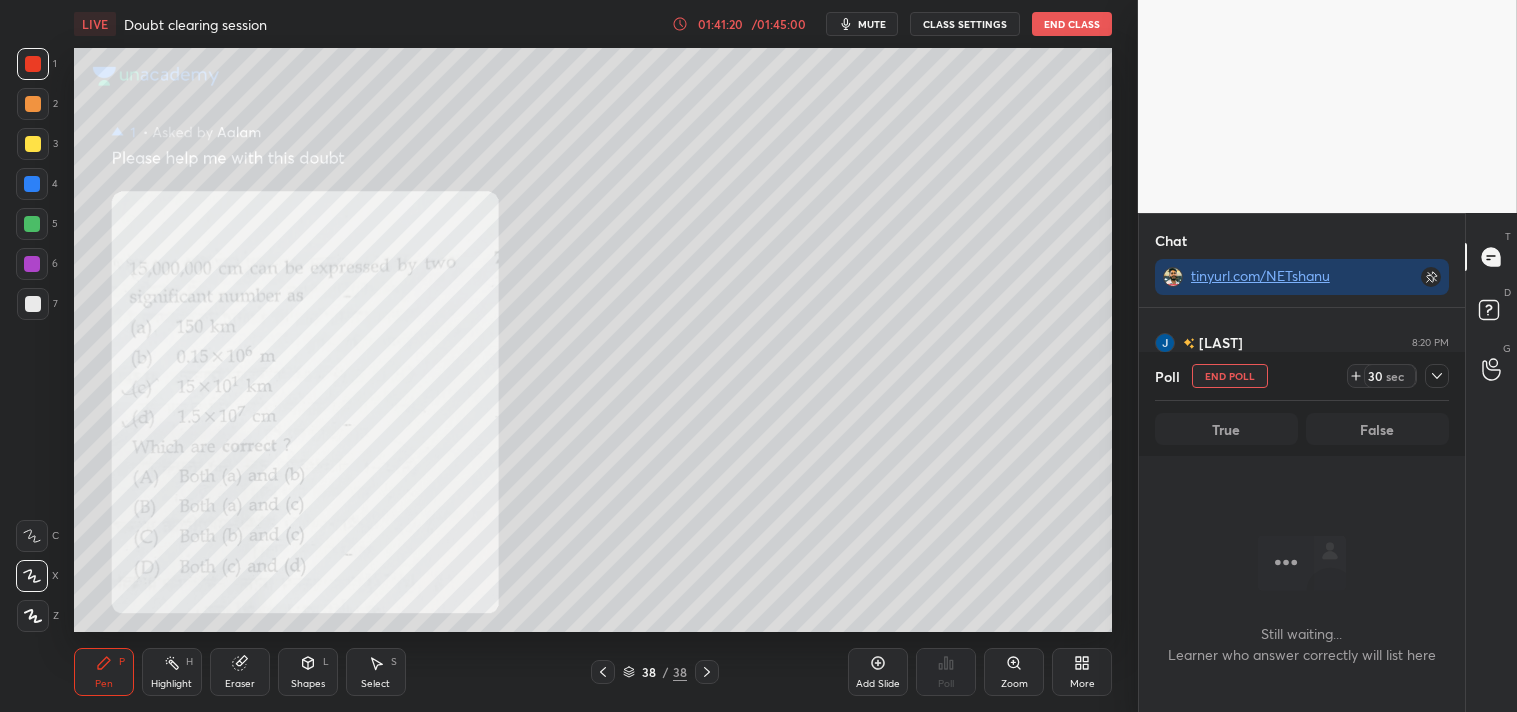 scroll, scrollTop: 256, scrollLeft: 320, axis: both 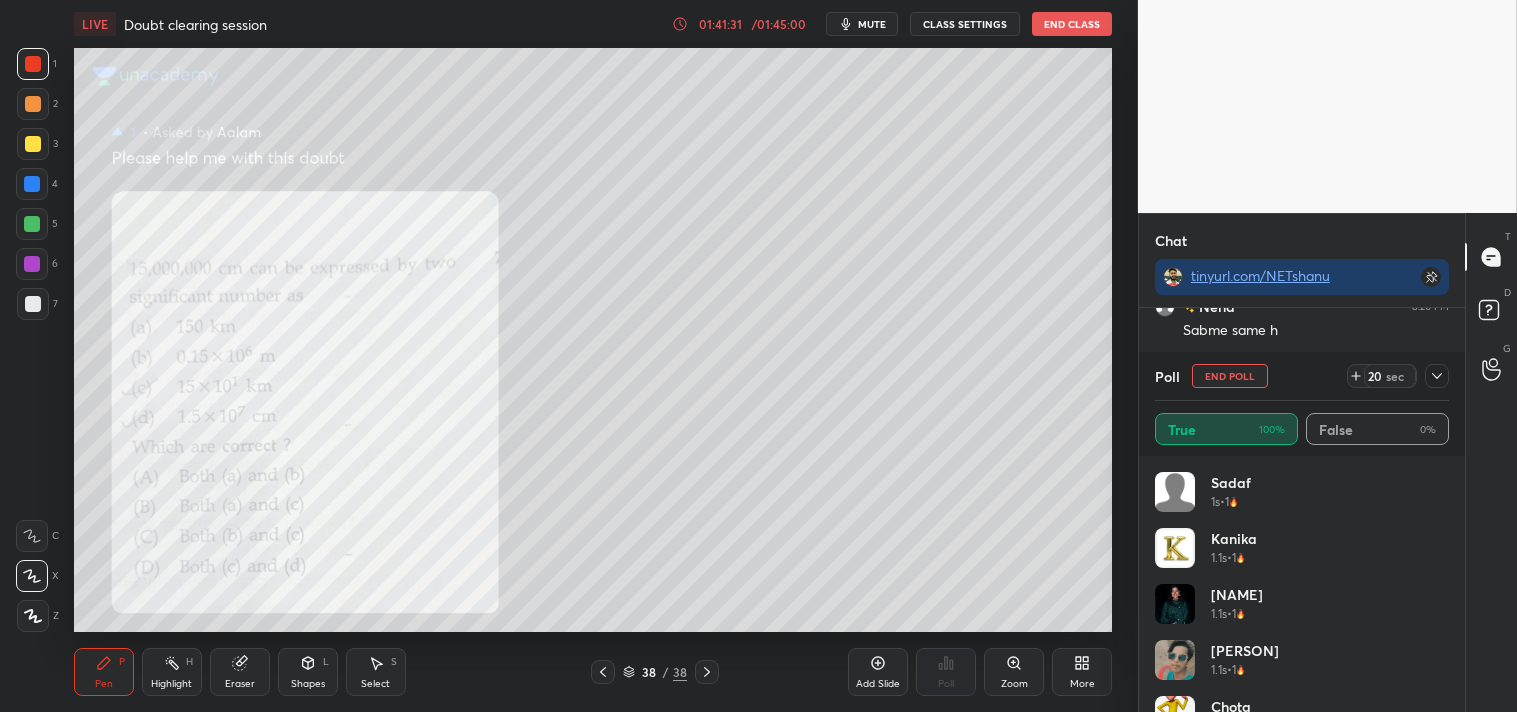 click on "Eraser" at bounding box center [240, 672] 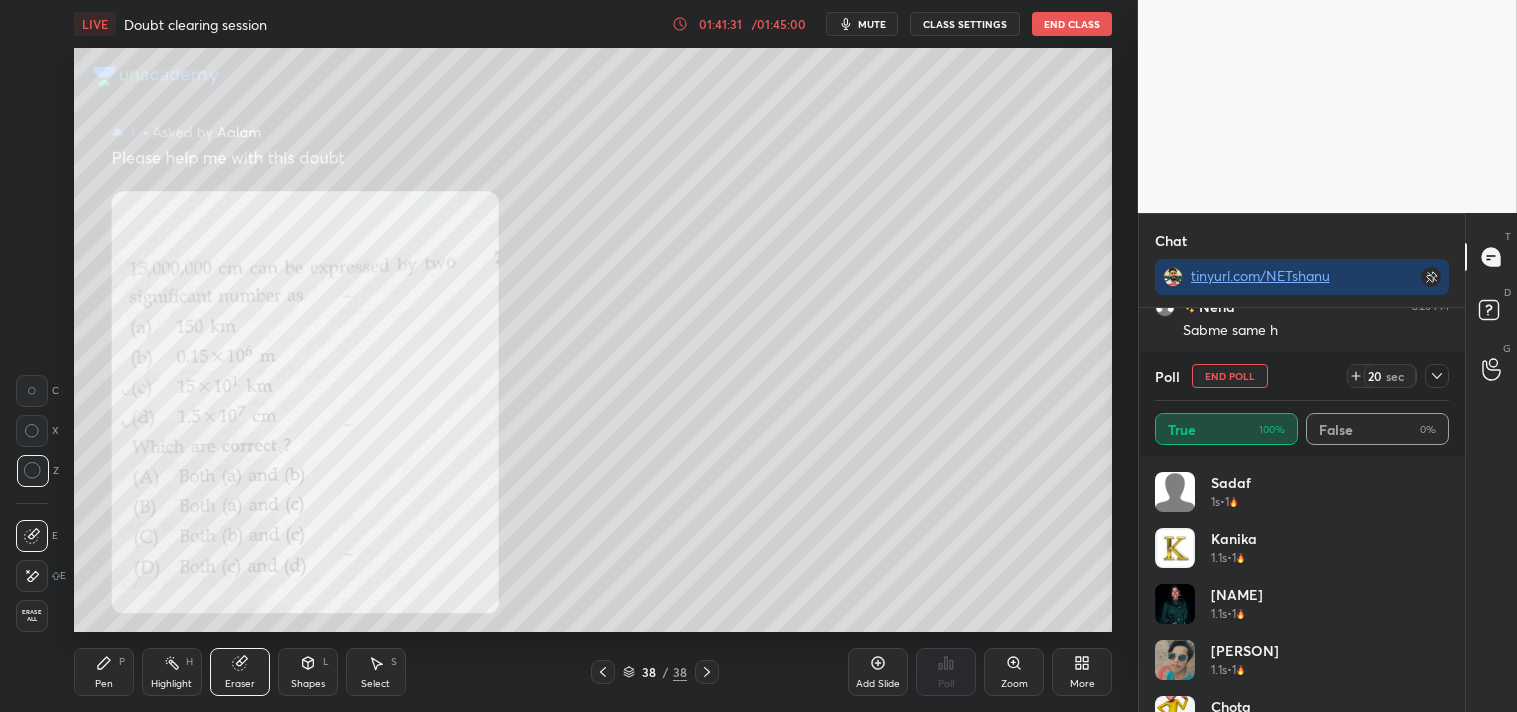 click on "Eraser" at bounding box center [240, 684] 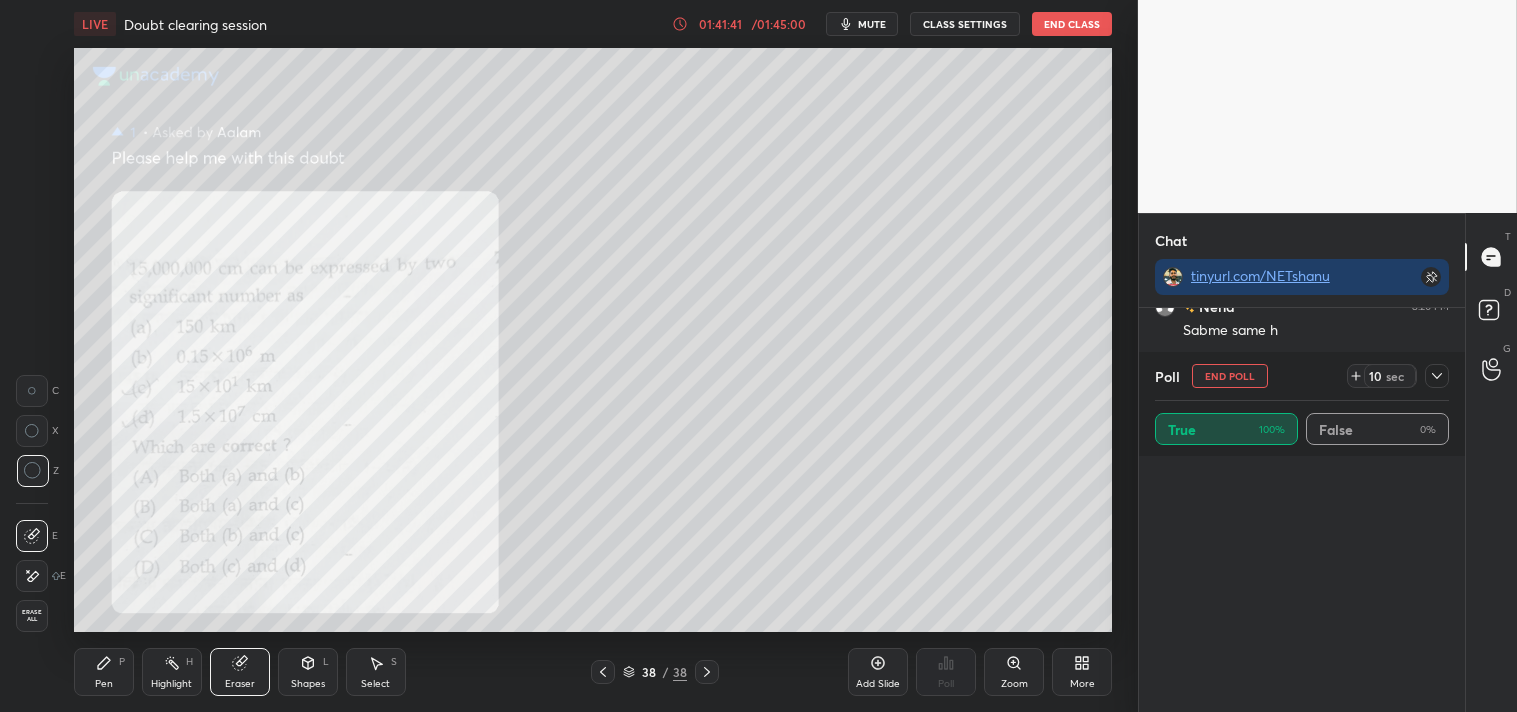 scroll, scrollTop: 1384, scrollLeft: 0, axis: vertical 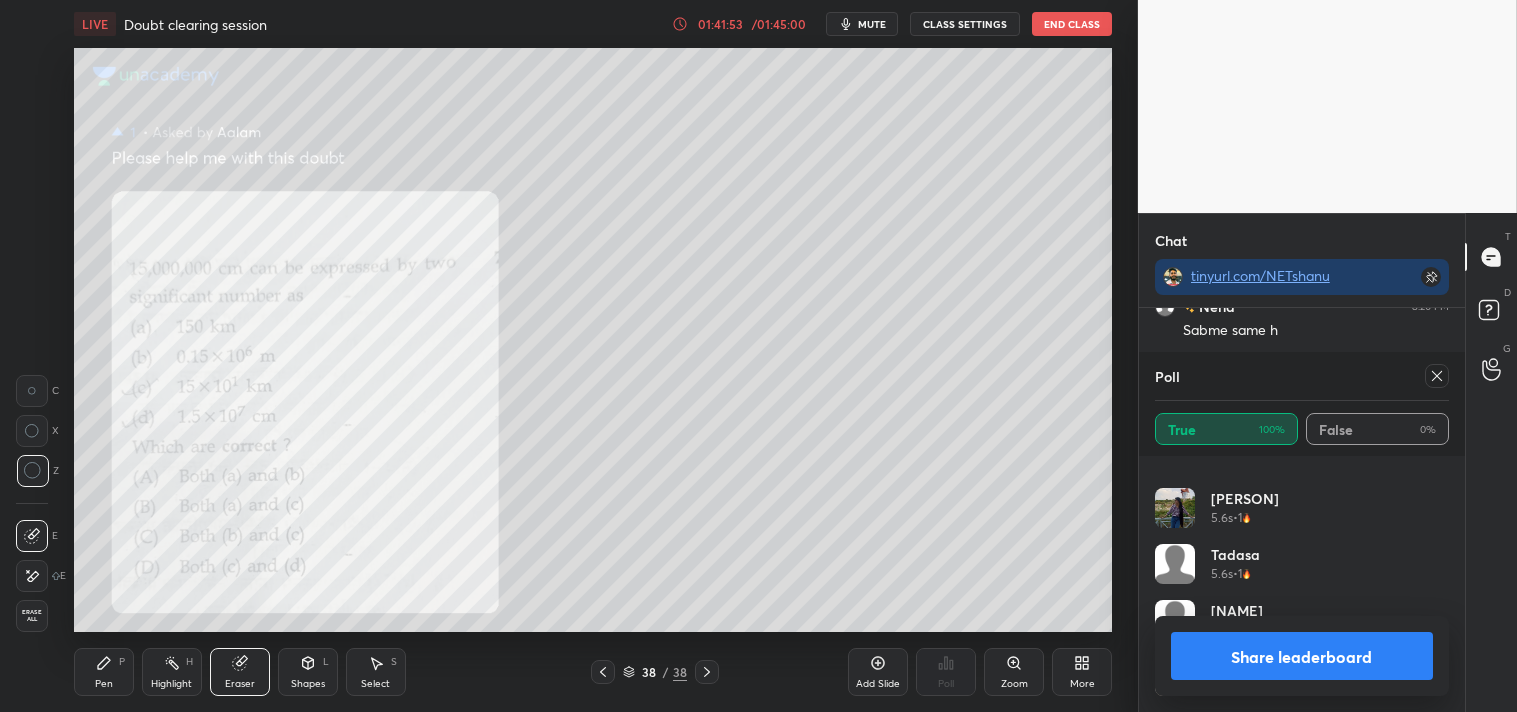 click 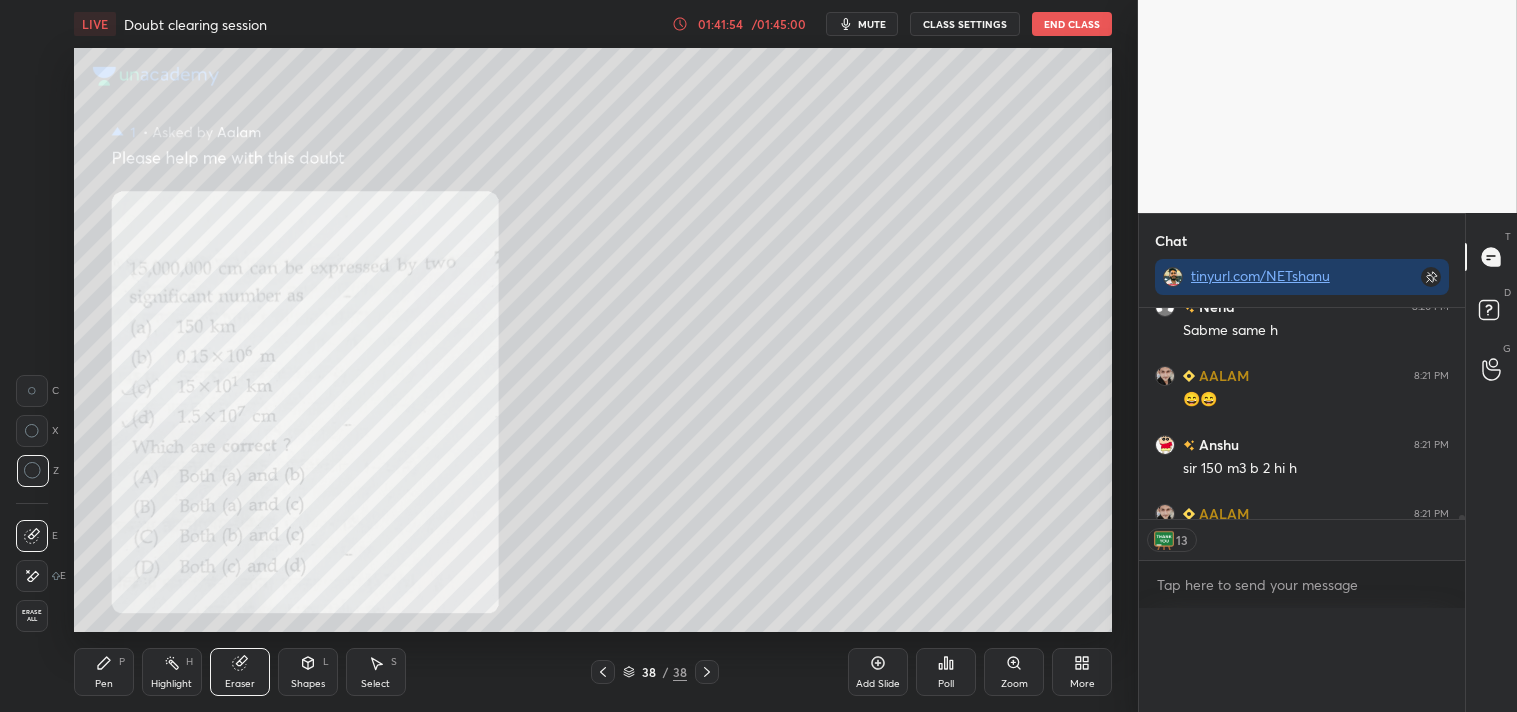 scroll, scrollTop: 0, scrollLeft: 0, axis: both 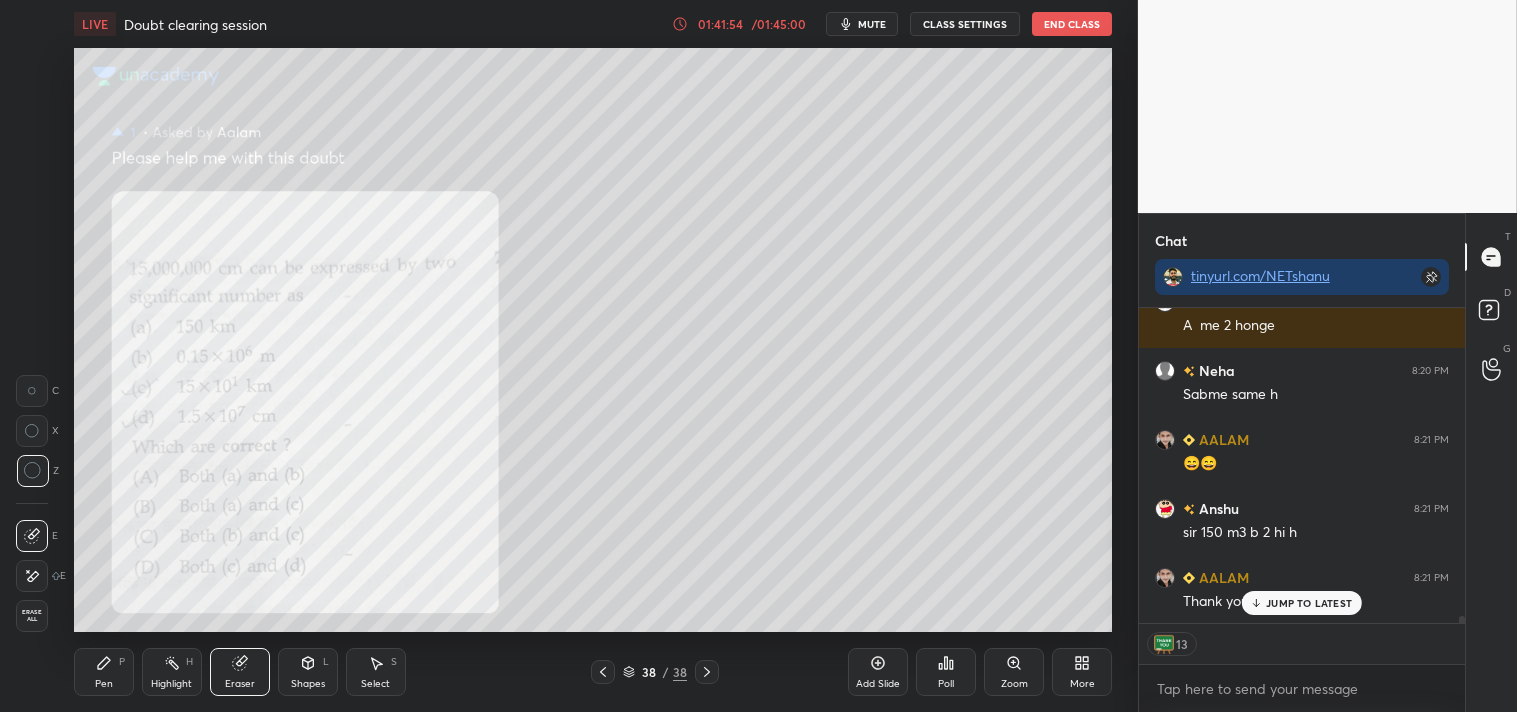click on "mute" at bounding box center [872, 24] 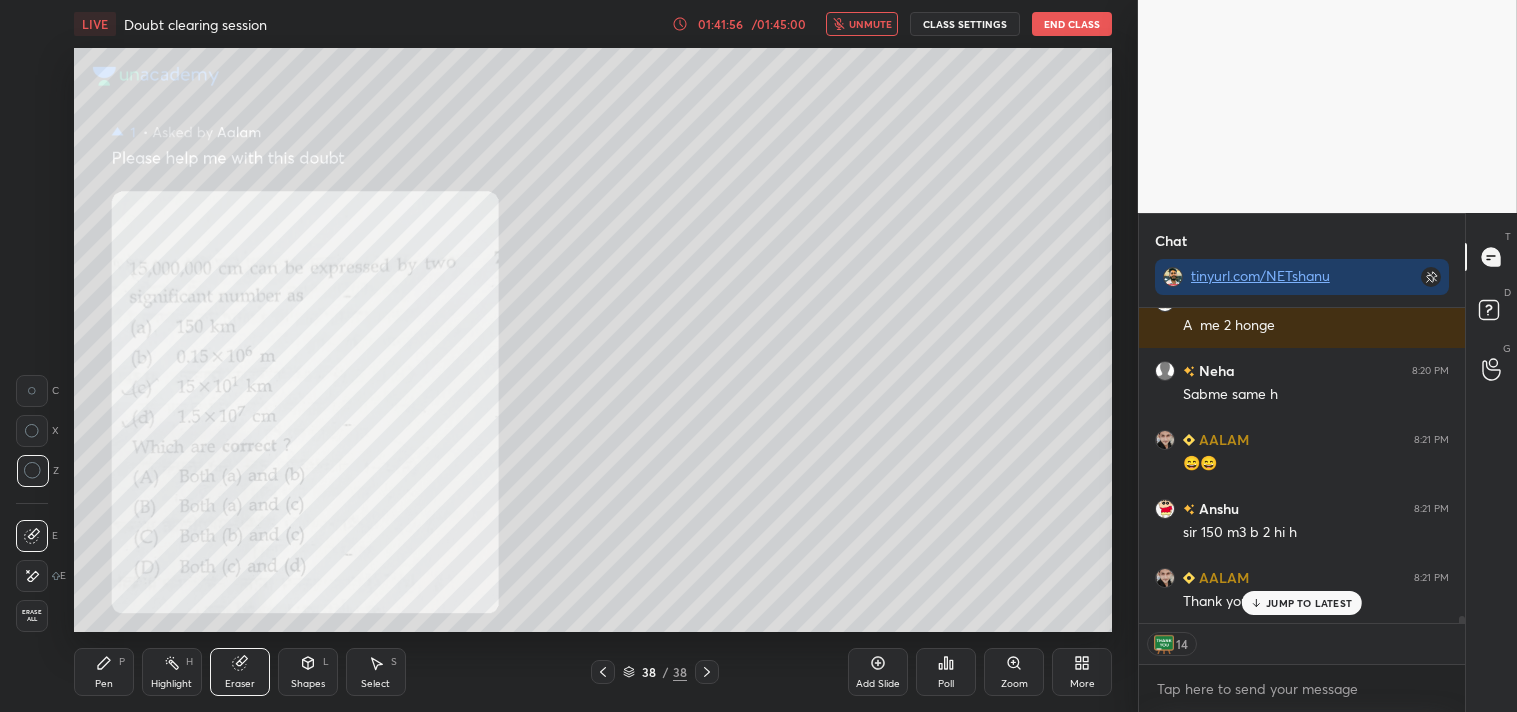 click on "CLASS SETTINGS" at bounding box center (965, 24) 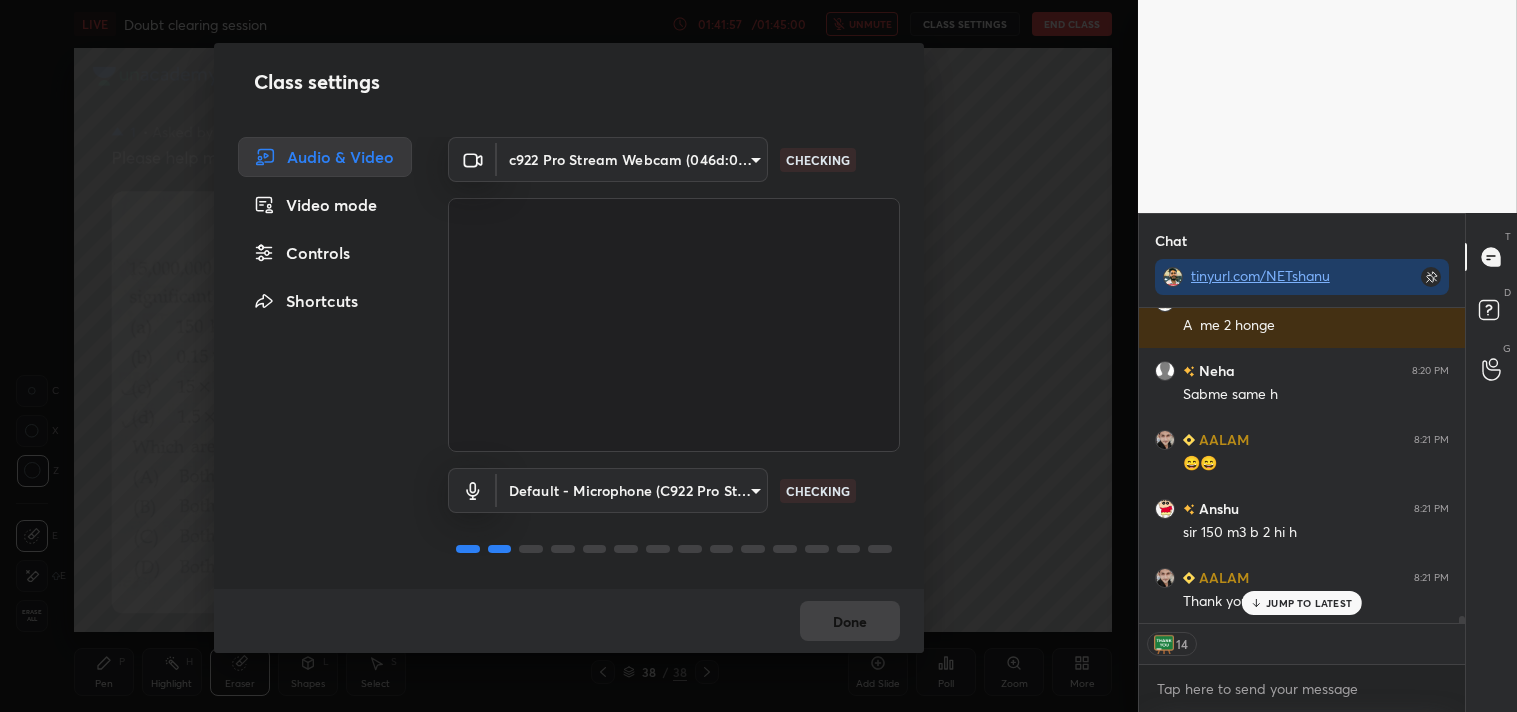 click on "1 2 3 4 5 6 7 C X Z C X Z E E Erase all   H H LIVE Doubt clearing session 01:41:57 /  01:45:00 unmute CLASS SETTINGS End Class Setting up your live class Poll for   secs No correct answer Start poll Back Doubt clearing session • L5 of Detail Complete course on Mathematical Physics - CSIR NET, GATE, TIFR, JEST, etc [NAME] Pen P Highlight H Eraser Shapes L Select S 38 / 38 Add Slide Poll Zoom More Chat tinyurl.com/NETshanu [NAME] 8:19 PM Thank u sir [LAST] 8:19 PM signaficant figures 2 D [NAME]... 8:19 PM Jii [NAME] 8:19 PM Ok Sir chota 8:20 PM Thank you sir take care 😊😊😊 [LAST] 8:20 PM C [NAME] 8:20 PM 150km mein 2 hi toh hongee [NAME] 8:20 PM D [NAME] 8:20 PM C D ans liya [LAST] 8:20 PM C d m bhi 2 h [NAME] 8:20 PM A  me 2 honge [NAME] 8:20 PM Sabme same h [NAME] 8:21 PM 😄😄 [NAME] 8:21 PM sir 150 m3 b 2 hi h [NAME] 8:21 PM Thank you sir JUMP TO LATEST 14 Enable hand raising Enable raise hand to speak to learners. Once enabled, chat will be turned off temporarily. Enable x   [NAME] 1 1 1" at bounding box center [758, 356] 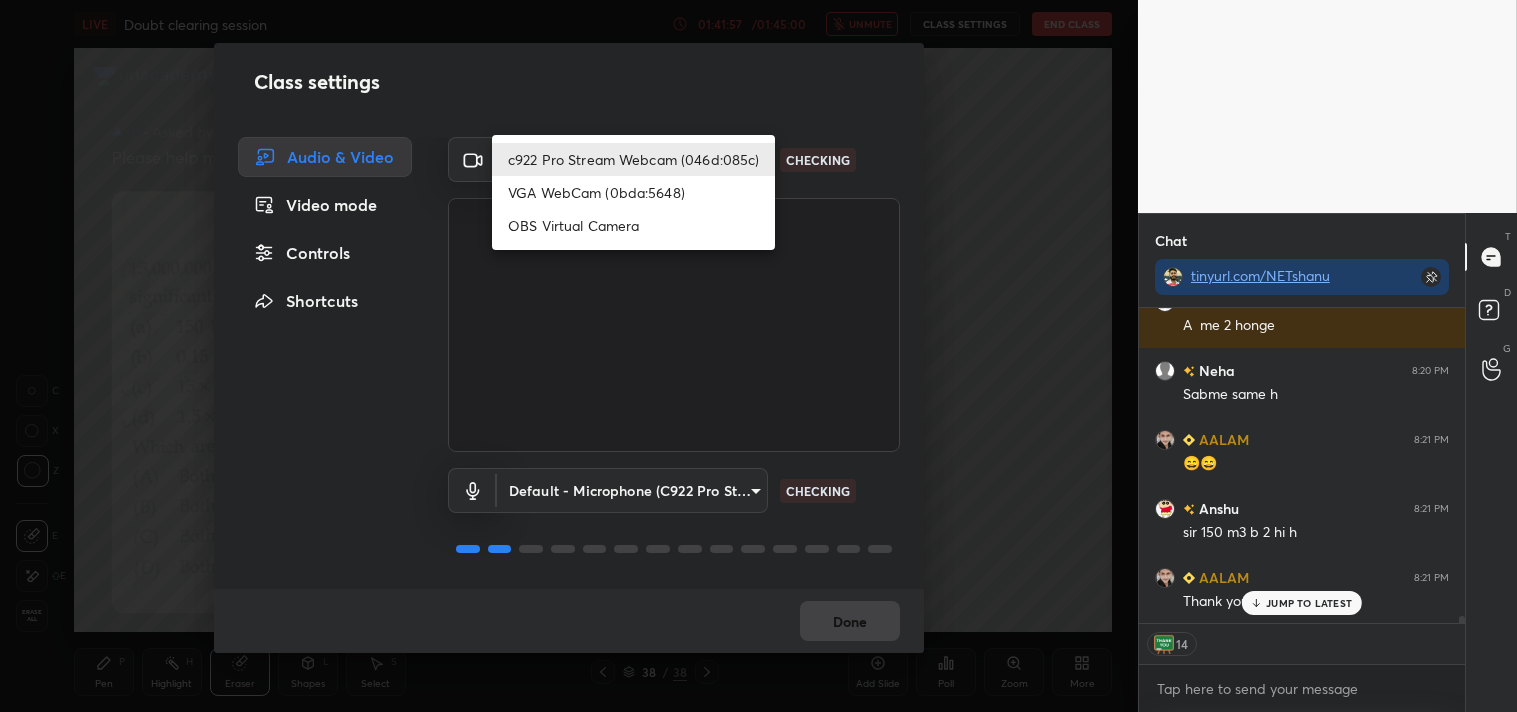 click on "OBS Virtual Camera" at bounding box center (633, 225) 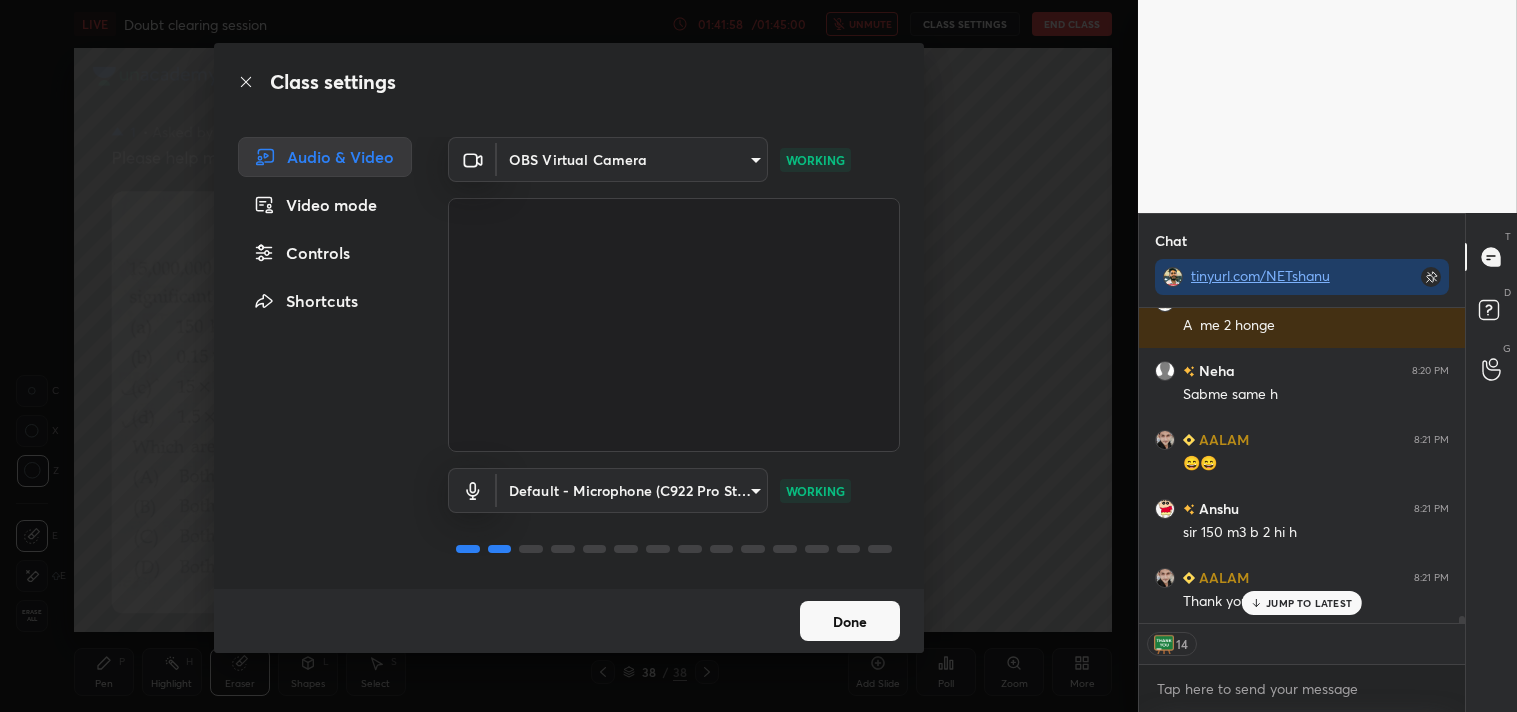 click on "Done" at bounding box center (850, 621) 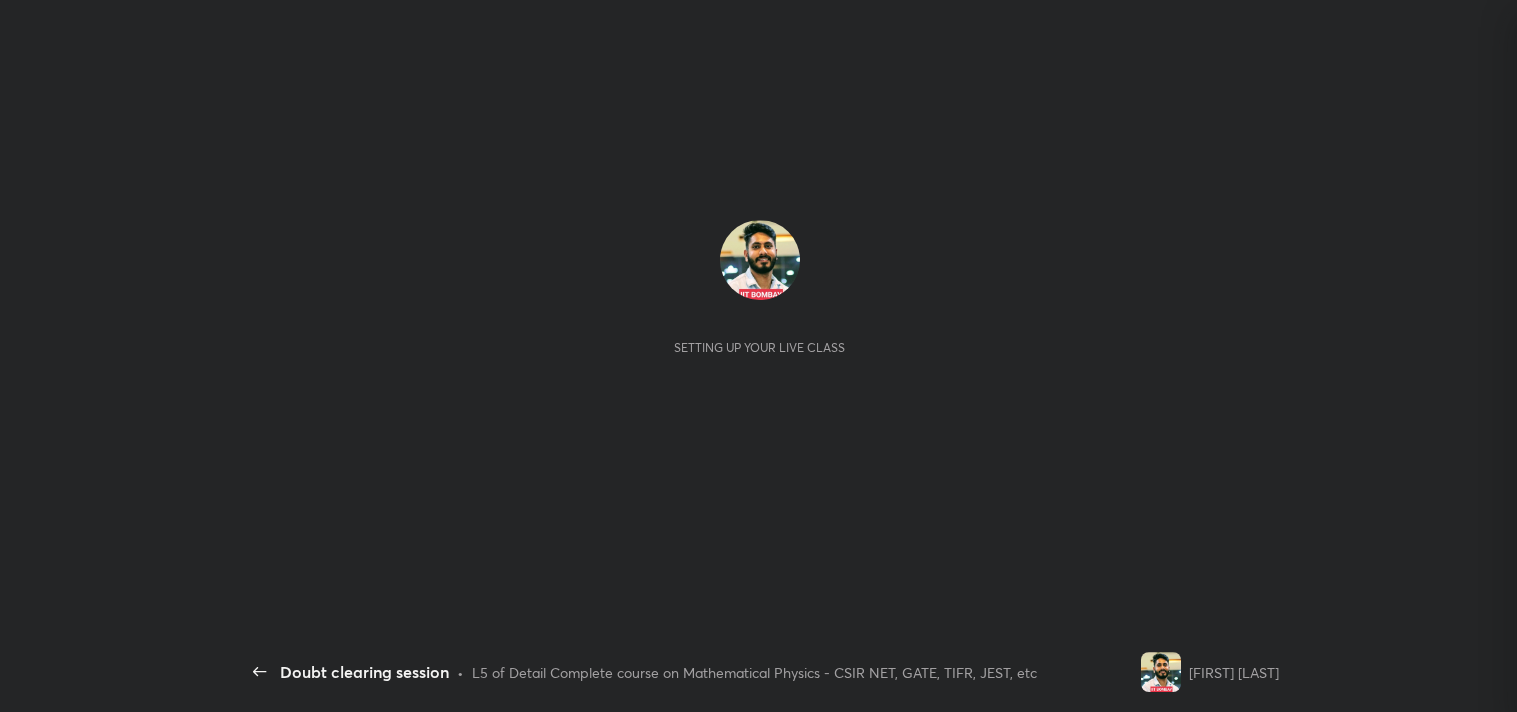 scroll, scrollTop: 0, scrollLeft: 0, axis: both 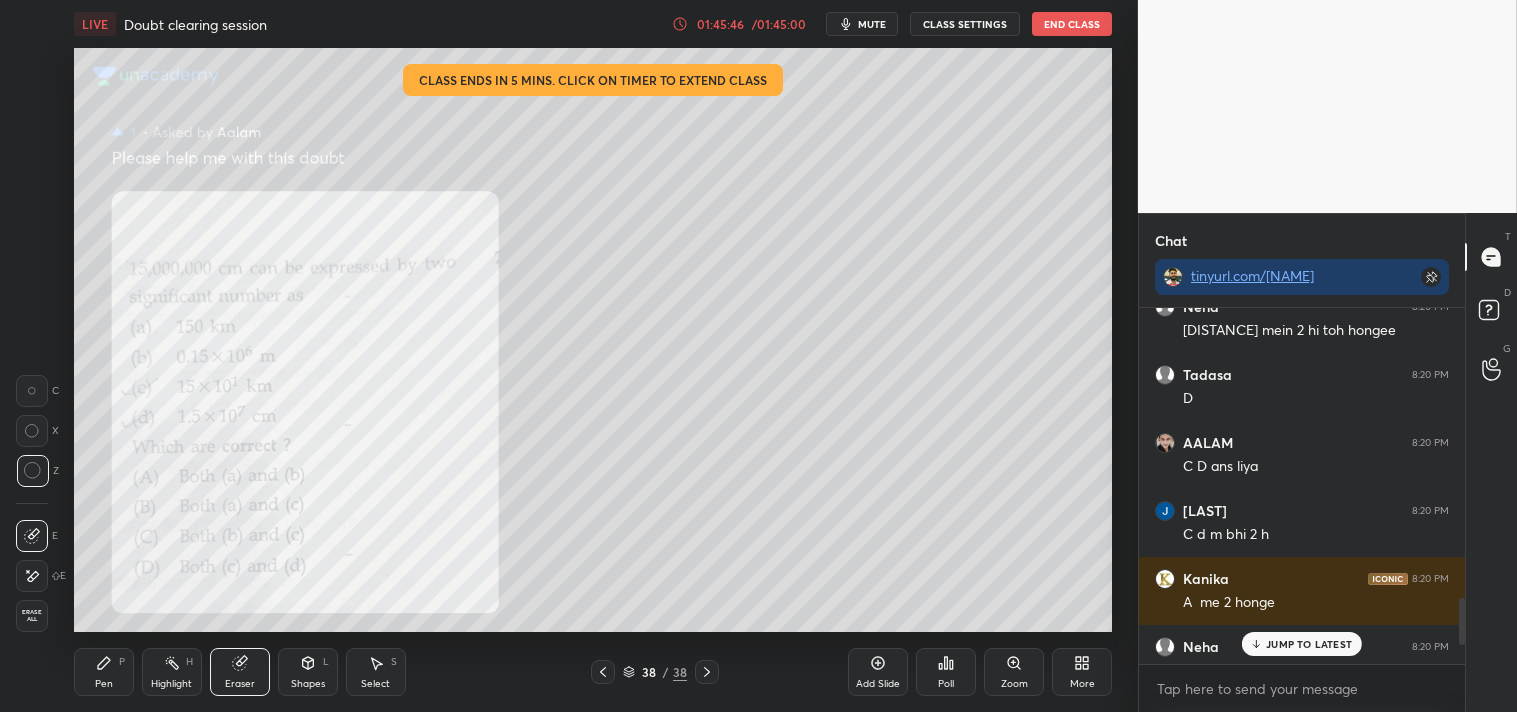 click on "mute" at bounding box center (872, 24) 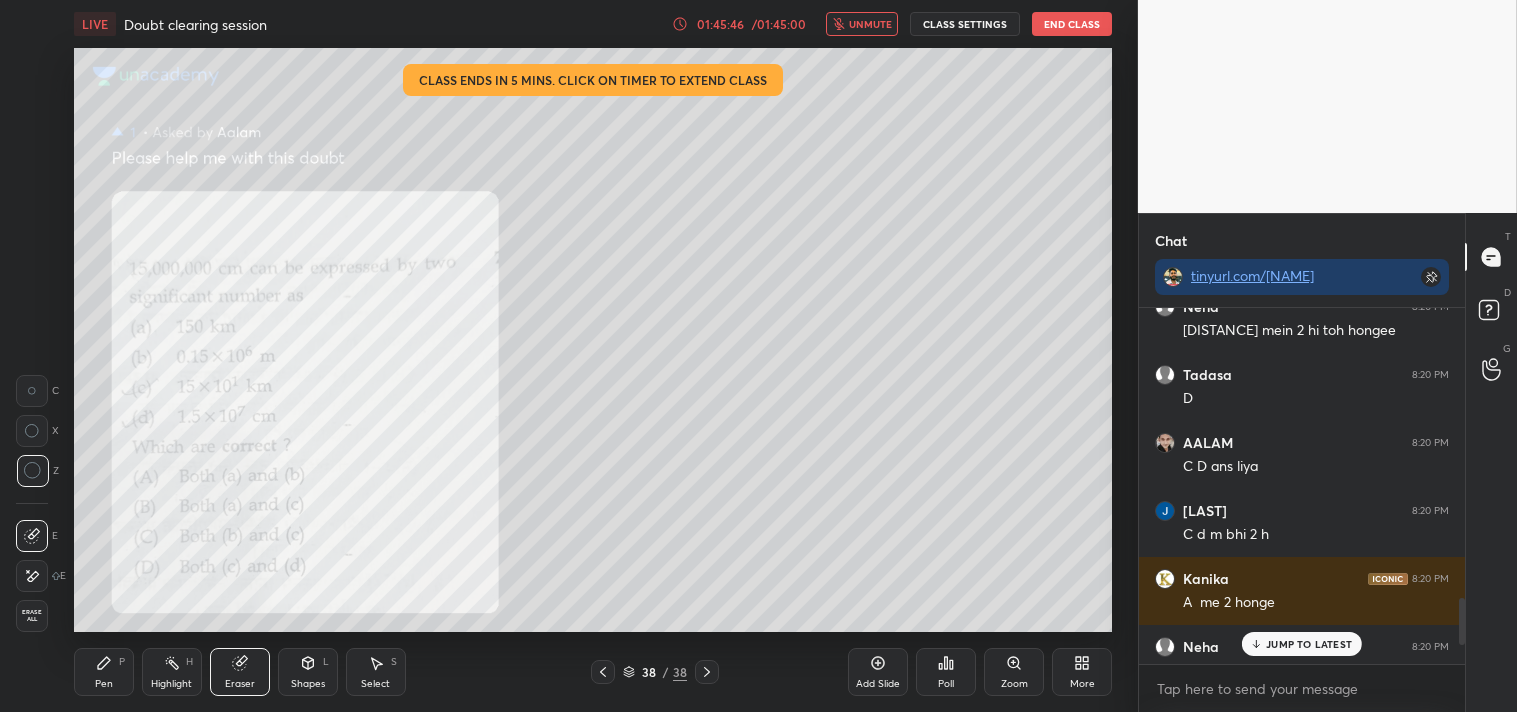 click on "End Class" at bounding box center [1072, 24] 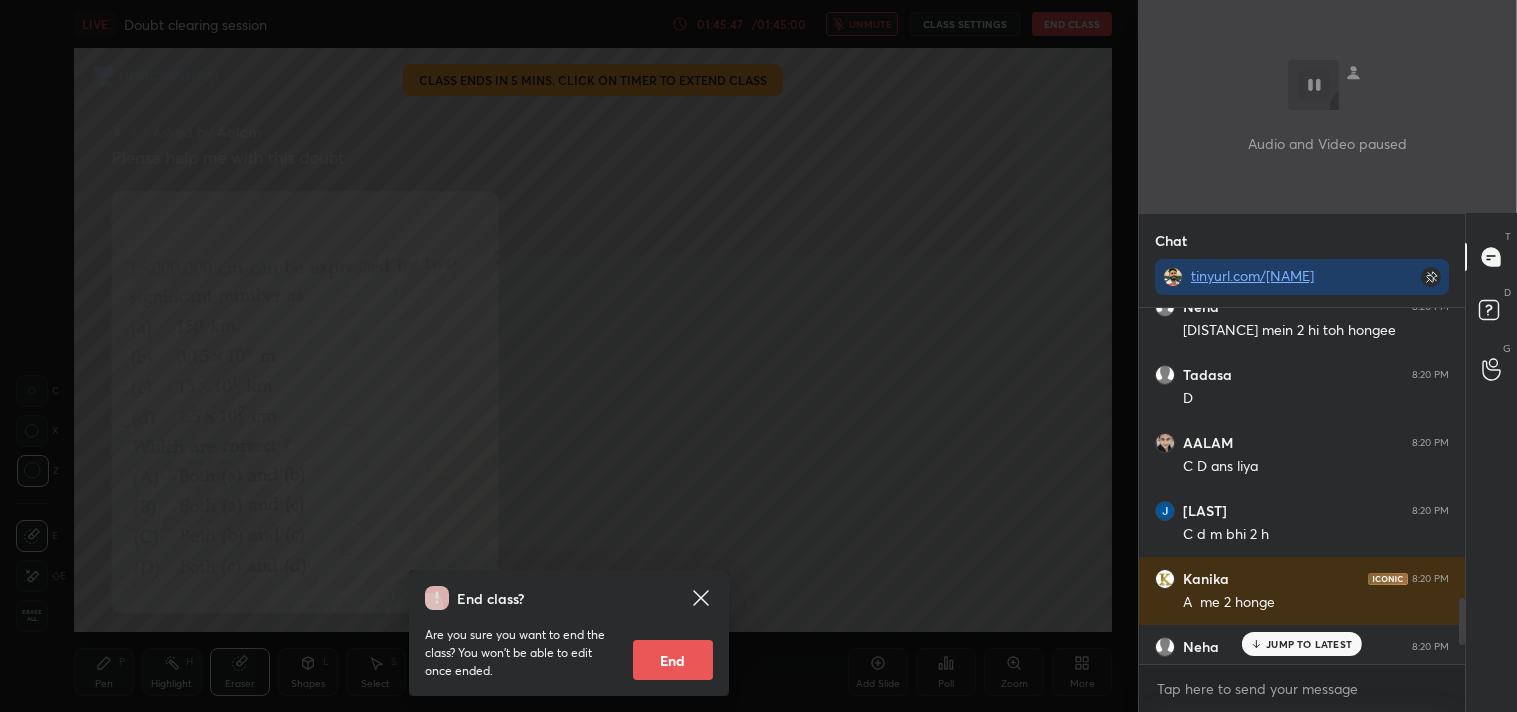 click on "End" at bounding box center (673, 660) 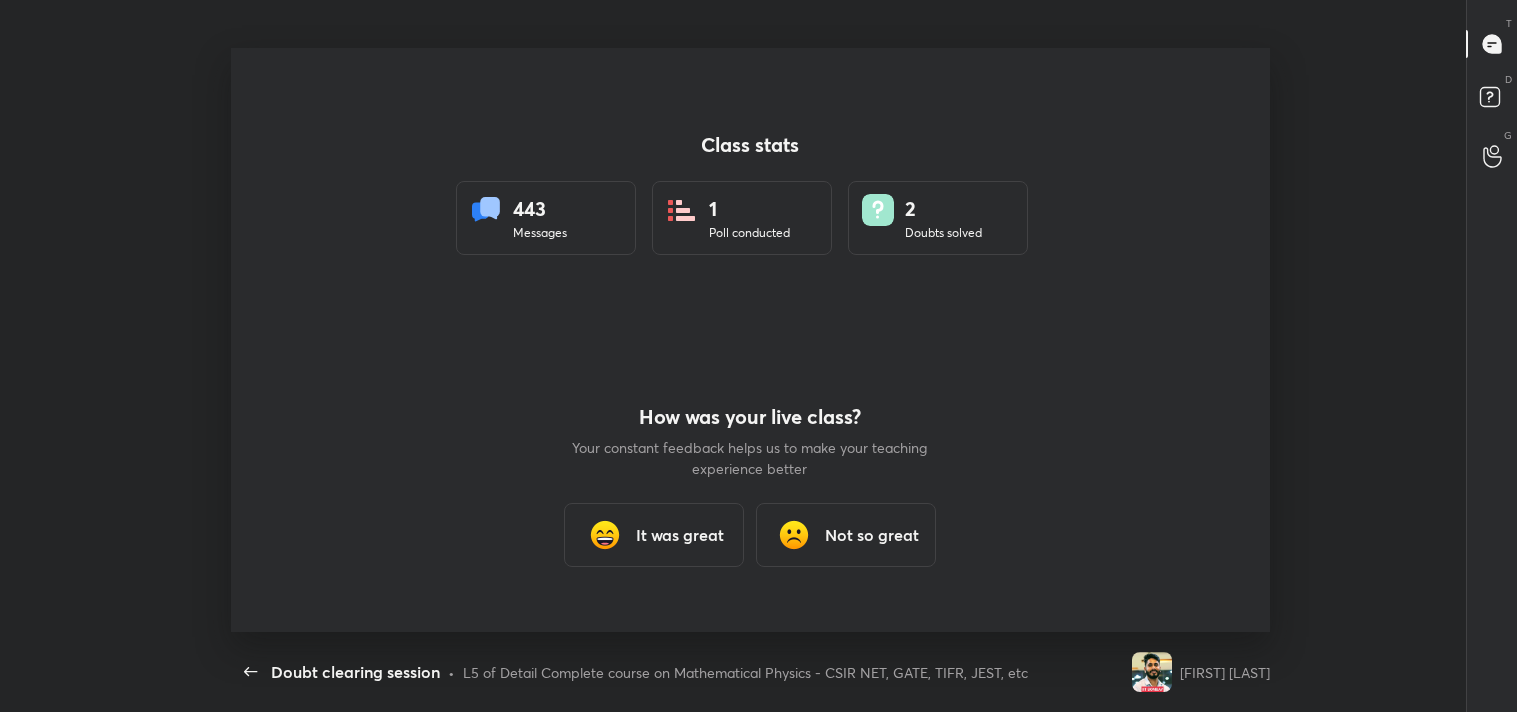 scroll, scrollTop: 99415, scrollLeft: 98687, axis: both 